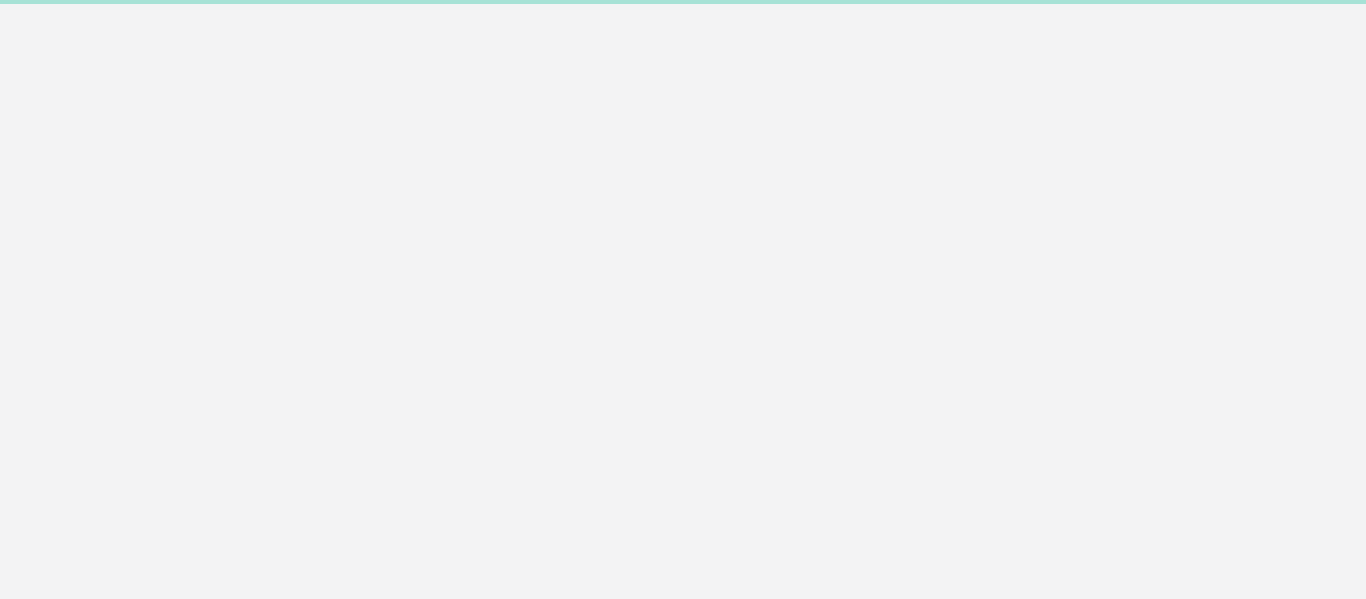 scroll, scrollTop: 0, scrollLeft: 0, axis: both 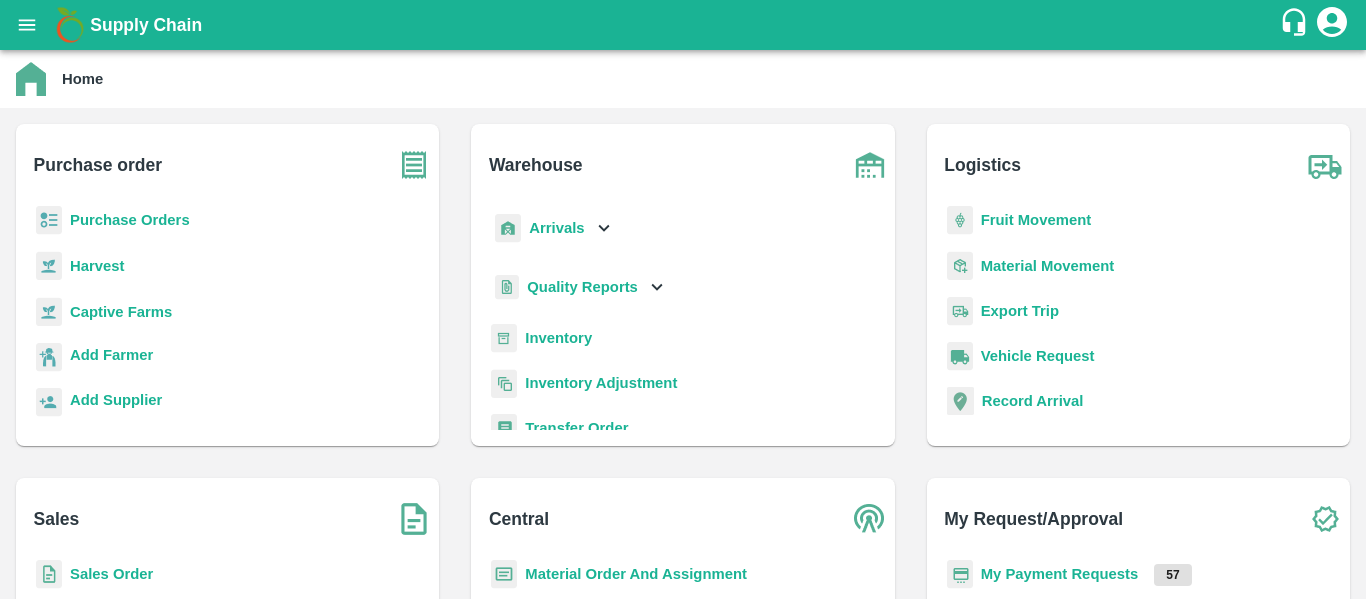 click 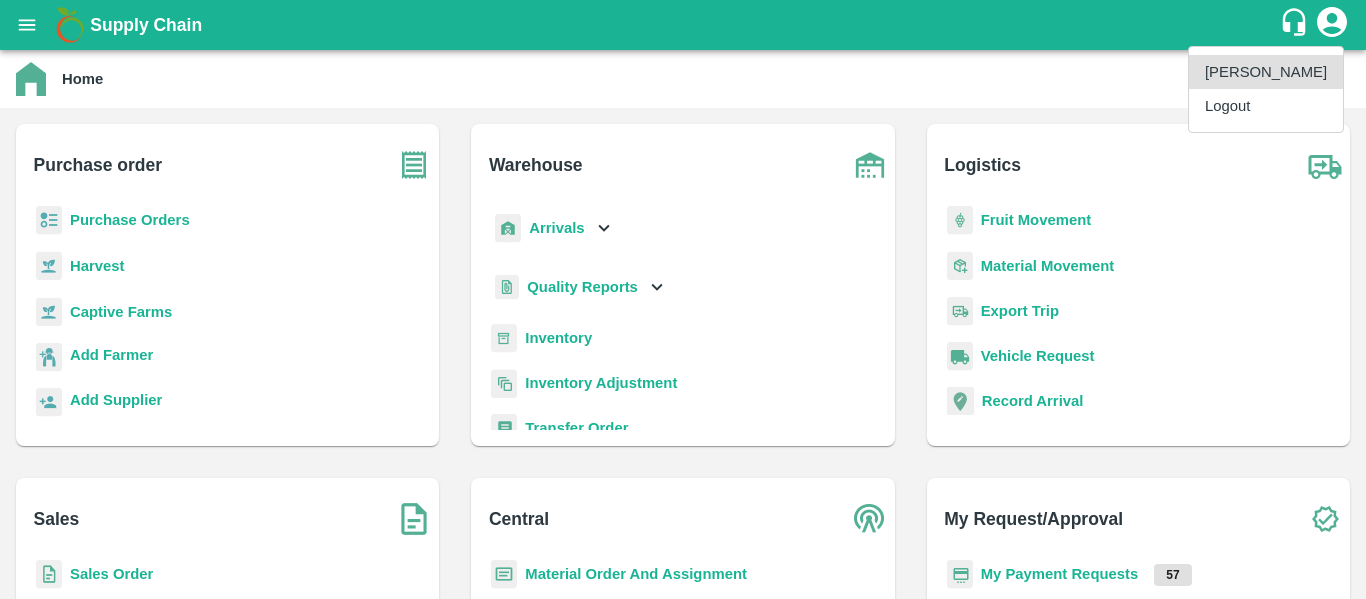 click at bounding box center [683, 299] 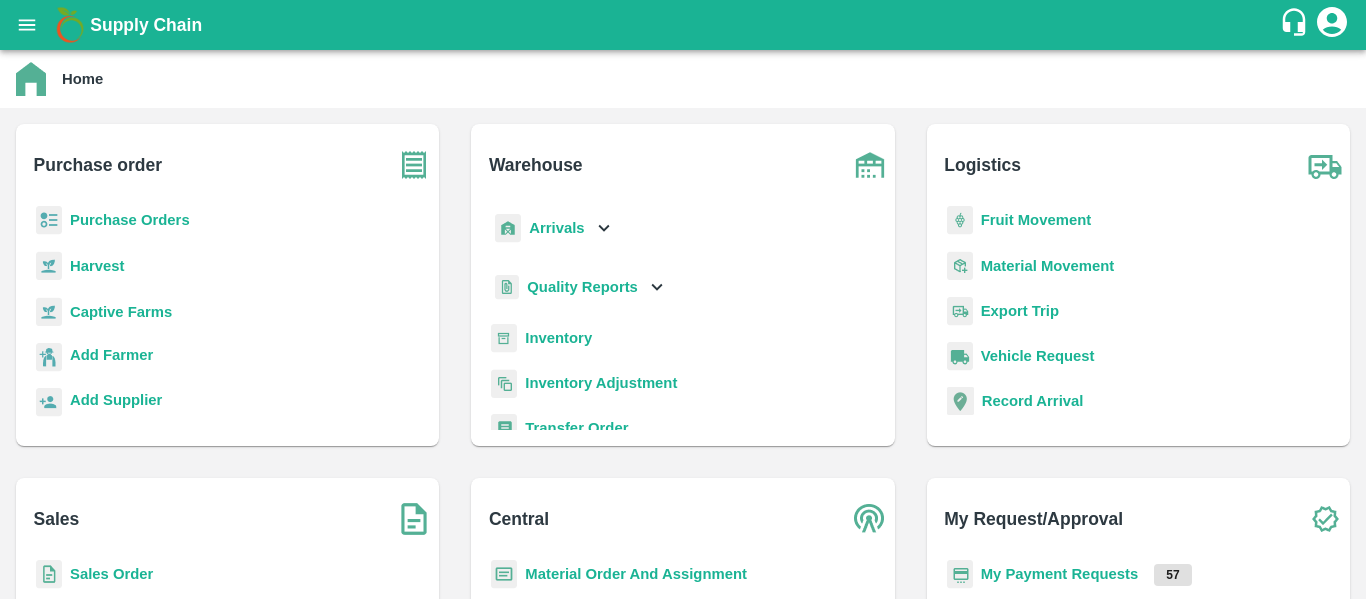 click on "Arrivals" at bounding box center (556, 228) 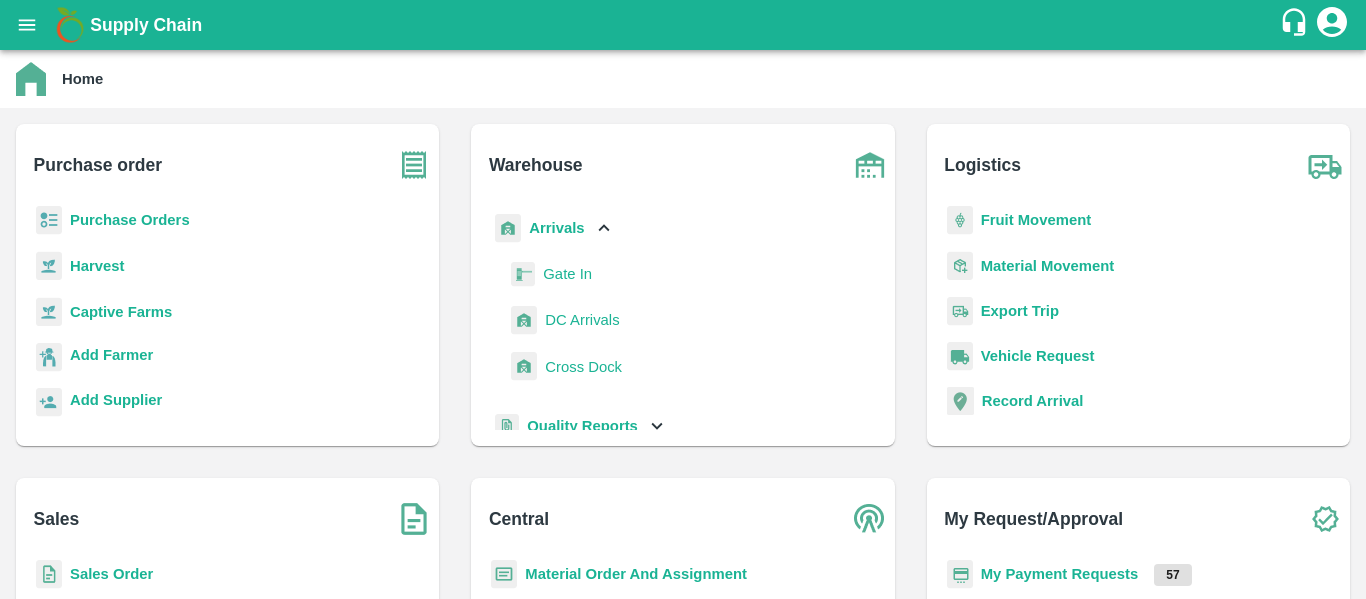click on "DC Arrivals" at bounding box center [582, 320] 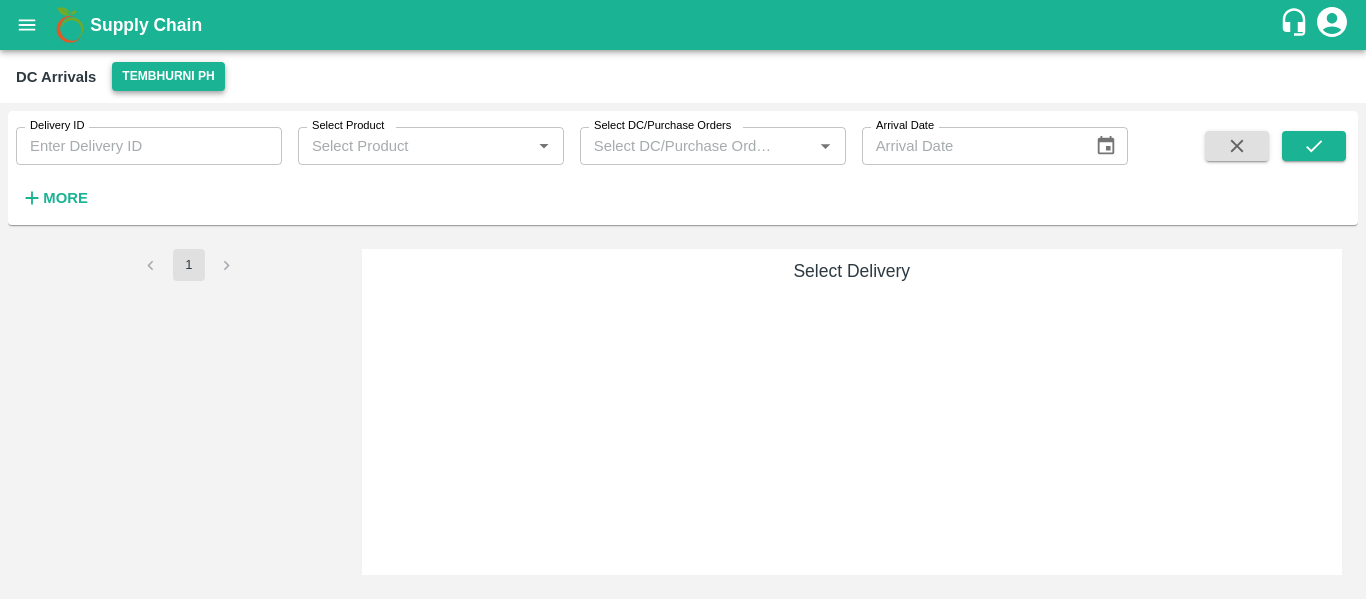 click on "Tembhurni PH" at bounding box center [168, 76] 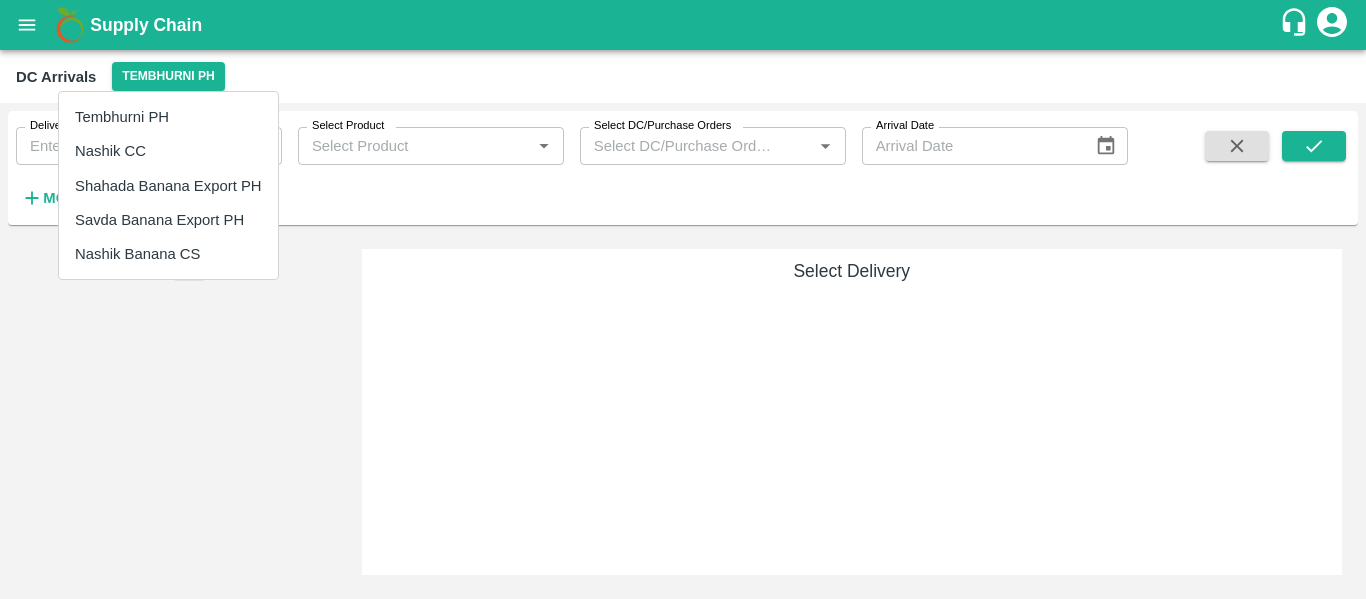 click on "Nashik Banana CS" at bounding box center [168, 254] 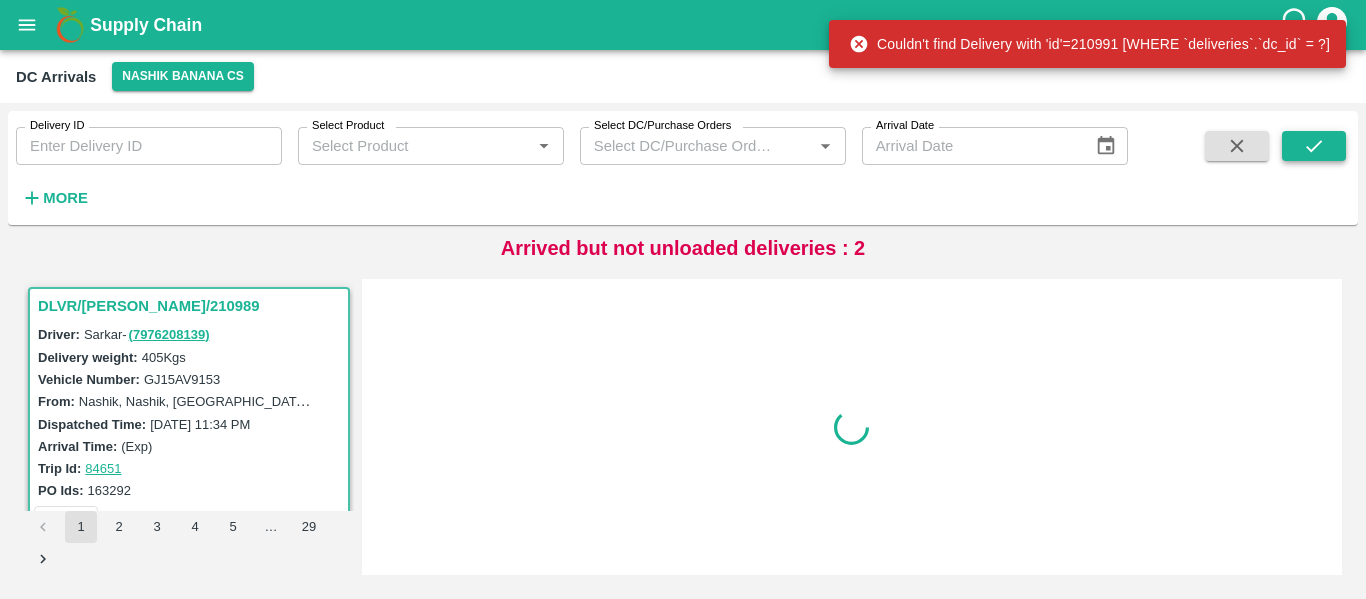 scroll, scrollTop: 8, scrollLeft: 0, axis: vertical 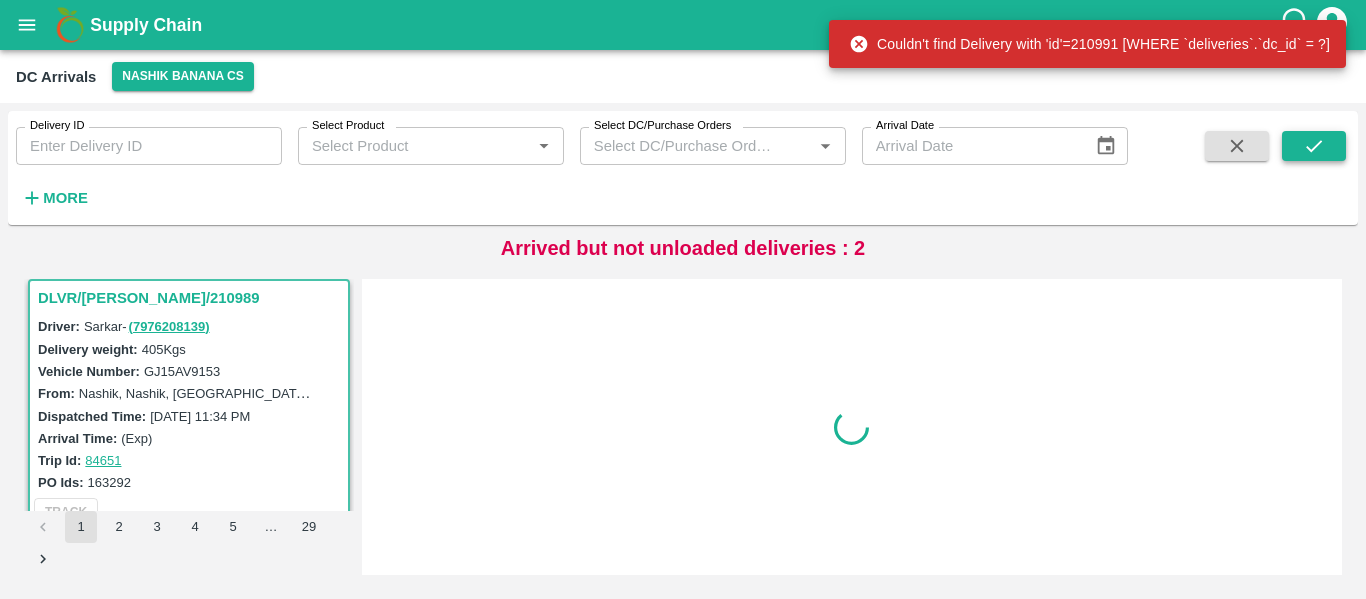 click 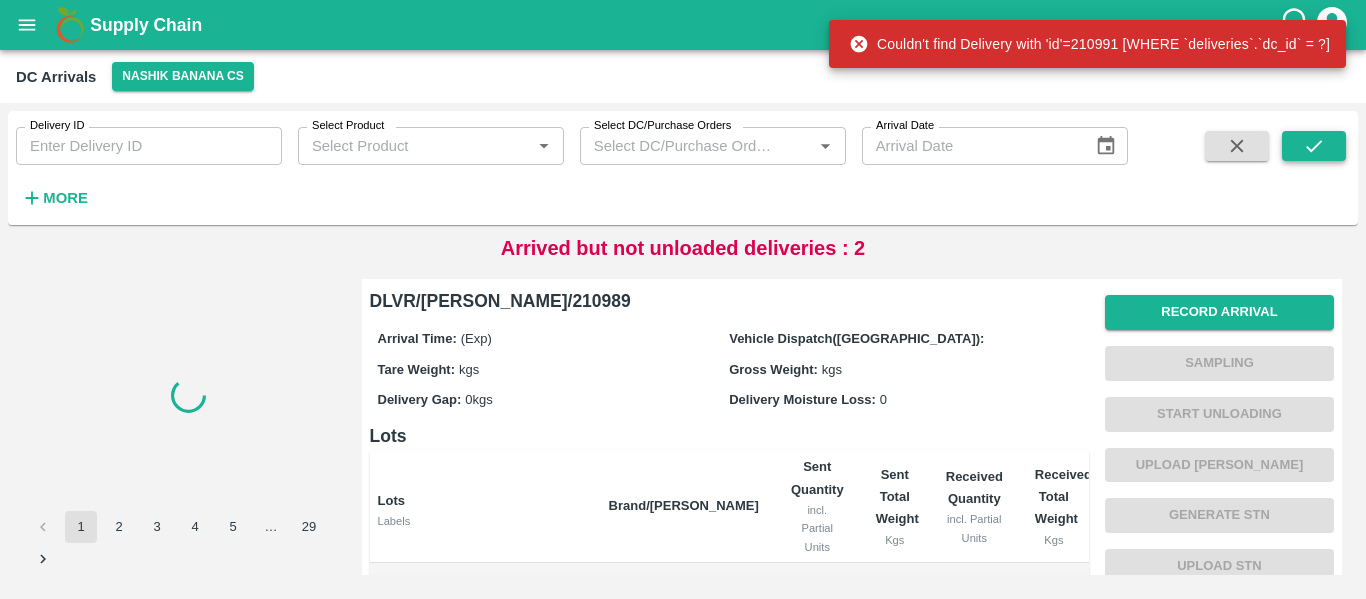 scroll, scrollTop: 0, scrollLeft: 0, axis: both 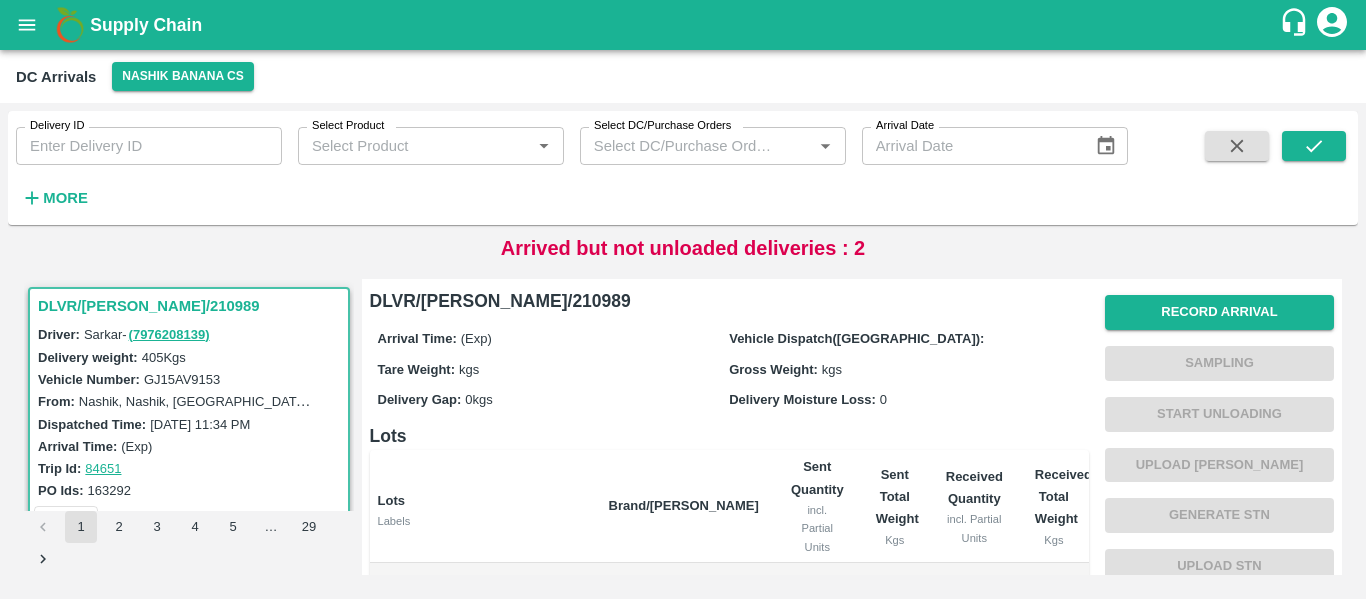 click on "More" at bounding box center (65, 198) 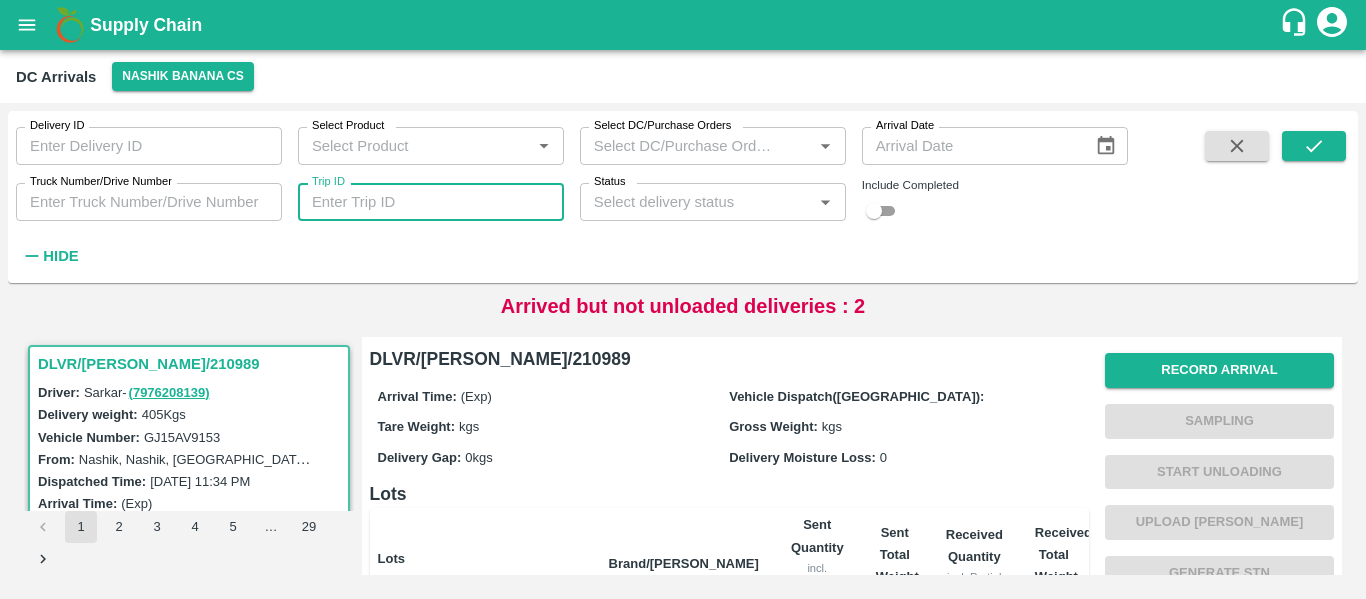 click on "Trip ID" at bounding box center (431, 202) 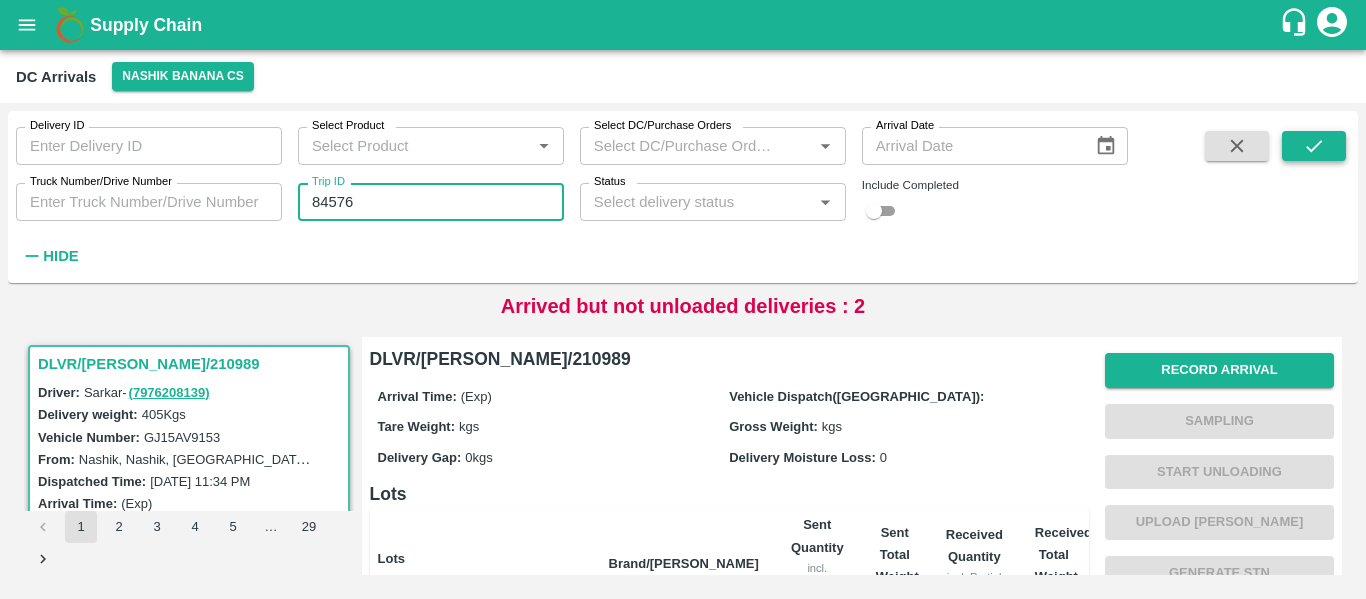 type on "84576" 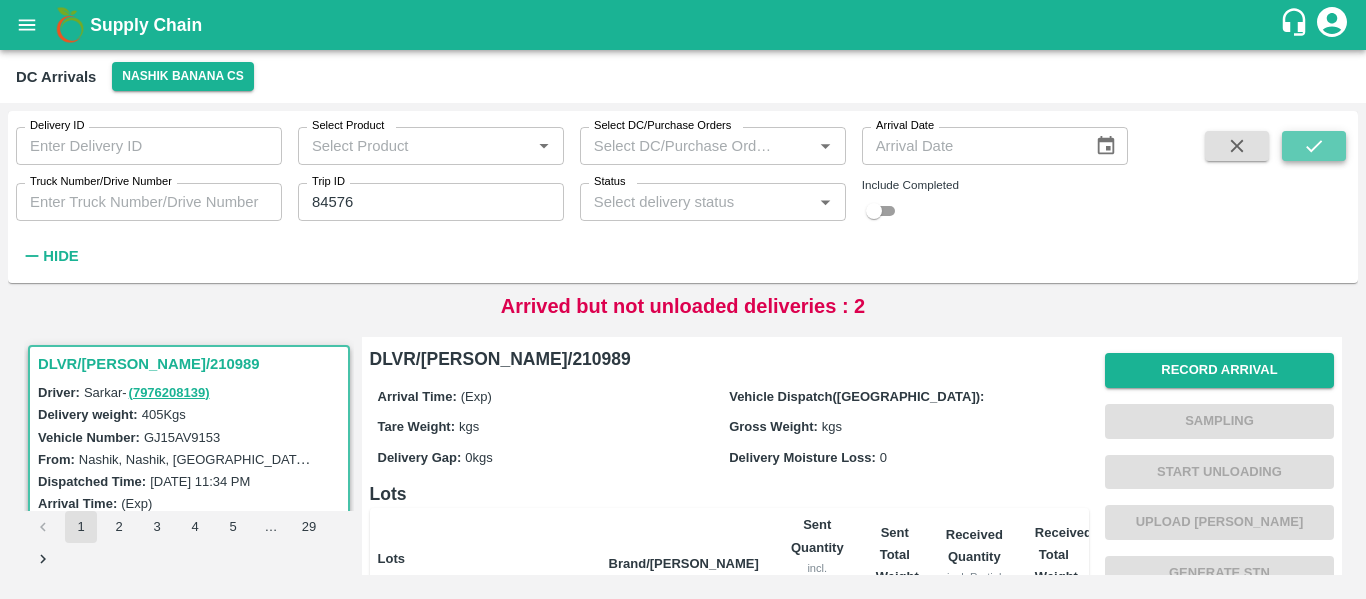 click at bounding box center [1314, 146] 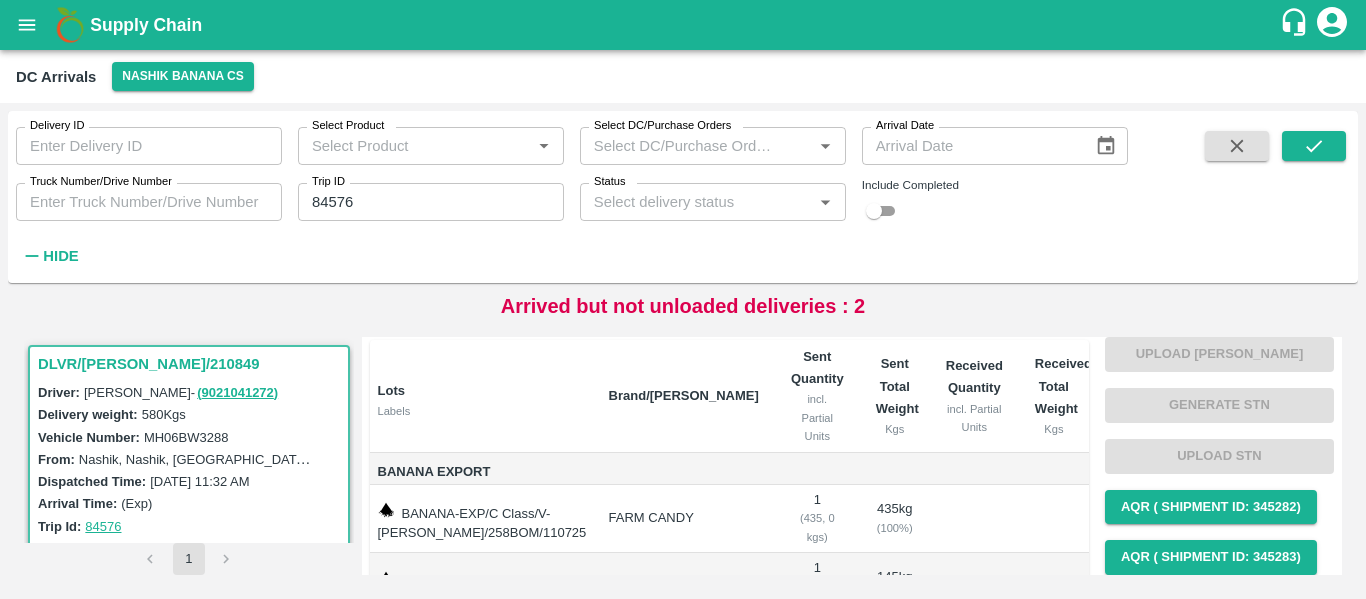 scroll, scrollTop: 0, scrollLeft: 0, axis: both 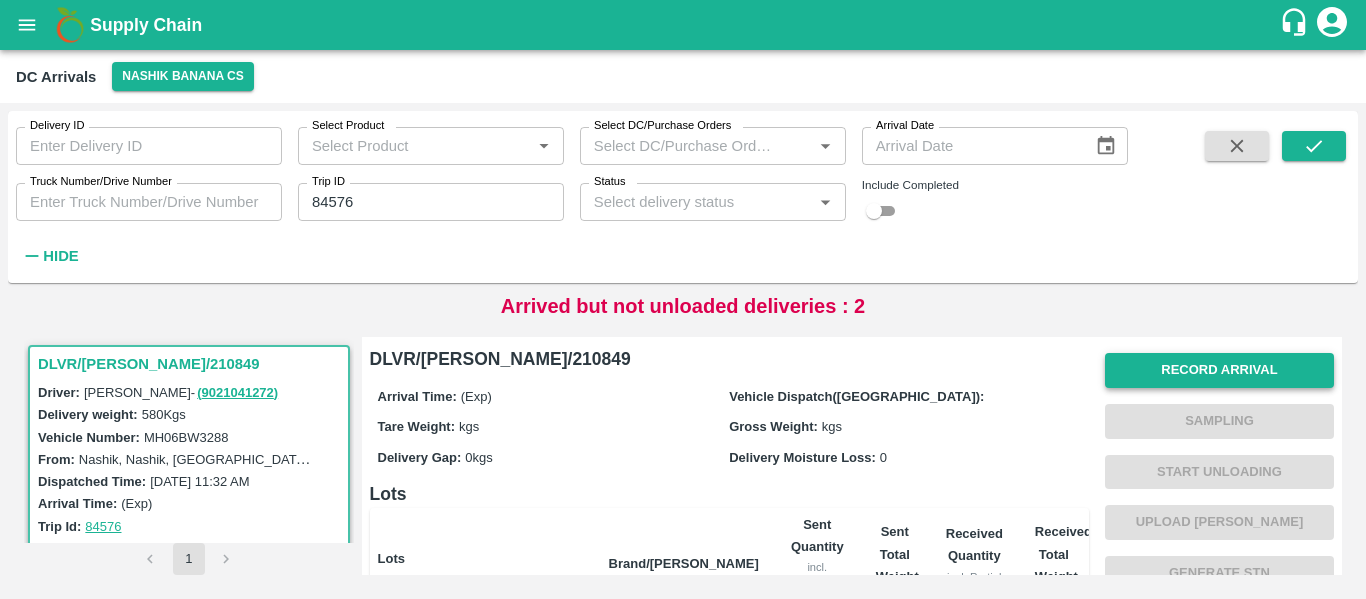 click on "Record Arrival" at bounding box center [1219, 370] 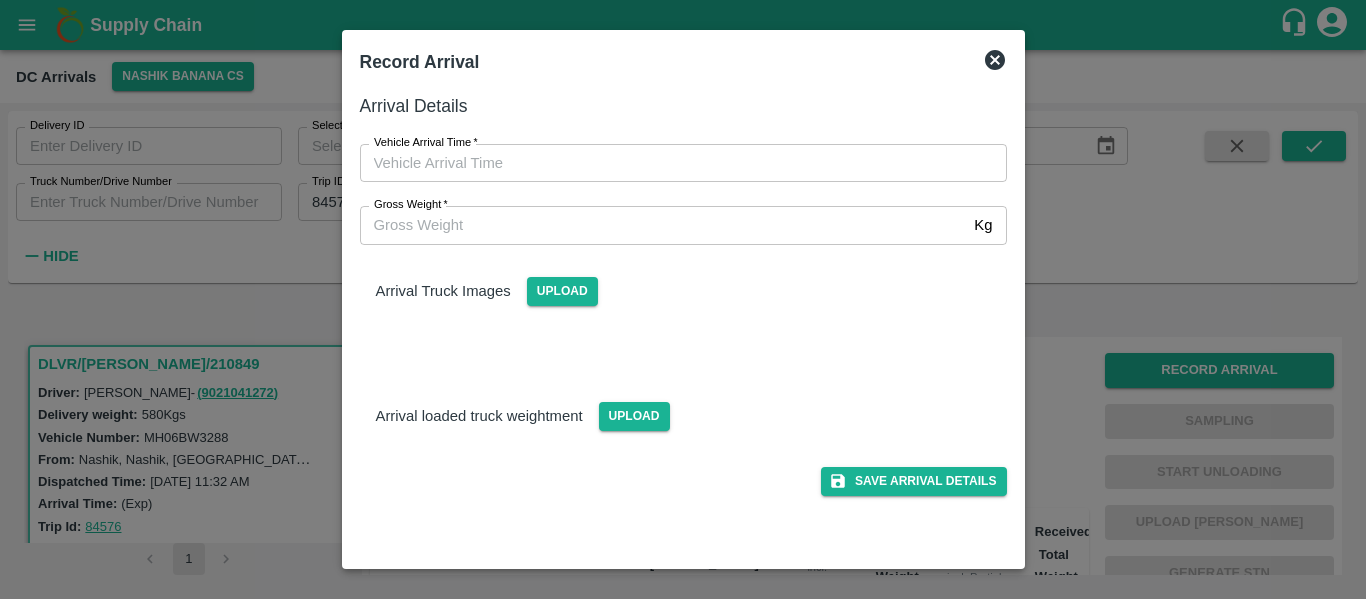 type on "DD/MM/YYYY hh:mm aa" 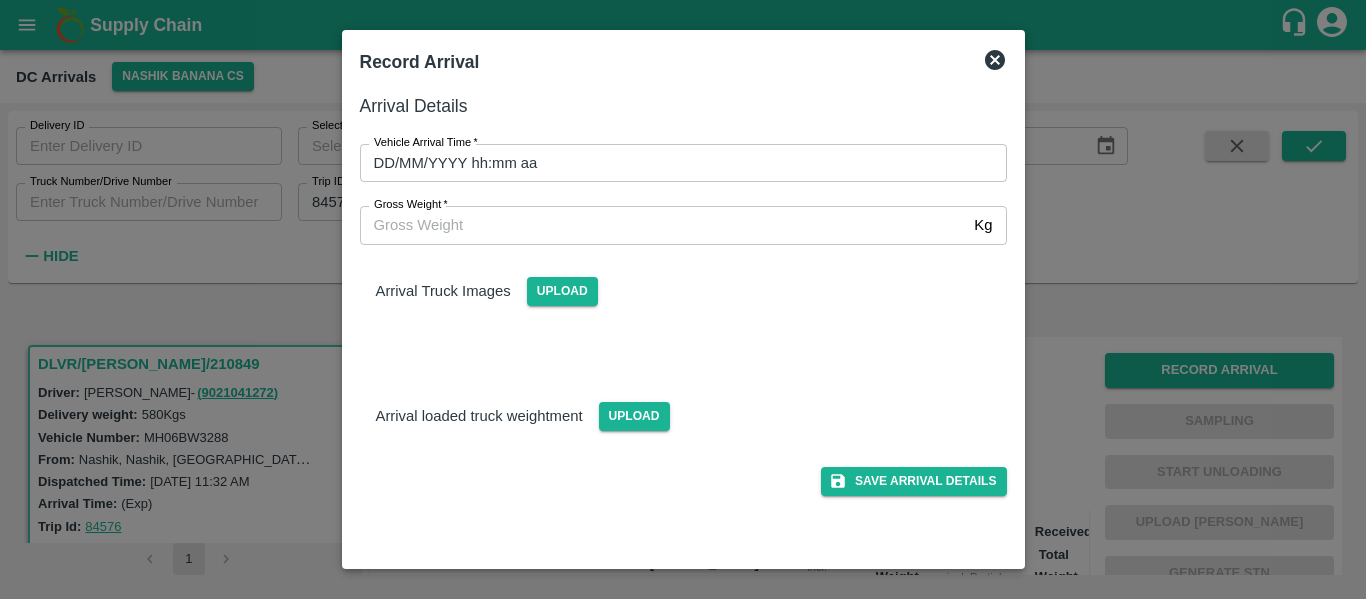 click on "DD/MM/YYYY hh:mm aa" at bounding box center [676, 163] 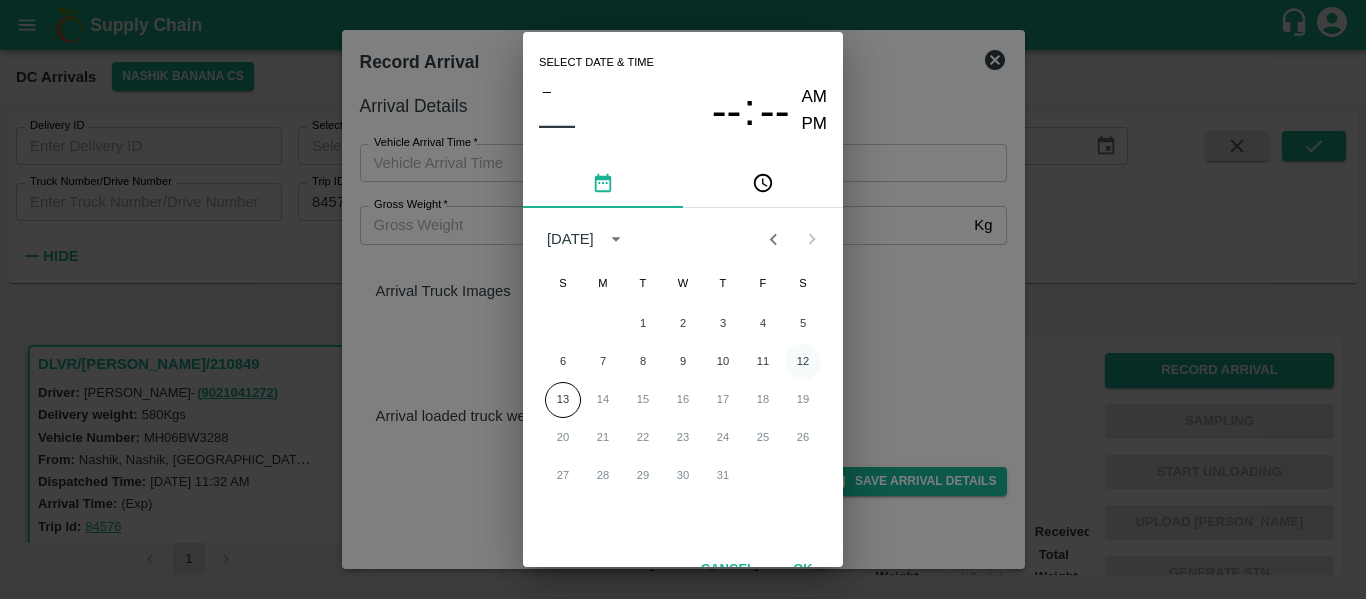 click on "12" at bounding box center [803, 362] 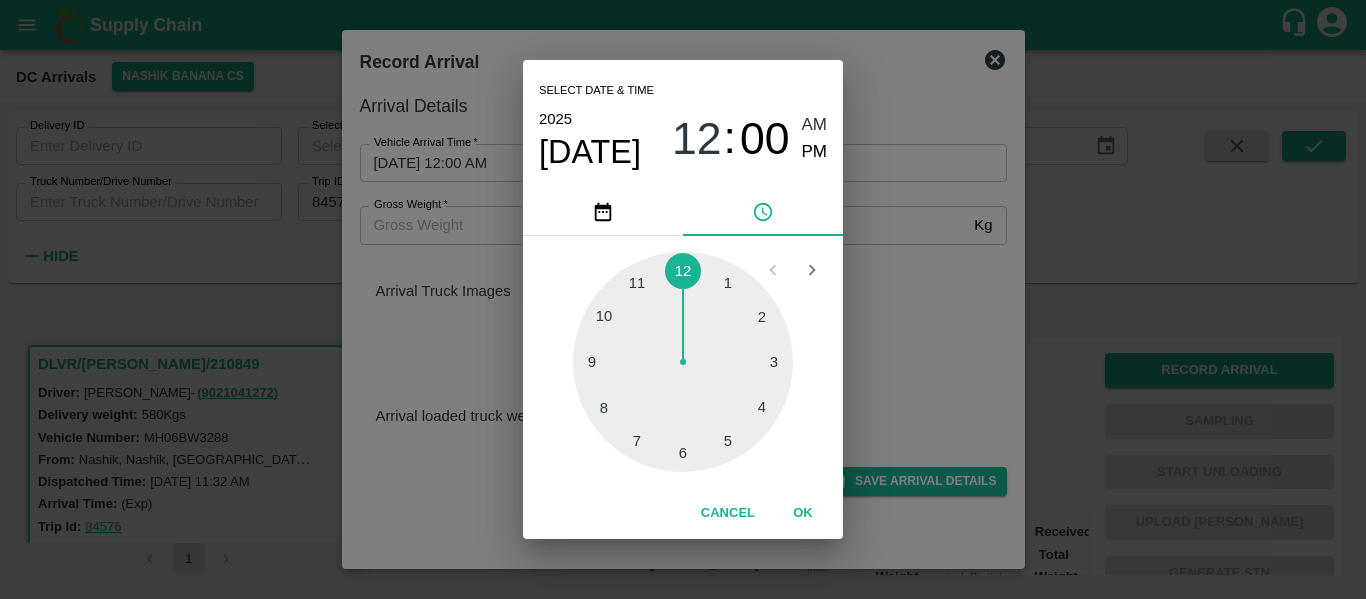 click at bounding box center [683, 362] 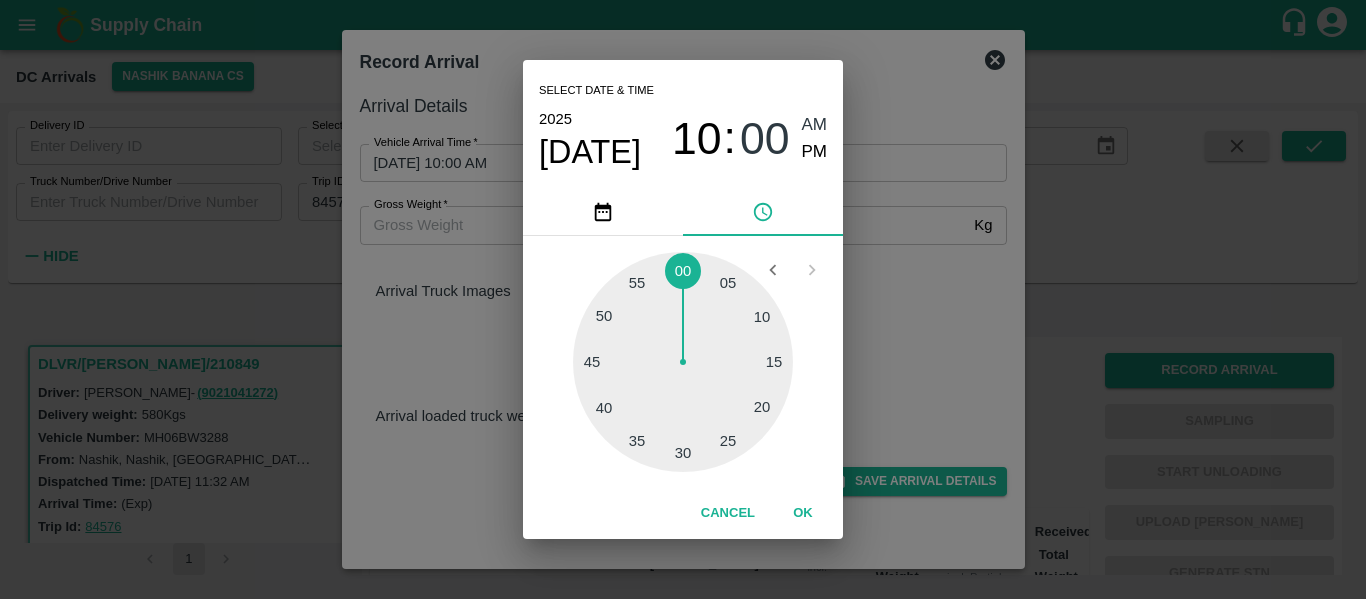 click on "AM" at bounding box center (815, 125) 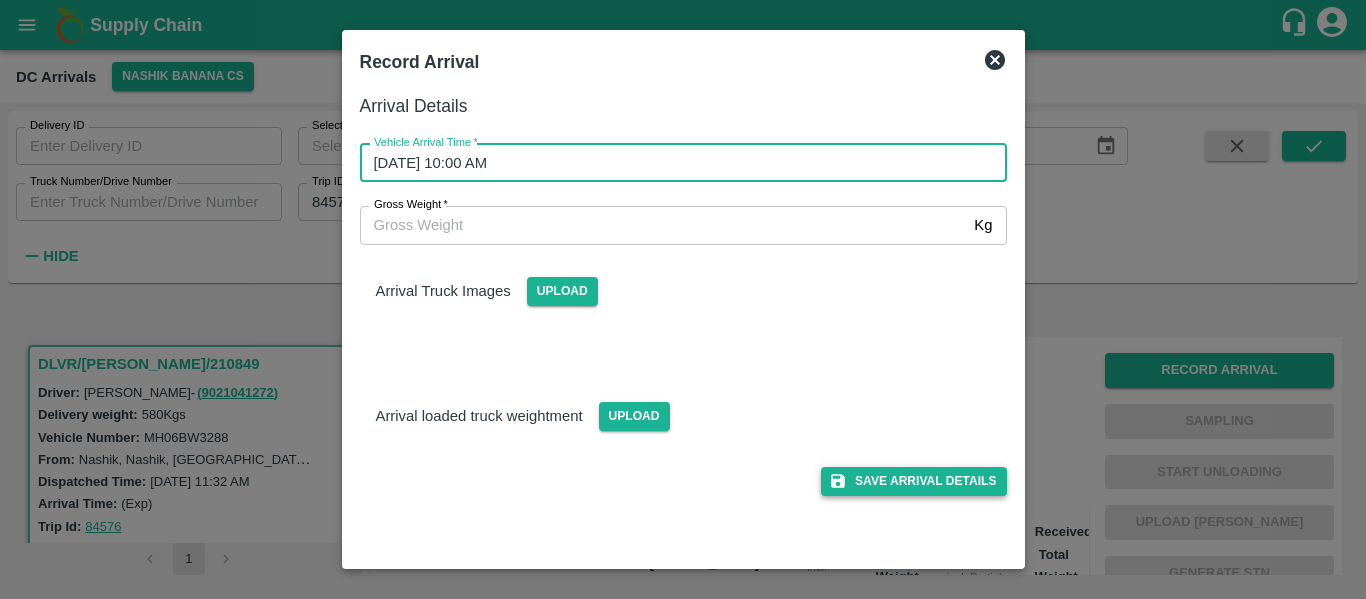 click on "Save Arrival Details" at bounding box center (913, 481) 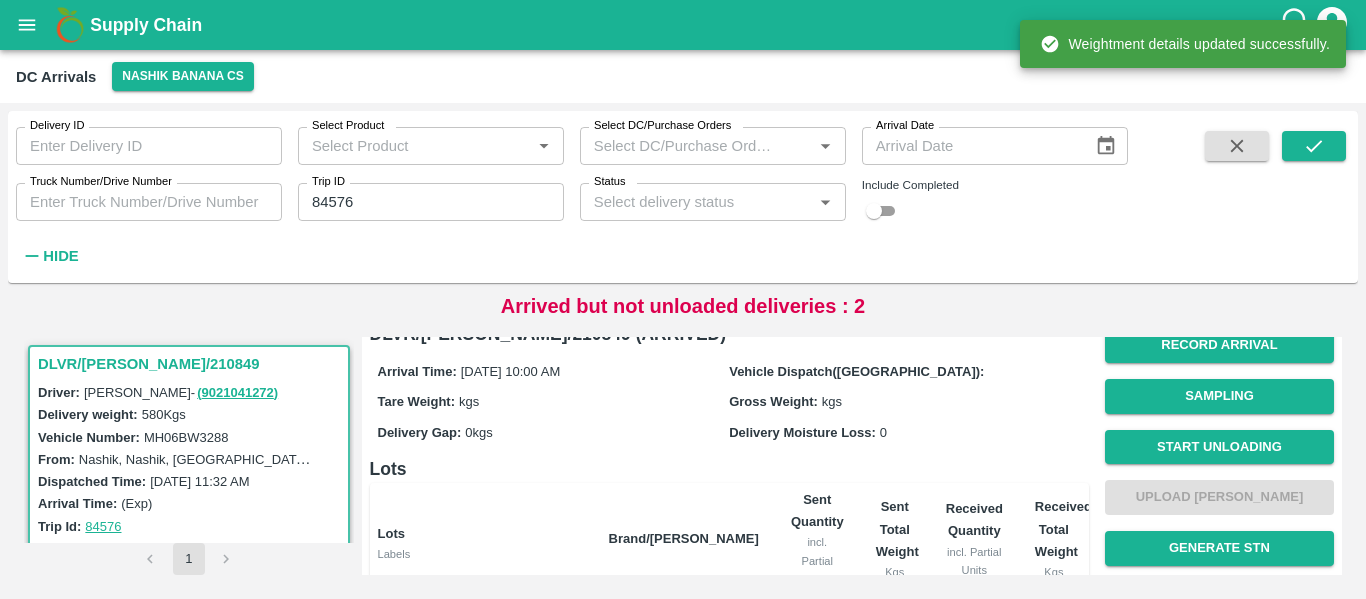 scroll, scrollTop: 28, scrollLeft: 0, axis: vertical 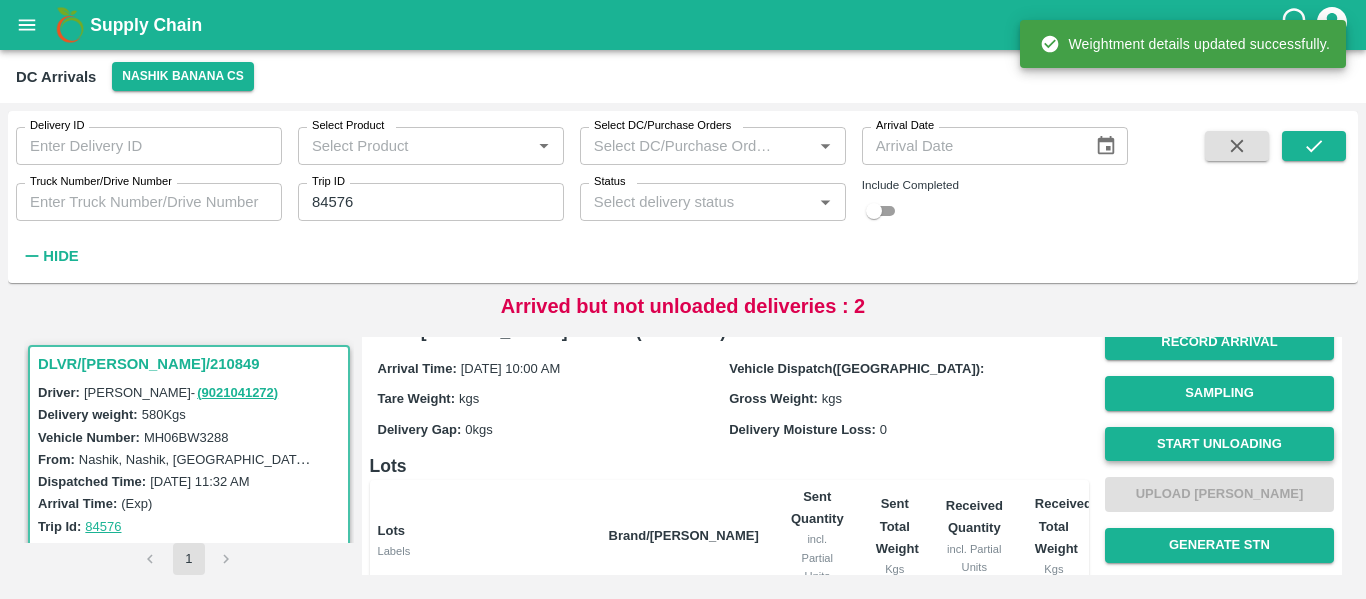 click on "Start Unloading" at bounding box center [1219, 444] 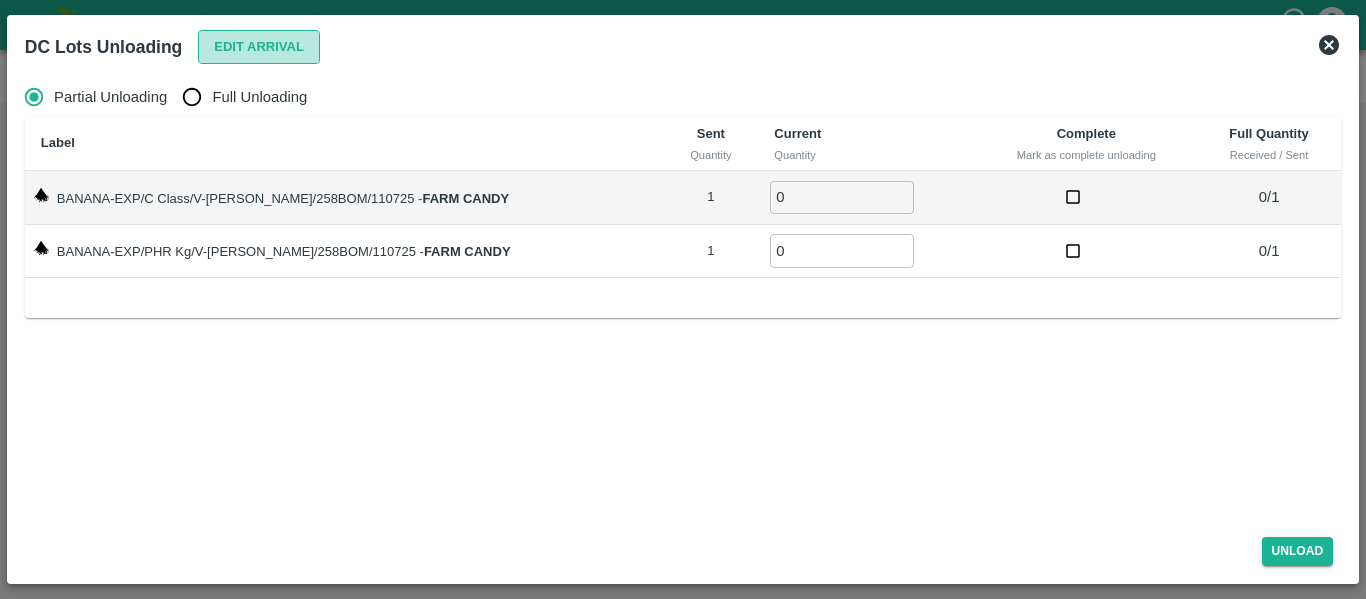 click on "Edit Arrival" at bounding box center [259, 47] 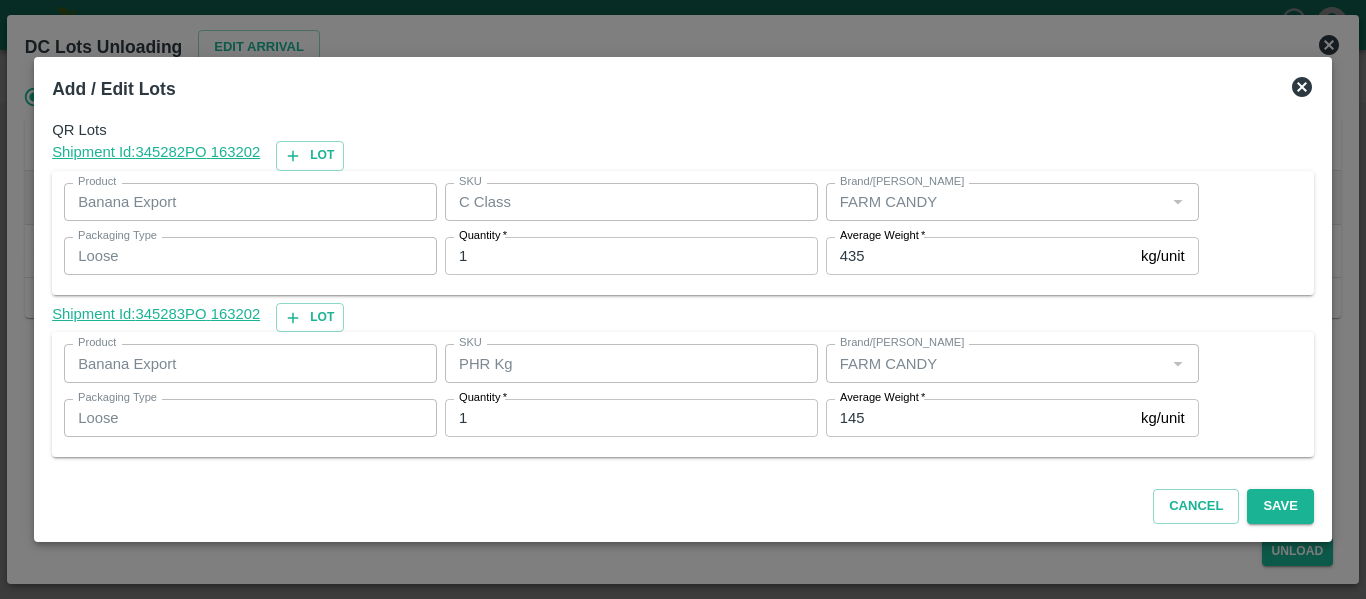 click on "145" at bounding box center [979, 418] 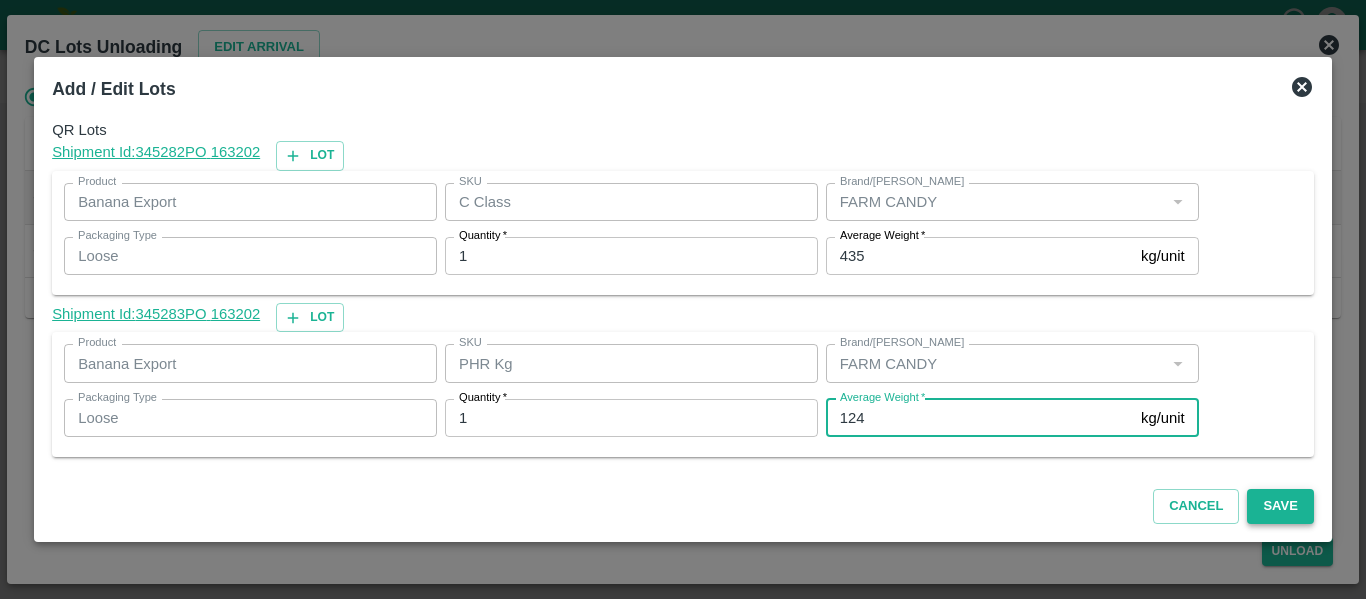 type on "124" 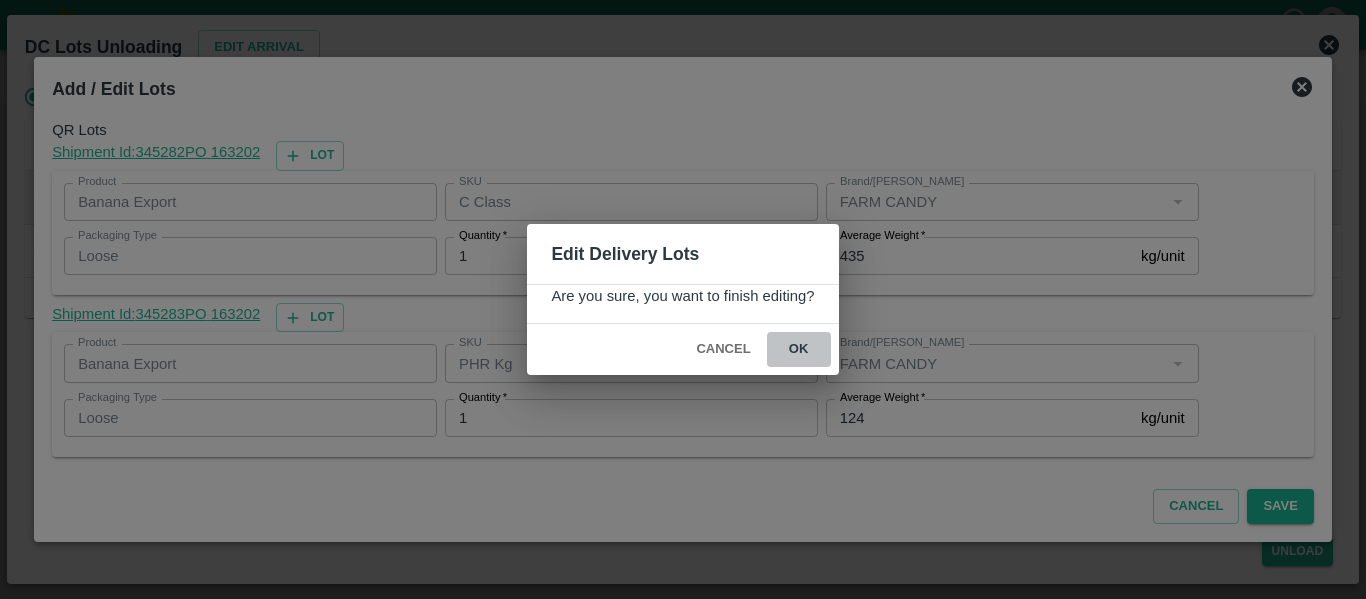 click on "ok" at bounding box center (799, 349) 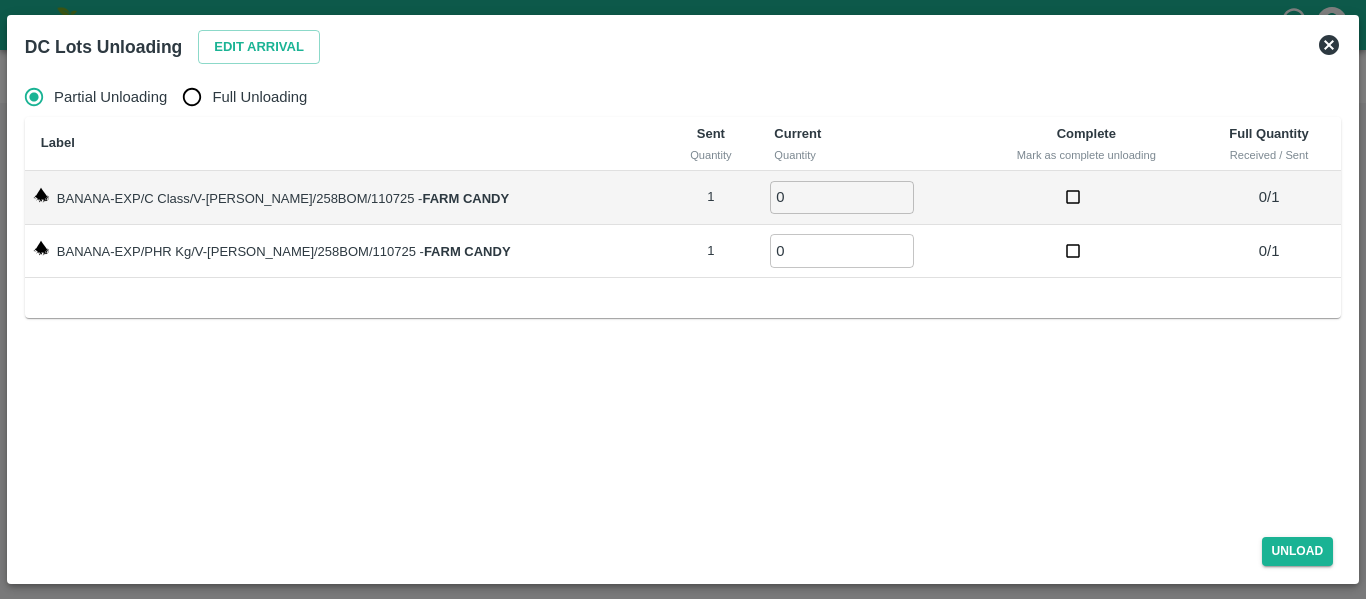 click on "Full Unloading" at bounding box center (259, 97) 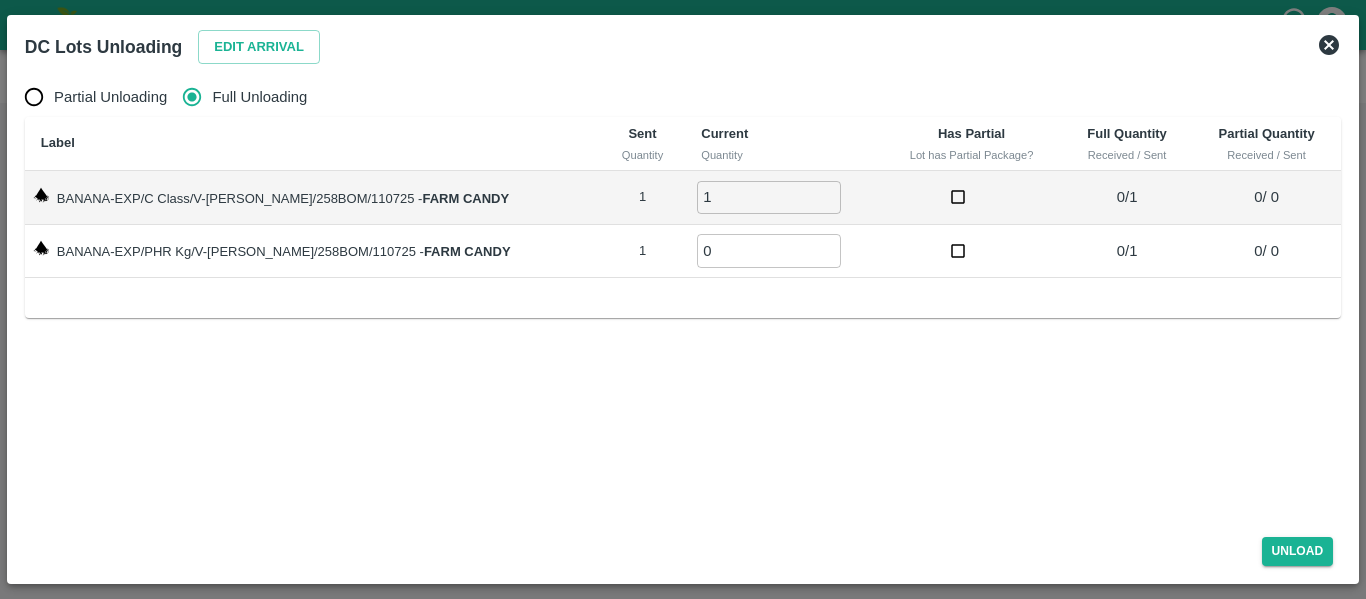 type on "1" 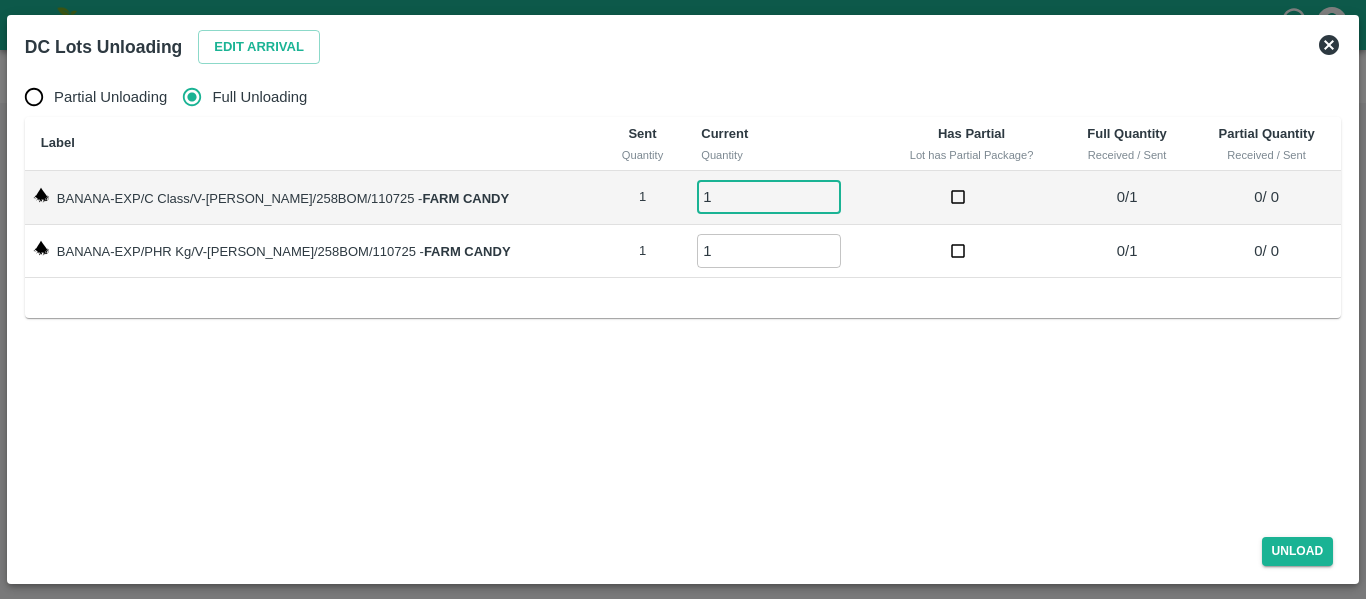 type on "1" 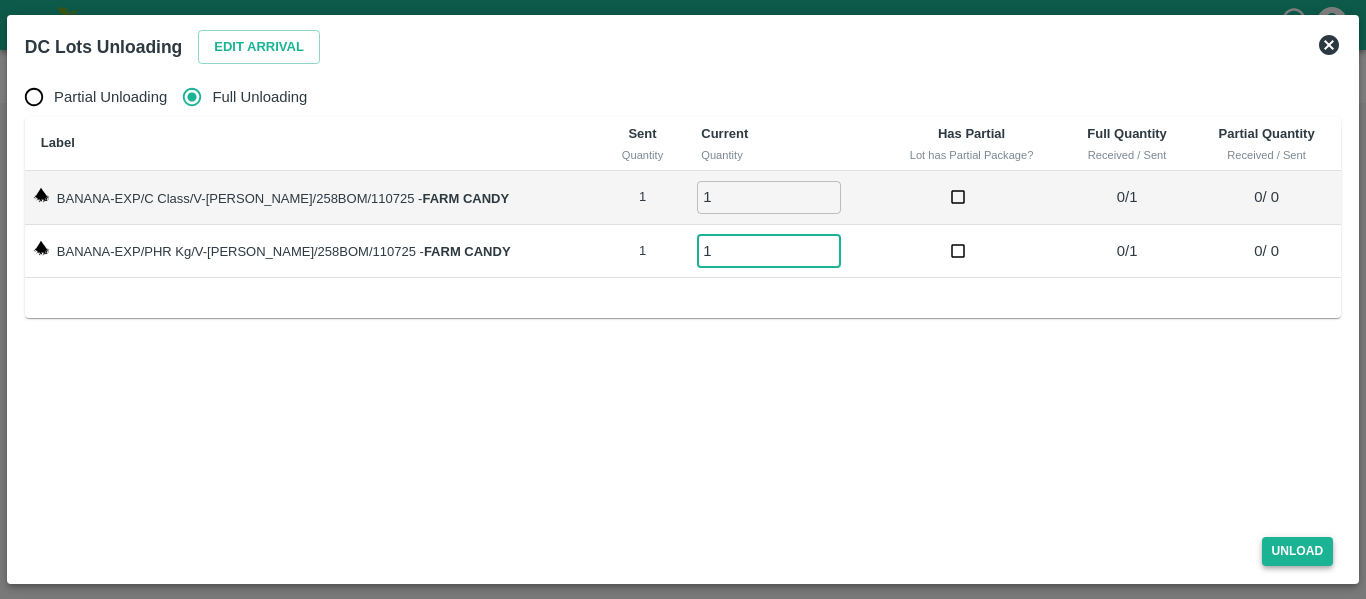 click on "Unload" at bounding box center [1298, 551] 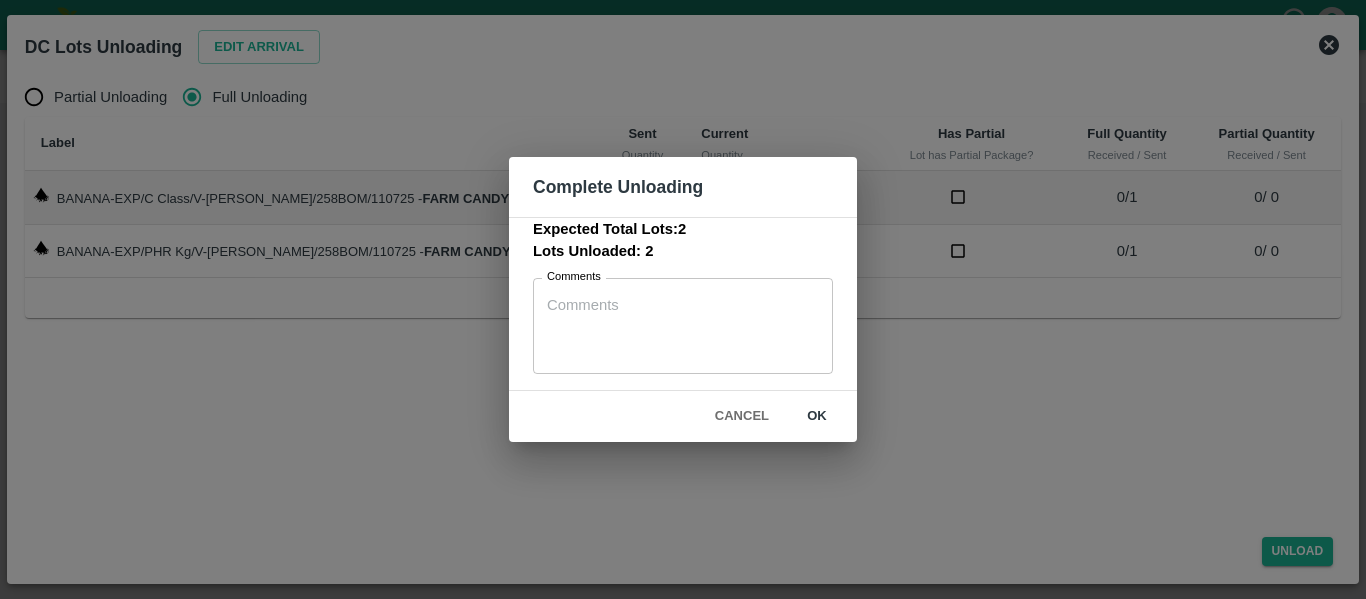 click on "ok" at bounding box center (817, 416) 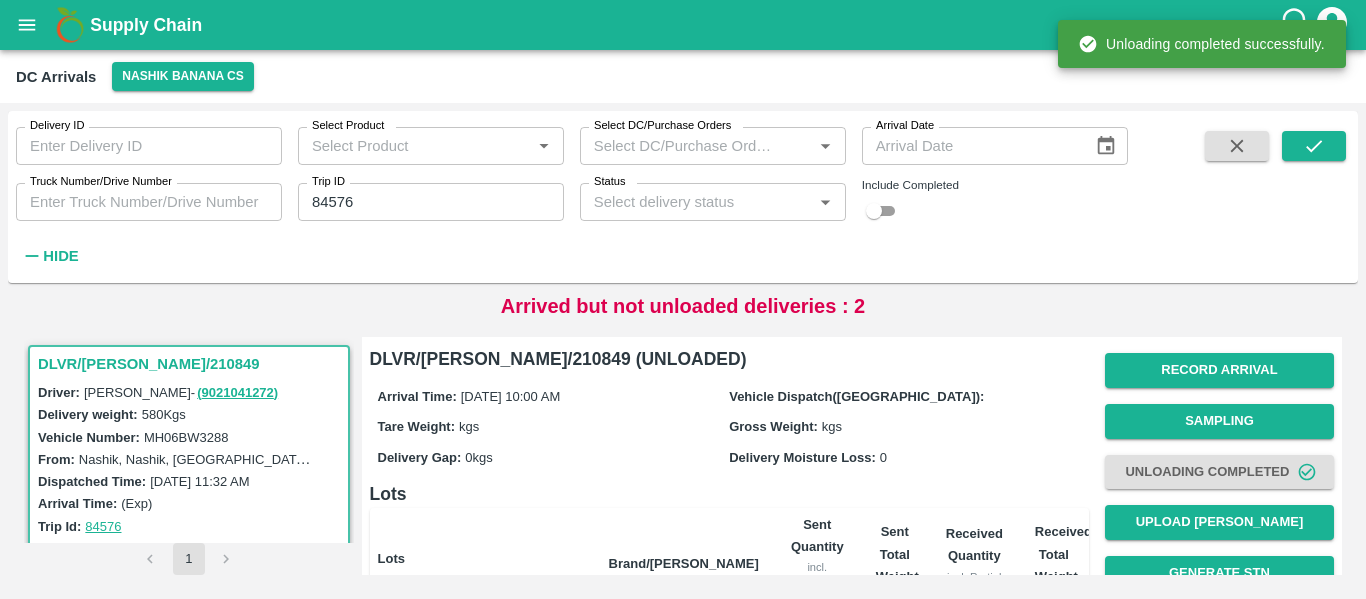 scroll, scrollTop: 275, scrollLeft: 0, axis: vertical 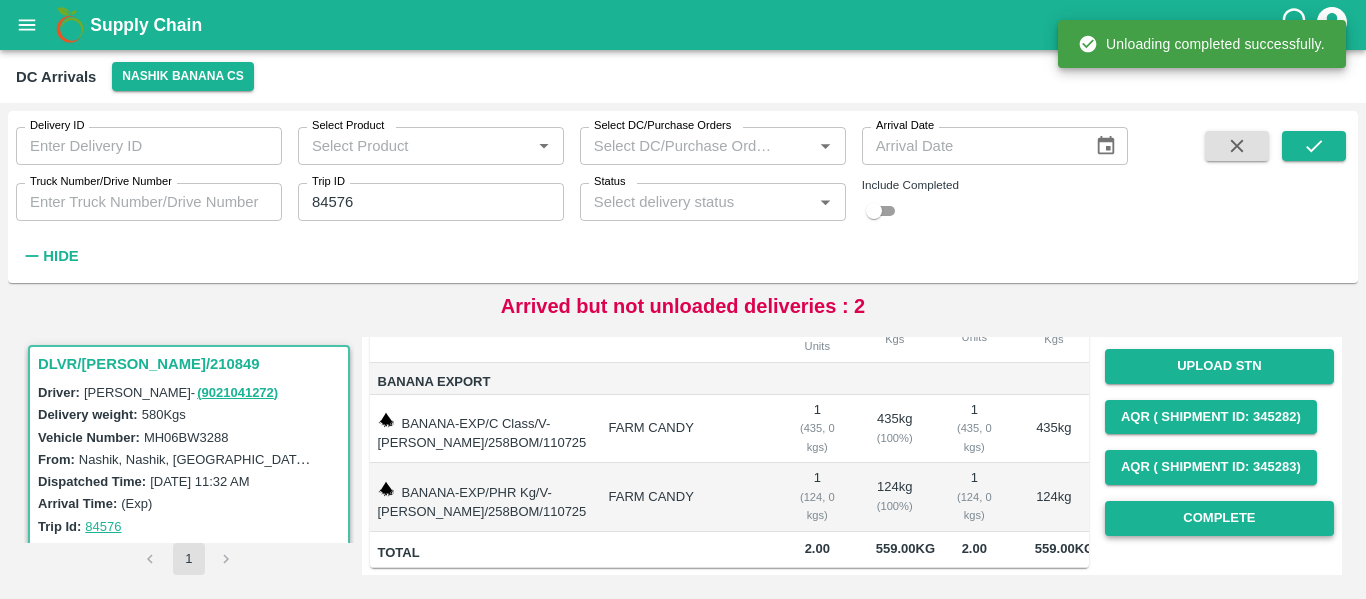 click on "Complete" at bounding box center (1219, 518) 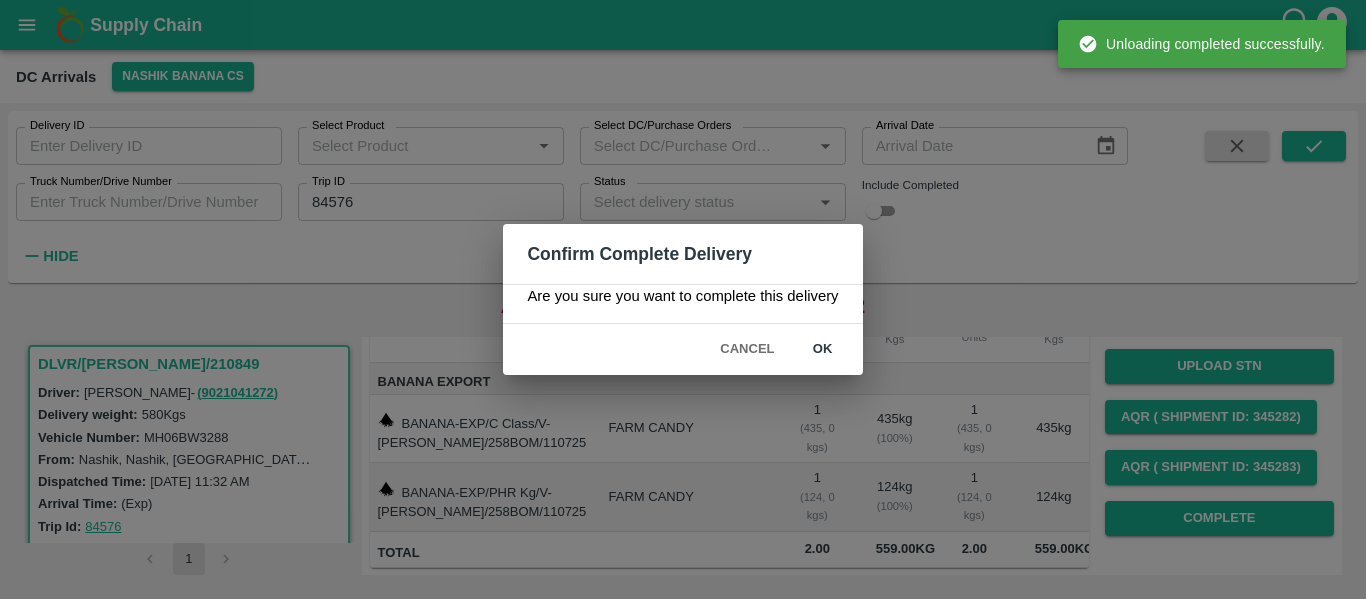click on "ok" at bounding box center (823, 349) 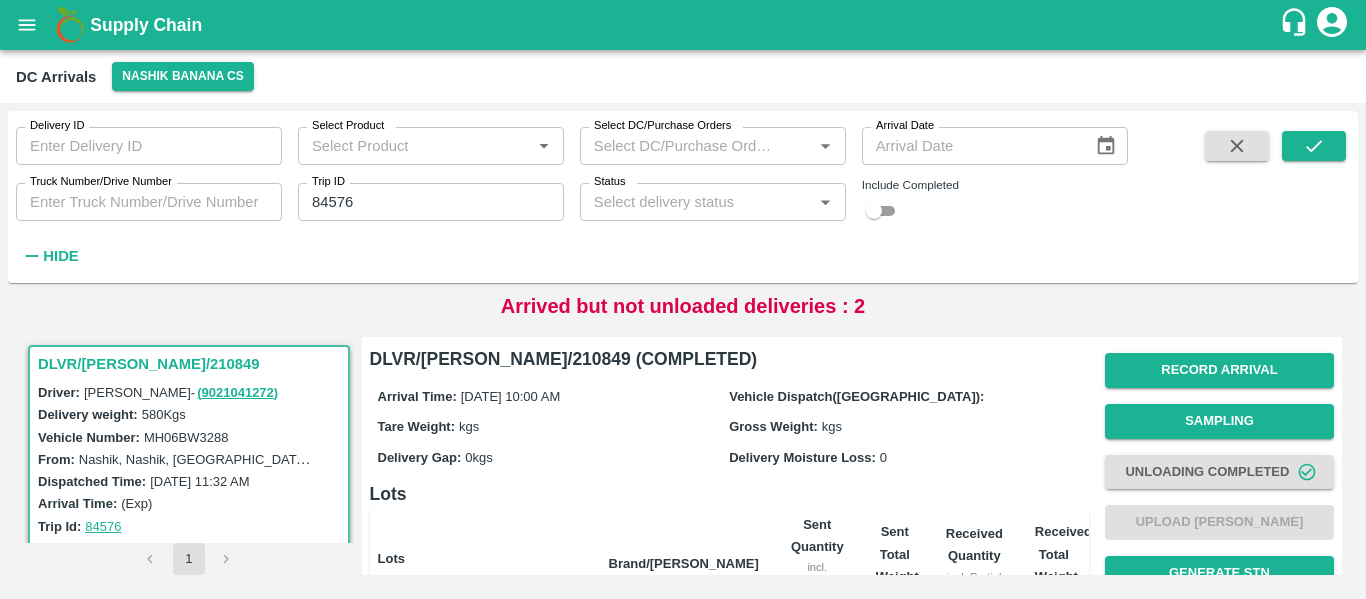 click 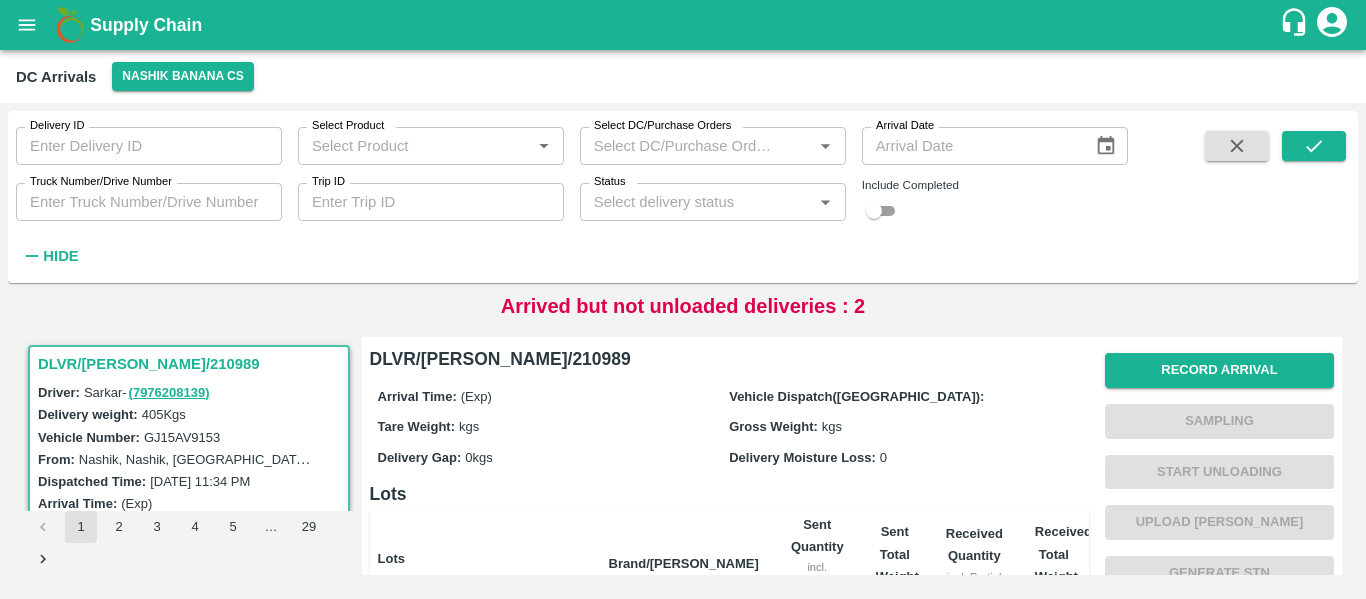 click at bounding box center [874, 211] 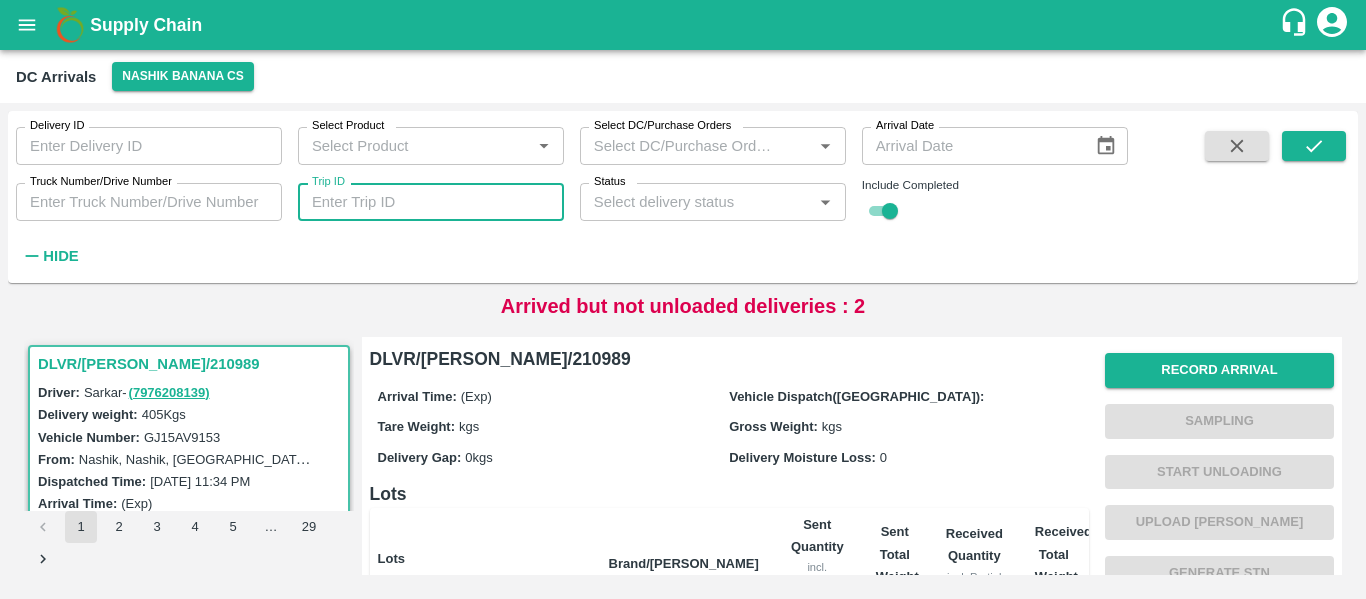 click on "Trip ID" at bounding box center (431, 202) 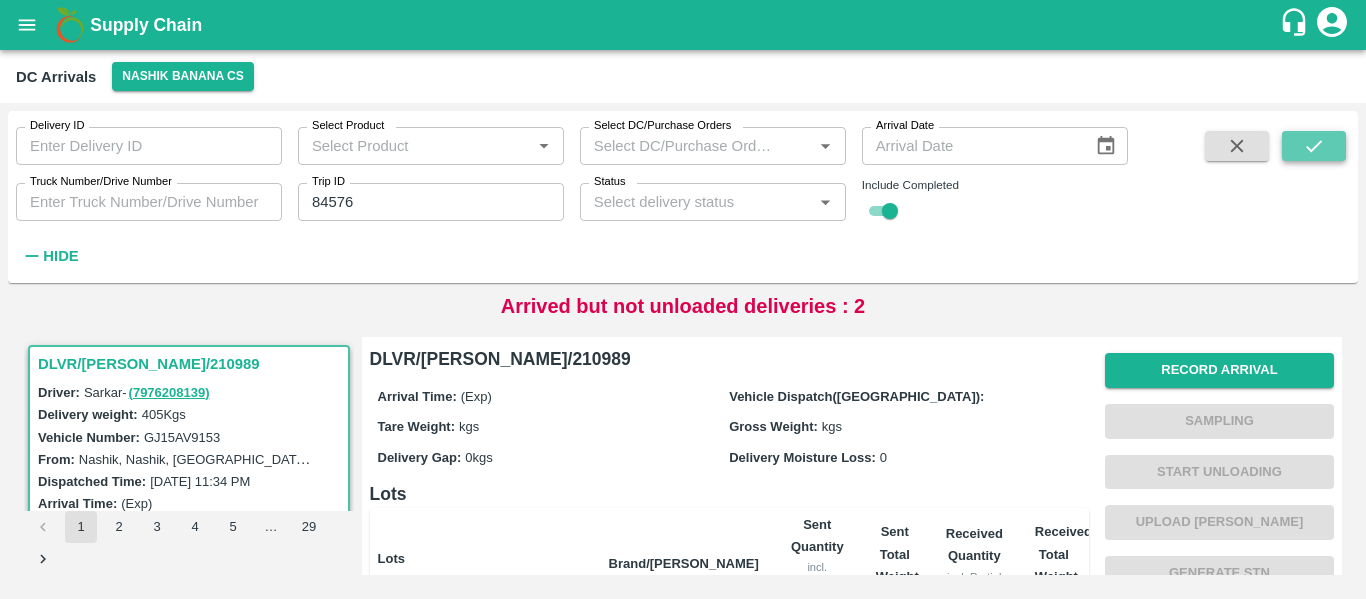 click at bounding box center (1314, 146) 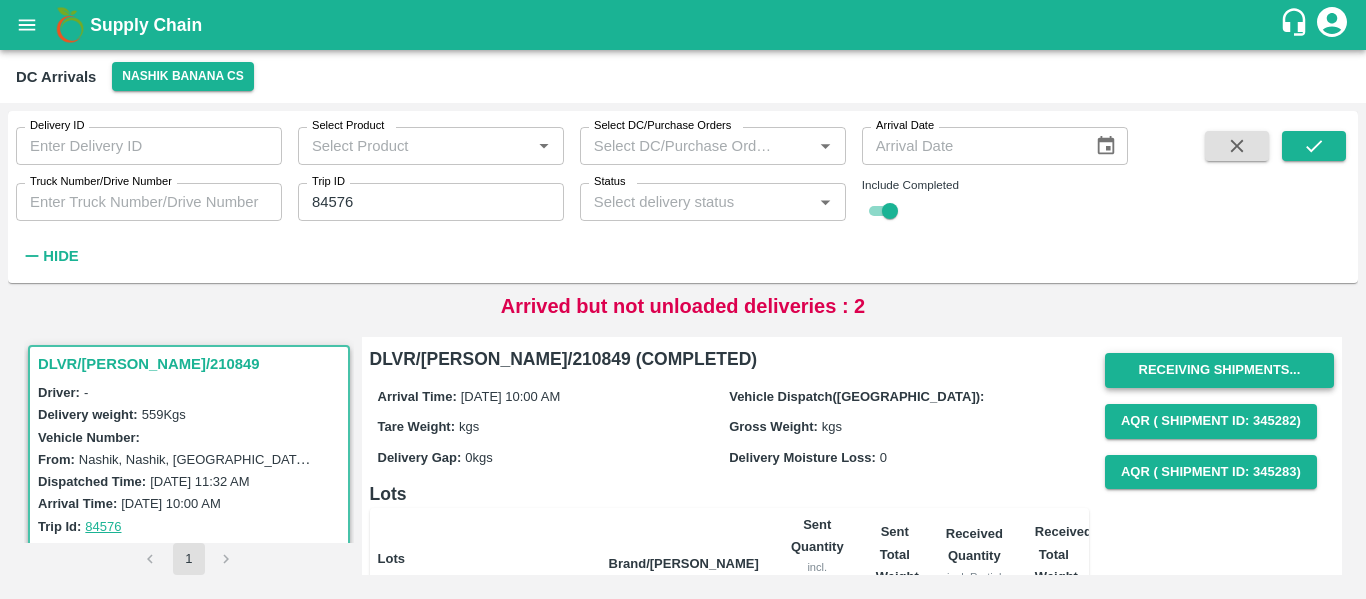 click on "Receiving Shipments..." at bounding box center [1219, 370] 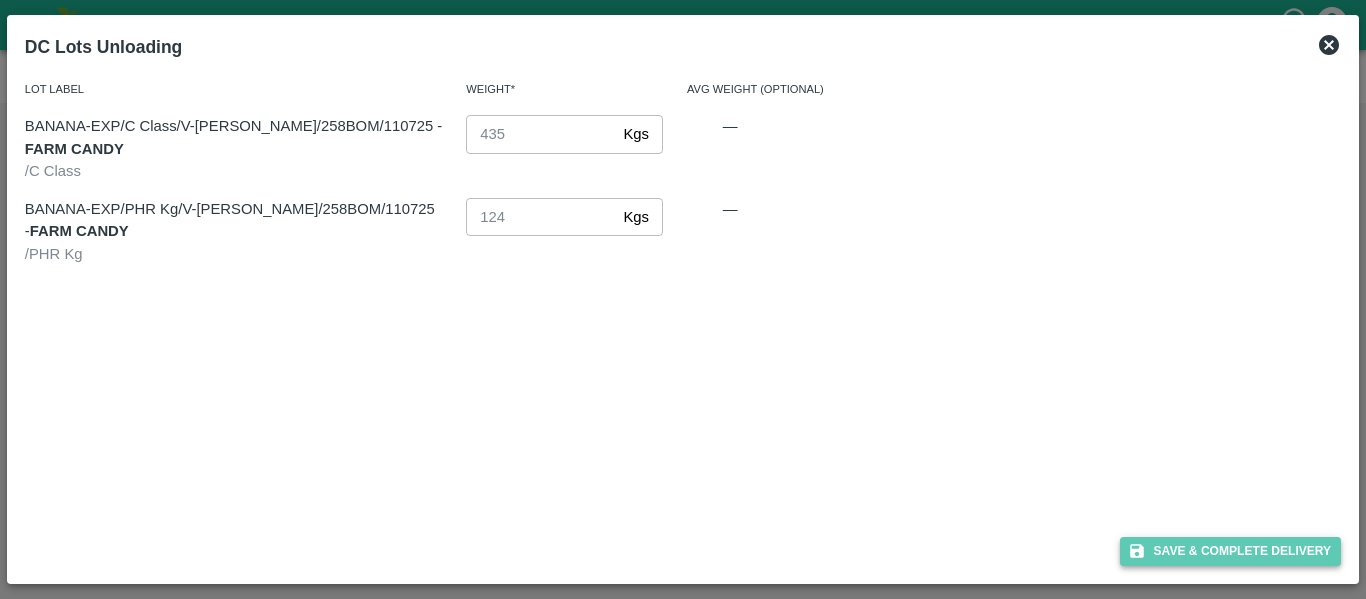click on "Save & Complete Delivery" at bounding box center [1231, 551] 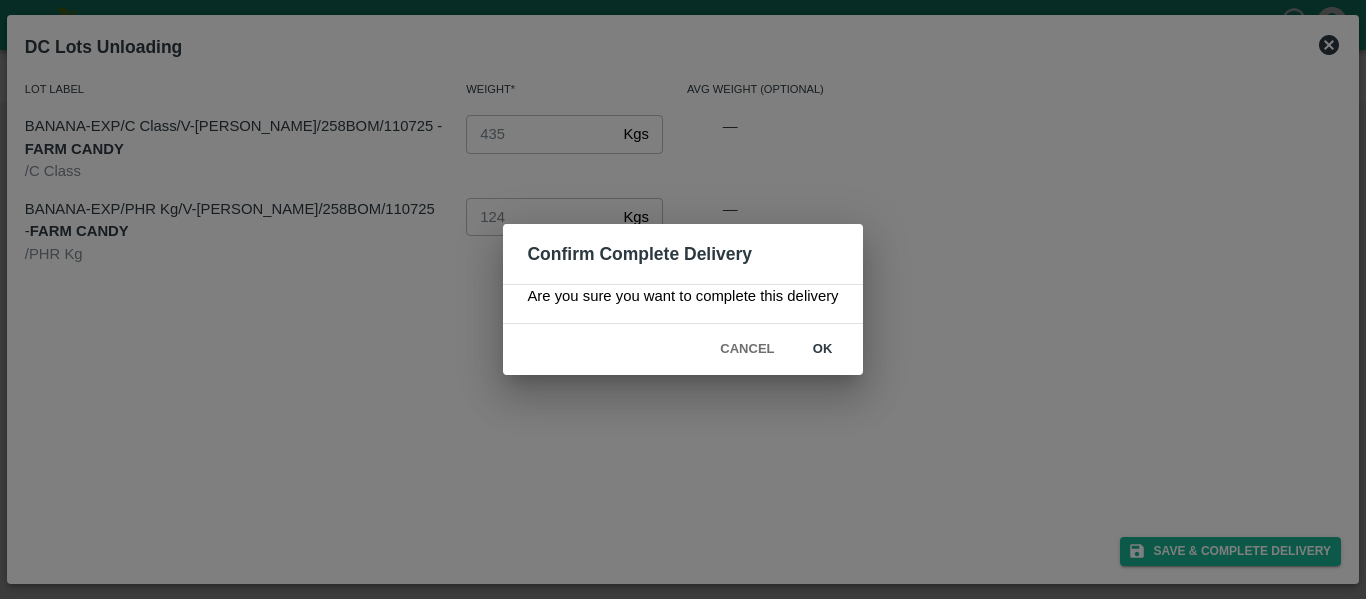 click on "ok" at bounding box center [823, 349] 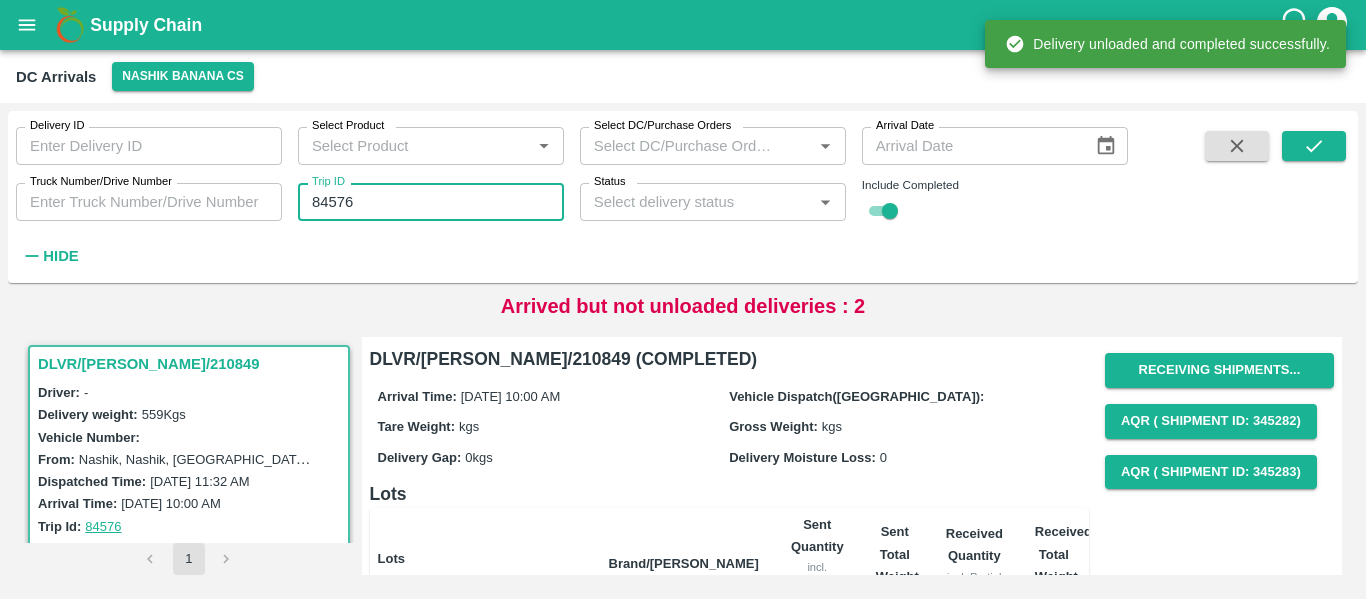 click on "84576" at bounding box center [431, 202] 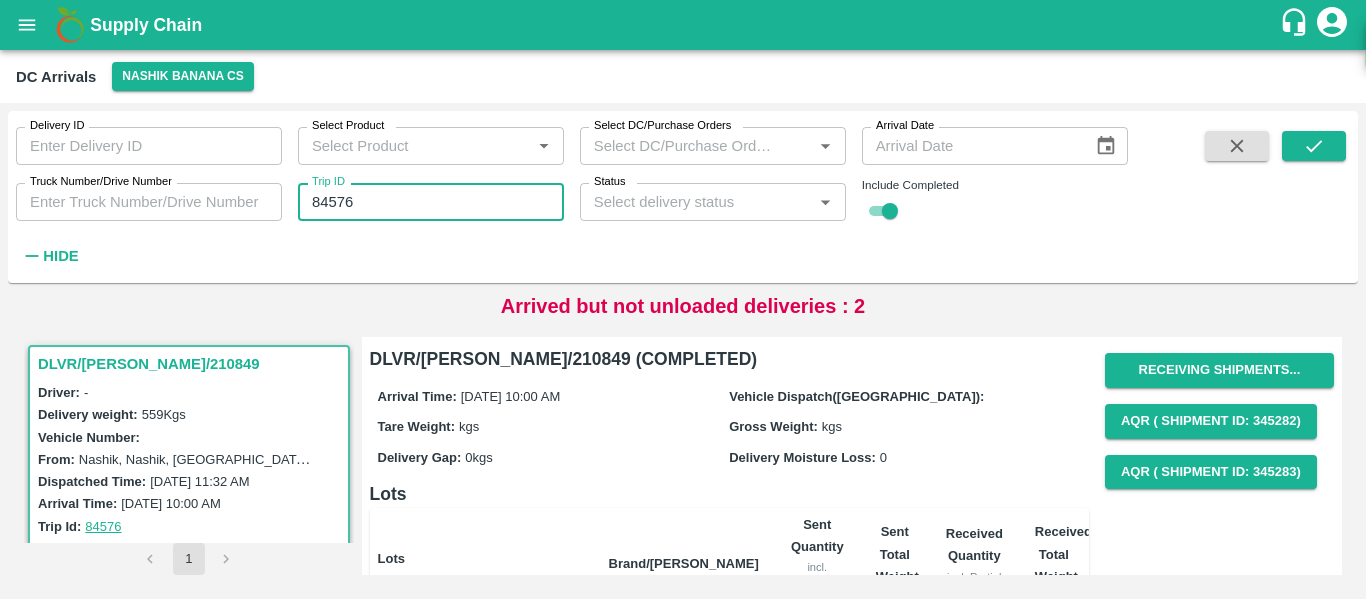 paste 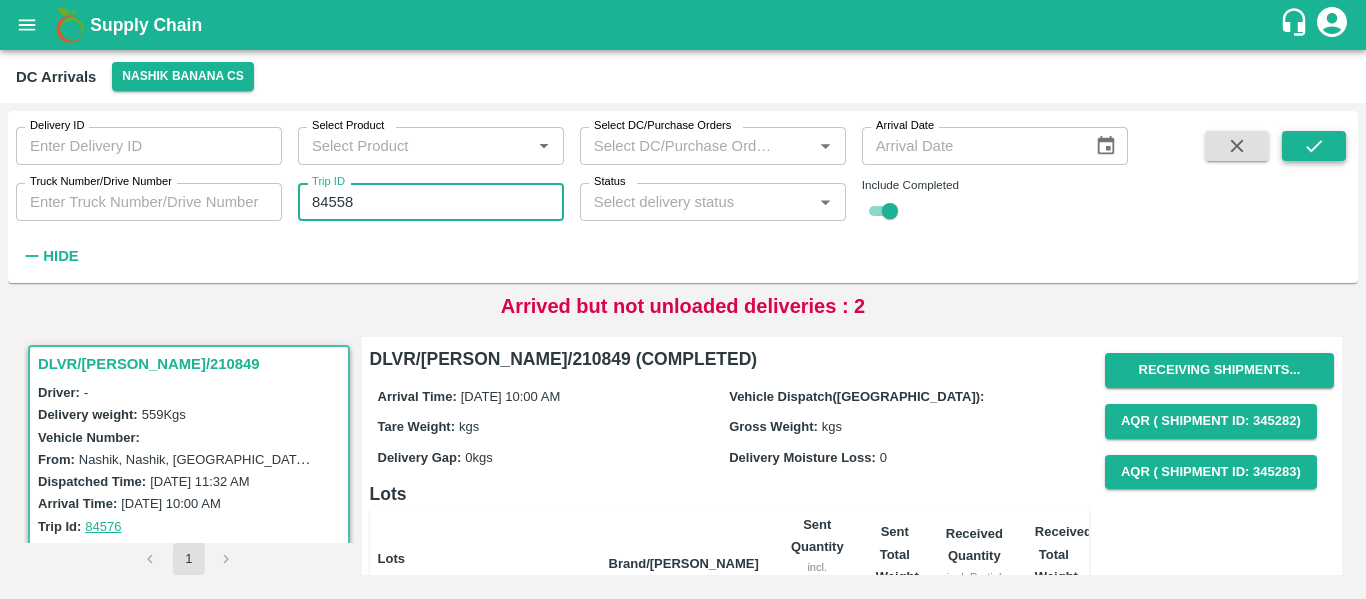 type on "84558" 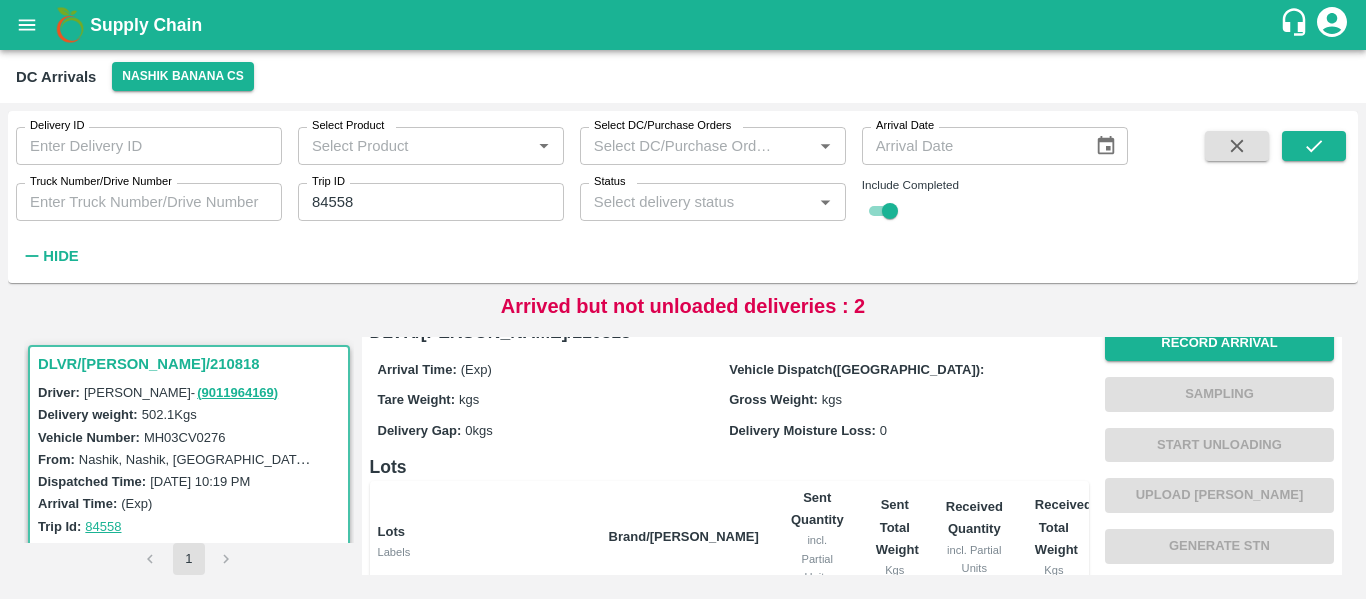 scroll, scrollTop: 0, scrollLeft: 0, axis: both 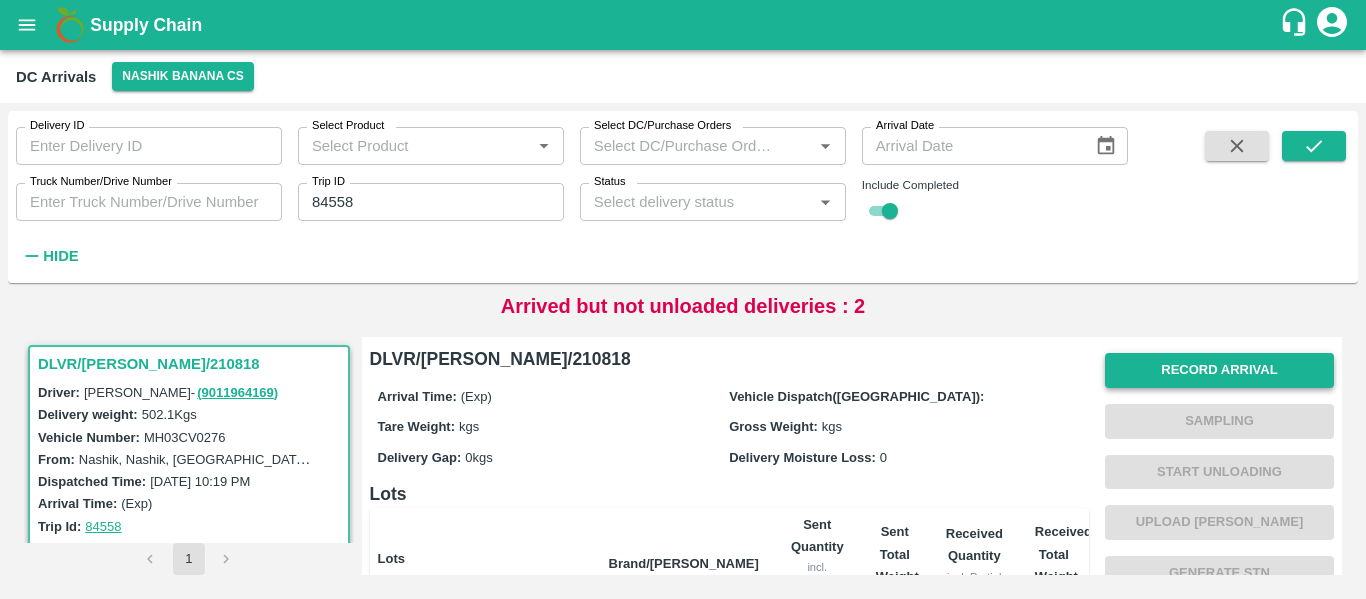click on "Record Arrival" at bounding box center [1219, 370] 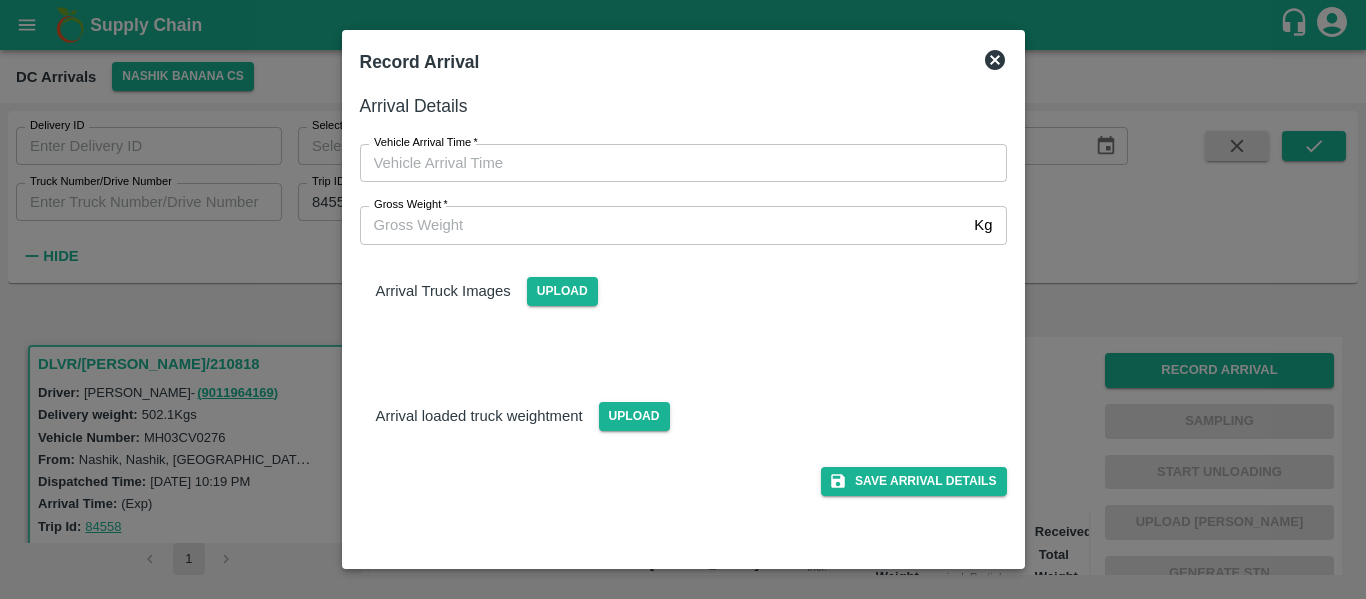 click on "Gross Weight   * Kg Gross Weight" at bounding box center (671, 213) 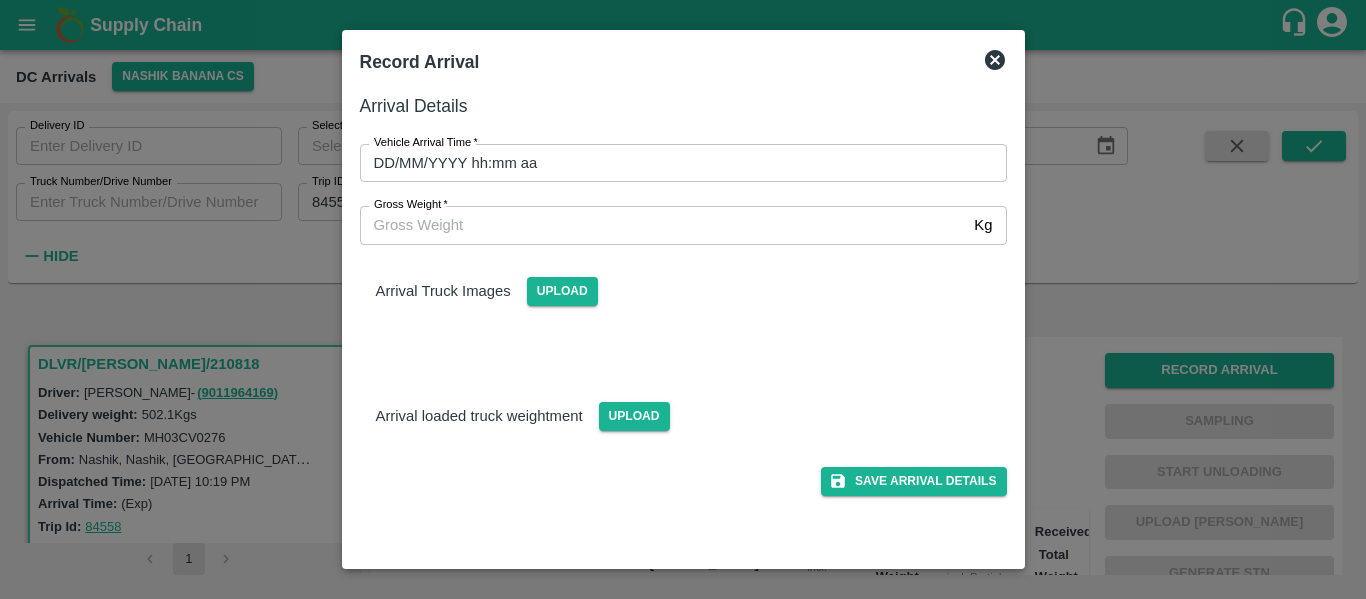 click on "DD/MM/YYYY hh:mm aa" at bounding box center (676, 163) 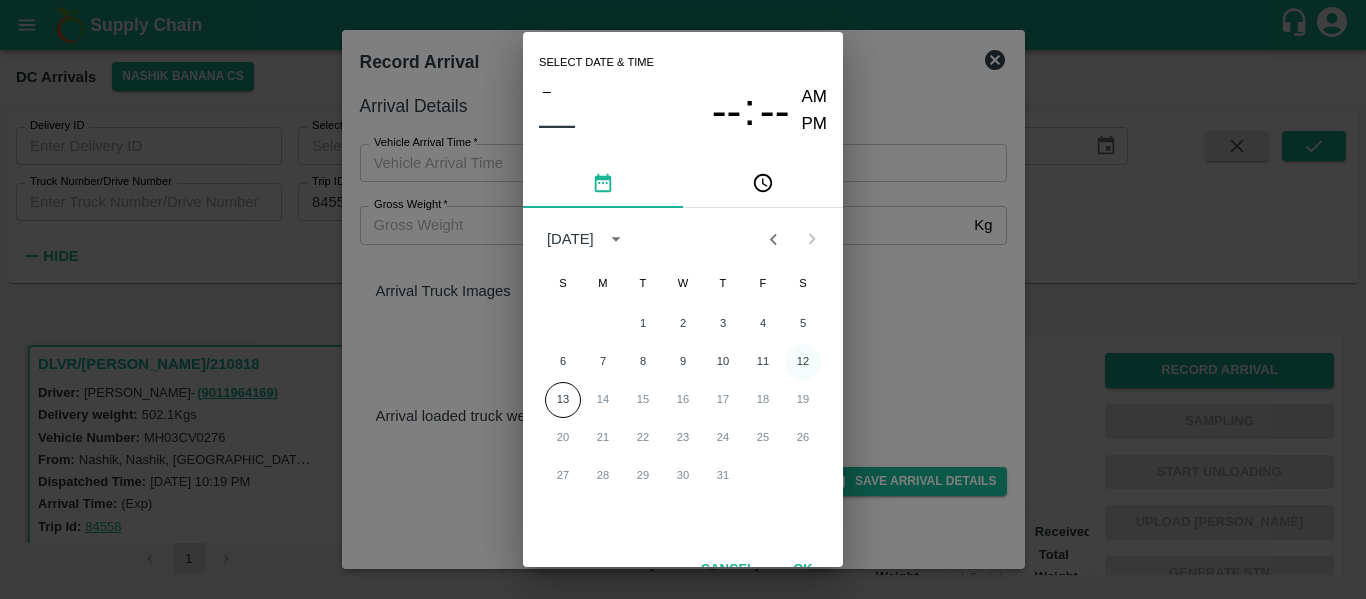 click on "12" at bounding box center (803, 362) 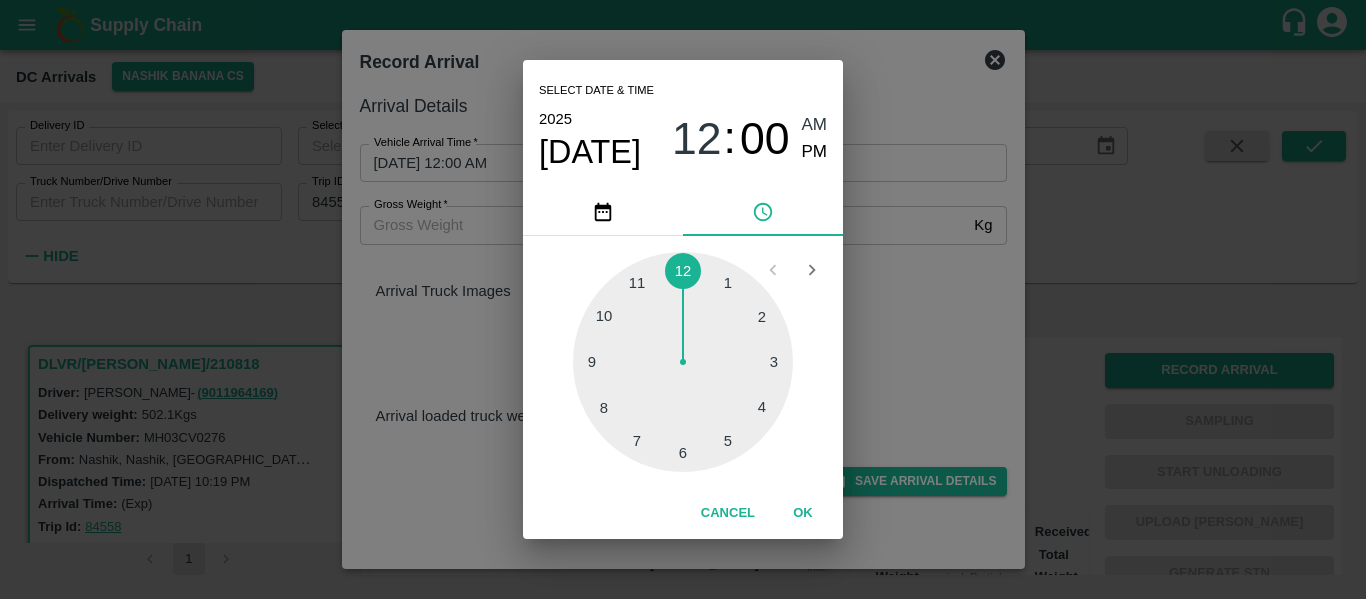 click at bounding box center (683, 362) 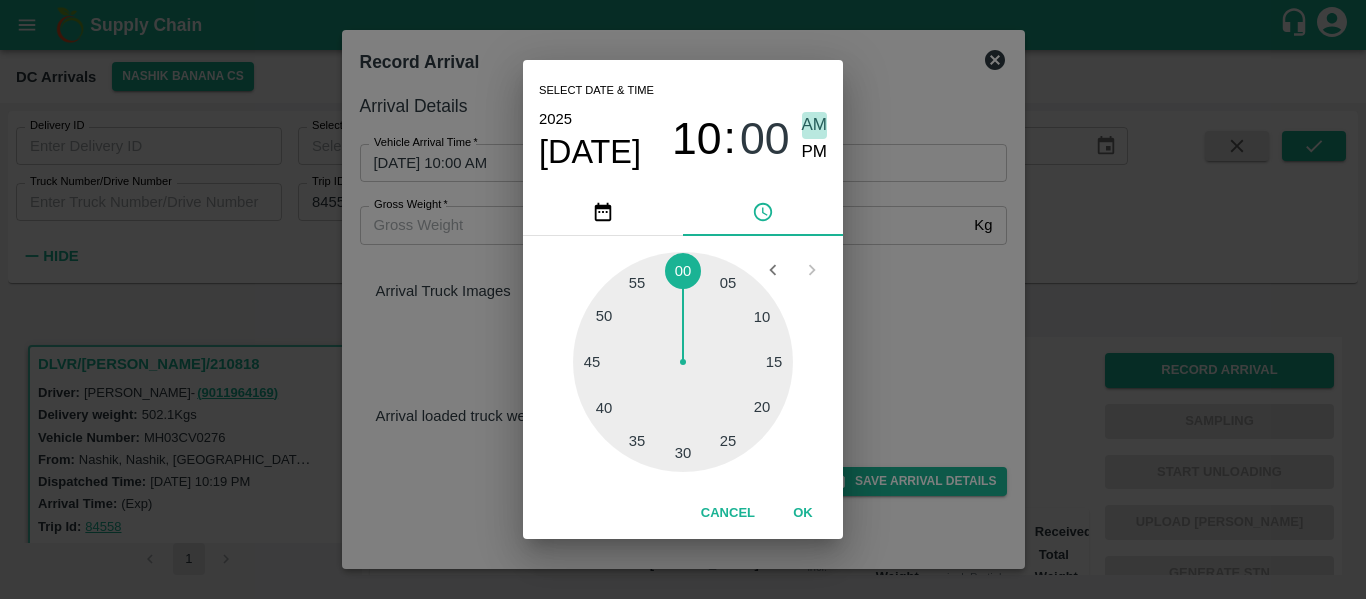 click on "AM" at bounding box center [815, 125] 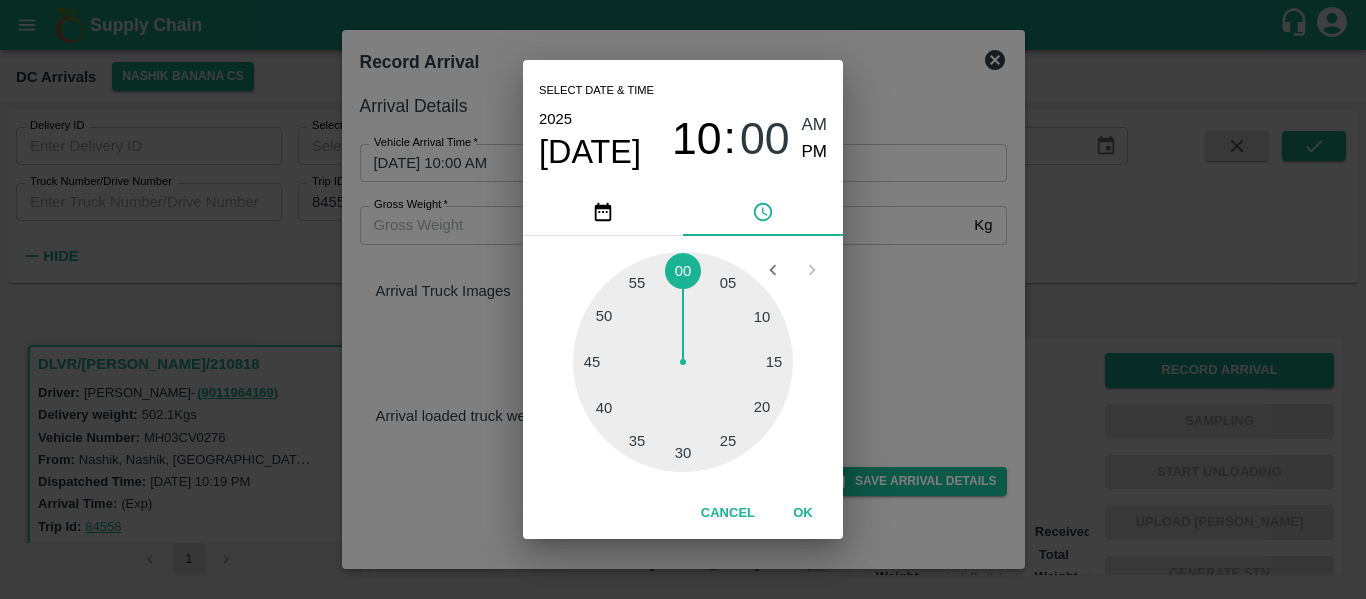 click on "OK" at bounding box center [803, 513] 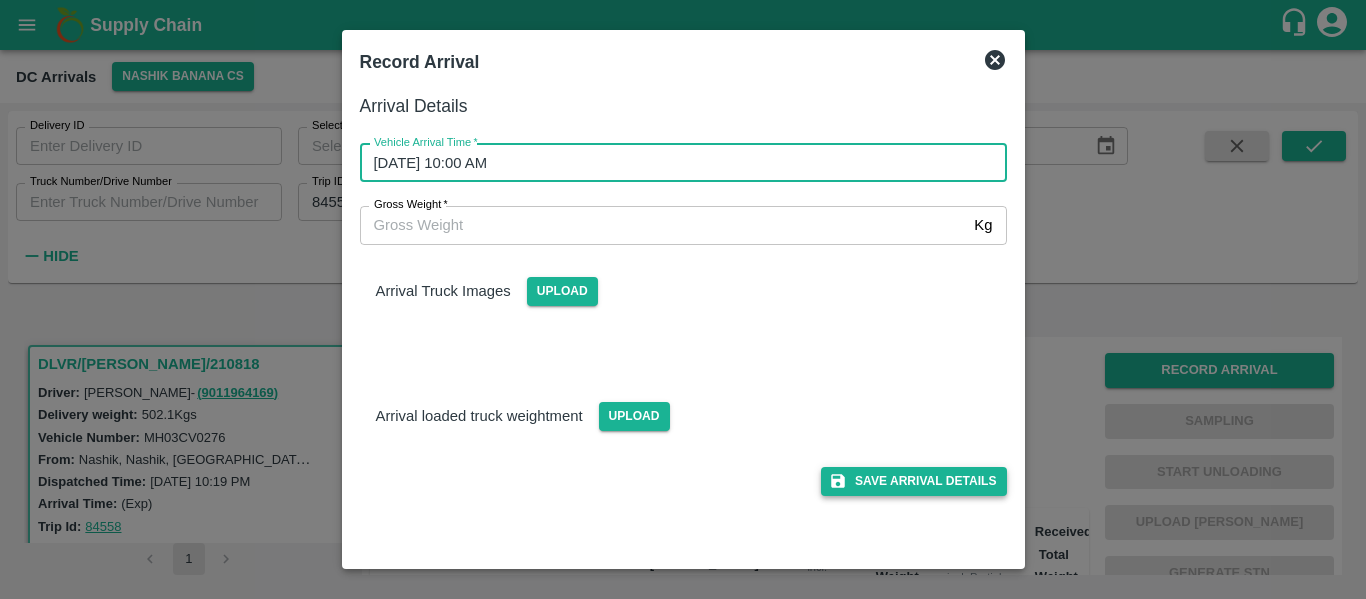 click on "Save Arrival Details" at bounding box center [913, 481] 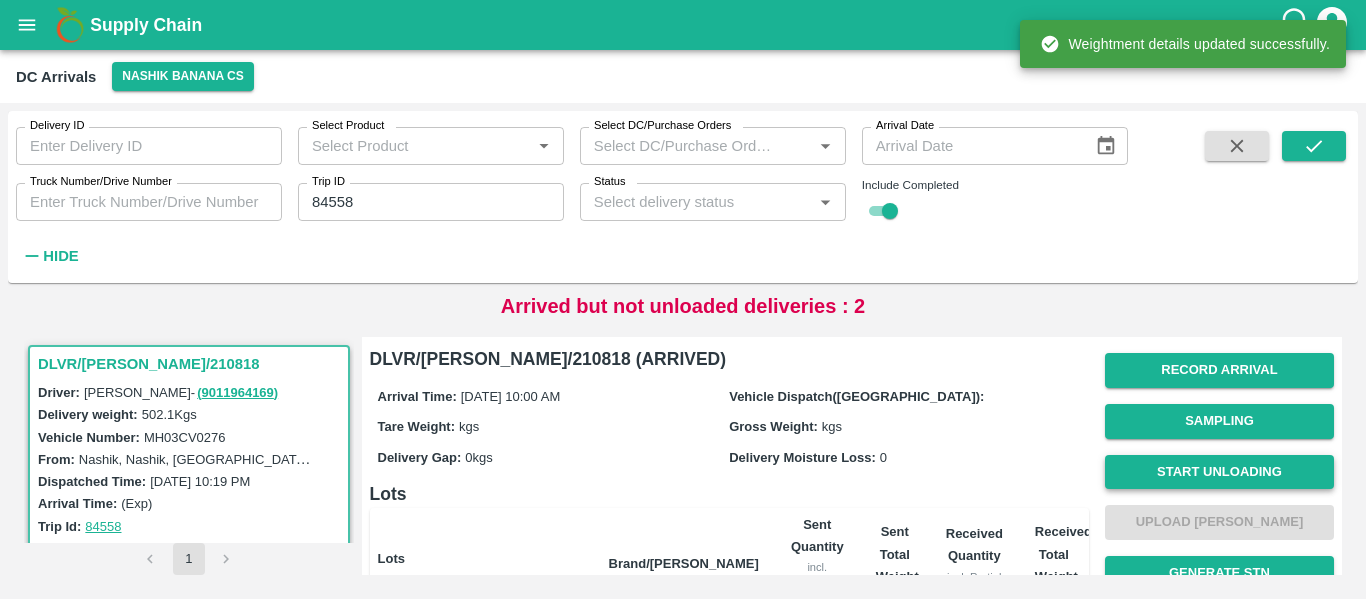 click on "Start Unloading" at bounding box center [1219, 472] 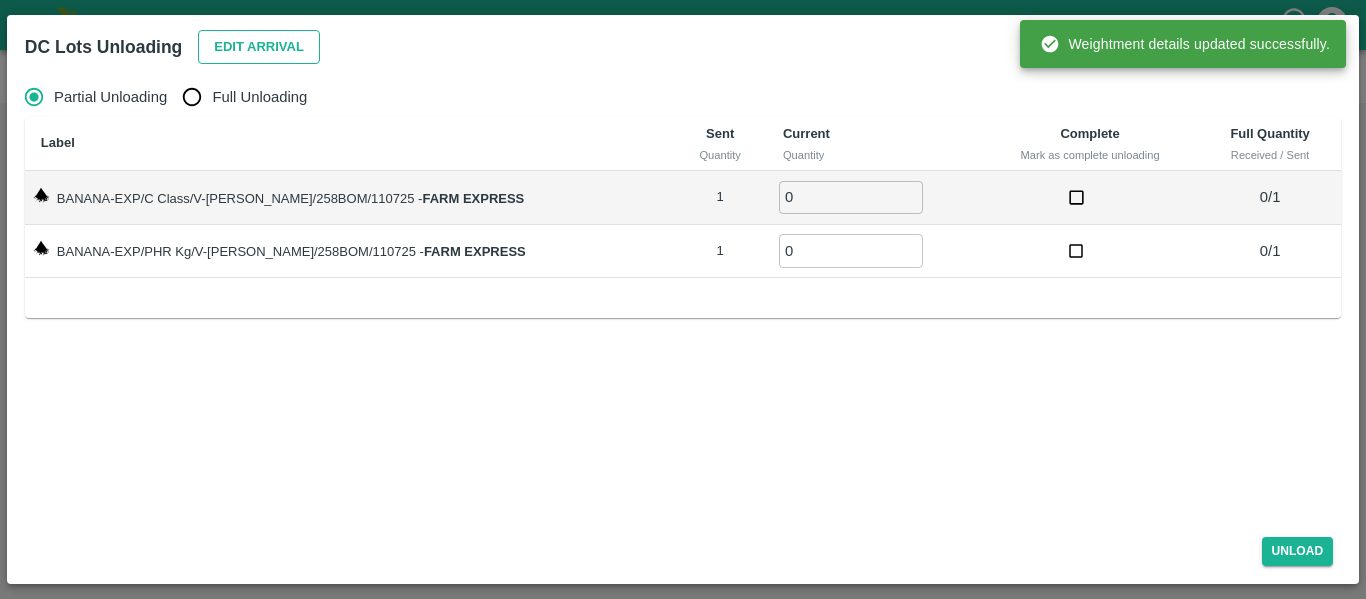 click on "Edit Arrival" at bounding box center (259, 47) 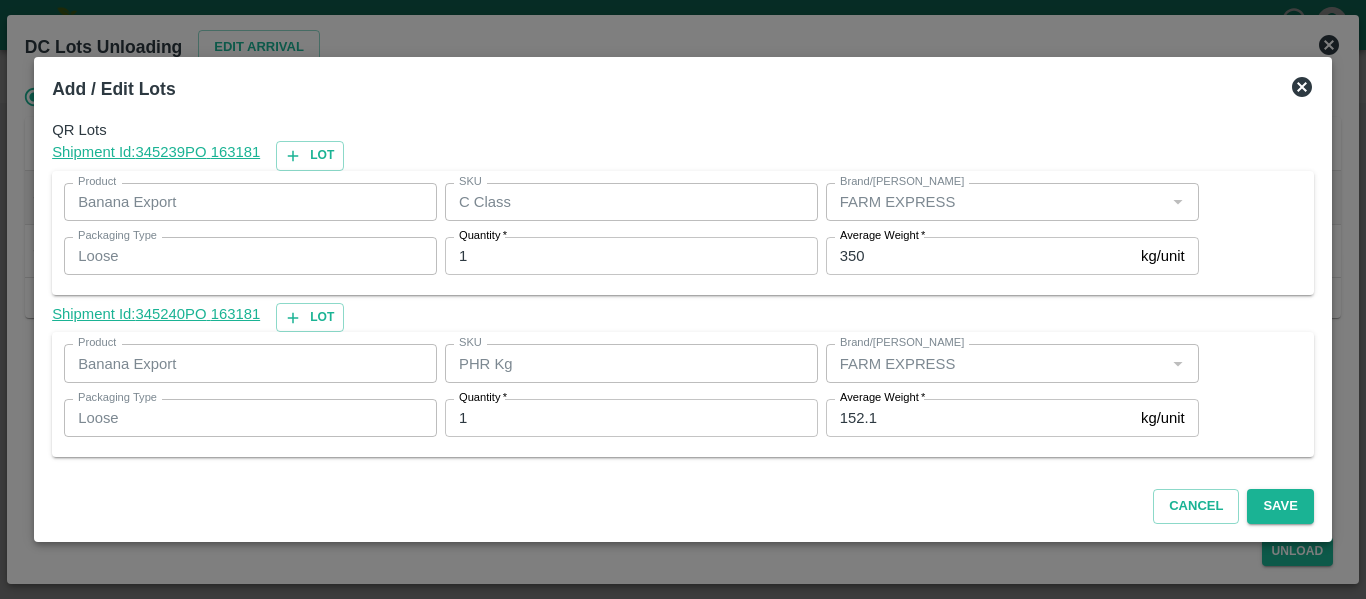 click on "152.1" at bounding box center [979, 418] 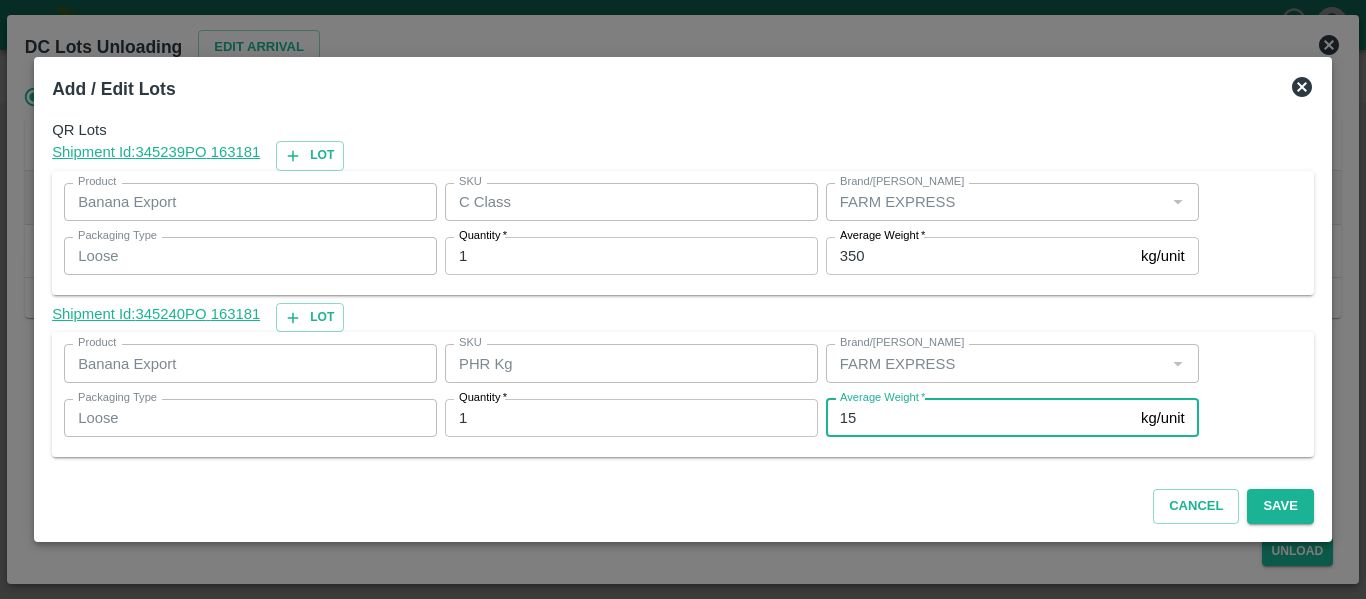 type on "1" 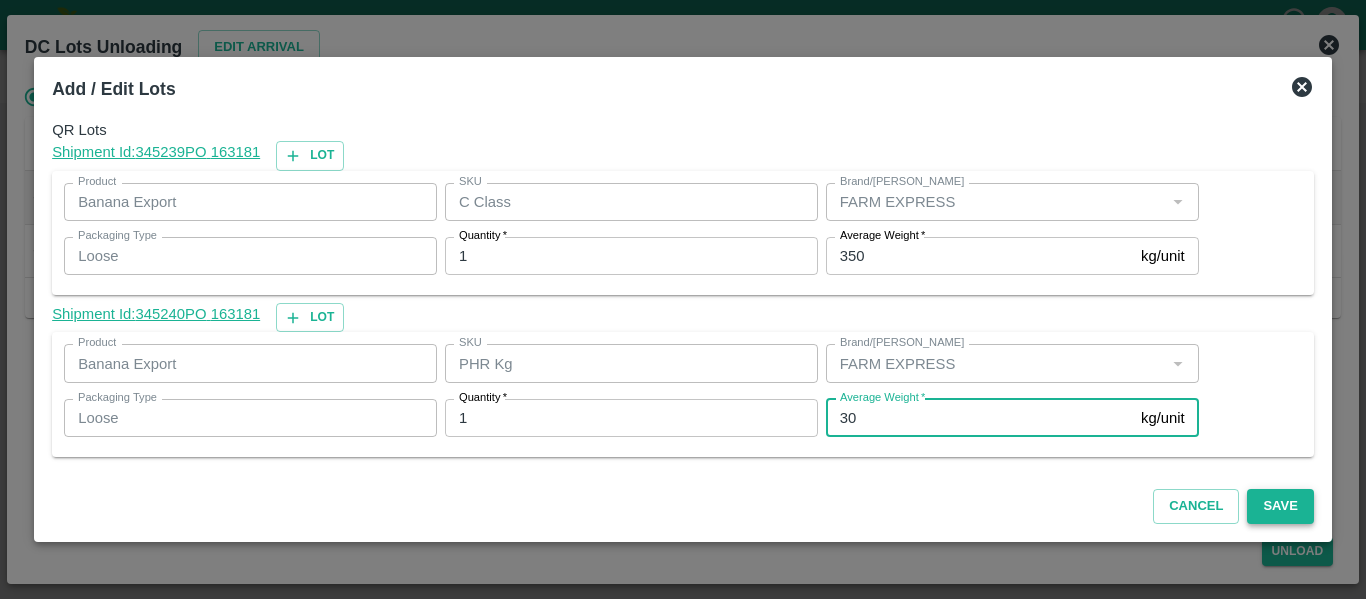 type on "30" 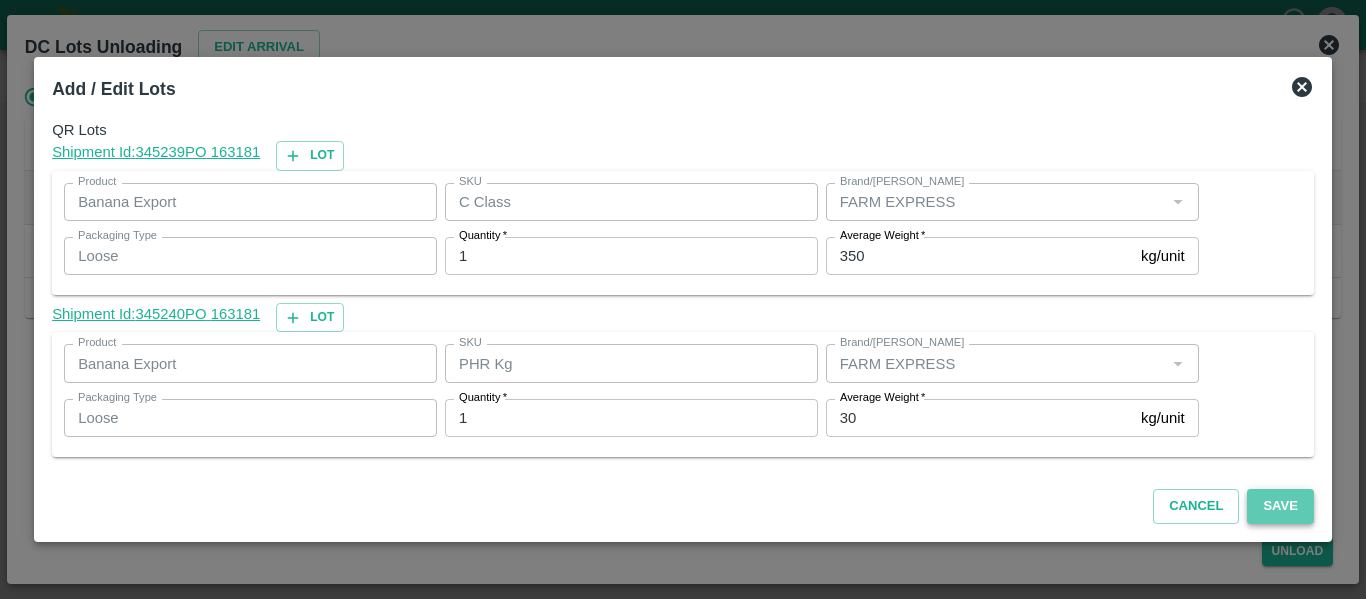 click on "Save" at bounding box center (1280, 506) 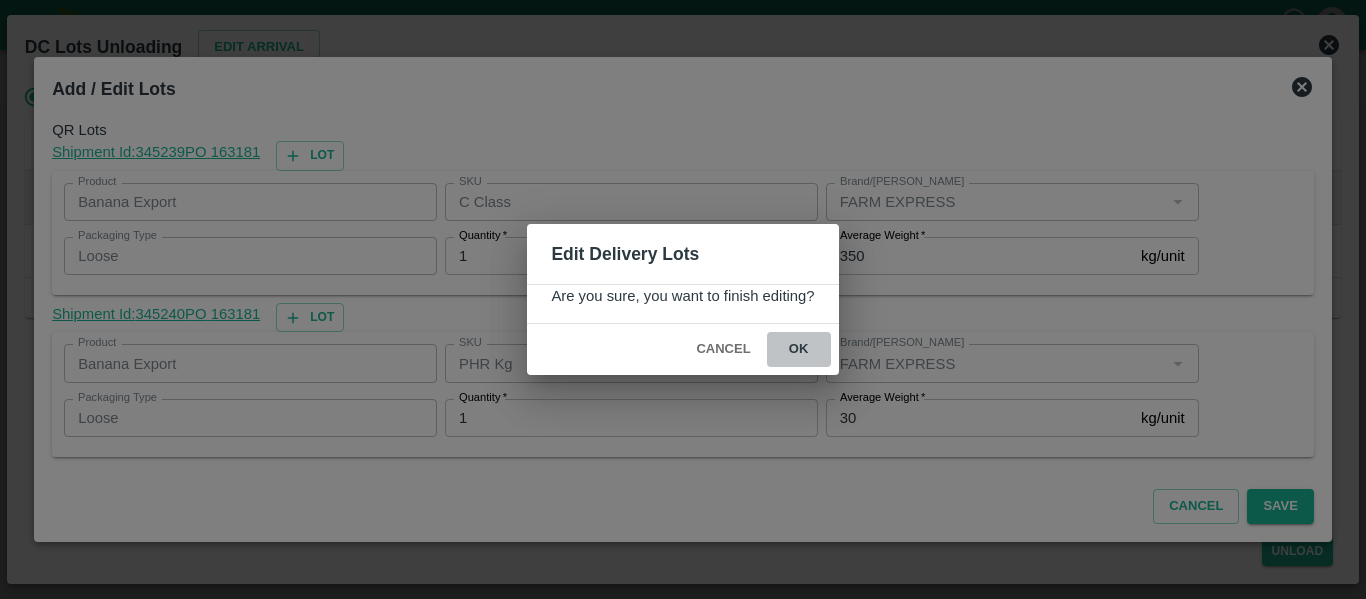 click on "ok" at bounding box center [799, 349] 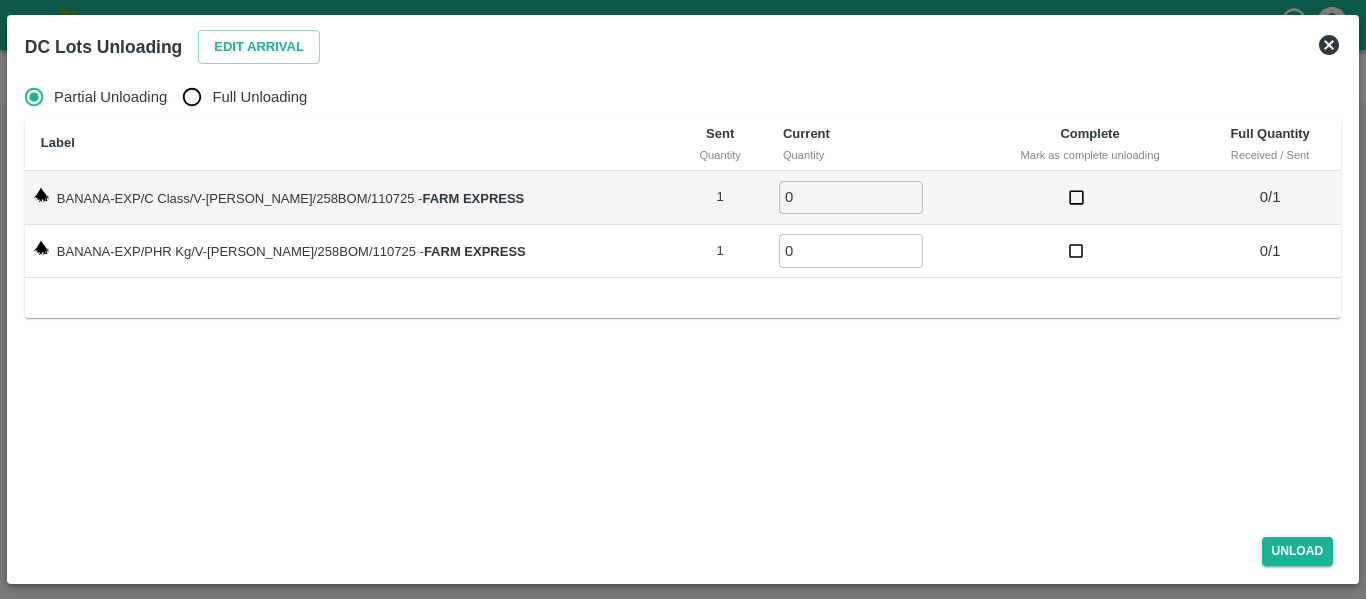 click on "Full Unloading" at bounding box center [192, 97] 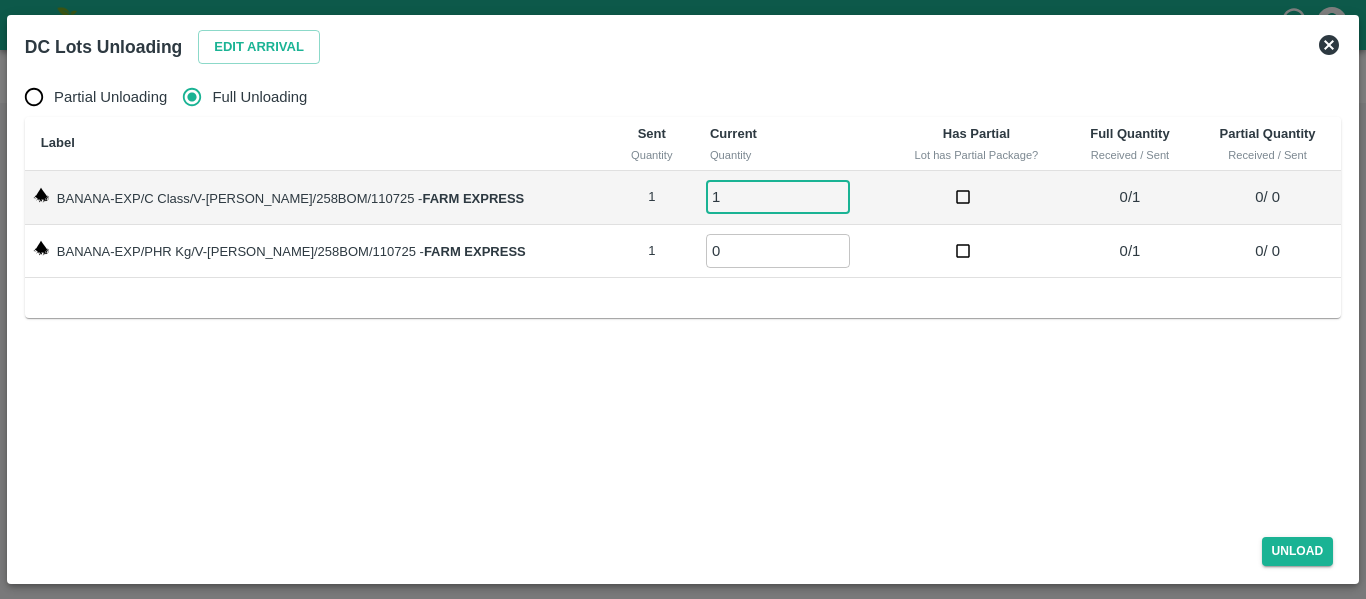 type on "1" 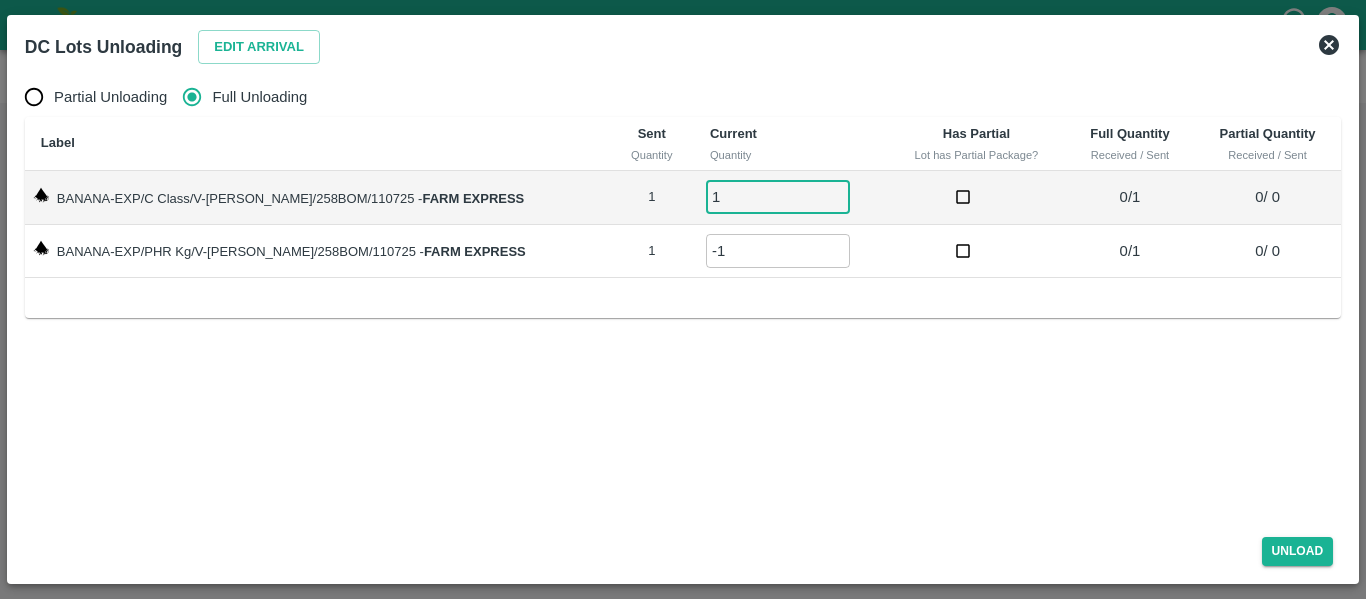 click on "-1" at bounding box center (778, 250) 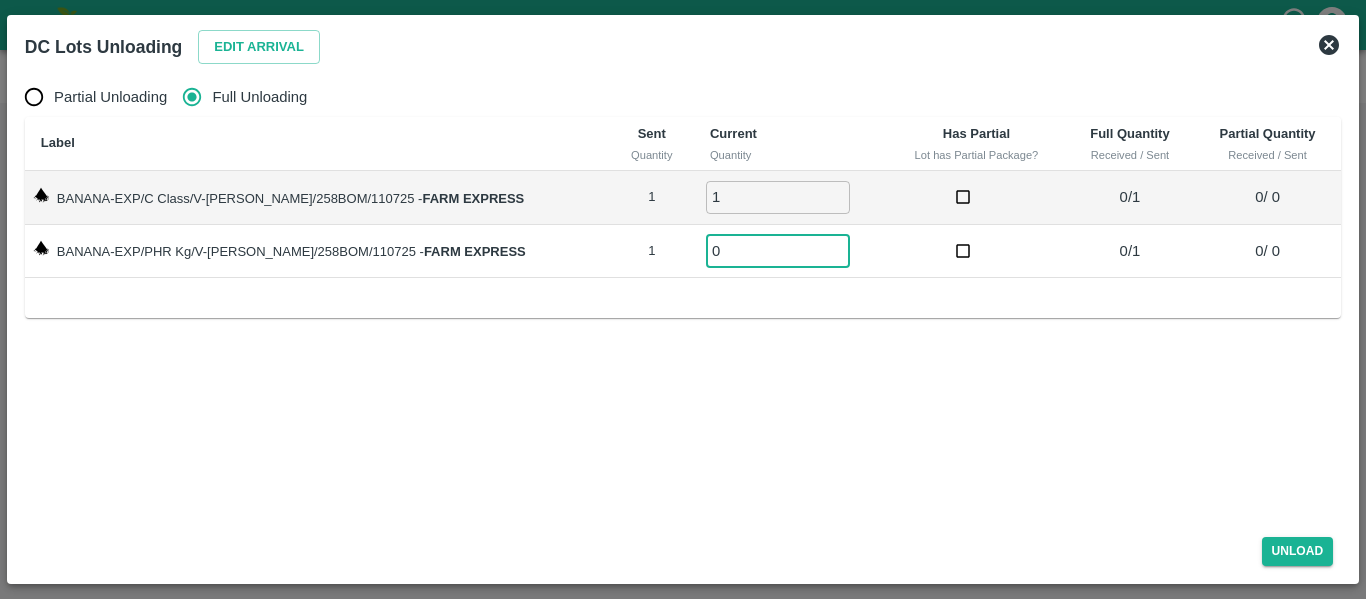 click on "0" at bounding box center (778, 250) 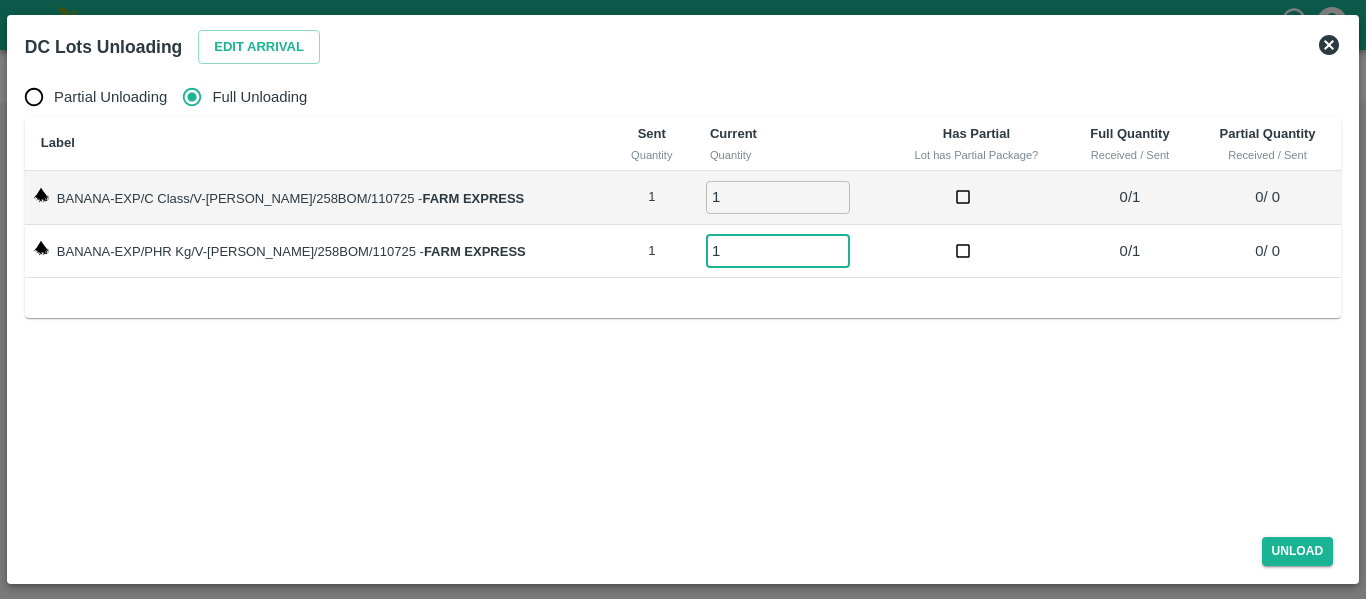 type on "1" 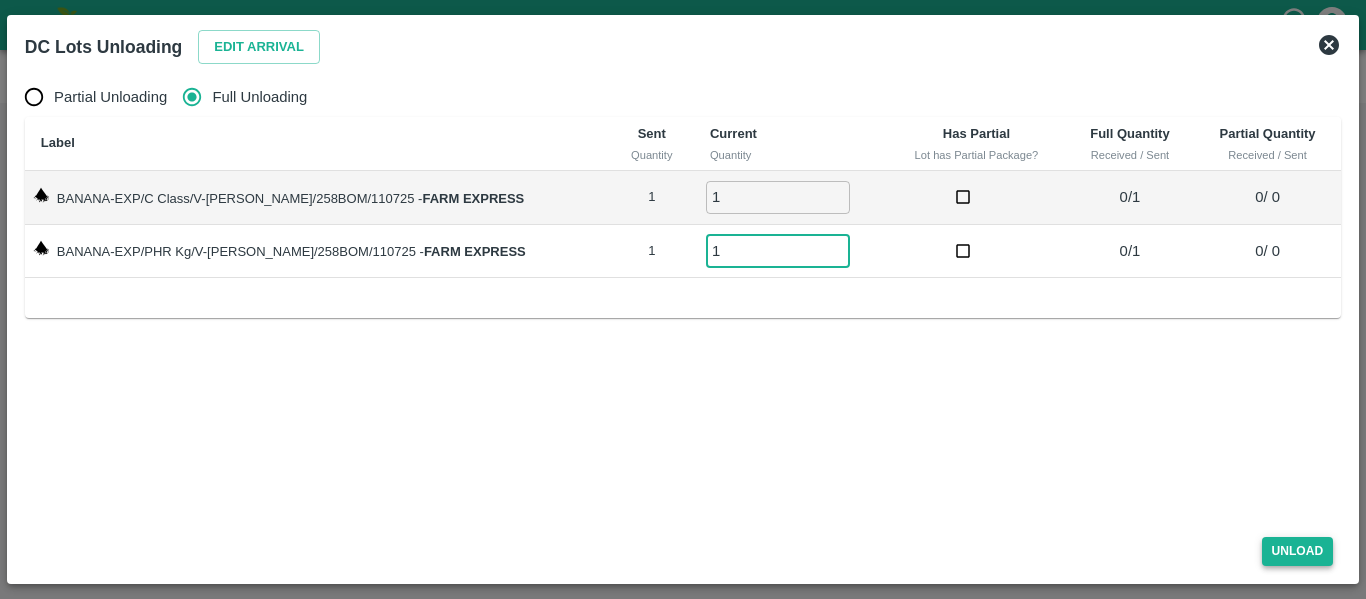 click on "Unload" at bounding box center [1298, 551] 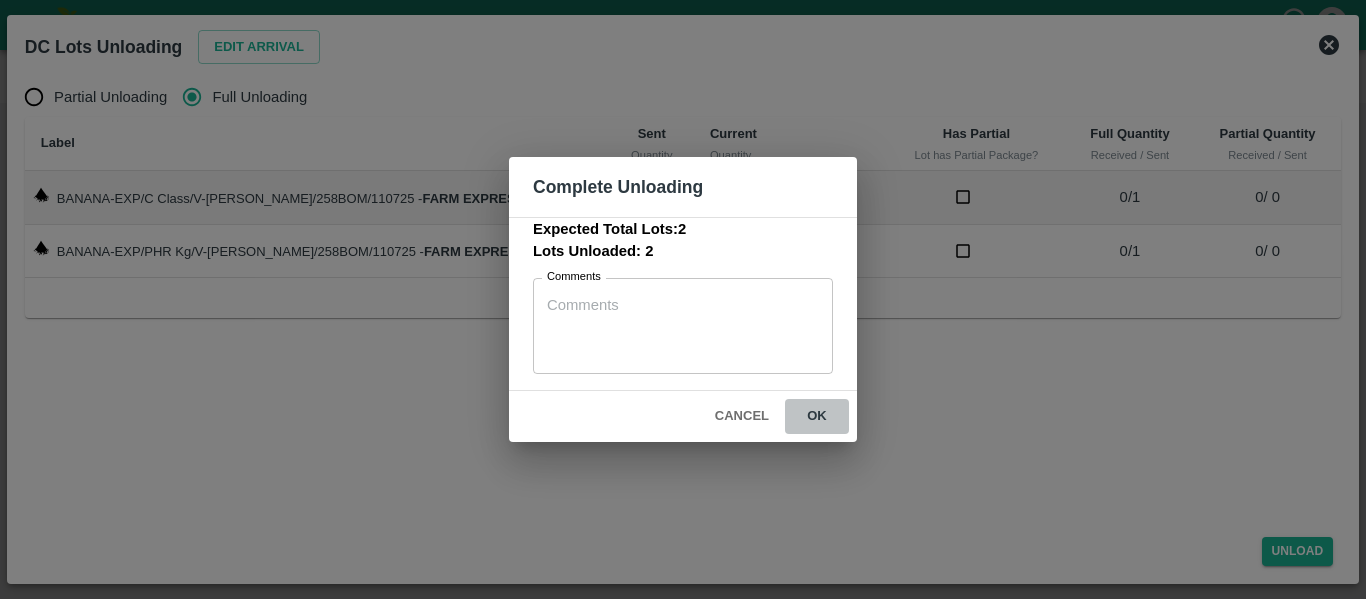 click on "ok" at bounding box center [817, 416] 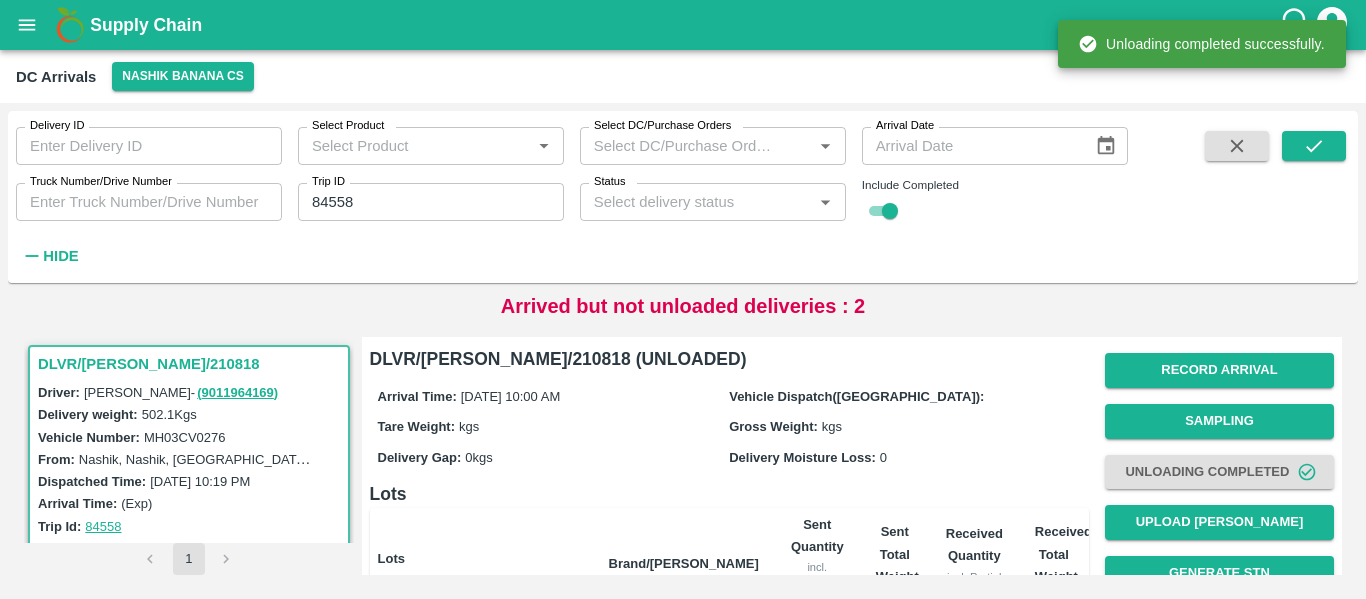 click on "kgs" at bounding box center [832, 426] 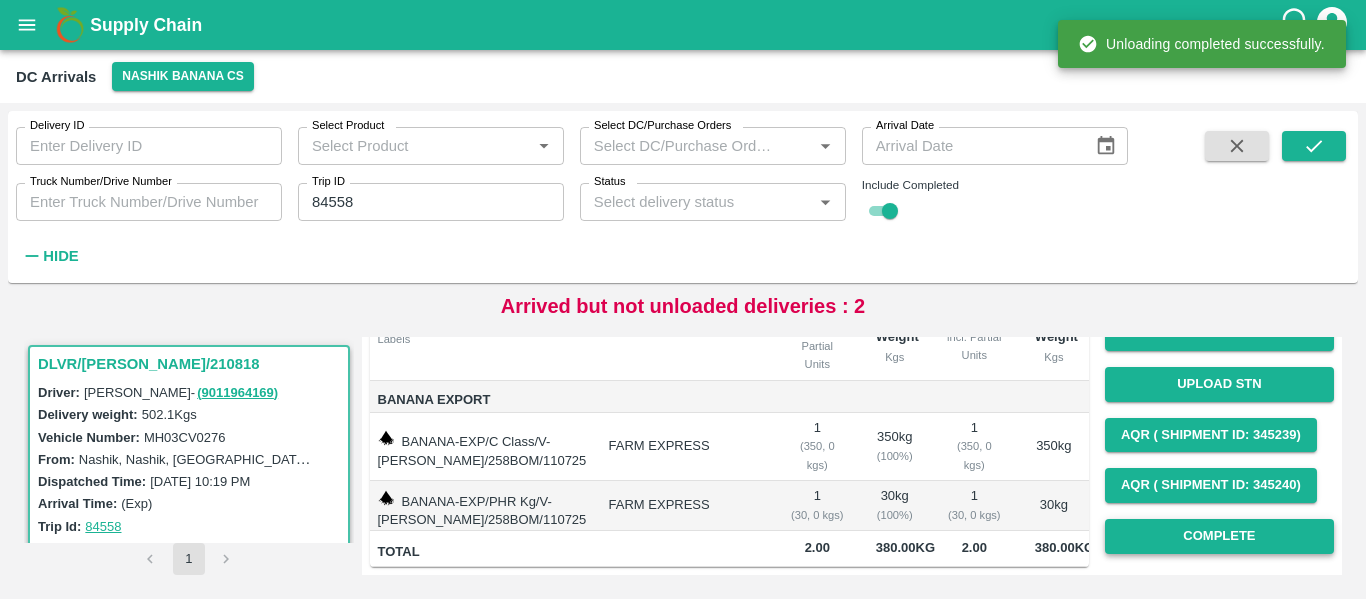 click on "Complete" at bounding box center (1219, 536) 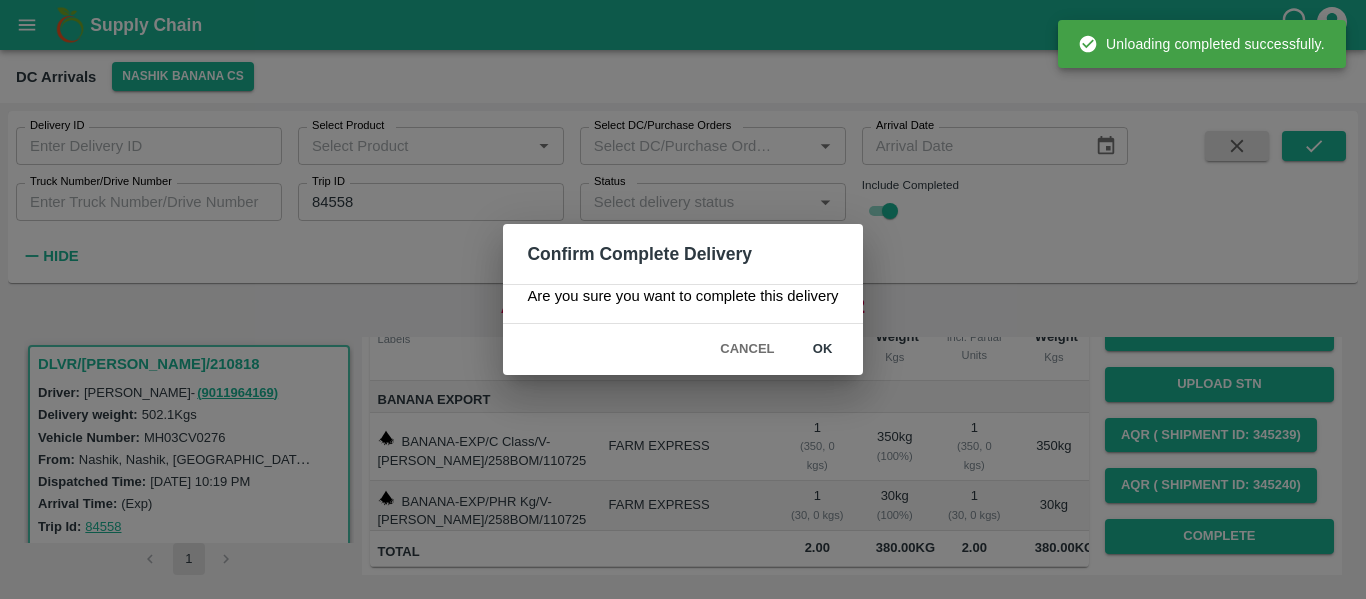 click on "ok" at bounding box center [823, 349] 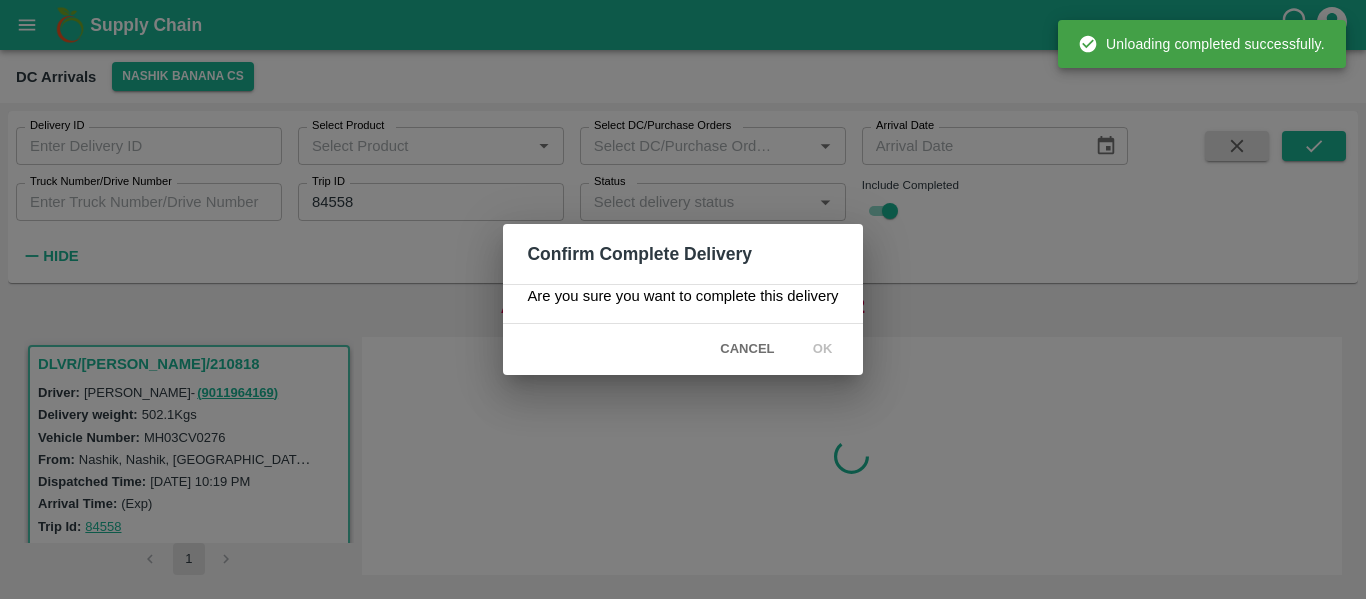 scroll, scrollTop: 0, scrollLeft: 0, axis: both 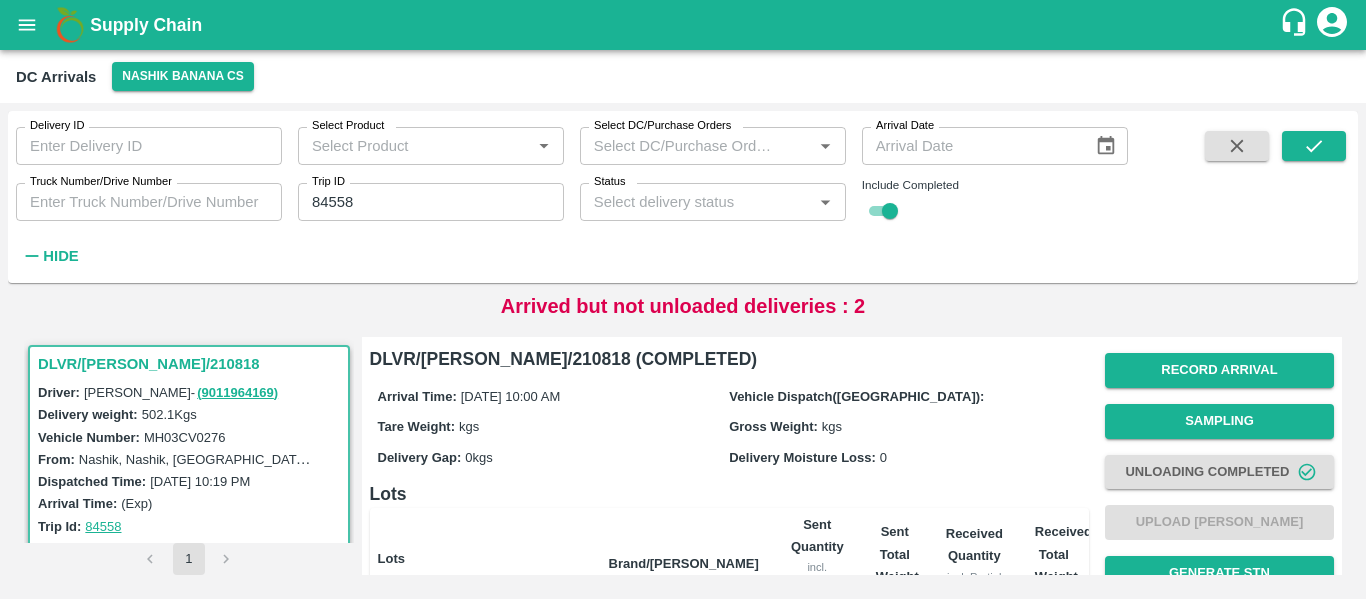 click on "84558" at bounding box center [431, 202] 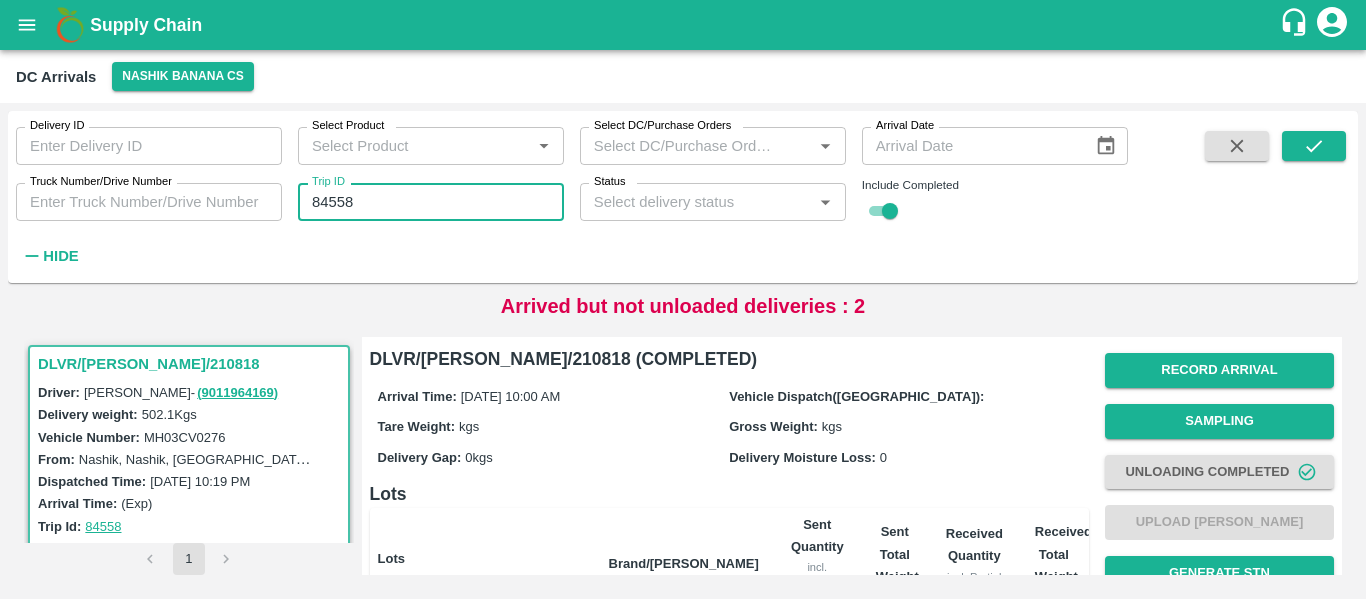 click at bounding box center [1237, 146] 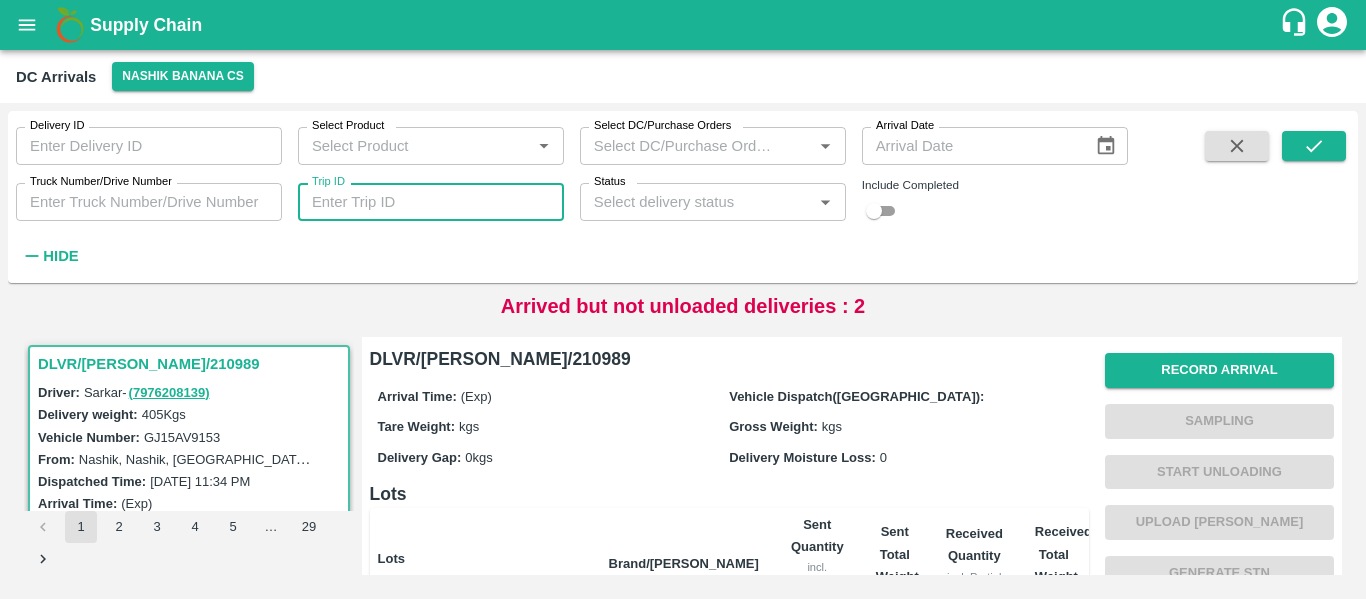 click on "Trip ID" at bounding box center [431, 202] 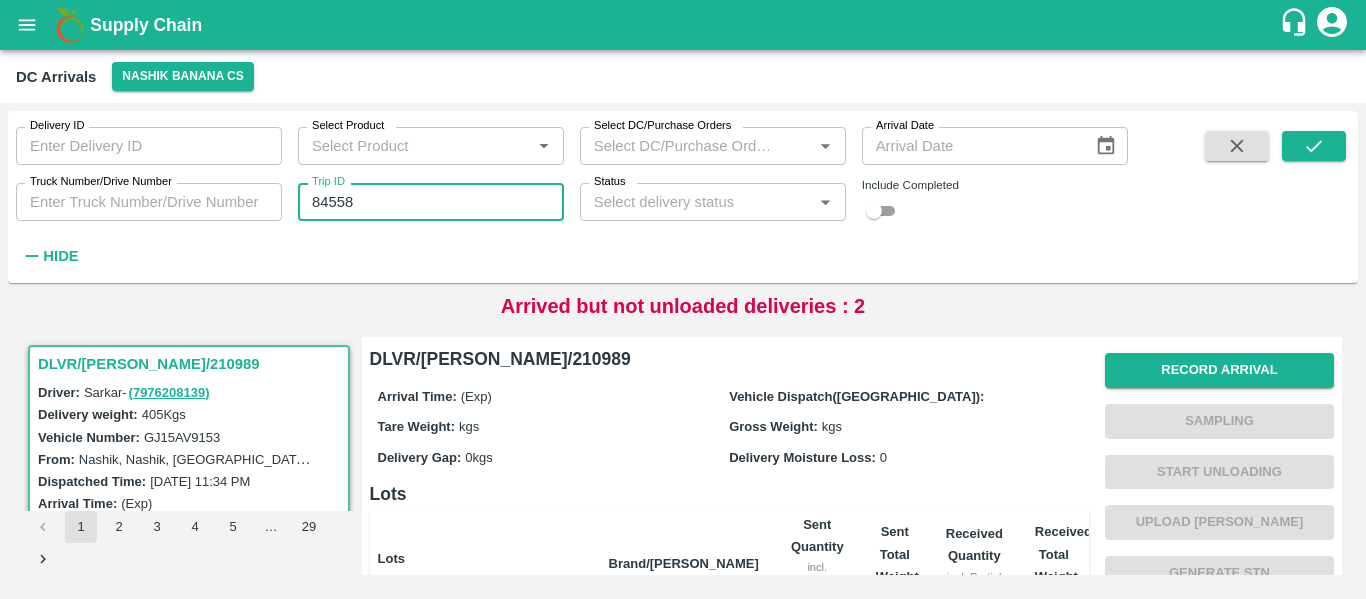 type on "84558" 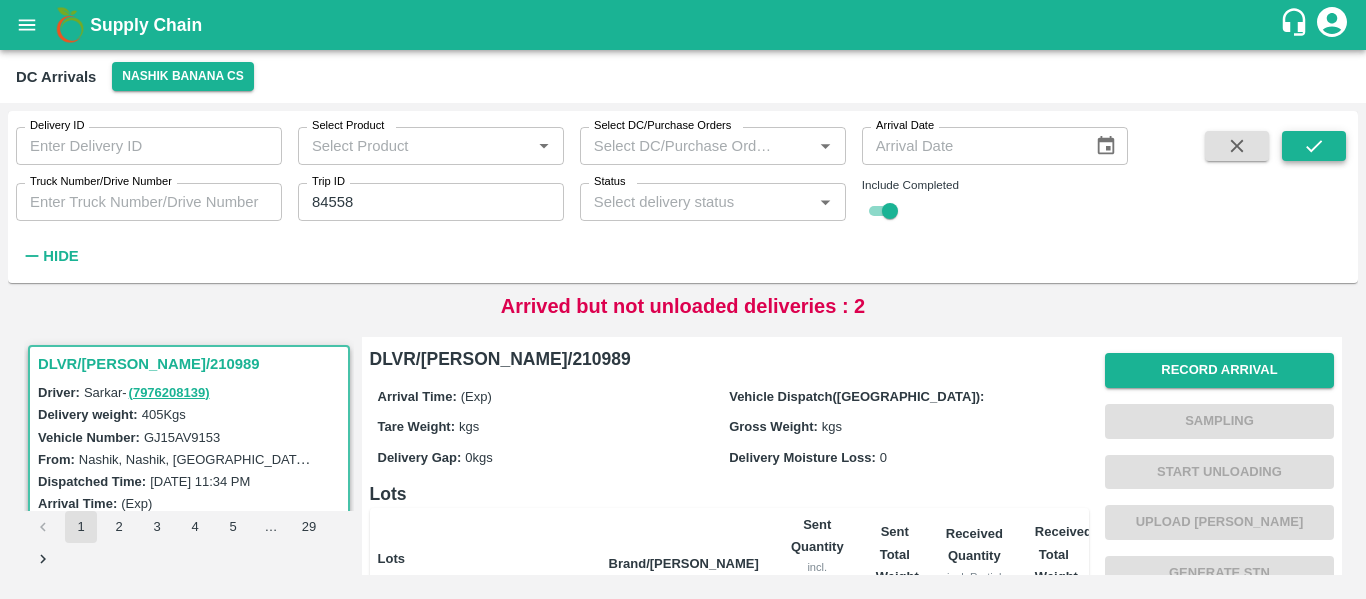 click 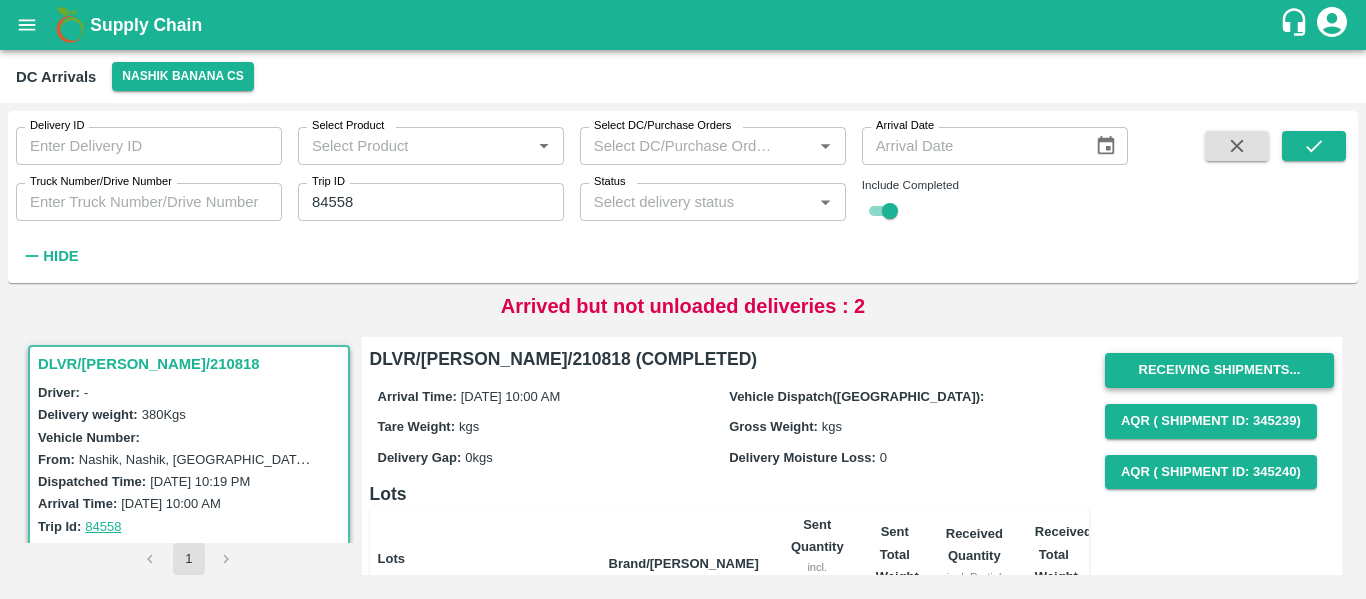 click on "Receiving Shipments..." at bounding box center (1219, 370) 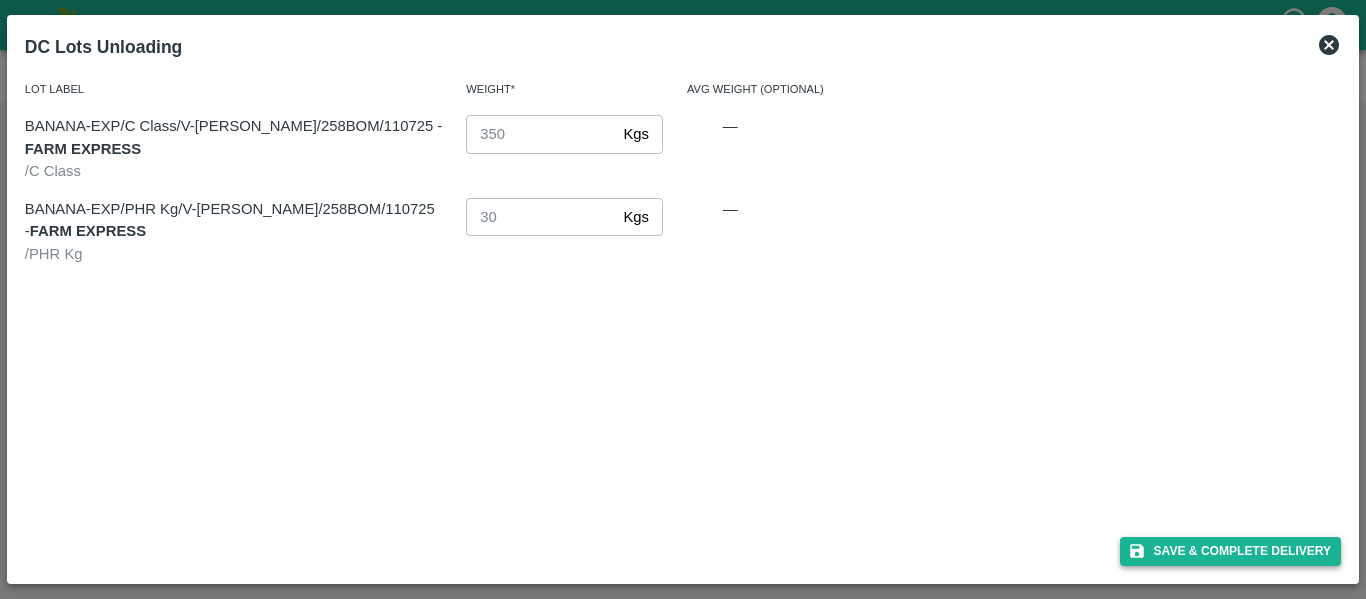 click on "Save & Complete Delivery" at bounding box center [1231, 551] 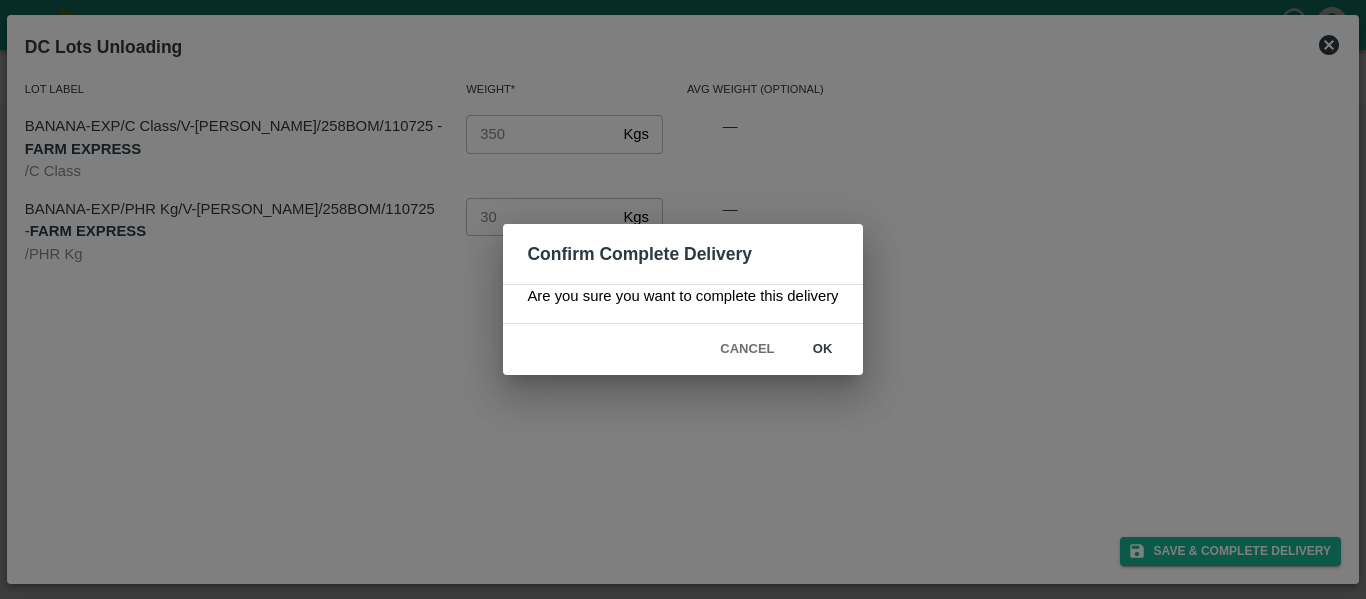 click on "ok" at bounding box center (823, 349) 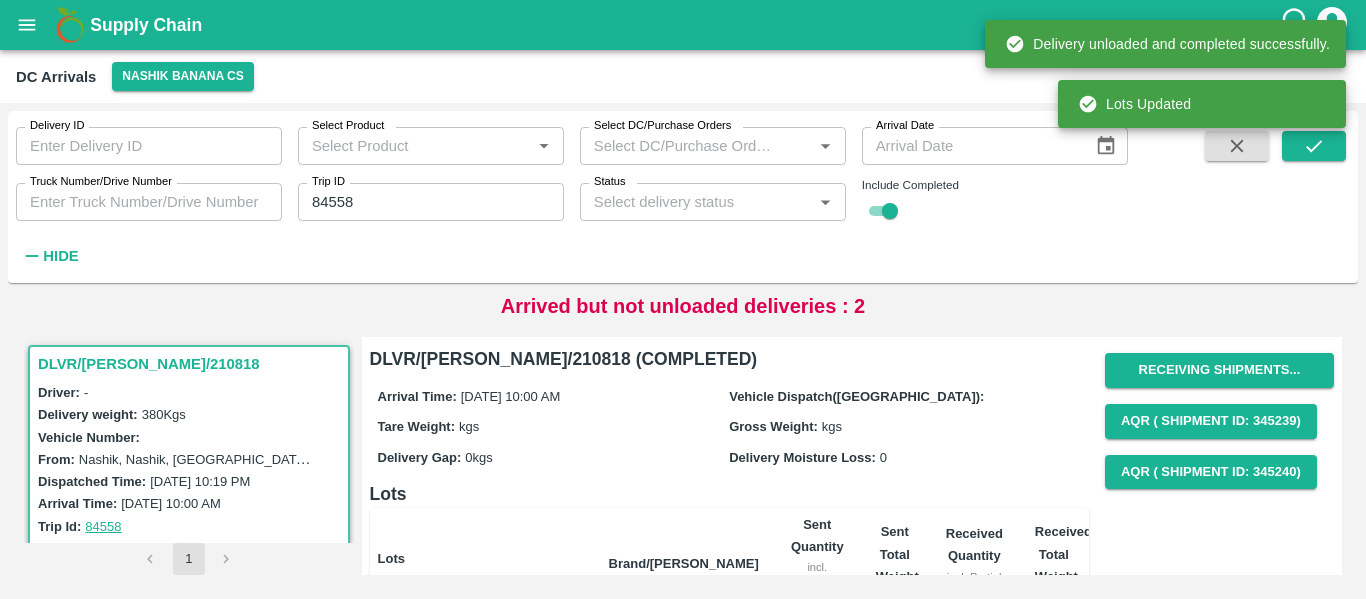 click on "84558" at bounding box center (431, 202) 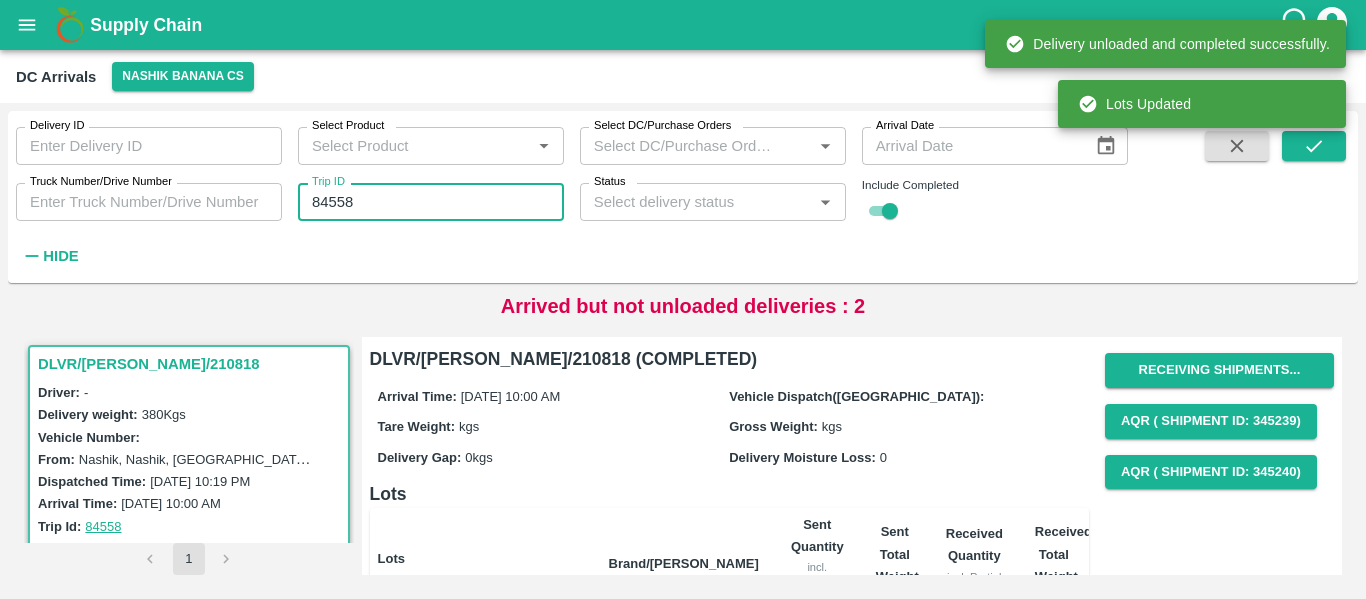 paste 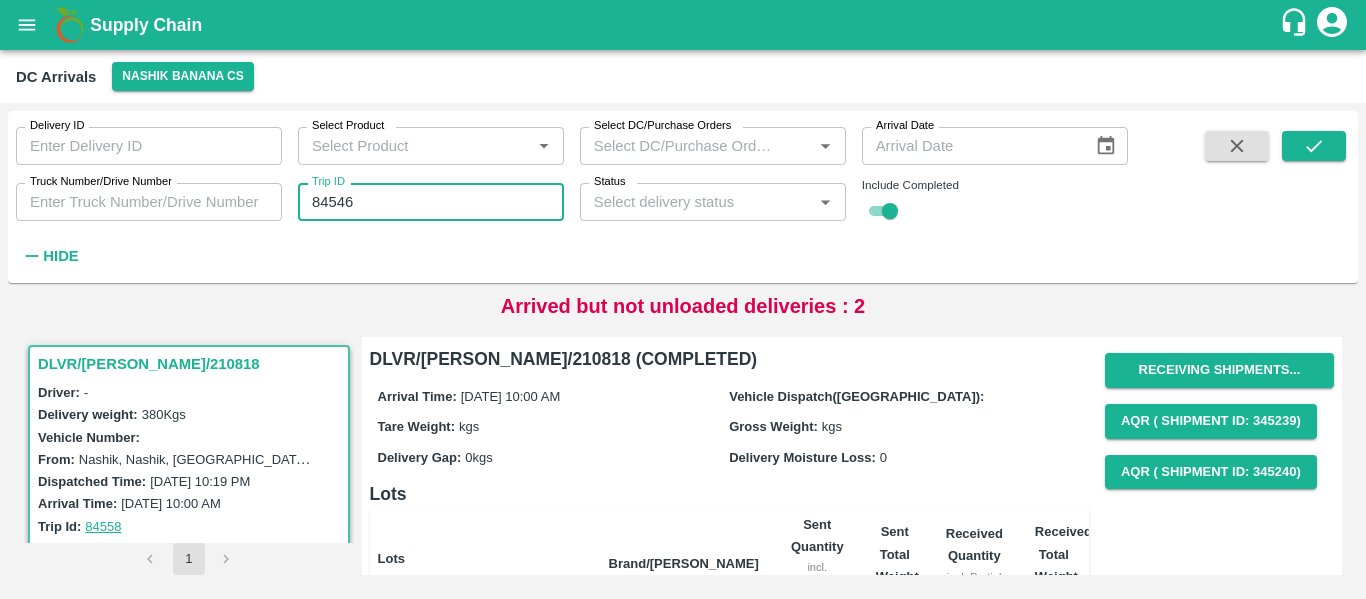 type on "84546" 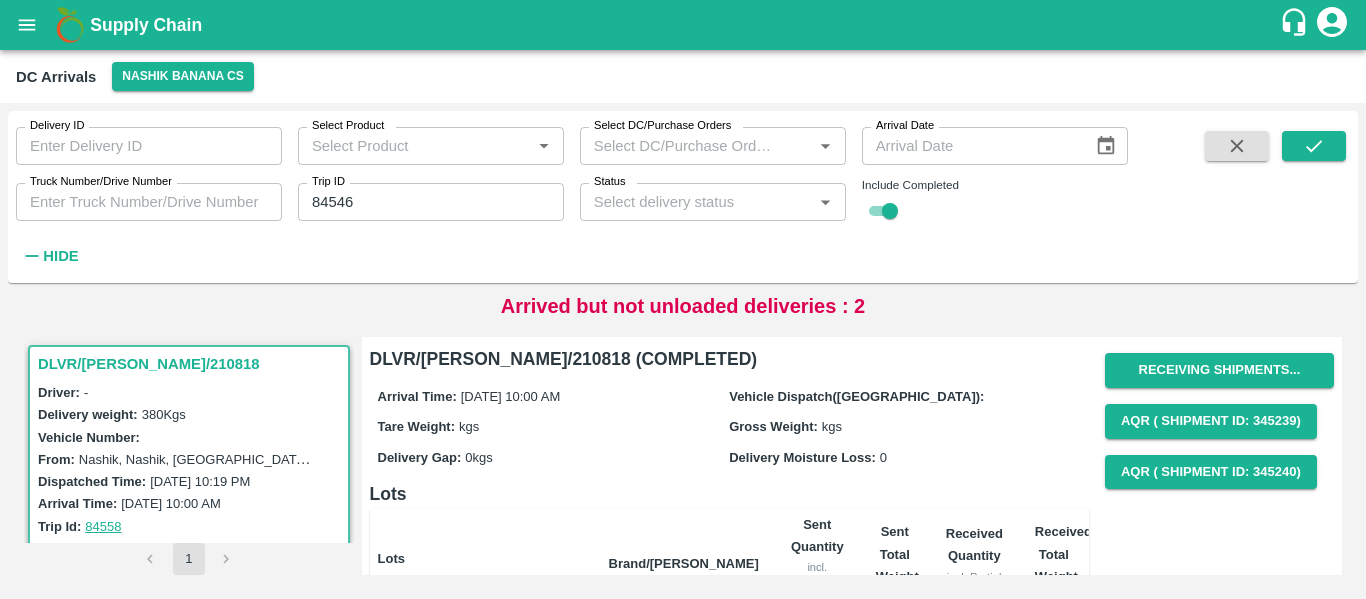 click at bounding box center [1314, 201] 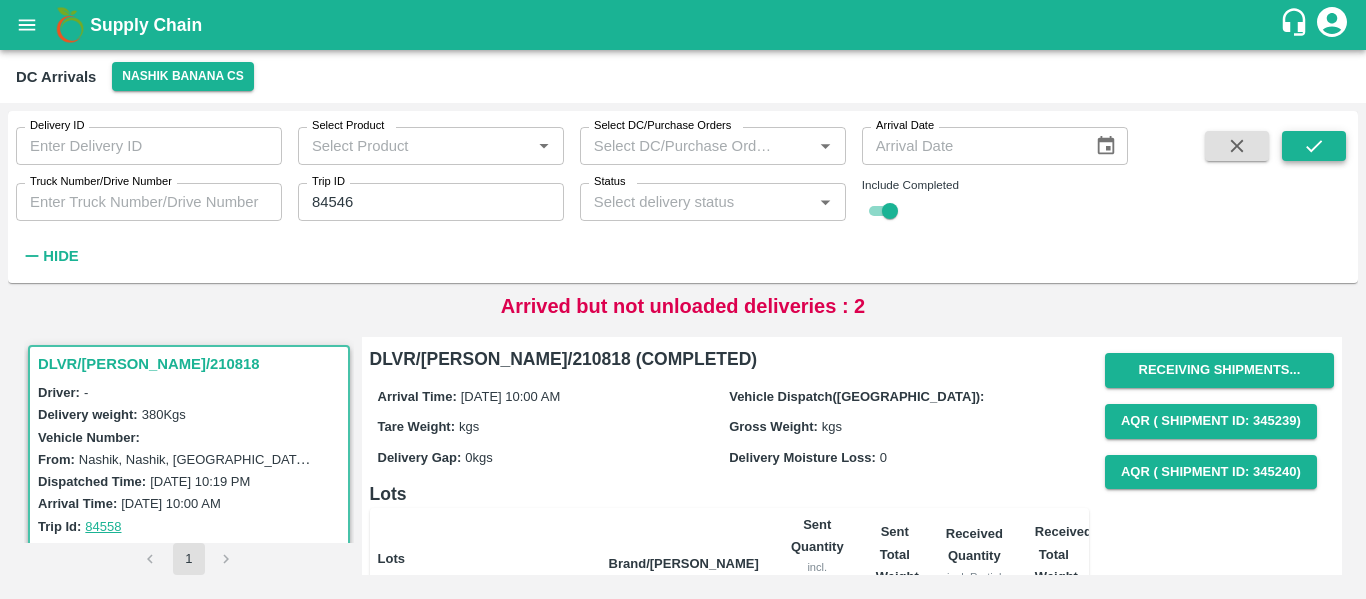 click 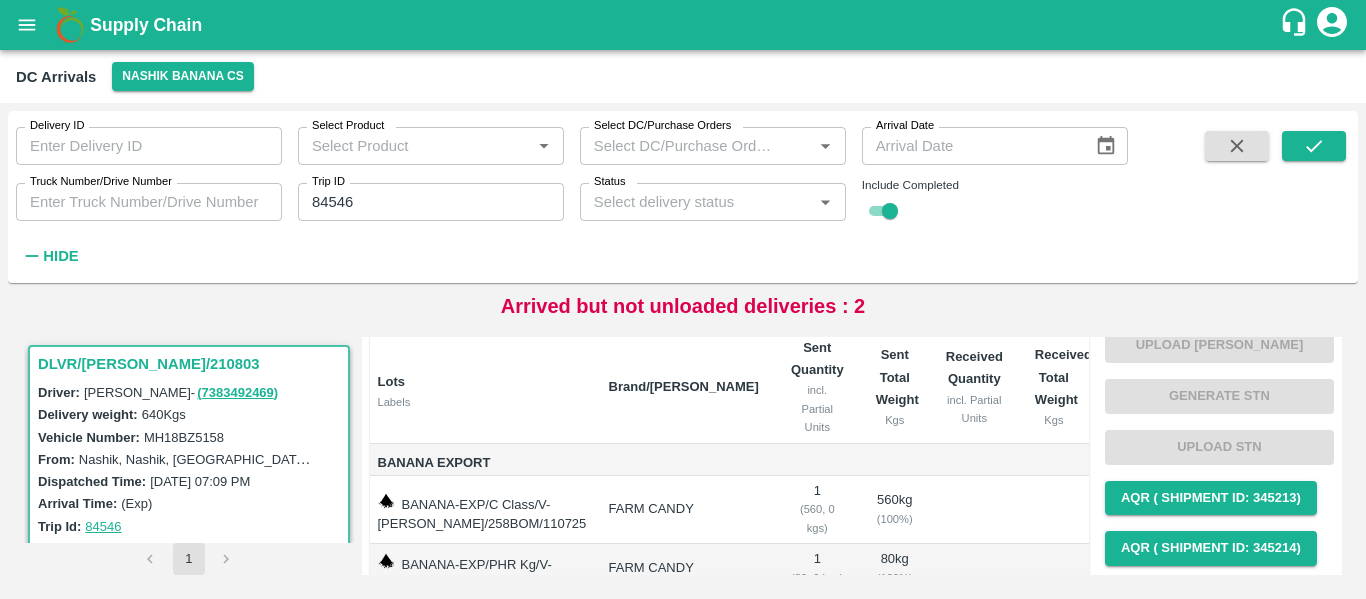scroll, scrollTop: 177, scrollLeft: 0, axis: vertical 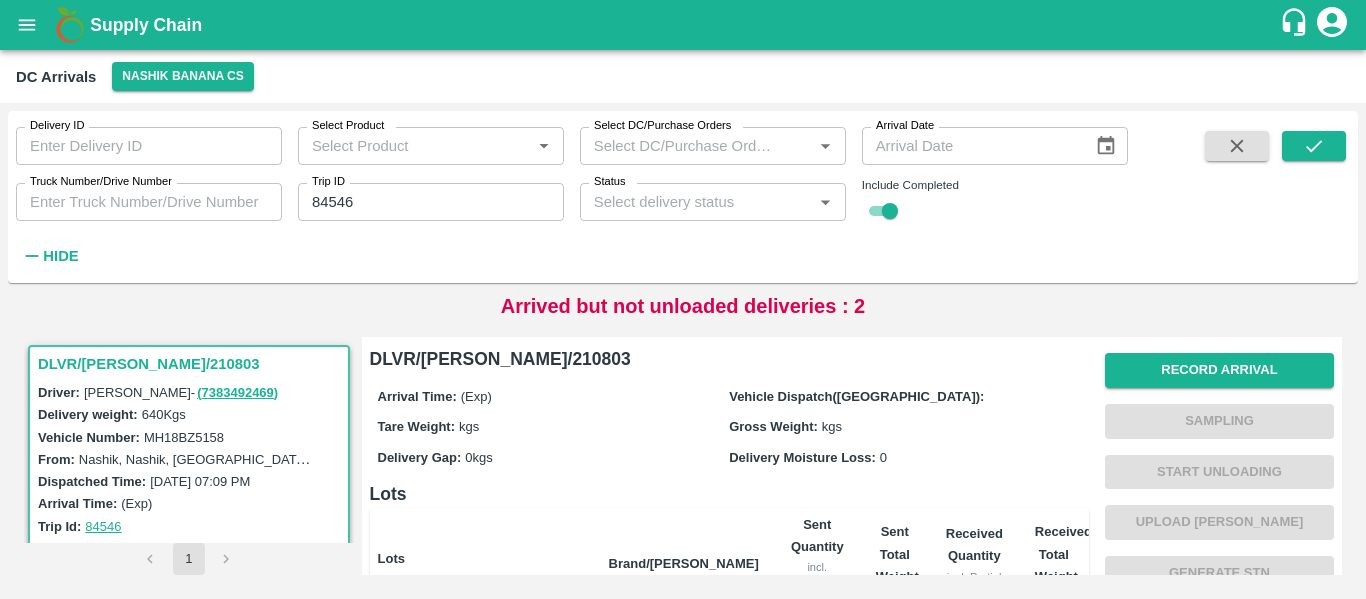 click on "Record Arrival Sampling Start Unloading Upload Tare Weight Generate STN Upload STN AQR ( Shipment Id: 345213) AQR ( Shipment Id: 345214) Complete" at bounding box center (1219, 573) 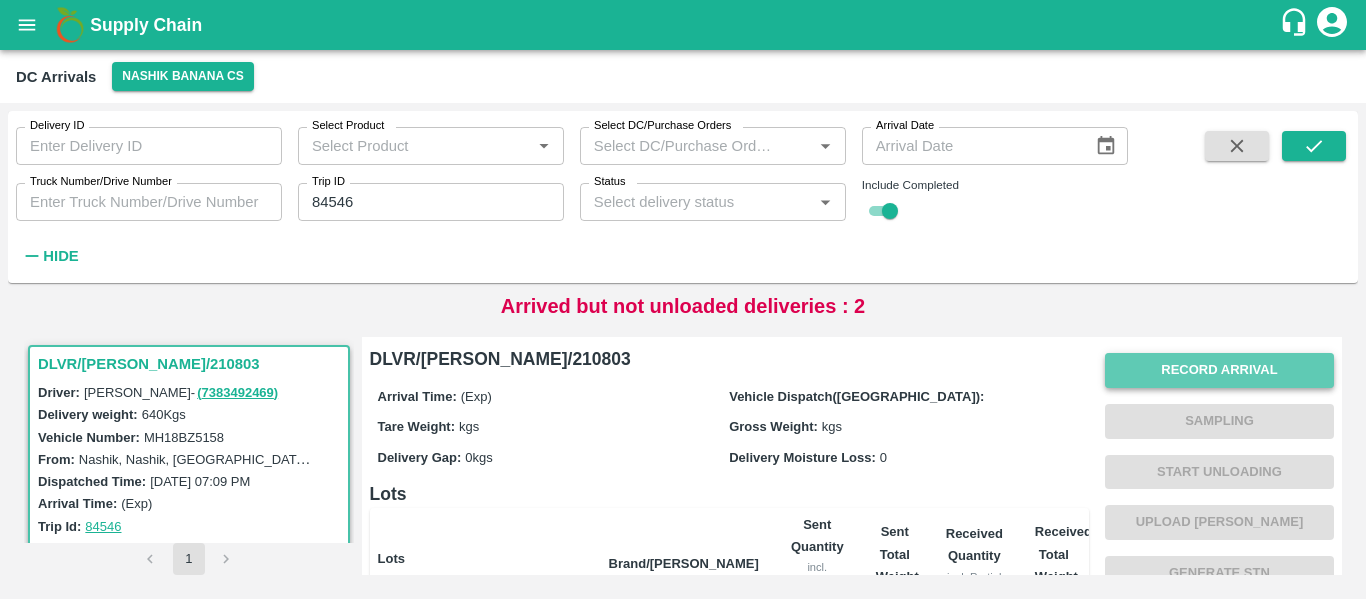 click on "Record Arrival" at bounding box center [1219, 370] 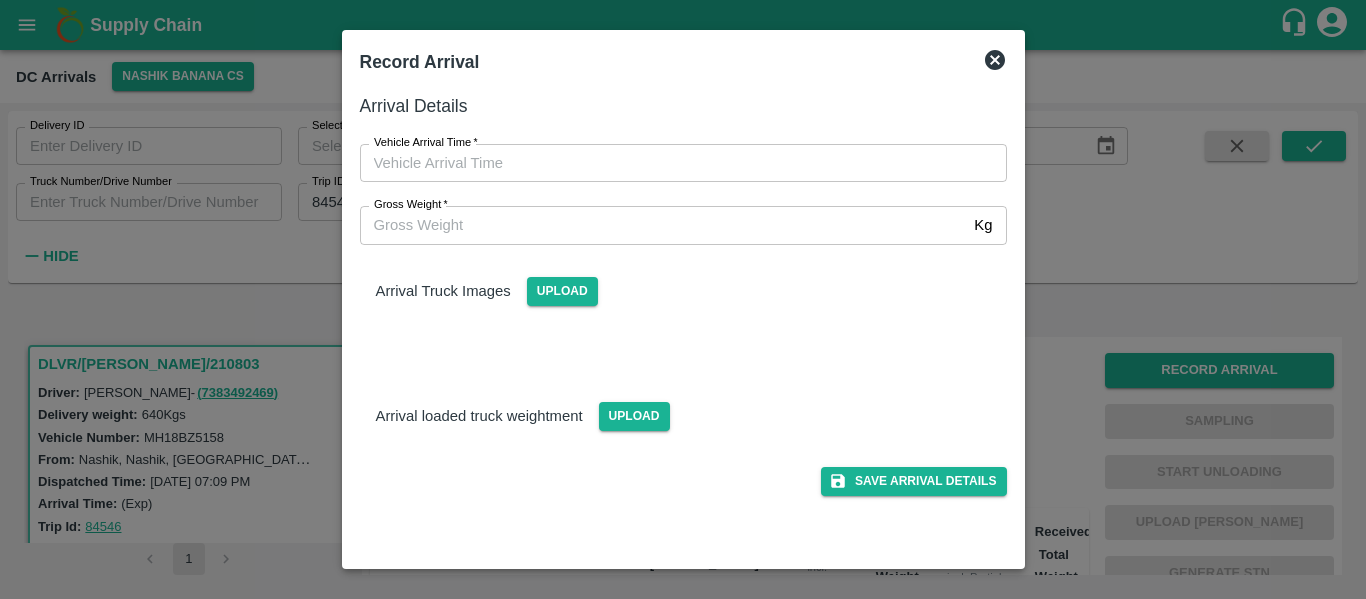 type on "DD/MM/YYYY hh:mm aa" 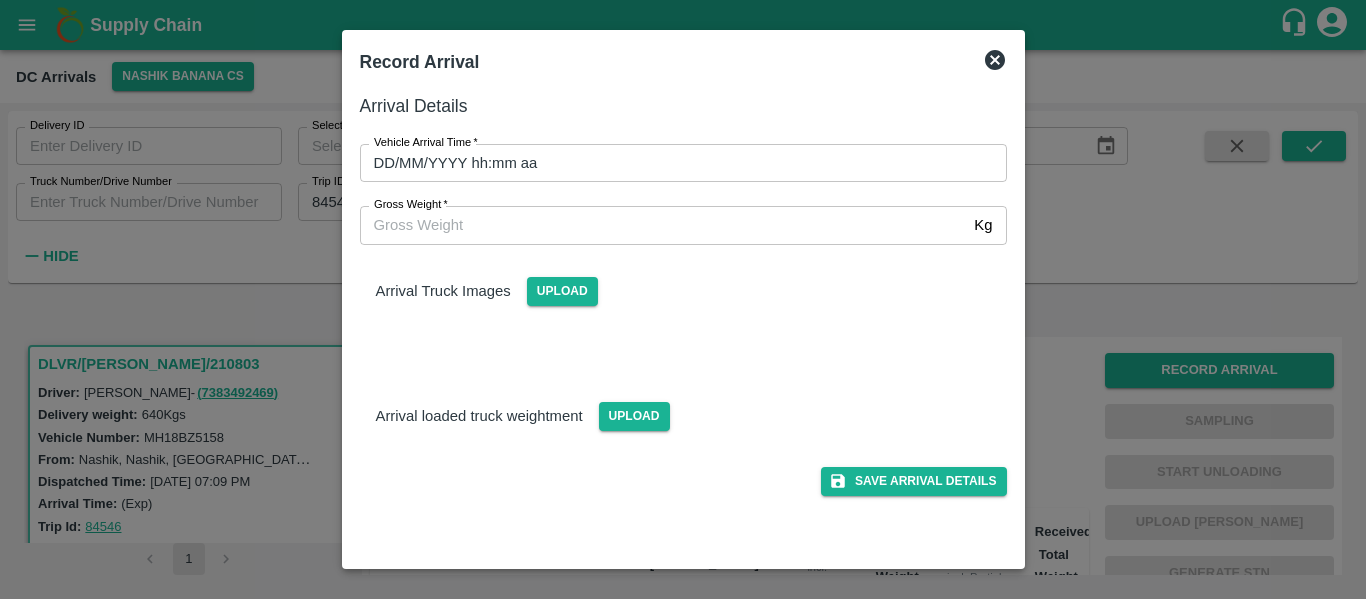 click on "DD/MM/YYYY hh:mm aa" at bounding box center [676, 163] 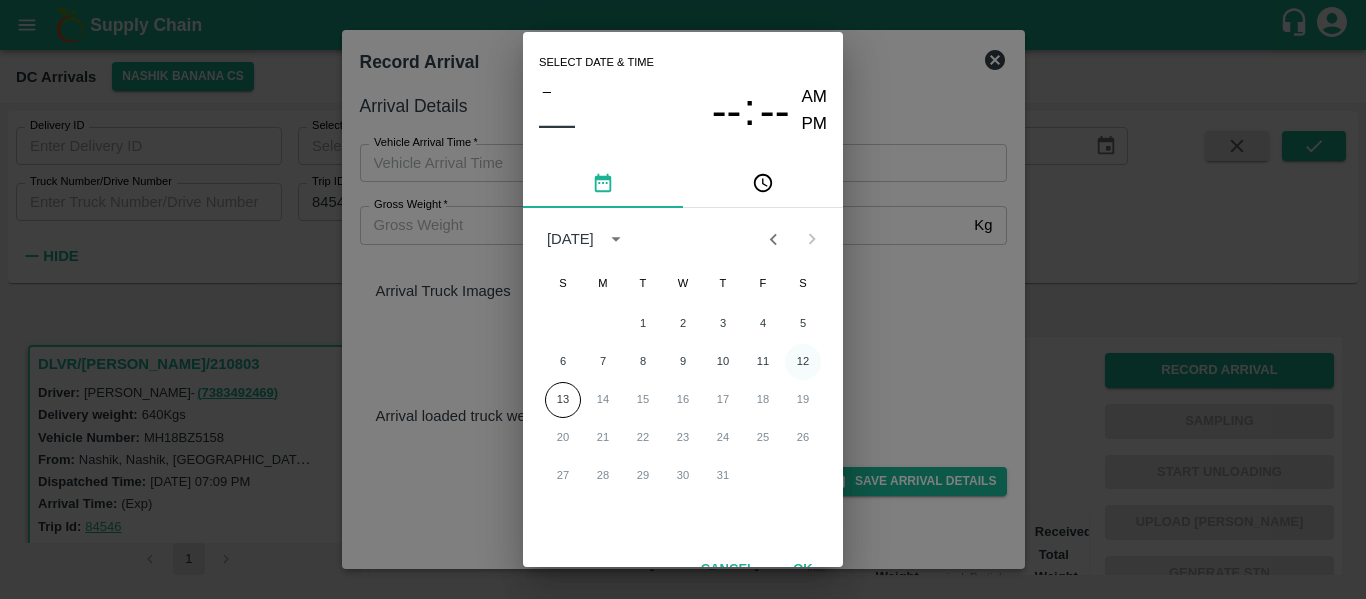 click on "12" at bounding box center (803, 362) 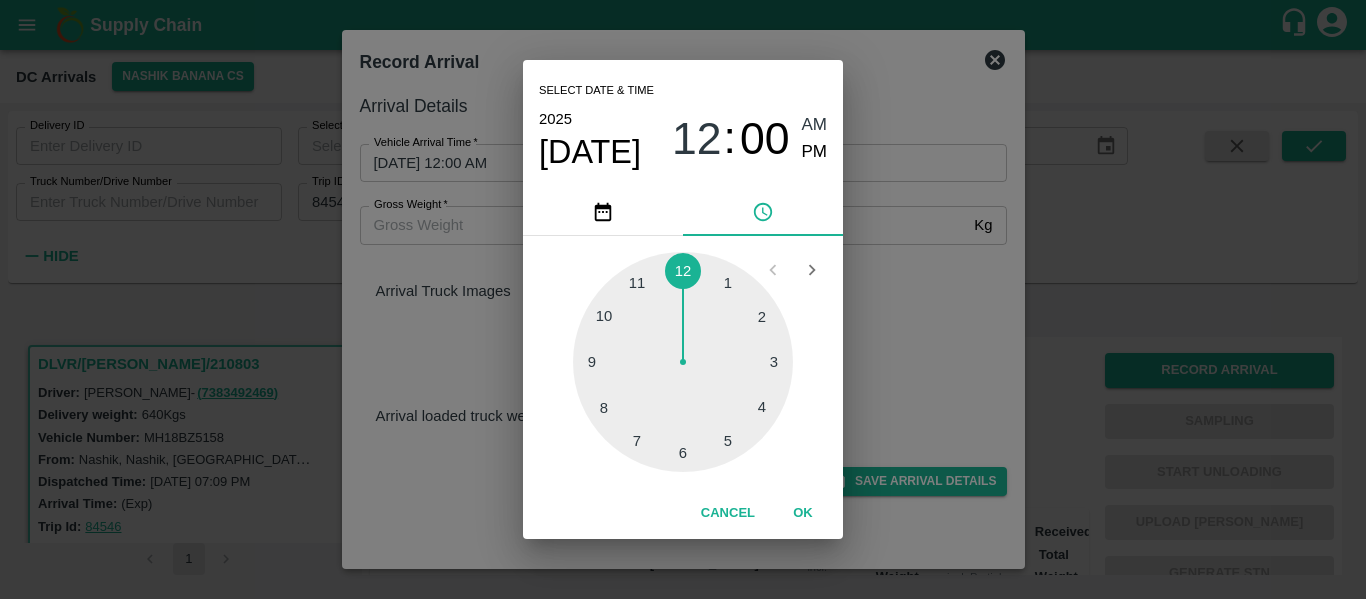click at bounding box center [683, 362] 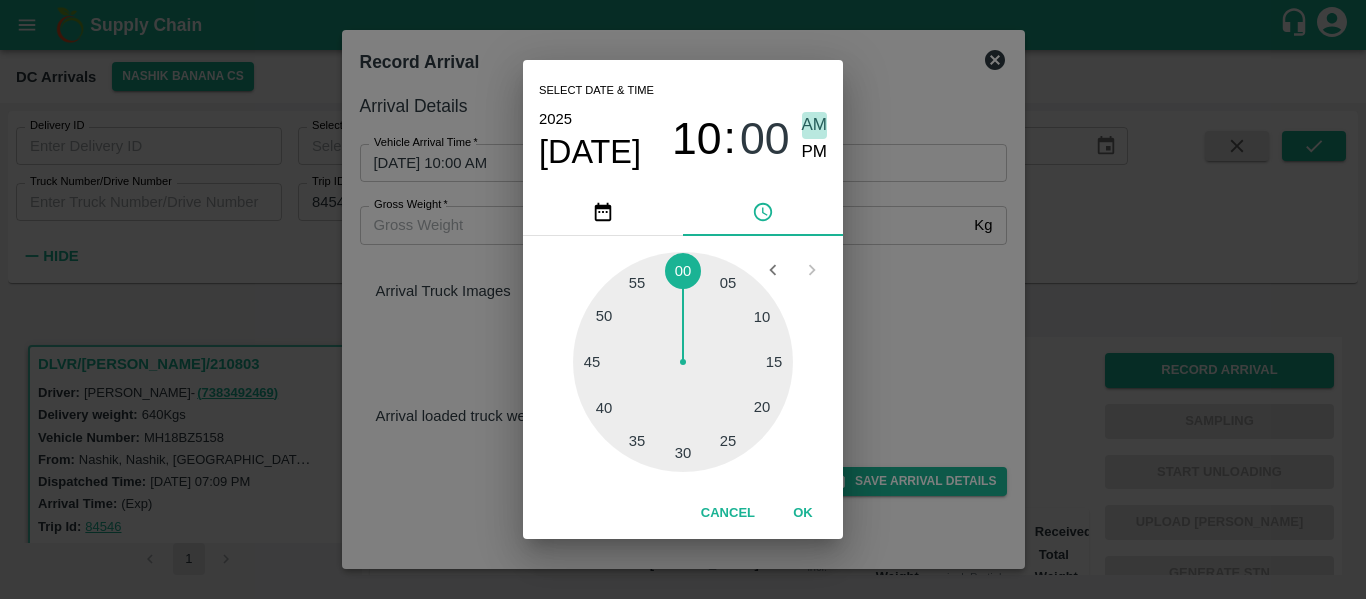 click on "AM" at bounding box center [815, 125] 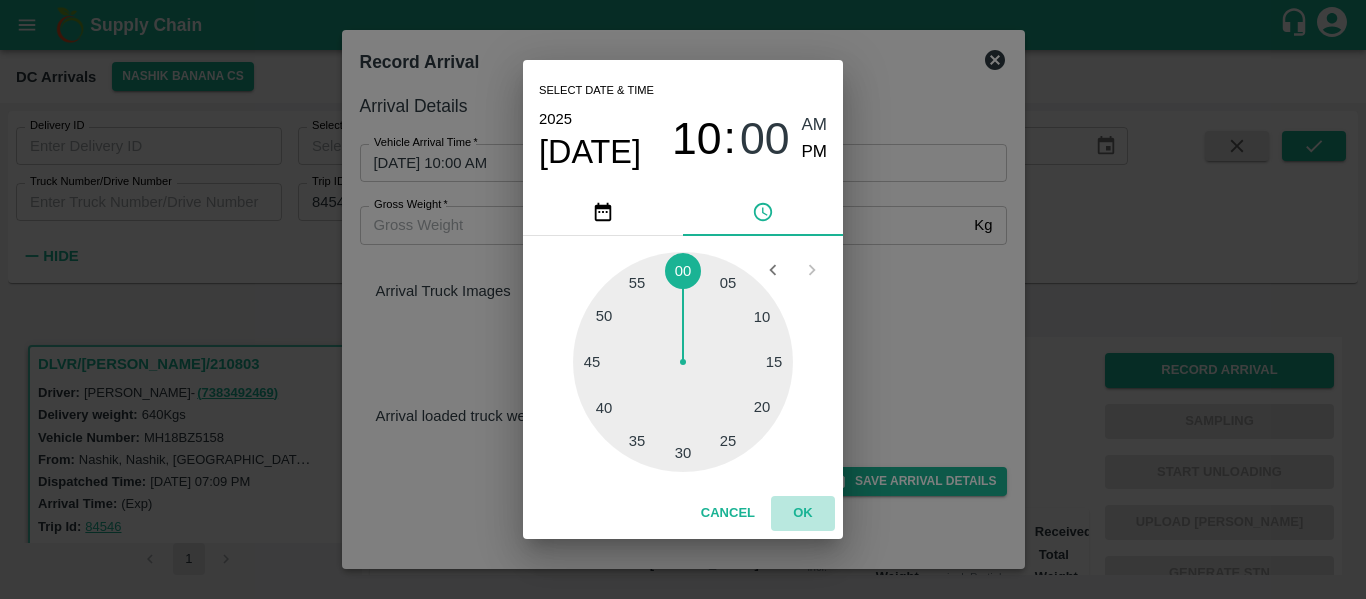 click on "OK" at bounding box center (803, 513) 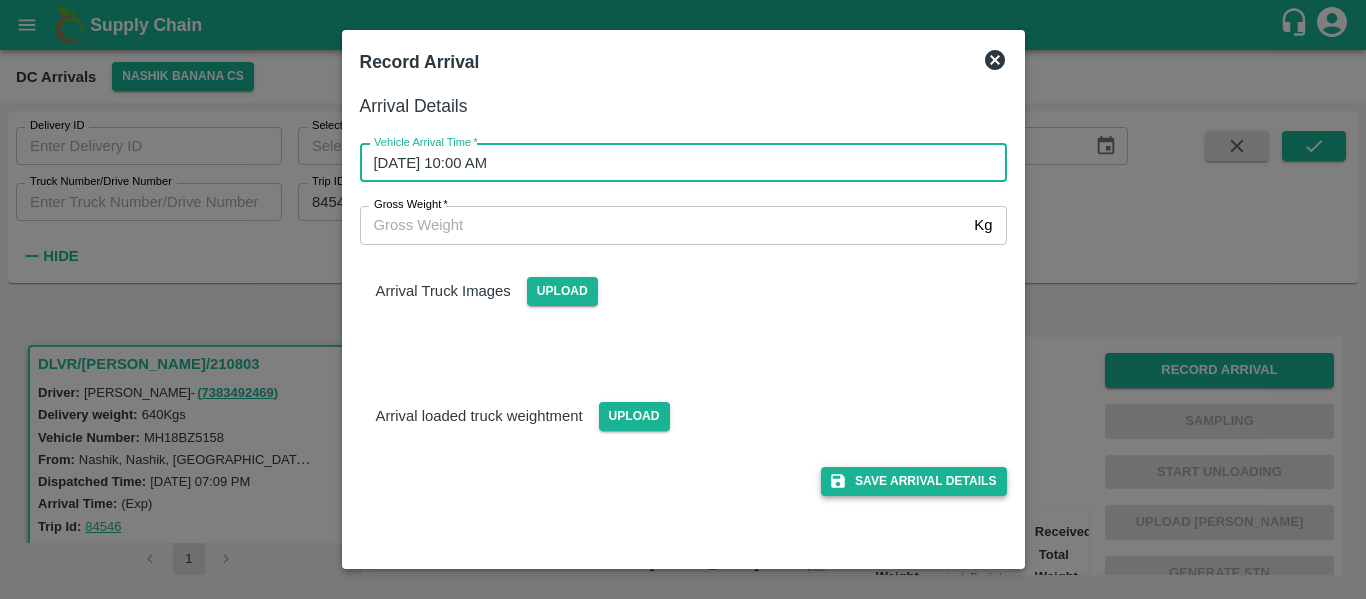 click on "Save Arrival Details" at bounding box center [913, 481] 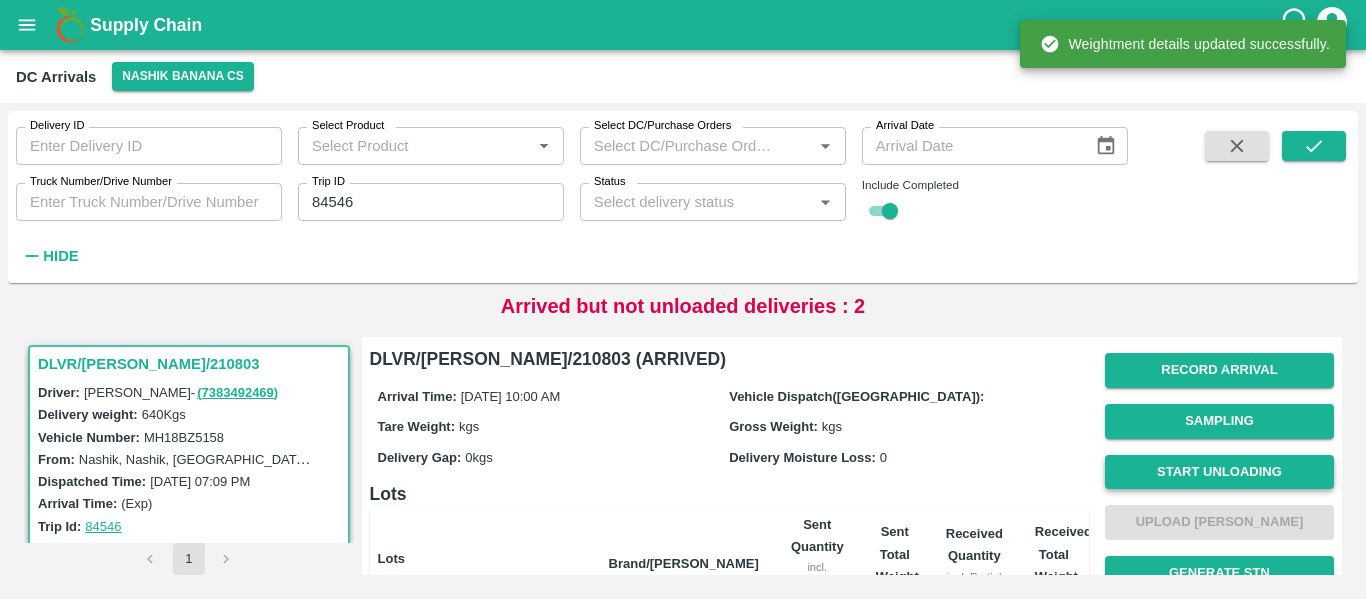 click on "Start Unloading" at bounding box center [1219, 472] 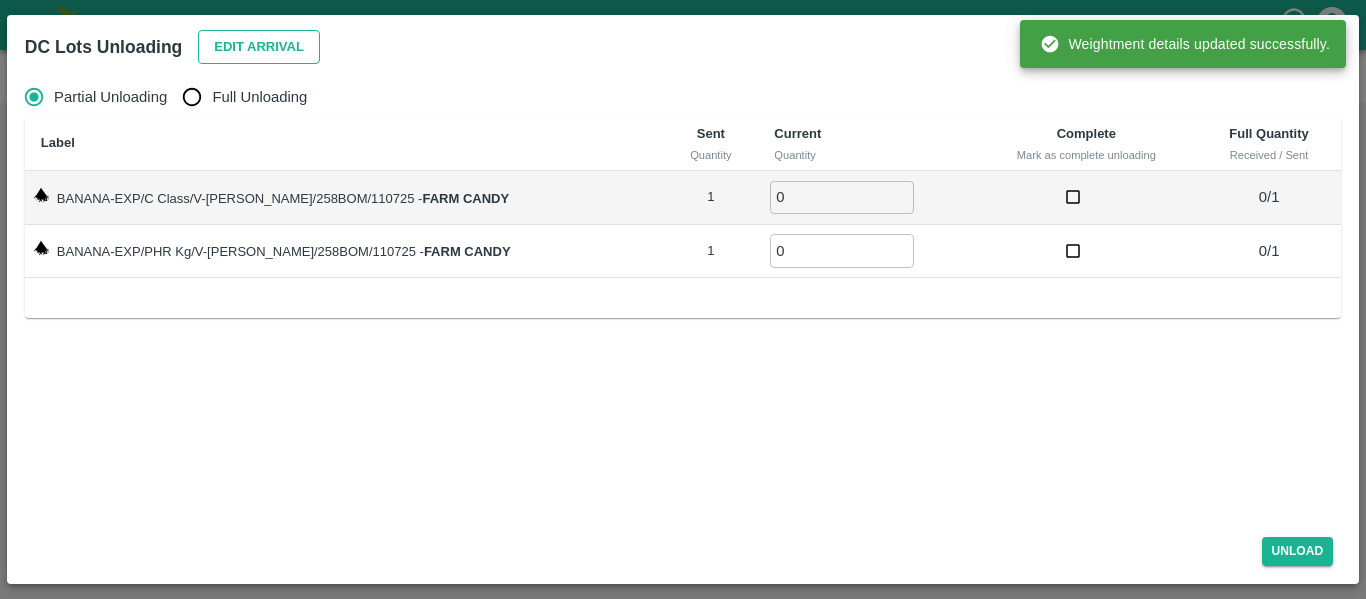 click on "Edit Arrival" at bounding box center [259, 47] 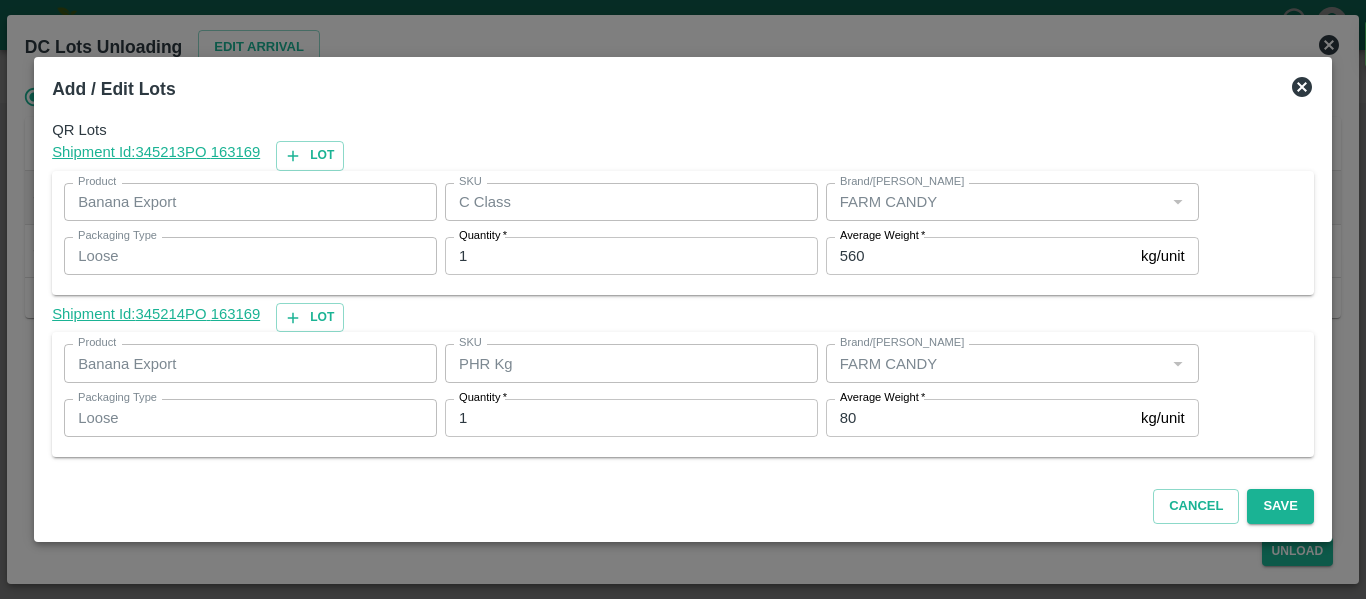 click on "80" at bounding box center [979, 418] 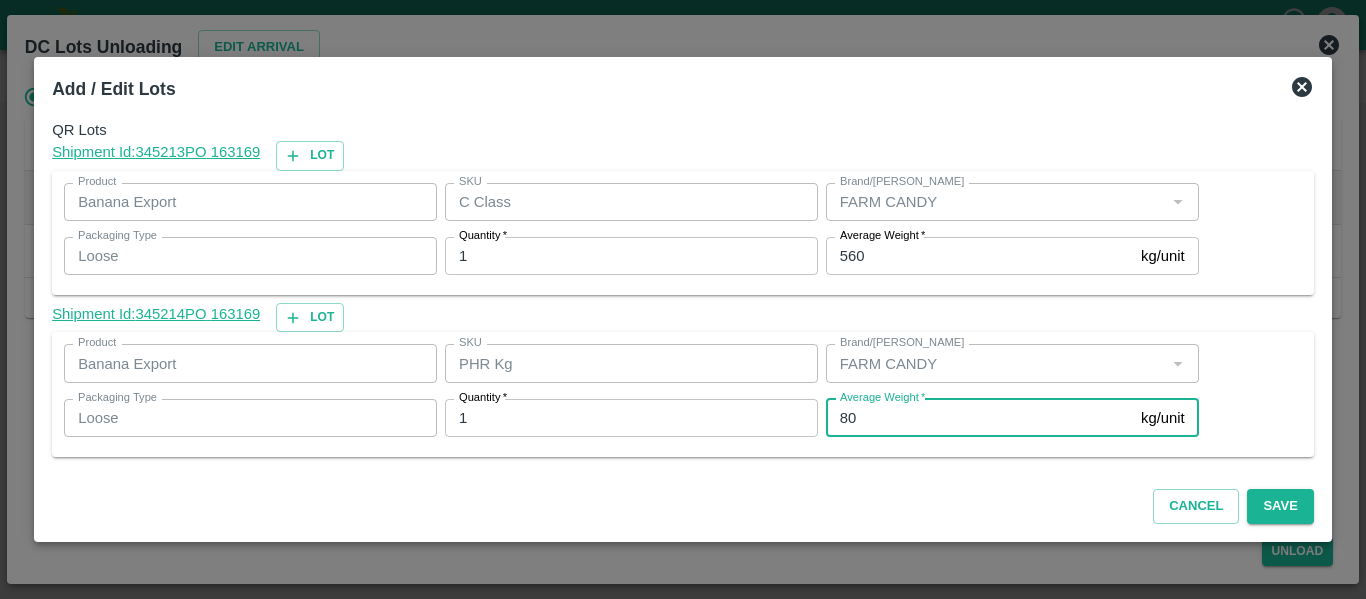 type on "8" 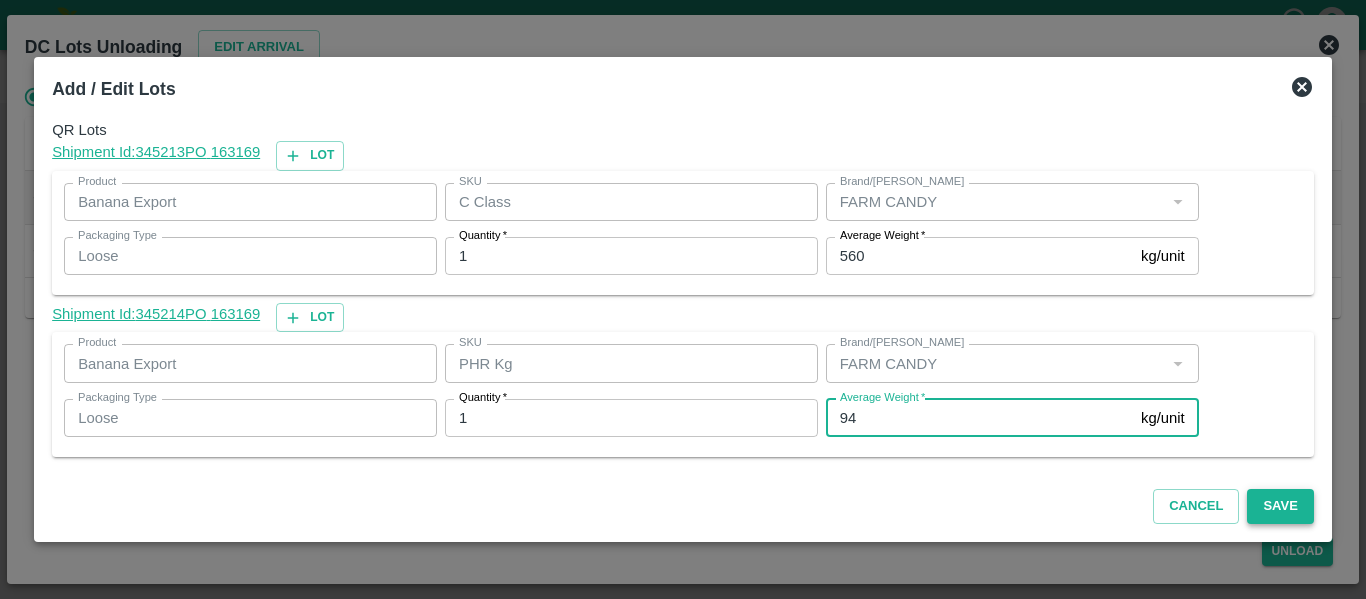 type on "94" 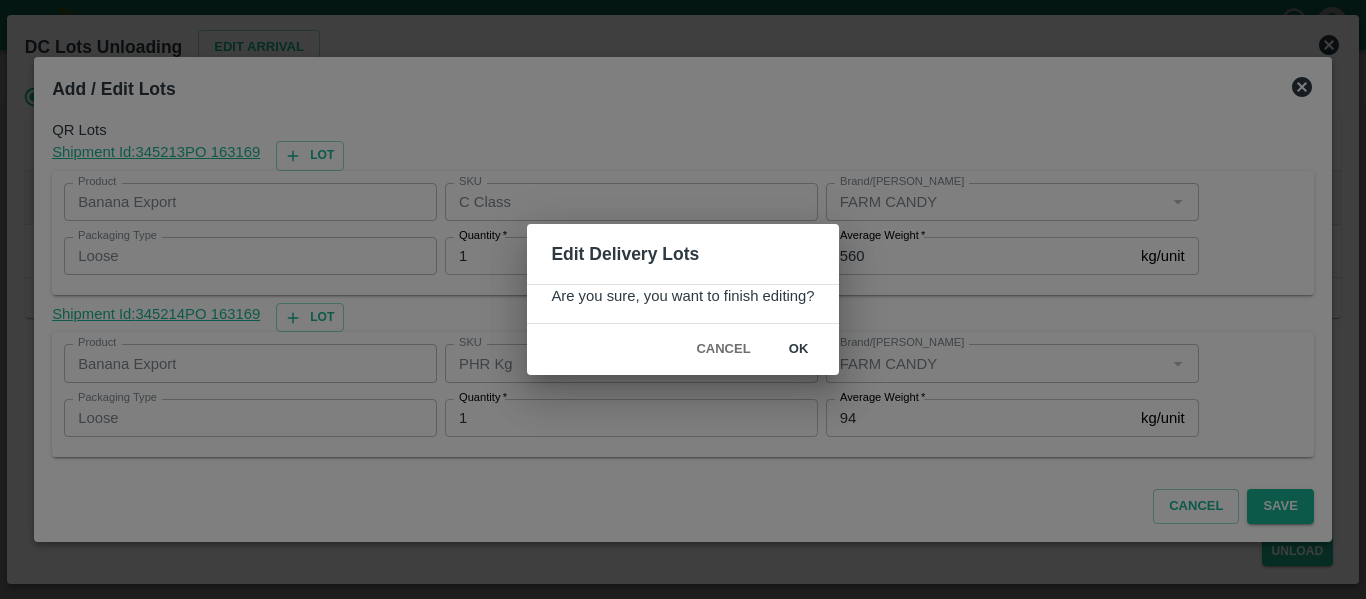click on "ok" at bounding box center [799, 349] 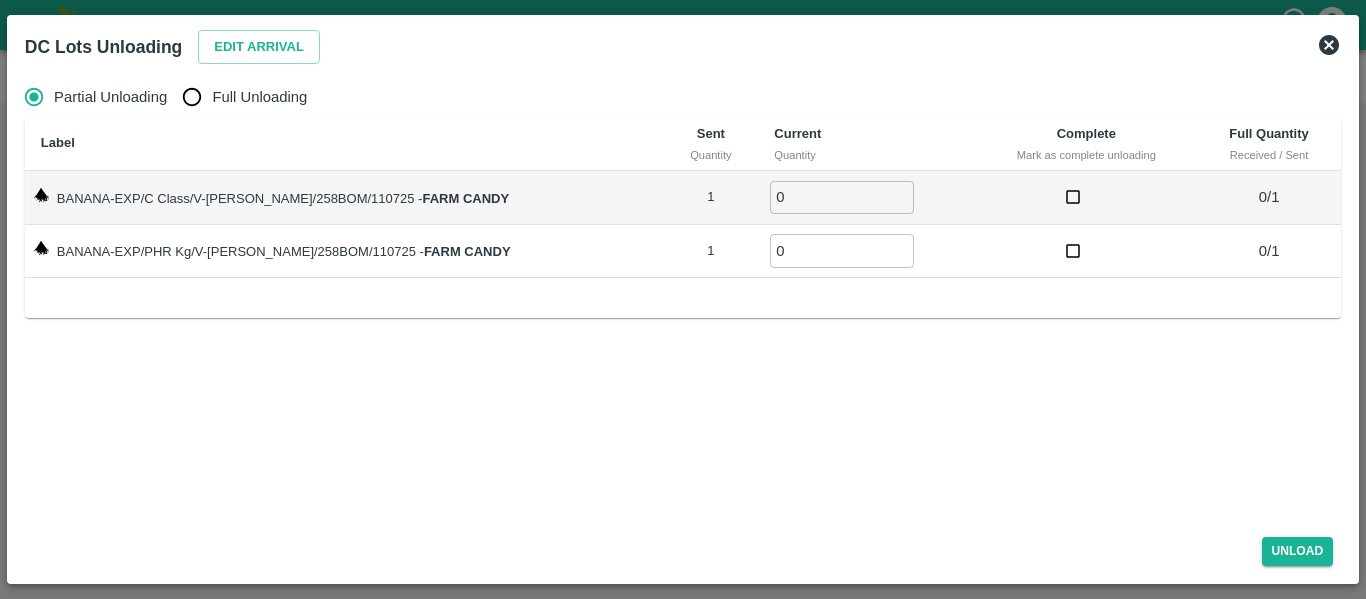 click on "Full Unloading" at bounding box center [259, 97] 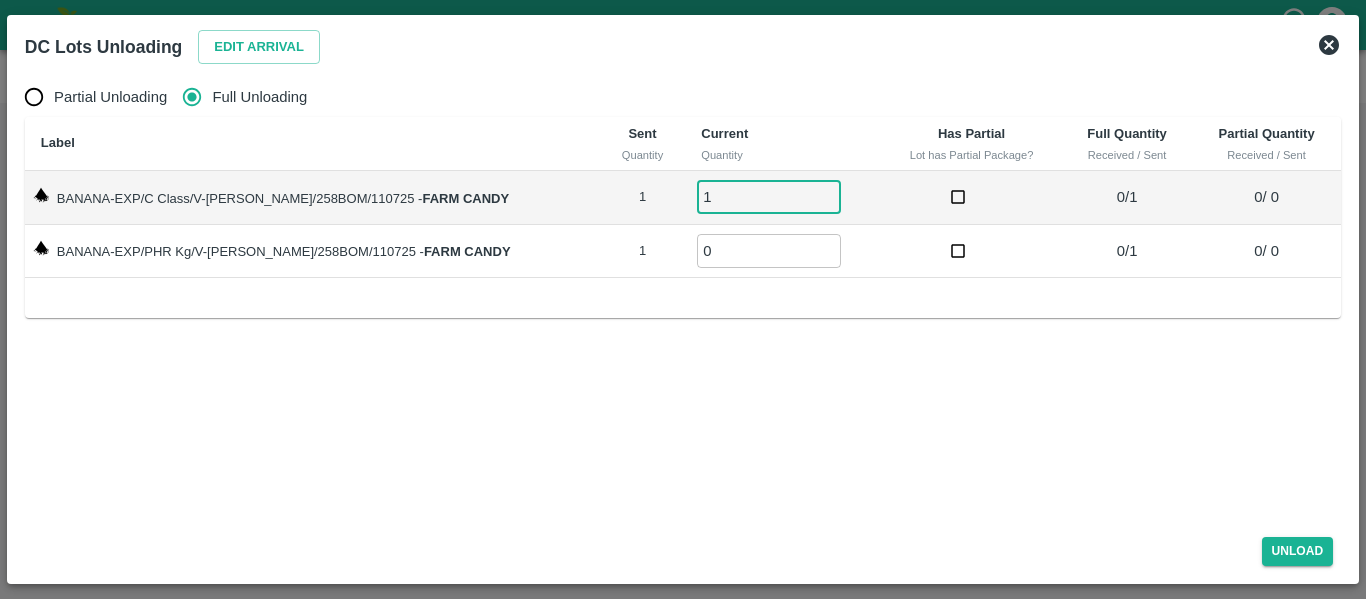 type on "1" 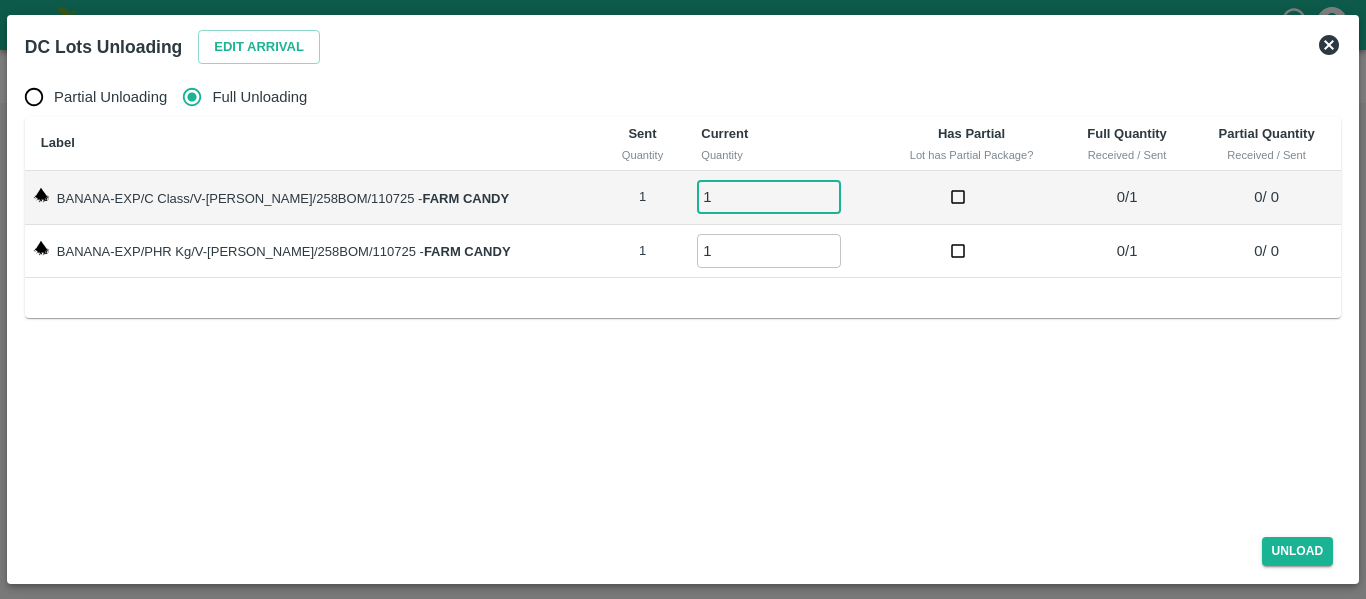 type on "1" 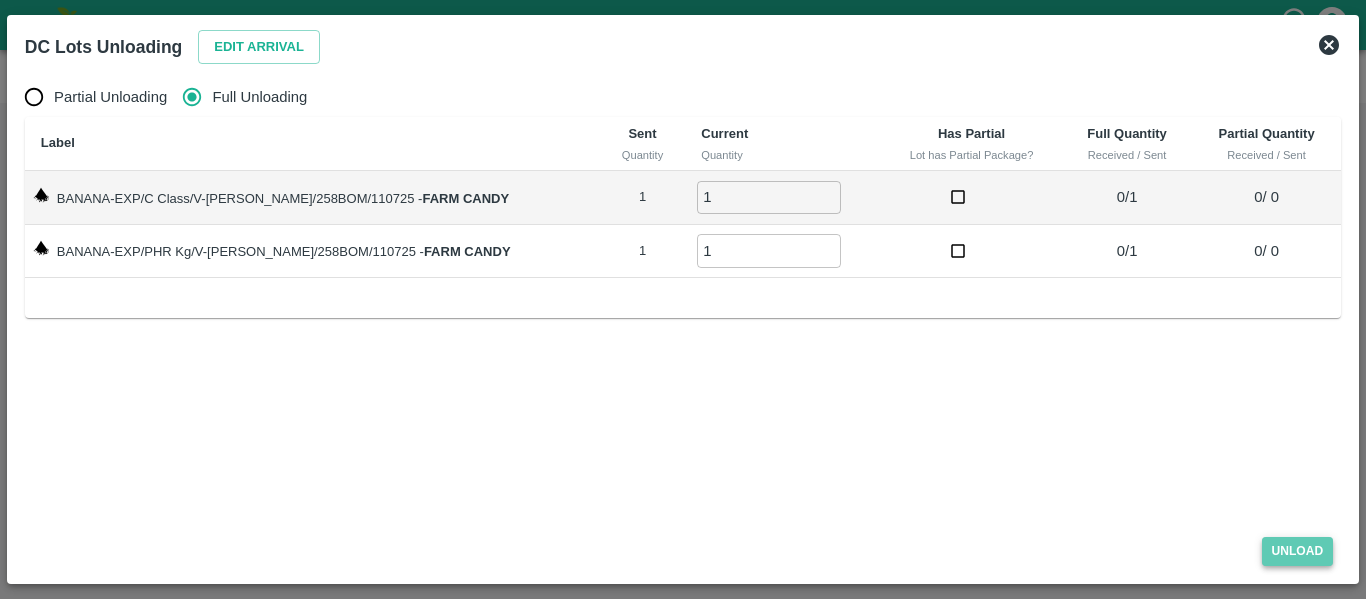 click on "Unload" at bounding box center (1298, 551) 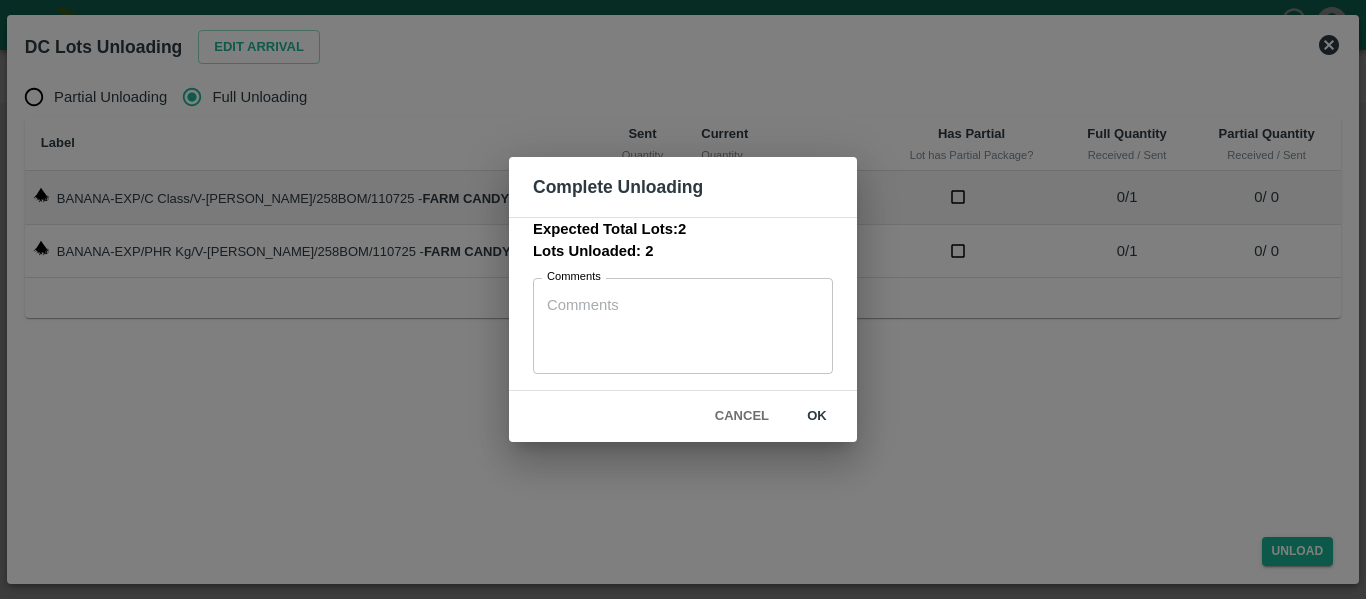 click on "ok" at bounding box center (817, 416) 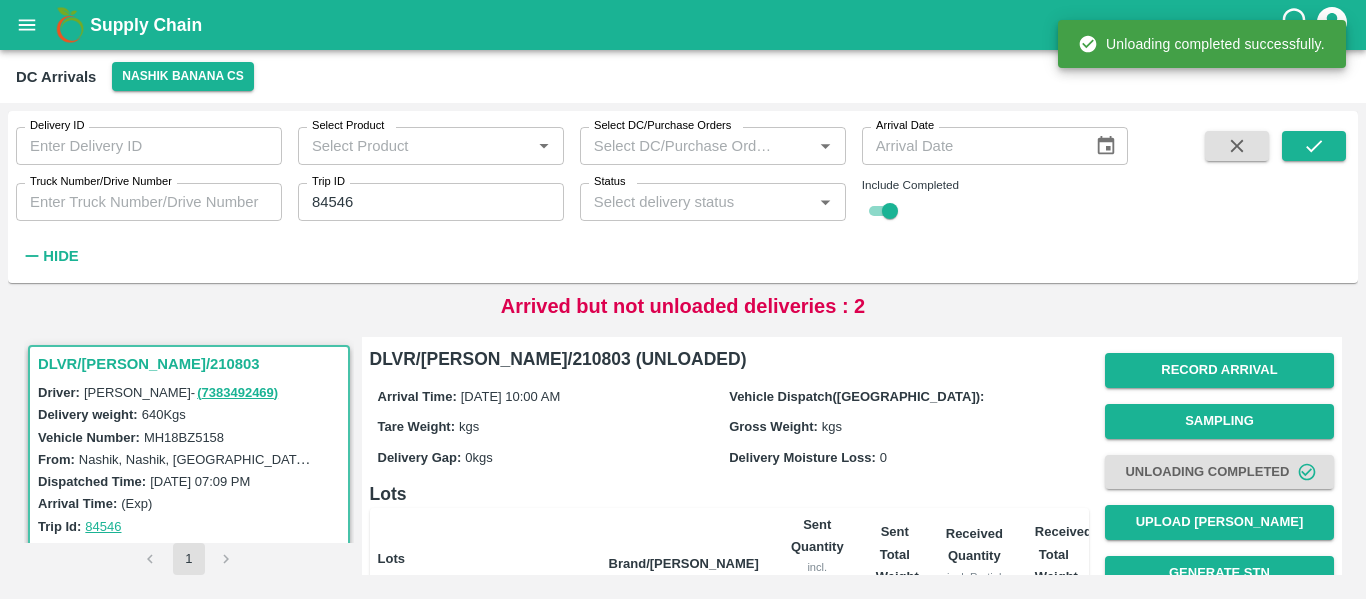 scroll, scrollTop: 256, scrollLeft: 0, axis: vertical 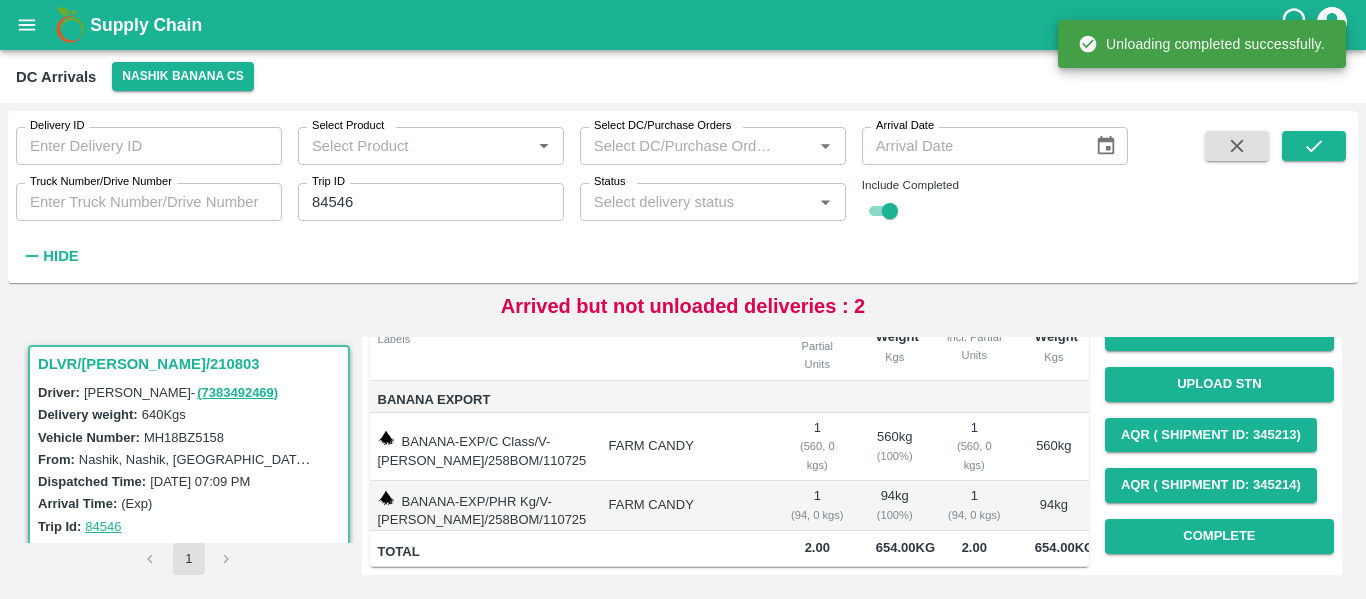 click on "Record Arrival Sampling Unloading Completed Upload Tare Weight Generate STN Upload STN AQR ( Shipment Id: 345213) AQR ( Shipment Id: 345214) Complete" at bounding box center [1219, 333] 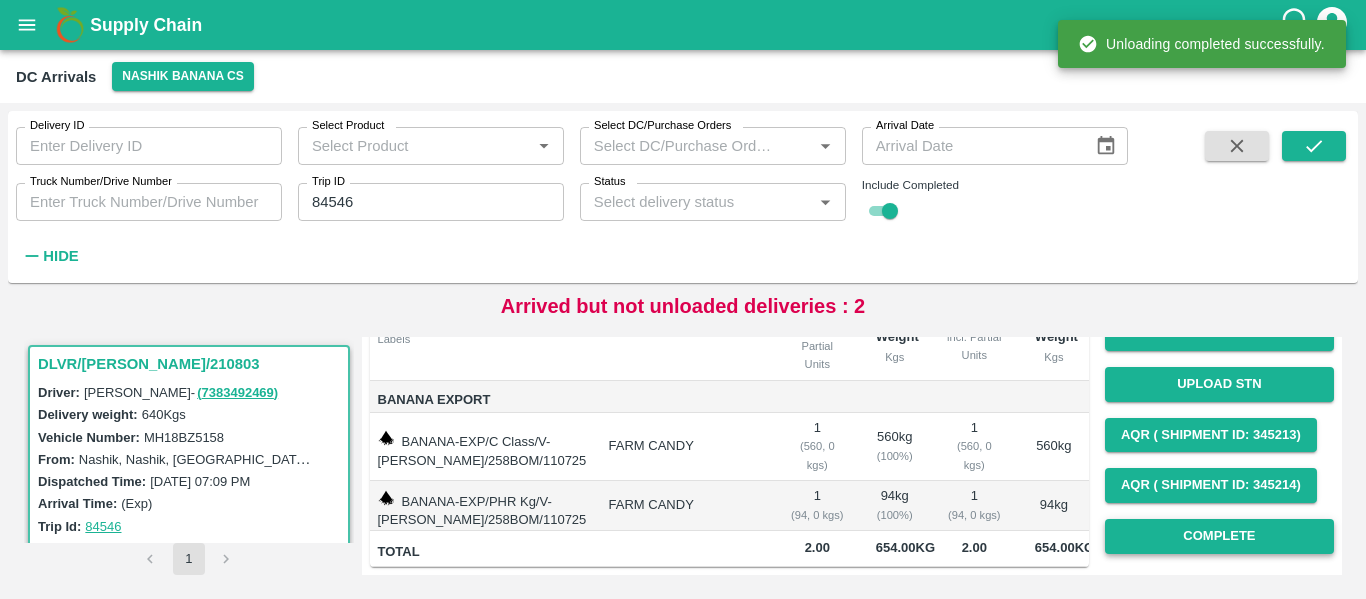 click on "Complete" at bounding box center [1219, 536] 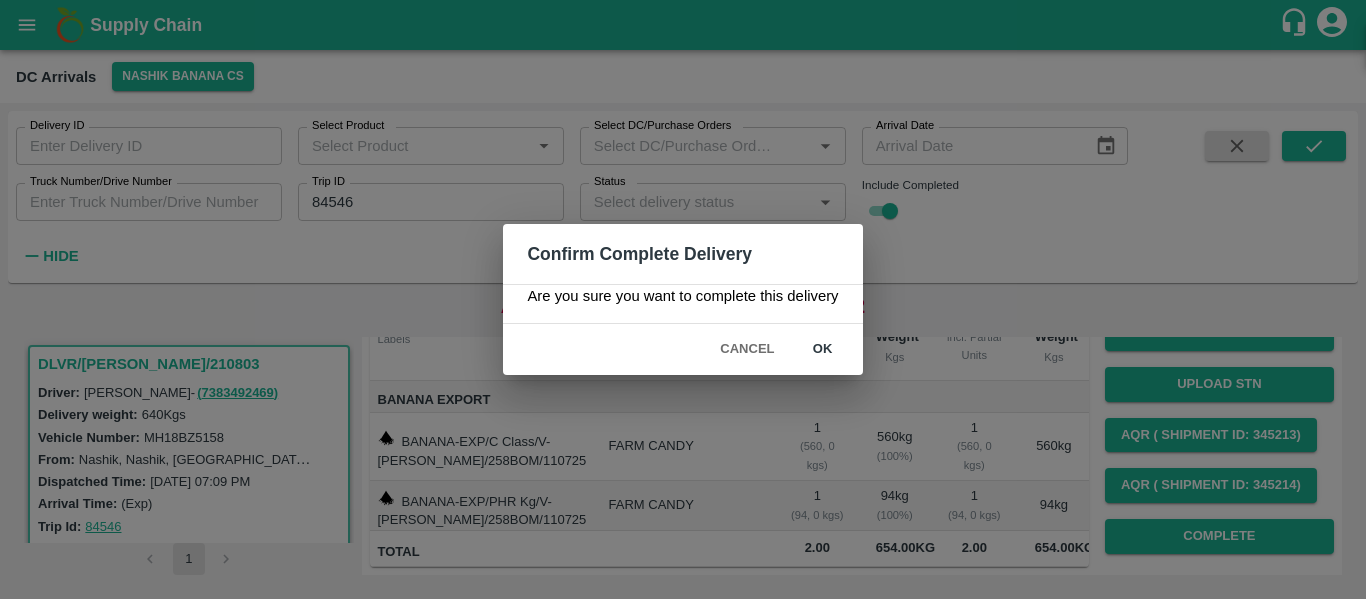 click on "ok" at bounding box center [823, 349] 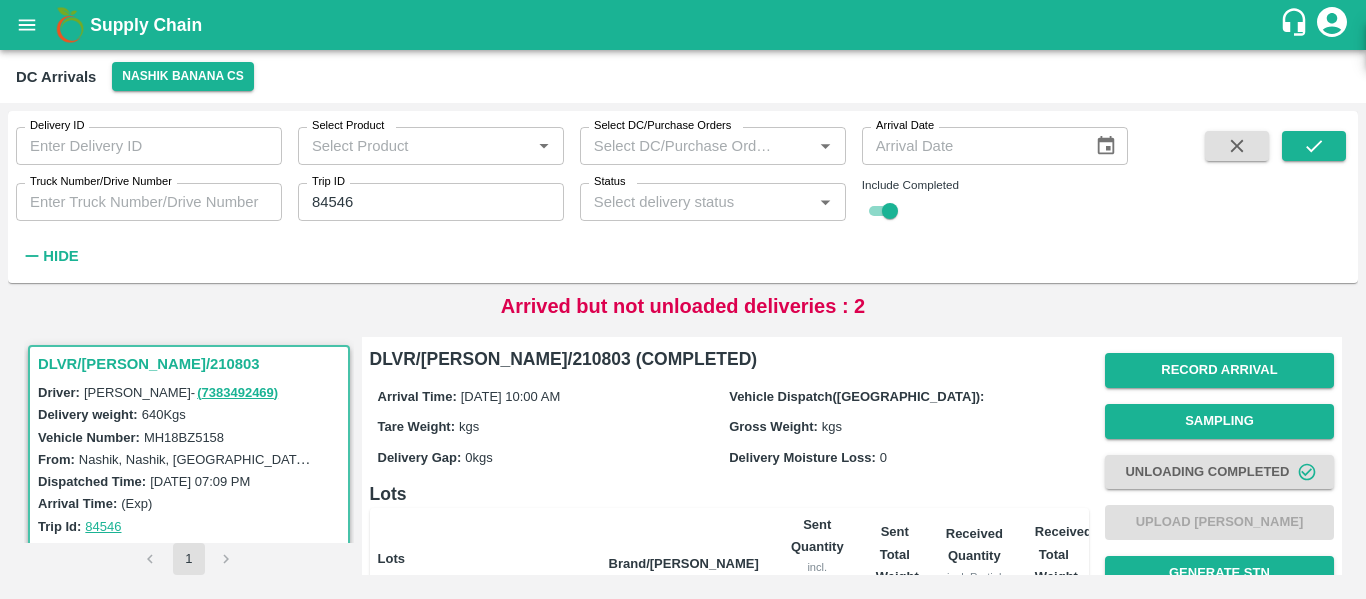 click 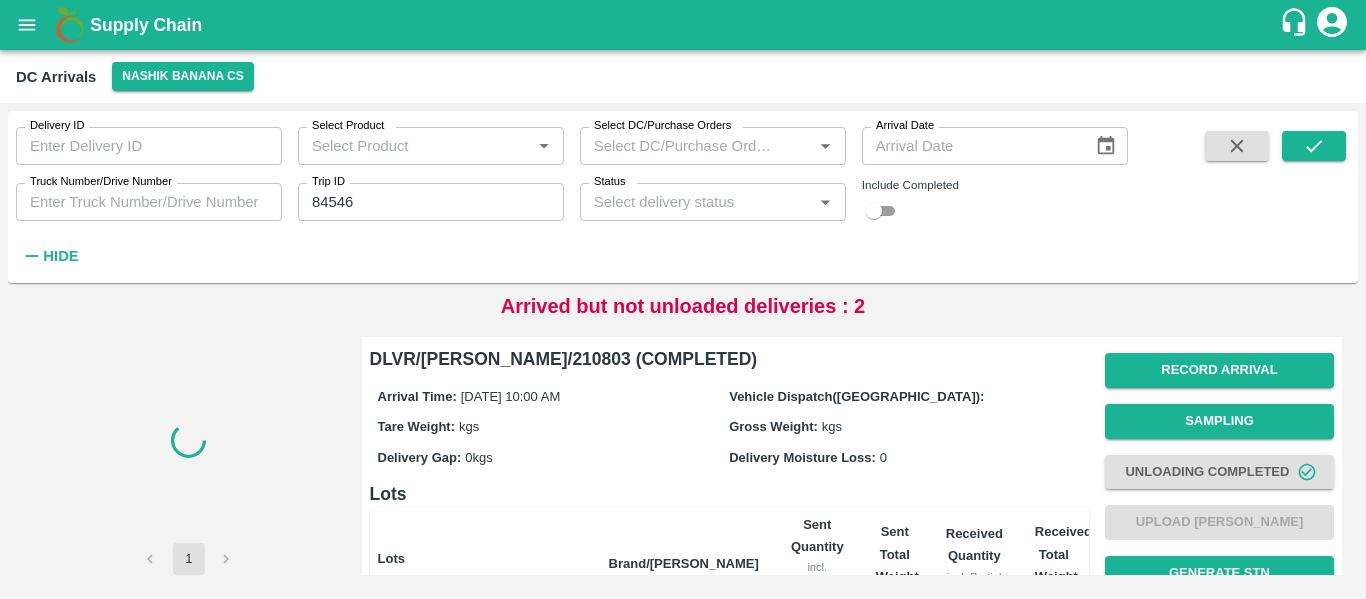 type 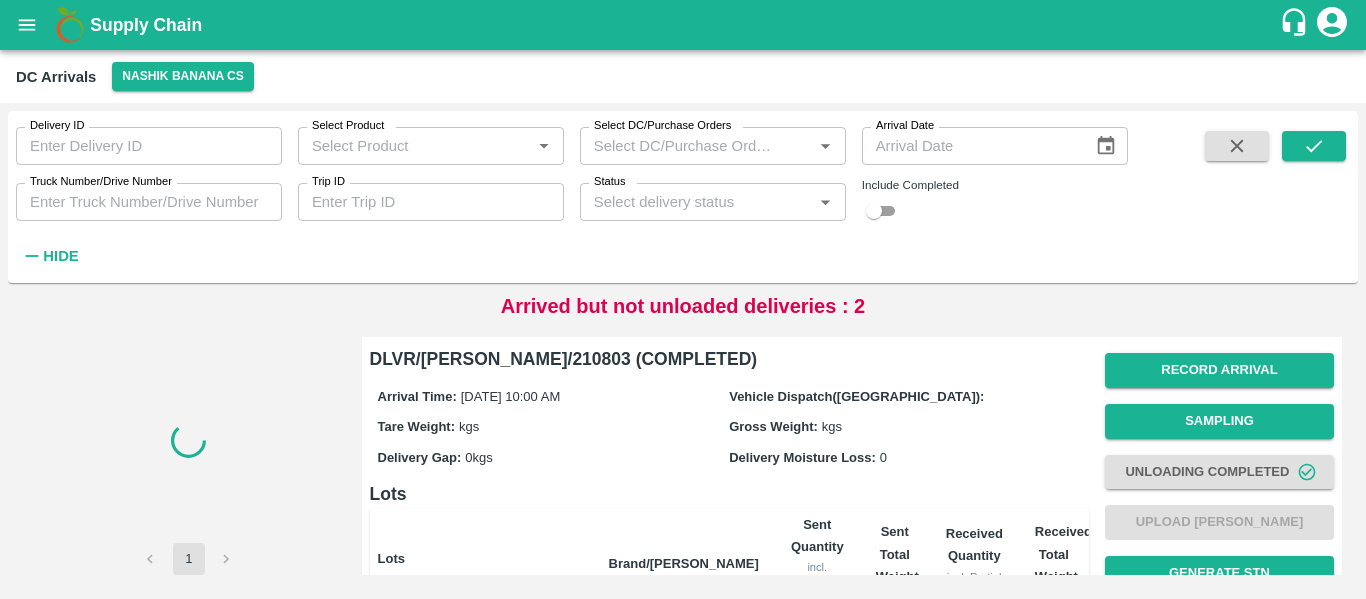 click on "Trip ID" at bounding box center [431, 202] 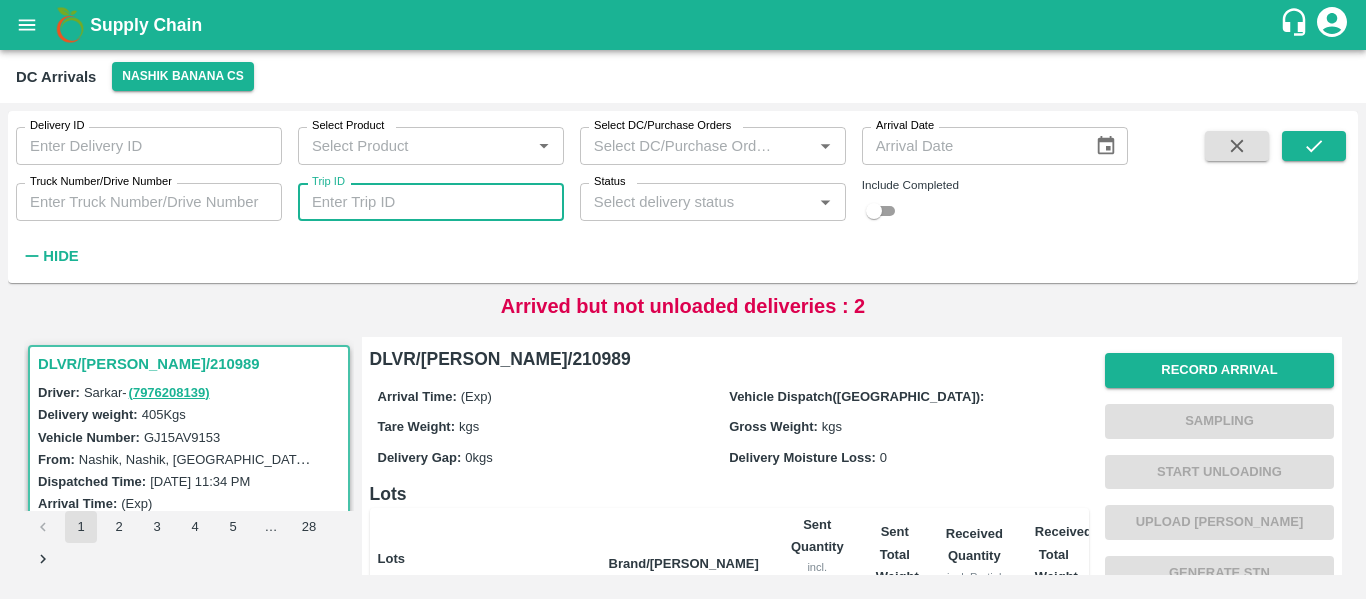 paste 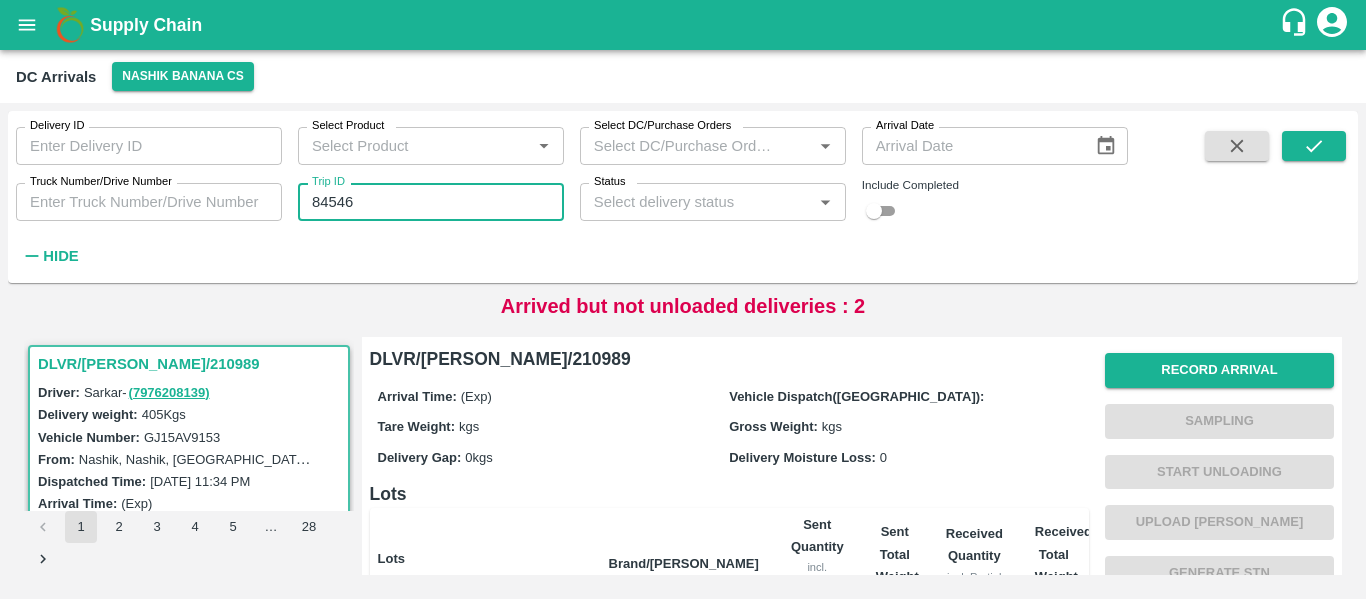 type on "84546" 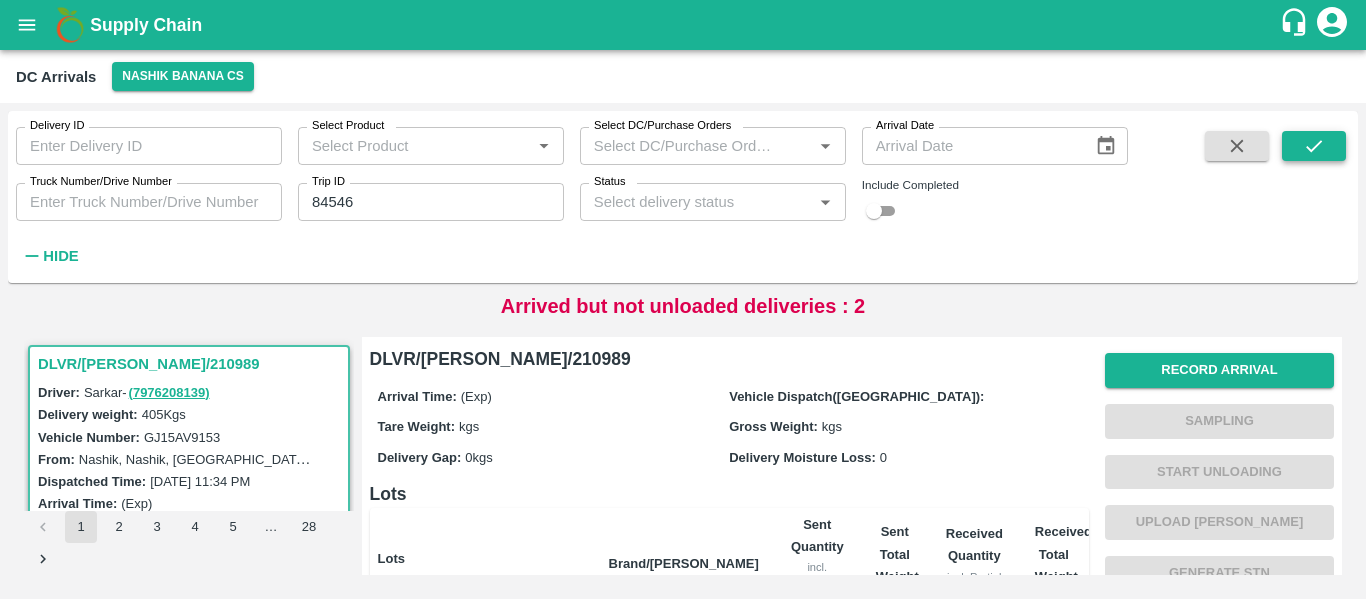 click 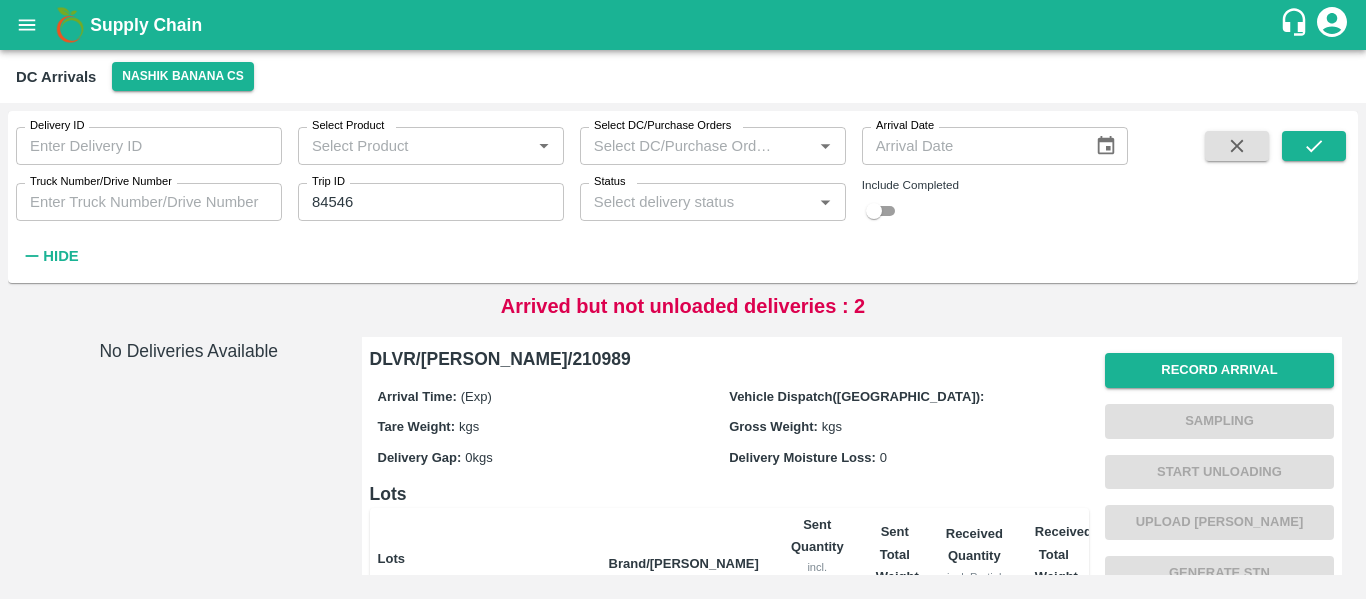 click at bounding box center [874, 211] 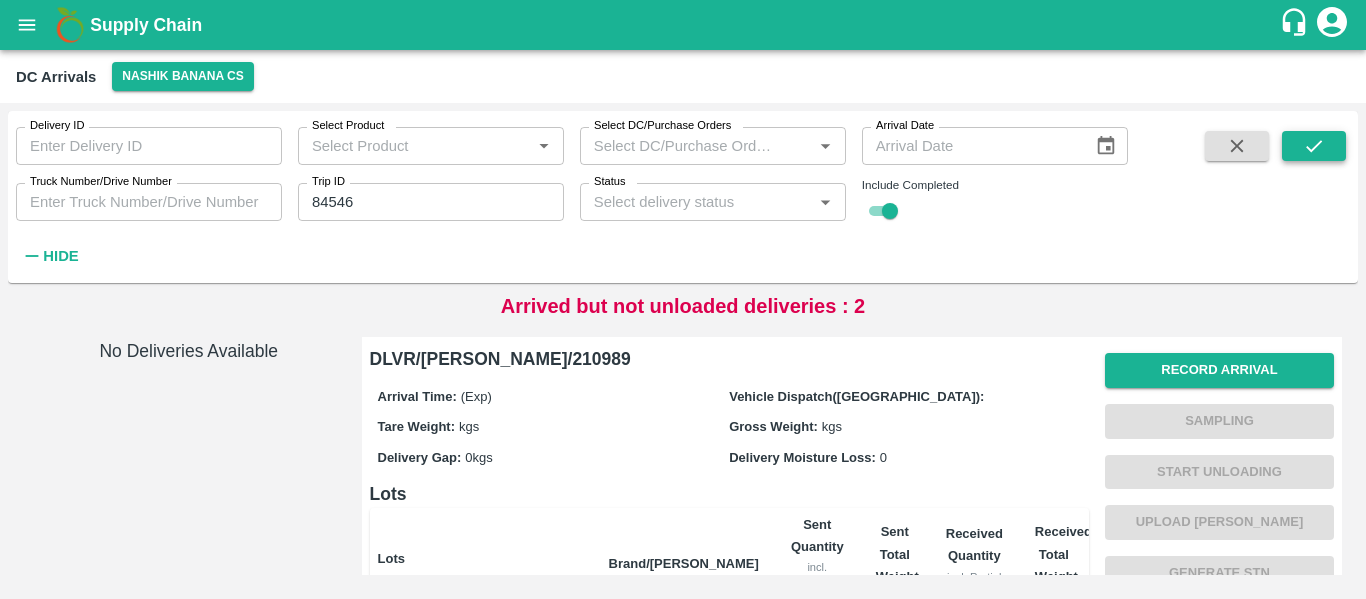 click at bounding box center [1314, 146] 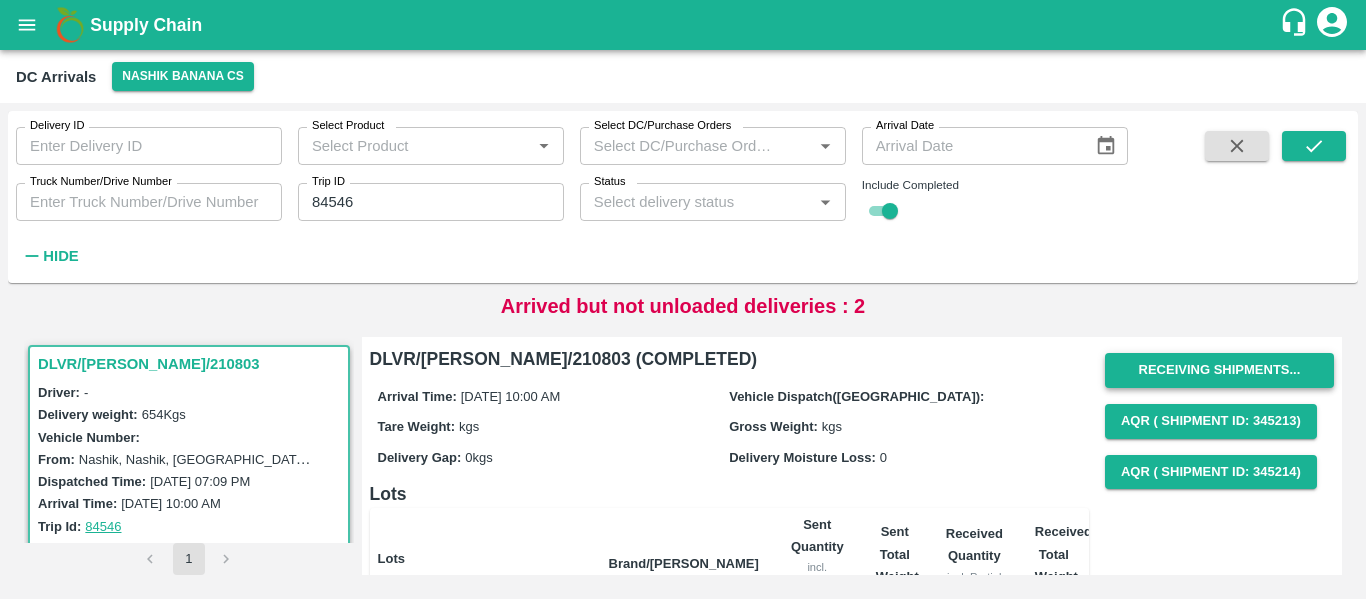 click on "Receiving Shipments..." at bounding box center (1219, 370) 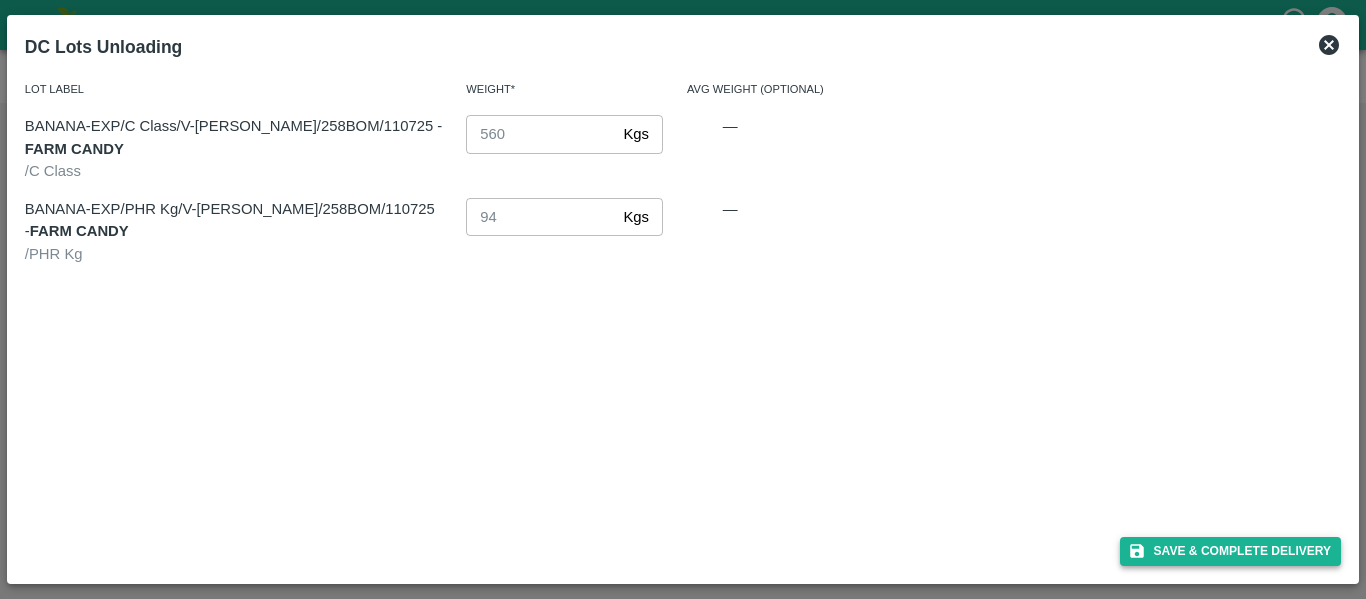 click on "Save & Complete Delivery" at bounding box center (1231, 551) 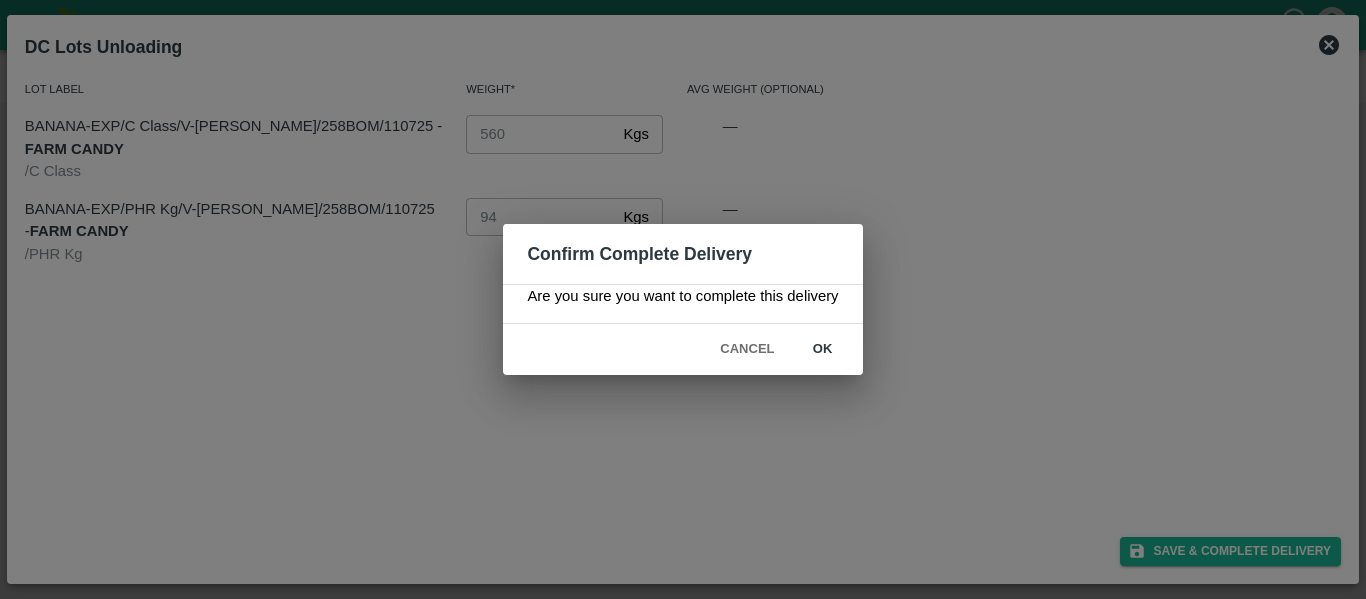 click on "ok" at bounding box center [823, 349] 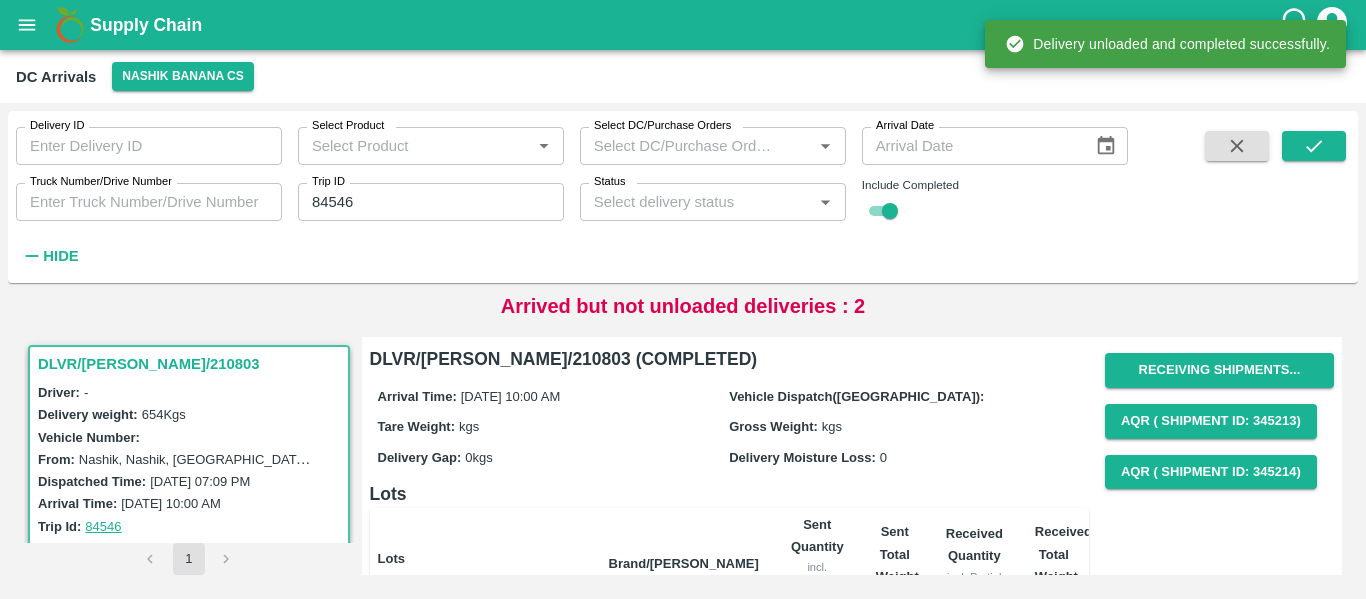 click on "84546" at bounding box center [431, 202] 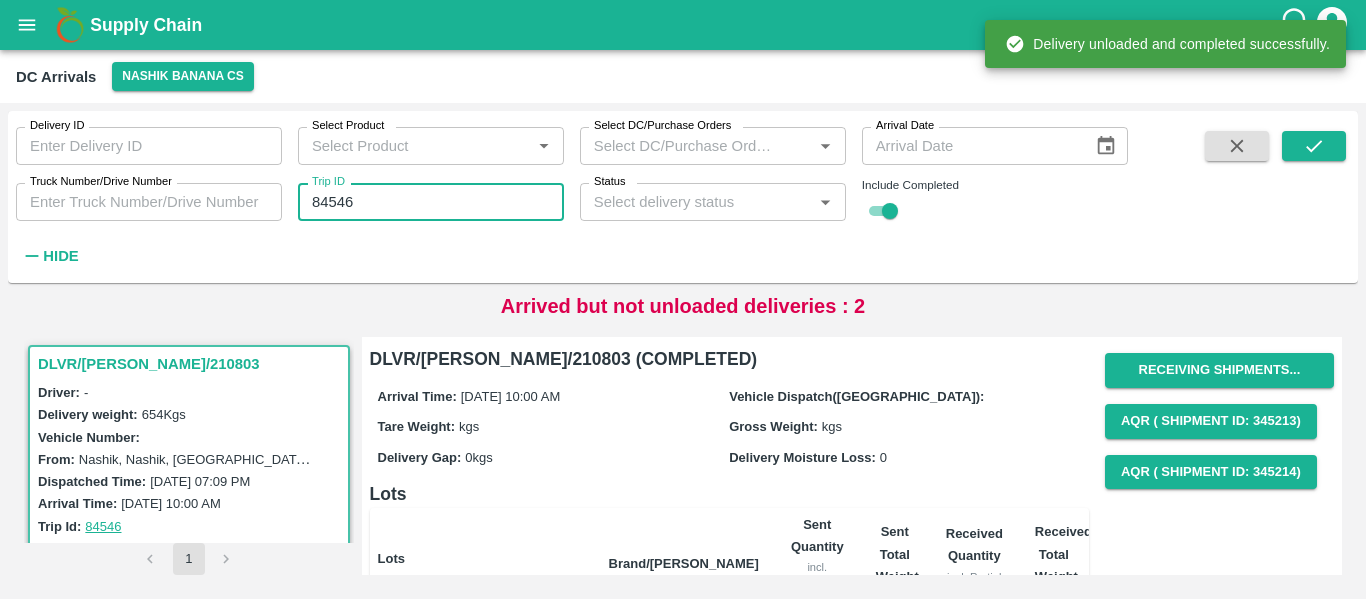 click on "84546" at bounding box center (431, 202) 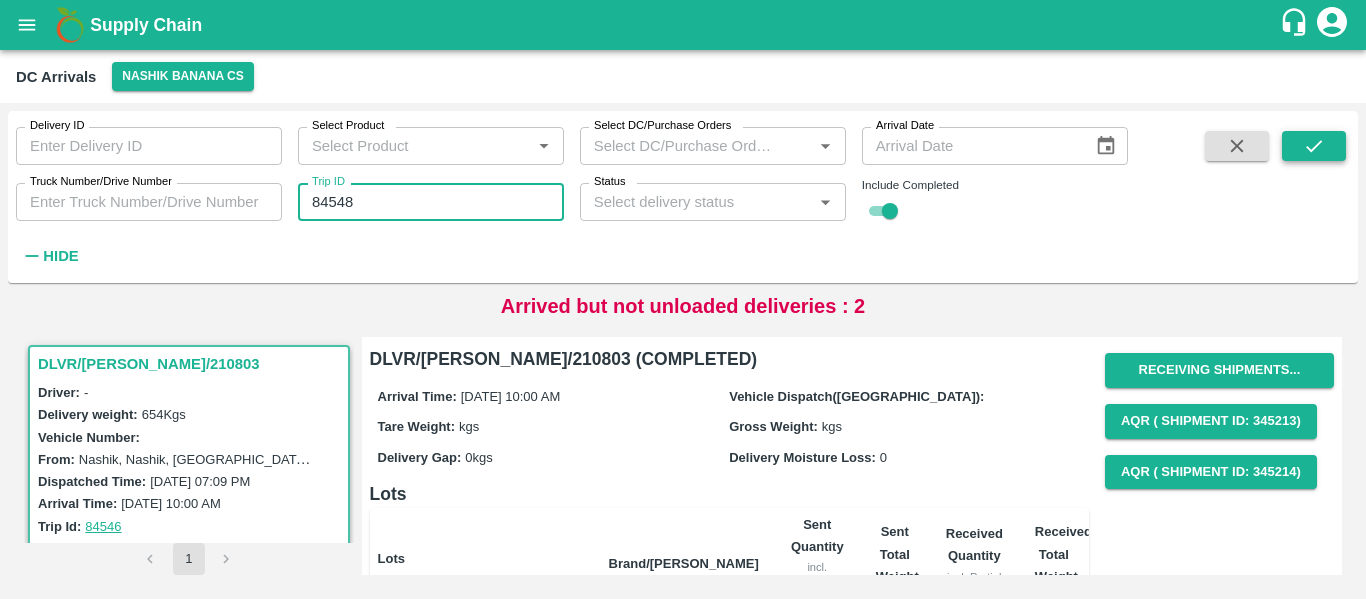 type on "84548" 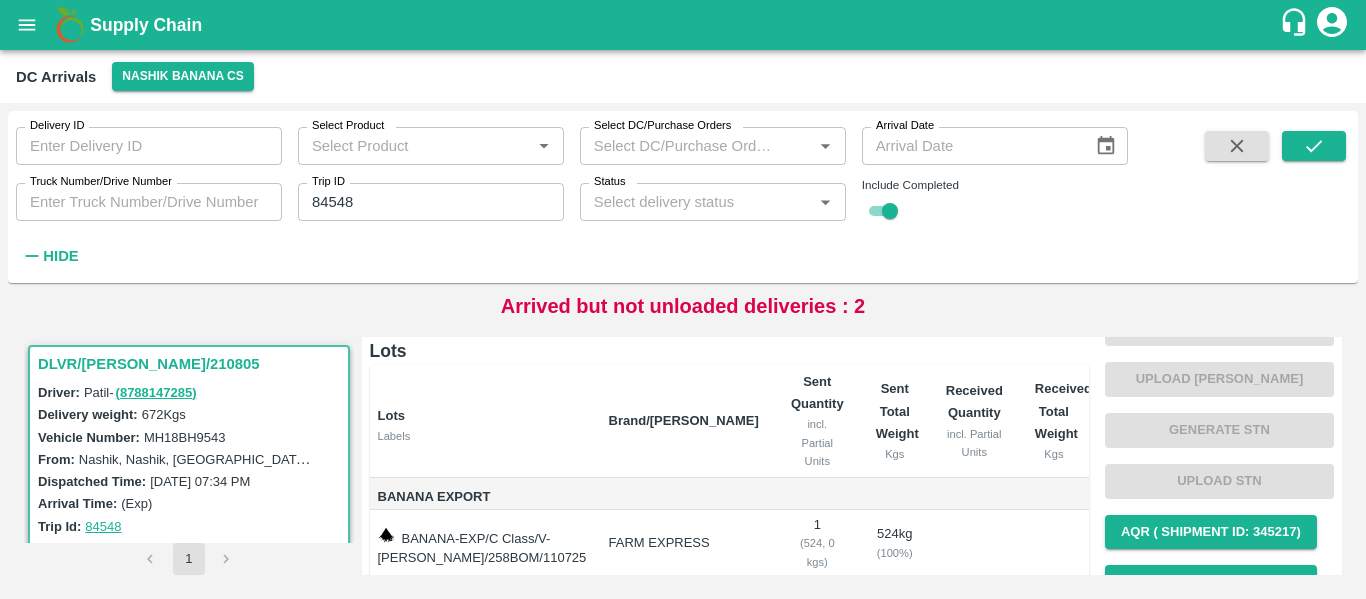scroll, scrollTop: 144, scrollLeft: 0, axis: vertical 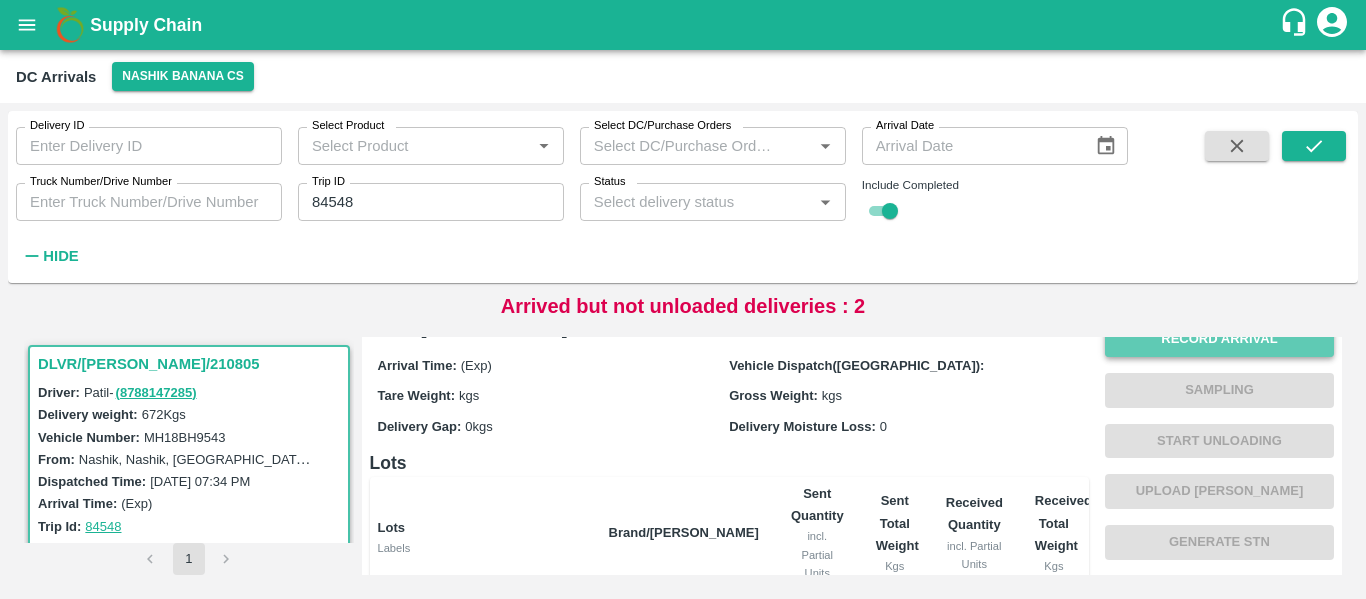 click on "Record Arrival" at bounding box center (1219, 339) 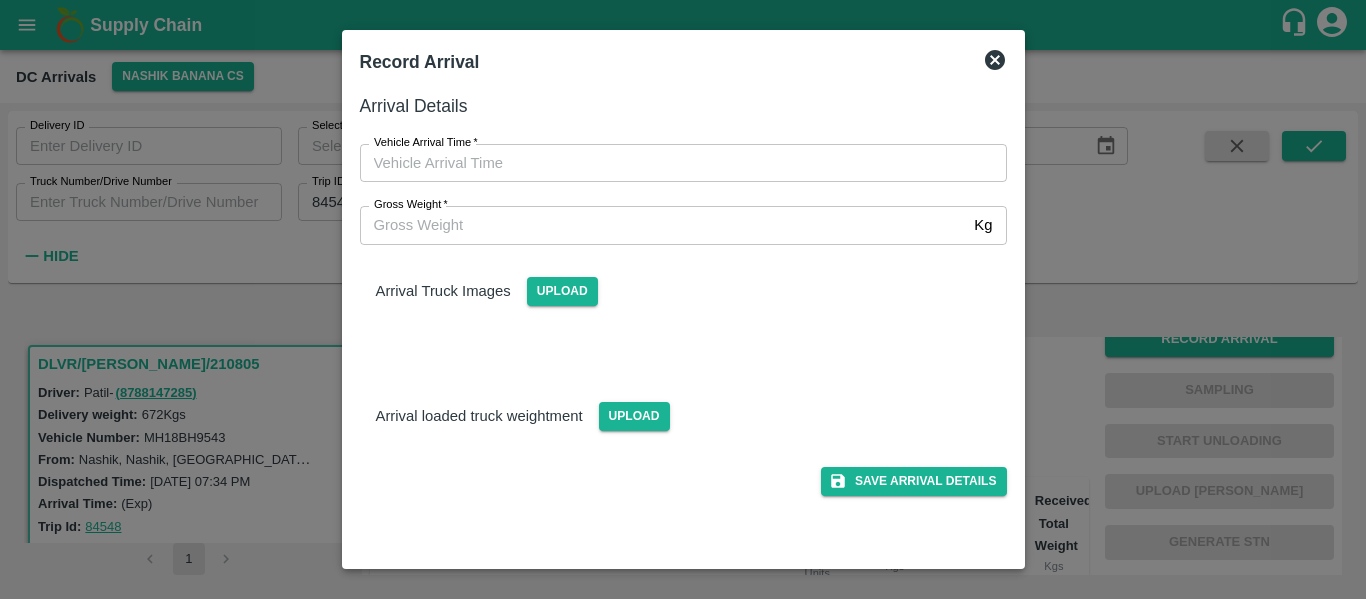 click on "Vehicle Arrival Time   *" at bounding box center [426, 143] 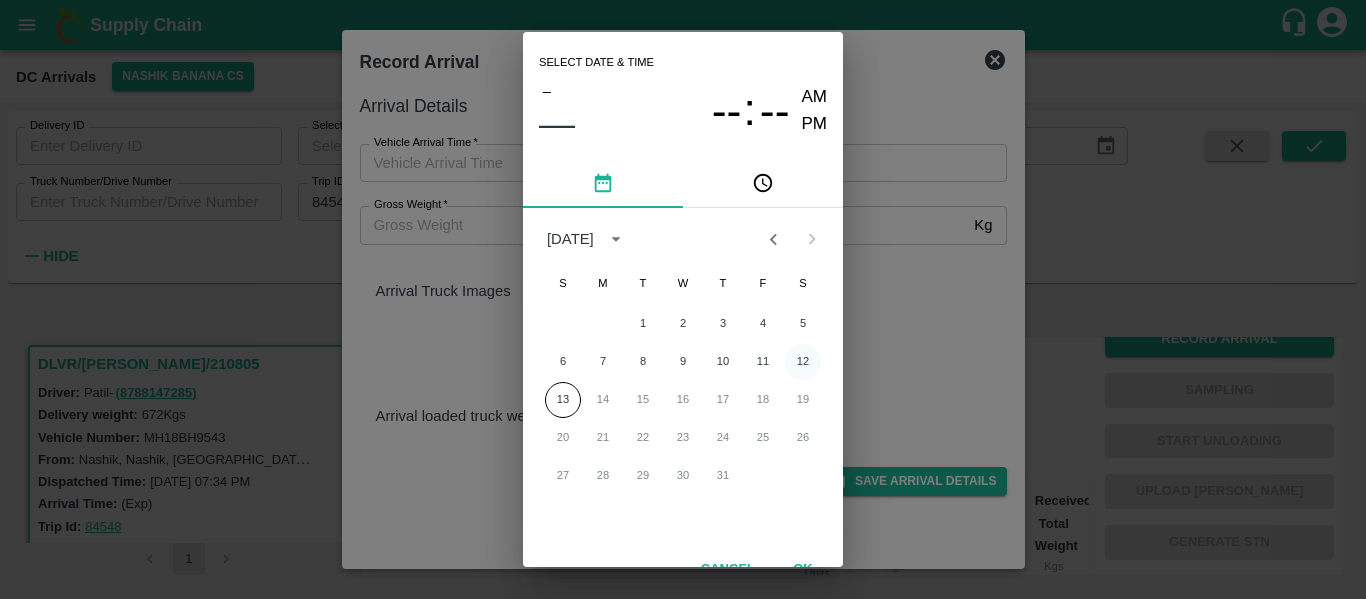 click on "12" at bounding box center [803, 362] 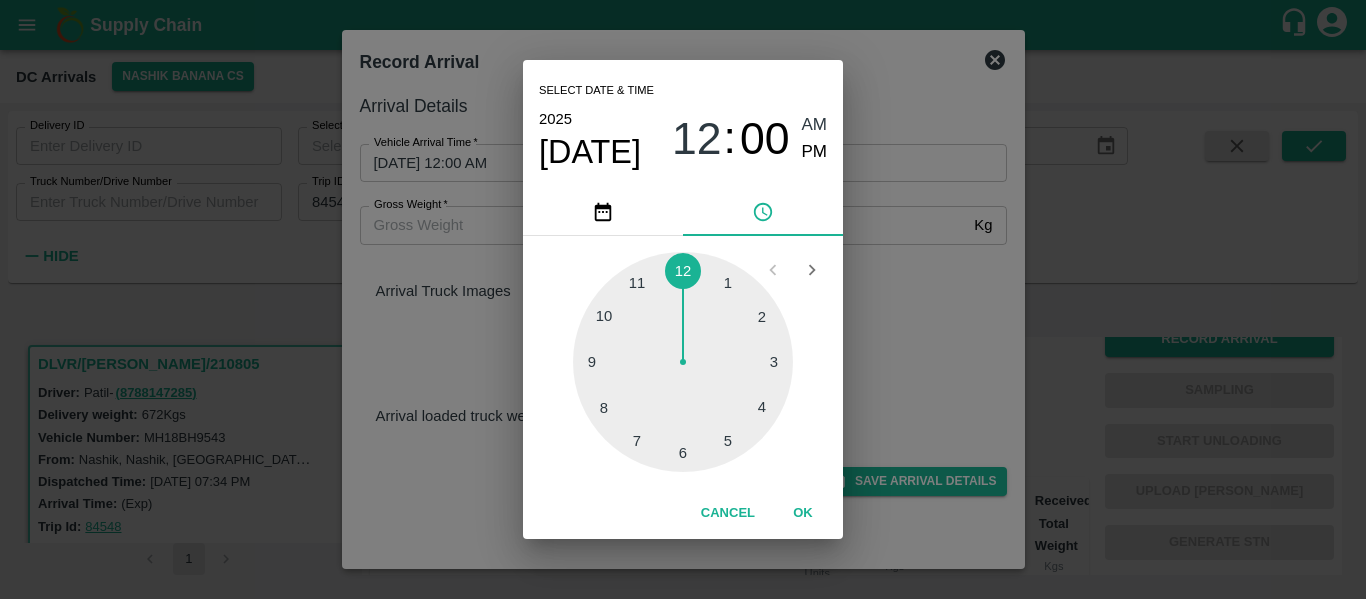click at bounding box center (683, 362) 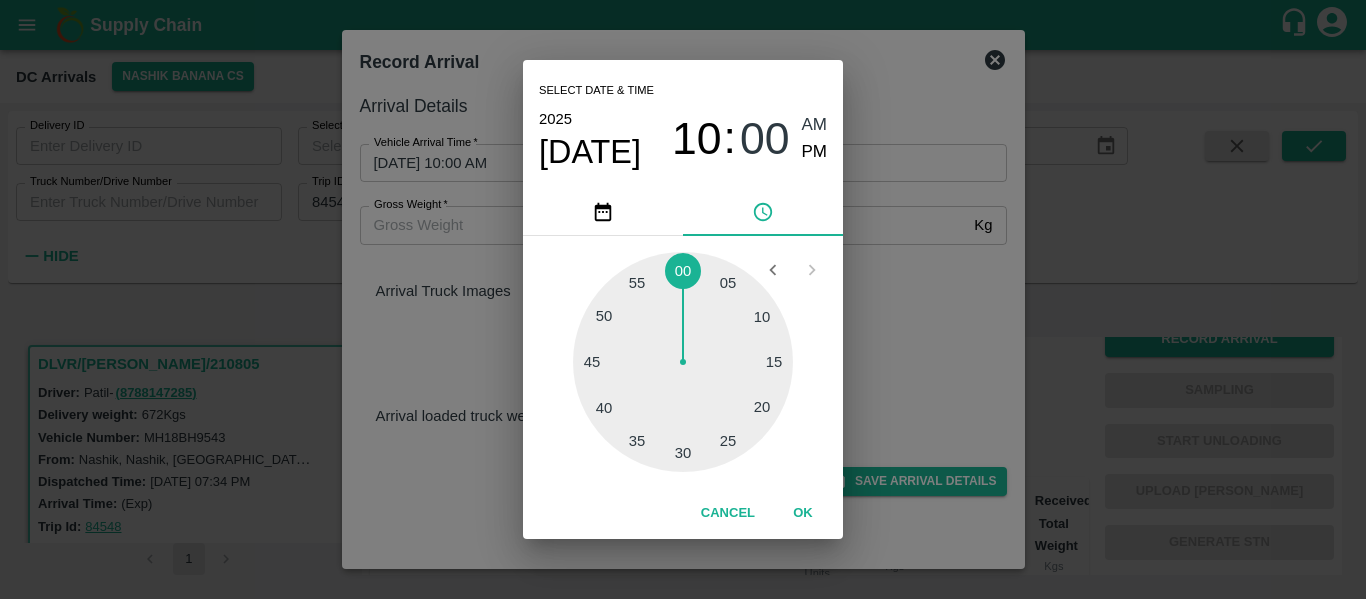 click on "AM" at bounding box center (815, 125) 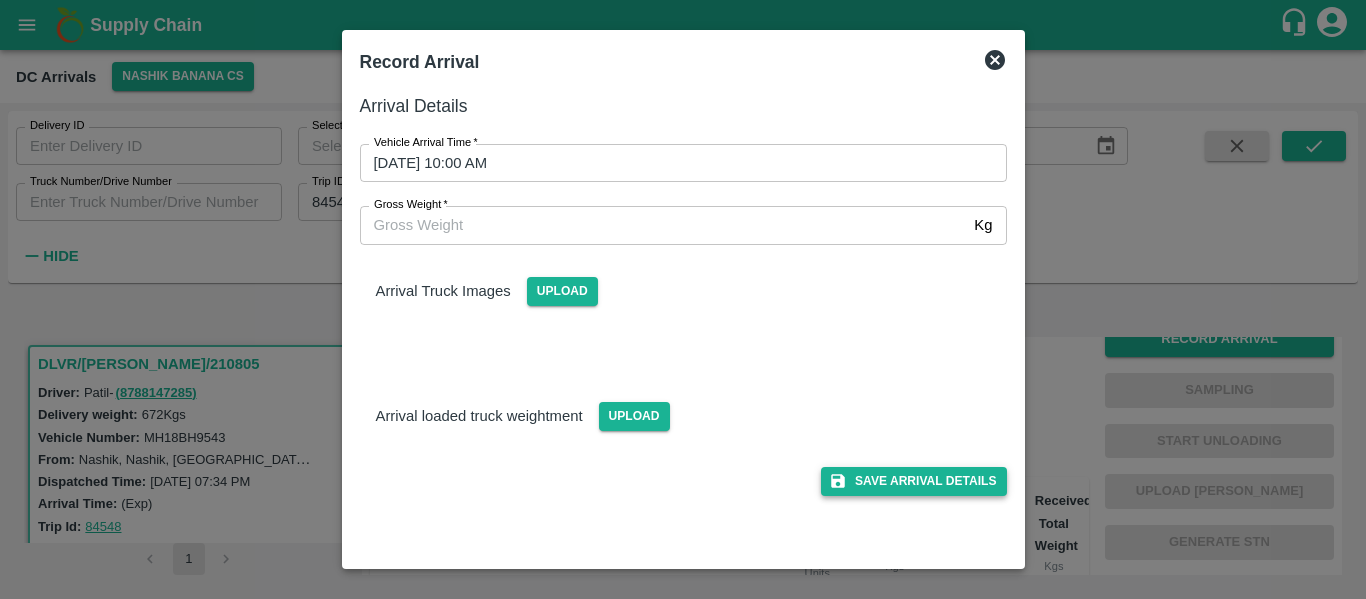click on "Save Arrival Details" at bounding box center (913, 481) 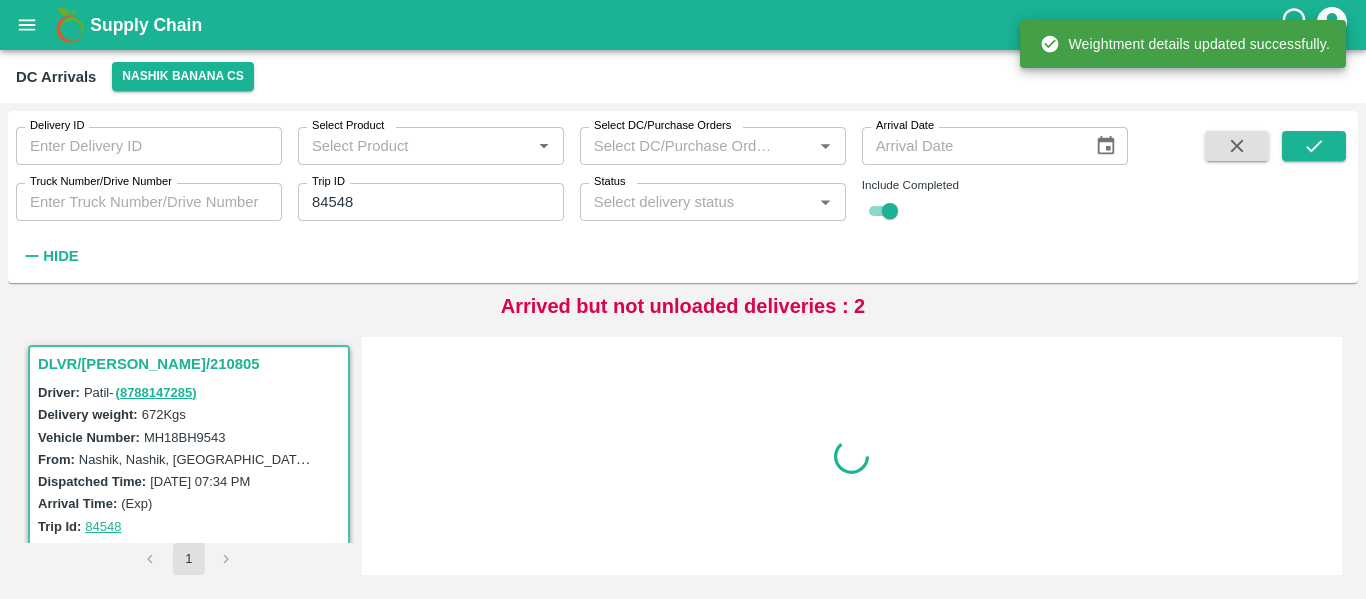 scroll, scrollTop: 0, scrollLeft: 0, axis: both 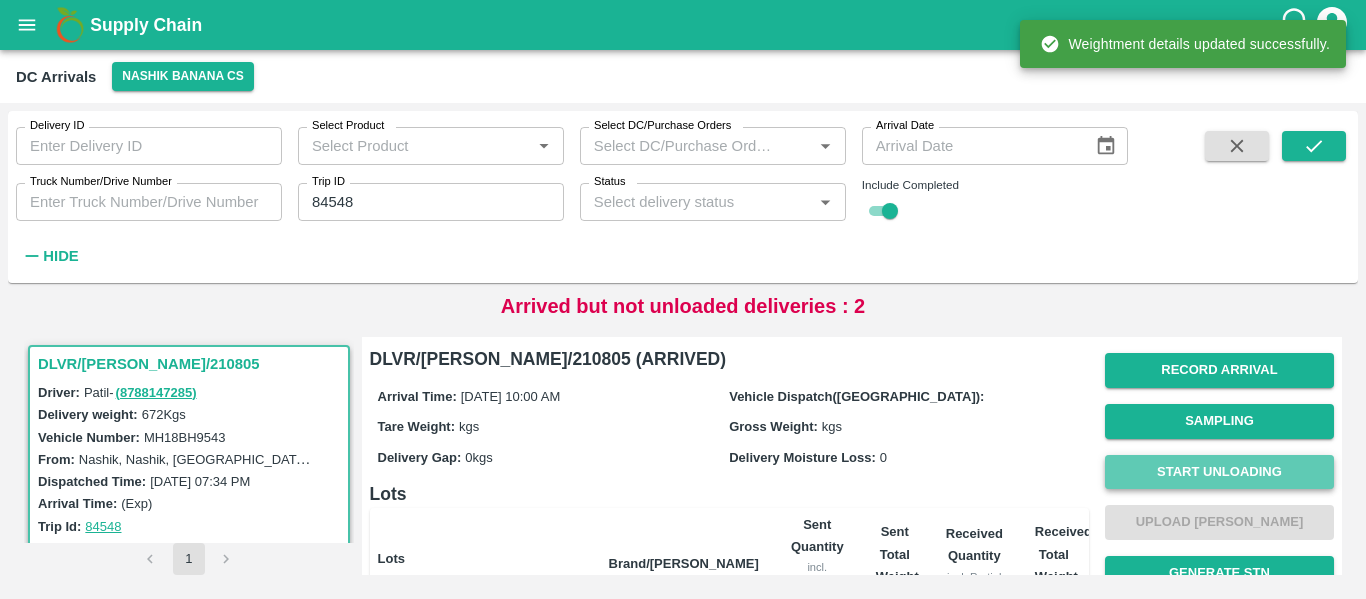 click on "Start Unloading" at bounding box center [1219, 472] 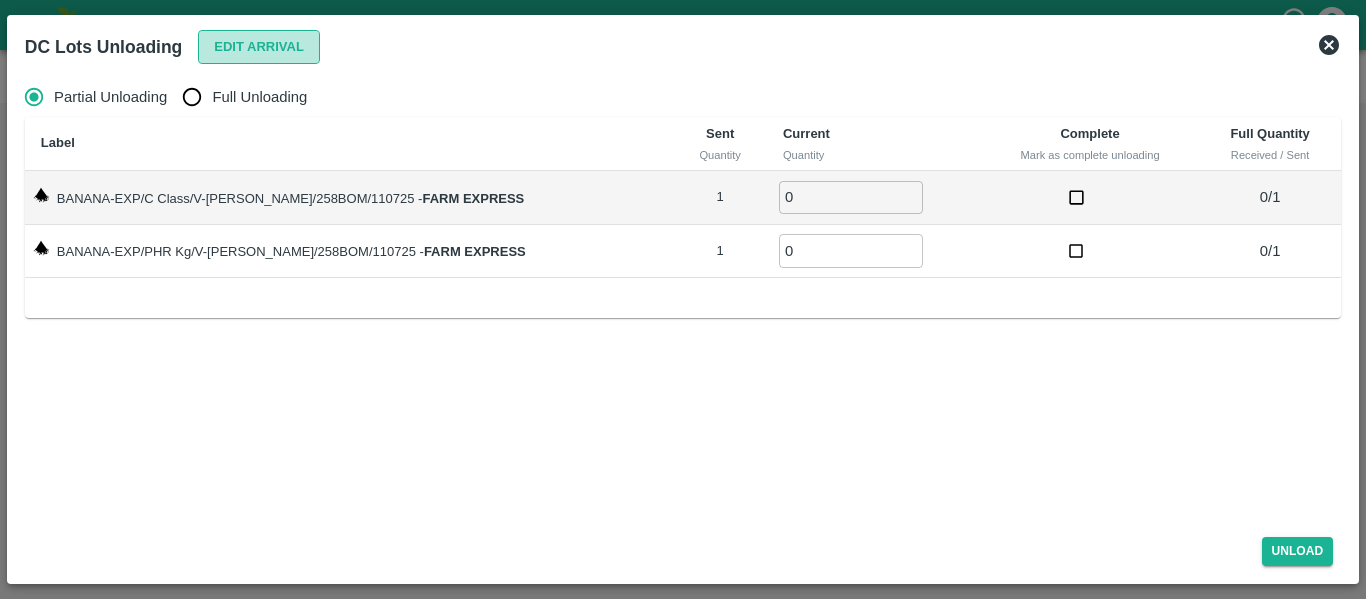 click on "Edit Arrival" at bounding box center [259, 47] 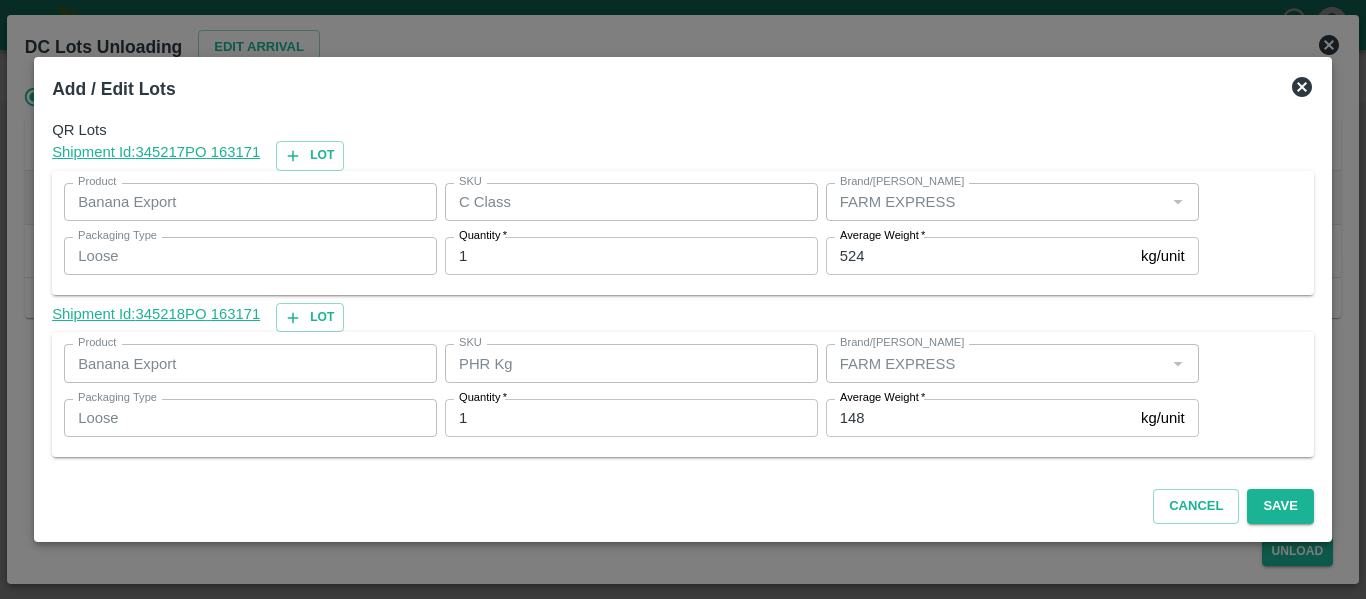 click on "Product Banana Export Product SKU PHR Kg SKU Brand/Marka Brand/Marka Packaging Type Loose Packaging Type Quantity   * 1 Quantity Average Weight   * 148 kg/unit Average Weight" at bounding box center (683, 394) 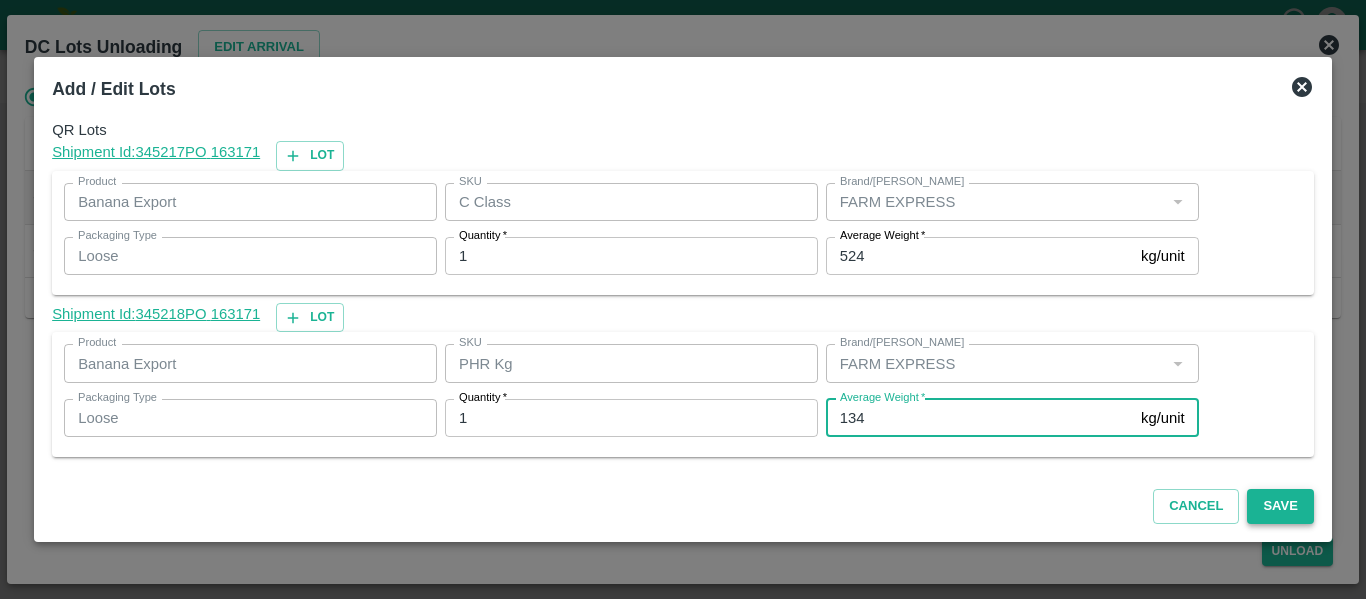 type on "134" 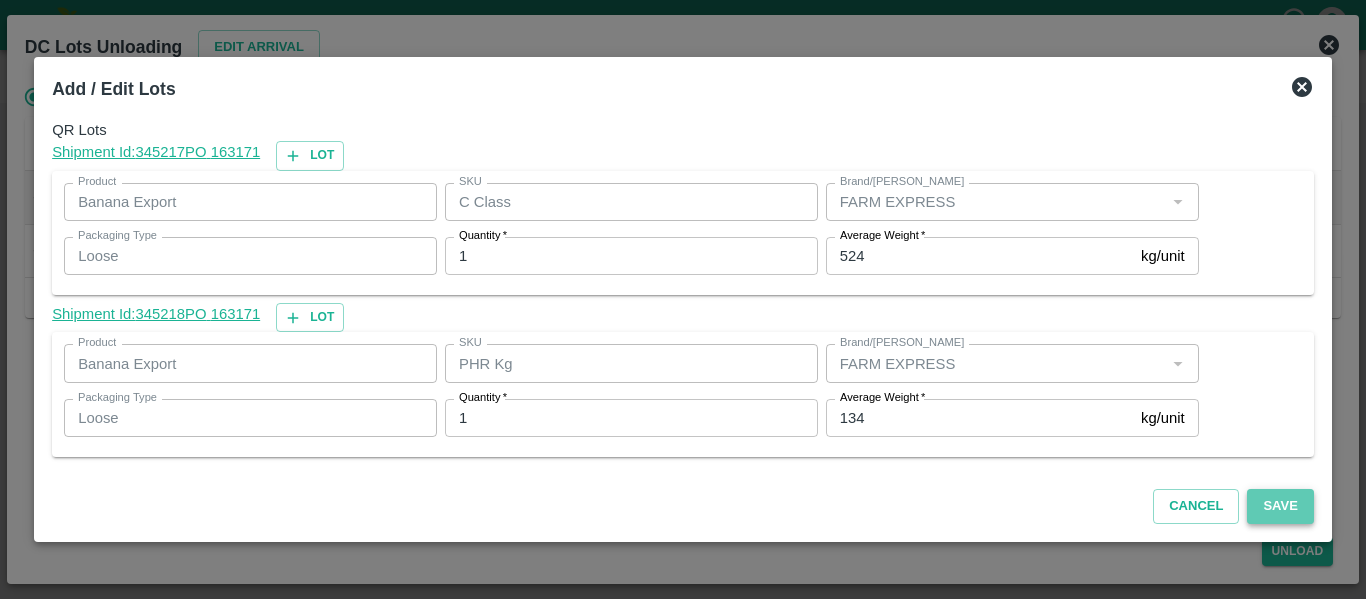 click on "Save" at bounding box center (1280, 506) 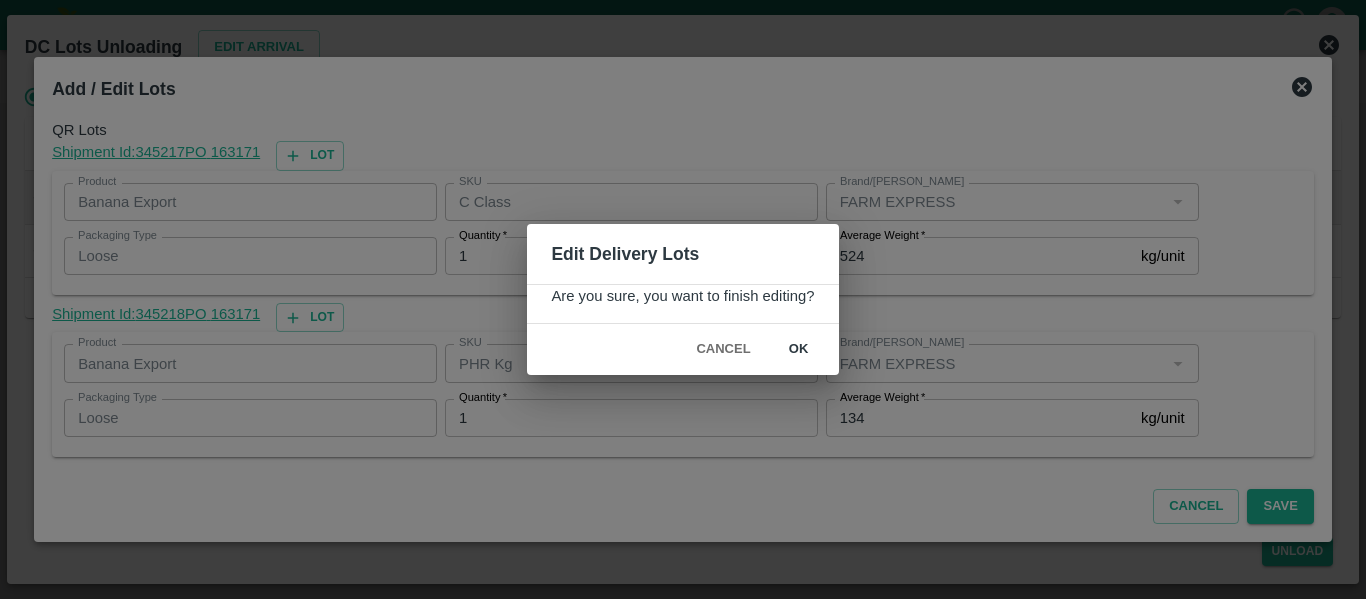 click on "ok" at bounding box center (799, 349) 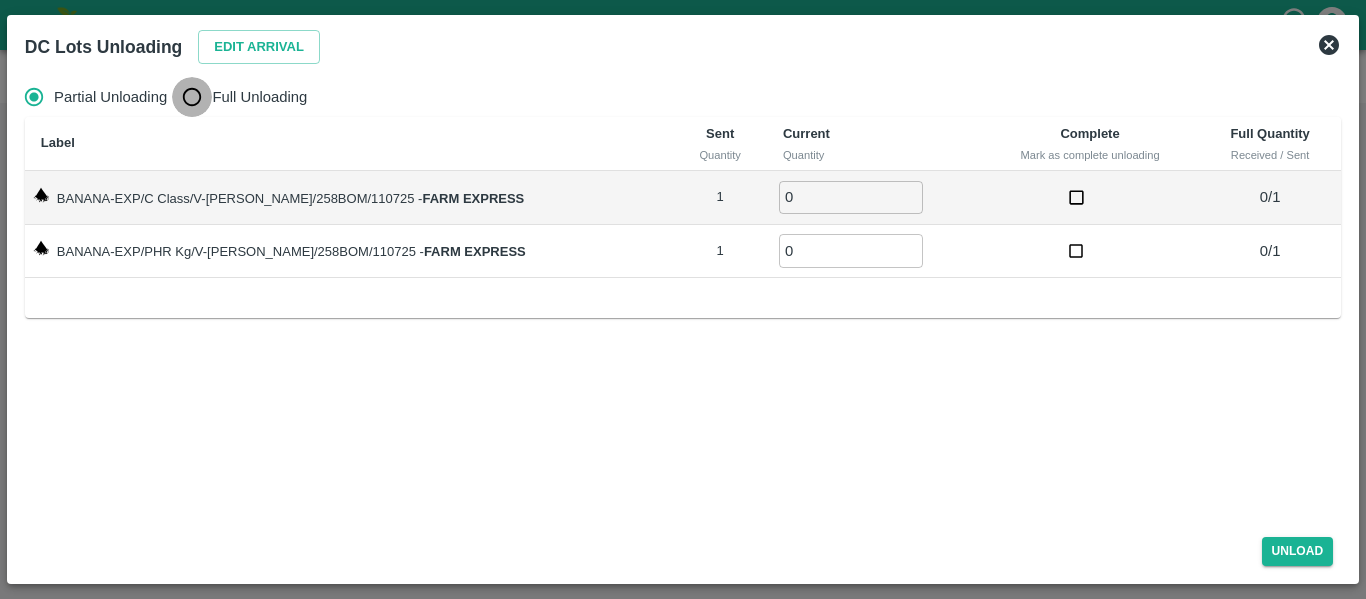 click on "Full Unloading" at bounding box center (192, 97) 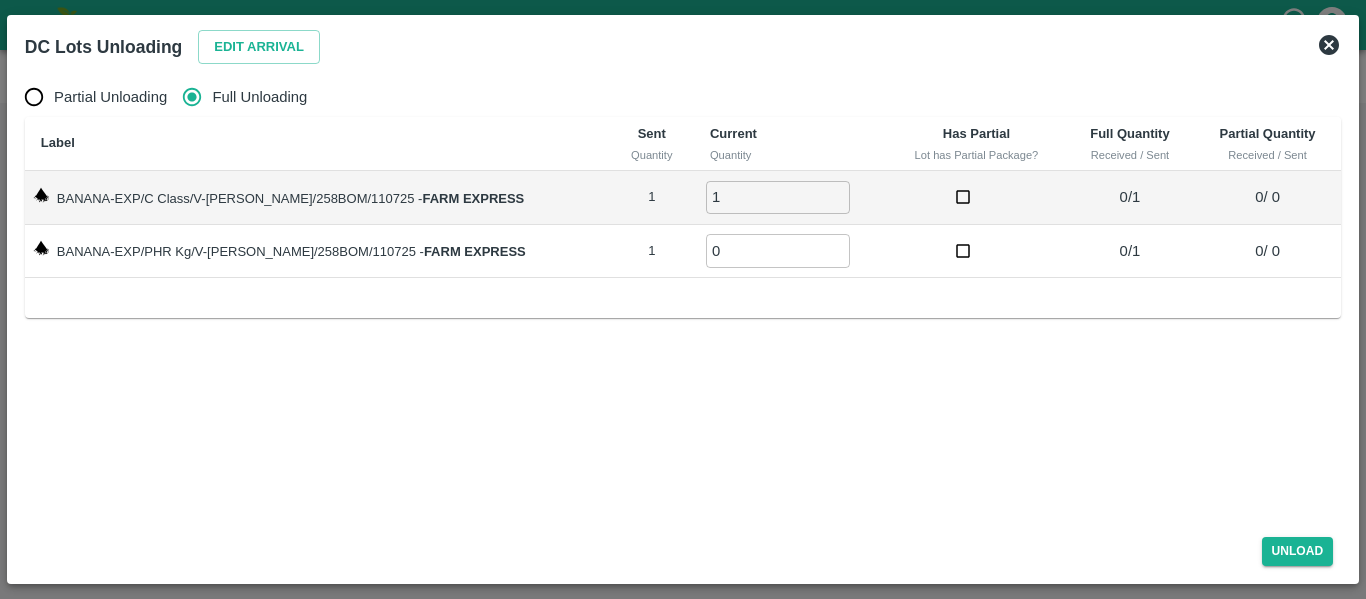 type on "1" 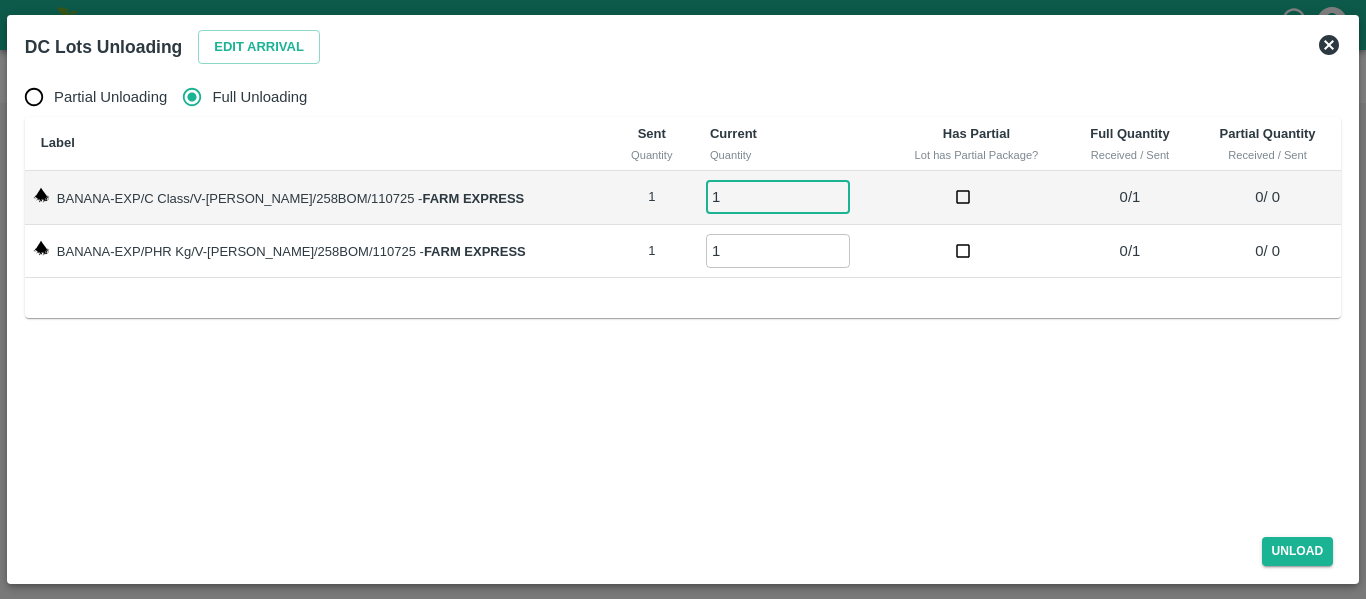 type on "1" 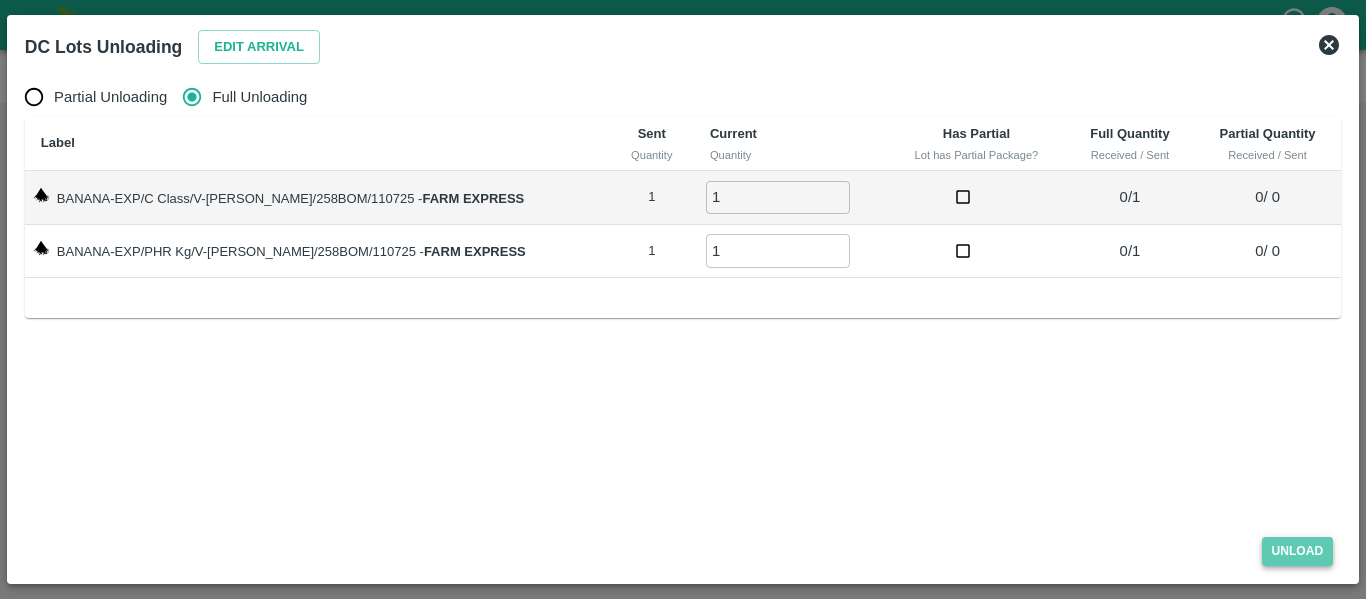 click on "Unload" at bounding box center [1298, 551] 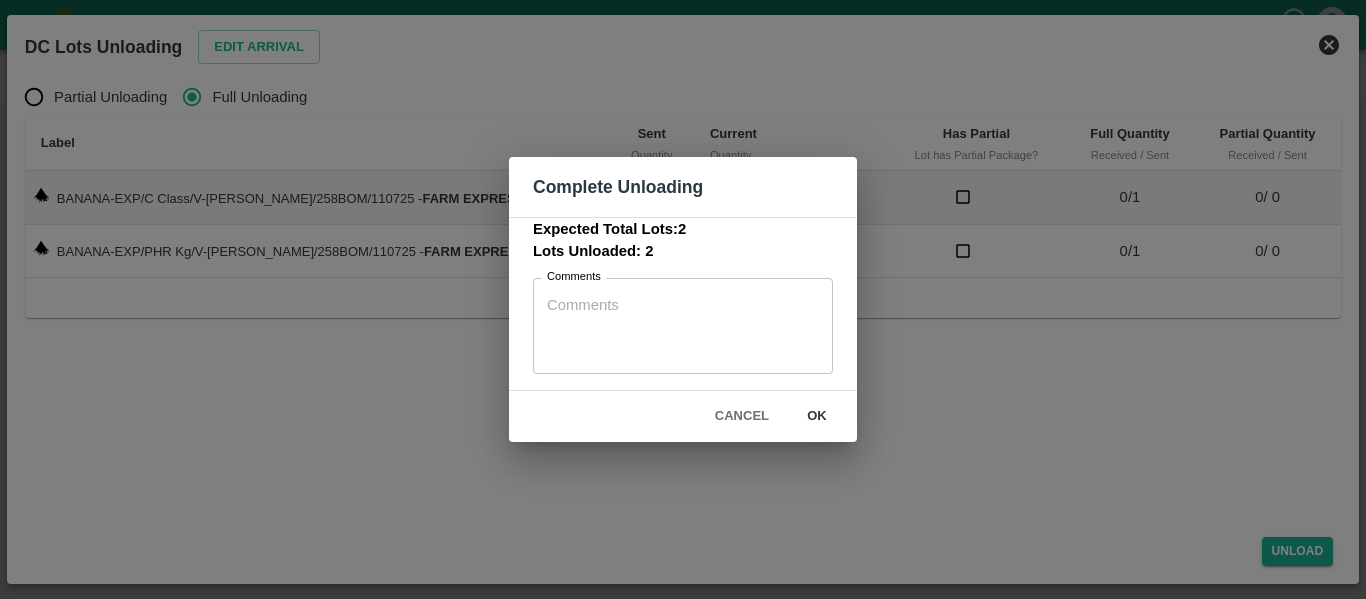 click on "ok" at bounding box center [817, 416] 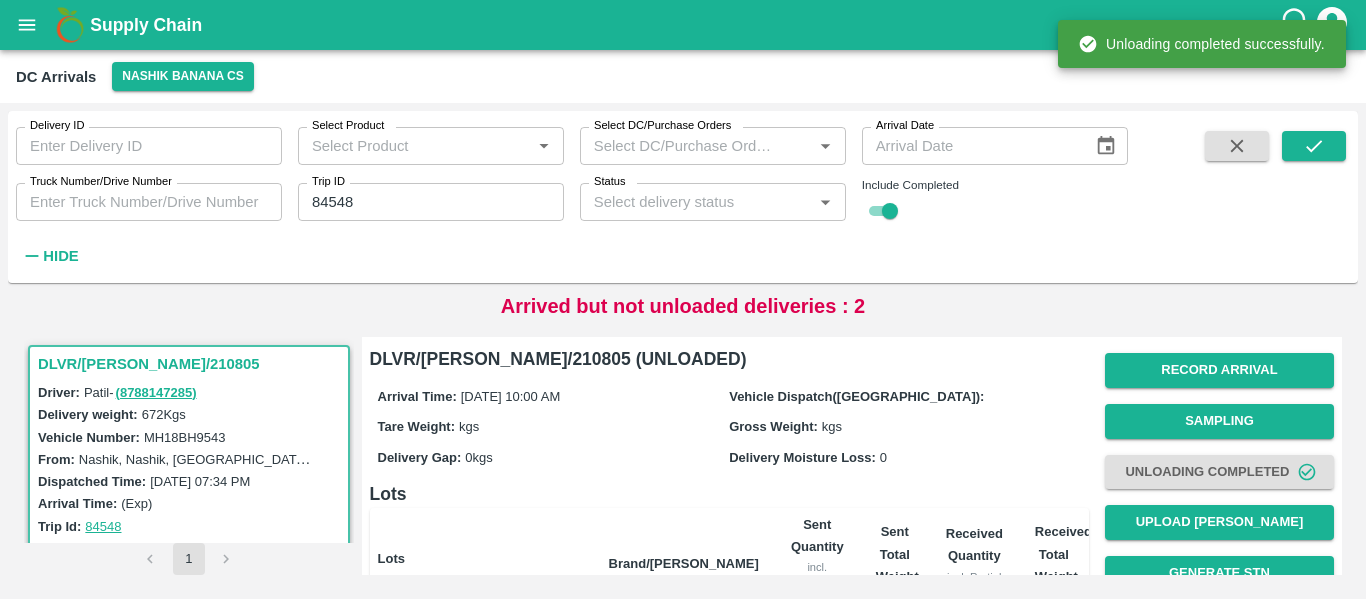 scroll, scrollTop: 275, scrollLeft: 0, axis: vertical 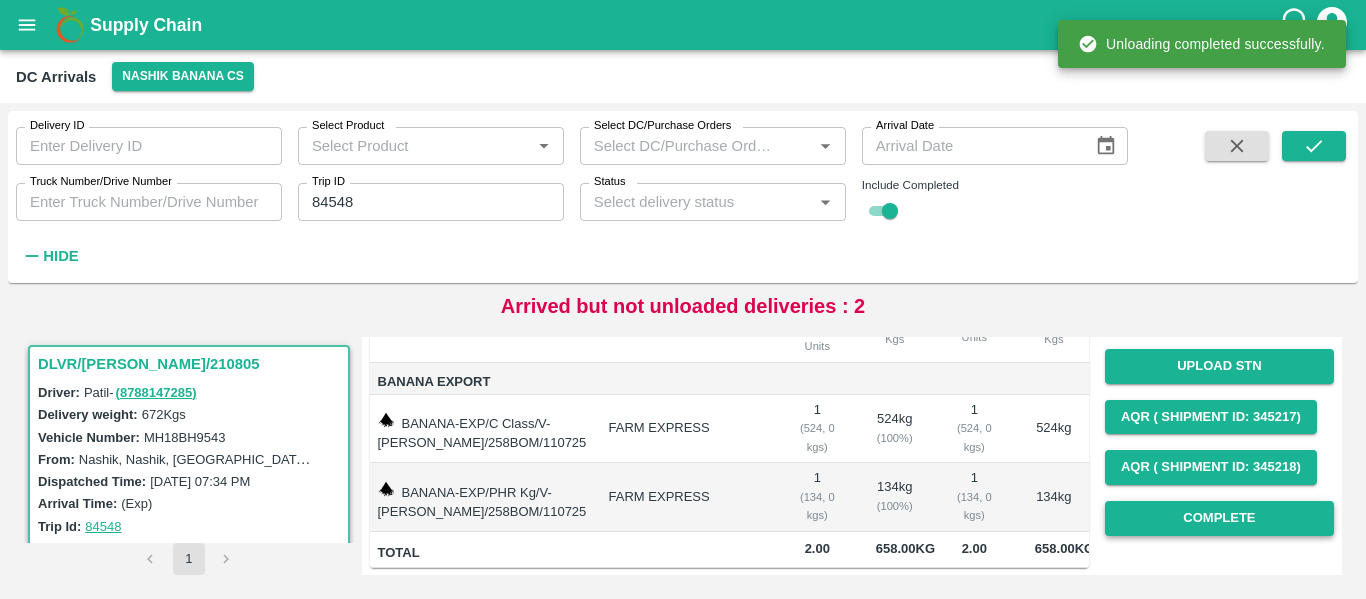click on "Complete" at bounding box center (1219, 518) 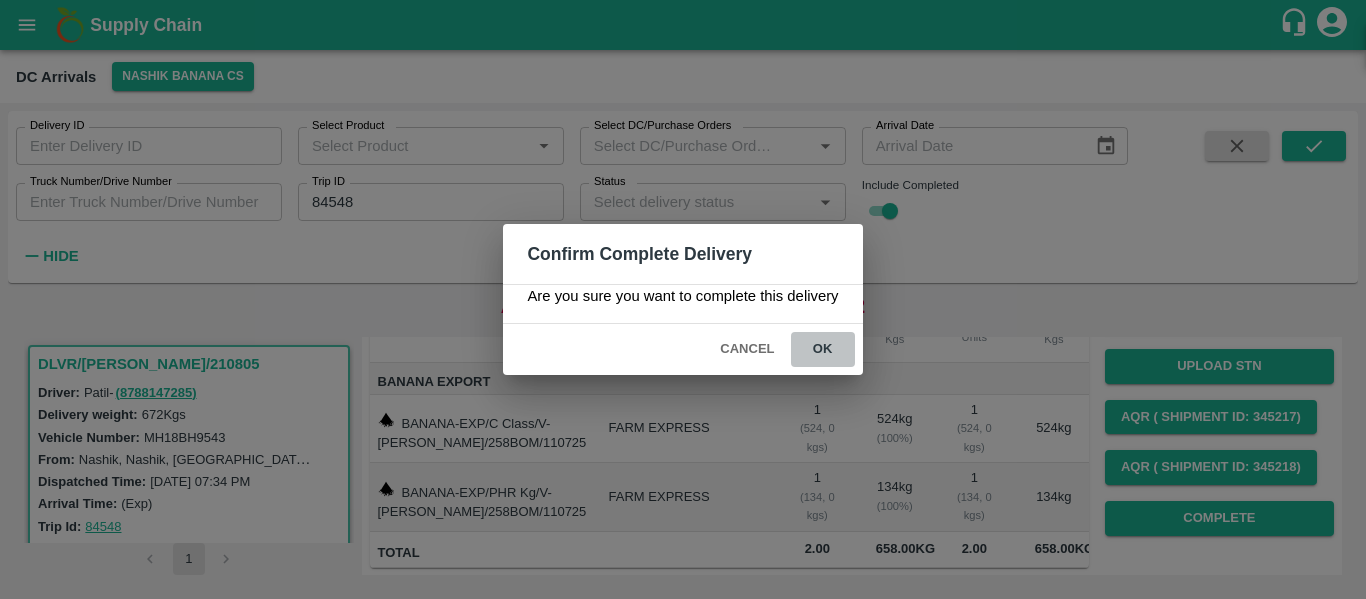 click on "ok" at bounding box center (823, 349) 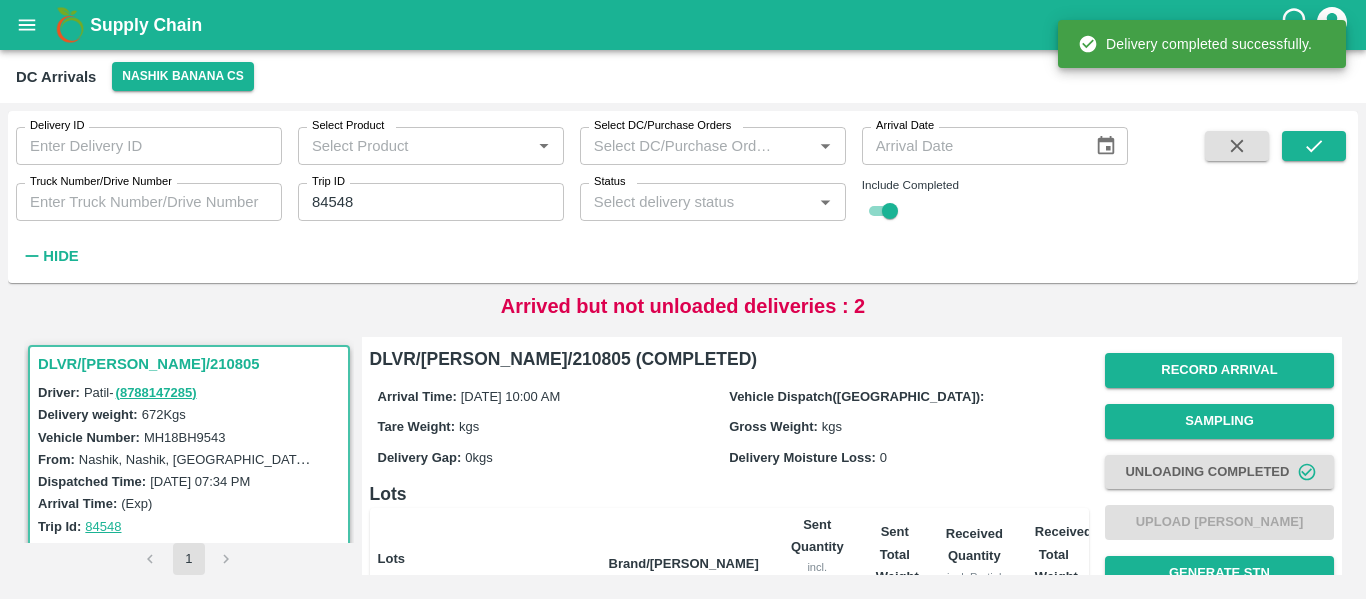click 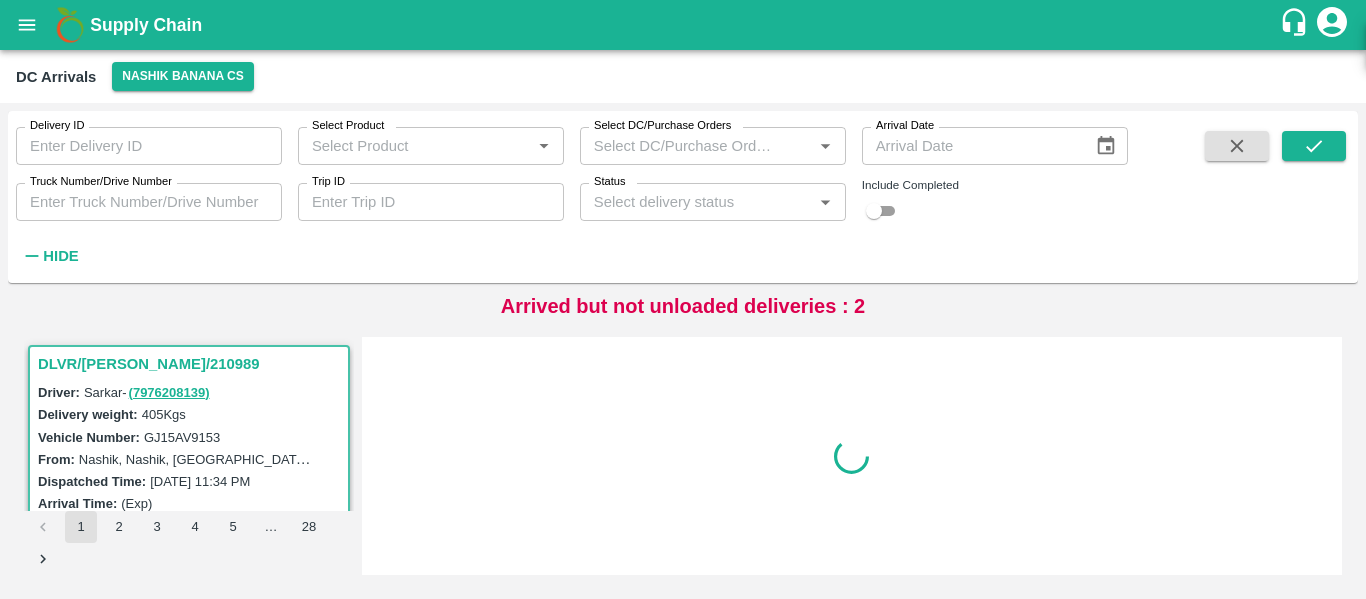click on "Trip ID" at bounding box center (431, 202) 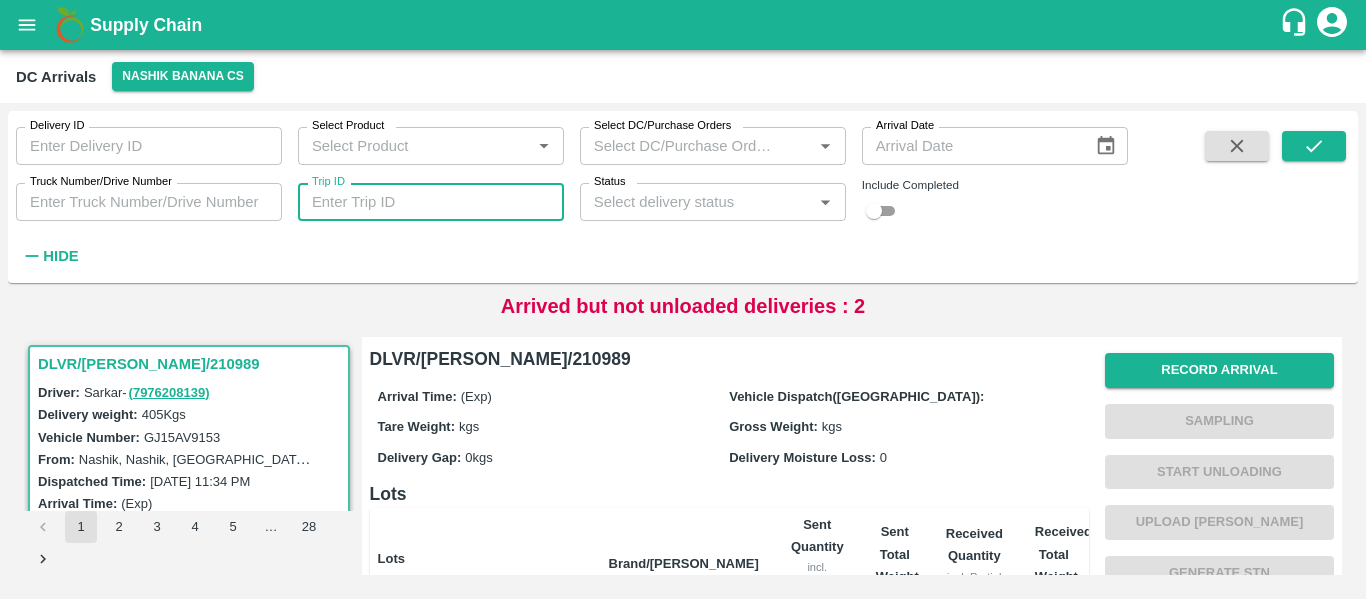 paste 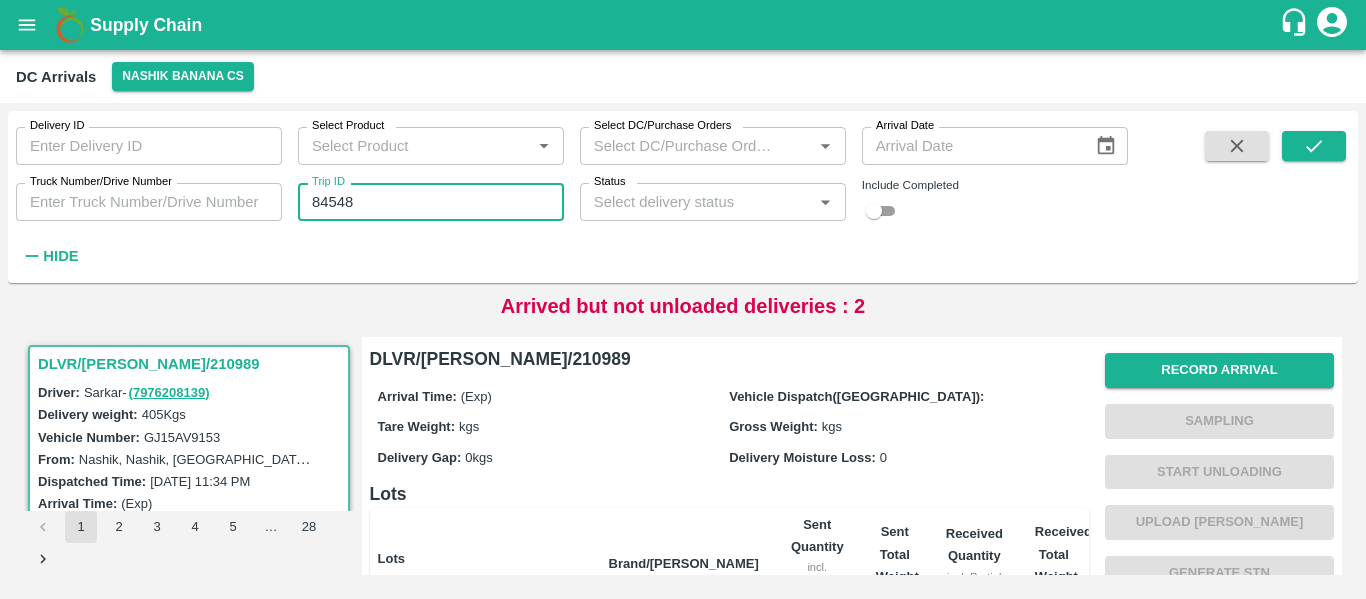 type on "84548" 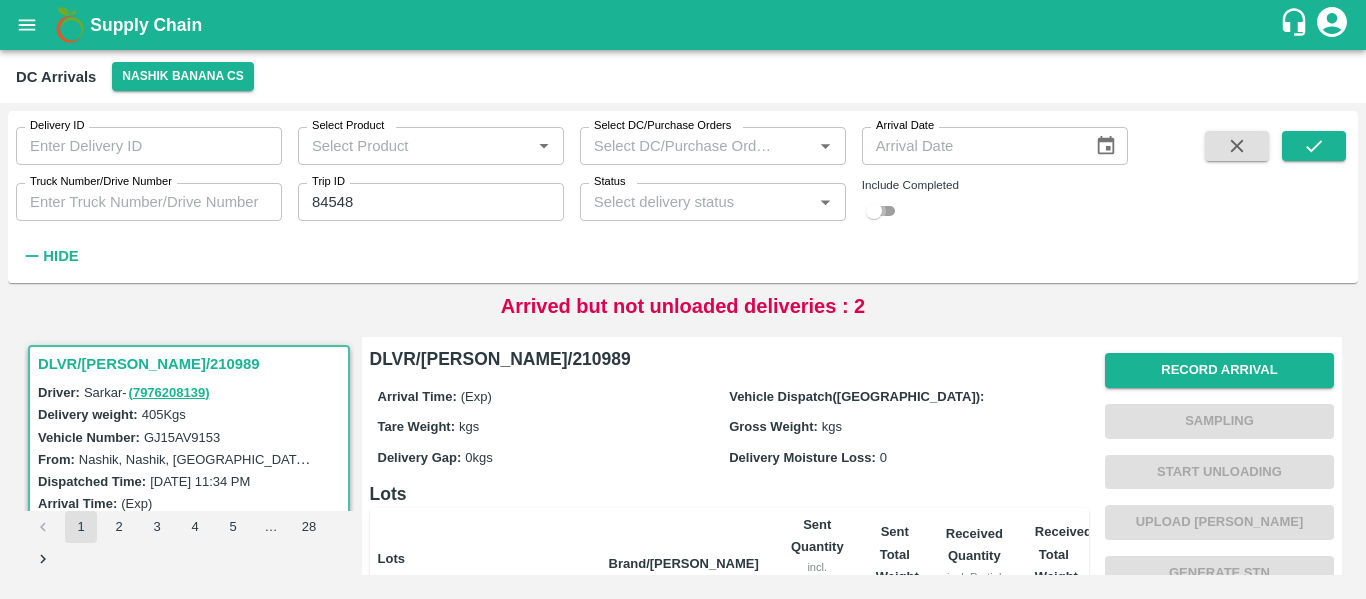 click at bounding box center [874, 211] 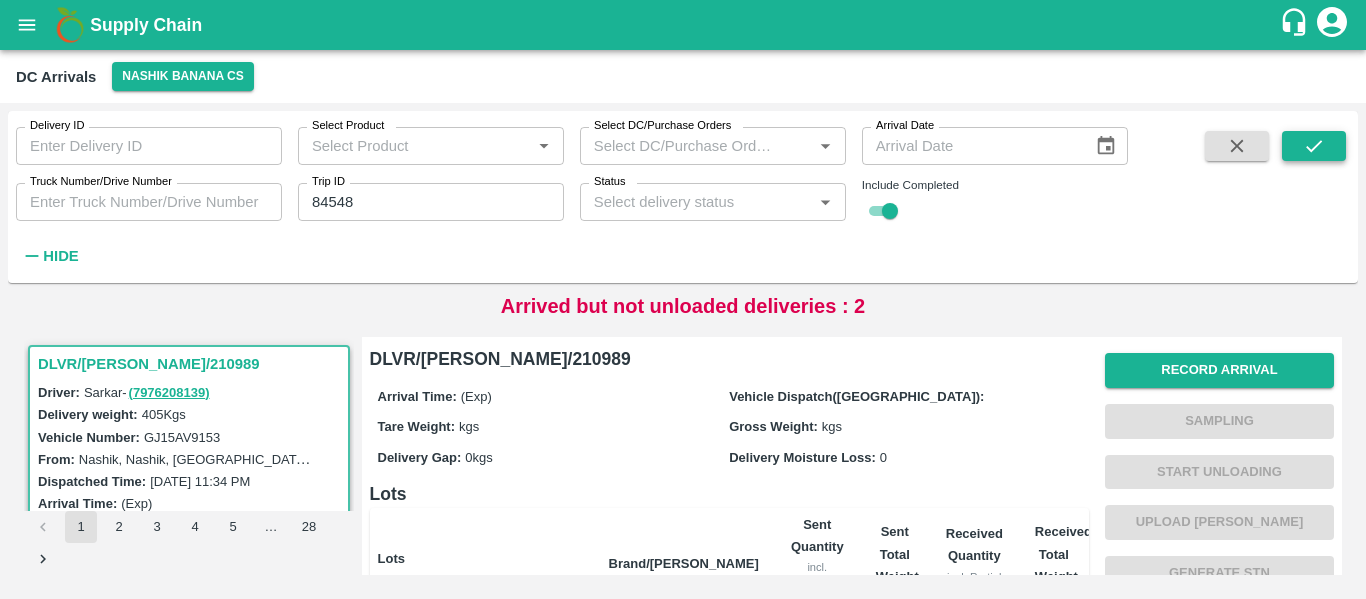 click at bounding box center [1314, 146] 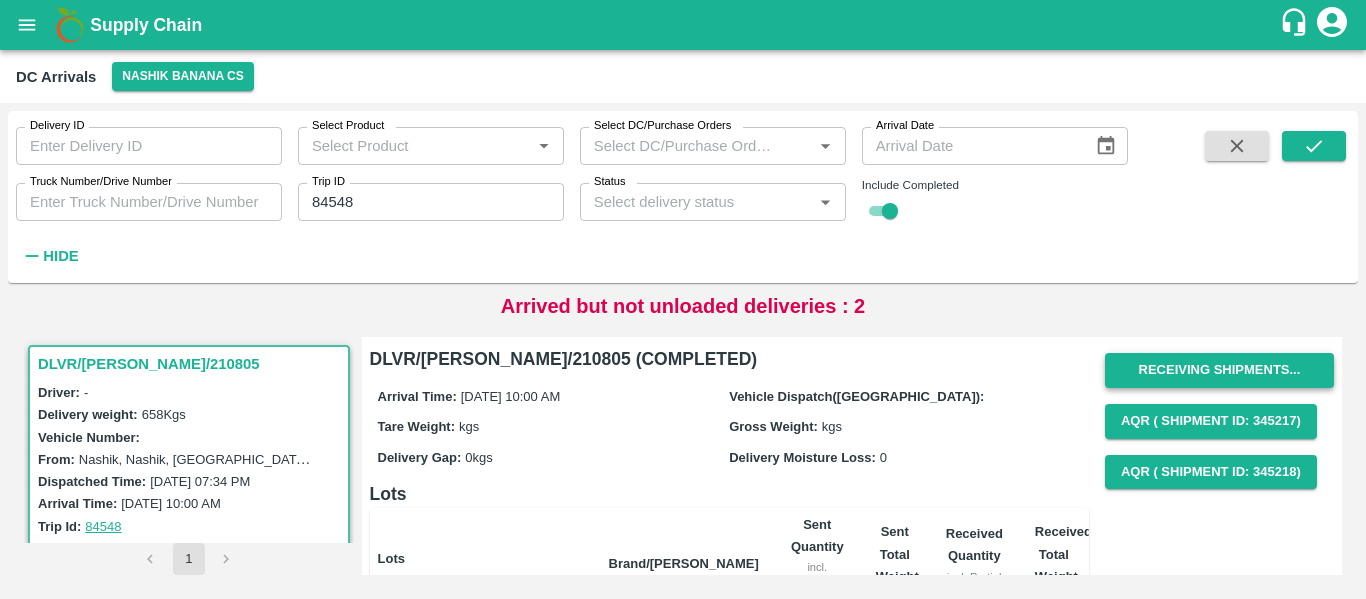 click on "Receiving Shipments..." at bounding box center (1219, 370) 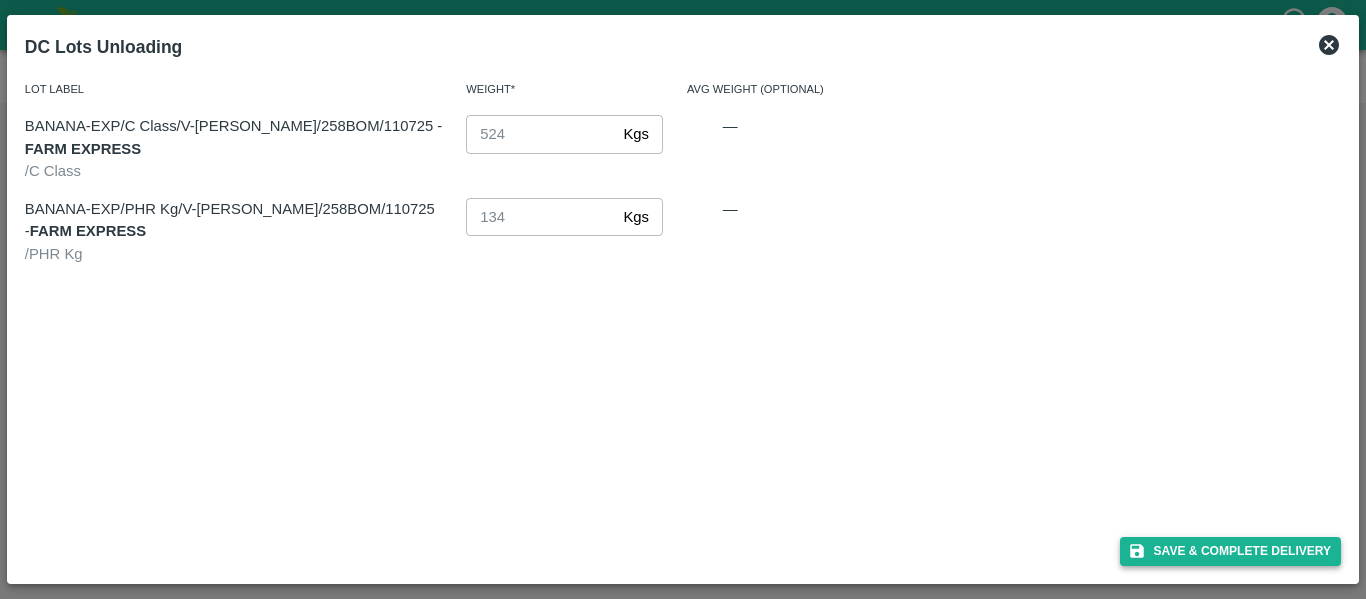 click on "Save & Complete Delivery" at bounding box center (1231, 551) 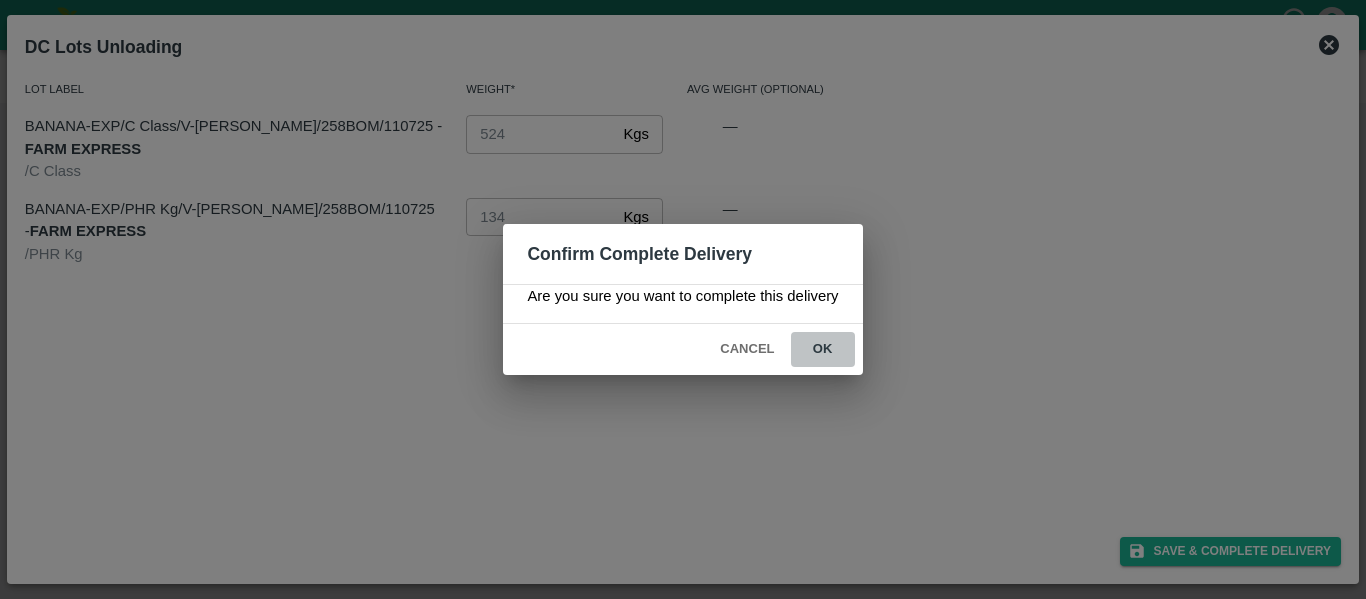 click on "ok" at bounding box center (823, 349) 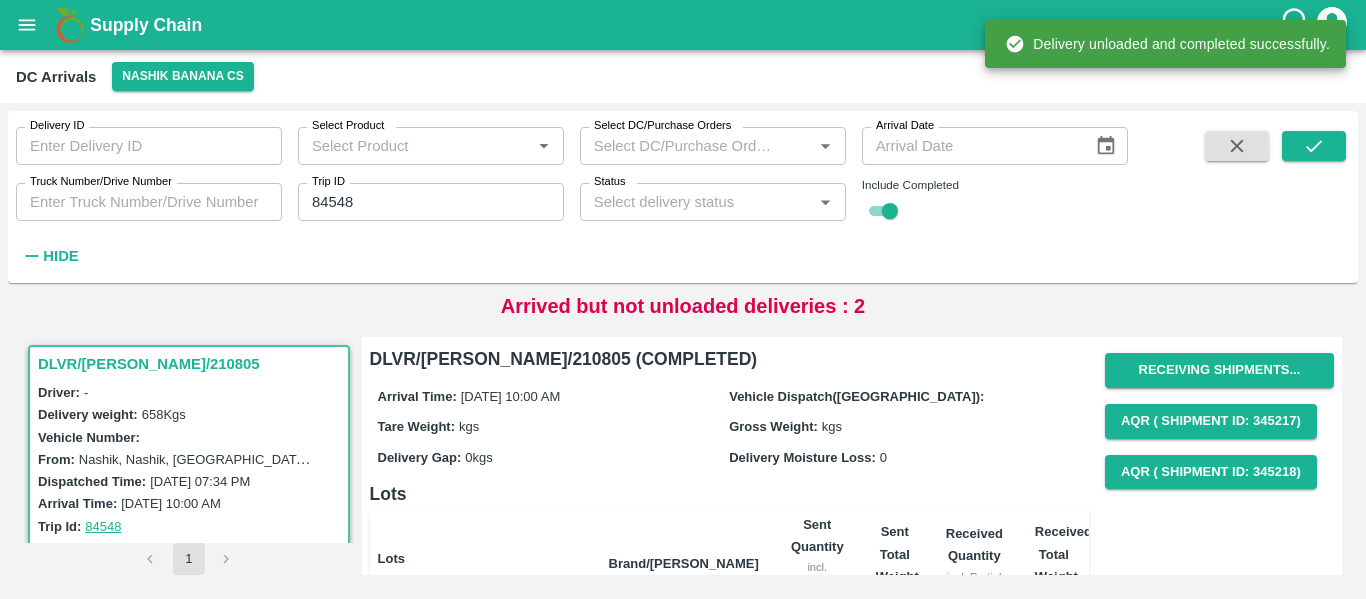 click on "84548" at bounding box center (431, 202) 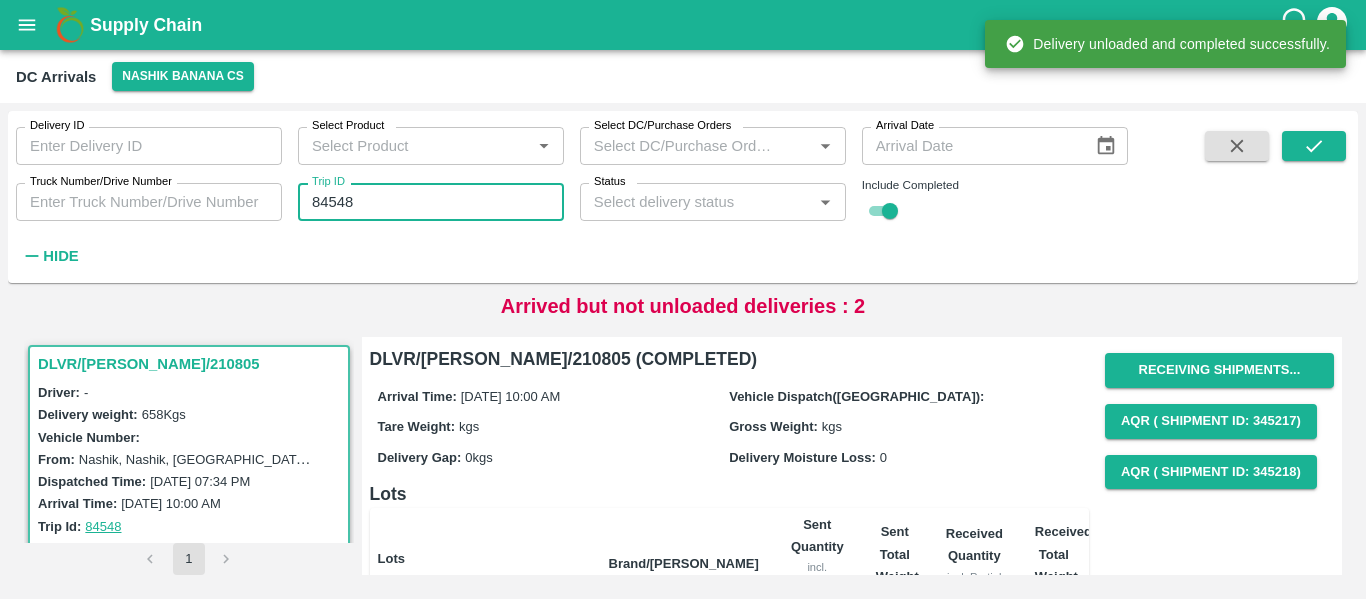 click on "84548" at bounding box center (431, 202) 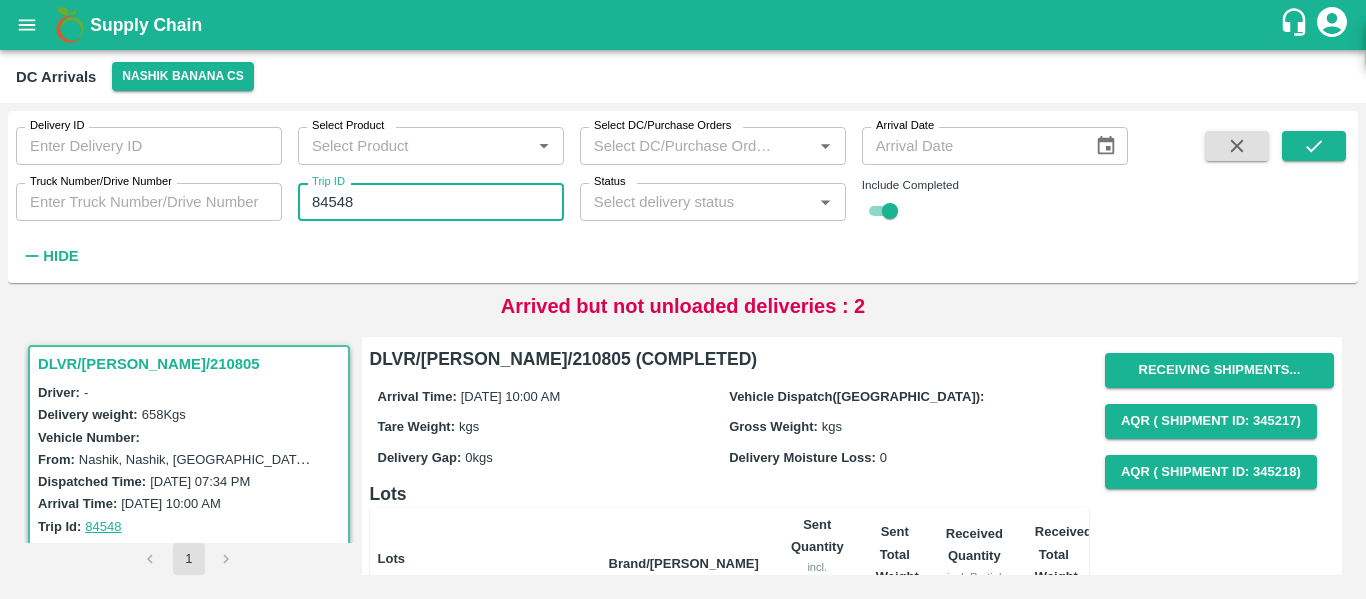 paste 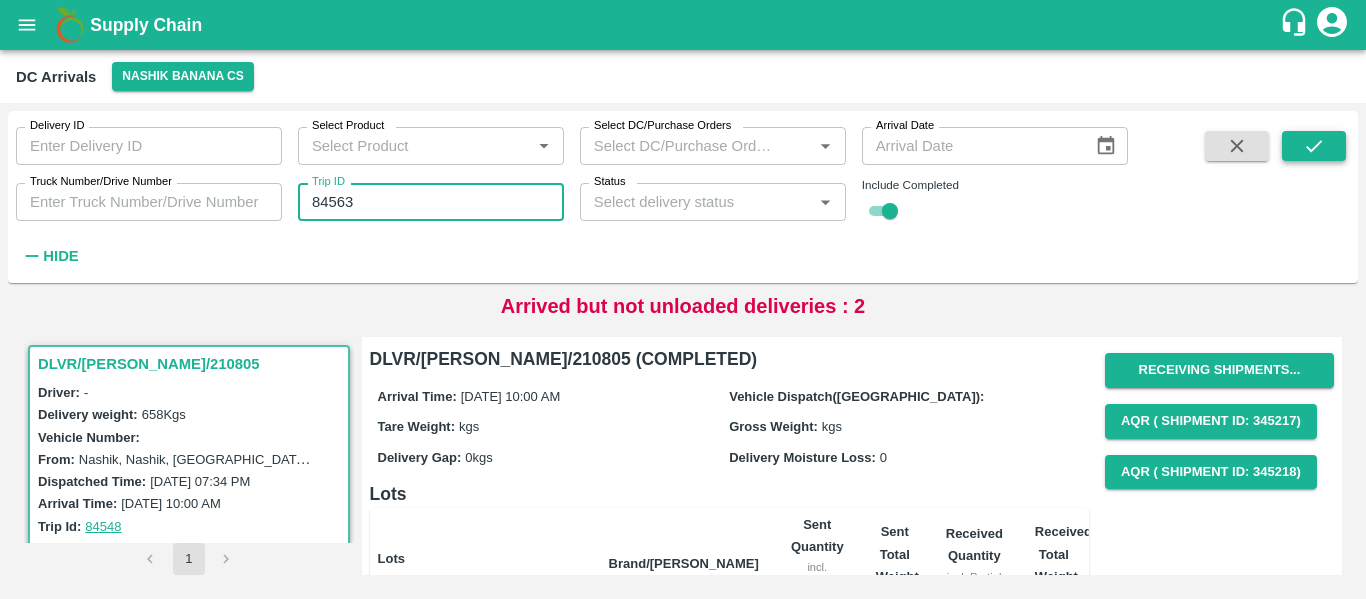 type on "84563" 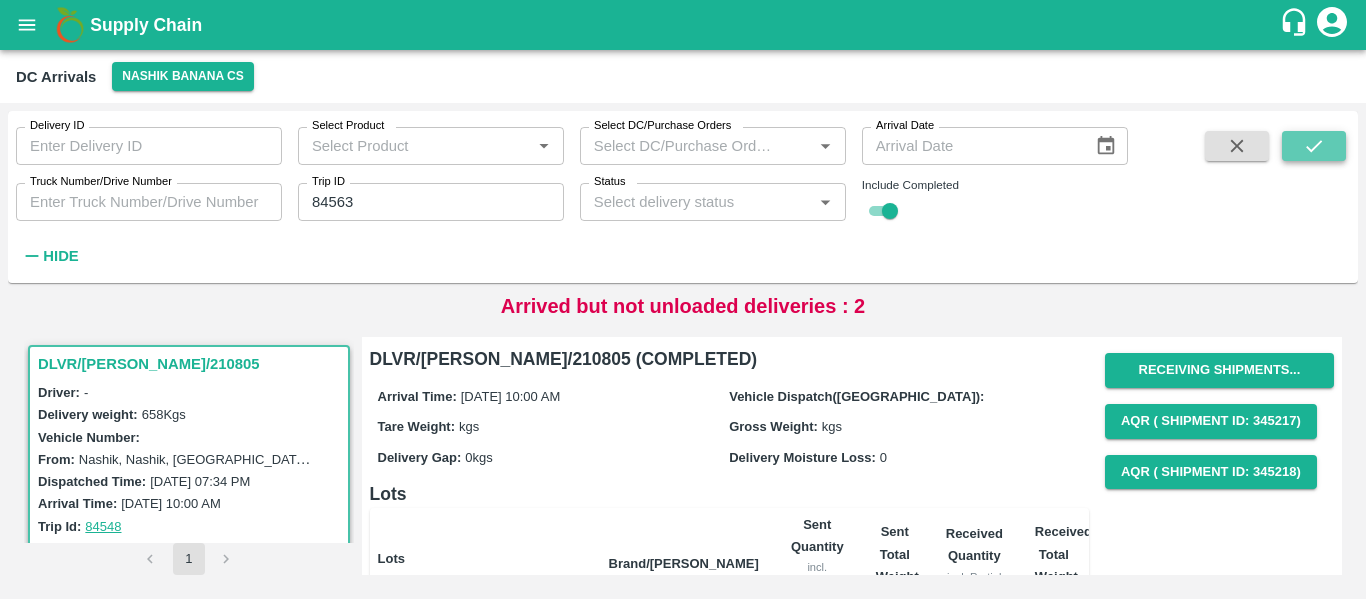 click 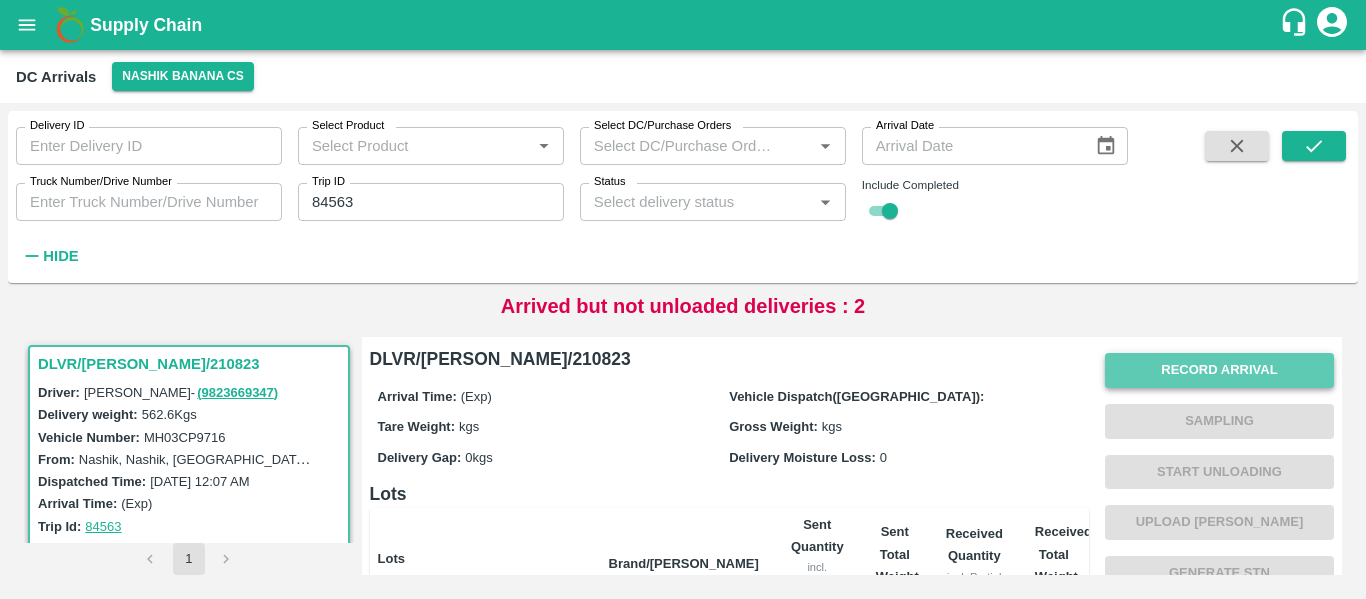click on "Record Arrival" at bounding box center (1219, 370) 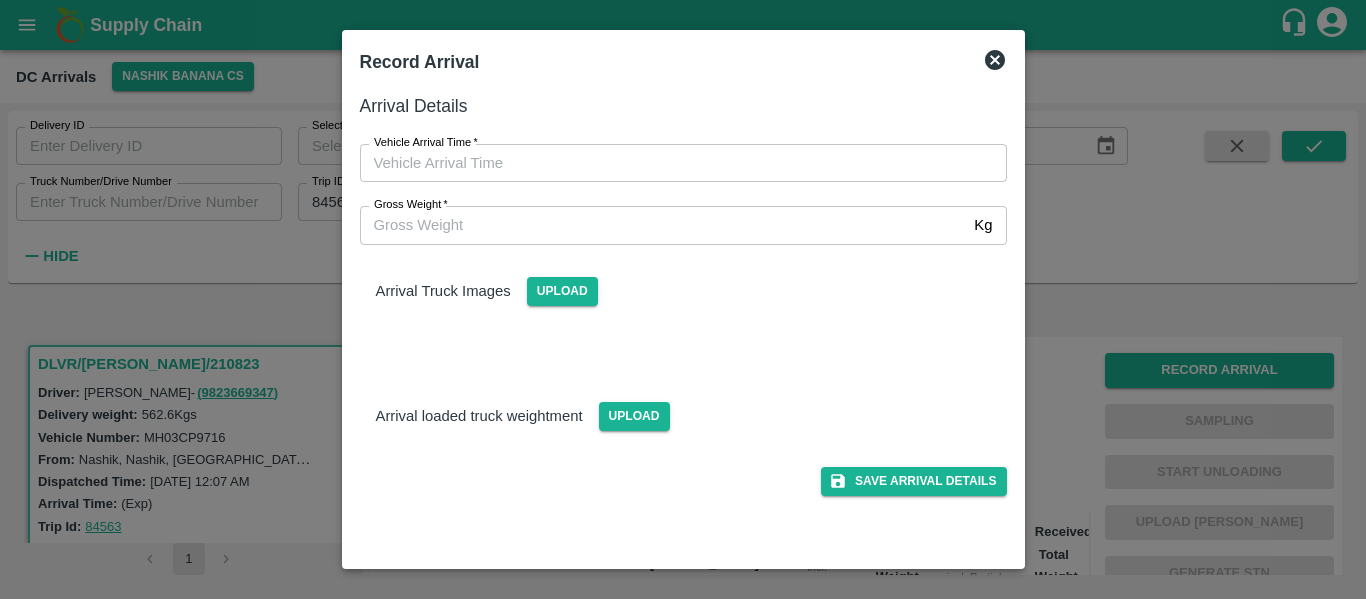 click on "Gross Weight   * Kg Gross Weight" at bounding box center (671, 213) 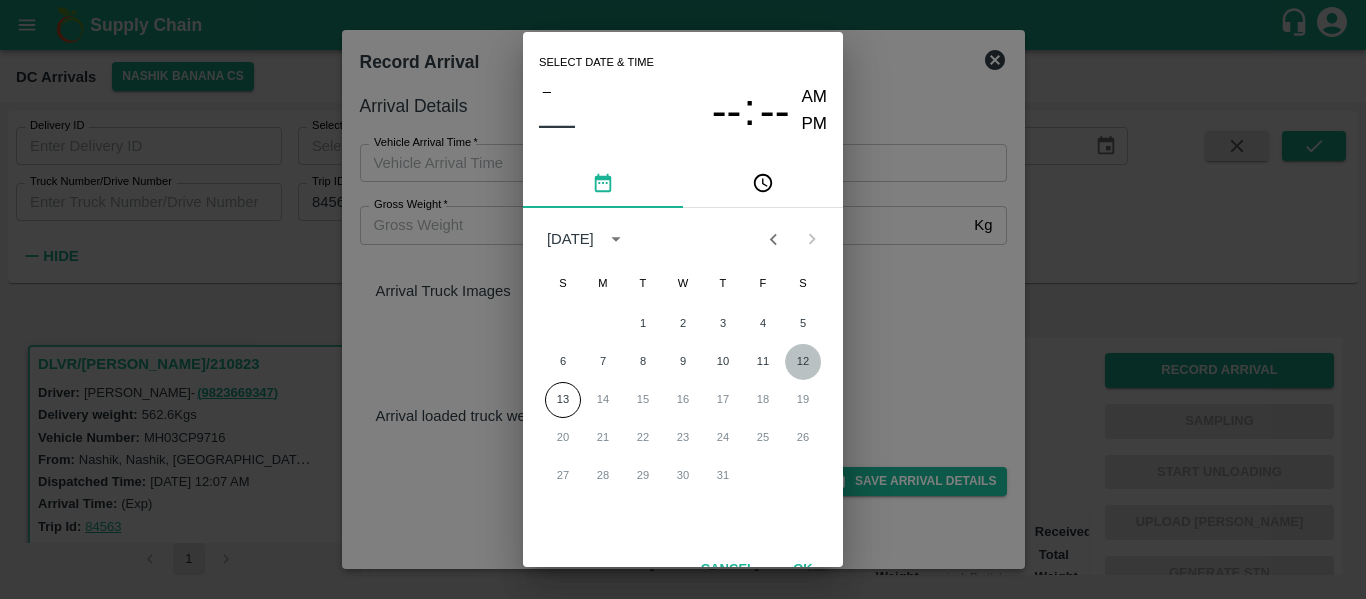 click on "12" at bounding box center (803, 362) 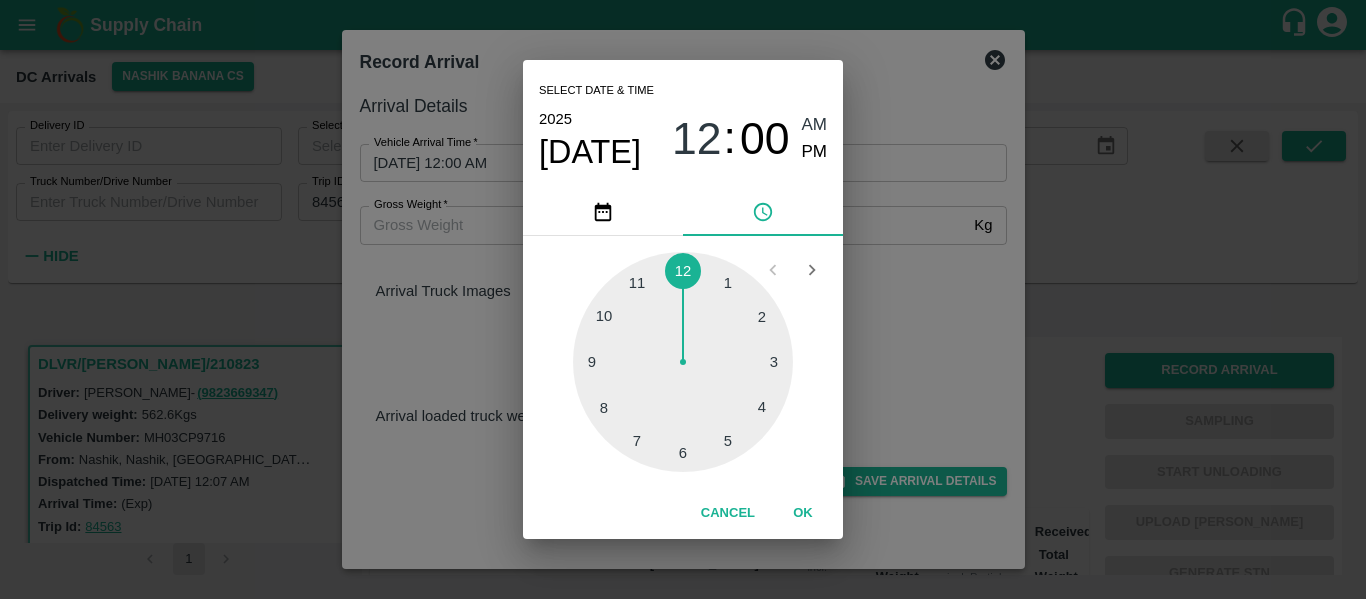click at bounding box center [683, 362] 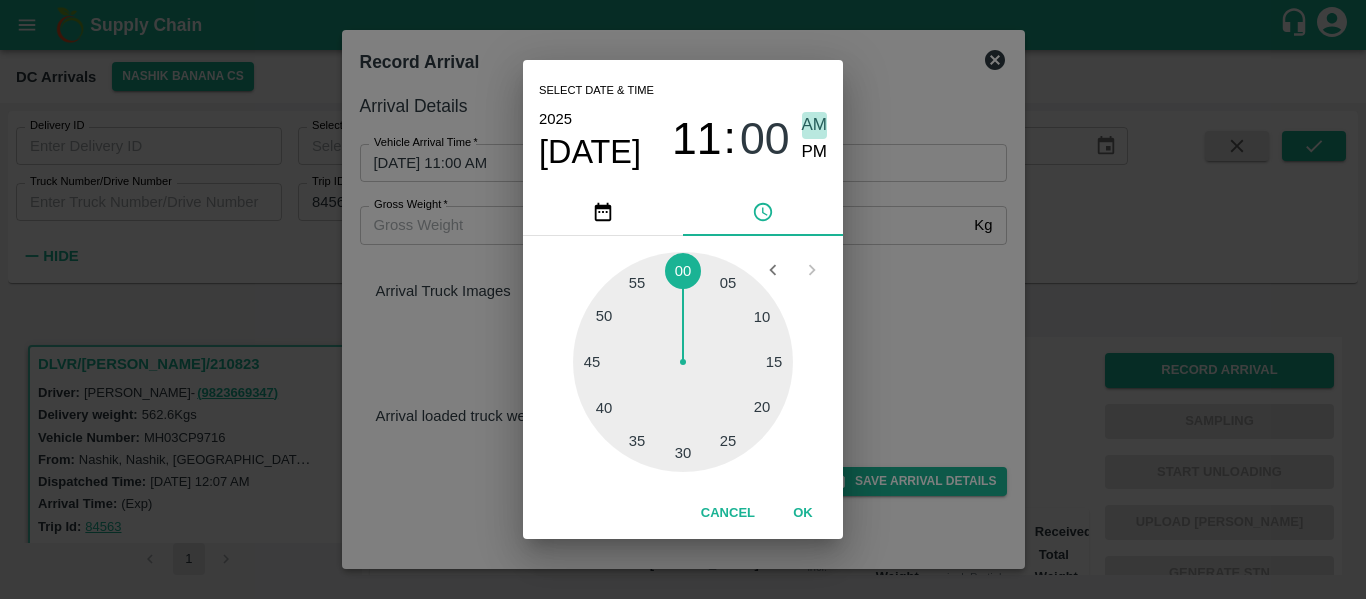 click on "AM" at bounding box center [815, 125] 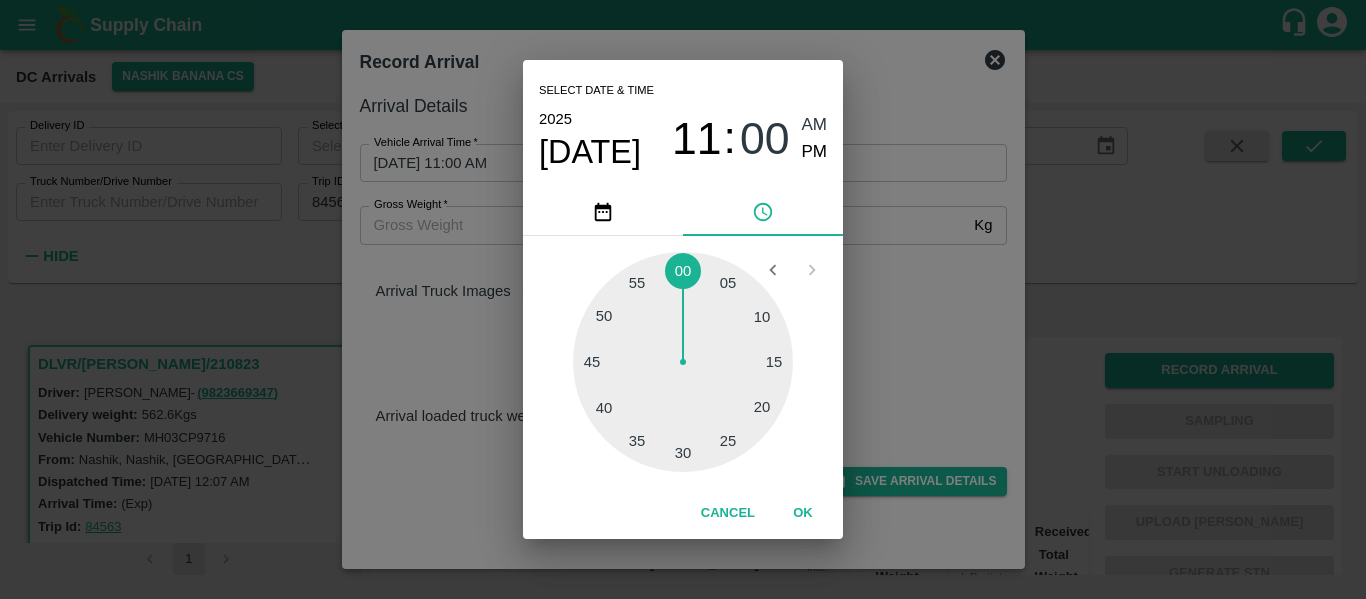 click on "OK" at bounding box center [803, 513] 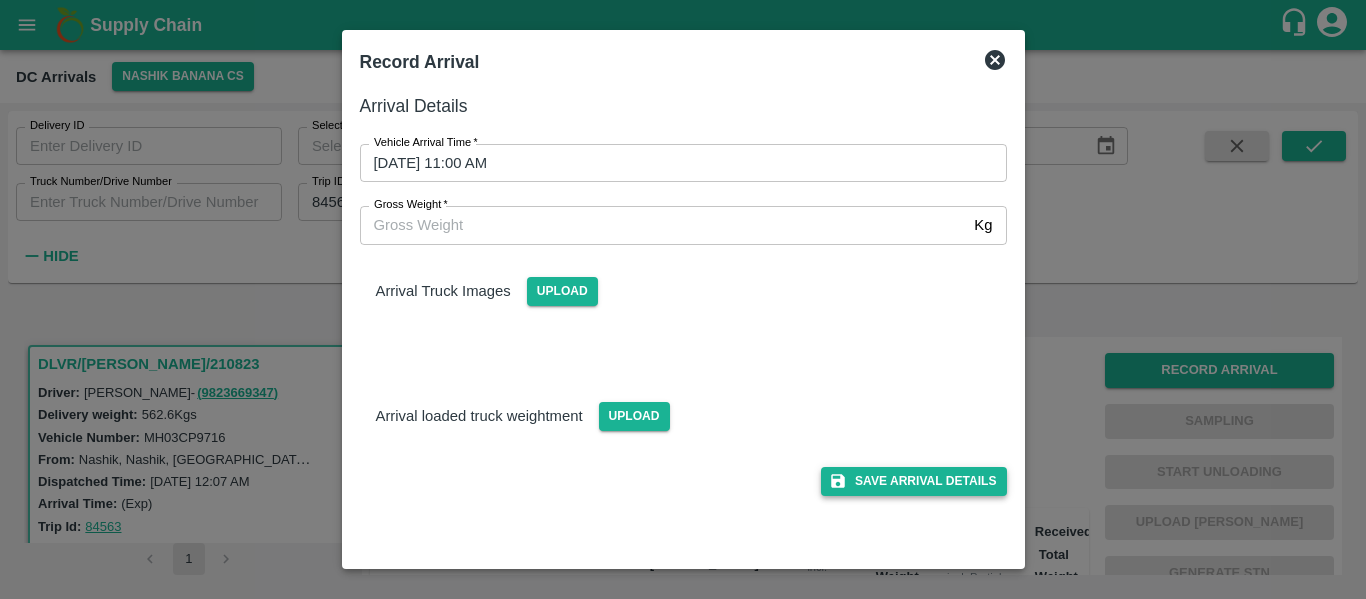 click on "Save Arrival Details" at bounding box center [913, 481] 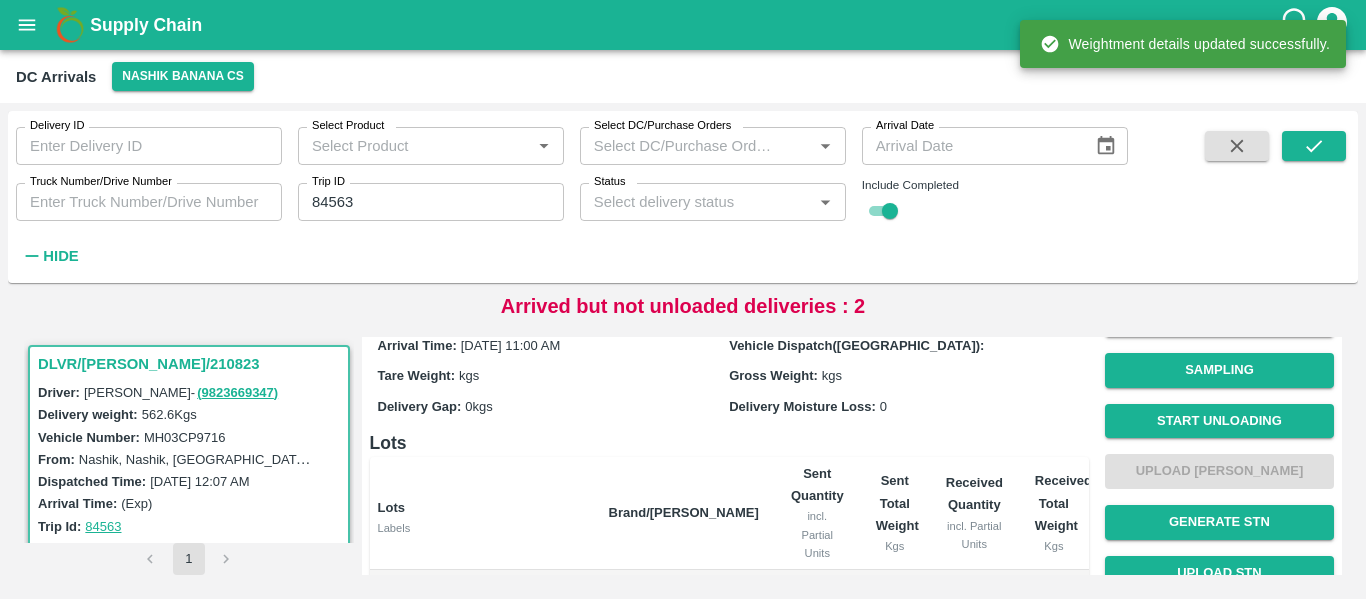 scroll, scrollTop: 47, scrollLeft: 0, axis: vertical 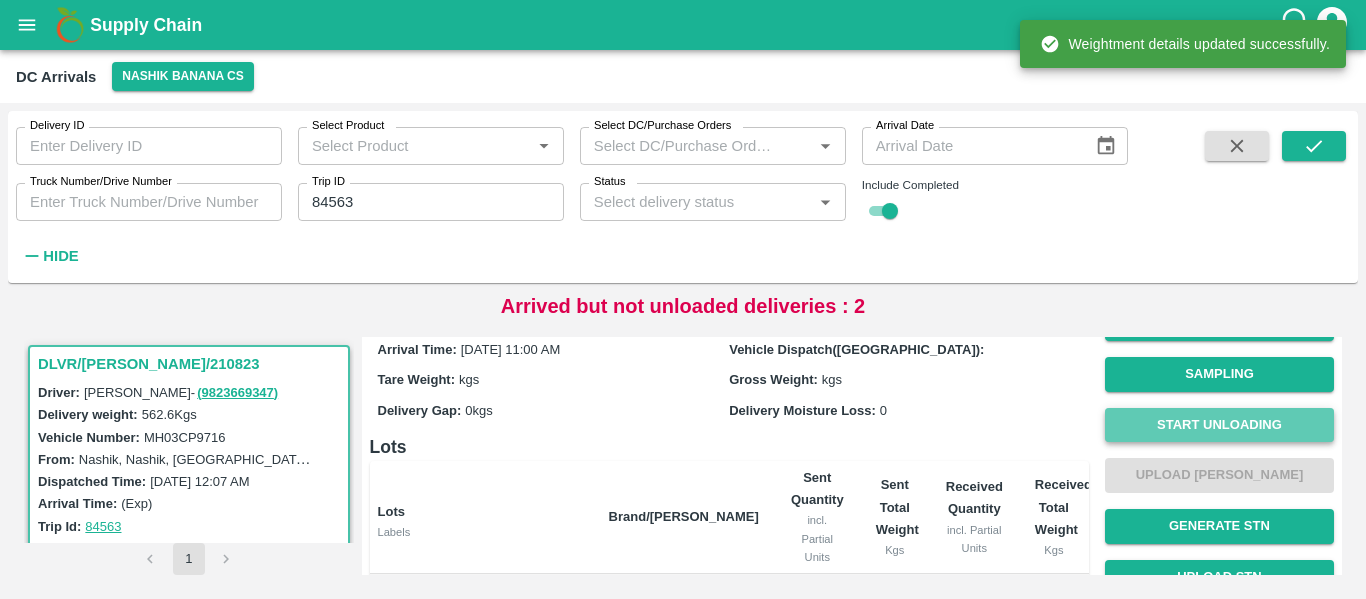 click on "Start Unloading" at bounding box center (1219, 425) 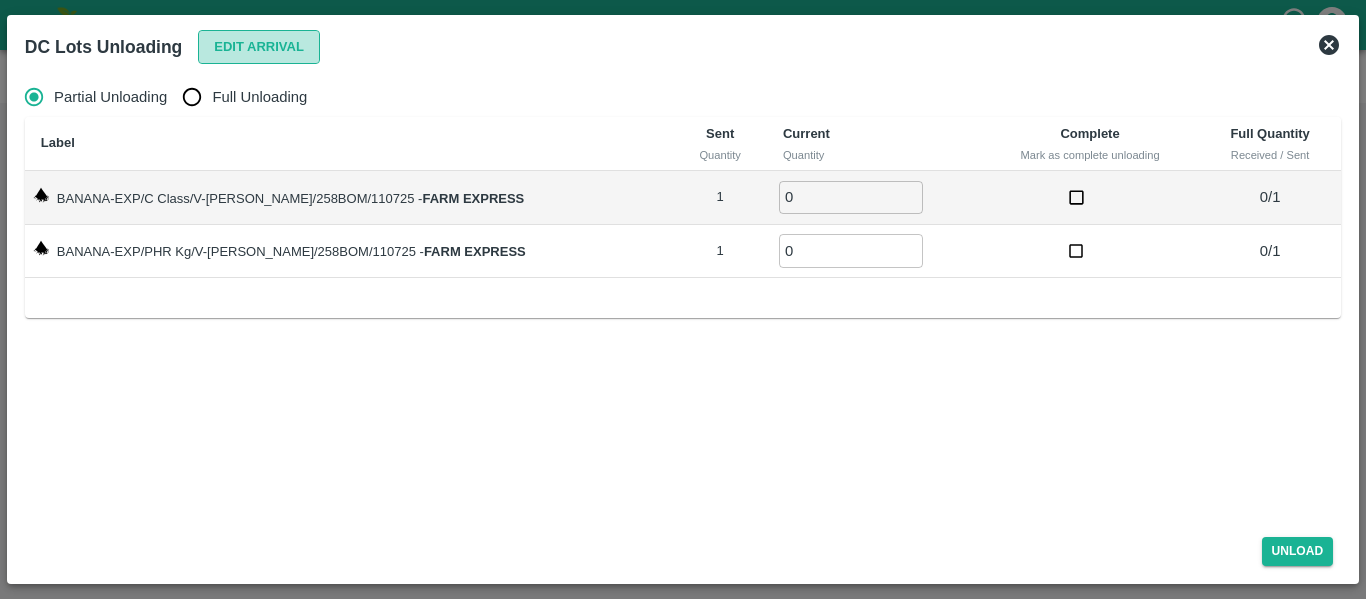 click on "Edit Arrival" at bounding box center [259, 47] 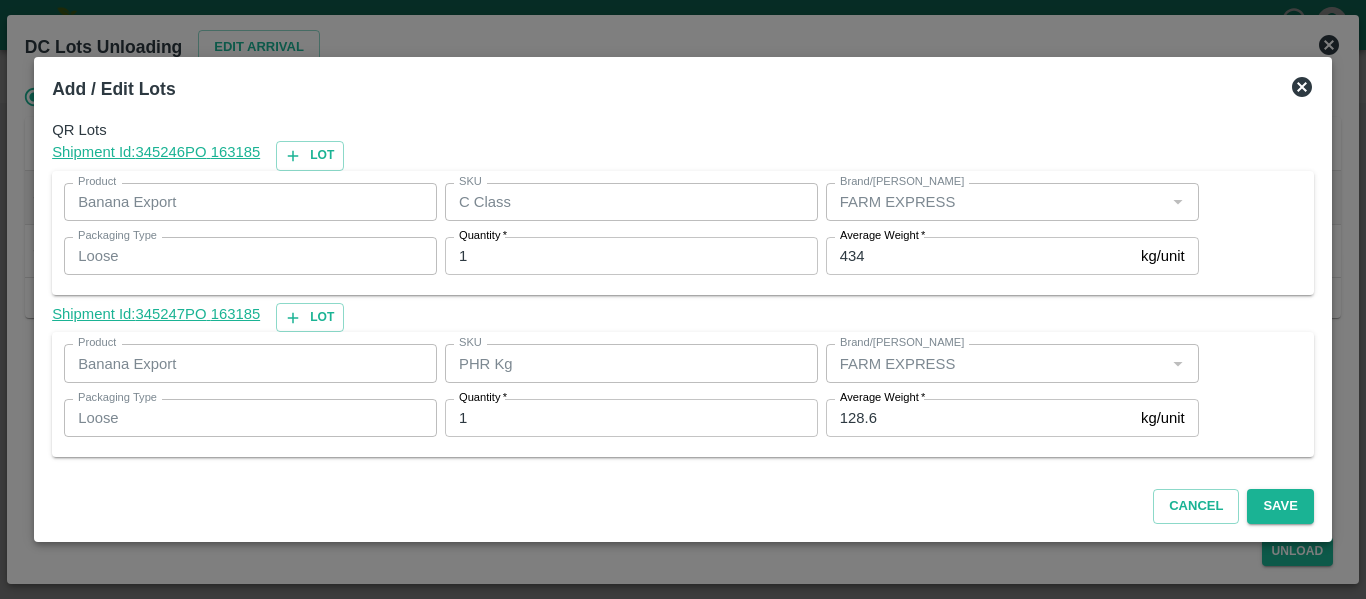 click on "128.6" at bounding box center (979, 418) 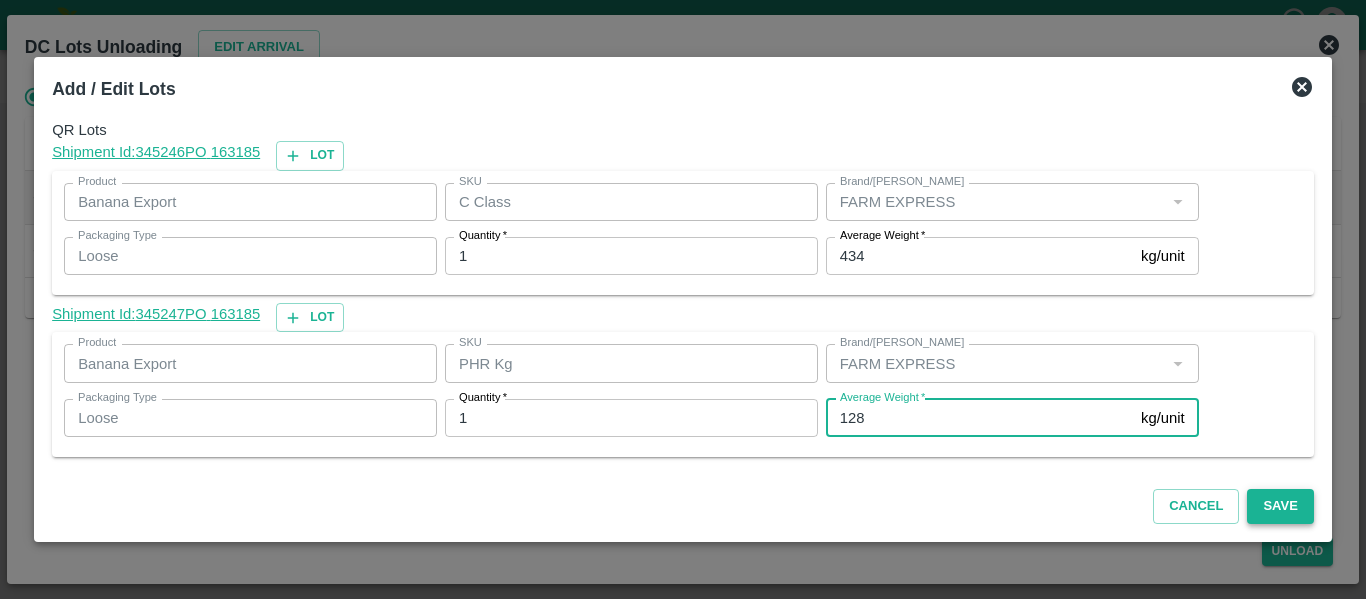 type on "128" 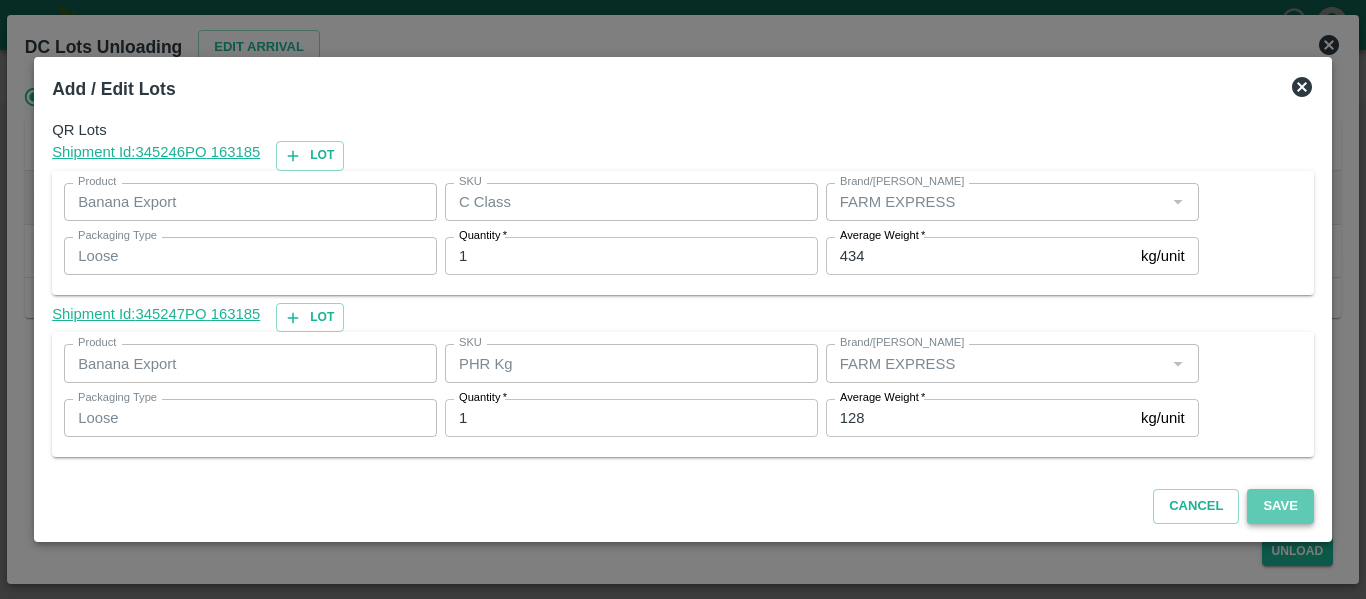 click on "Save" at bounding box center [1280, 506] 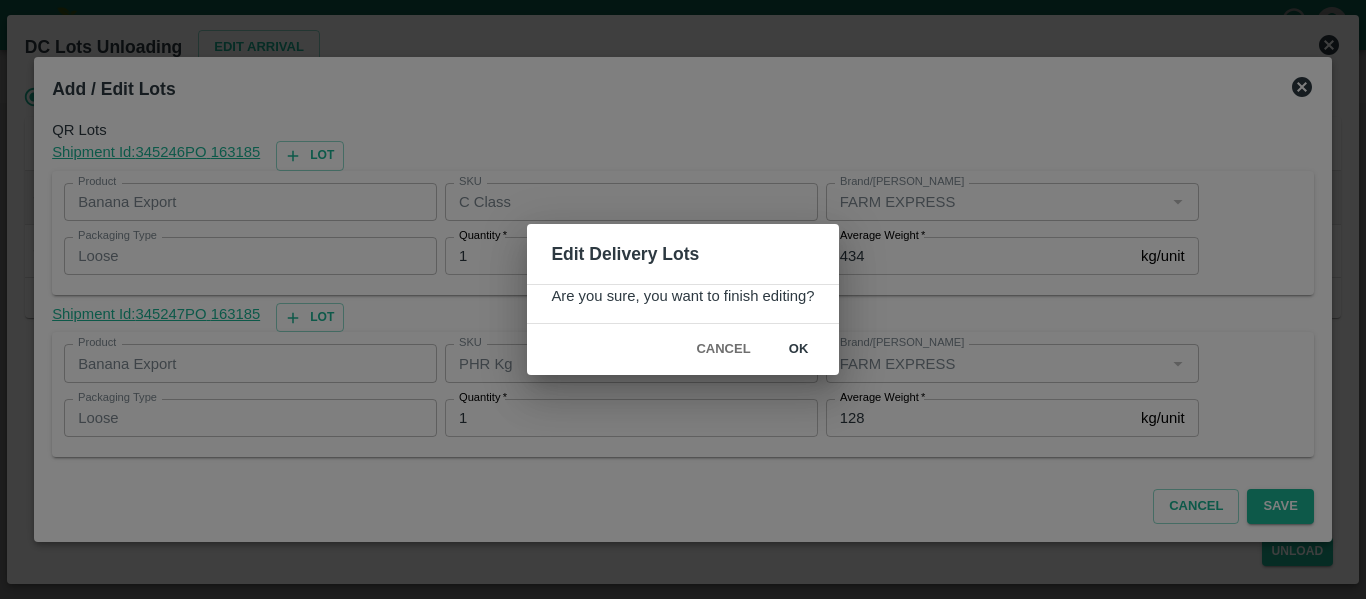 click on "ok" at bounding box center (799, 349) 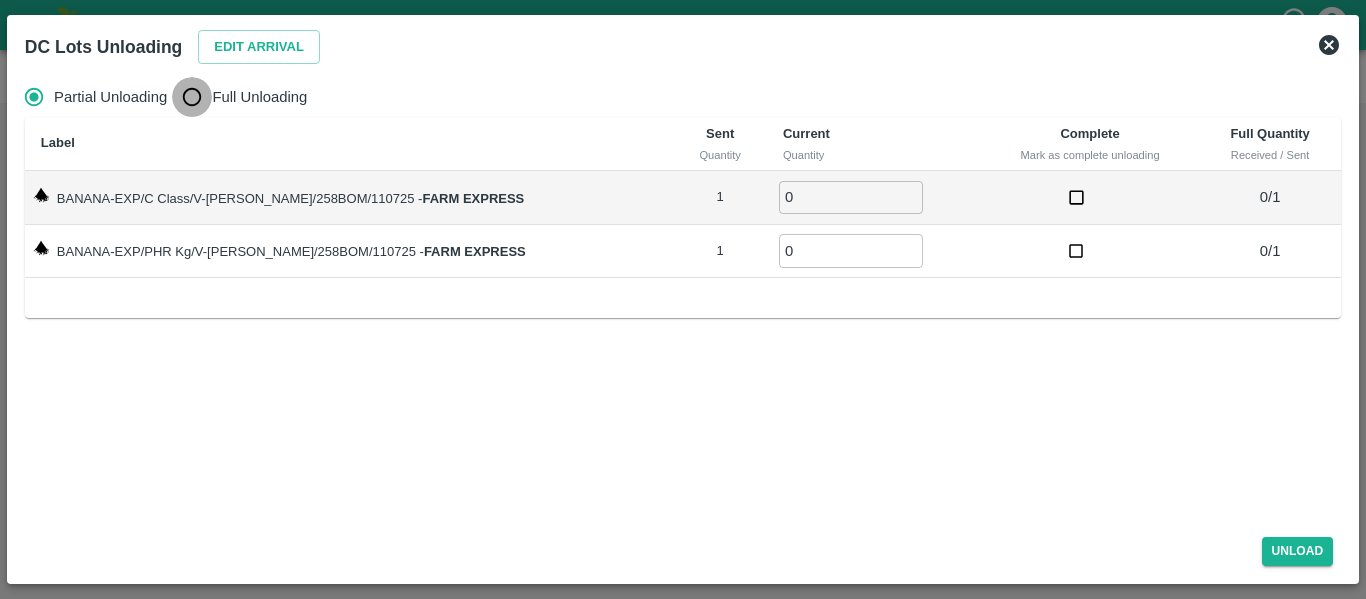 click on "Full Unloading" at bounding box center (192, 97) 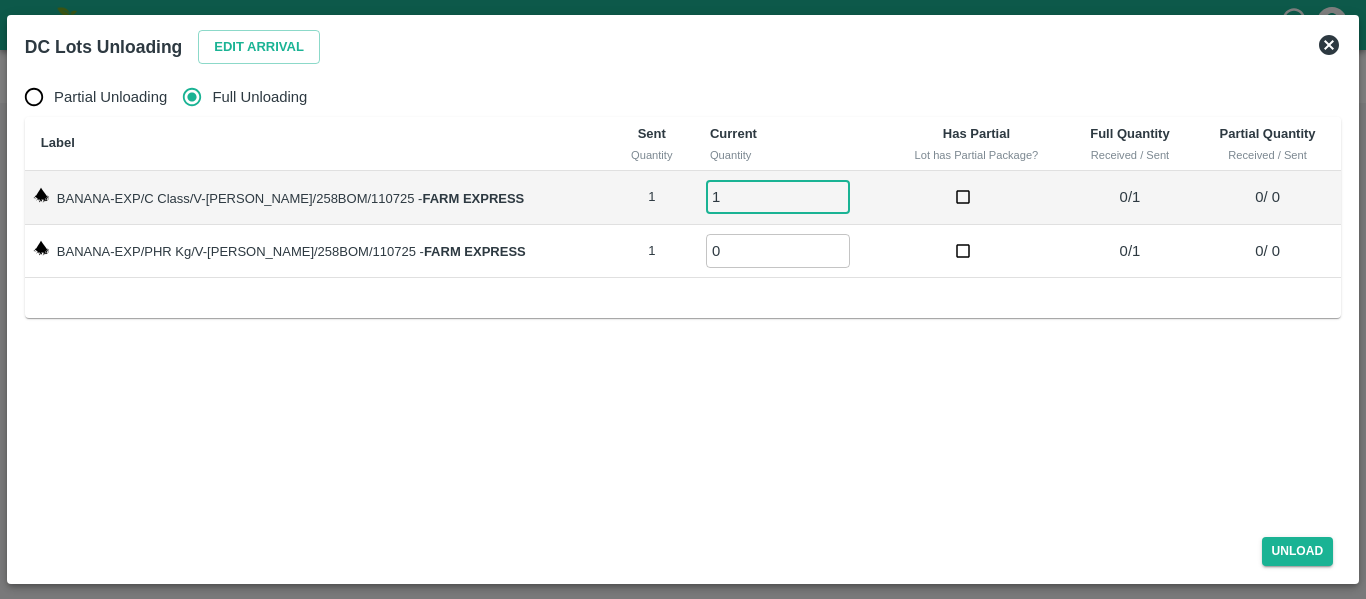 type on "1" 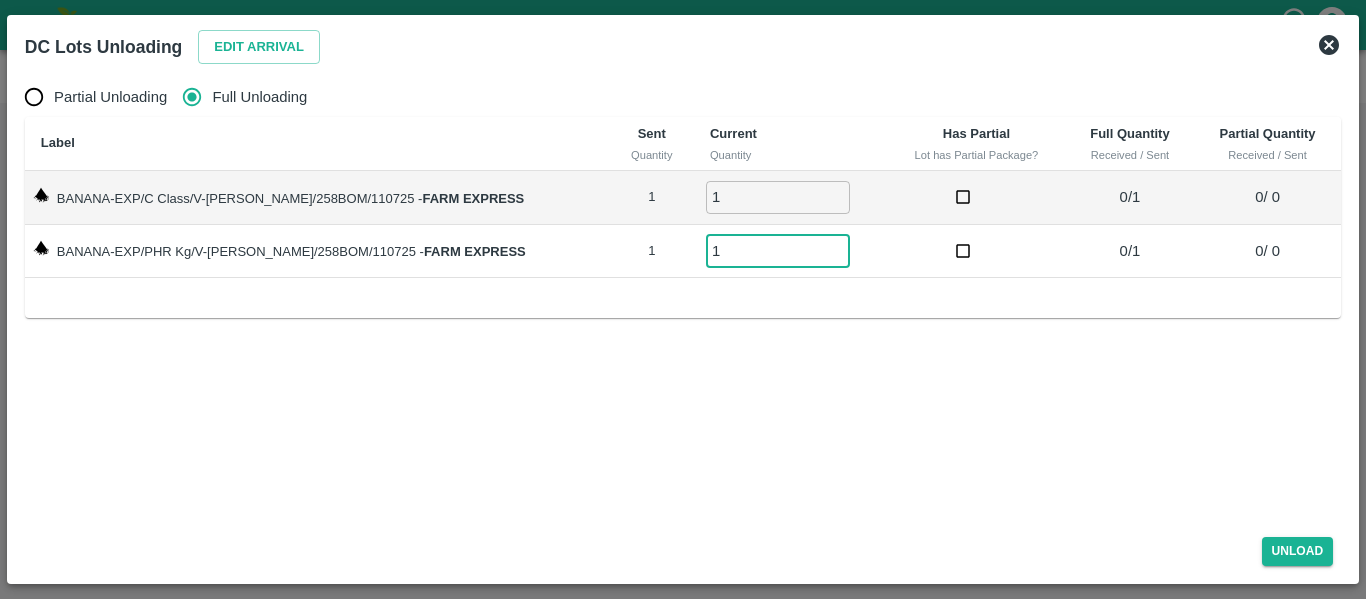 type on "1" 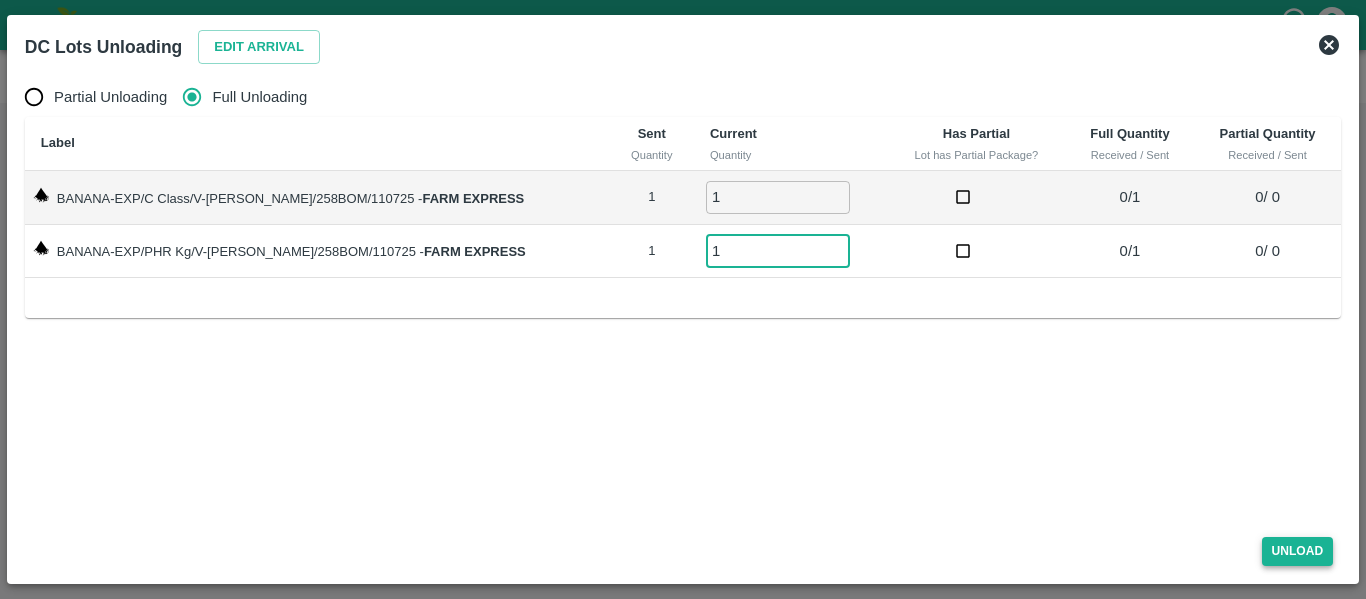 click on "Unload" at bounding box center [1298, 551] 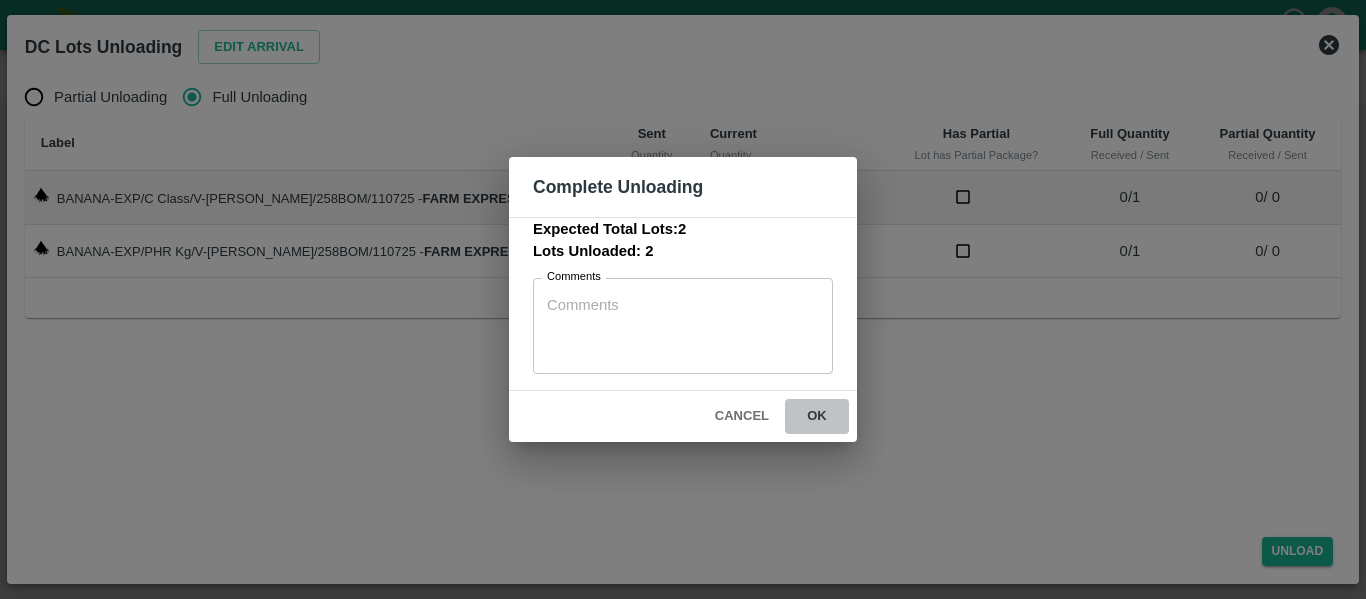 click on "ok" at bounding box center (817, 416) 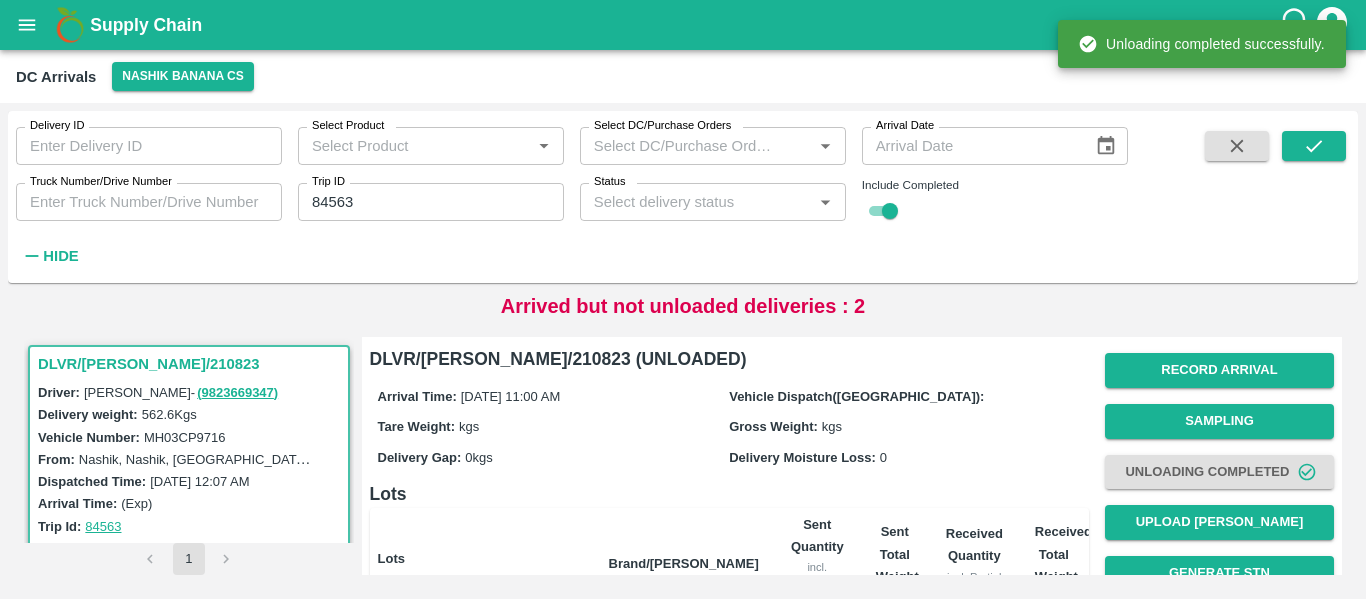 scroll, scrollTop: 275, scrollLeft: 0, axis: vertical 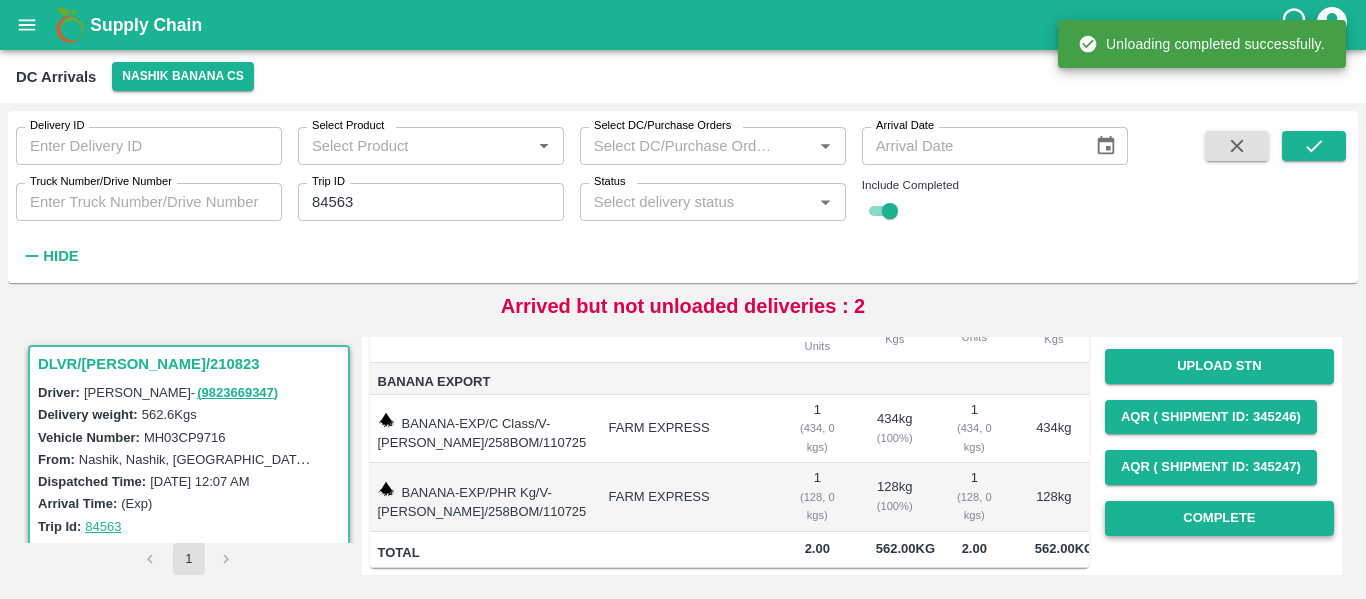click on "Complete" at bounding box center [1219, 518] 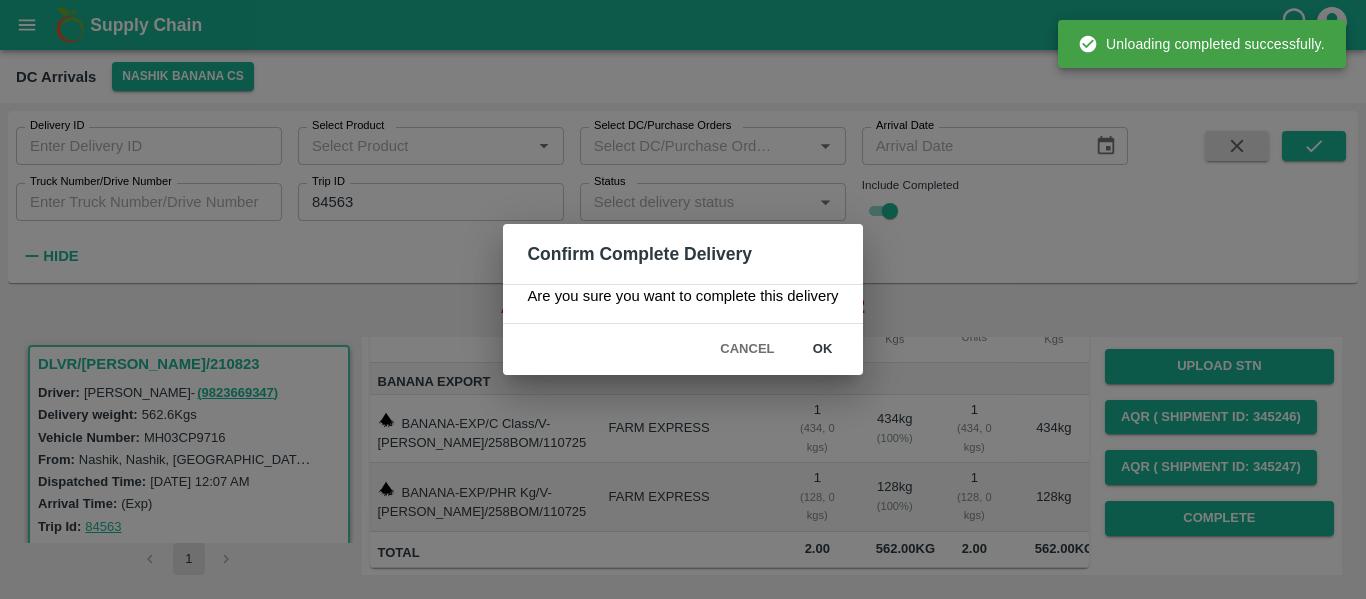 click on "ok" at bounding box center (823, 349) 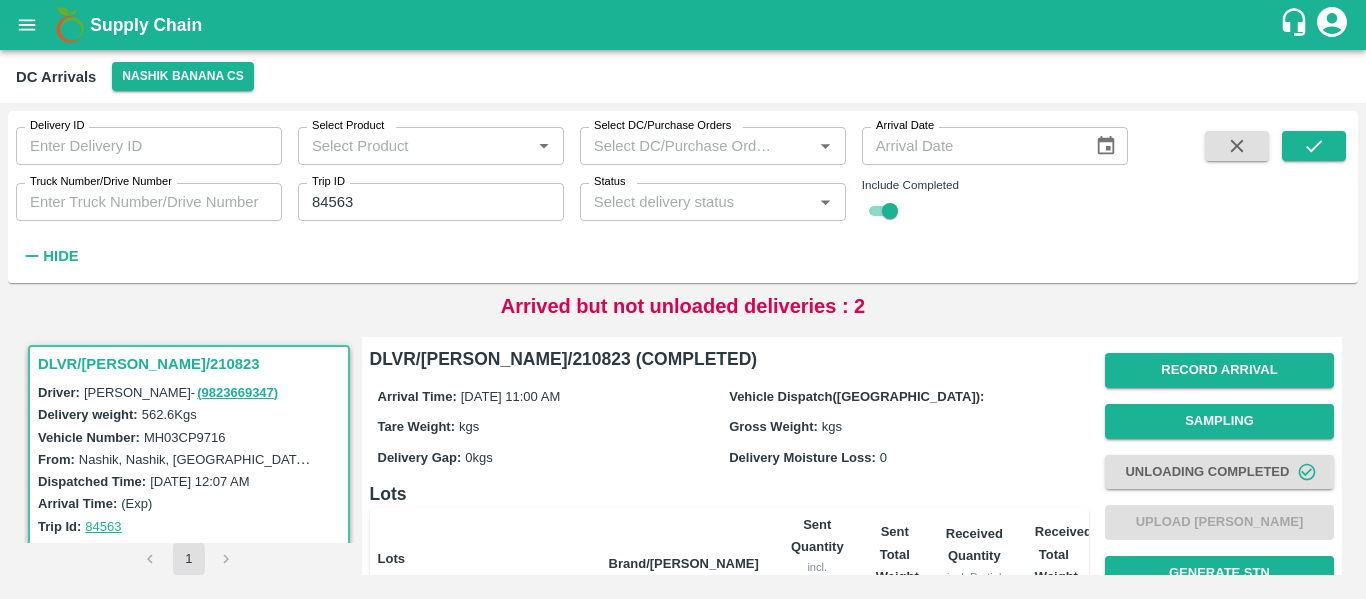 scroll, scrollTop: 275, scrollLeft: 0, axis: vertical 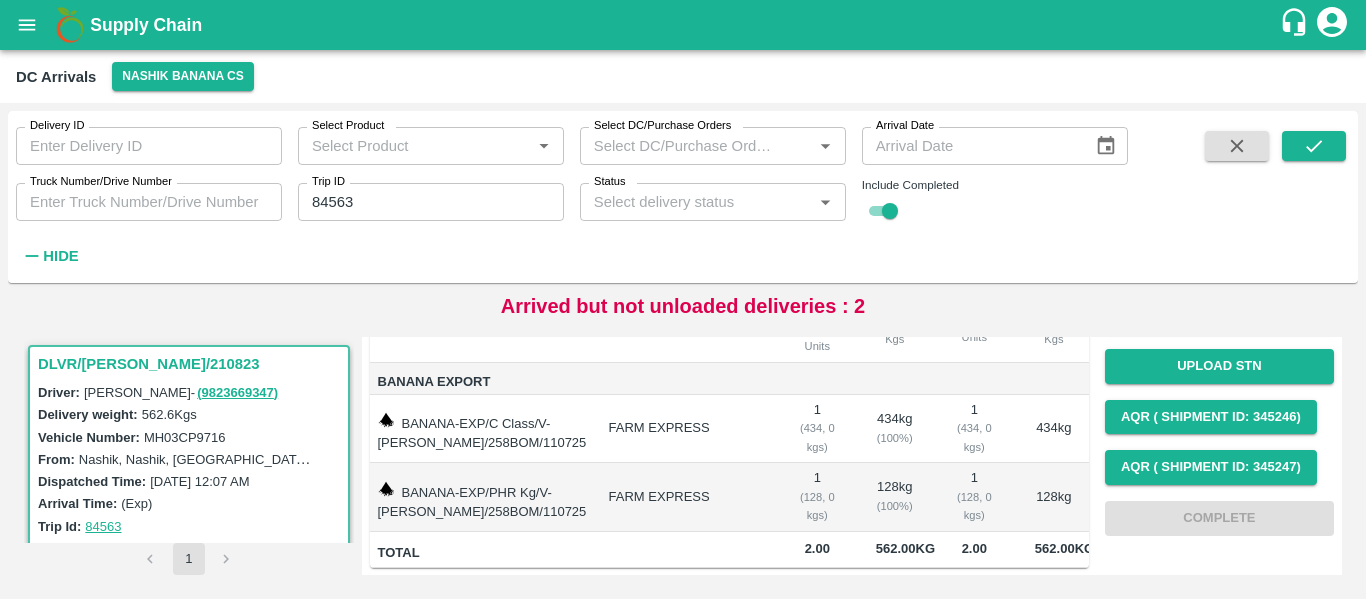 click 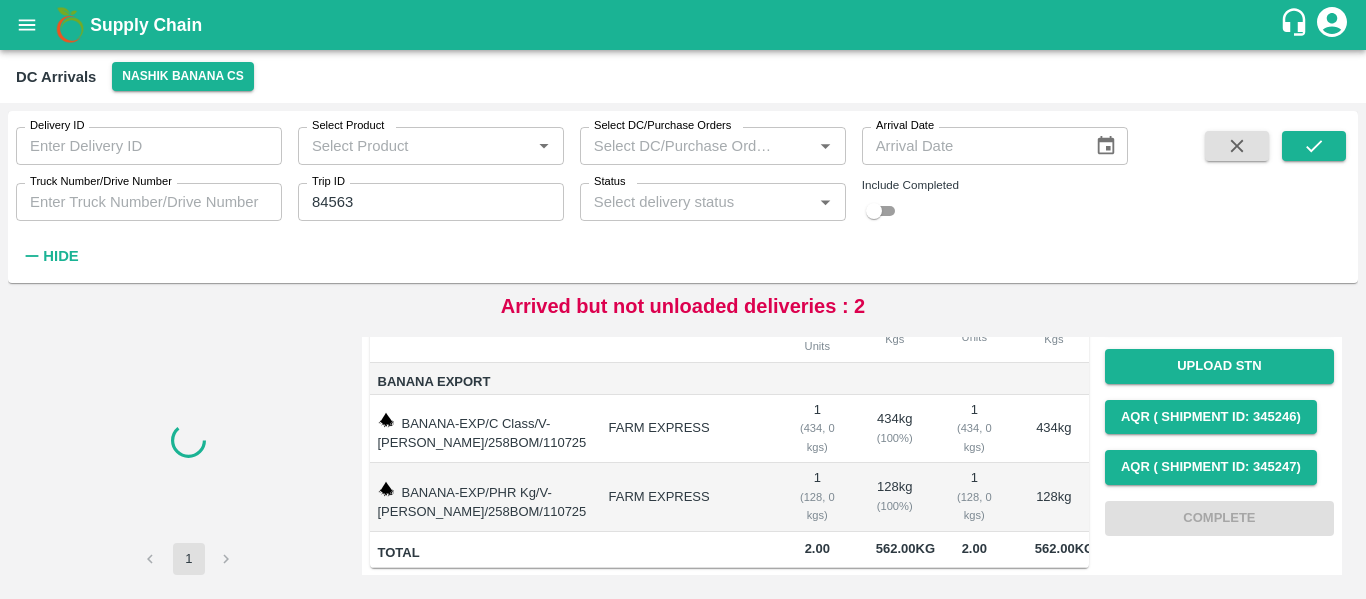 type 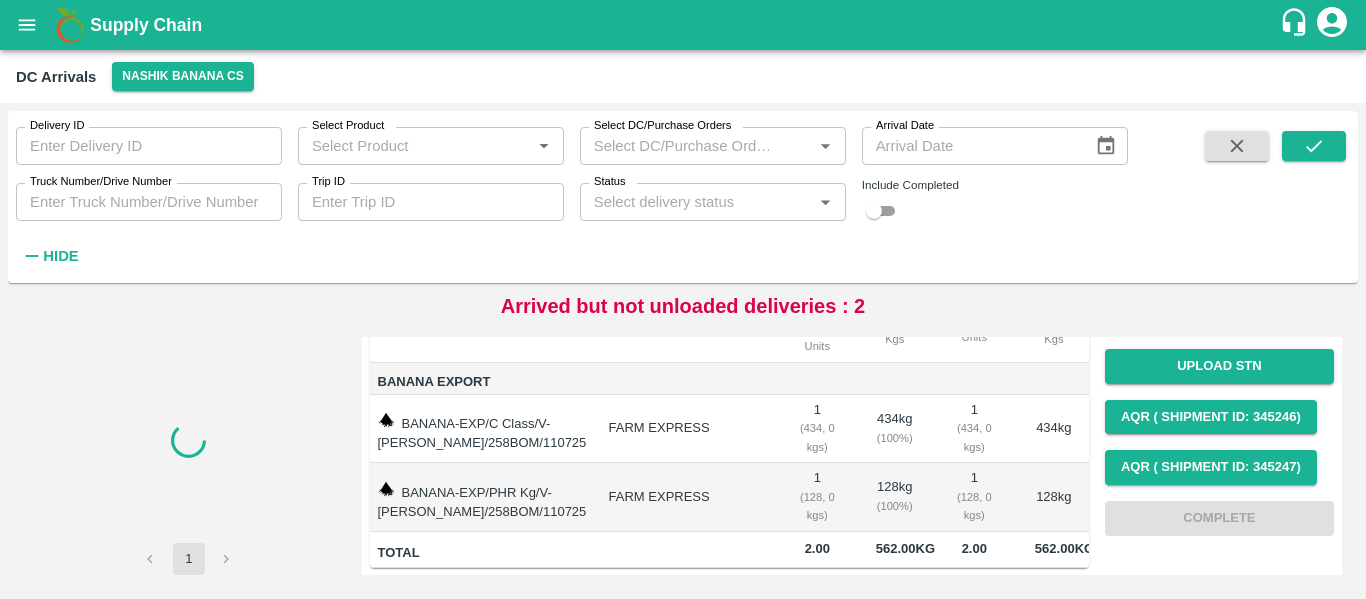 click on "Trip ID" at bounding box center [431, 202] 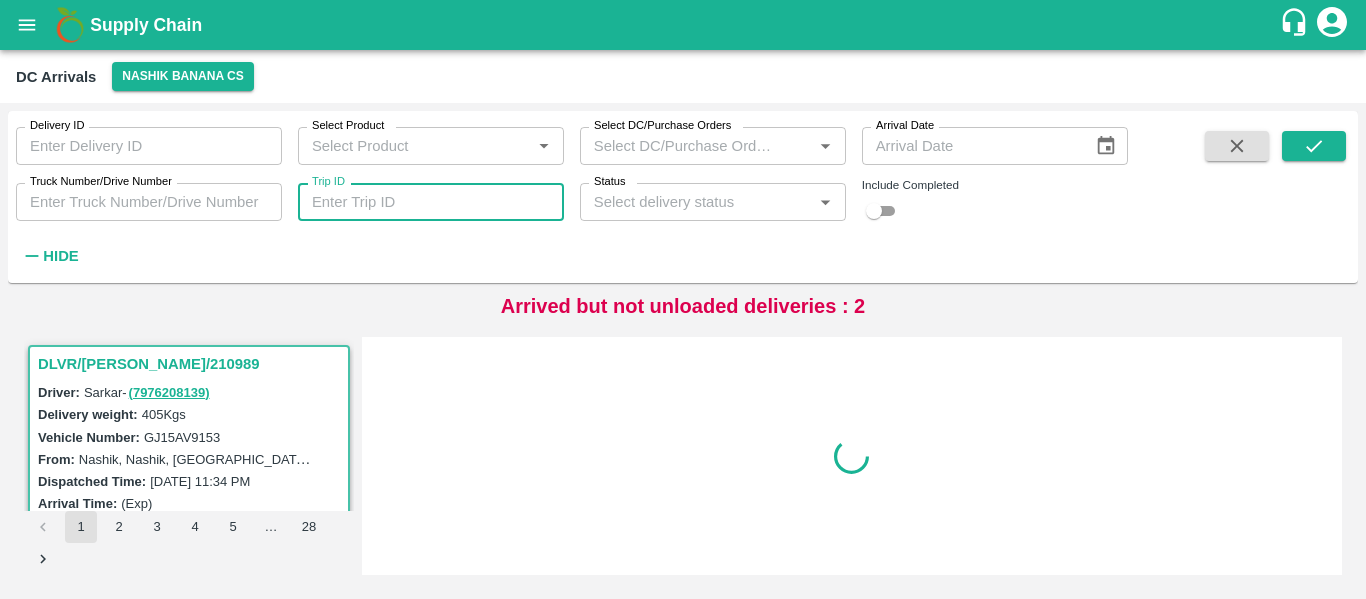scroll, scrollTop: 0, scrollLeft: 0, axis: both 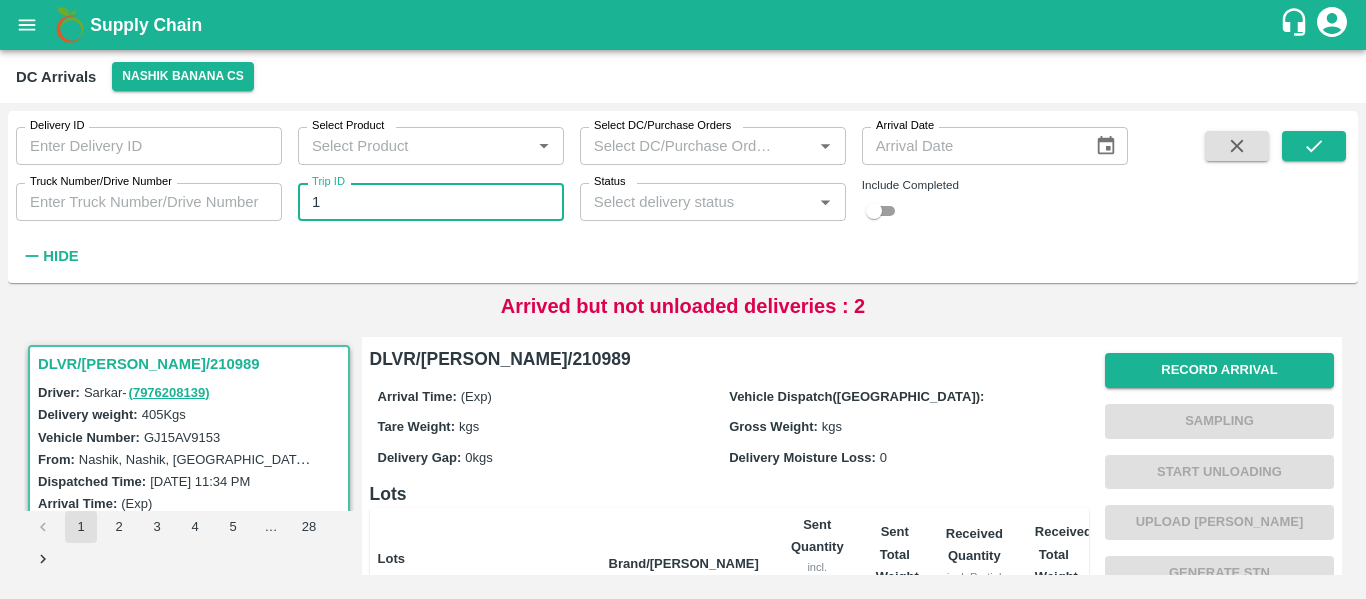 type on "1" 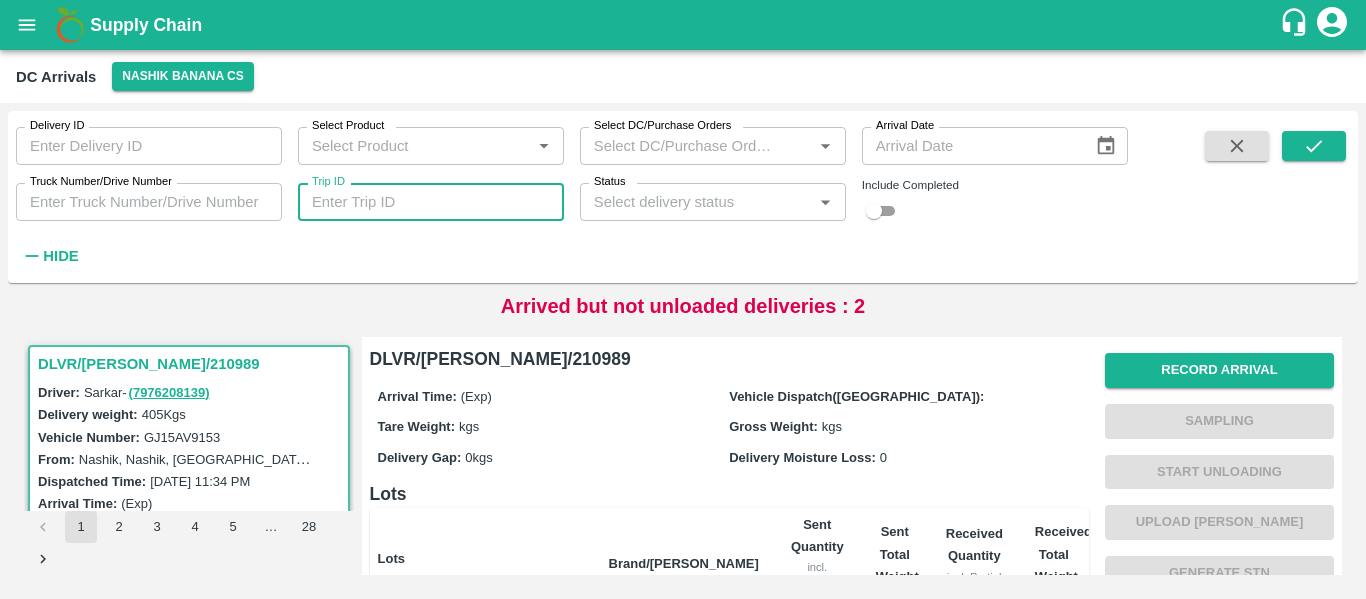 click on "Trip ID" at bounding box center [431, 202] 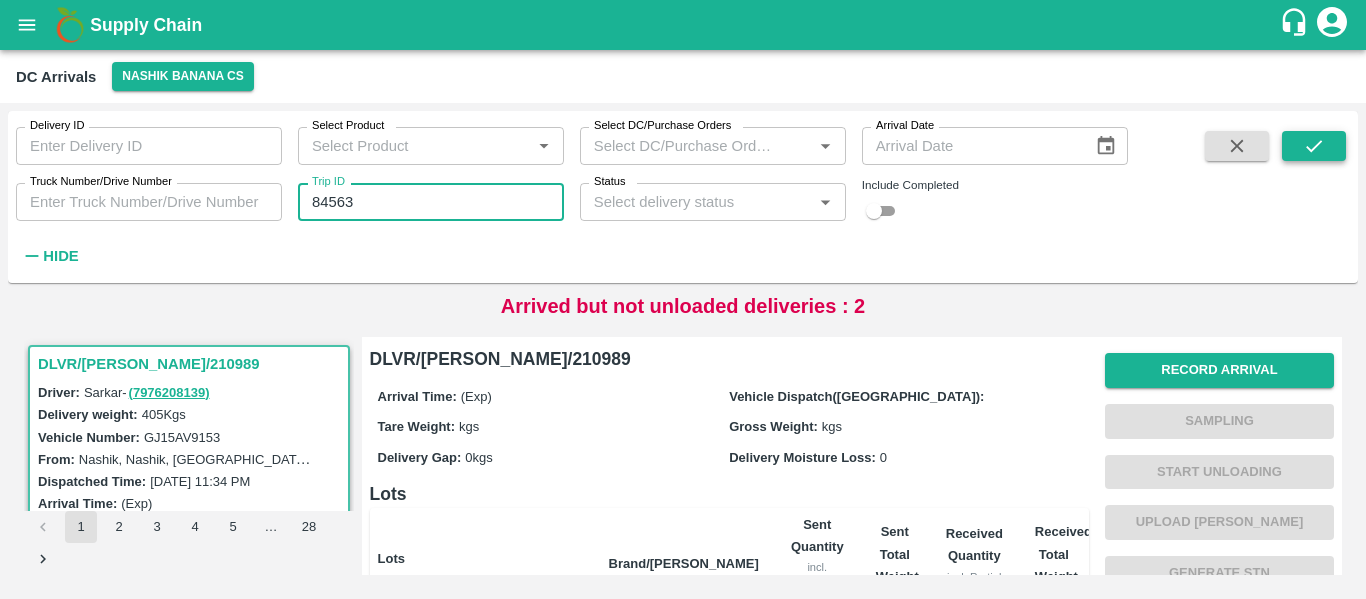 type on "84563" 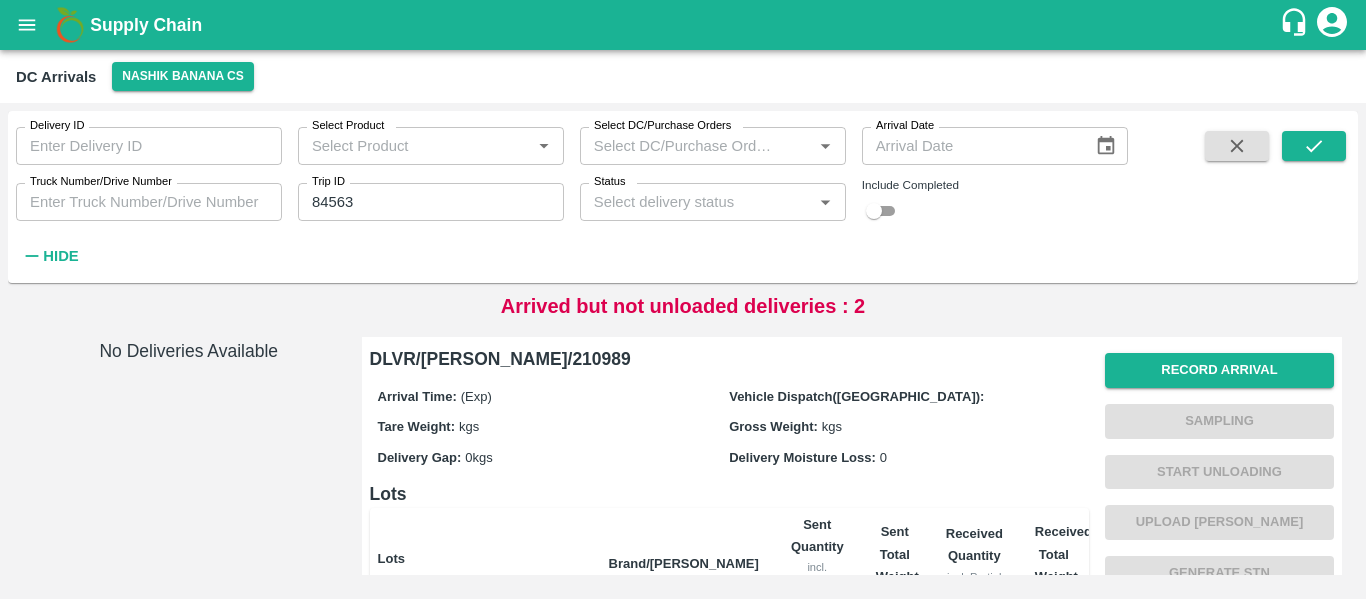 click at bounding box center [874, 211] 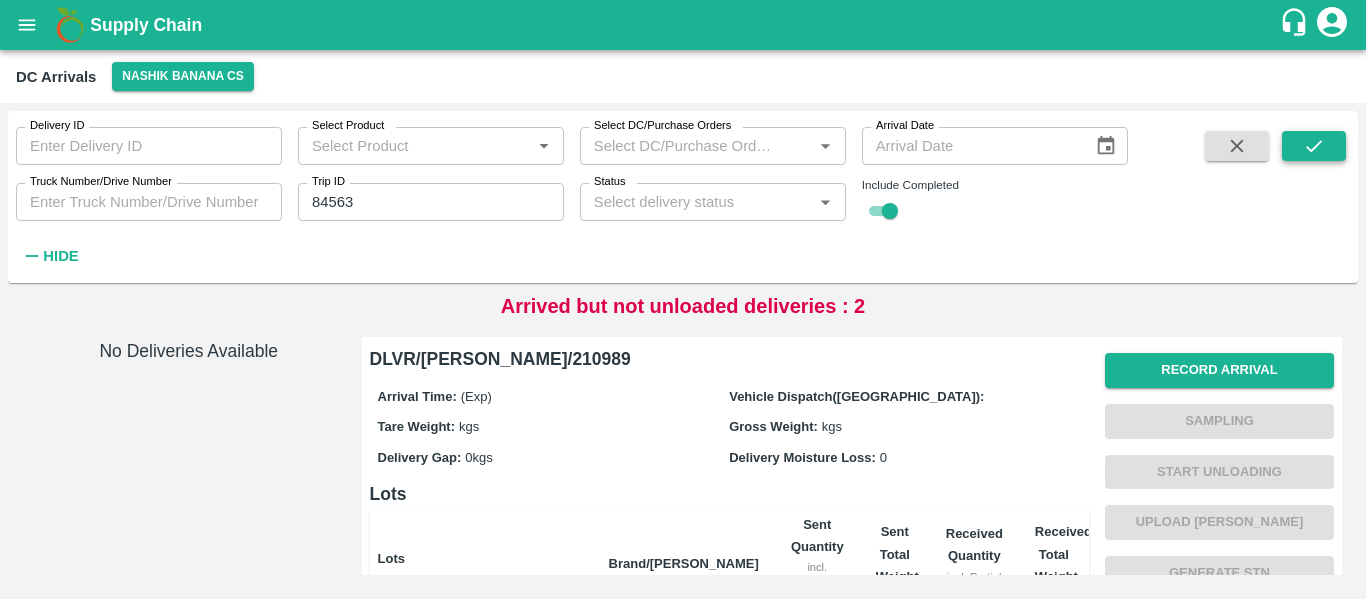 click at bounding box center (1314, 146) 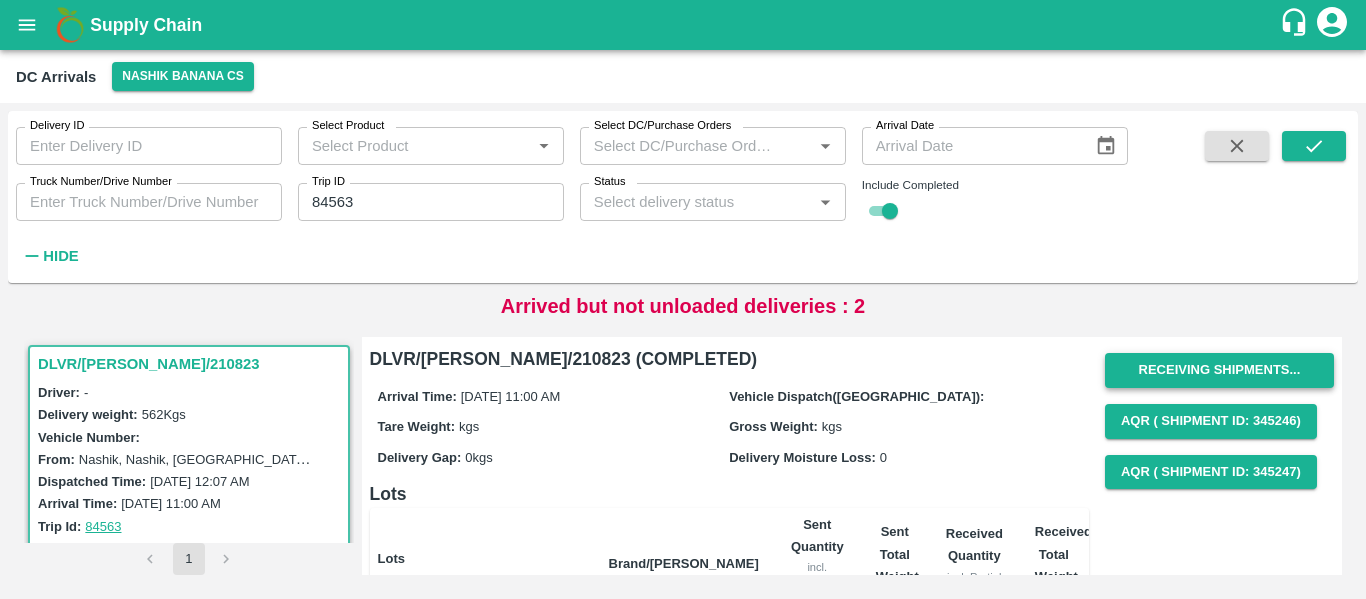 click on "Receiving Shipments..." at bounding box center [1219, 370] 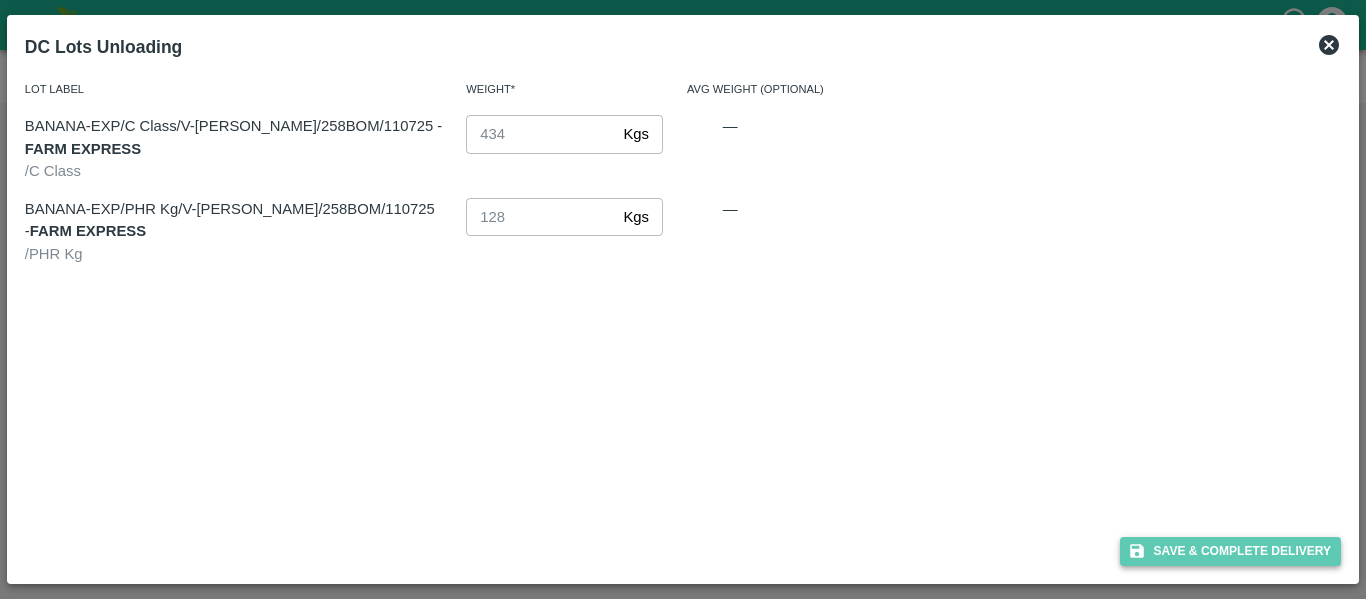 click on "Save & Complete Delivery" at bounding box center (1231, 551) 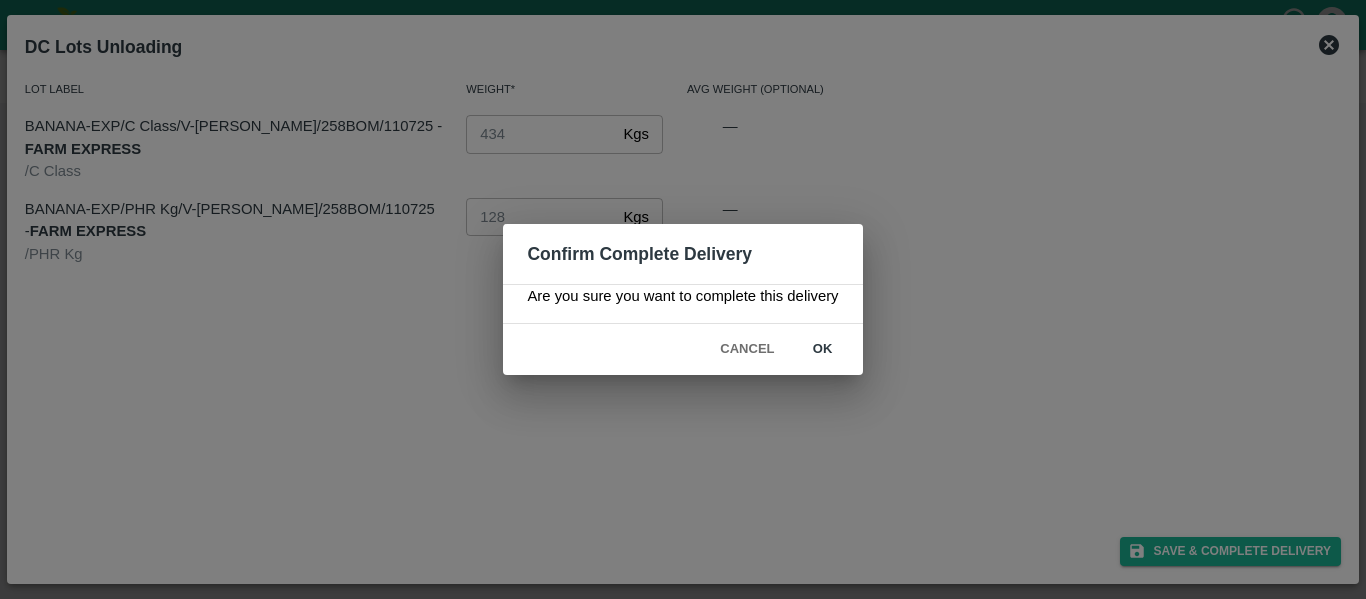 click on "ok" at bounding box center (823, 349) 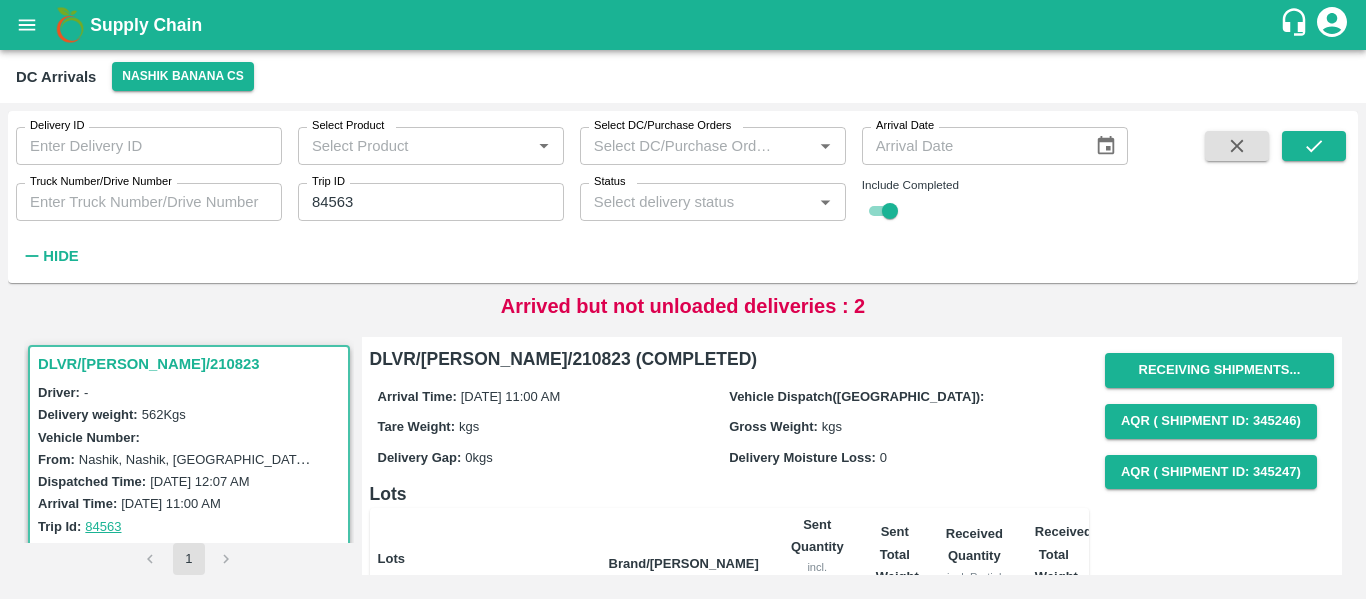 click on "84563" at bounding box center (431, 202) 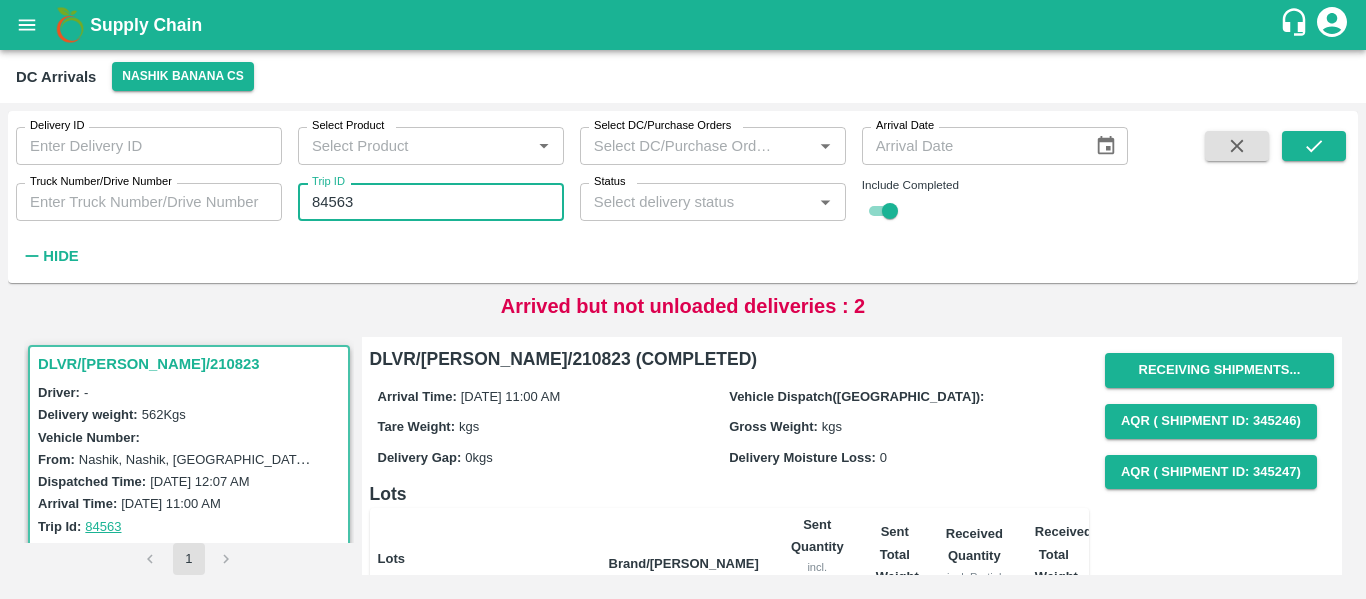 click on "84563" at bounding box center (431, 202) 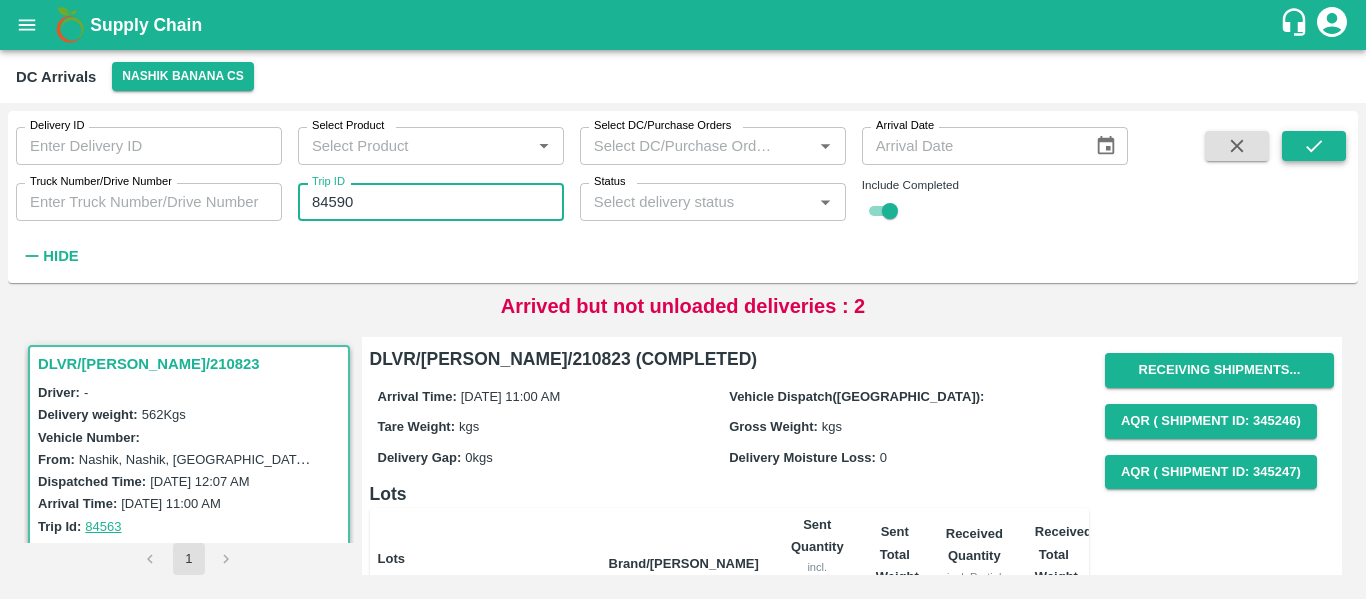 type on "84590" 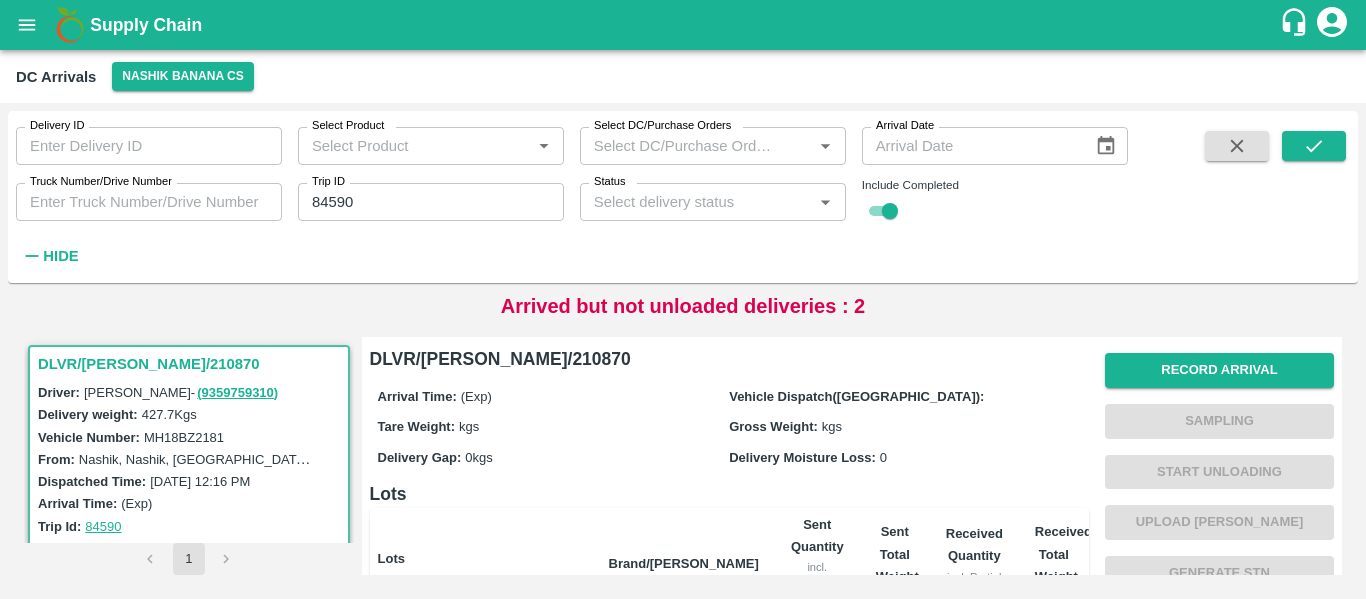 click on "Record Arrival Sampling Start Unloading Upload Tare Weight Generate STN Upload STN AQR ( Shipment Id: 345304) AQR ( Shipment Id: 345305) Complete" at bounding box center [1219, 573] 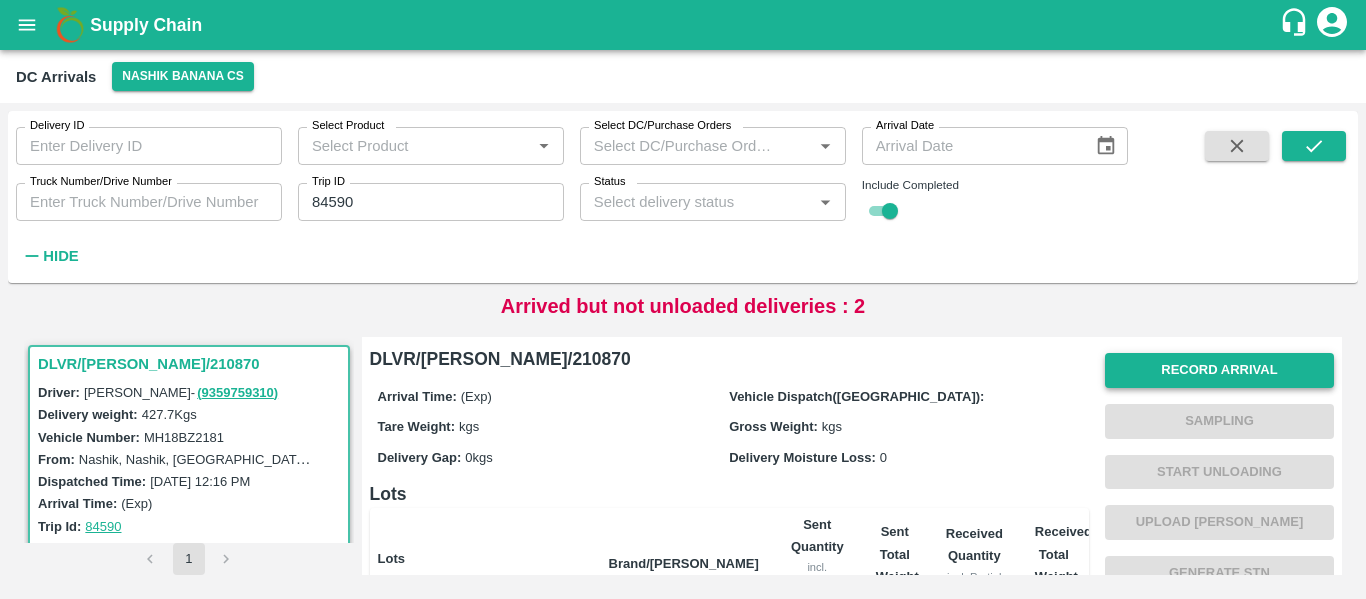 click on "Record Arrival" at bounding box center (1219, 370) 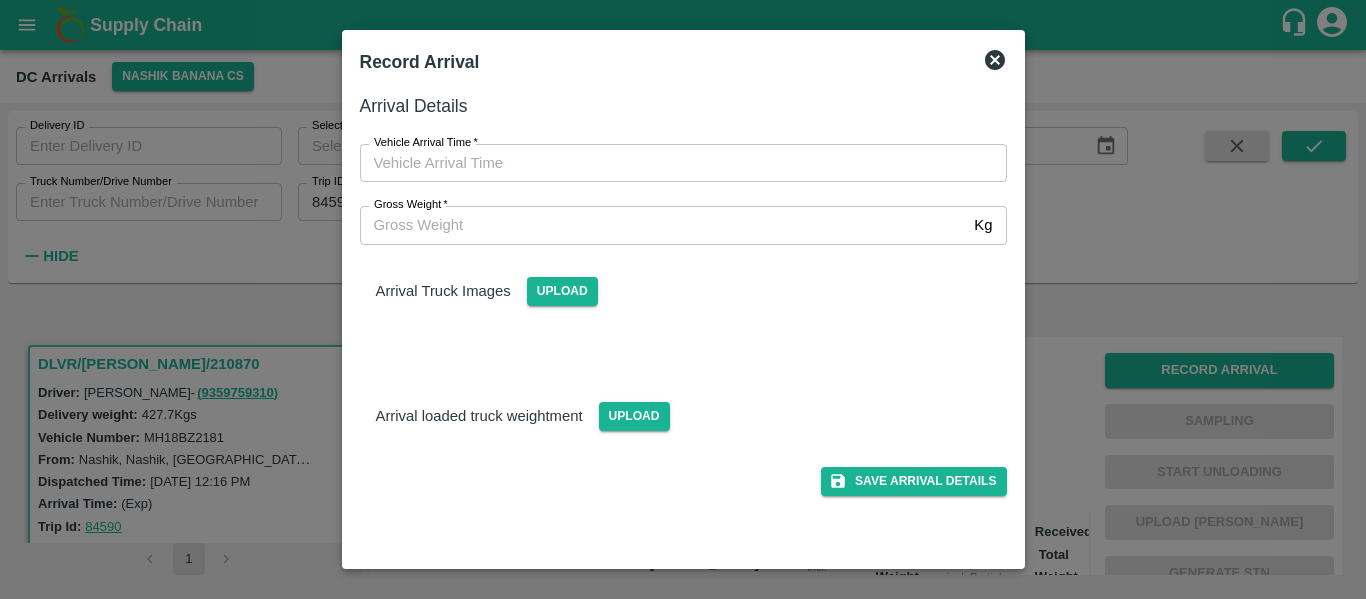 type on "DD/MM/YYYY hh:mm aa" 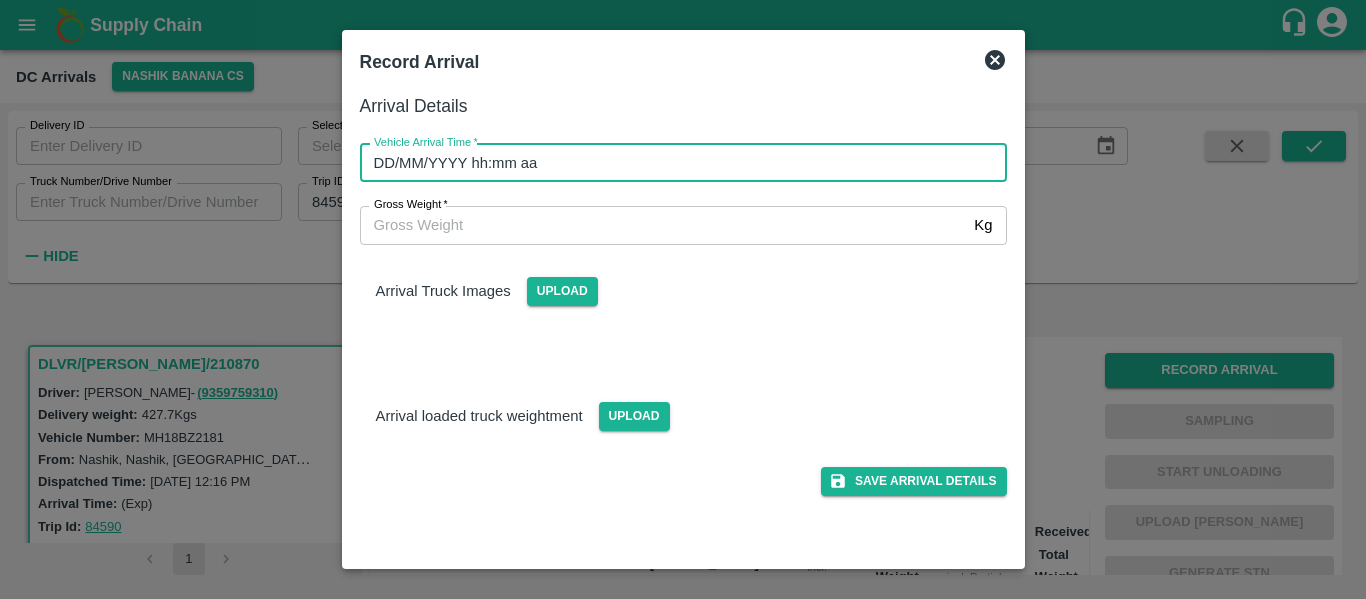 click on "DD/MM/YYYY hh:mm aa" at bounding box center [676, 163] 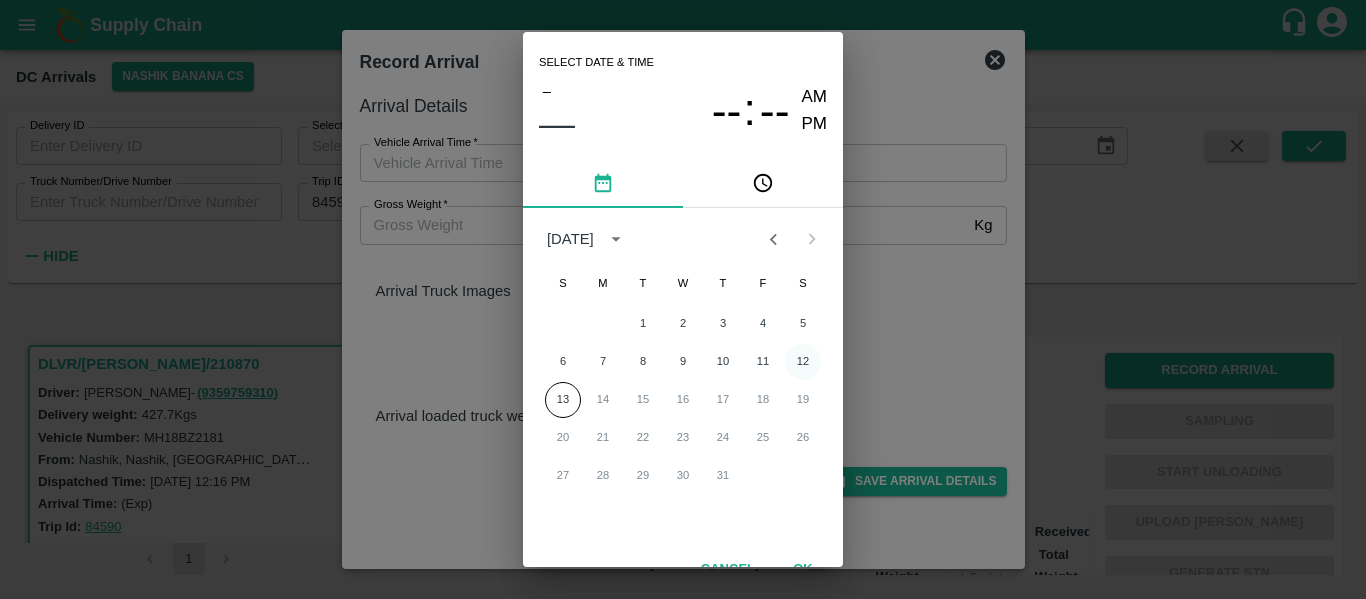 click on "12" at bounding box center [803, 362] 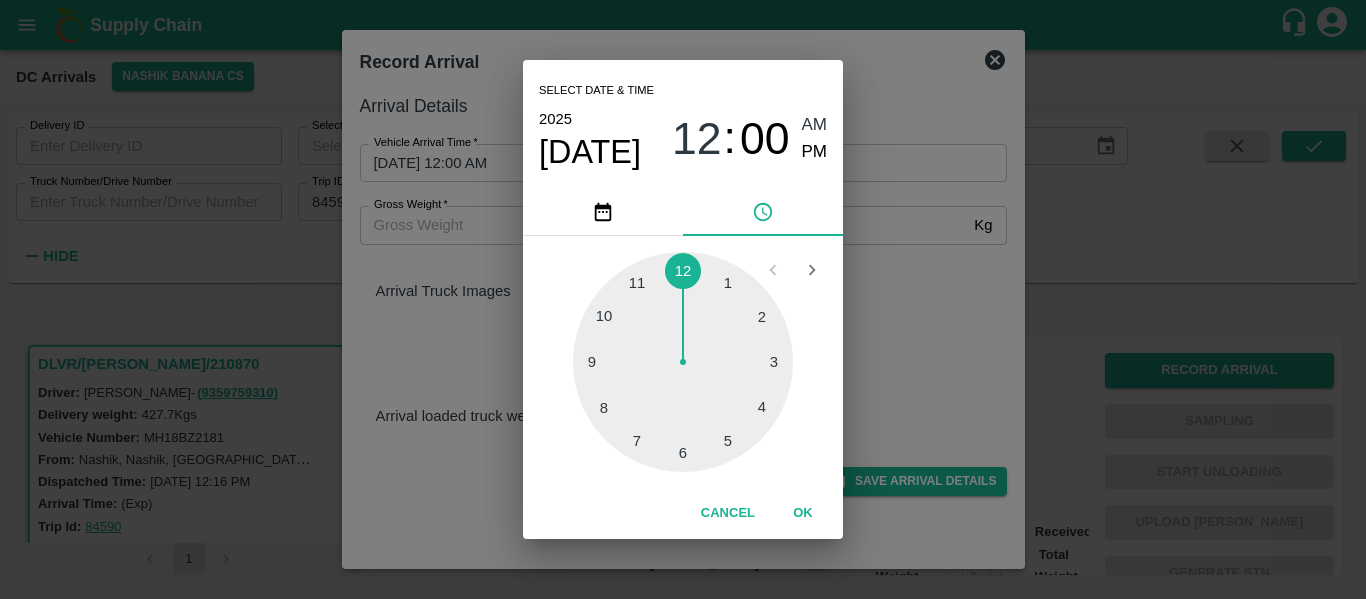 click at bounding box center (683, 362) 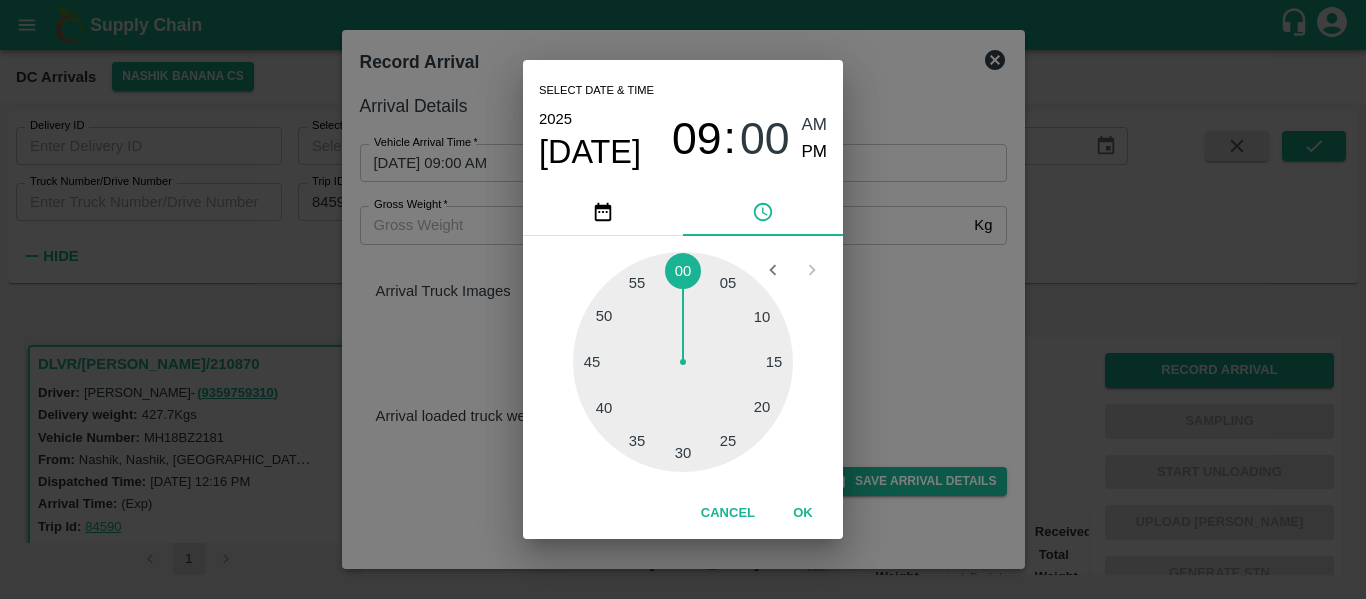 click on "AM" at bounding box center (815, 125) 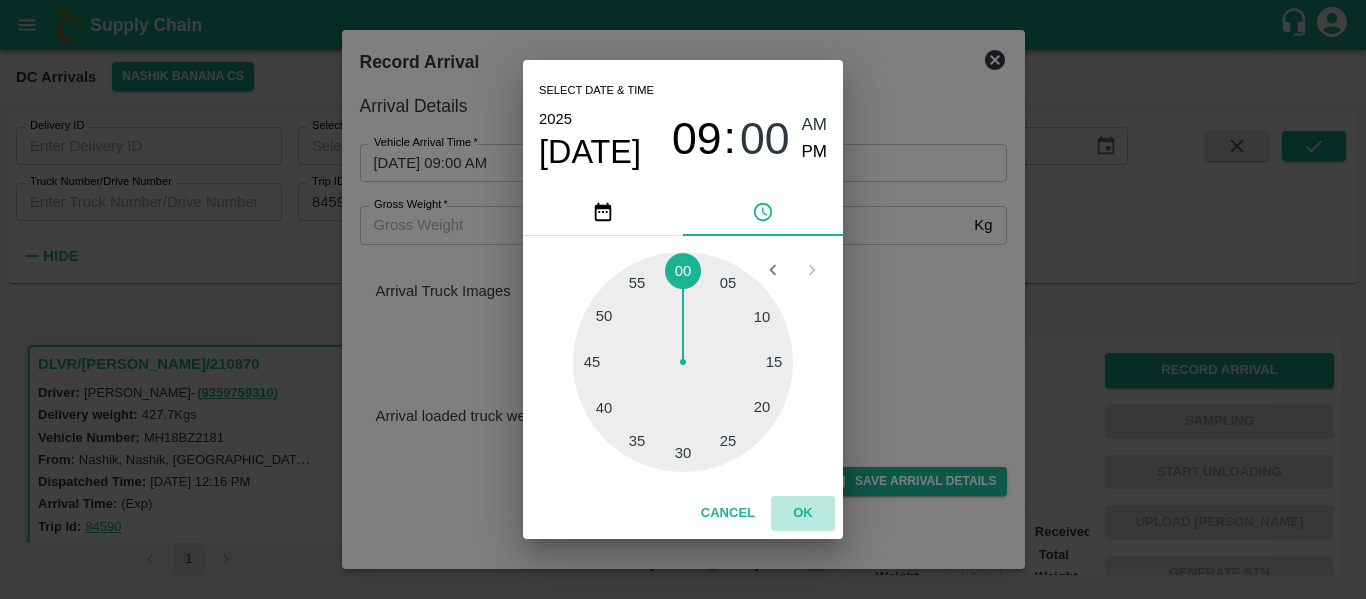 click on "OK" at bounding box center [803, 513] 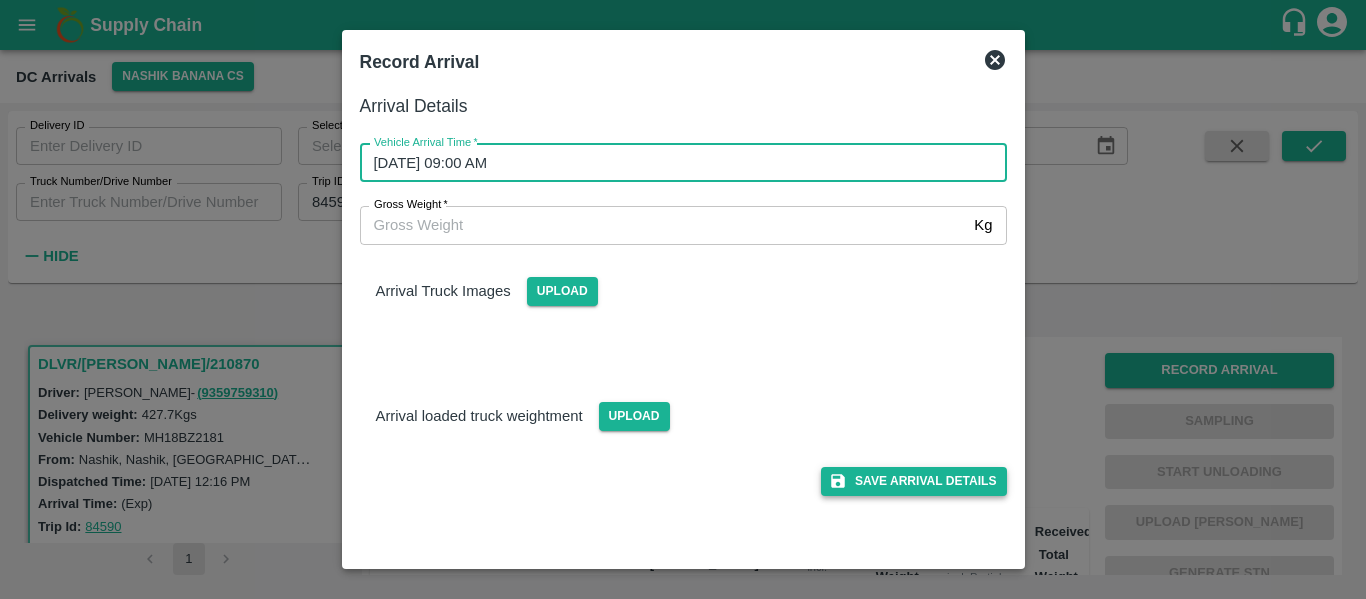 click on "Save Arrival Details" at bounding box center [913, 481] 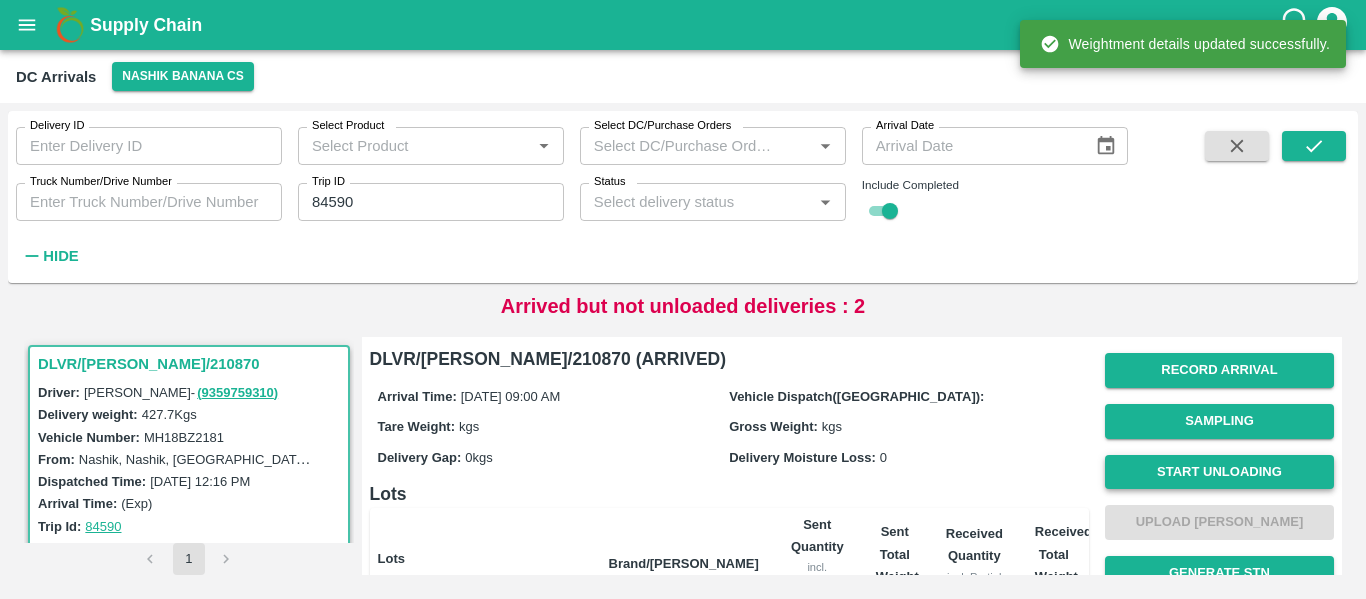 click on "Start Unloading" at bounding box center (1219, 472) 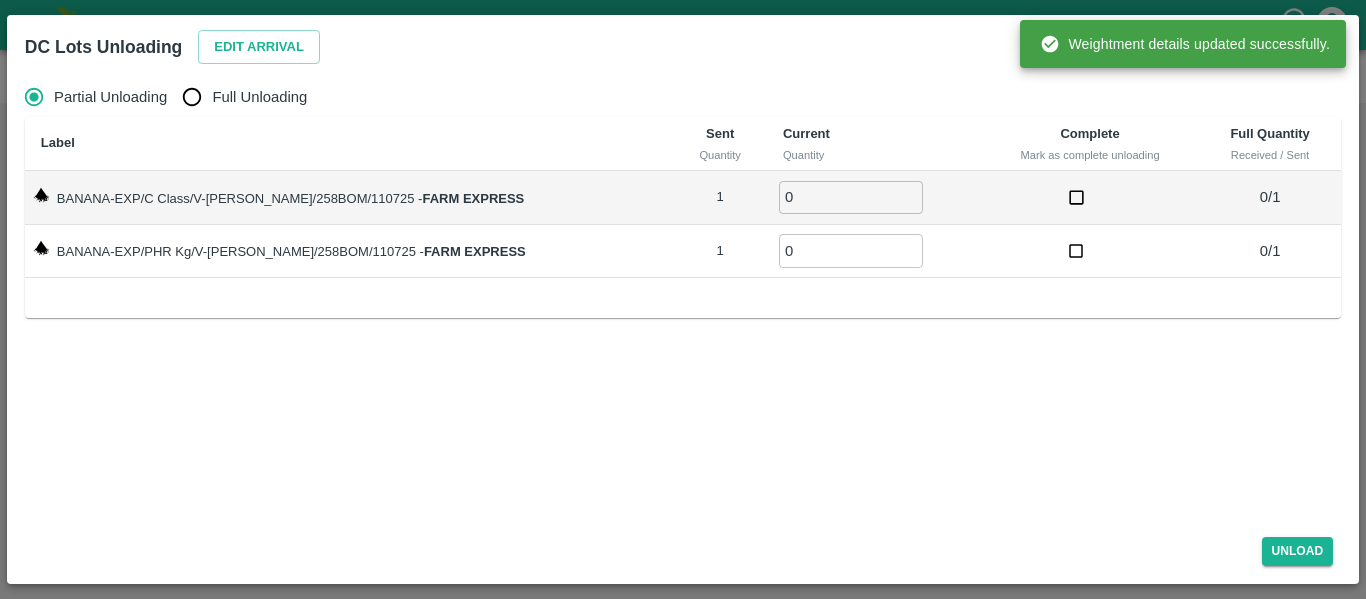 click on "Full Unloading" at bounding box center [239, 97] 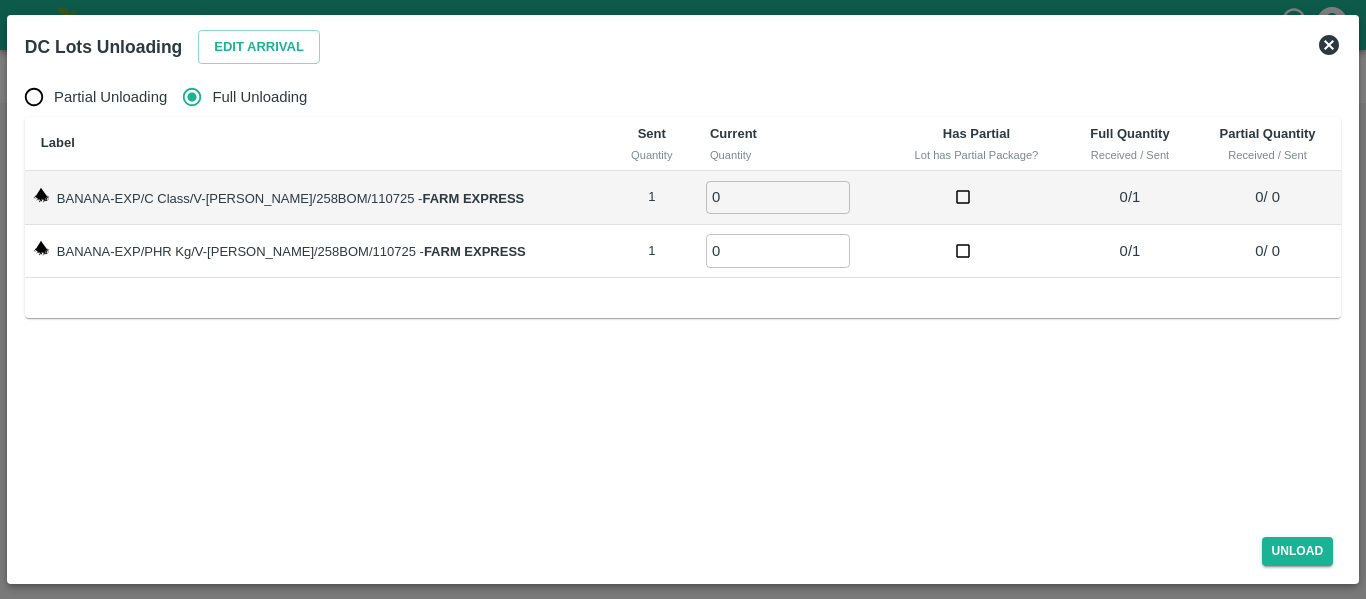 click on "DC Lots Unloading Edit Arrival" at bounding box center (659, 43) 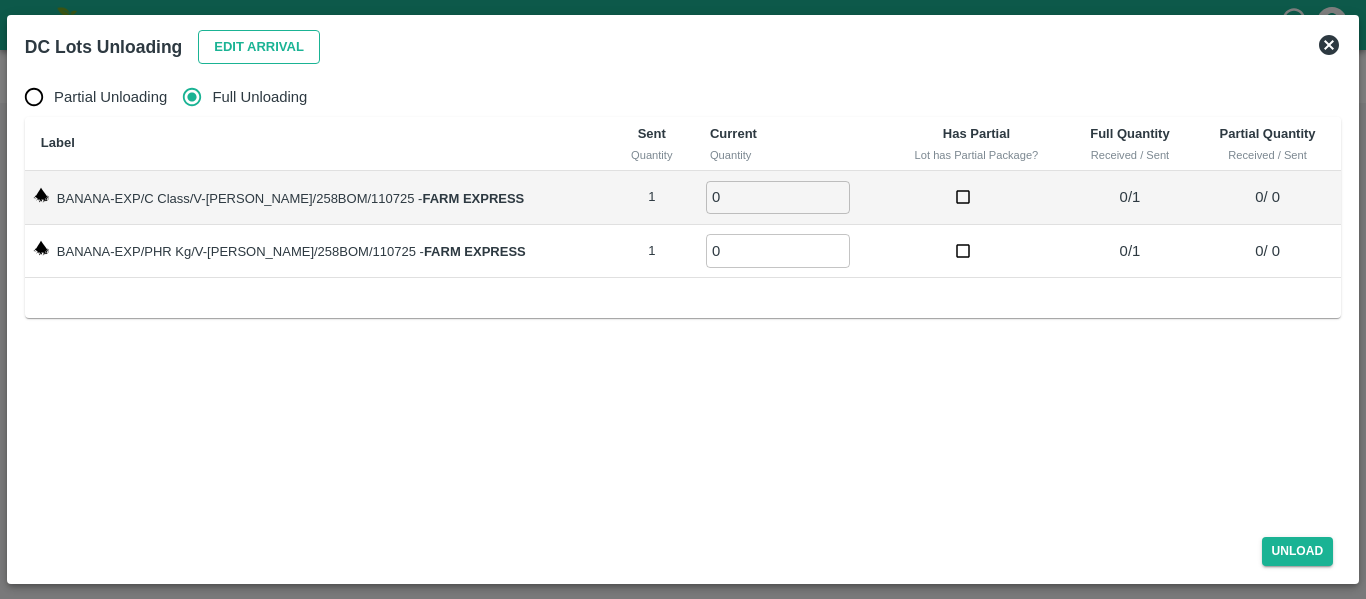click on "Edit Arrival" at bounding box center [259, 47] 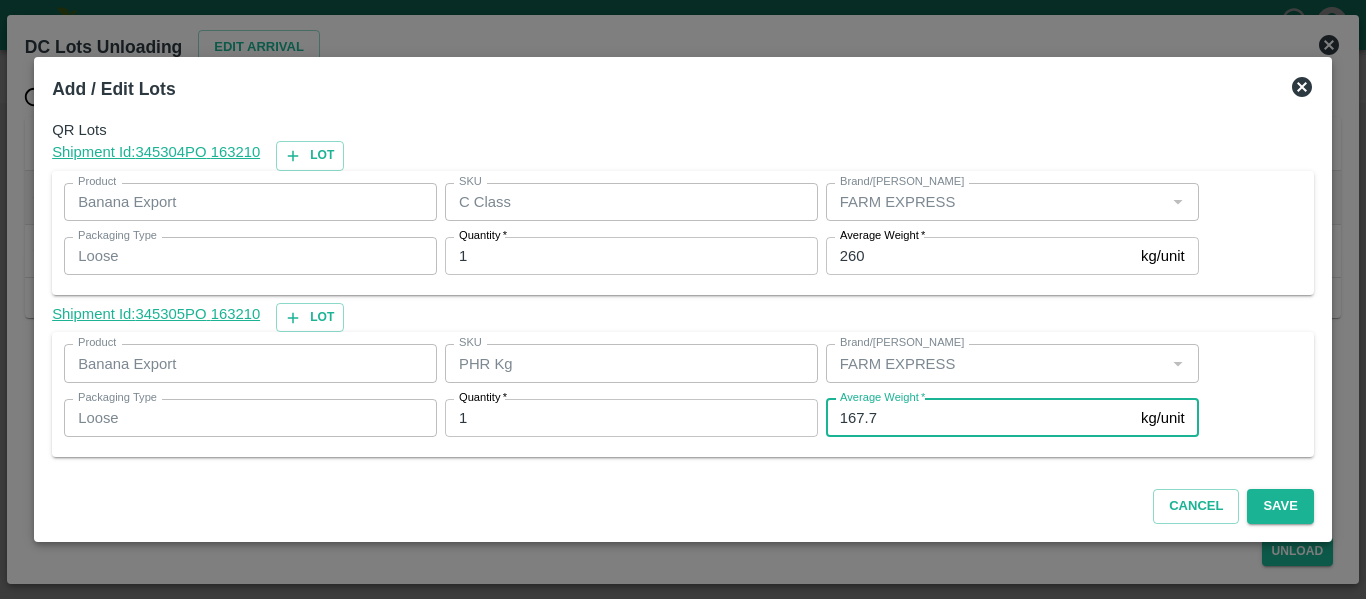 click on "167.7" at bounding box center (979, 418) 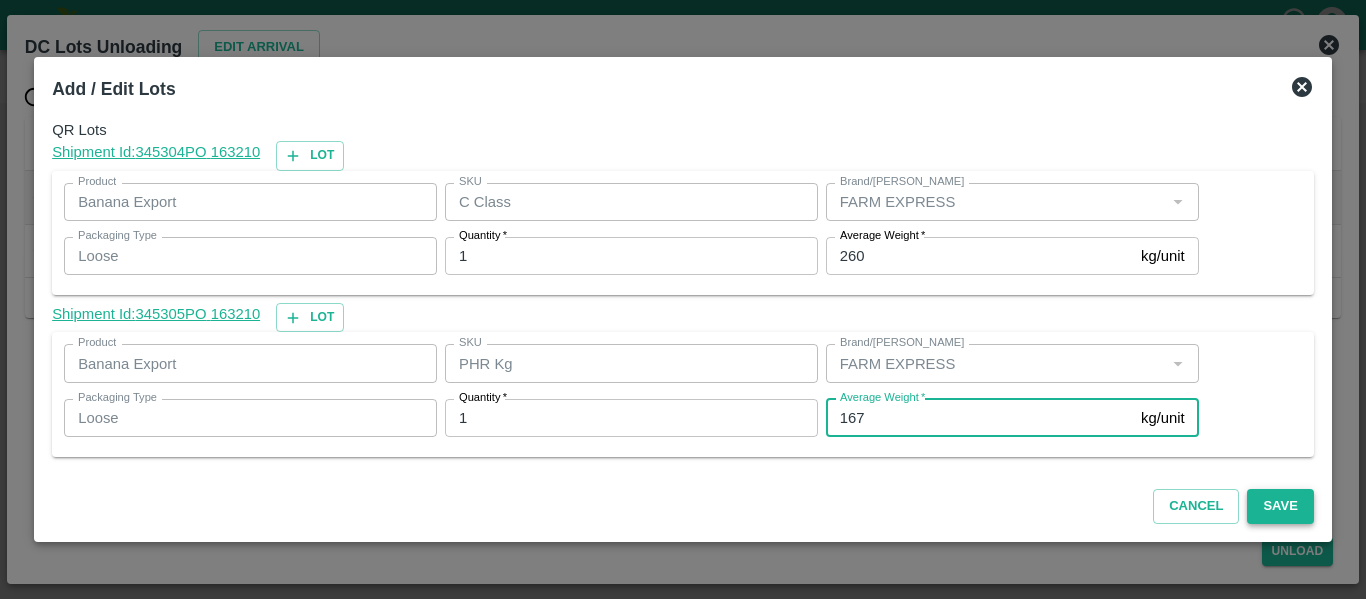 type on "167" 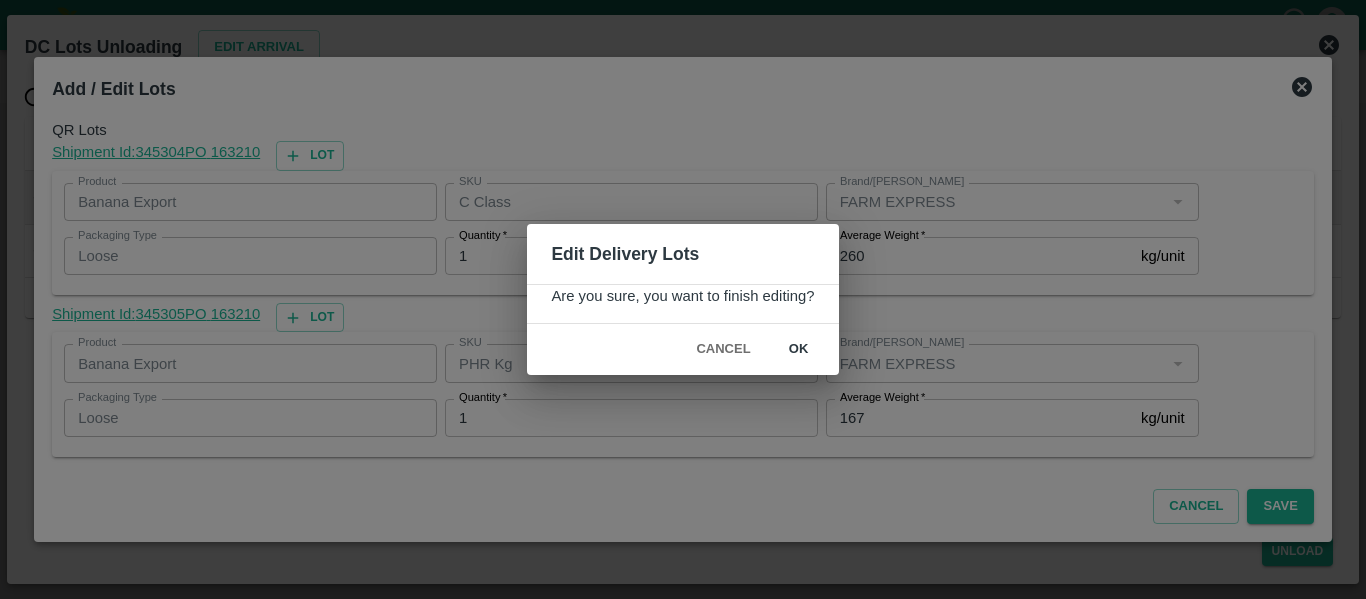 click on "ok" at bounding box center (799, 349) 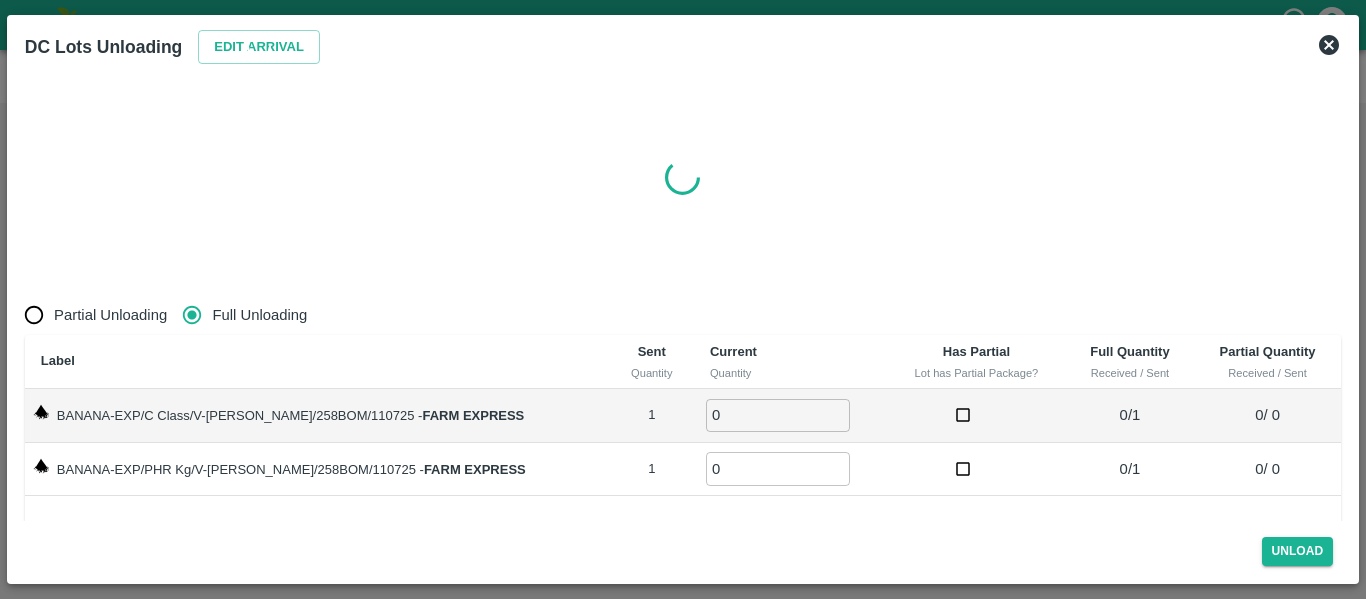 radio on "true" 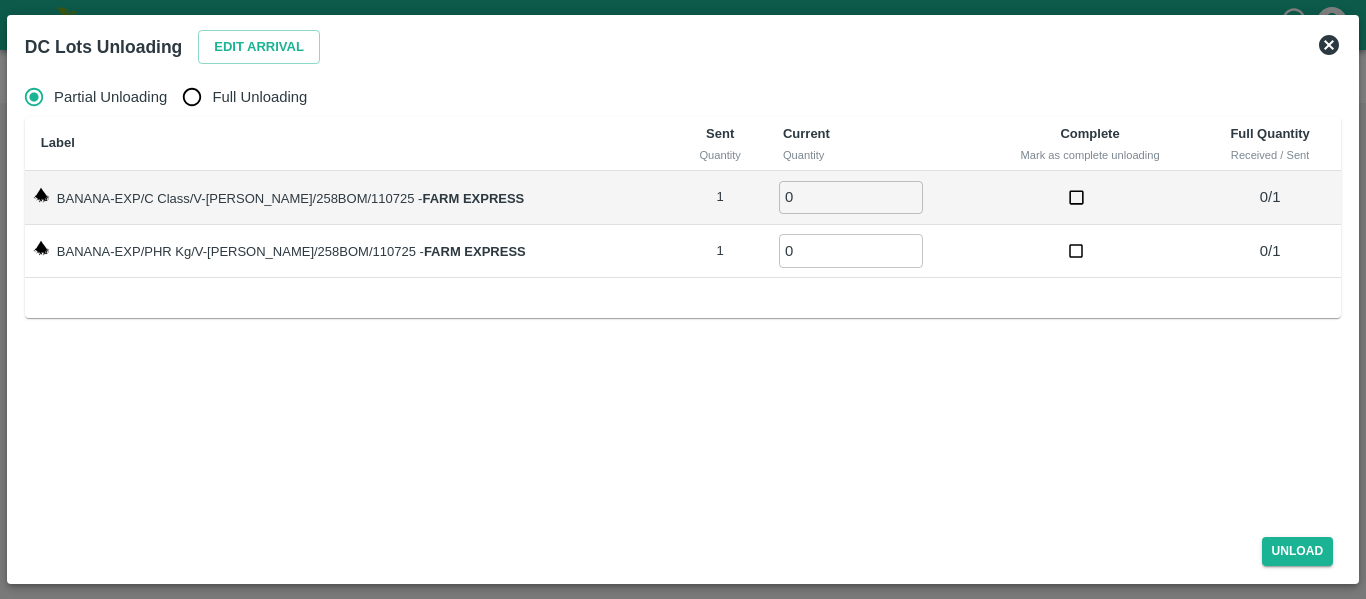 click on "Full Unloading" at bounding box center (192, 97) 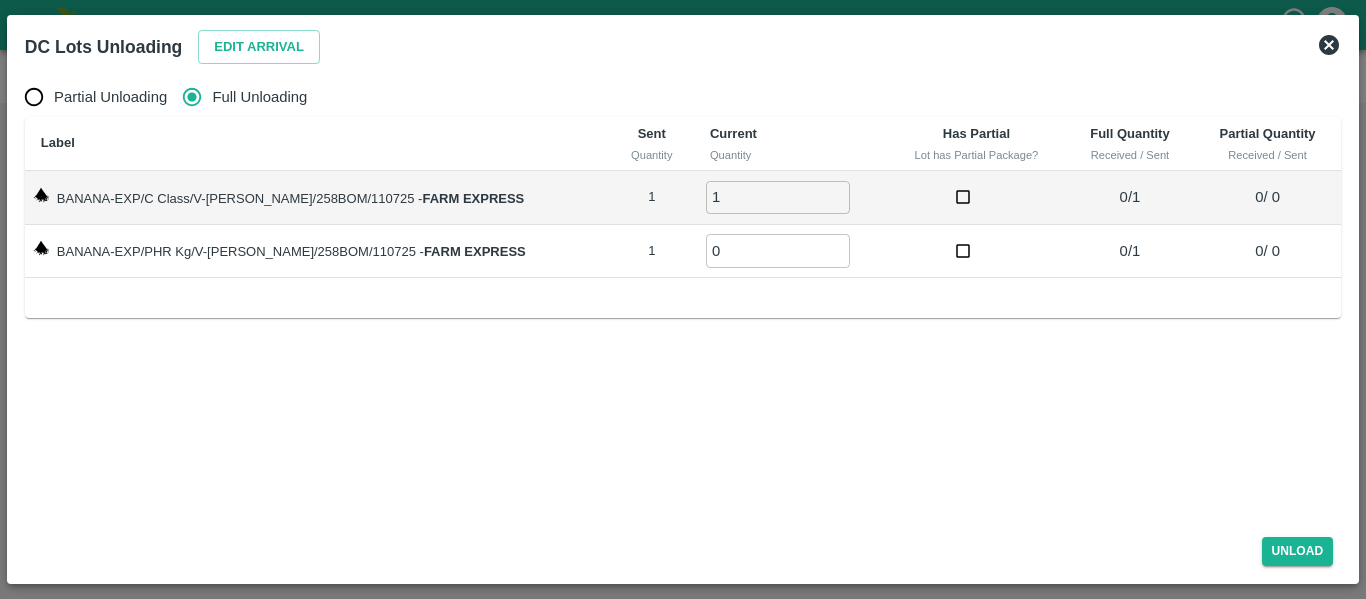 type on "1" 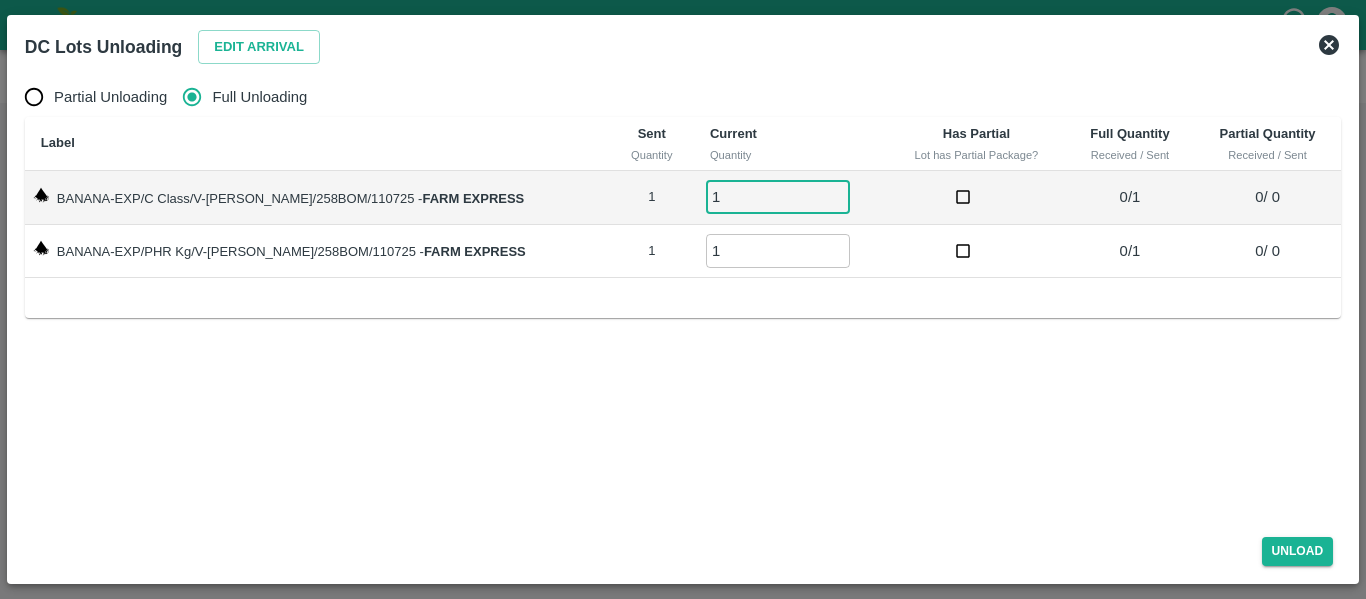 type on "1" 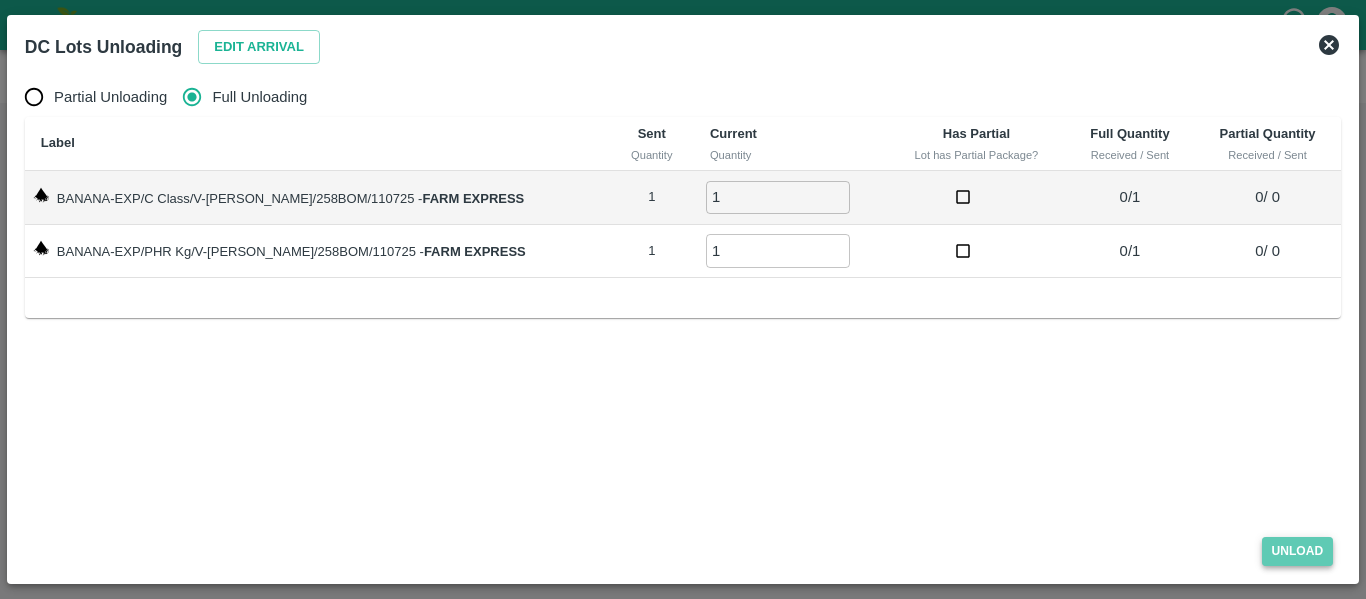 click on "Unload" at bounding box center (1298, 551) 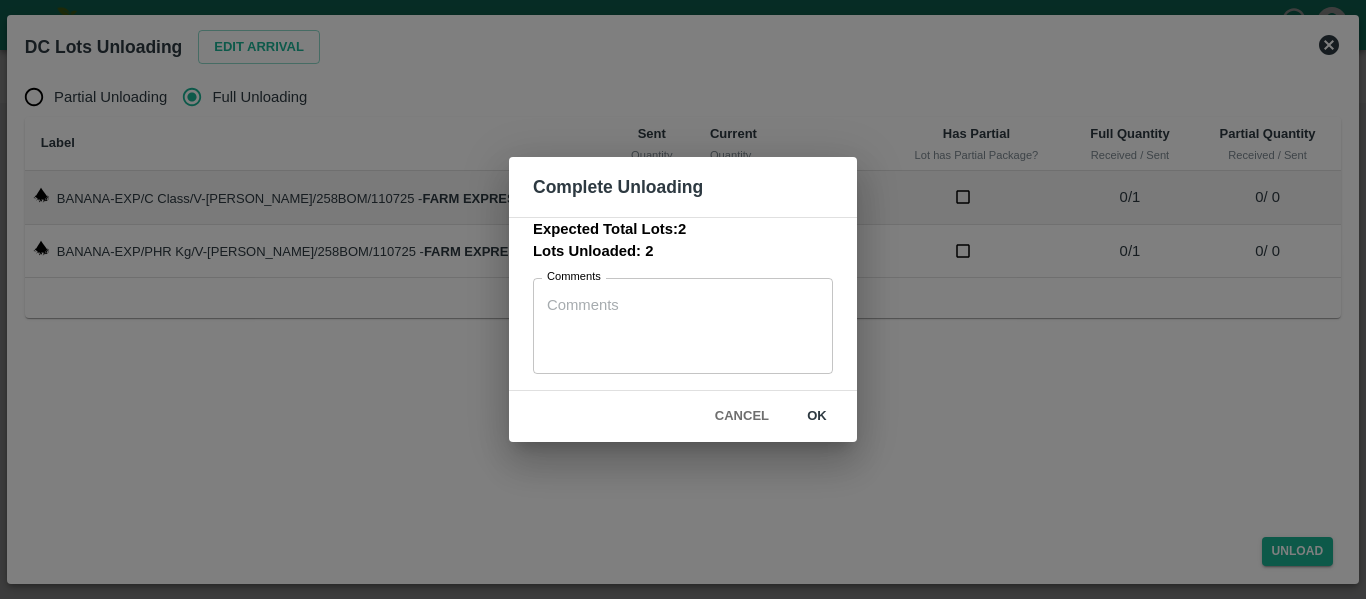click on "ok" at bounding box center (817, 416) 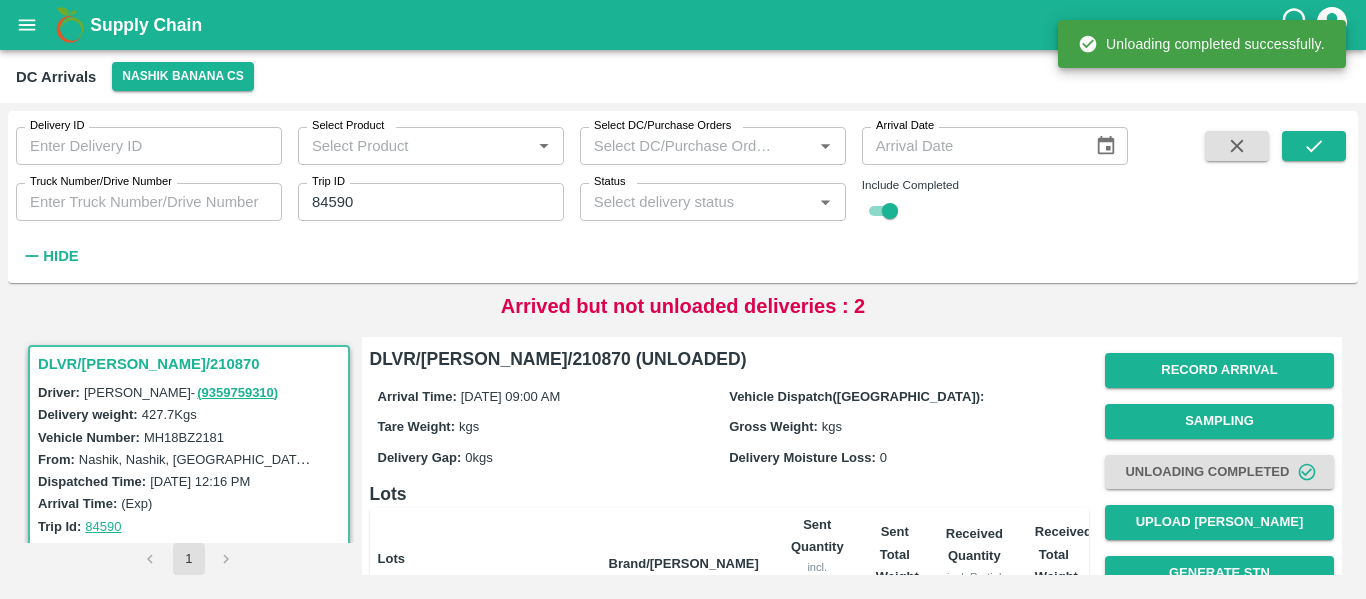 scroll, scrollTop: 275, scrollLeft: 0, axis: vertical 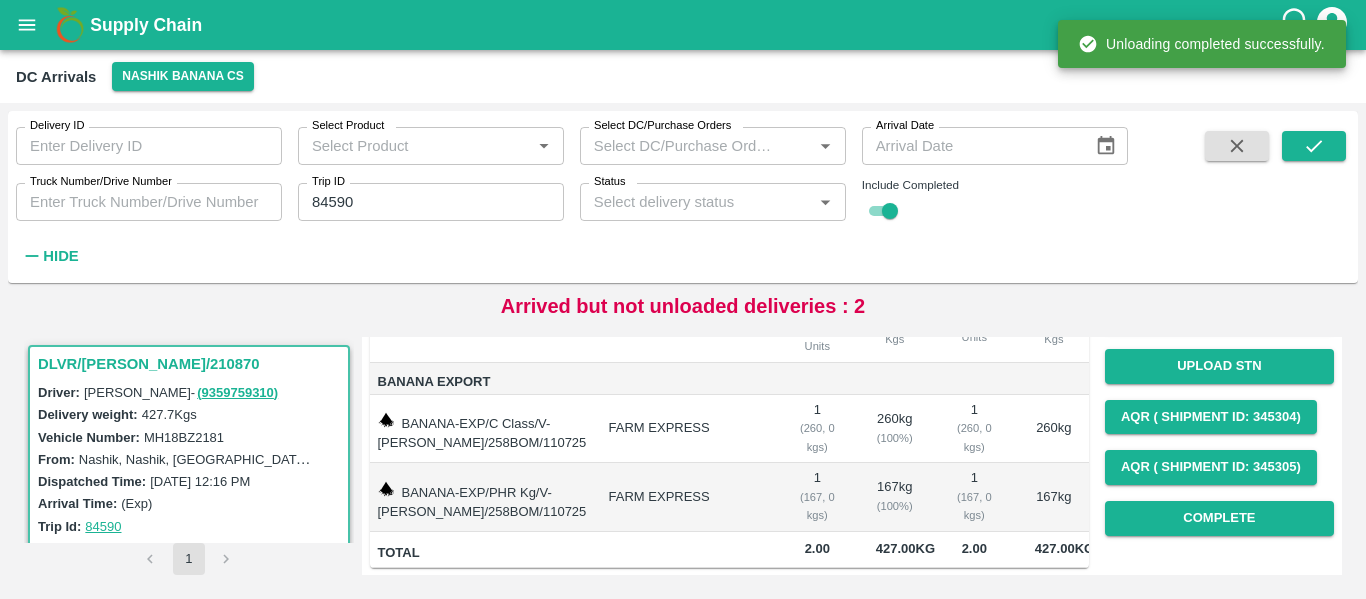 click on "Record Arrival Sampling Unloading Completed Upload Tare Weight Generate STN Upload STN AQR ( Shipment Id: 345304) AQR ( Shipment Id: 345305) Complete" at bounding box center [1219, 315] 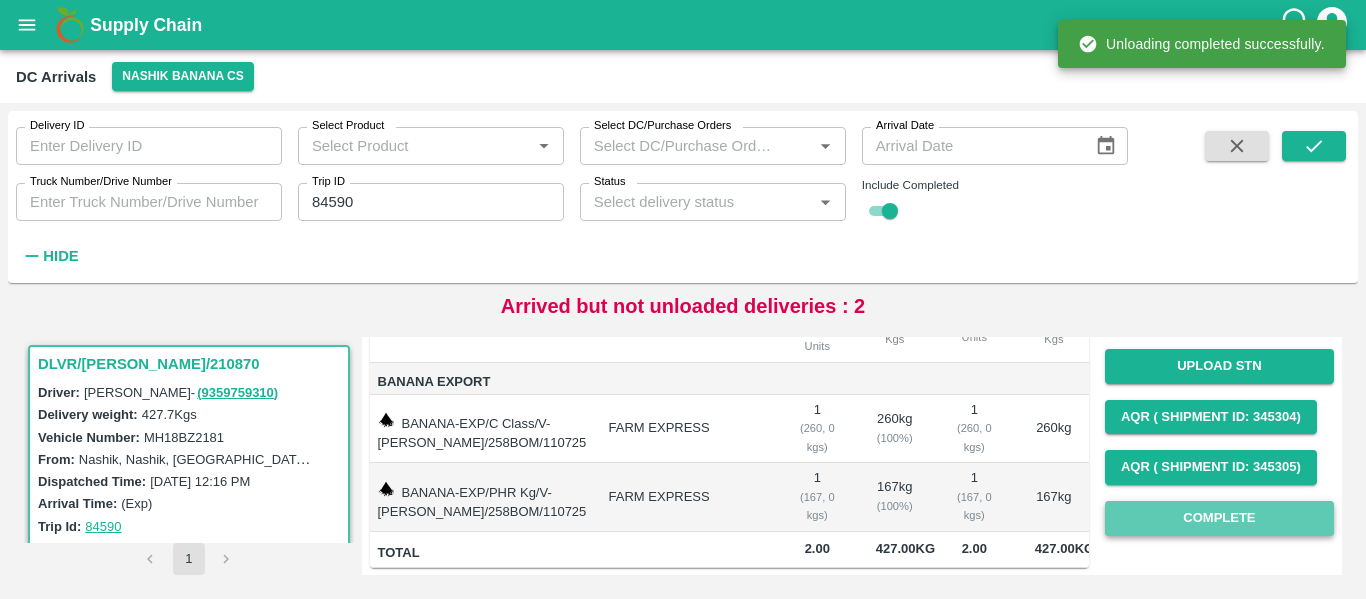 click on "Complete" at bounding box center (1219, 518) 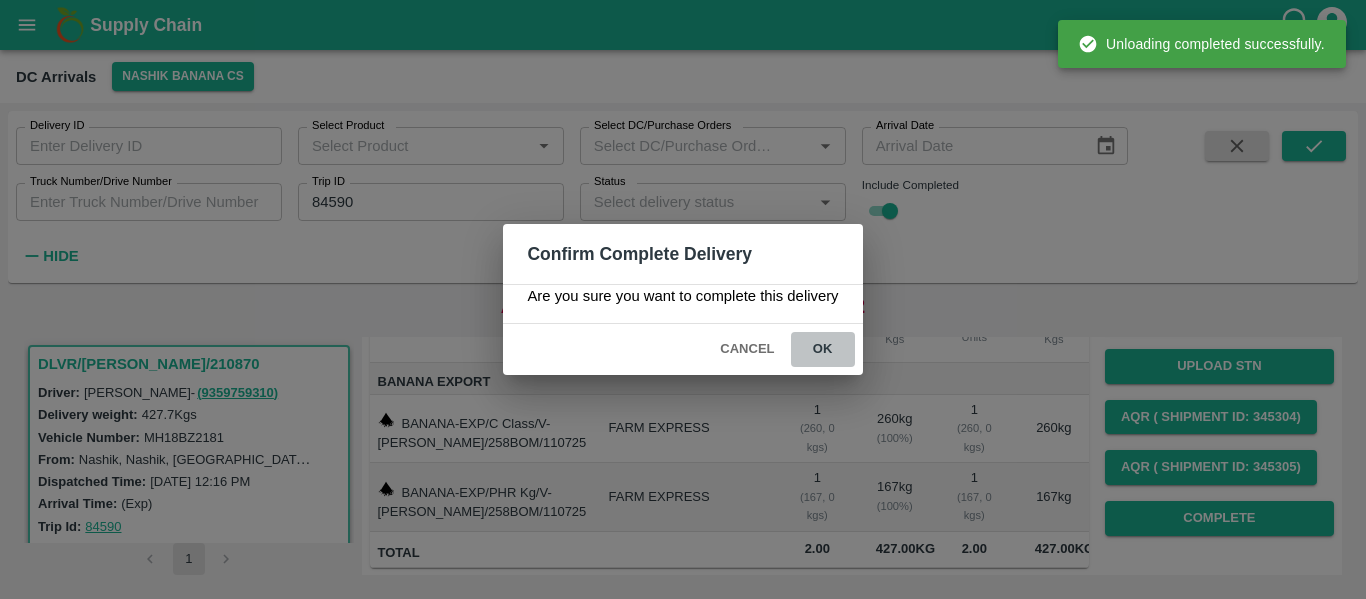 click on "ok" at bounding box center [823, 349] 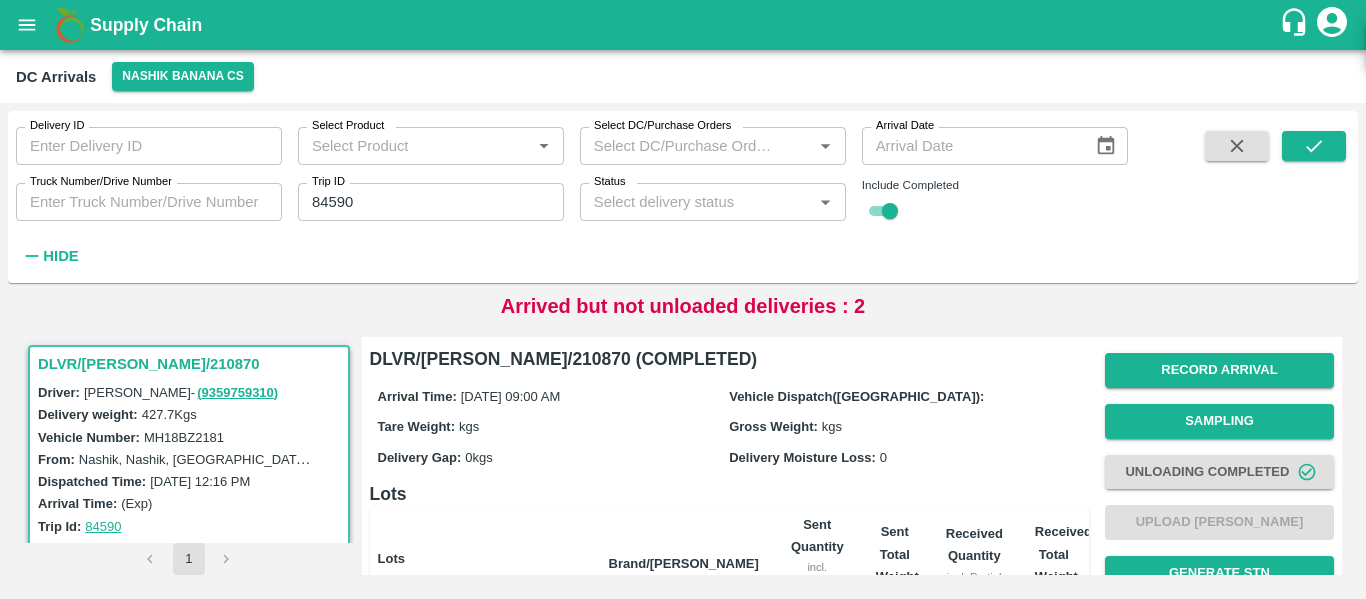 click on "Trip ID 84590 Trip ID" at bounding box center [423, 194] 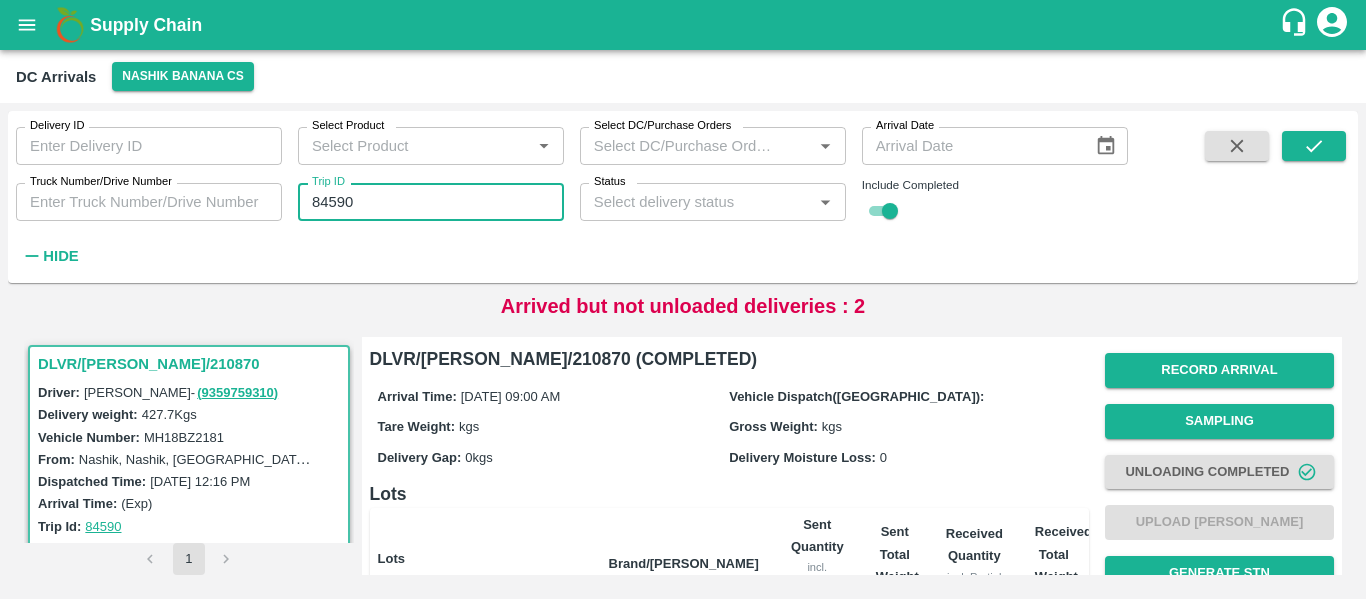 click on "84590" at bounding box center (431, 202) 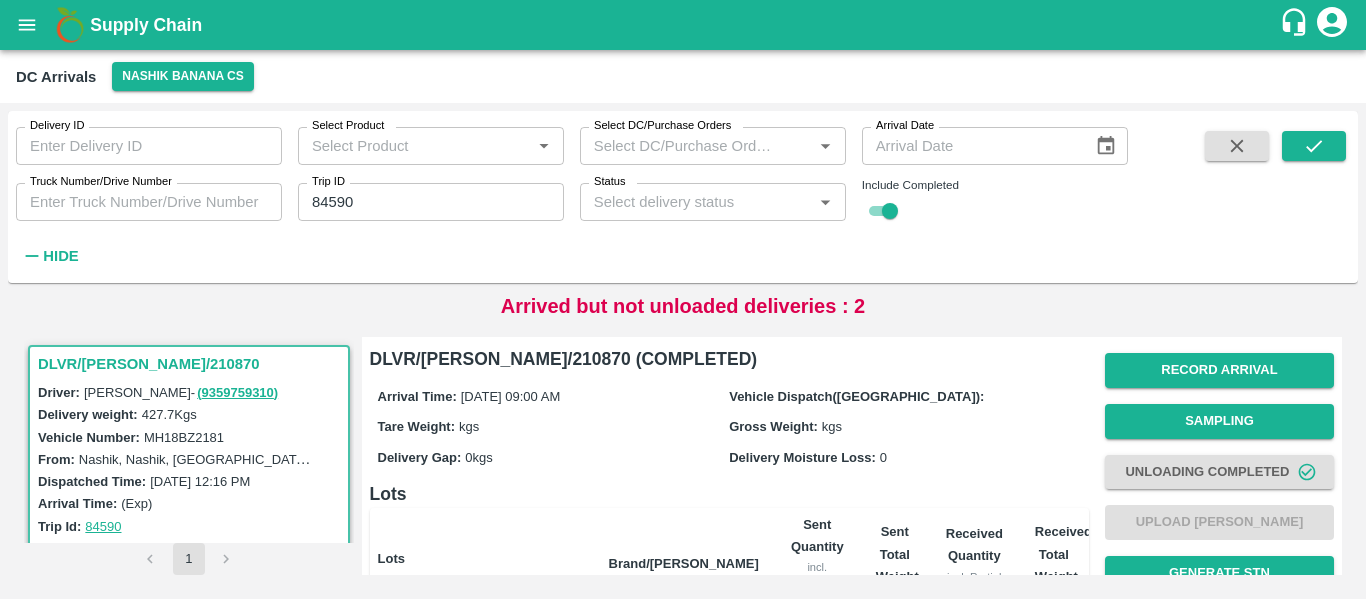 click on "84590" at bounding box center (431, 202) 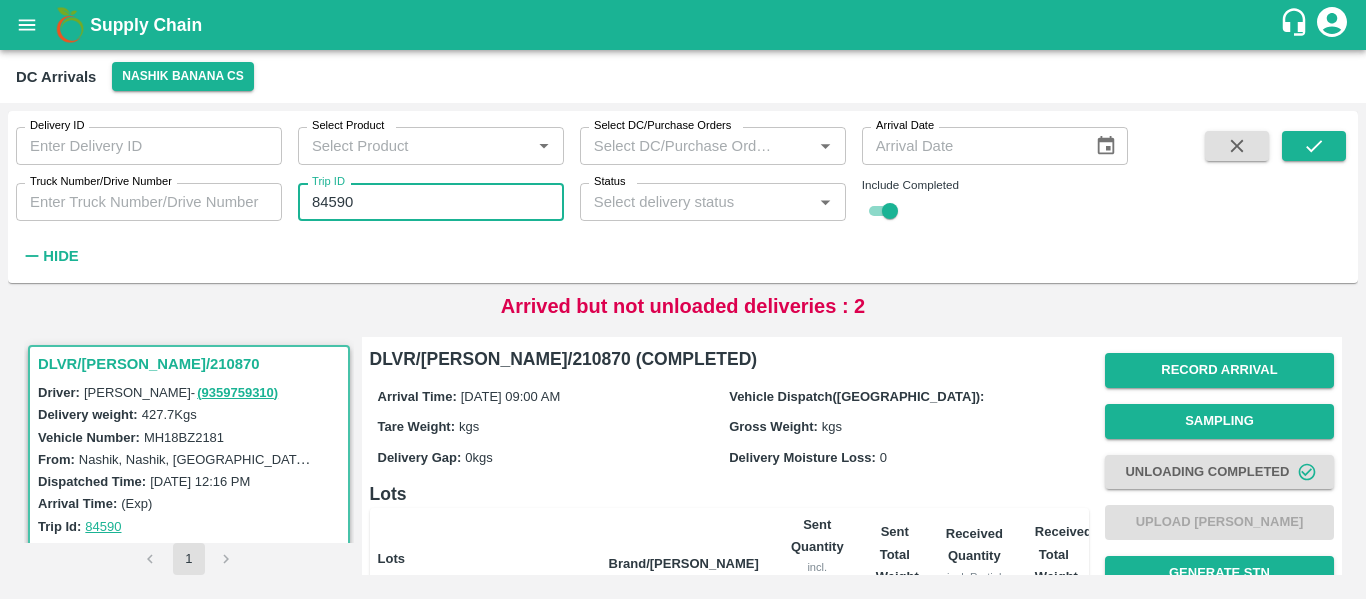 click on "84590" at bounding box center [431, 202] 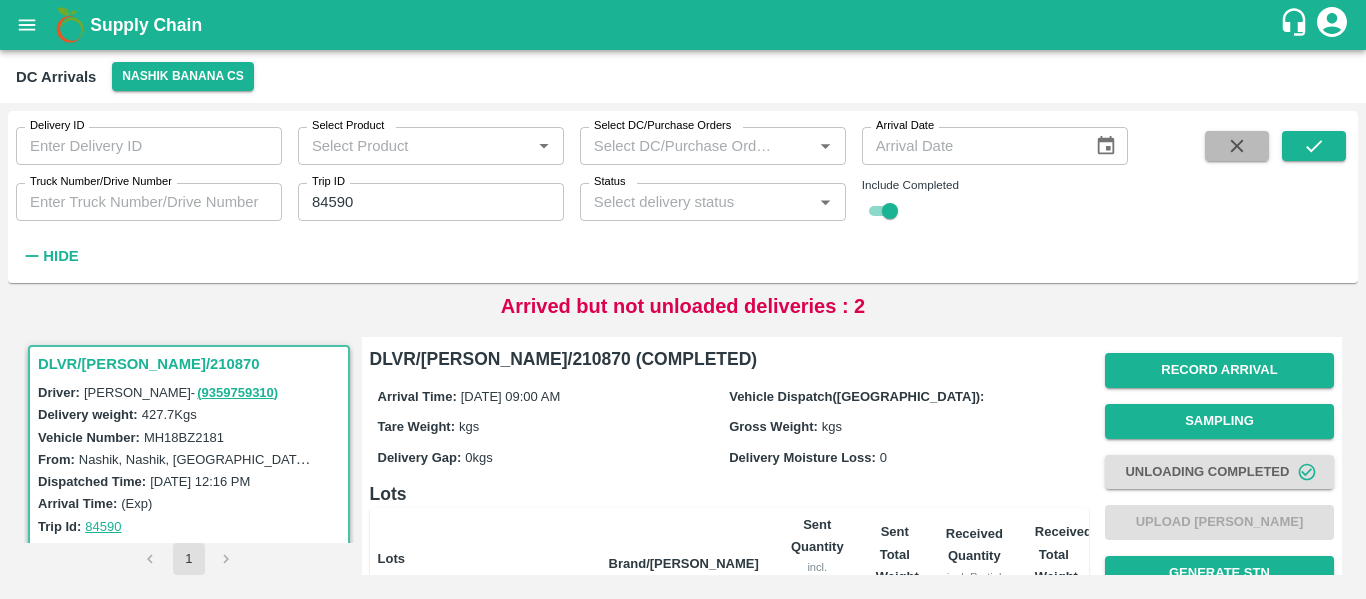 click 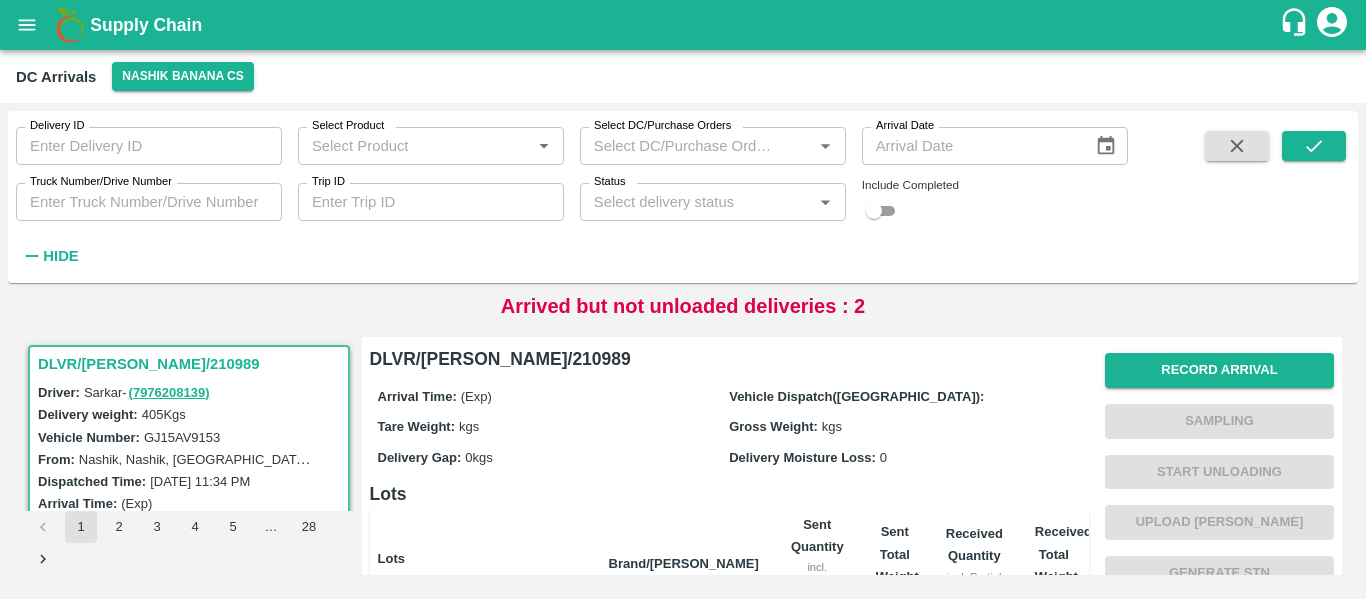 click at bounding box center [874, 211] 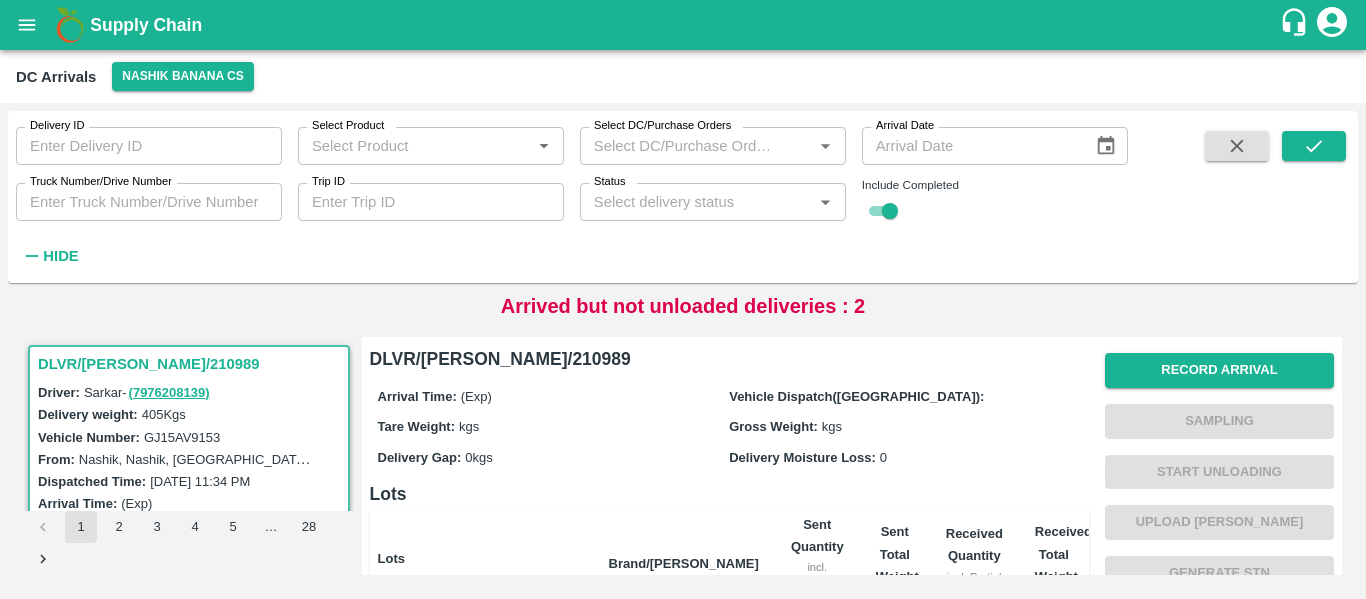 click on "Trip ID" at bounding box center [431, 202] 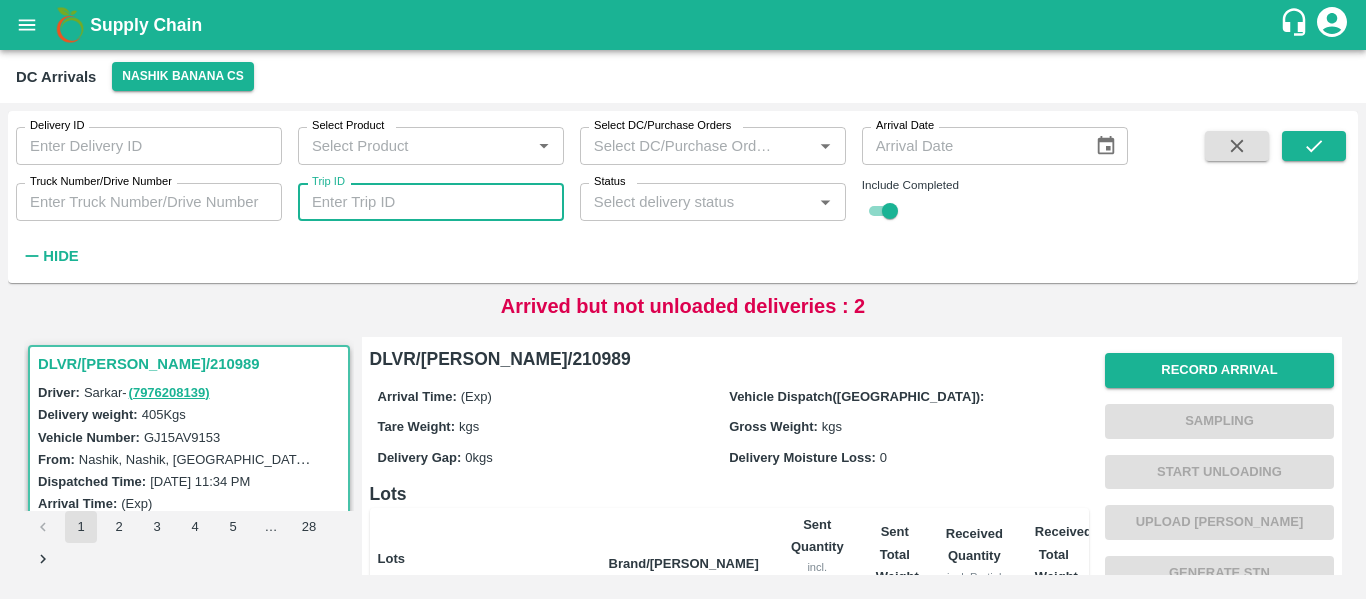 paste 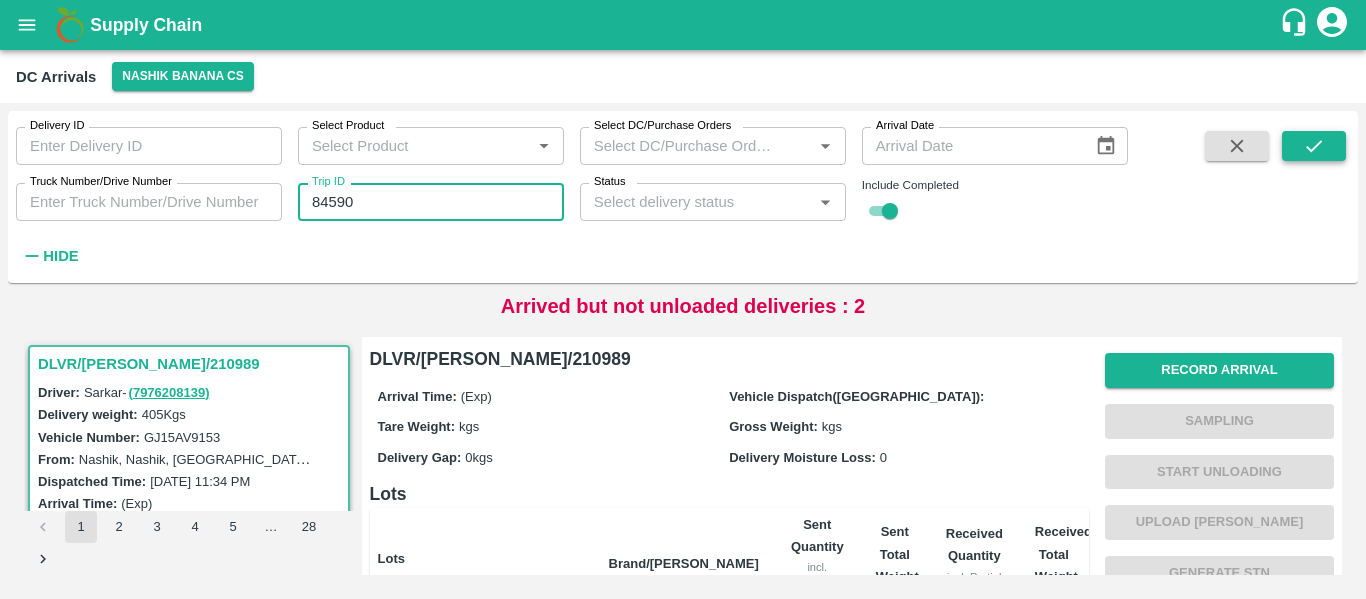 click at bounding box center (1314, 146) 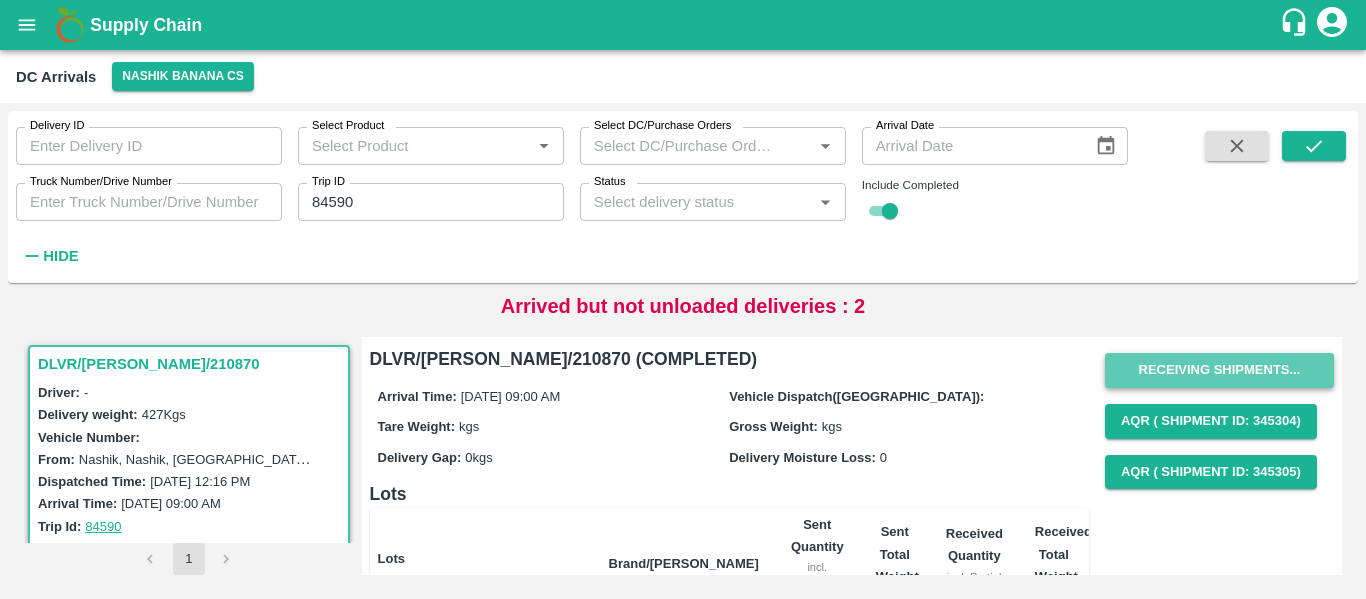 click on "Receiving Shipments..." at bounding box center (1219, 370) 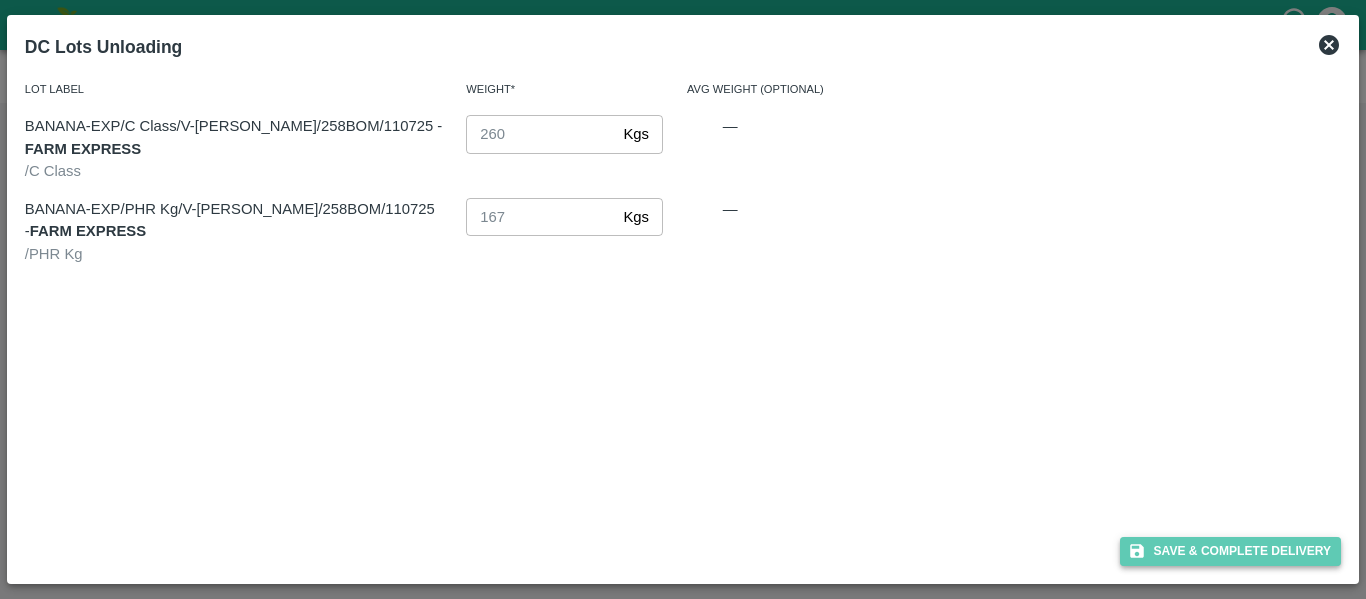 click on "Save & Complete Delivery" at bounding box center [1231, 551] 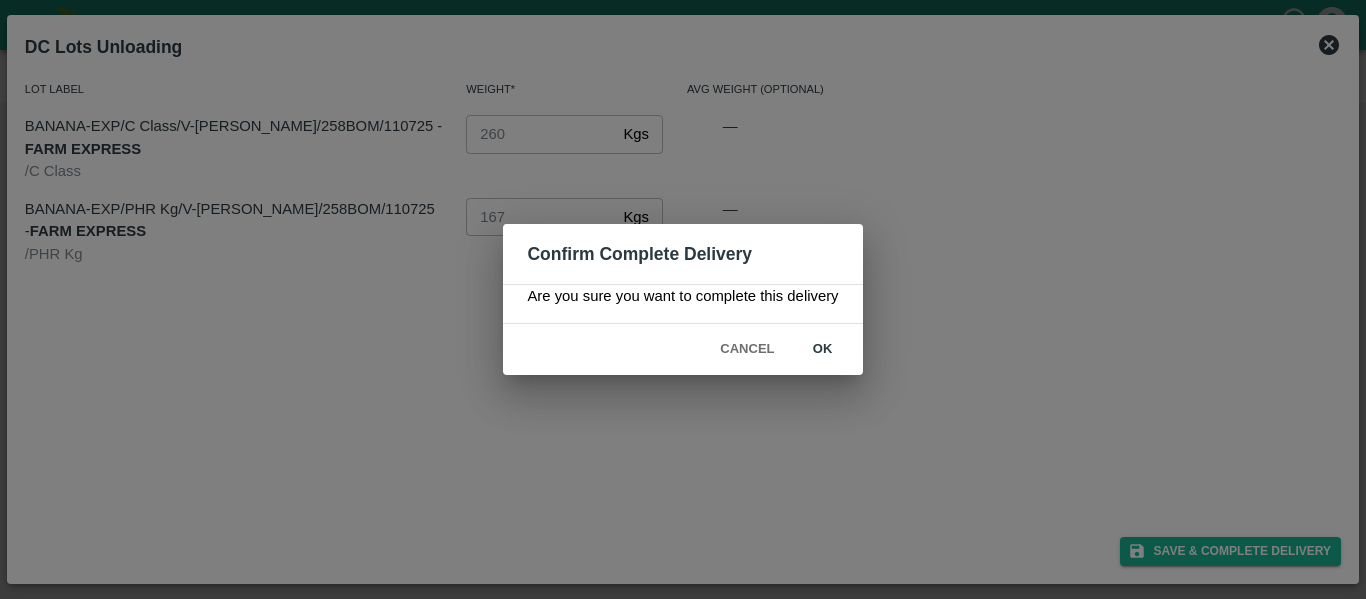 click on "ok" at bounding box center [823, 349] 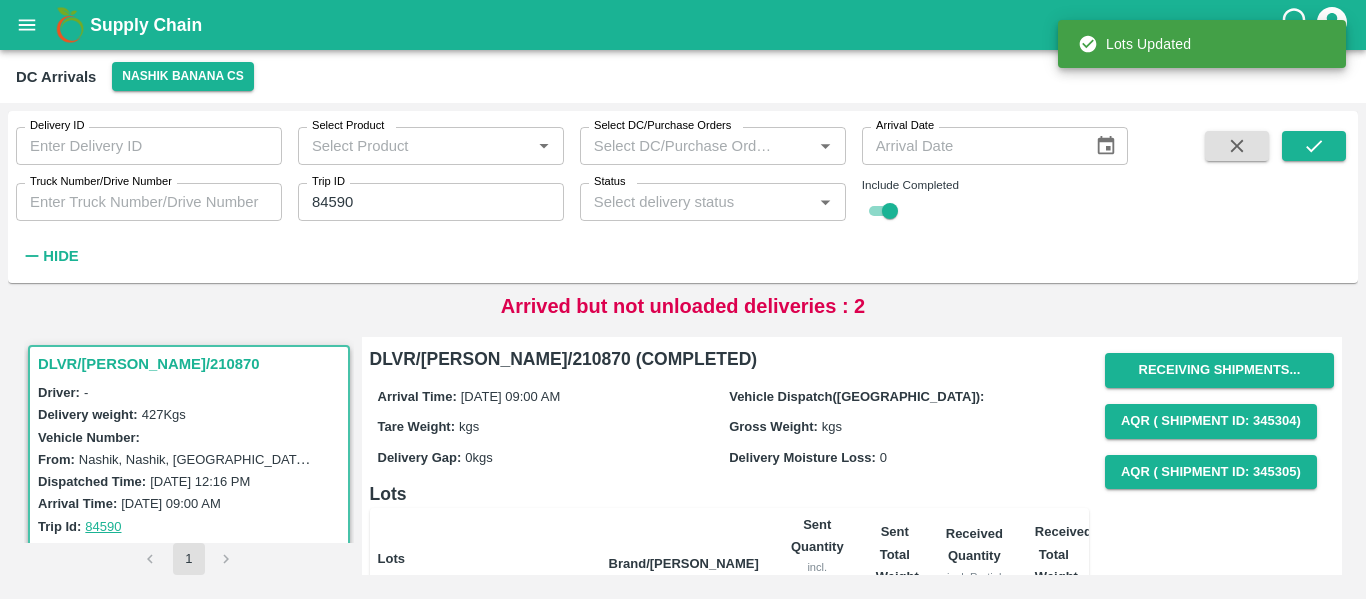 click on "84590" at bounding box center (431, 202) 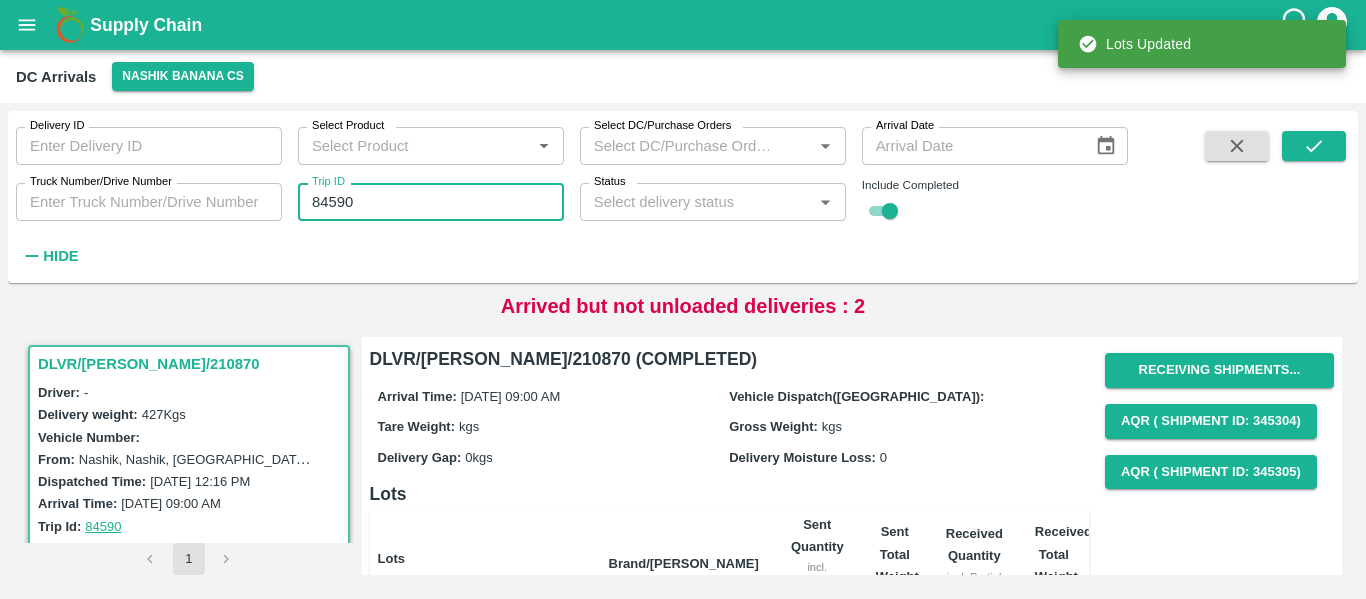 click on "84590" at bounding box center (431, 202) 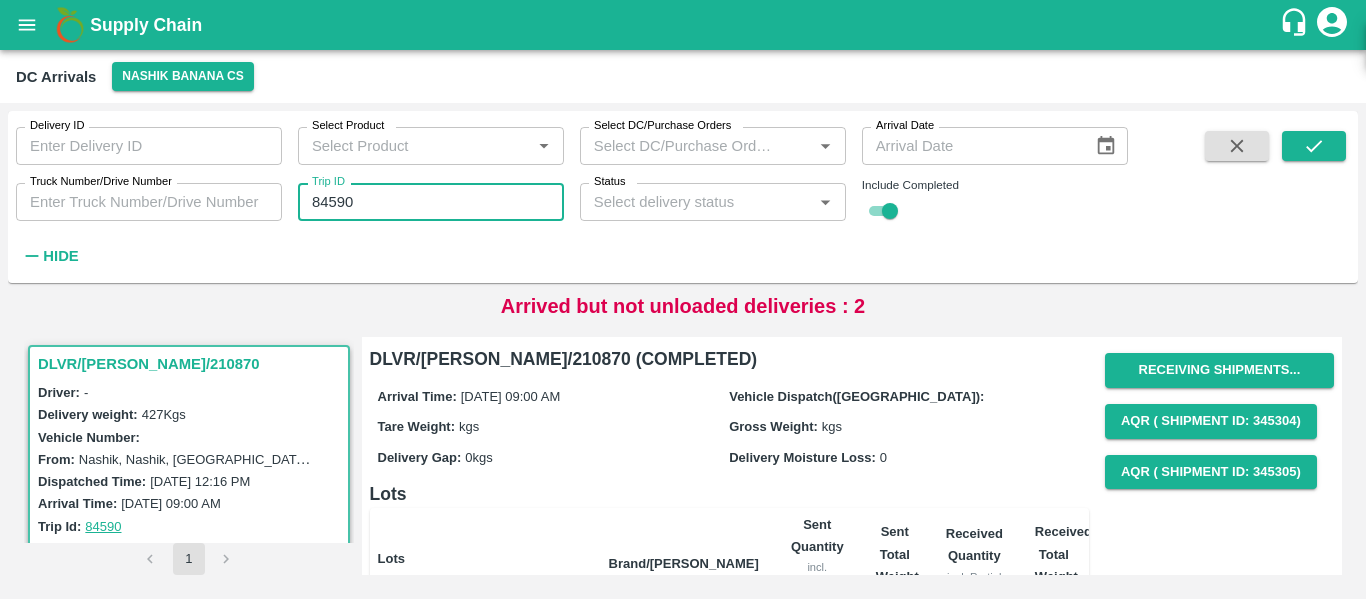 paste 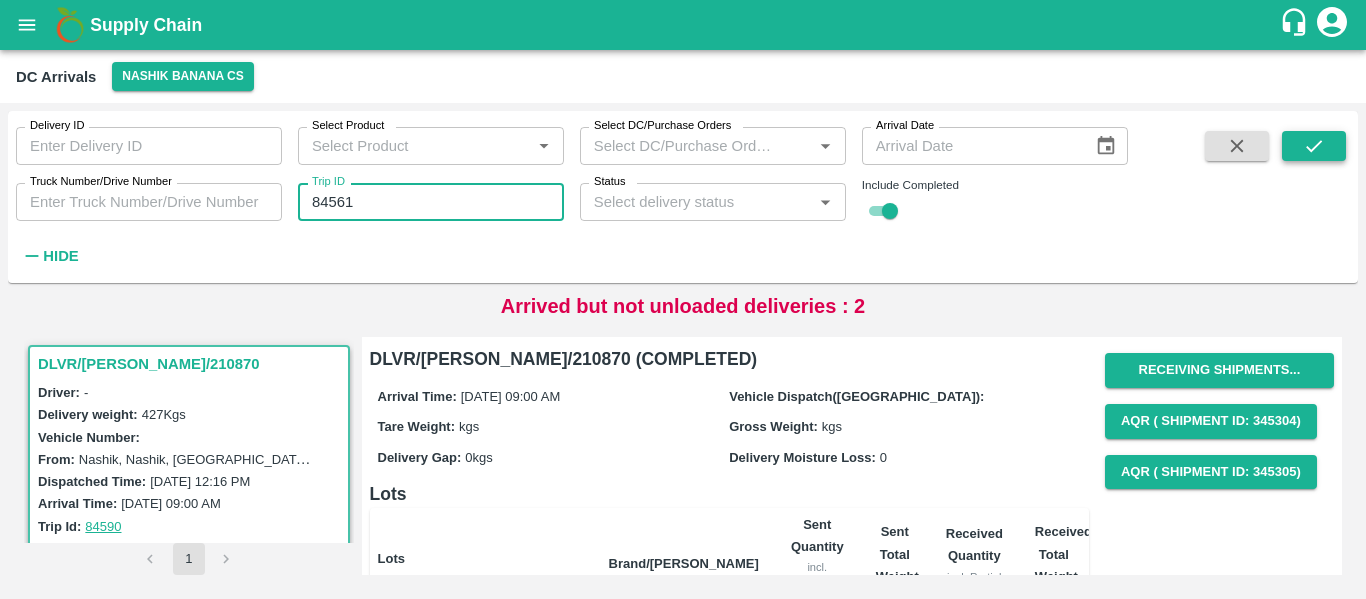 type on "84561" 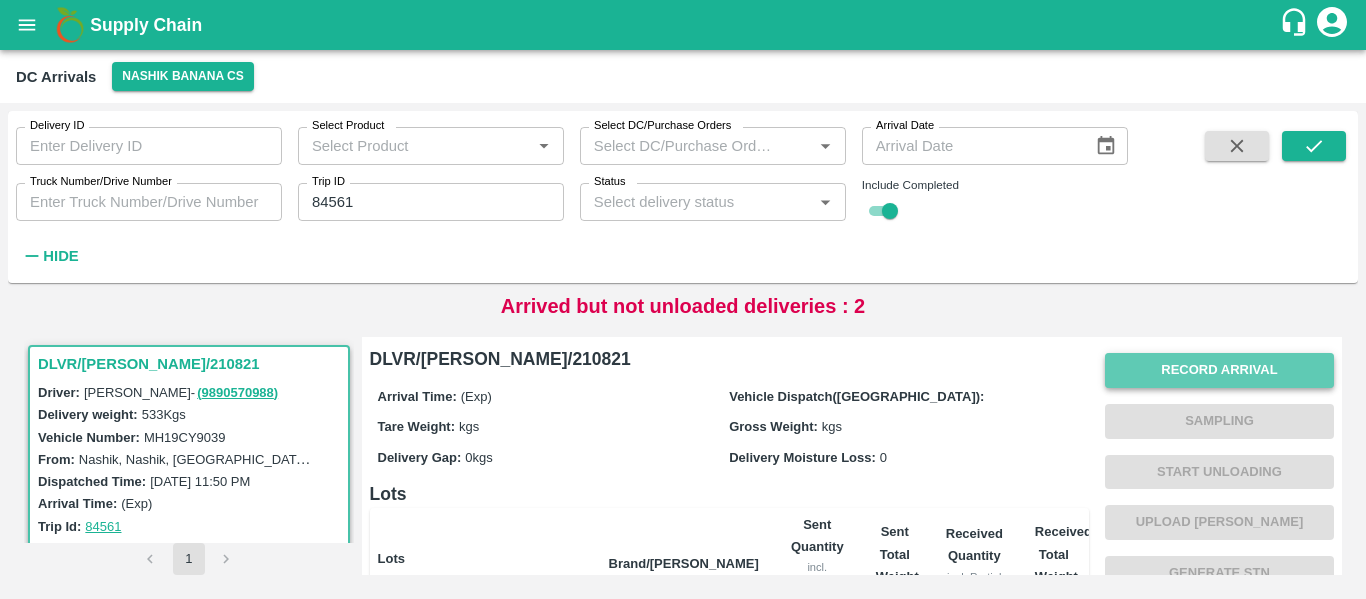 click on "Record Arrival" at bounding box center (1219, 370) 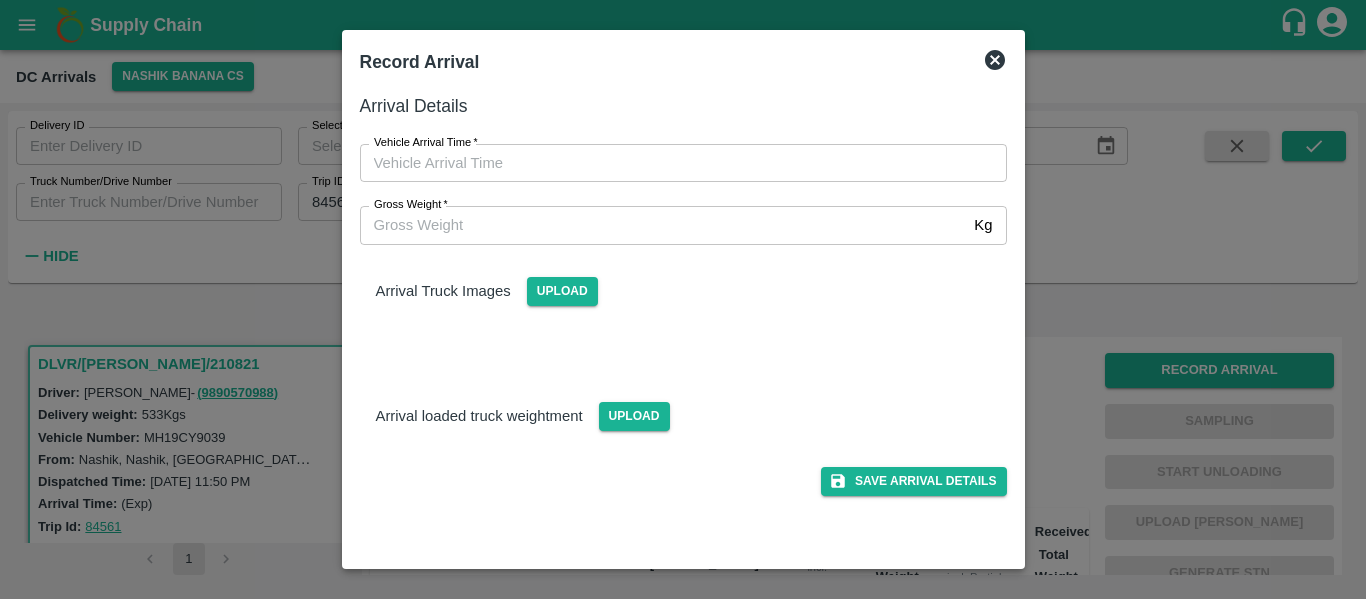 type on "DD/MM/YYYY hh:mm aa" 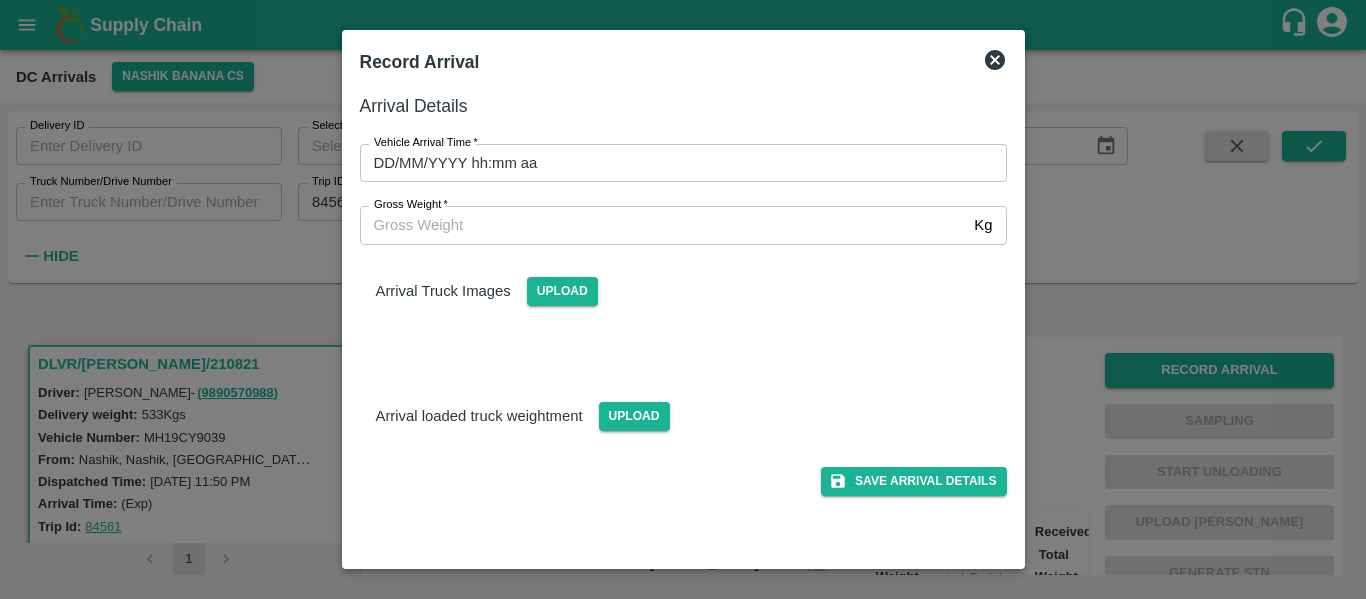click on "DD/MM/YYYY hh:mm aa" at bounding box center [676, 163] 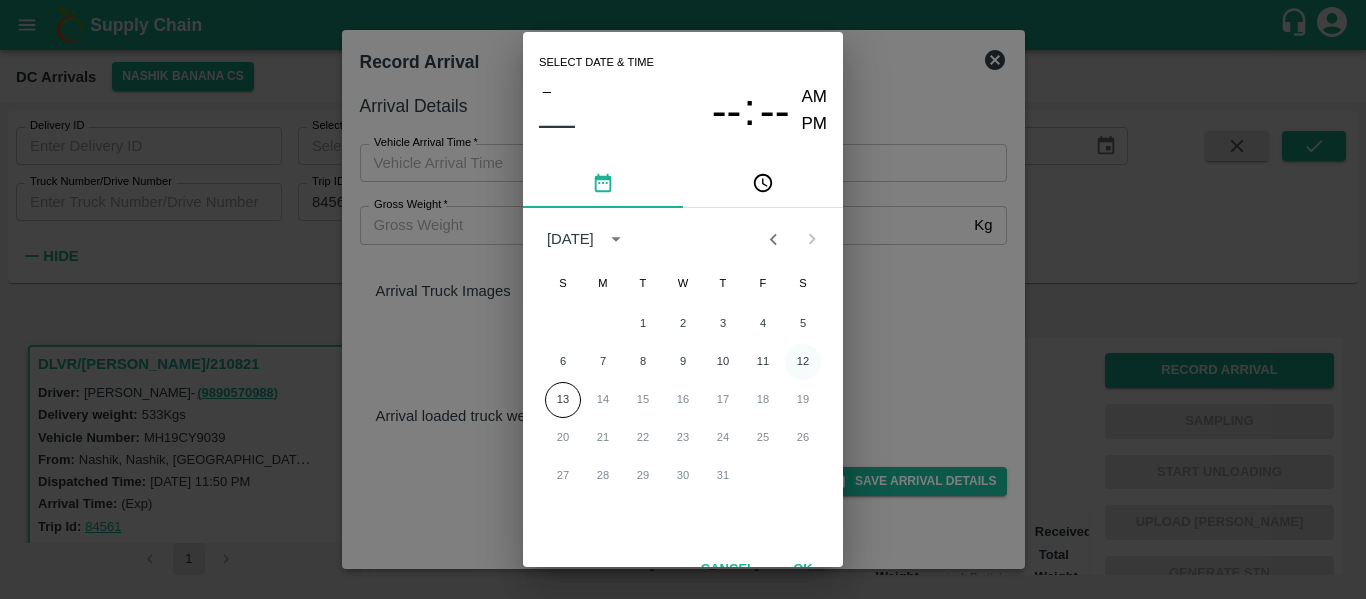 click on "12" at bounding box center (803, 362) 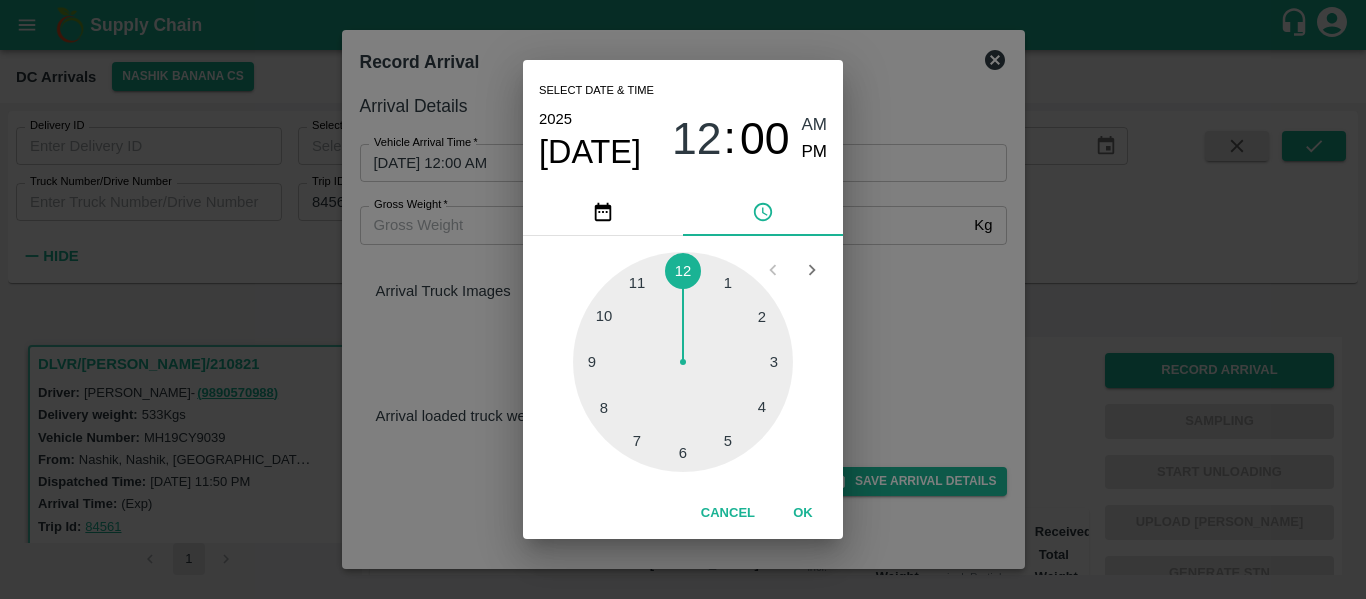 click at bounding box center (683, 362) 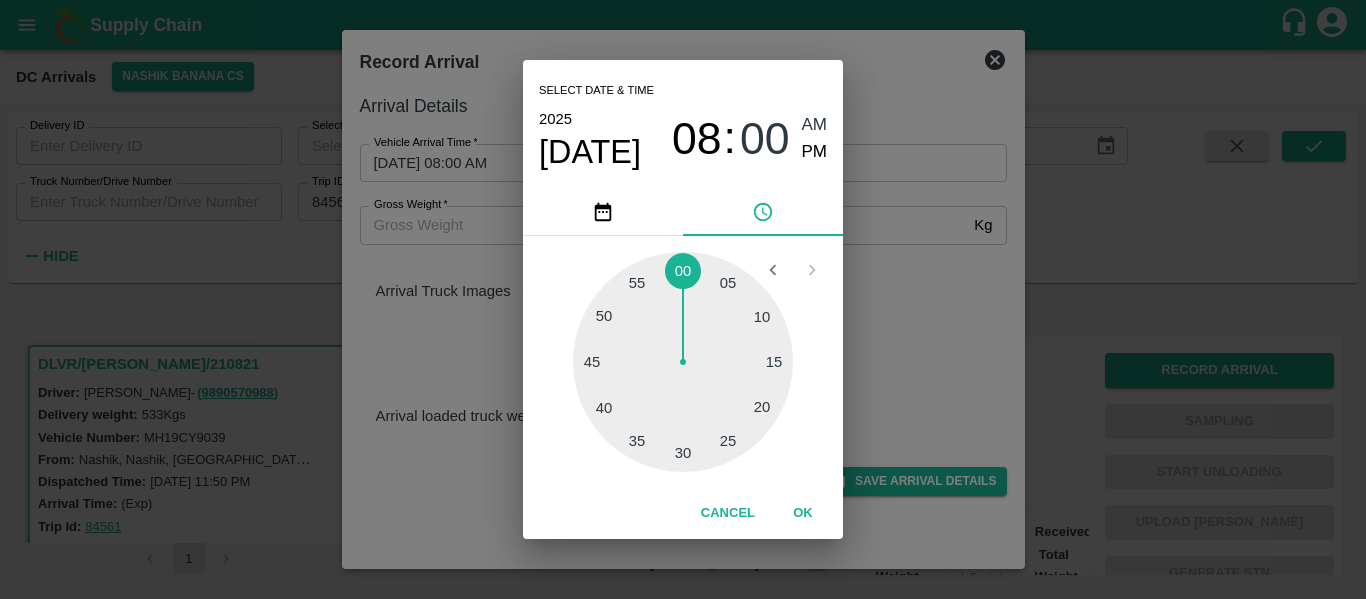 click at bounding box center [683, 362] 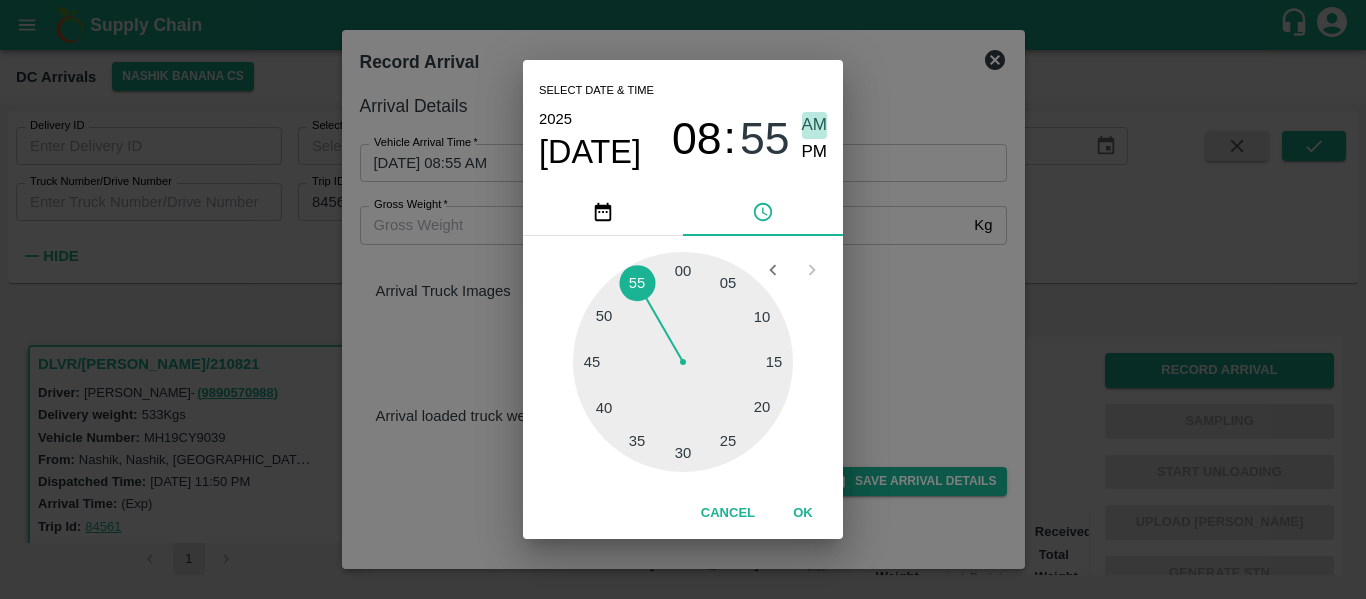 click on "AM" at bounding box center [815, 125] 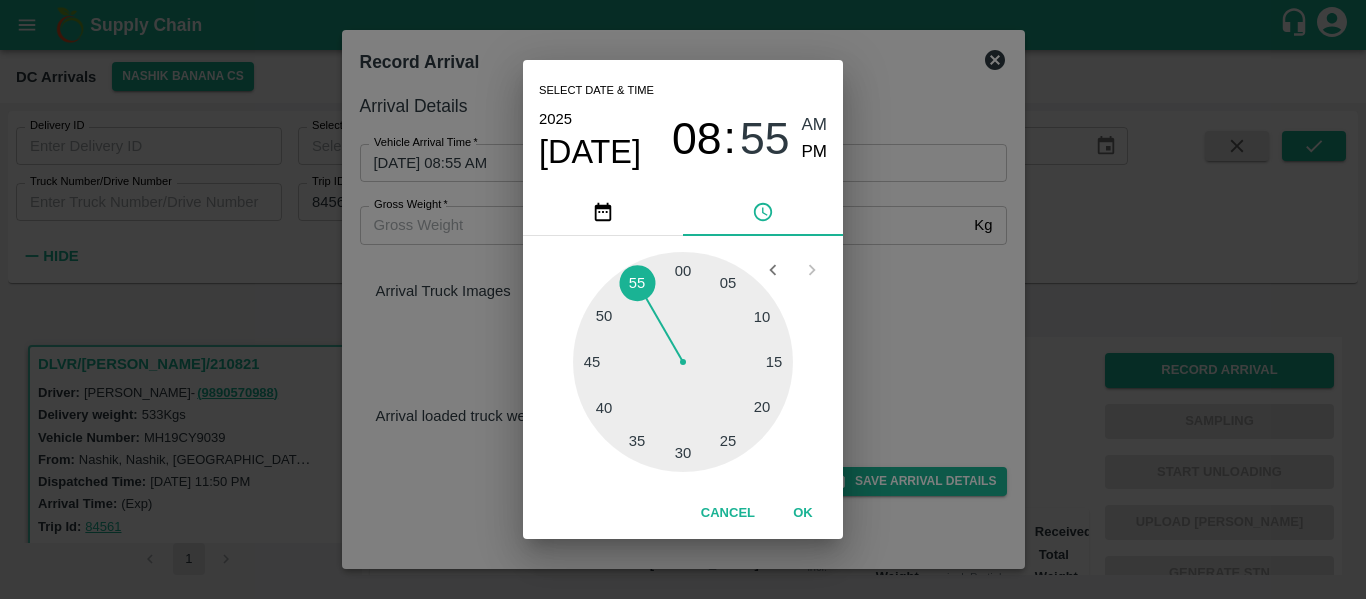 click on "OK" at bounding box center (803, 513) 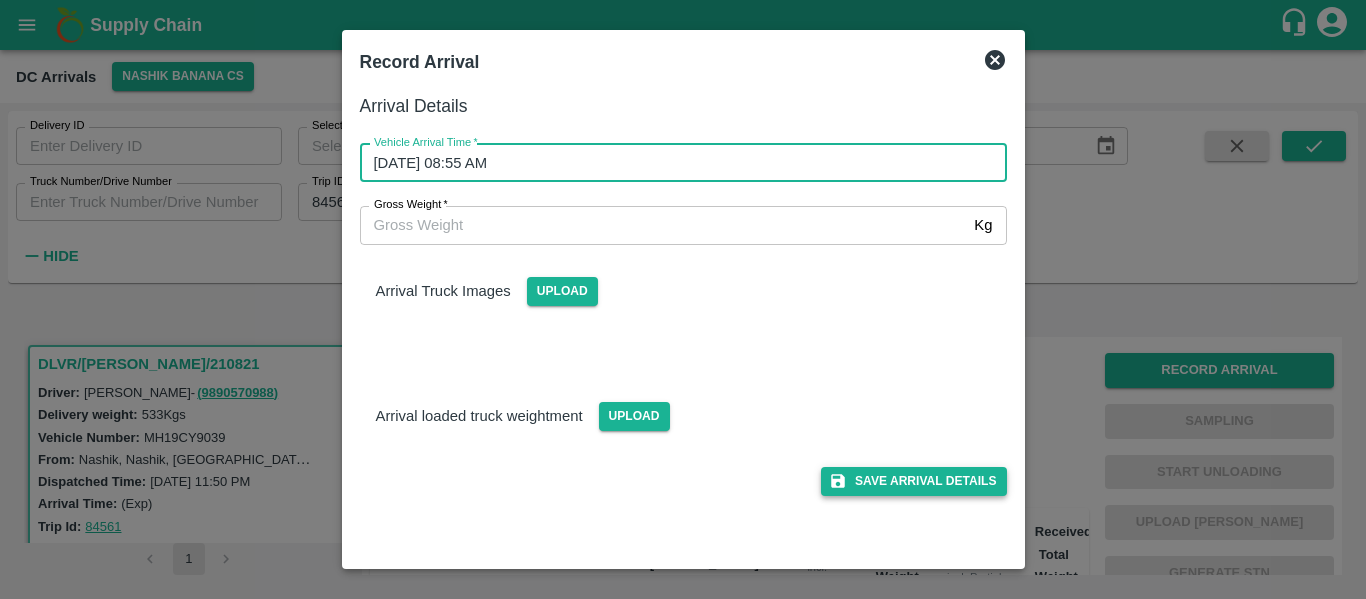 click on "Save Arrival Details" at bounding box center (913, 481) 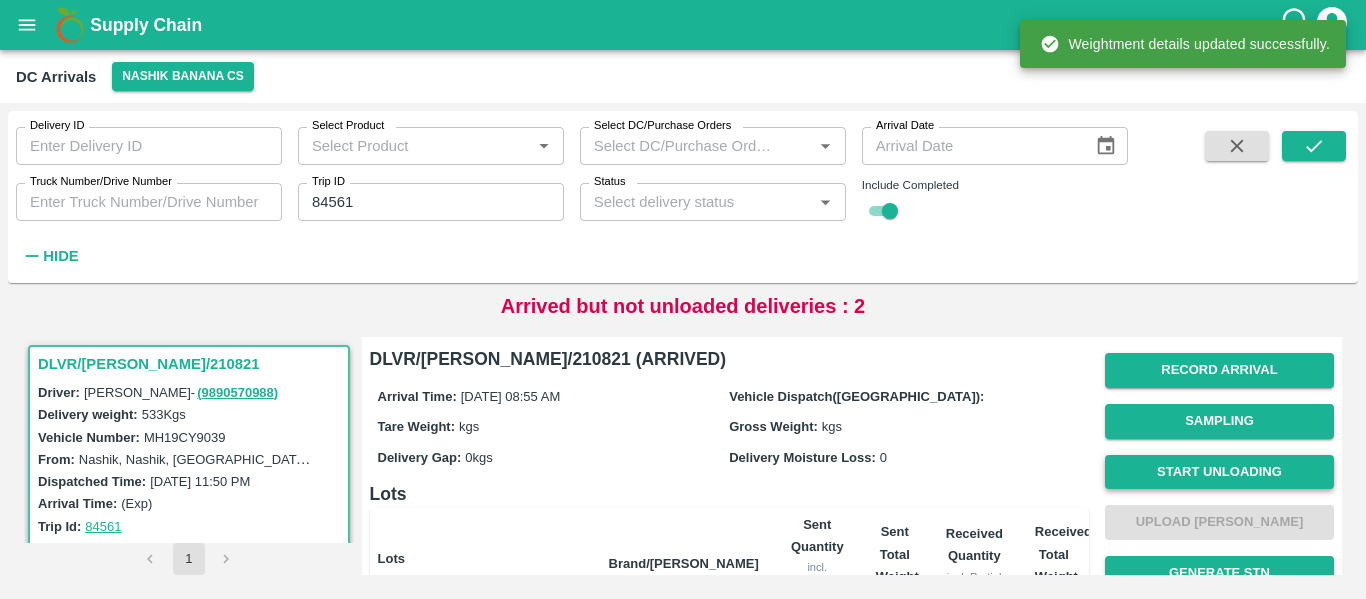 click on "Start Unloading" at bounding box center (1219, 472) 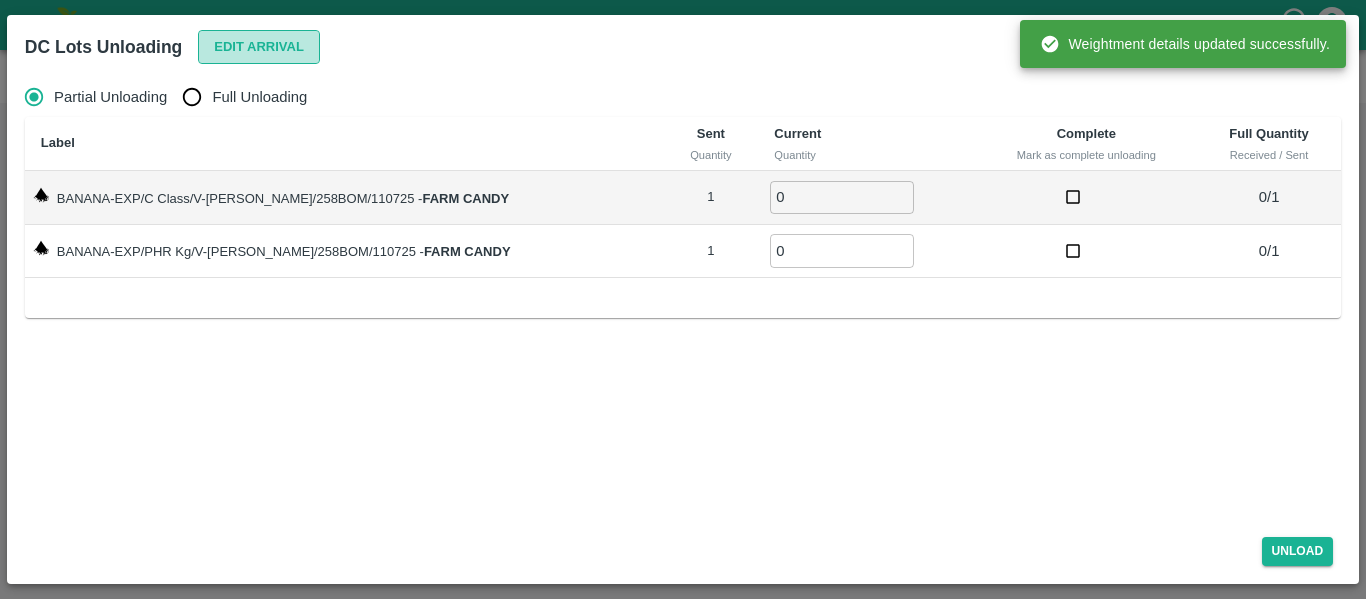 click on "Edit Arrival" at bounding box center (259, 47) 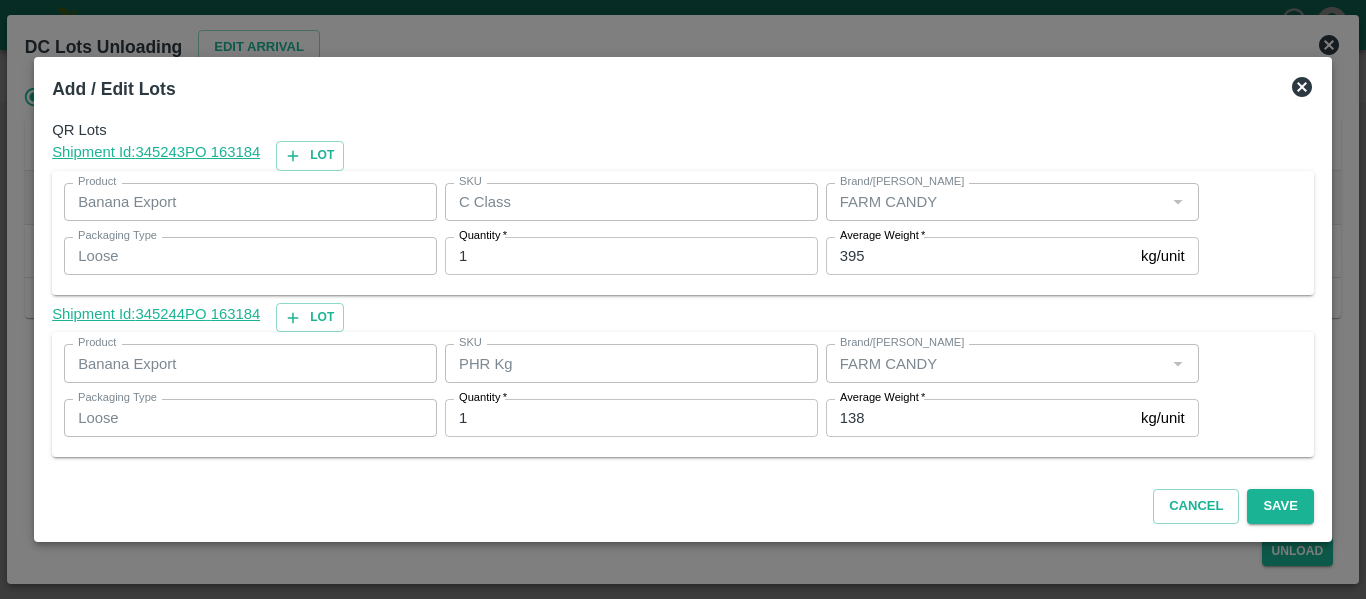 click on "Average Weight   *" at bounding box center [882, 398] 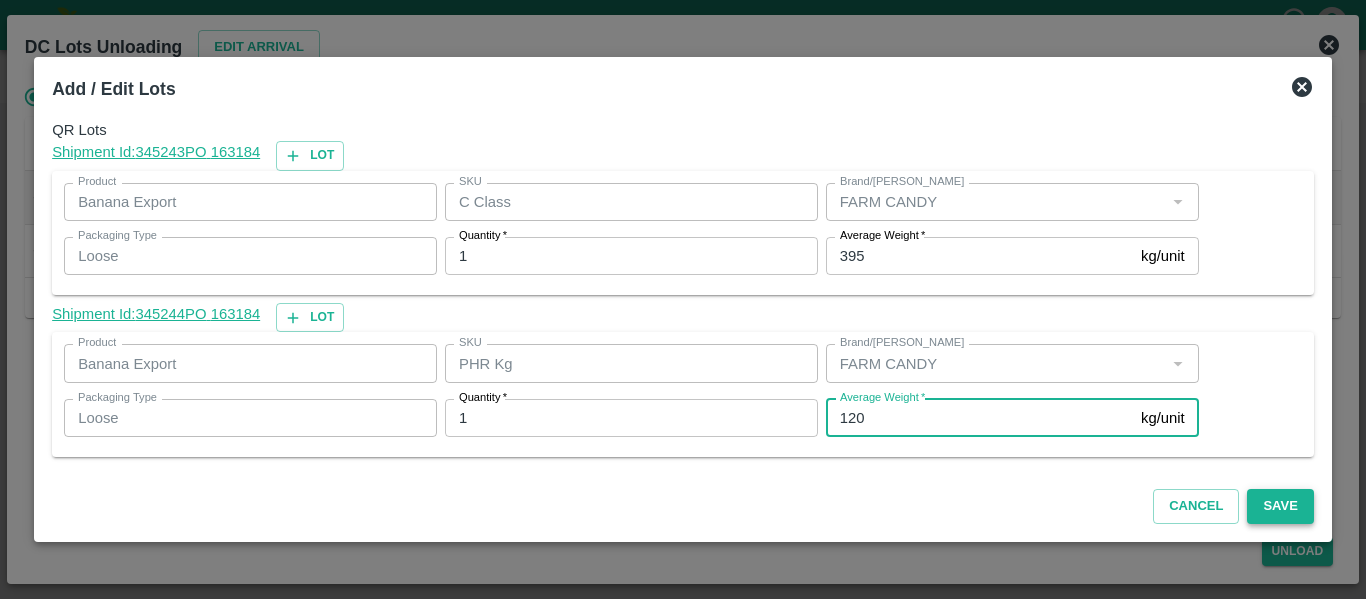 type on "120" 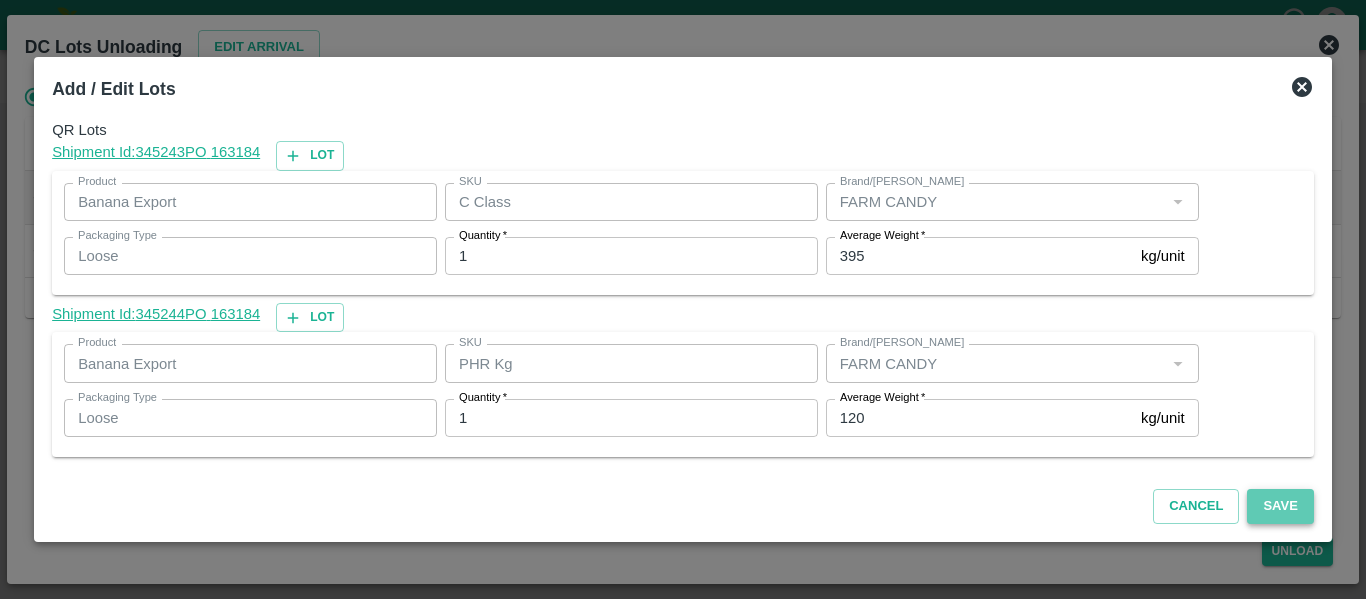 click on "Save" at bounding box center (1280, 506) 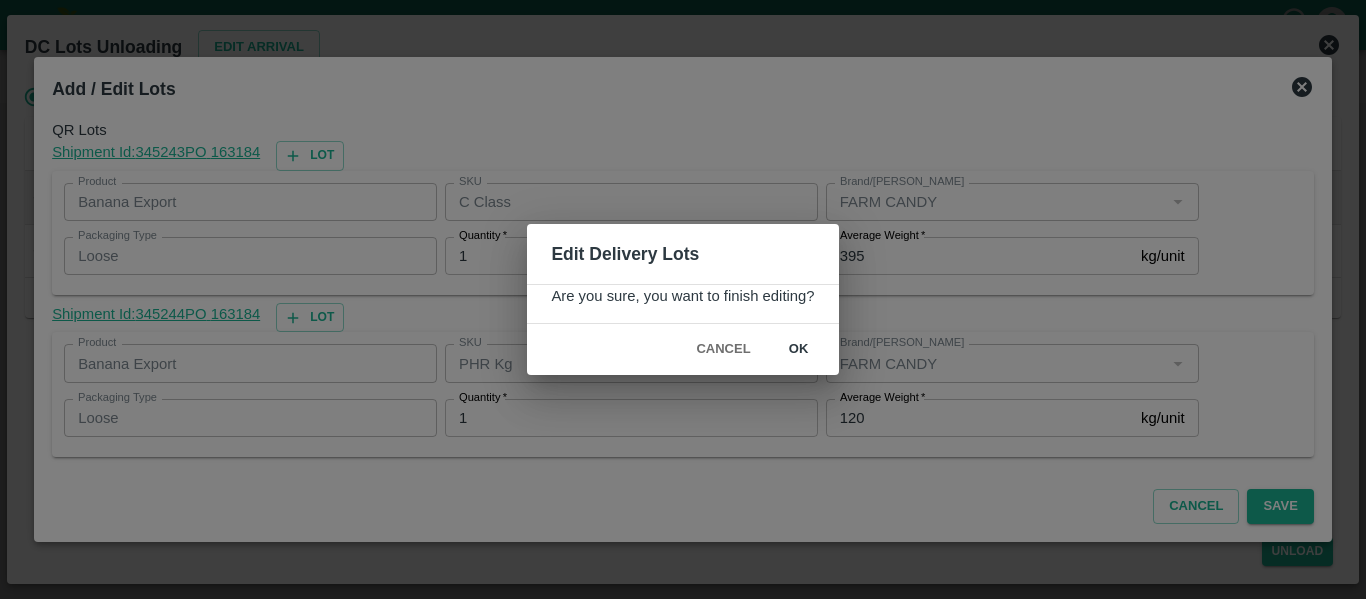 click on "ok" at bounding box center (799, 349) 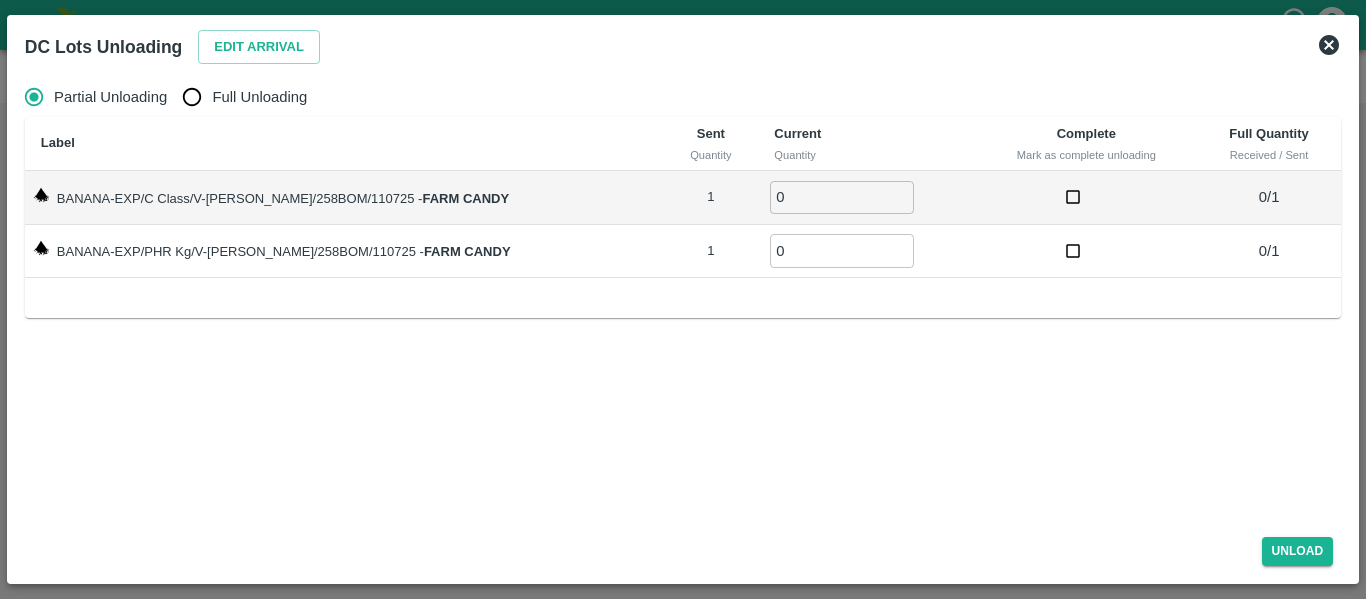 click on "Full Unloading" at bounding box center (259, 97) 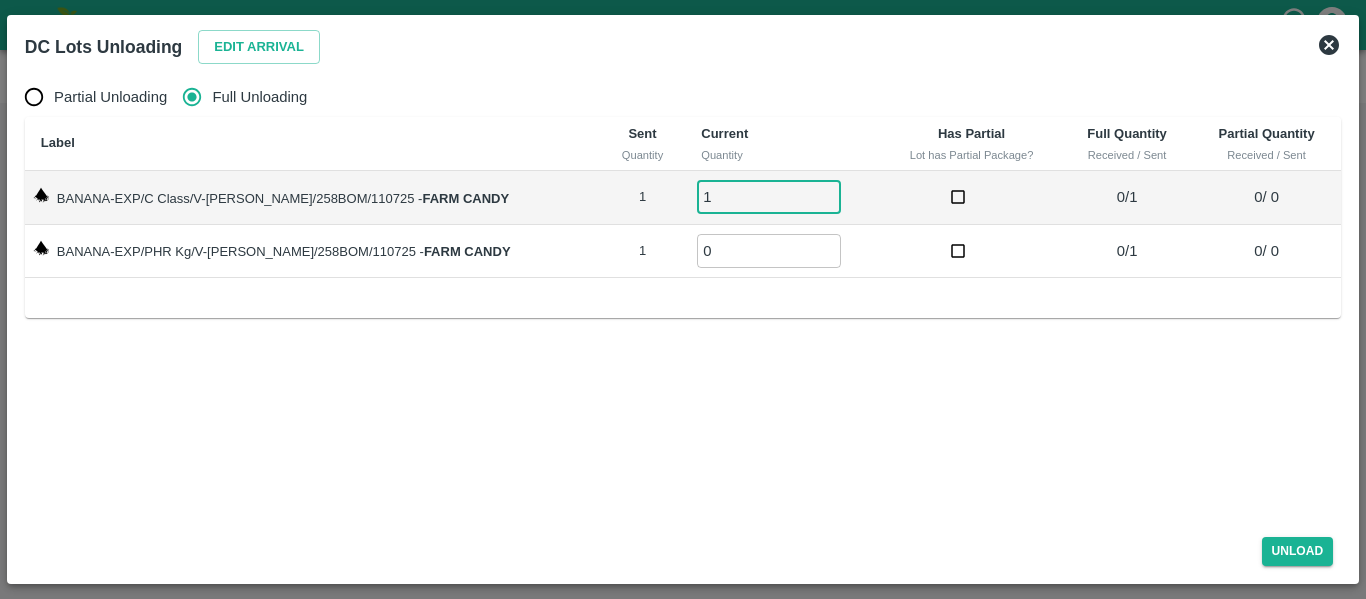 type on "1" 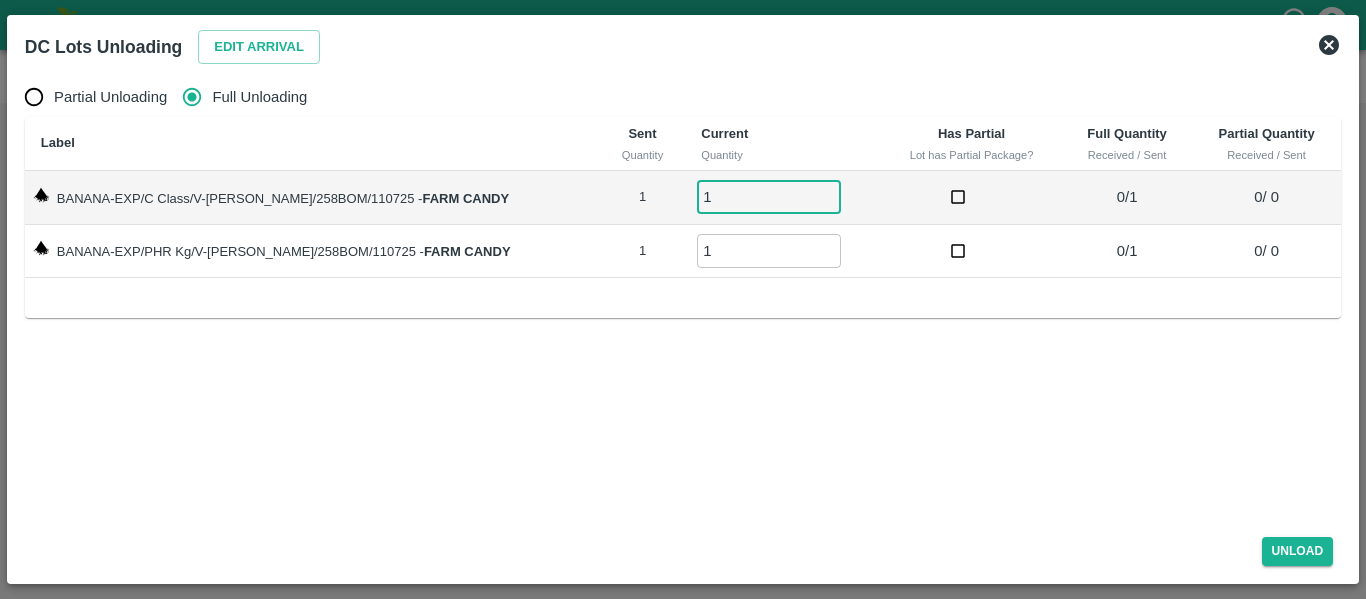 type on "1" 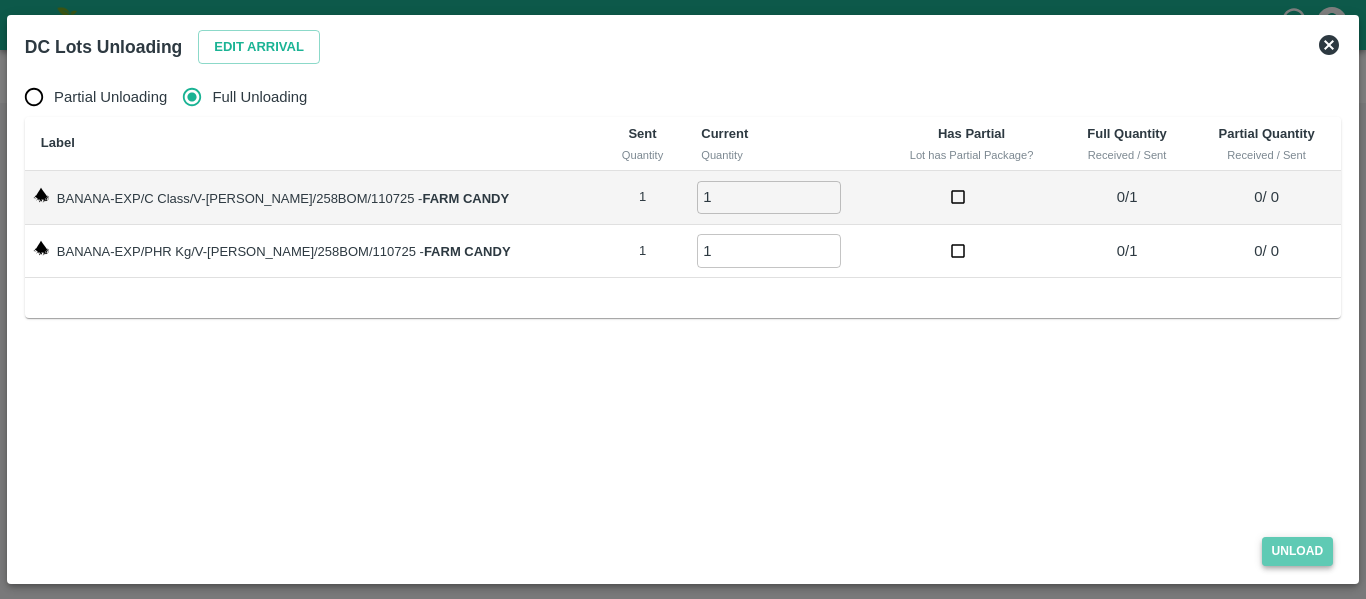 click on "Unload" at bounding box center (1298, 551) 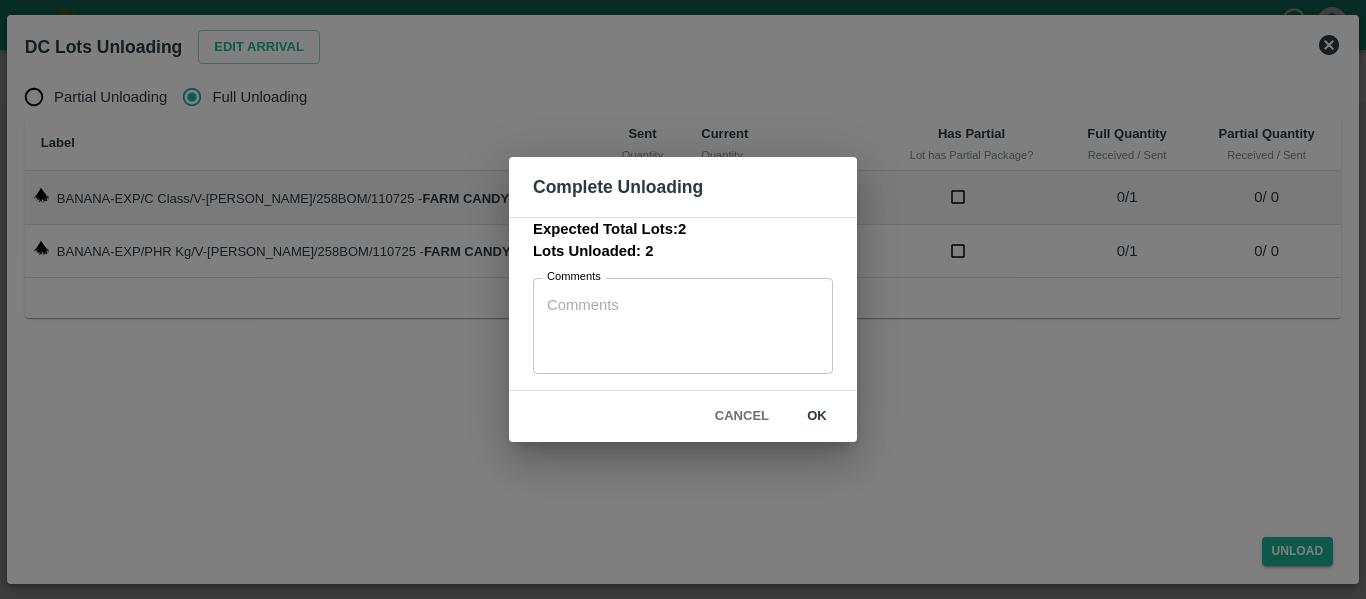 click on "ok" at bounding box center (817, 416) 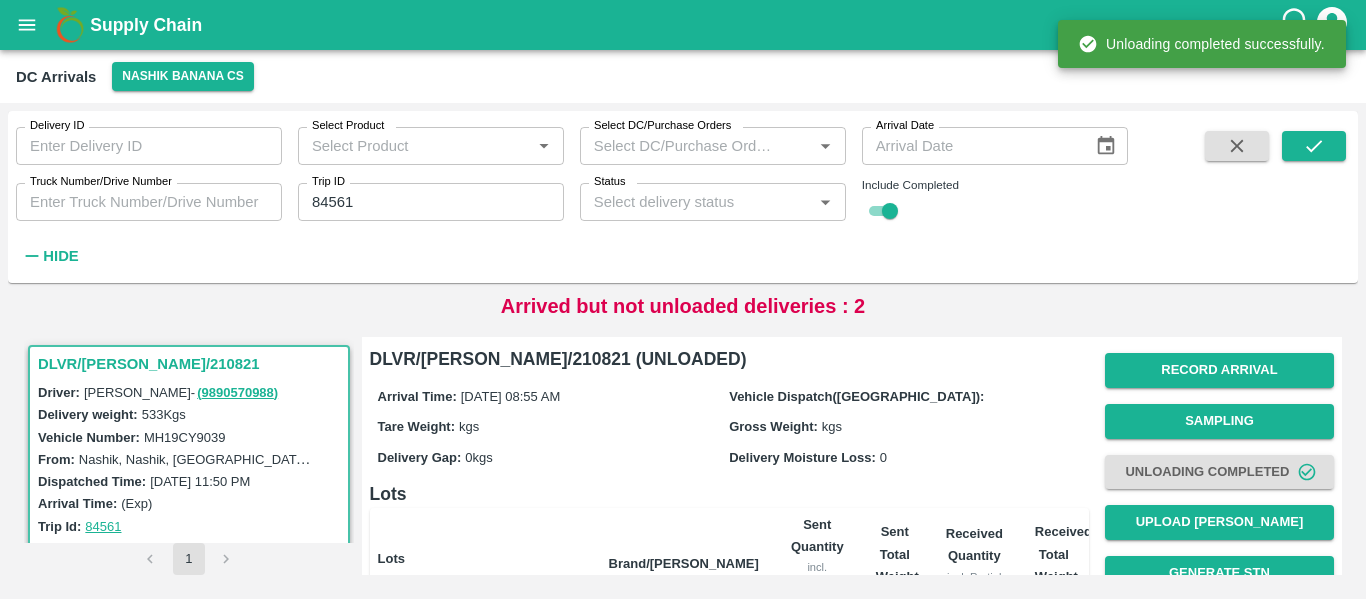 scroll, scrollTop: 275, scrollLeft: 0, axis: vertical 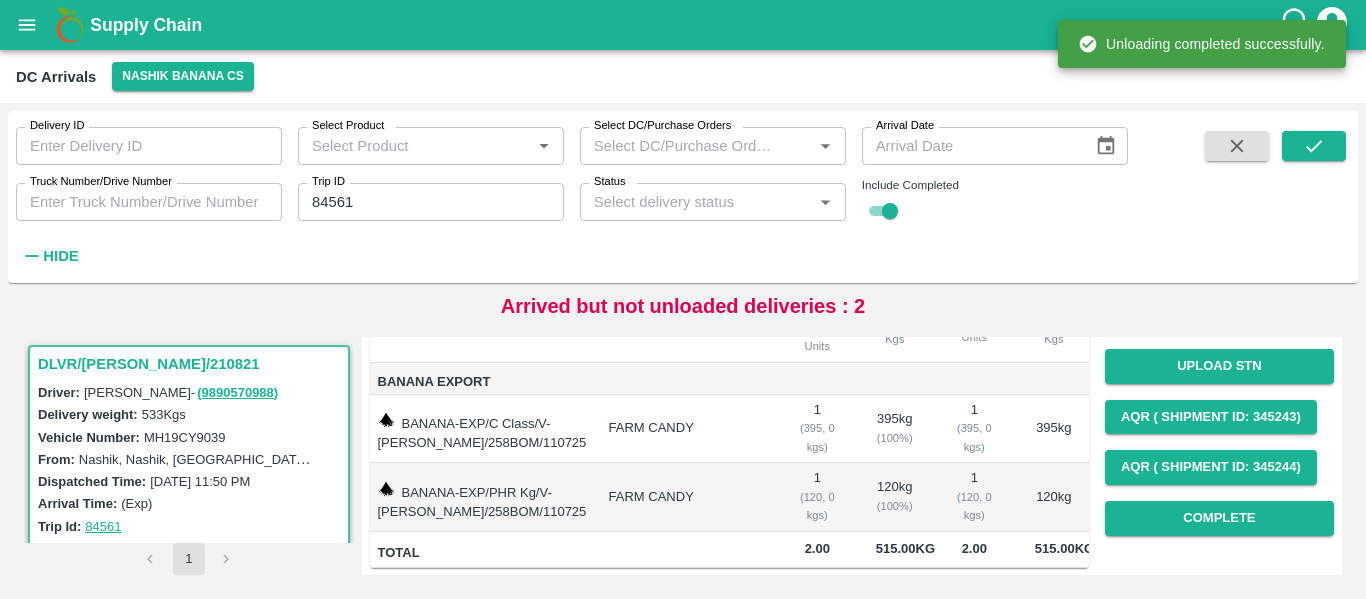 click on "Record Arrival Sampling Unloading Completed Upload Tare Weight Generate STN Upload STN AQR ( Shipment Id: 345243) AQR ( Shipment Id: 345244) Complete" at bounding box center (1219, 315) 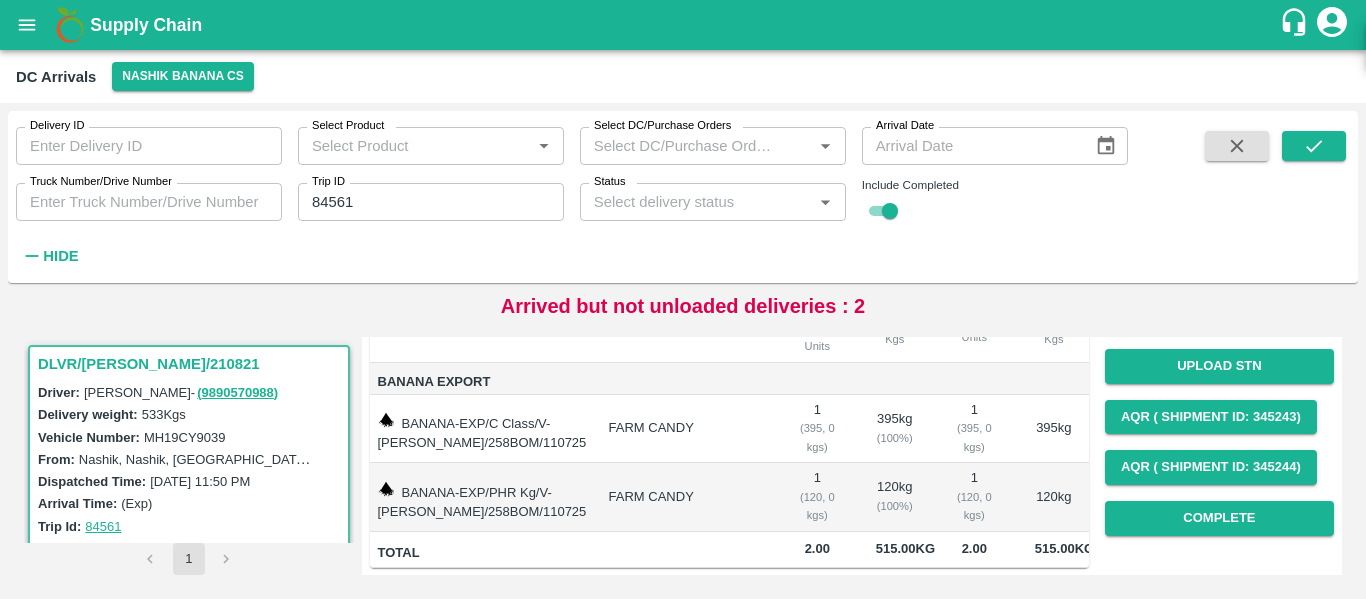 drag, startPoint x: 1205, startPoint y: 518, endPoint x: 722, endPoint y: 418, distance: 493.24335 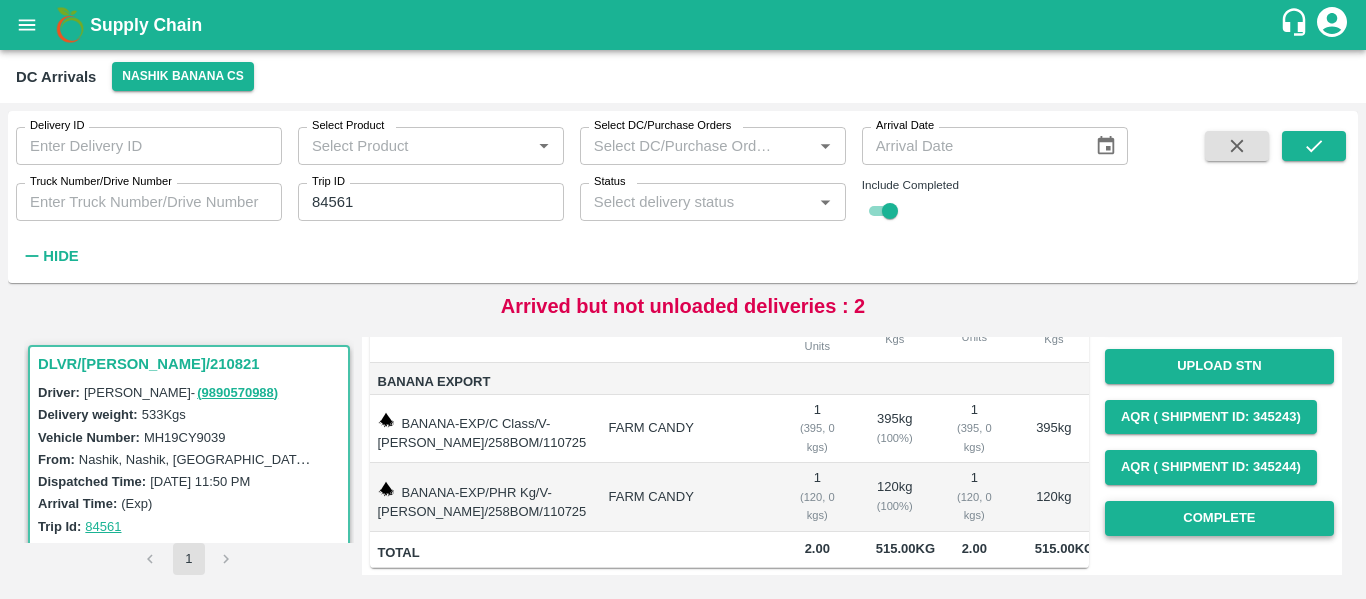 click on "Complete" at bounding box center [1219, 518] 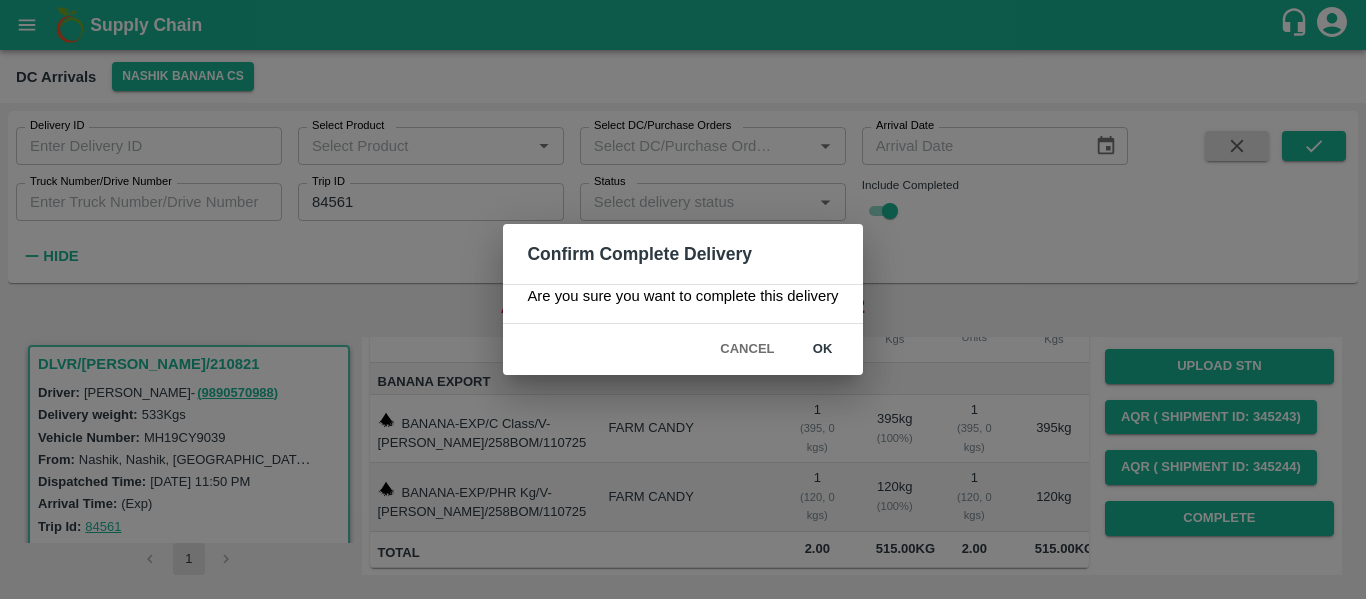 click on "ok" at bounding box center [823, 349] 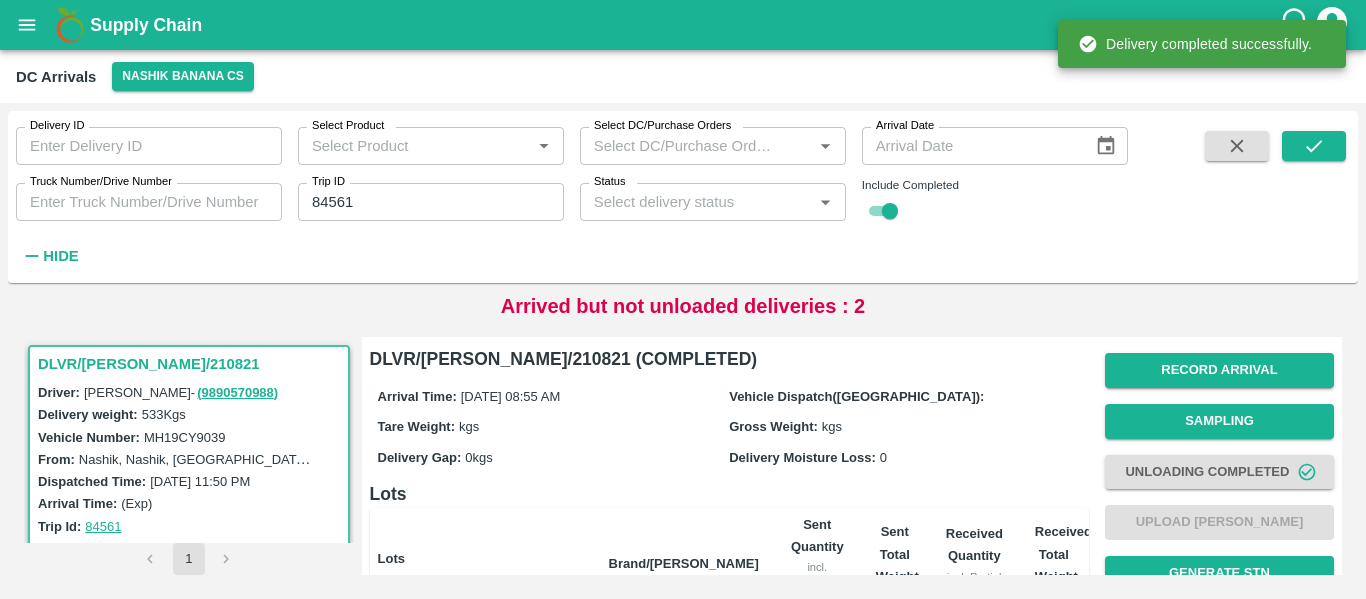 scroll, scrollTop: 275, scrollLeft: 0, axis: vertical 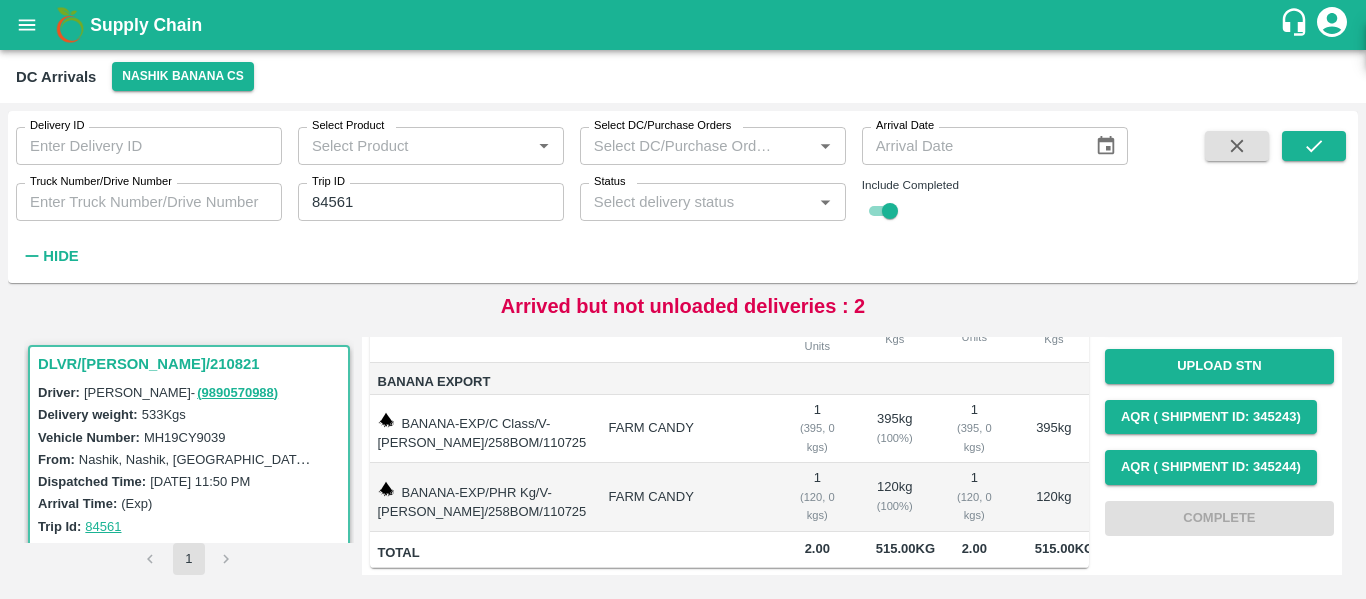 click 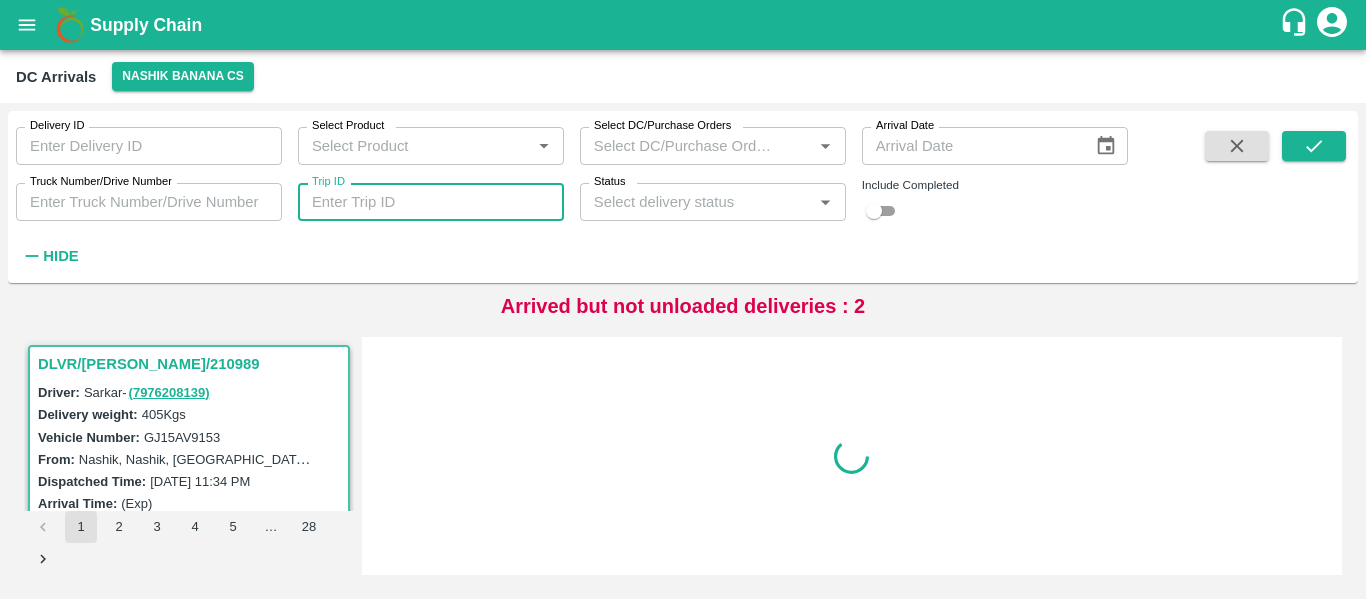 scroll, scrollTop: 0, scrollLeft: 0, axis: both 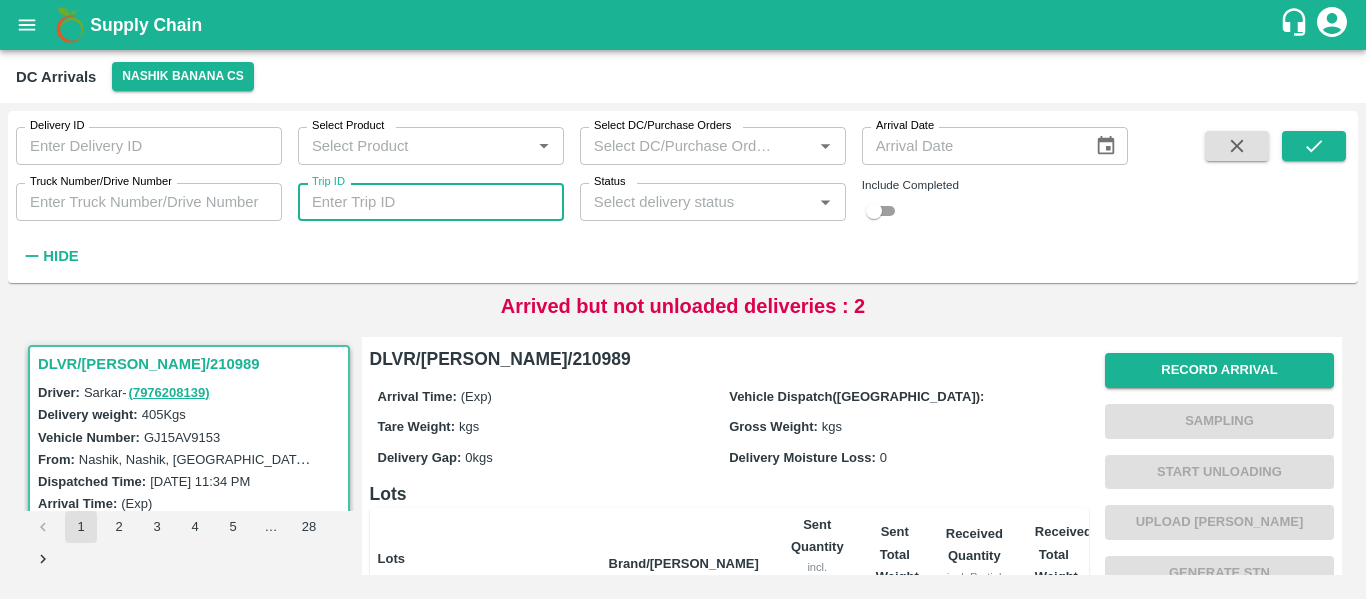 click at bounding box center [874, 211] 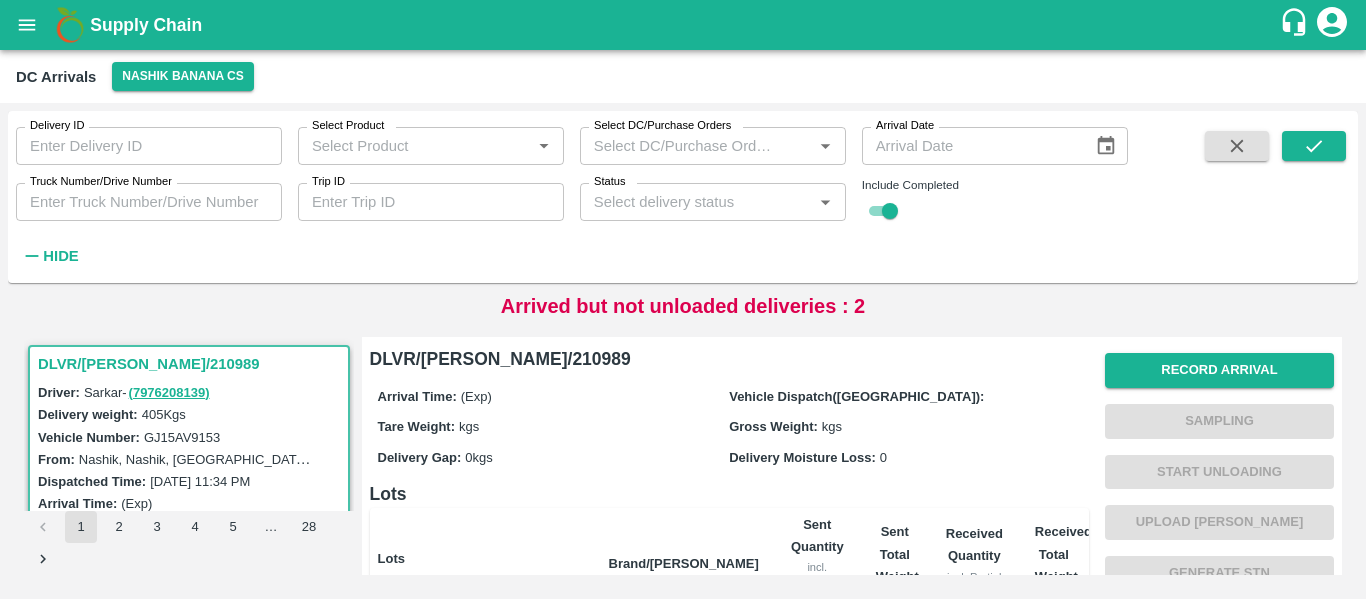 click on "Trip ID" at bounding box center (431, 202) 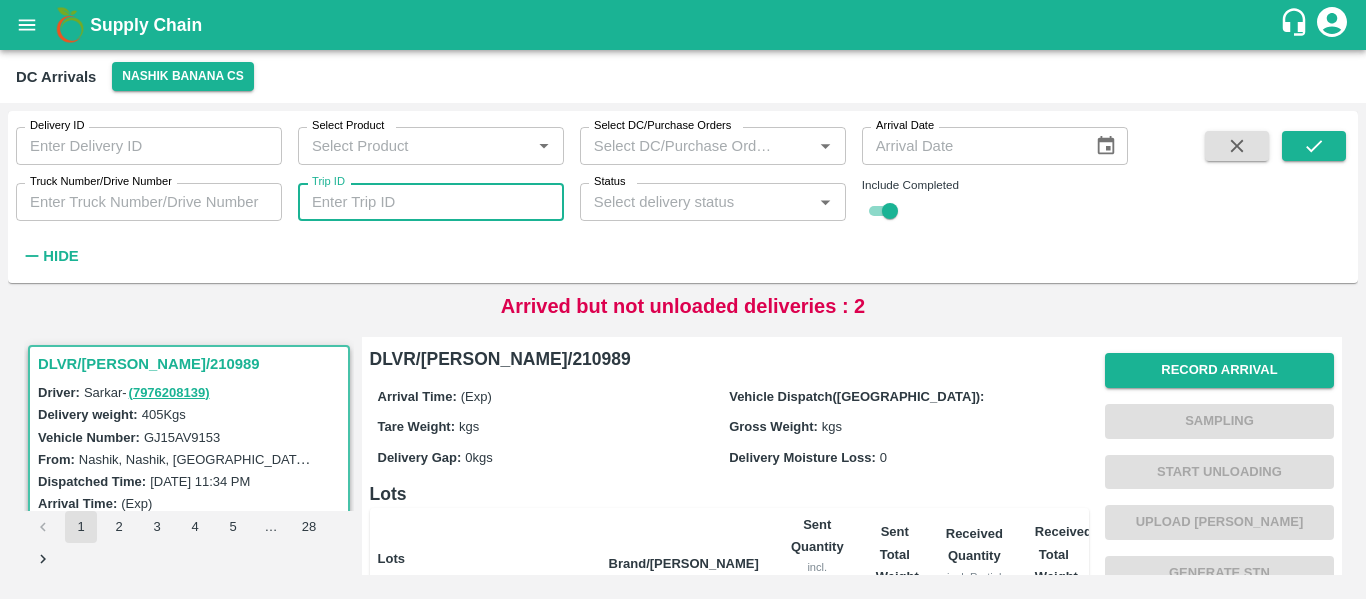 paste 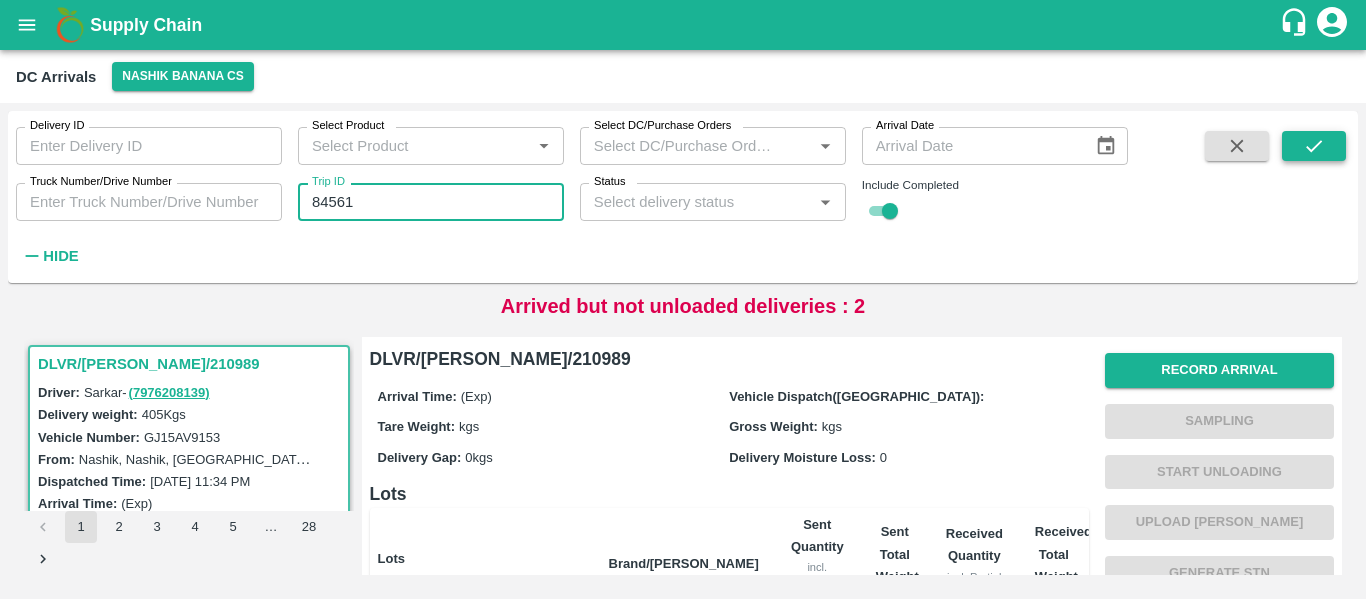 type on "84561" 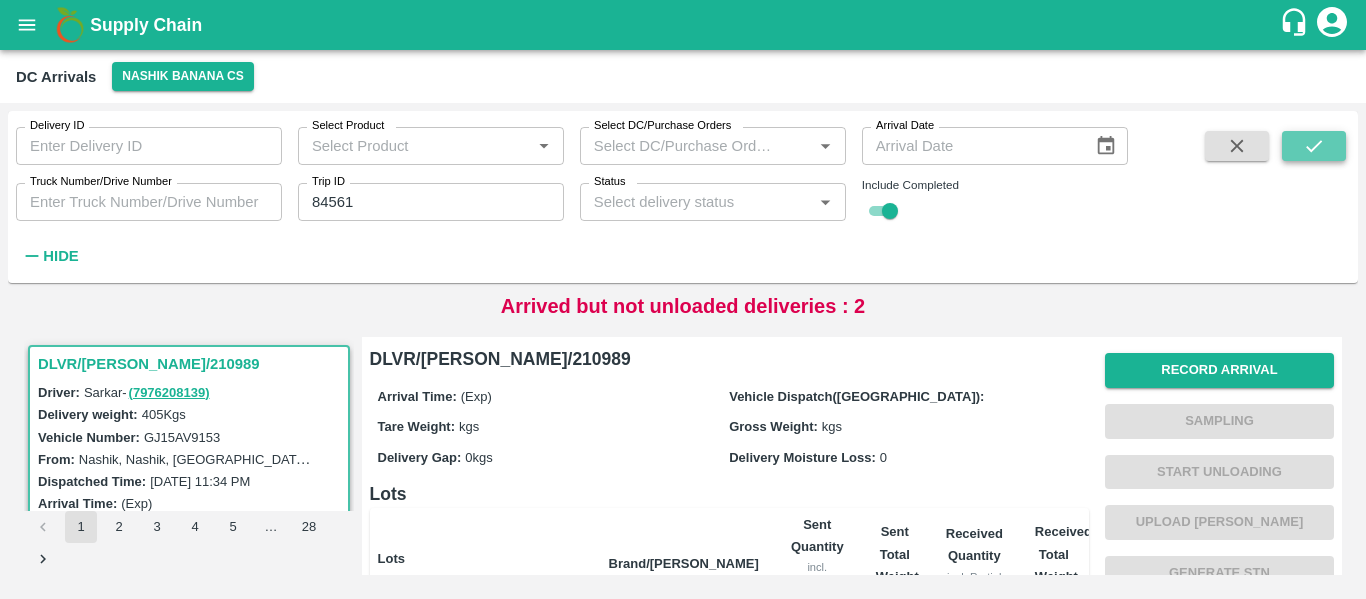 click at bounding box center (1314, 146) 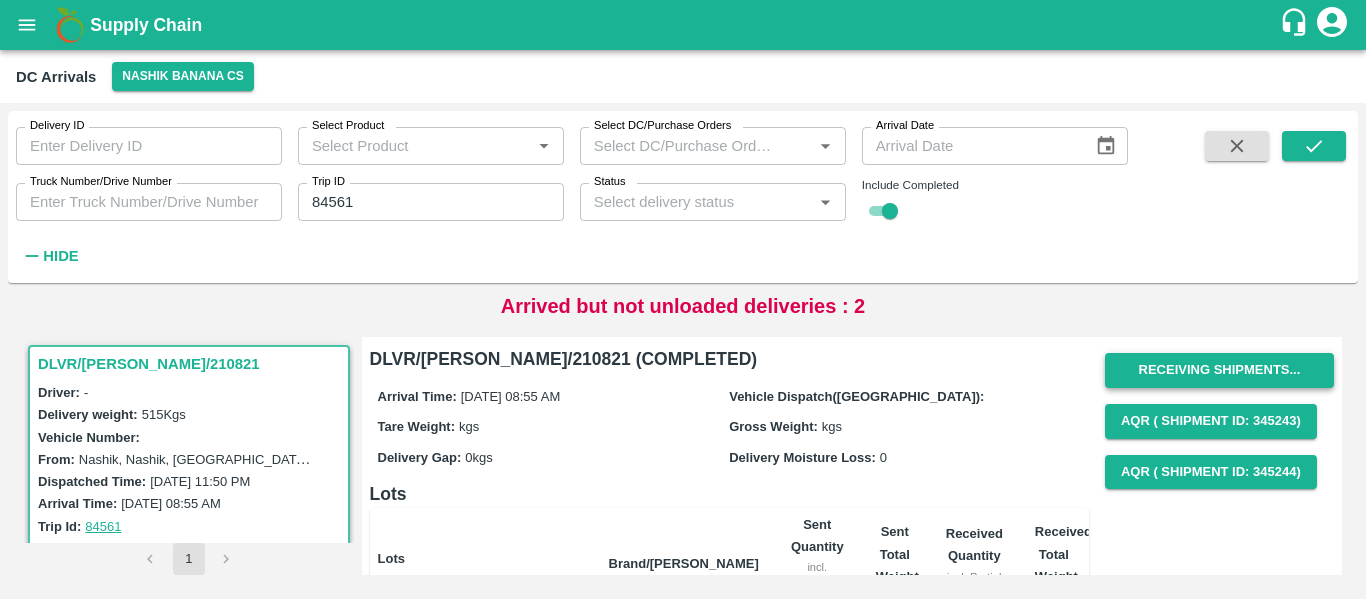 click on "Receiving Shipments..." at bounding box center [1219, 370] 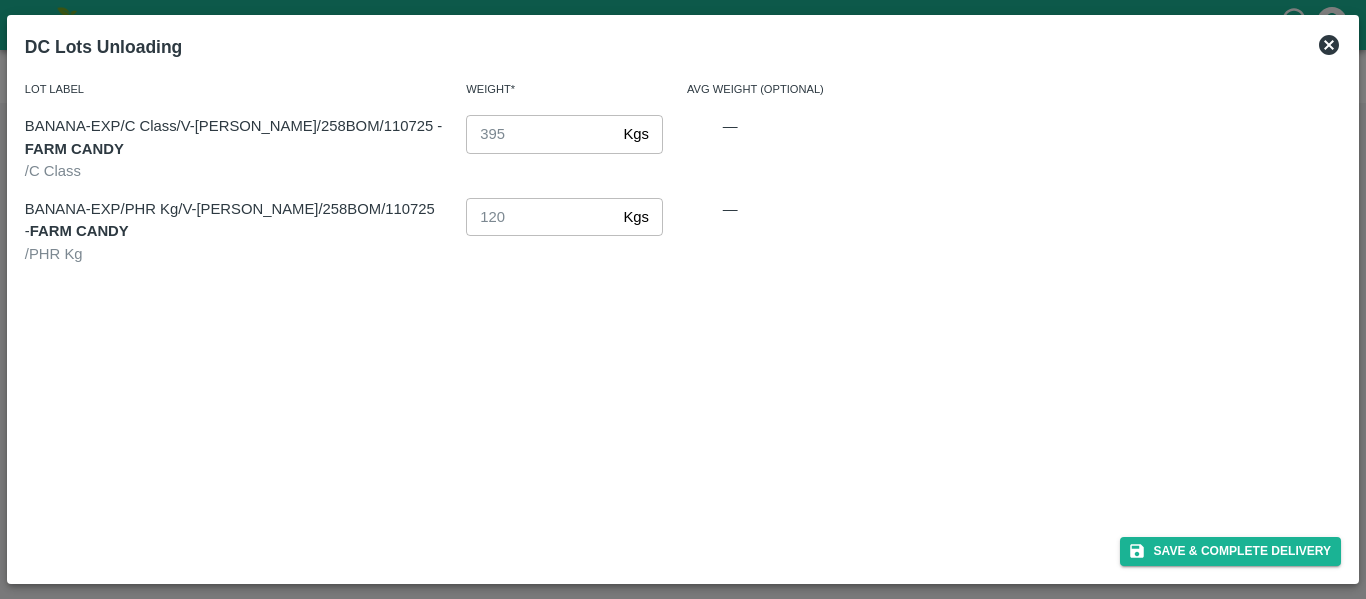 click on "Save & Complete Delivery" at bounding box center [683, 547] 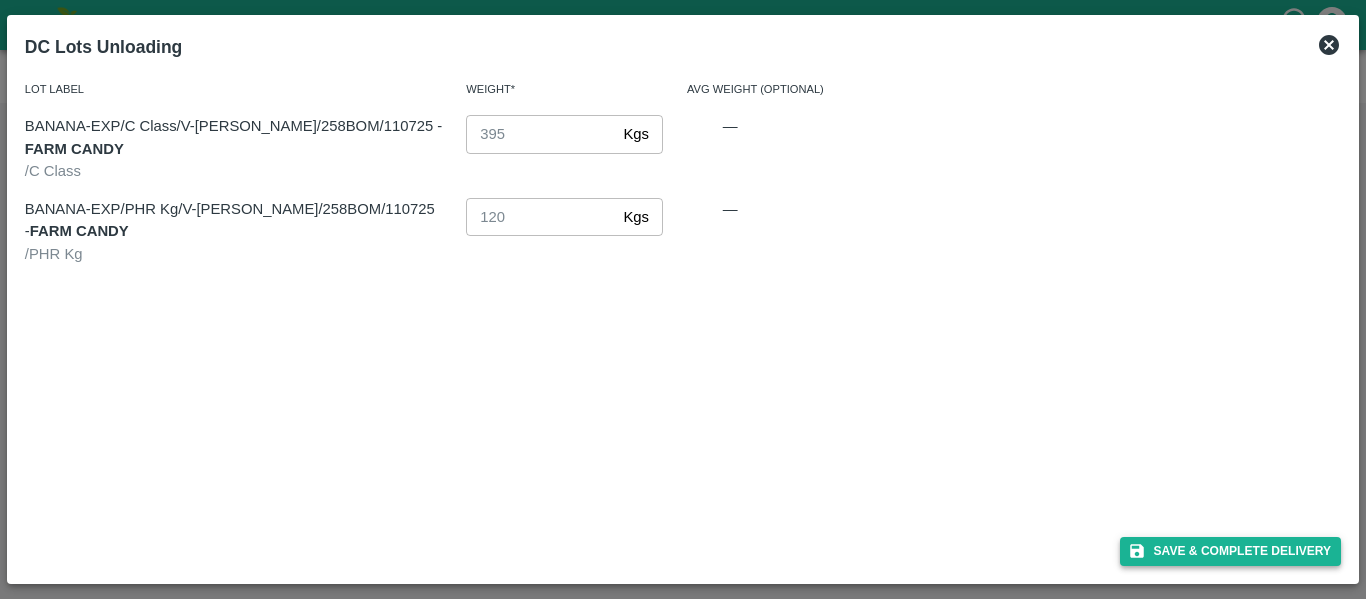 click on "Save & Complete Delivery" at bounding box center [1231, 551] 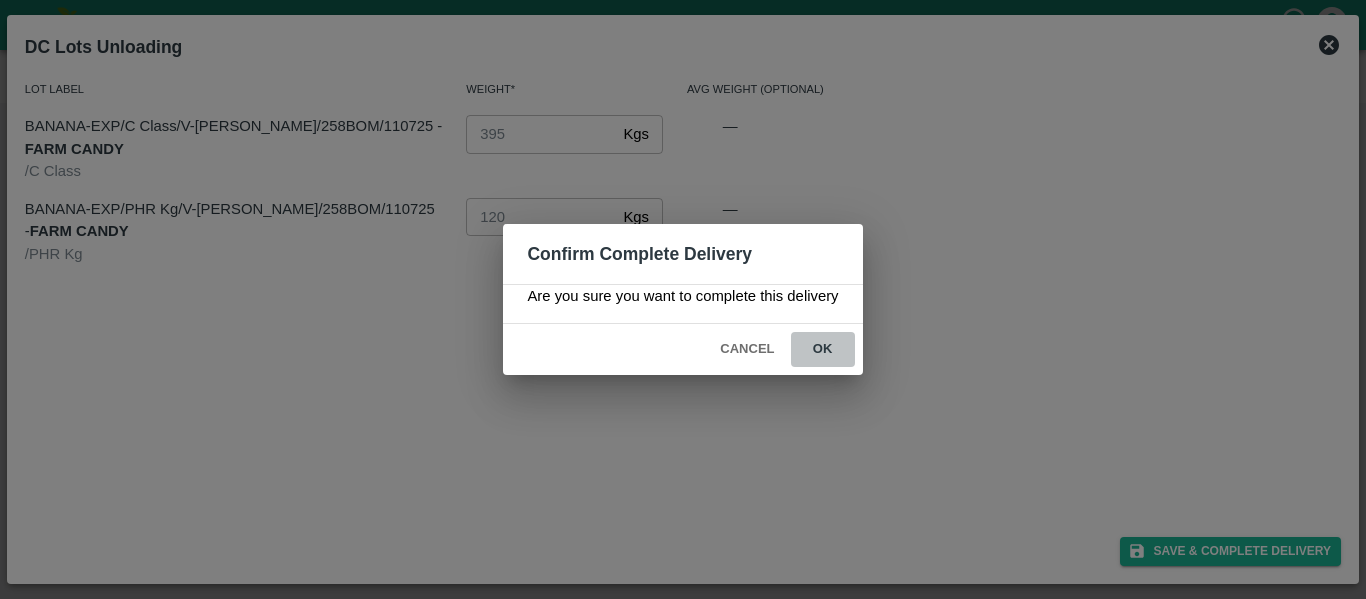 click on "ok" at bounding box center [823, 349] 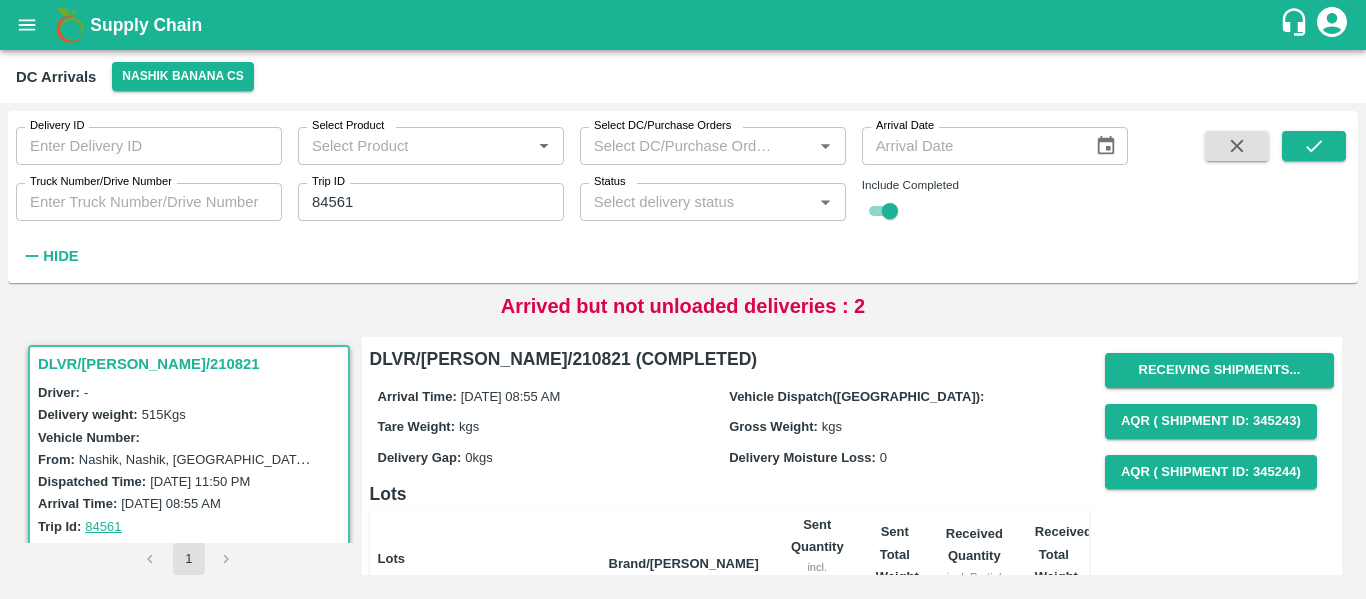 click 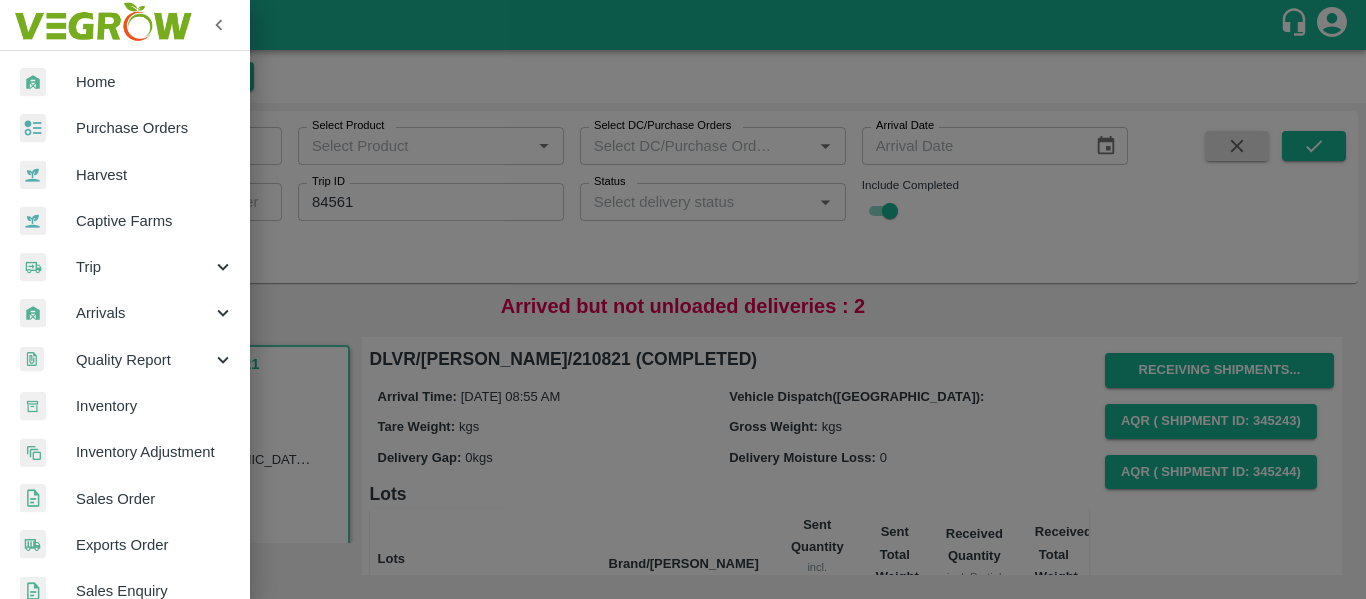 click on "Purchase Orders" at bounding box center (155, 128) 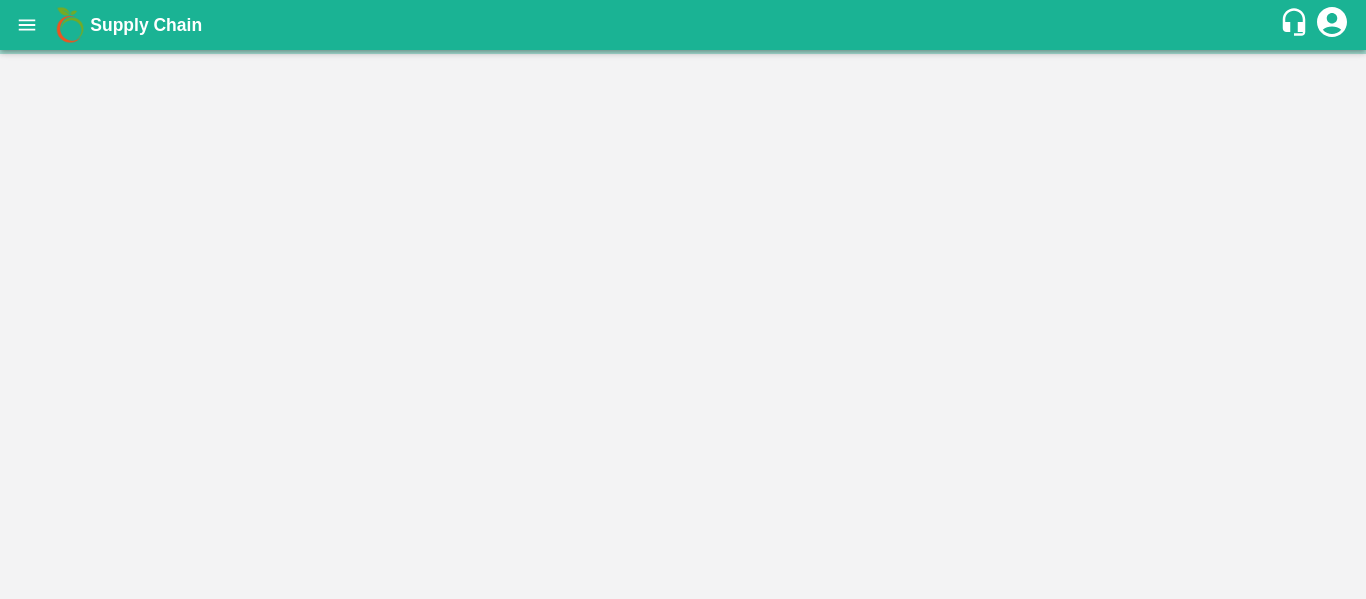 scroll, scrollTop: 0, scrollLeft: 0, axis: both 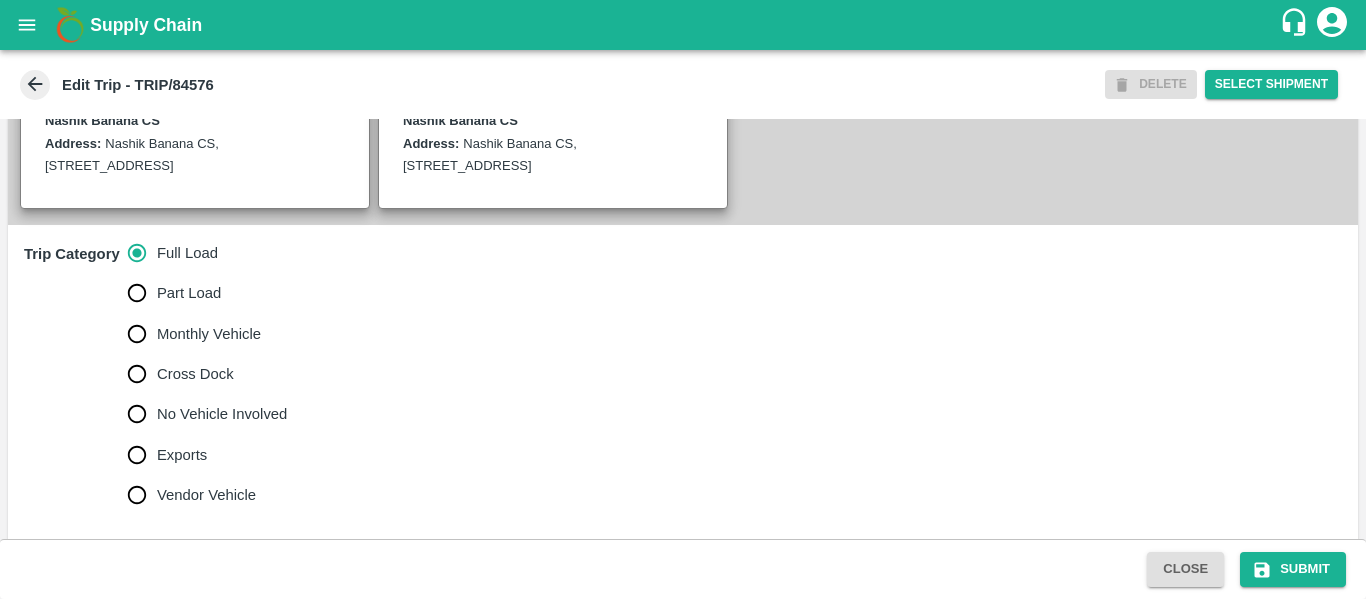 click on "No Vehicle Involved" at bounding box center (222, 414) 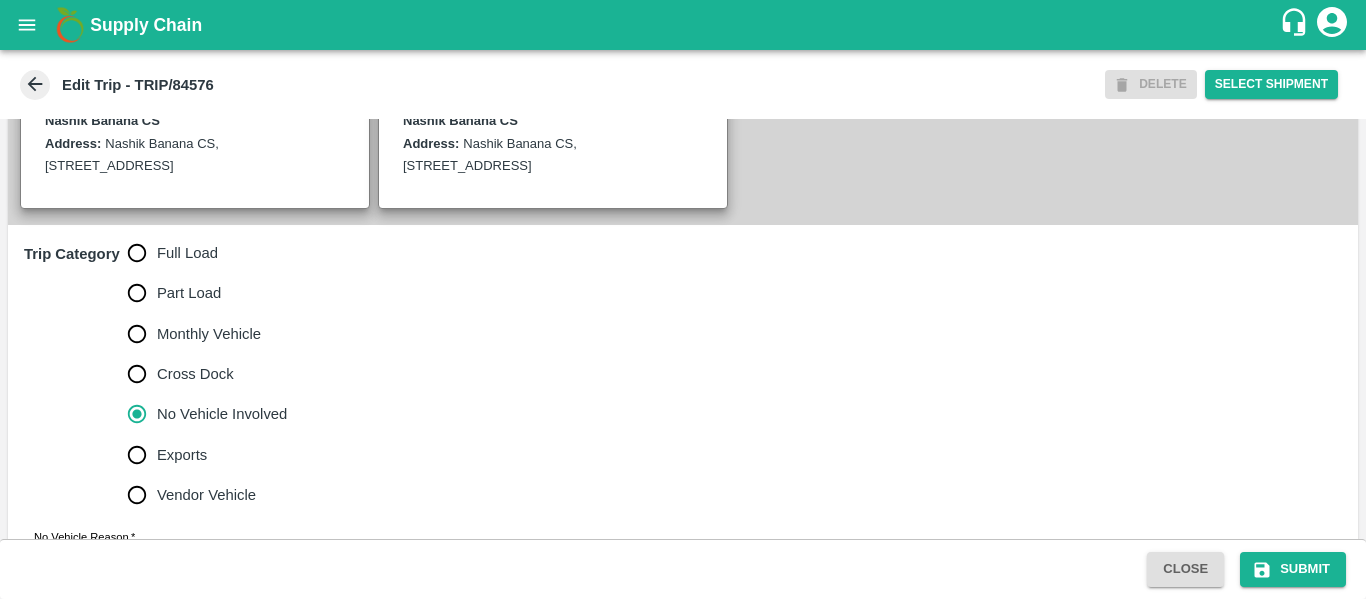 scroll, scrollTop: 623, scrollLeft: 0, axis: vertical 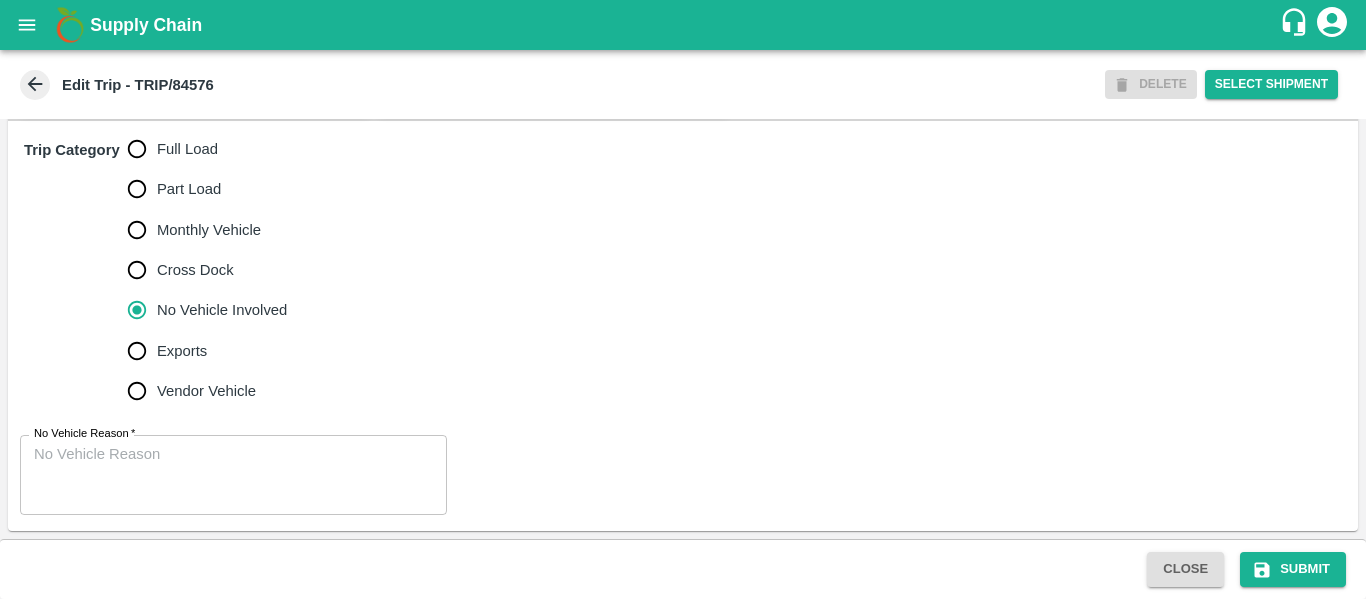 click on "No Vehicle Reason   *" at bounding box center [233, 475] 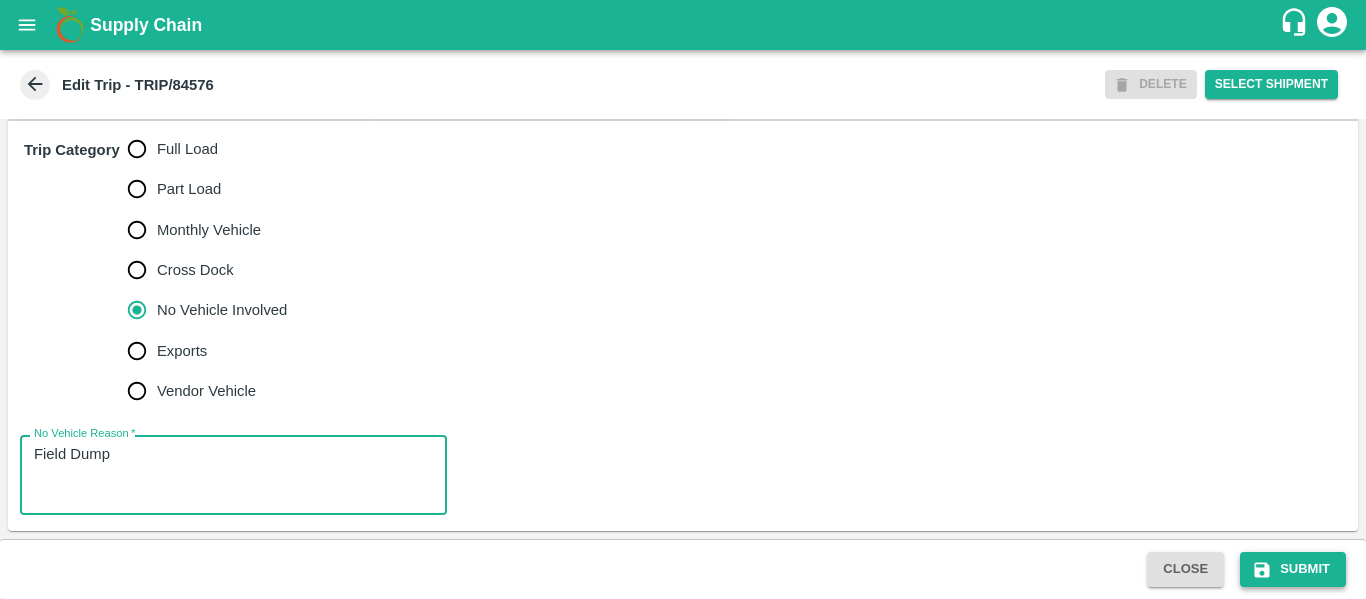 type on "Field Dump" 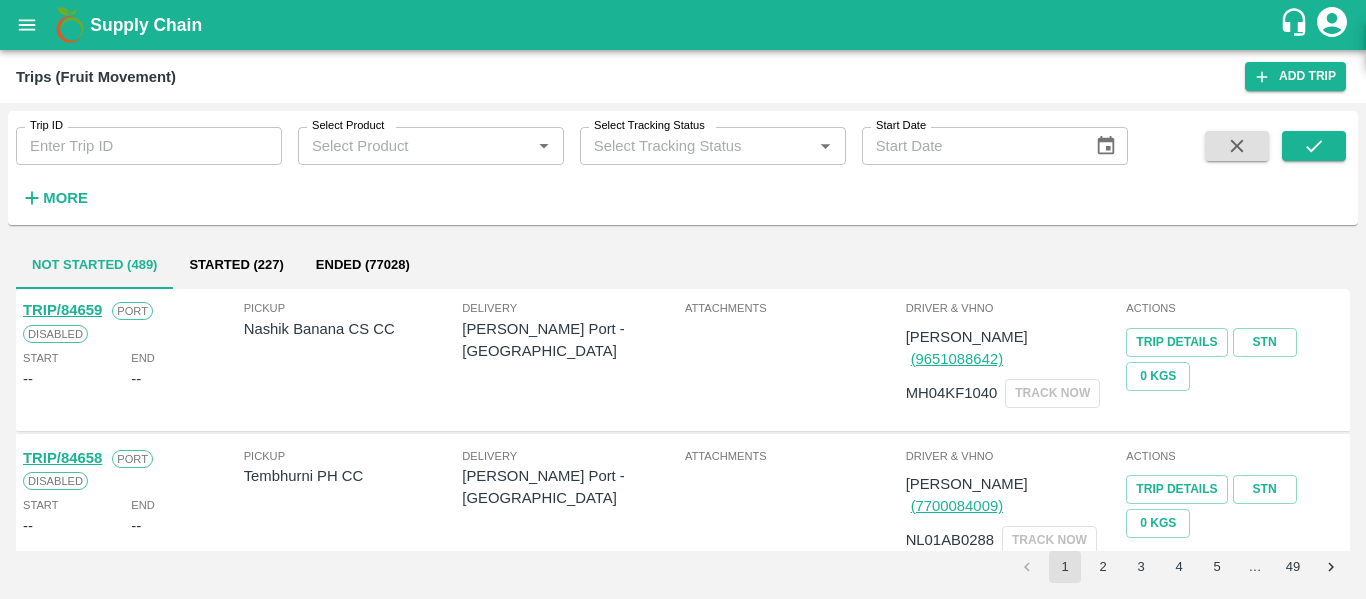 click at bounding box center (27, 25) 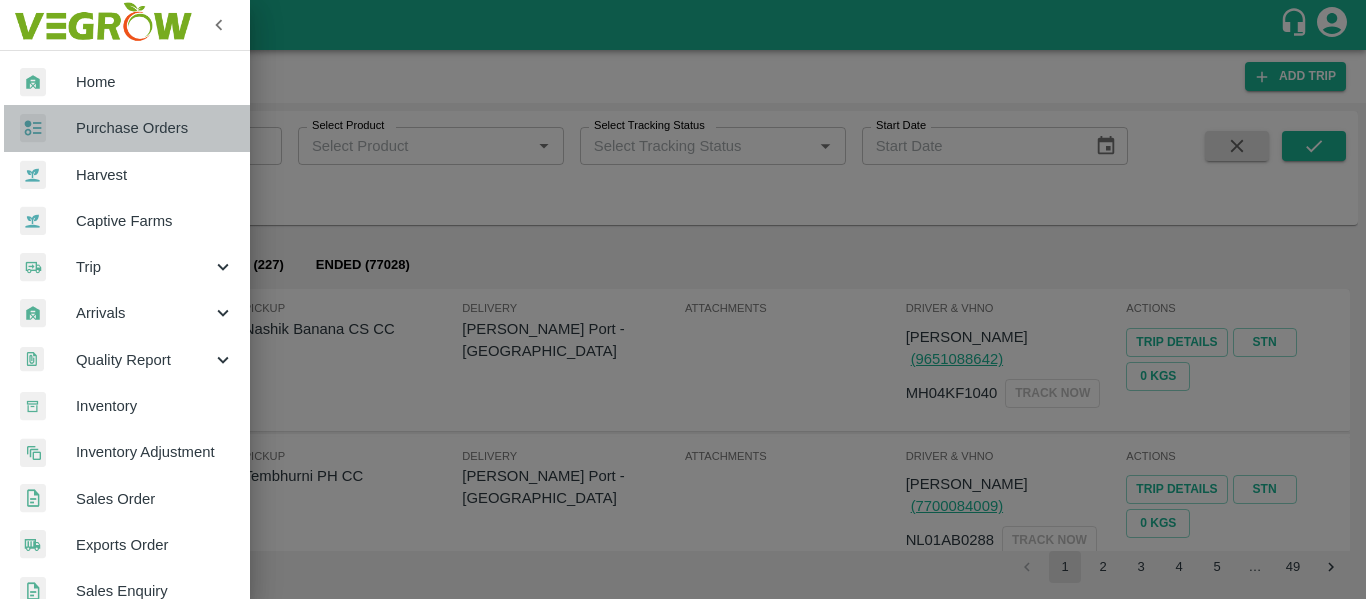 click on "Purchase Orders" at bounding box center (155, 128) 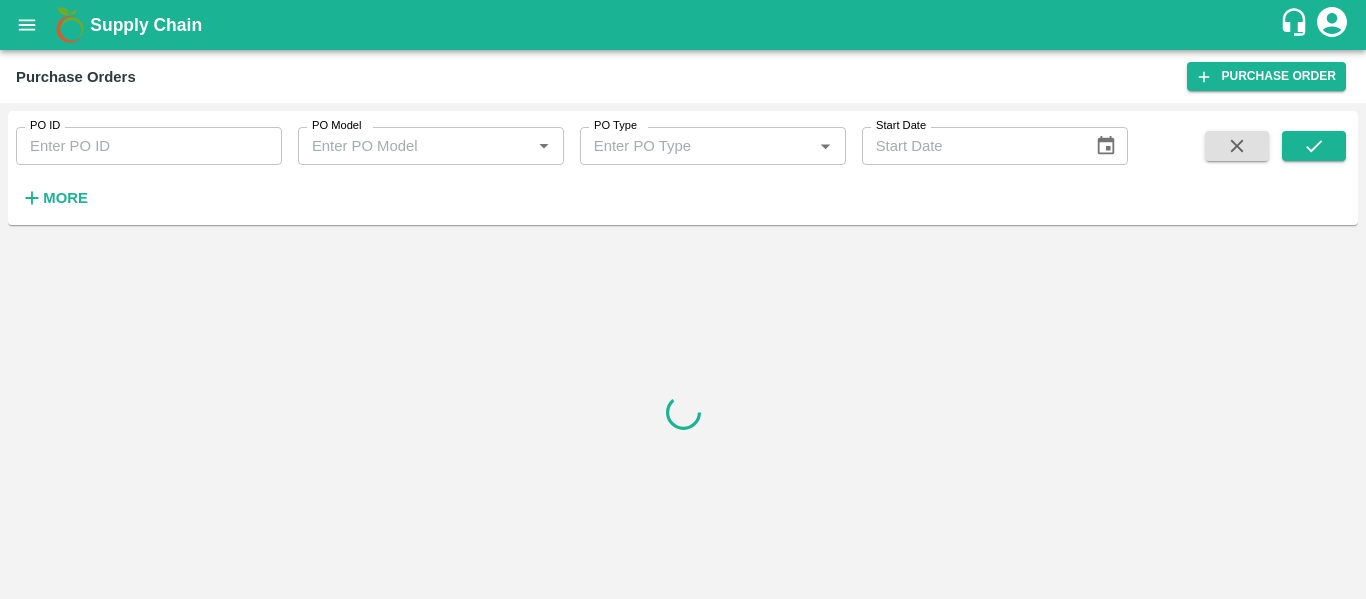 click on "PO ID" at bounding box center [149, 146] 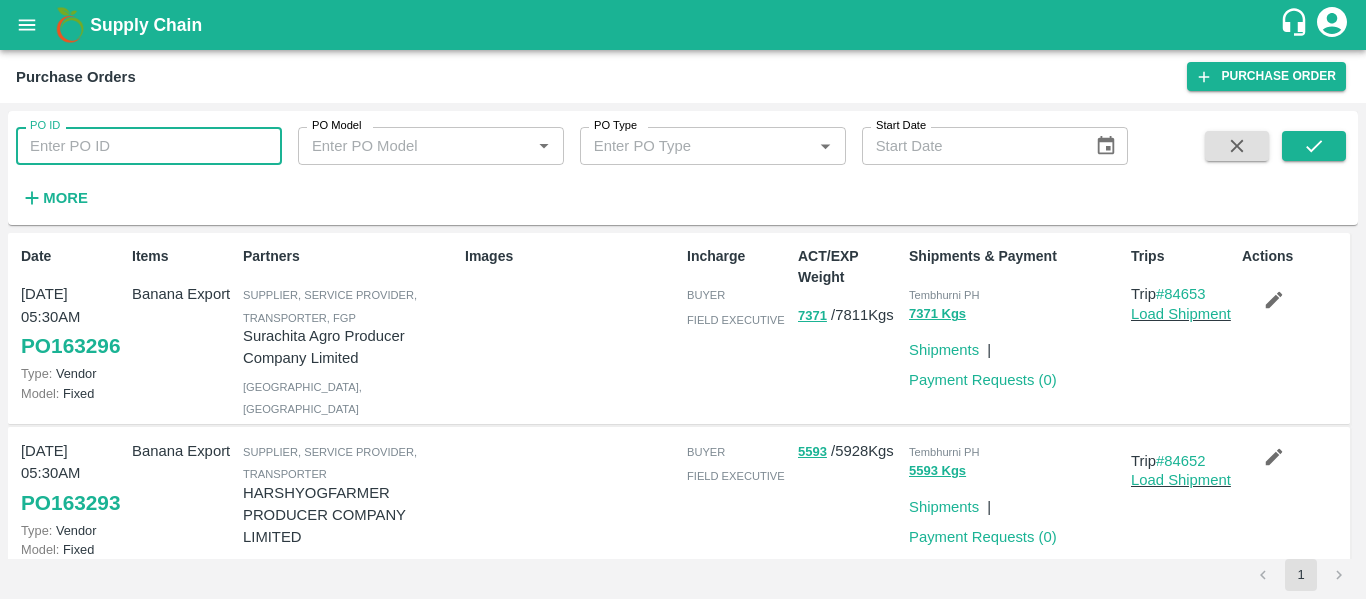 paste on "163202" 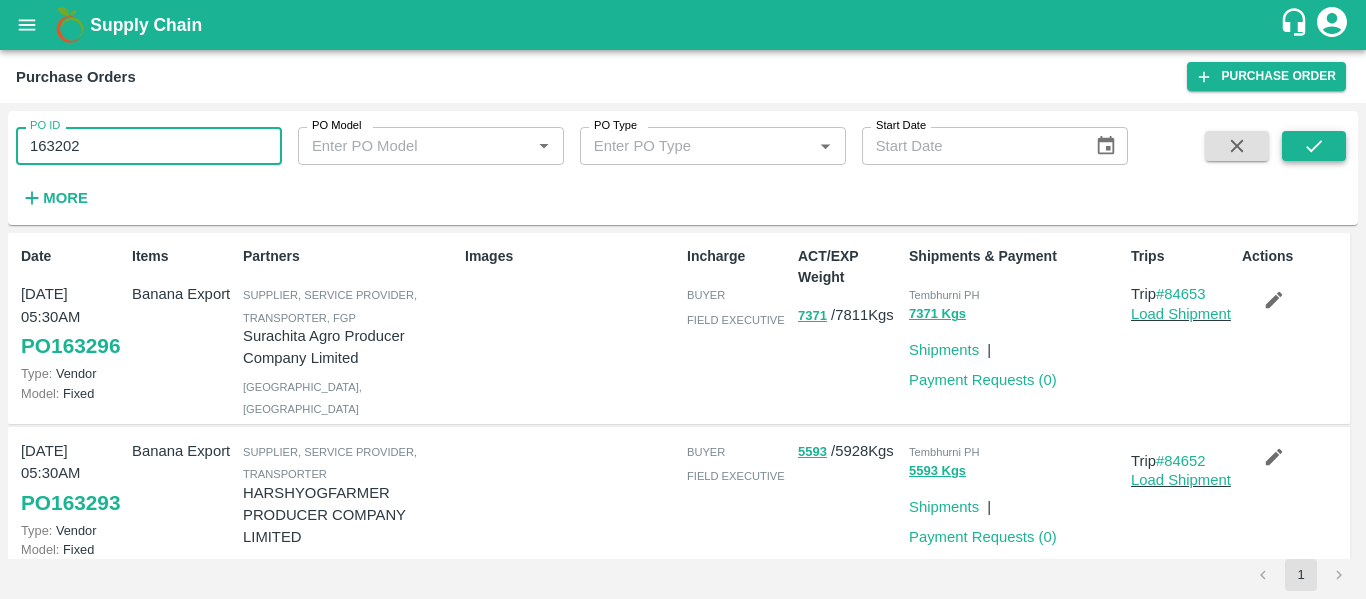 type on "163202" 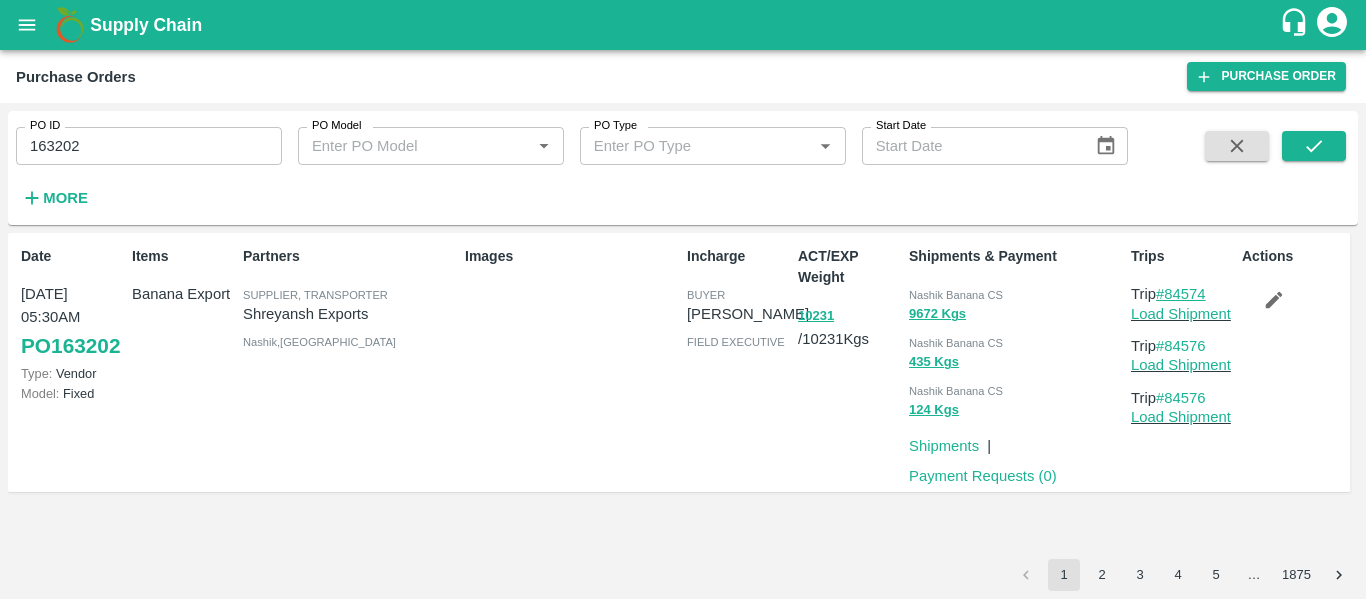 drag, startPoint x: 1229, startPoint y: 297, endPoint x: 1170, endPoint y: 298, distance: 59.008472 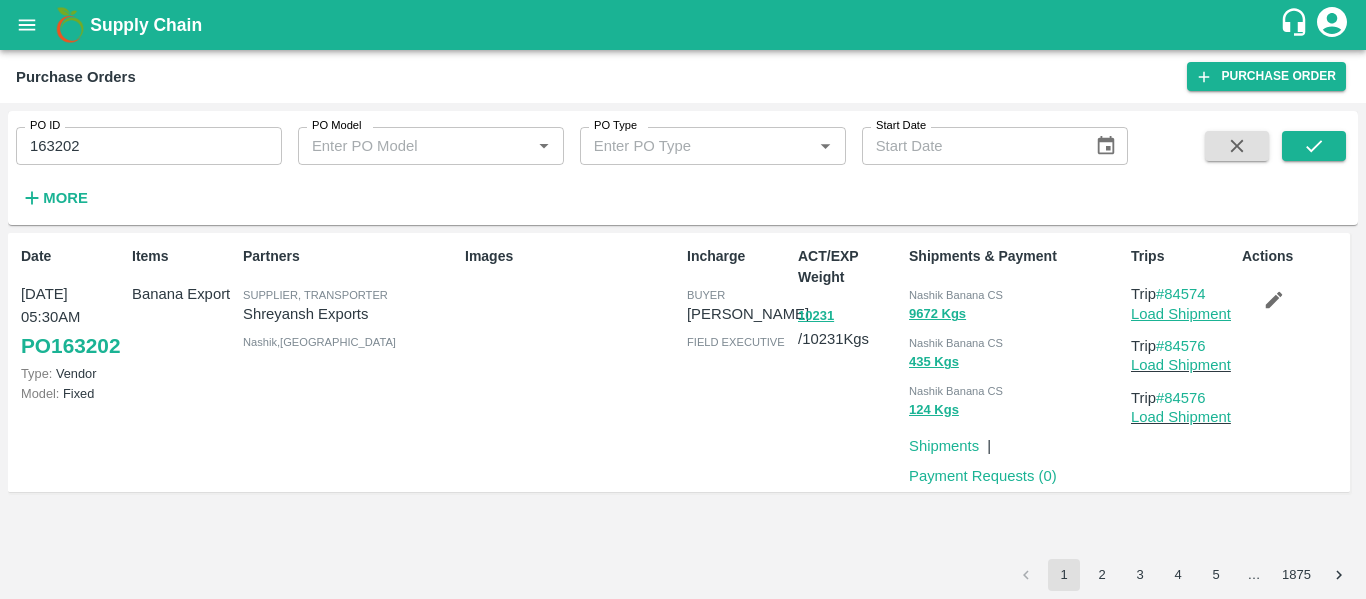 click on "Load Shipment" at bounding box center [1181, 314] 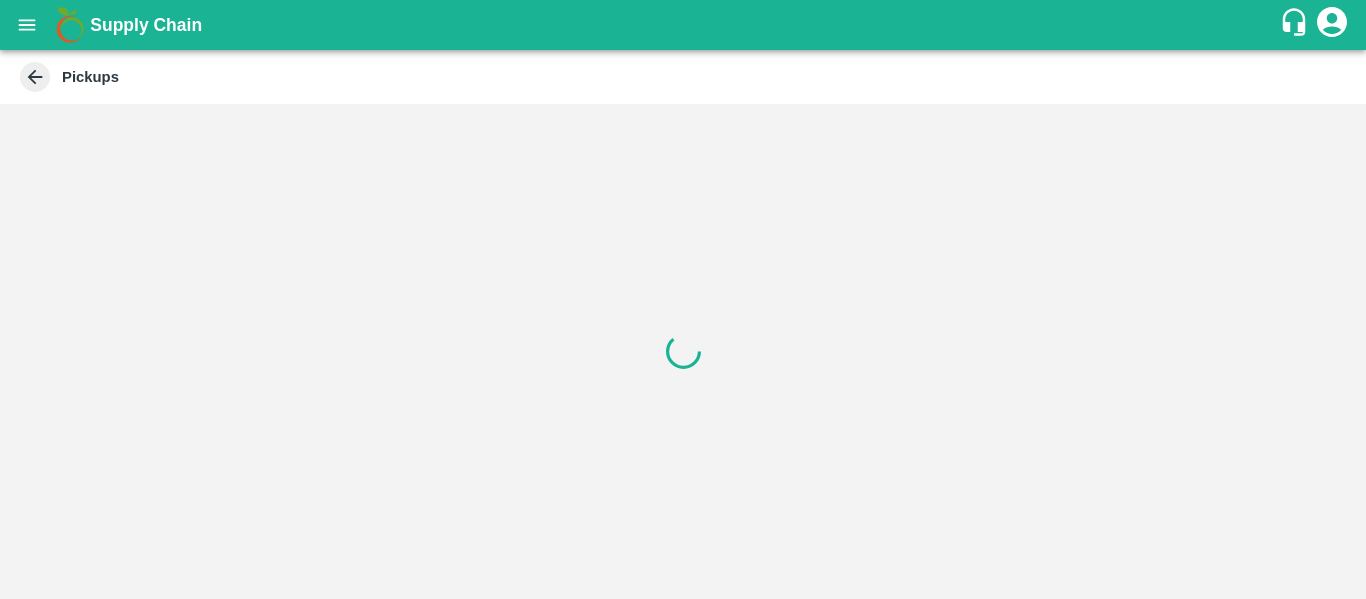 scroll, scrollTop: 0, scrollLeft: 0, axis: both 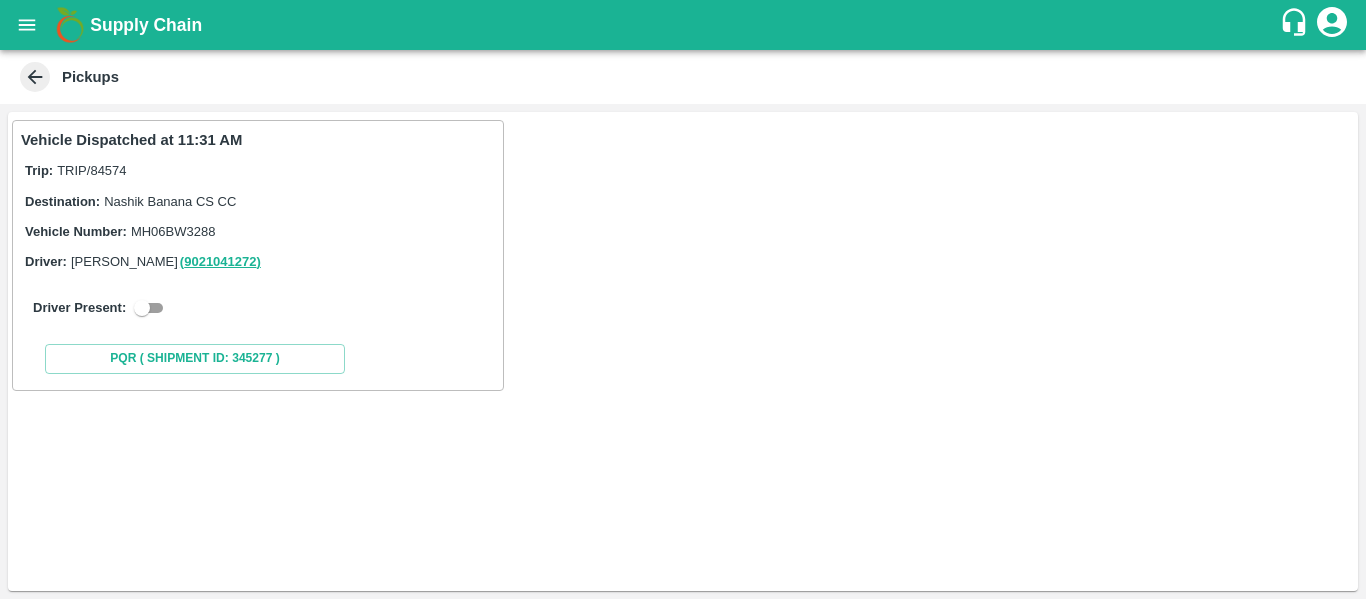 click at bounding box center (142, 308) 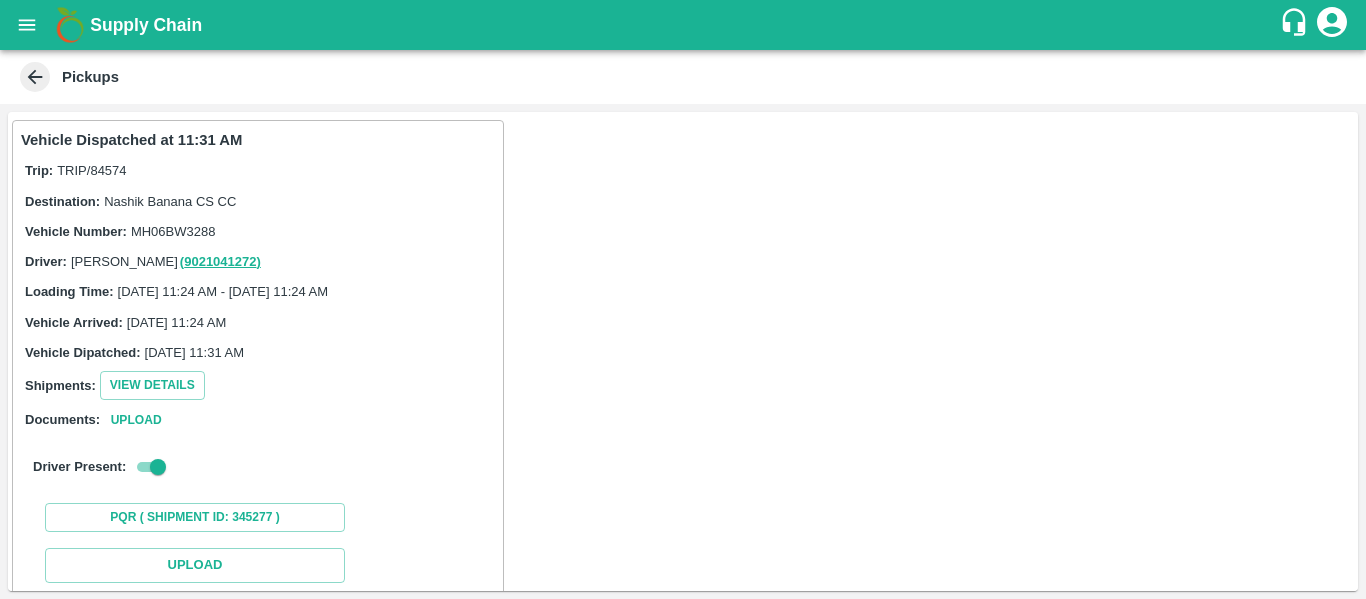 scroll, scrollTop: 293, scrollLeft: 0, axis: vertical 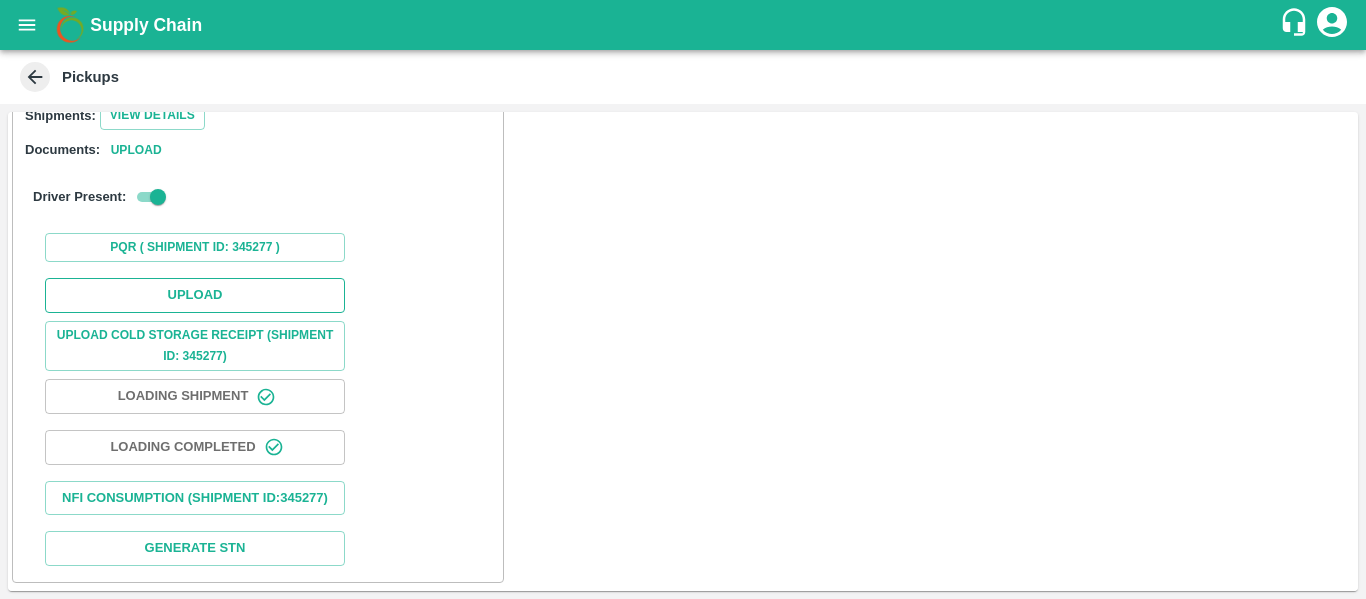 click on "Upload" at bounding box center (195, 295) 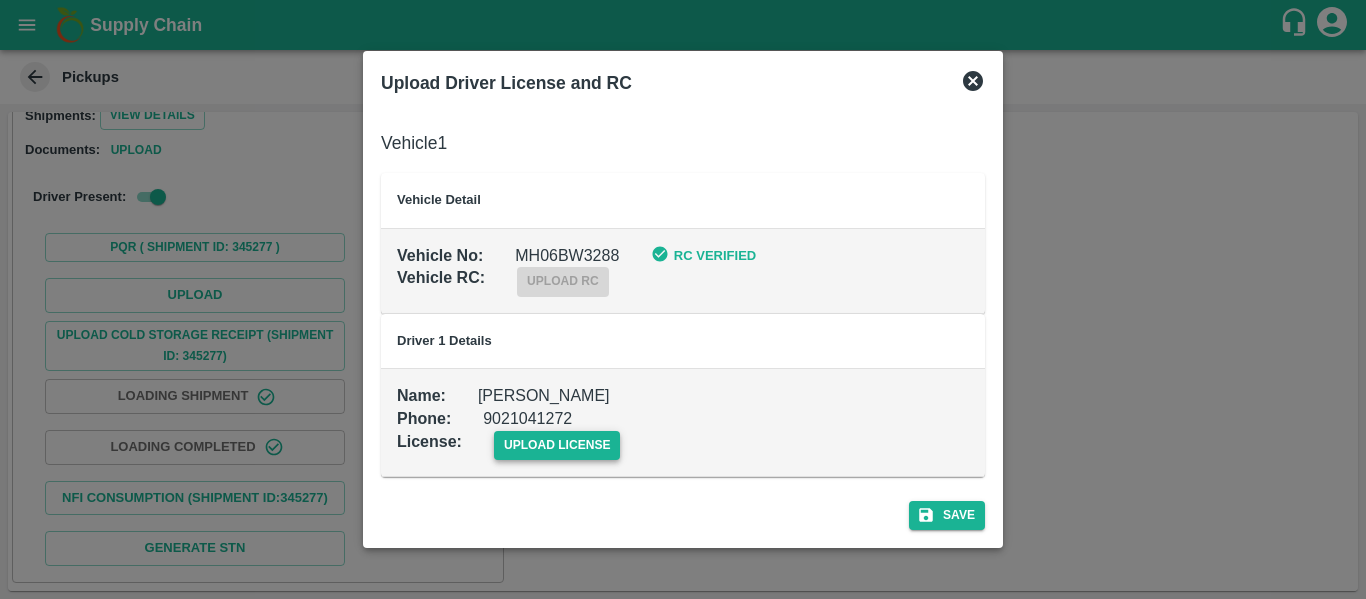 click on "upload license" at bounding box center [557, 445] 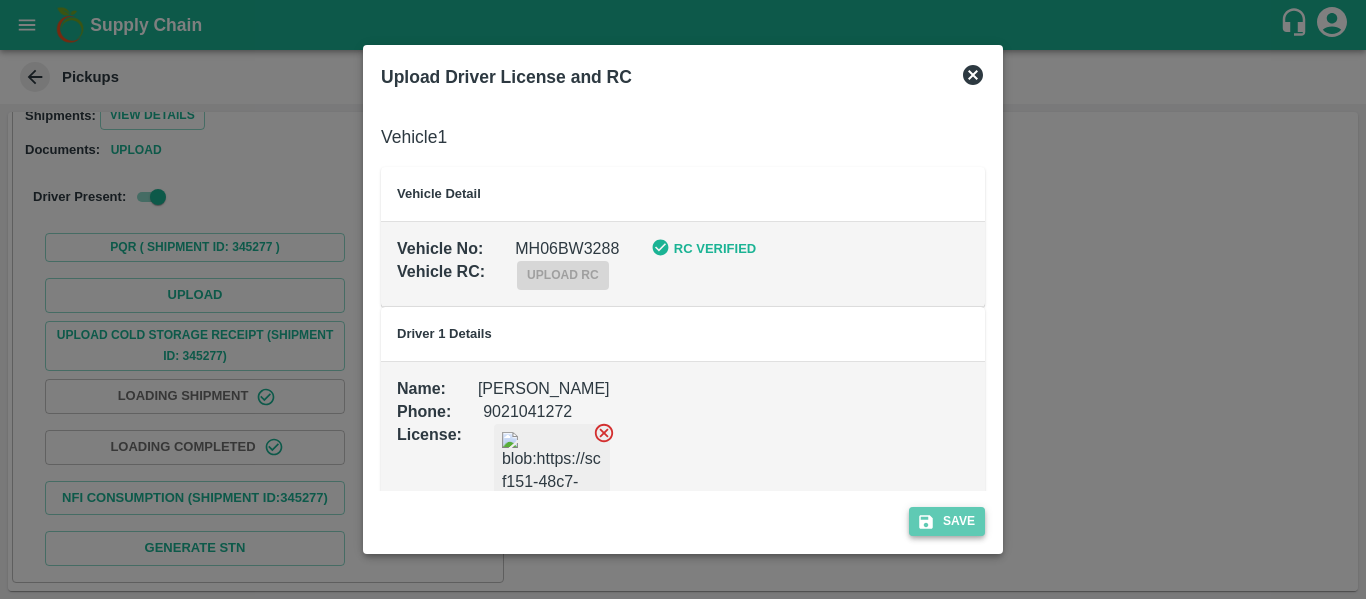 click on "Save" at bounding box center [947, 521] 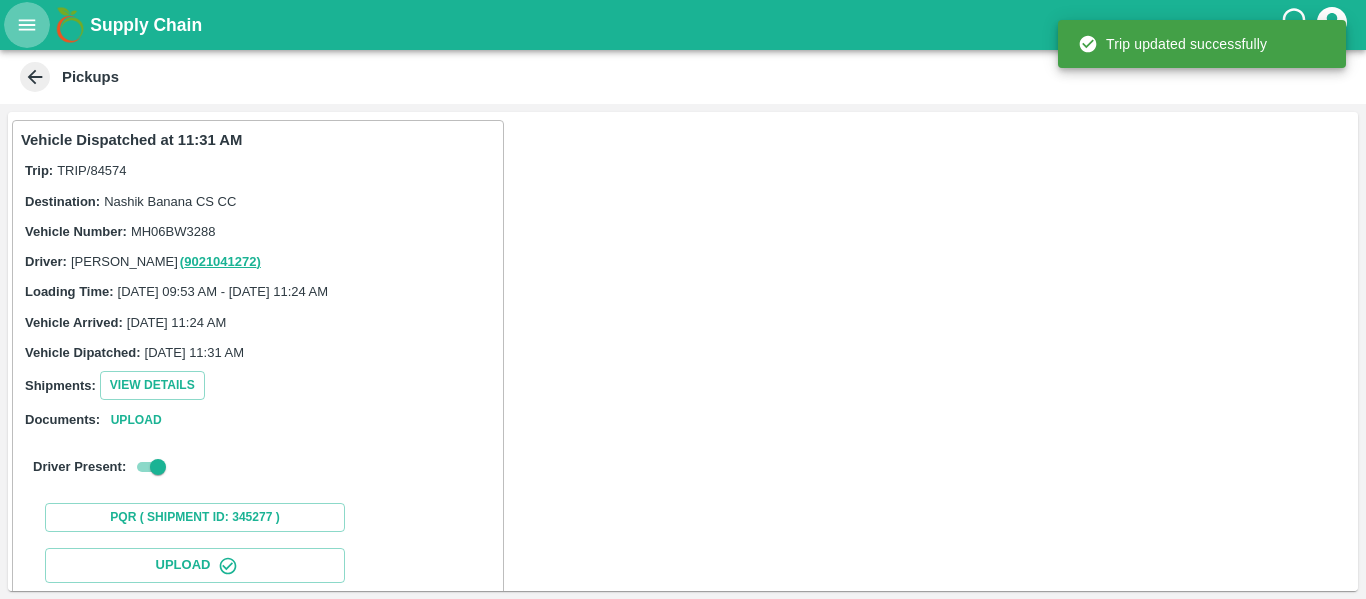 click at bounding box center [27, 25] 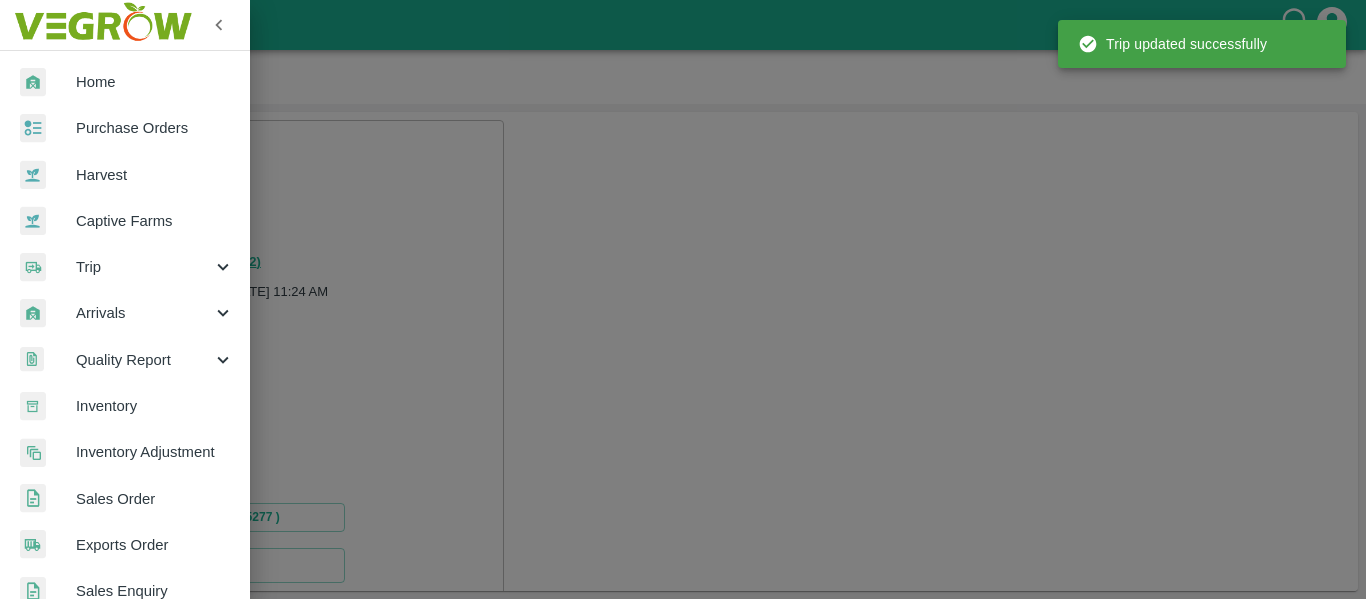 click on "Trip" at bounding box center (144, 267) 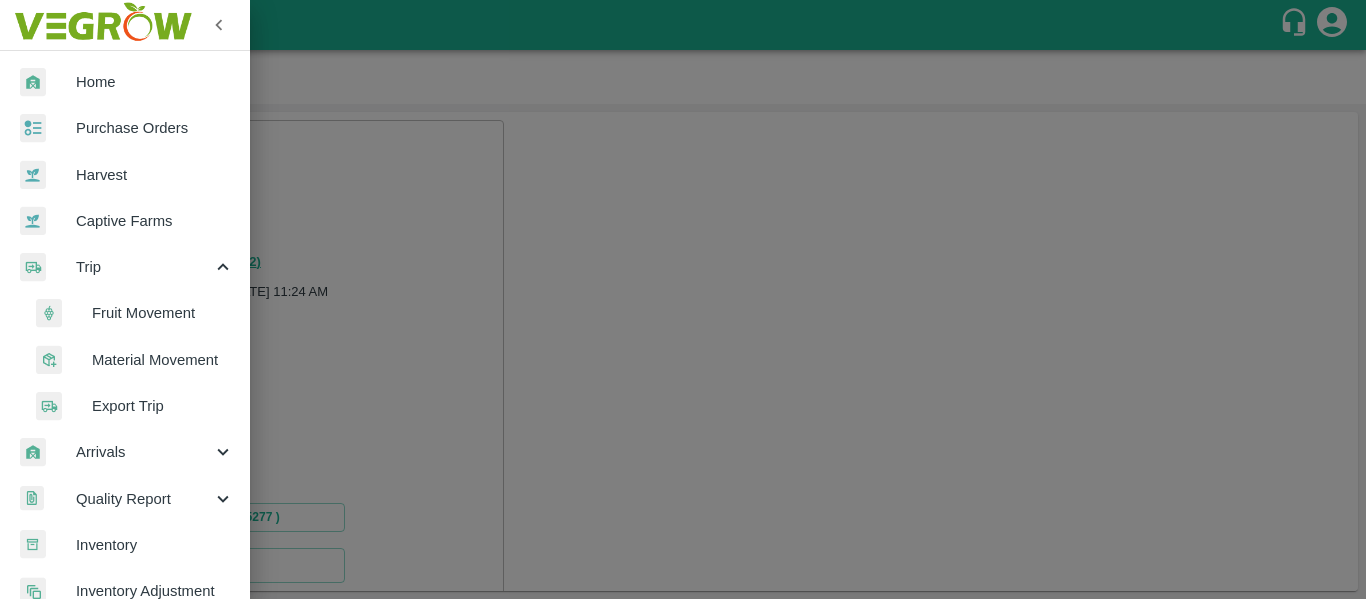 click on "Fruit Movement" at bounding box center [163, 313] 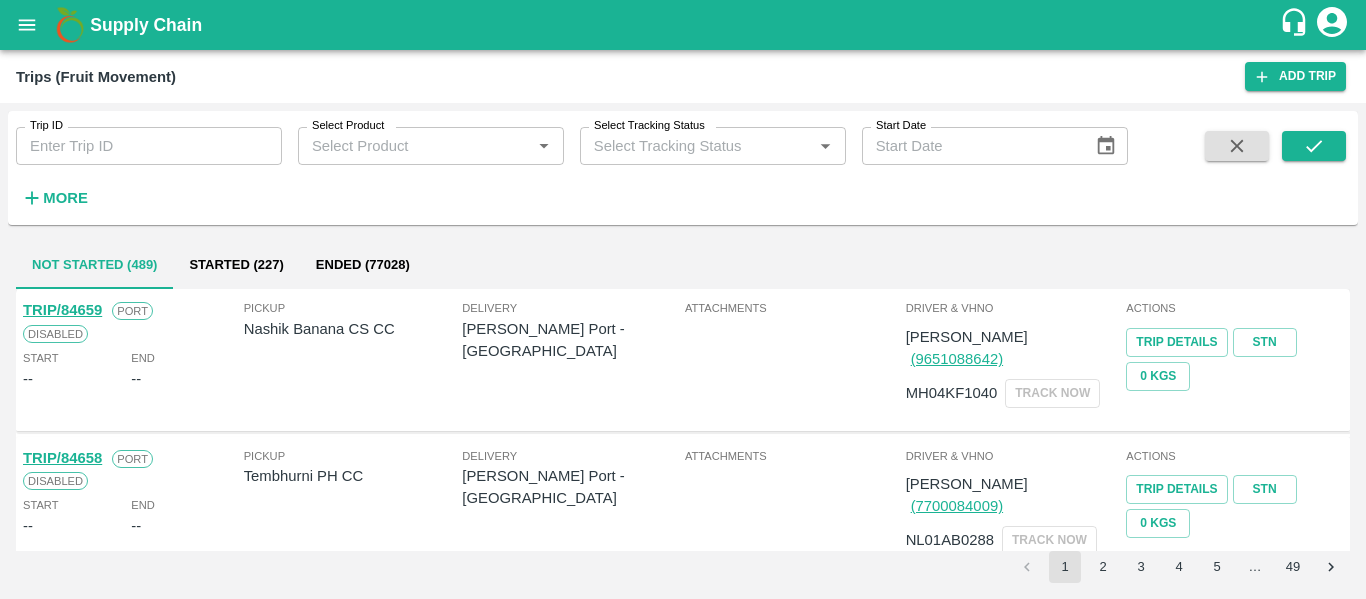 click on "Trip ID Trip ID Select Product Select Product   * Select Tracking Status Select Tracking Status   * Start Date Start Date More" at bounding box center (564, 163) 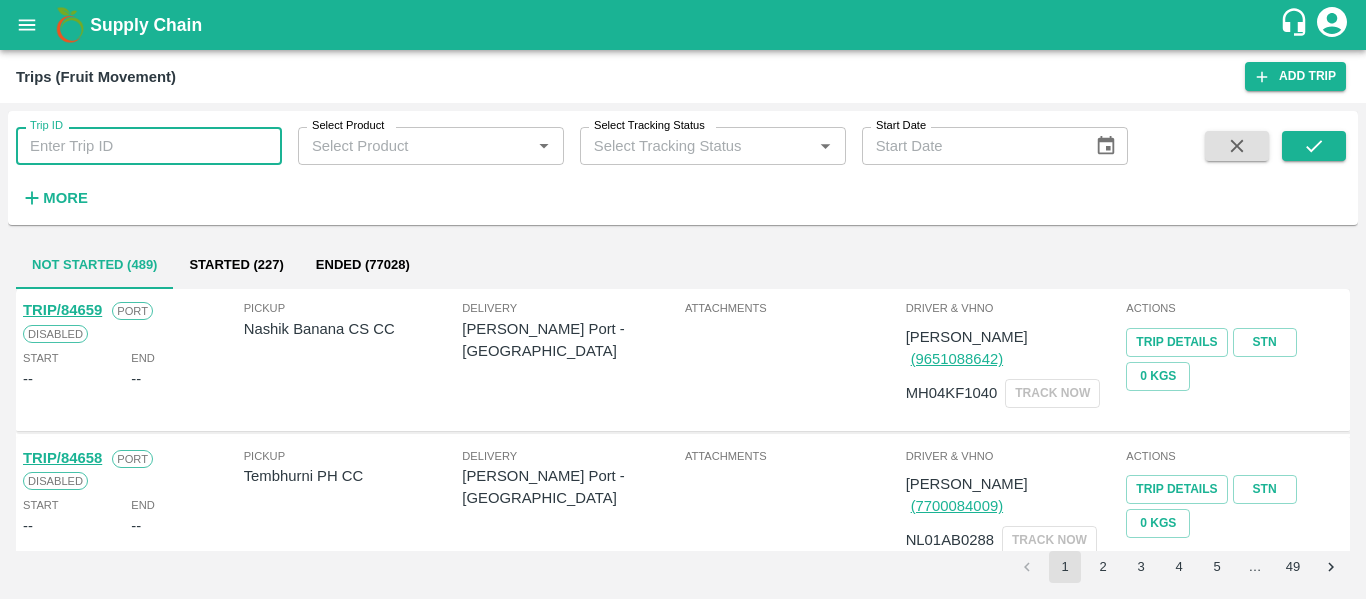 paste on "84574" 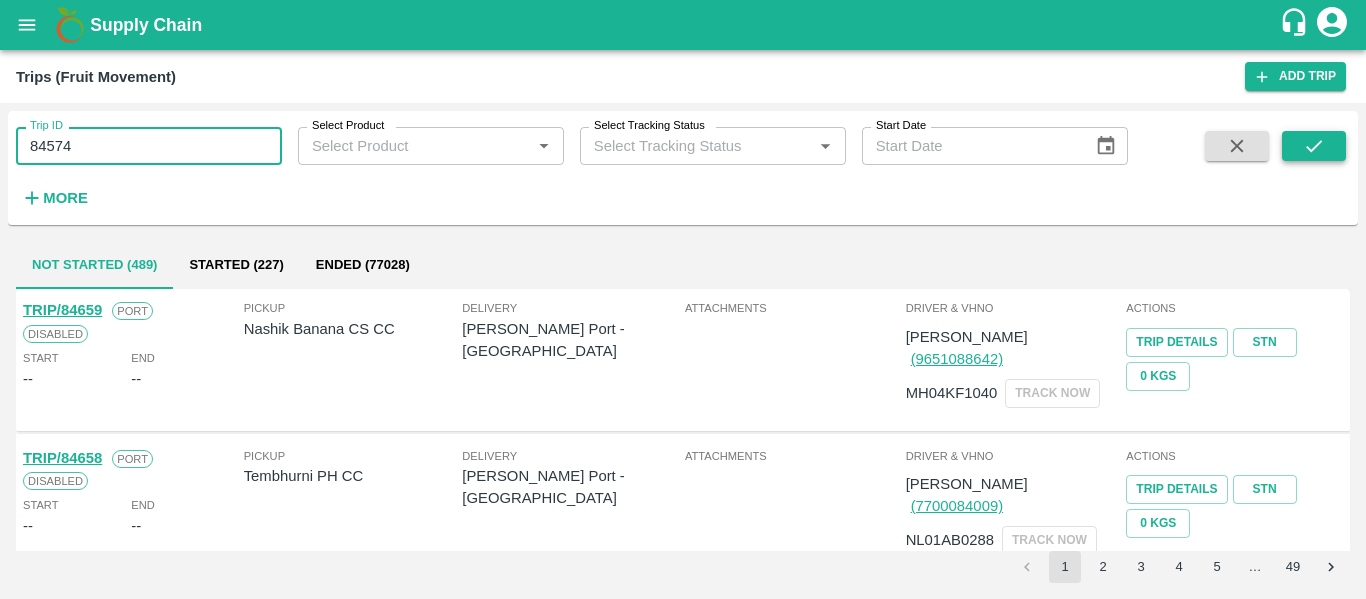 type on "84574" 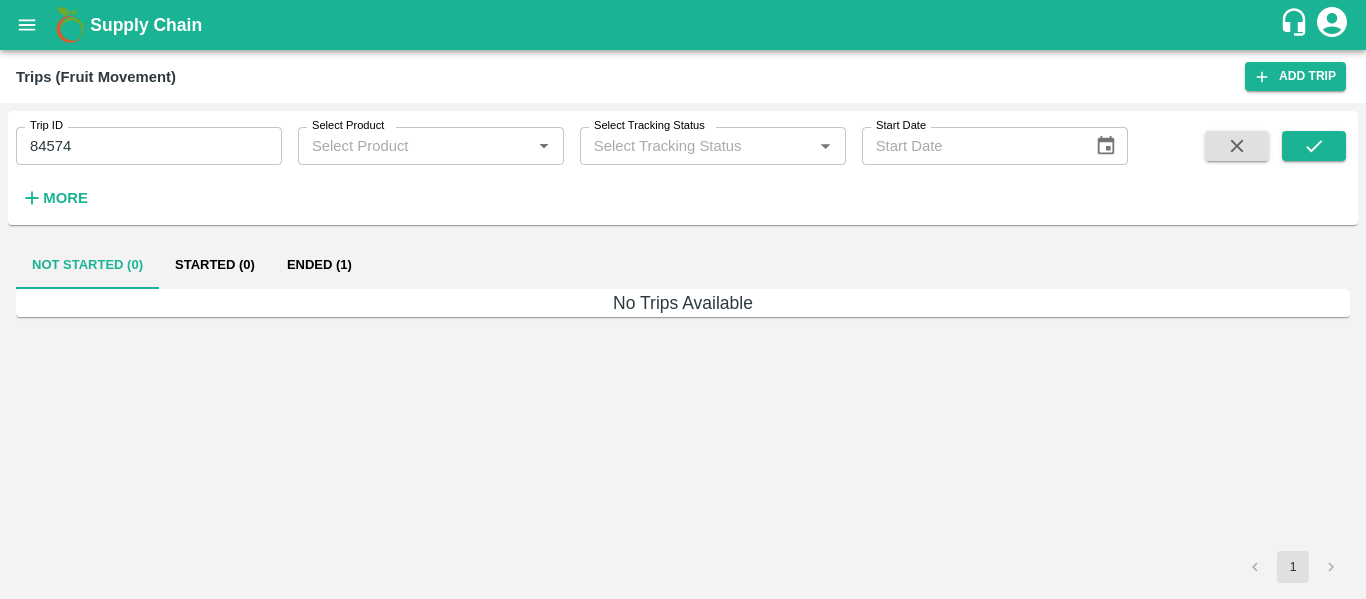 click on "Ended (1)" at bounding box center (319, 265) 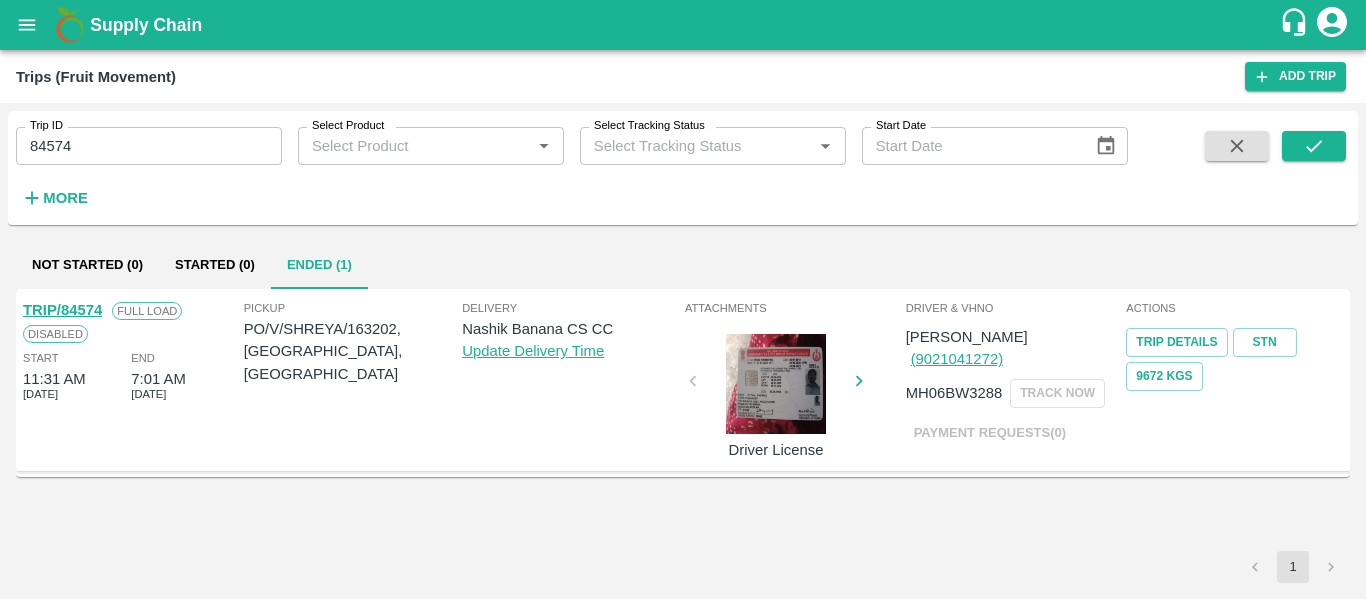 click on "TRIP/84574" at bounding box center [62, 310] 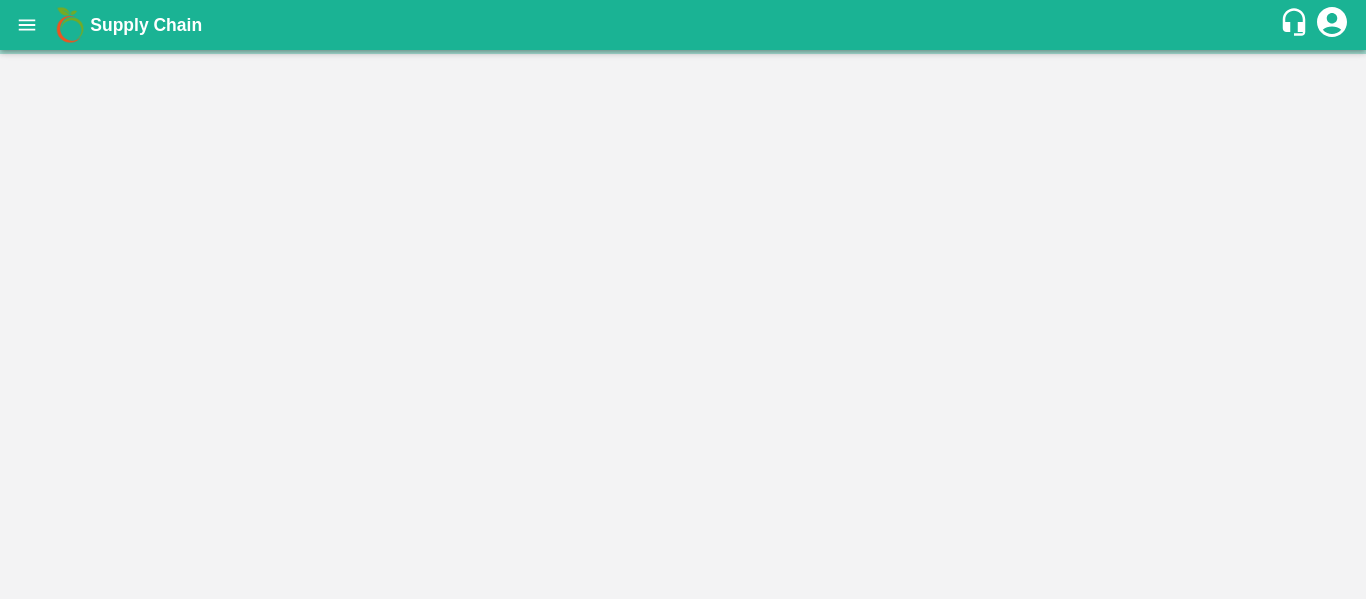 scroll, scrollTop: 0, scrollLeft: 0, axis: both 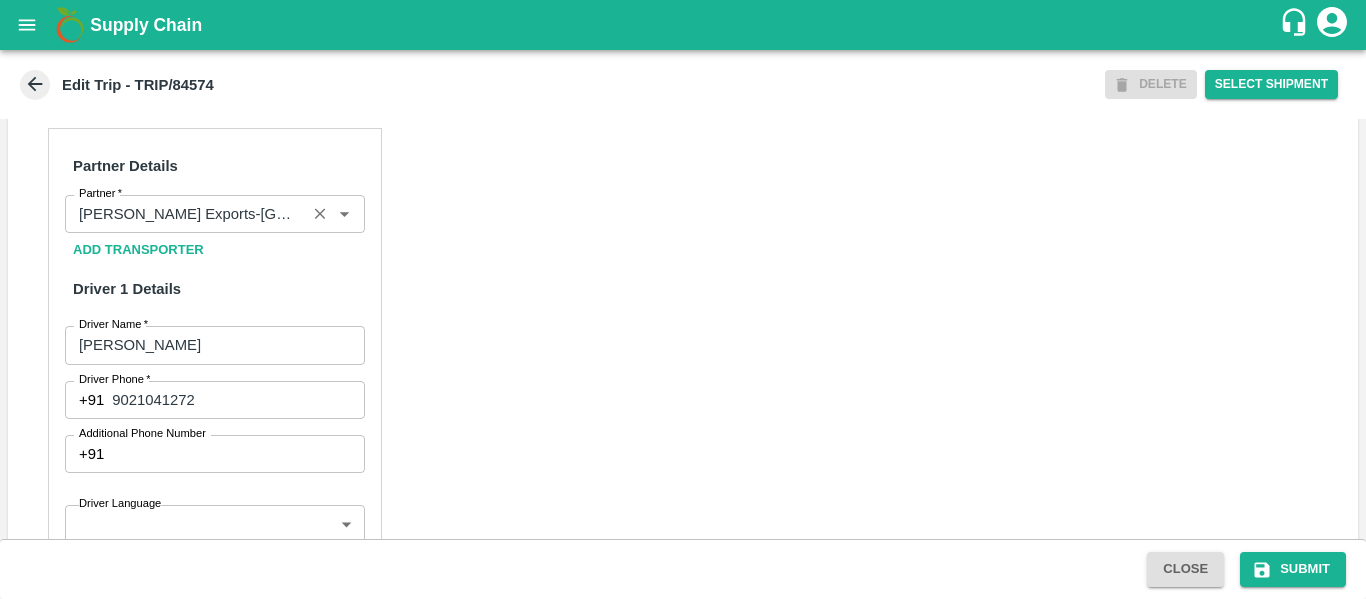 click 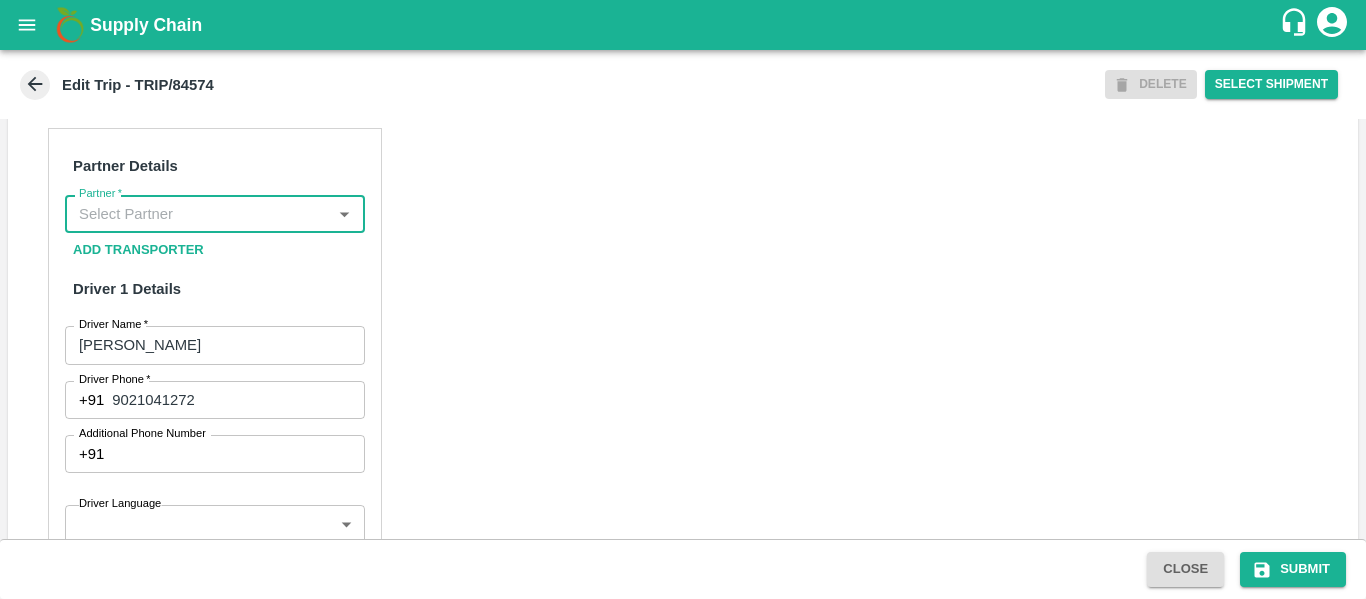 scroll, scrollTop: 0, scrollLeft: 0, axis: both 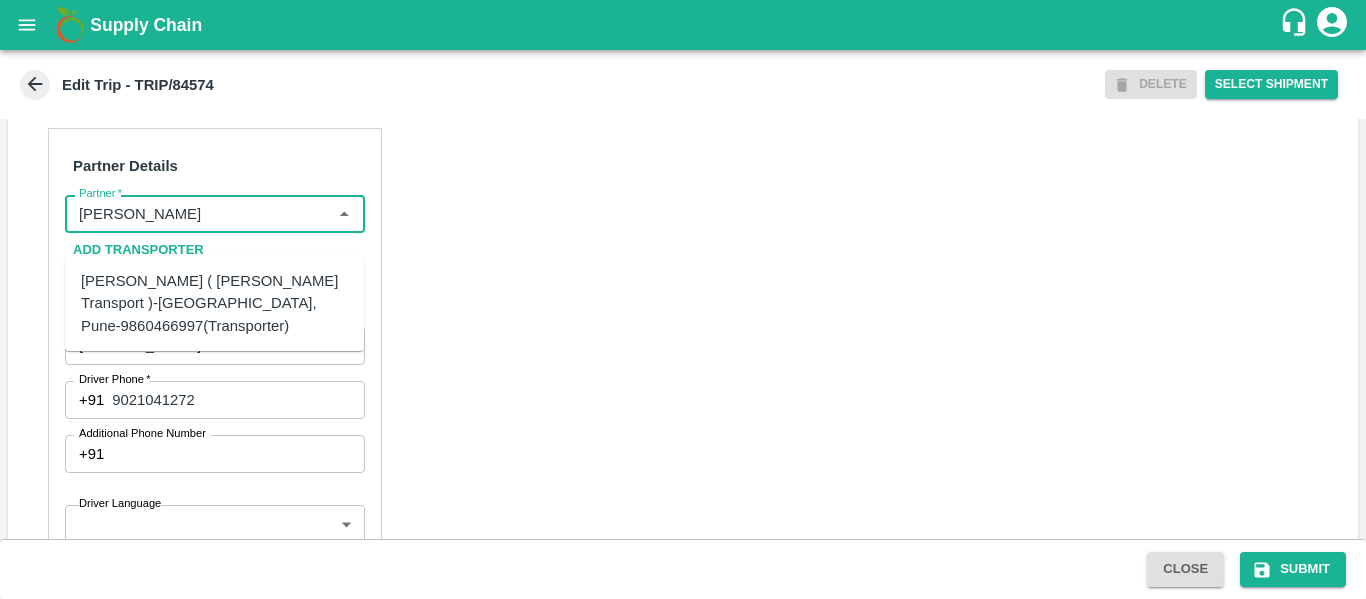 click on "Nitin Rasal ( Bhairavnath Transport )-Deulgaon, Pune-9860466997(Transporter)" at bounding box center [214, 303] 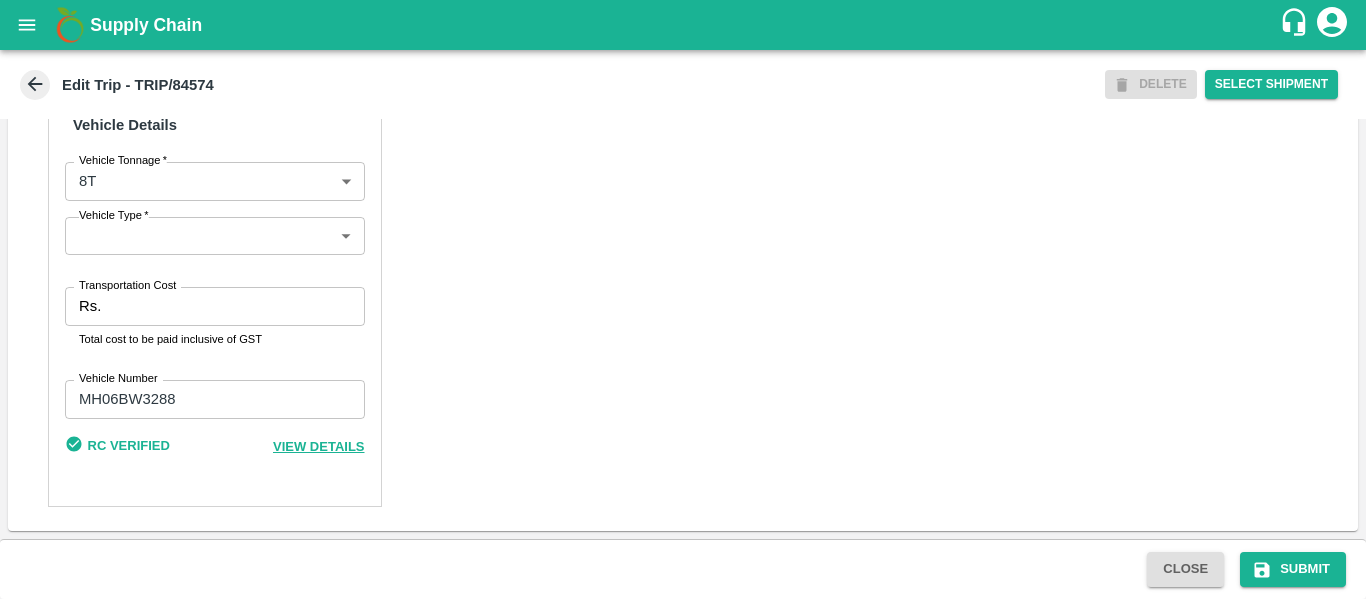 scroll, scrollTop: 1511, scrollLeft: 0, axis: vertical 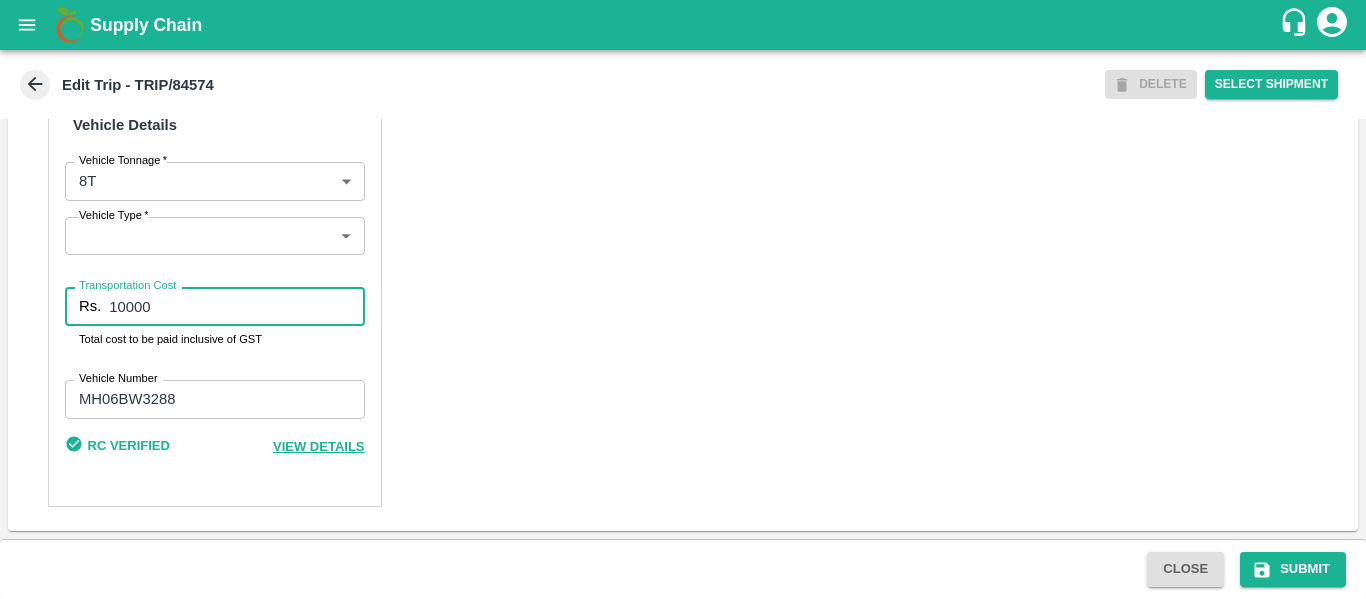 type on "10000" 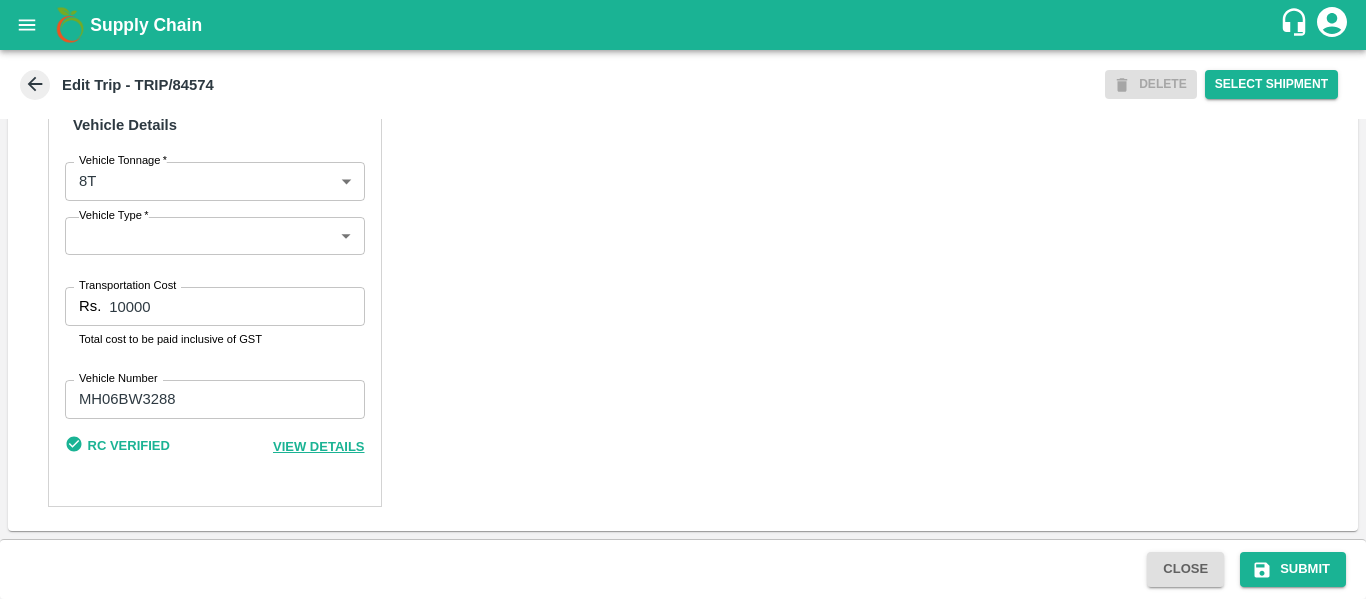 click on "Close Submit" at bounding box center [683, 569] 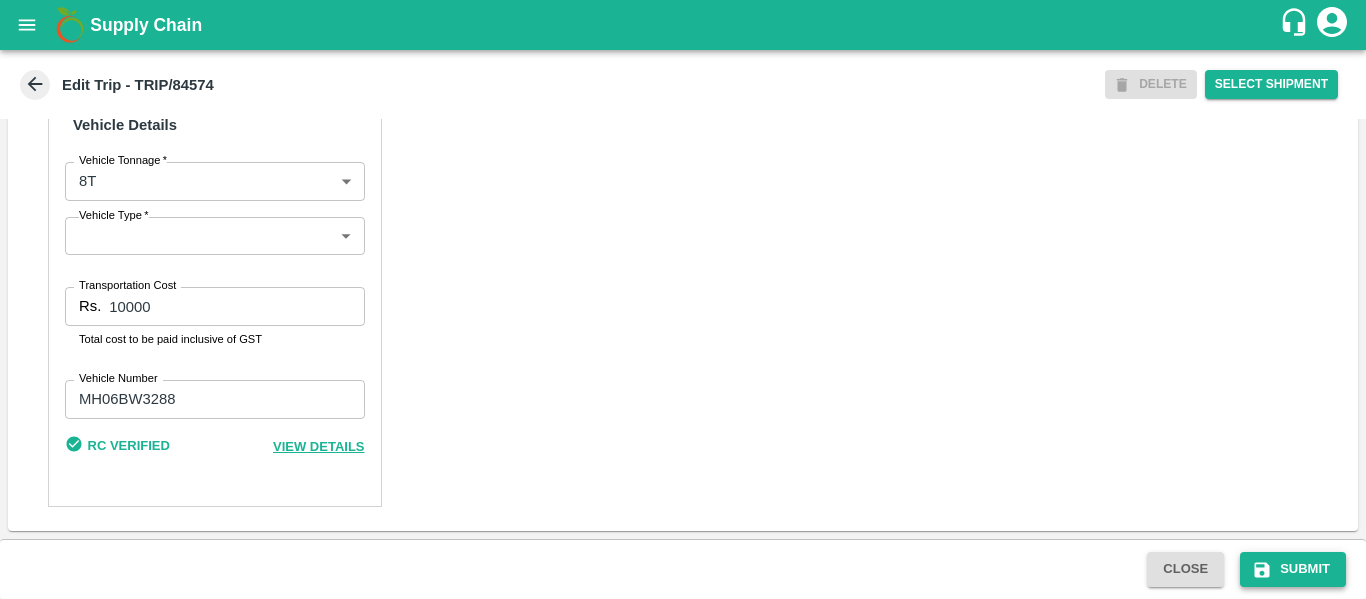 click 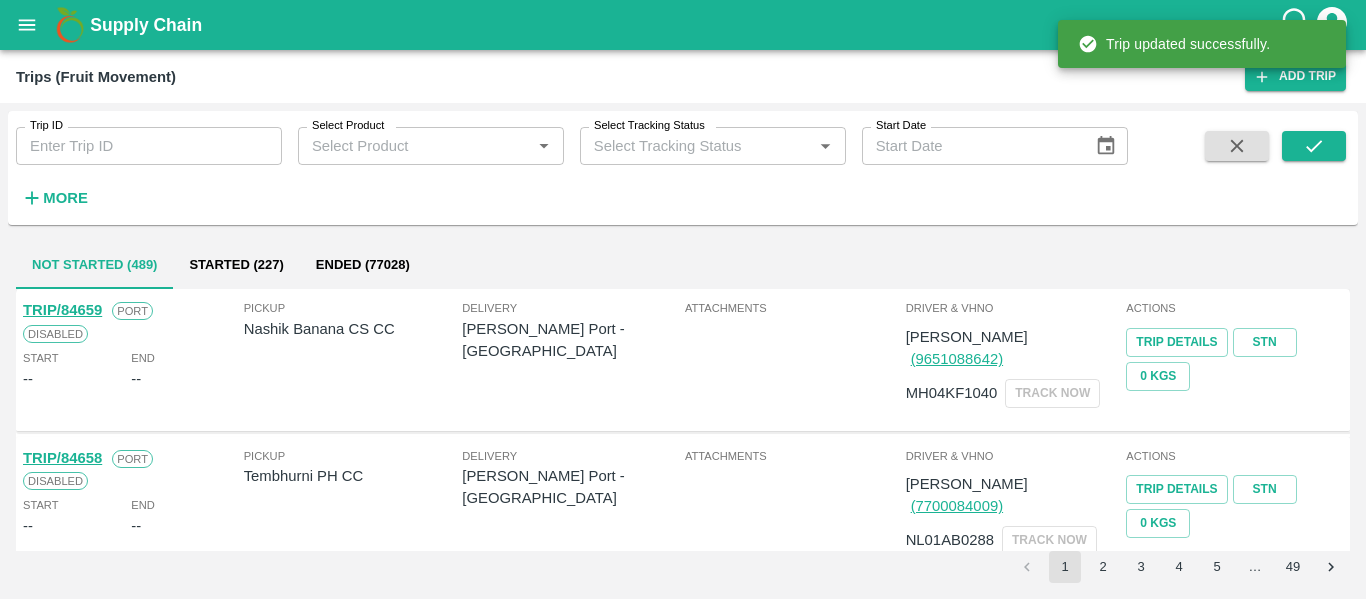 click 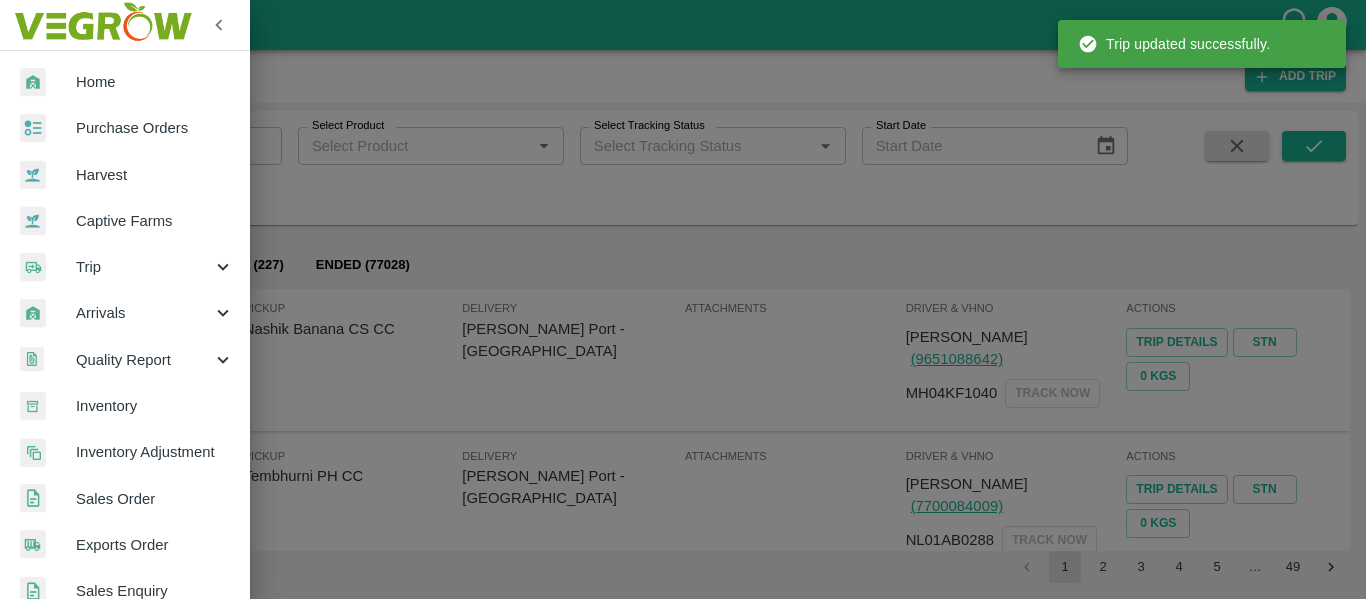 click on "Purchase Orders" at bounding box center [125, 128] 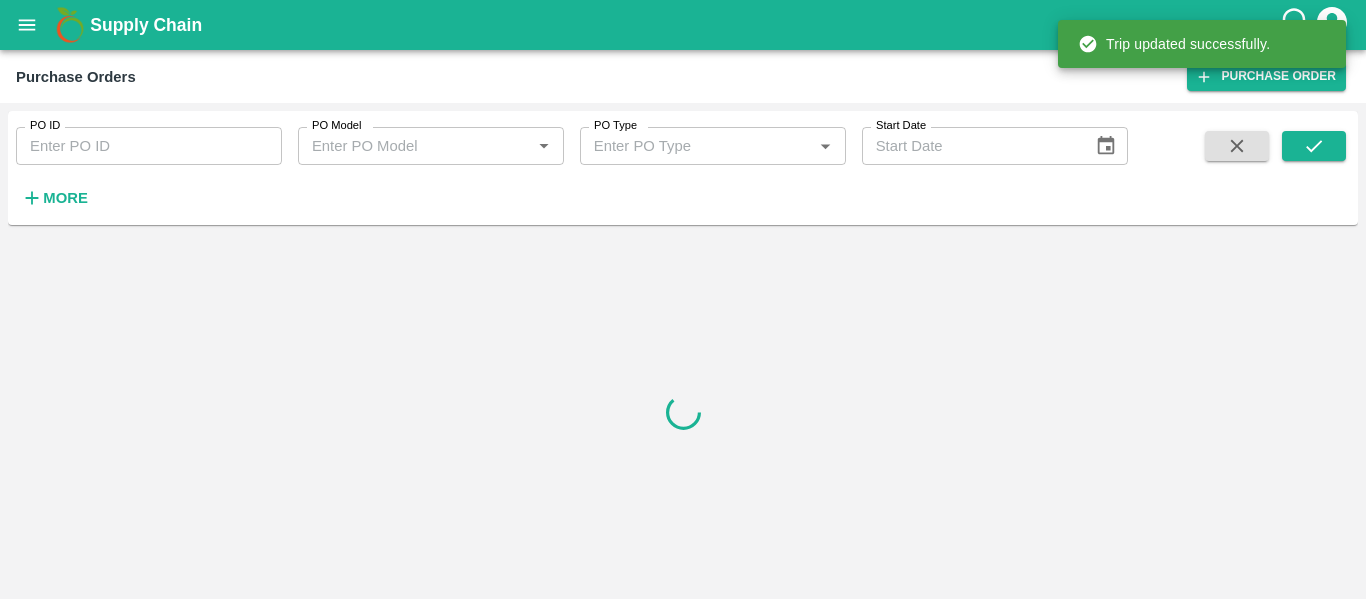 click on "PO ID" at bounding box center [149, 146] 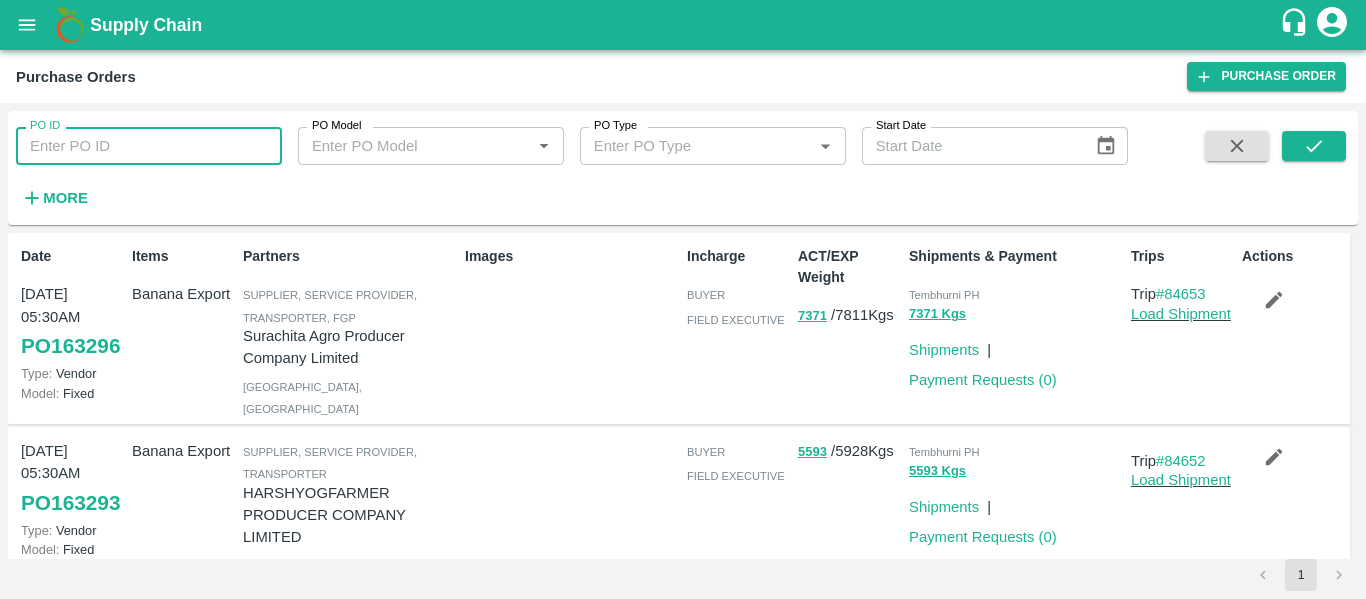 paste on "163181" 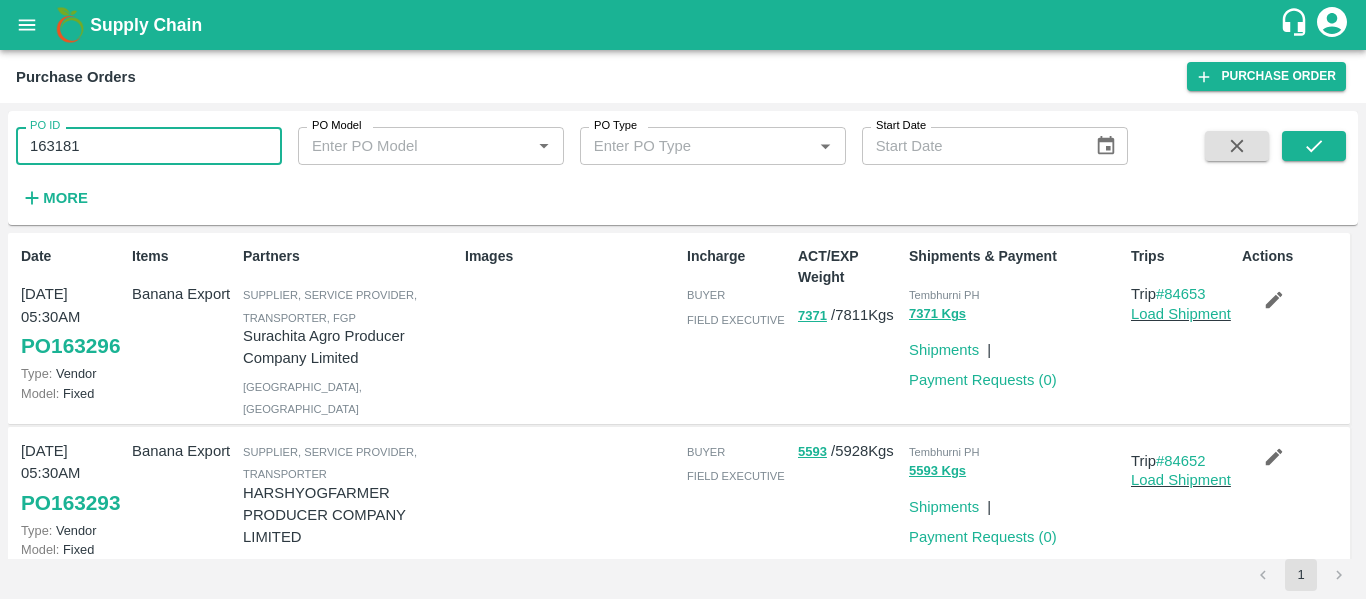 type on "163181" 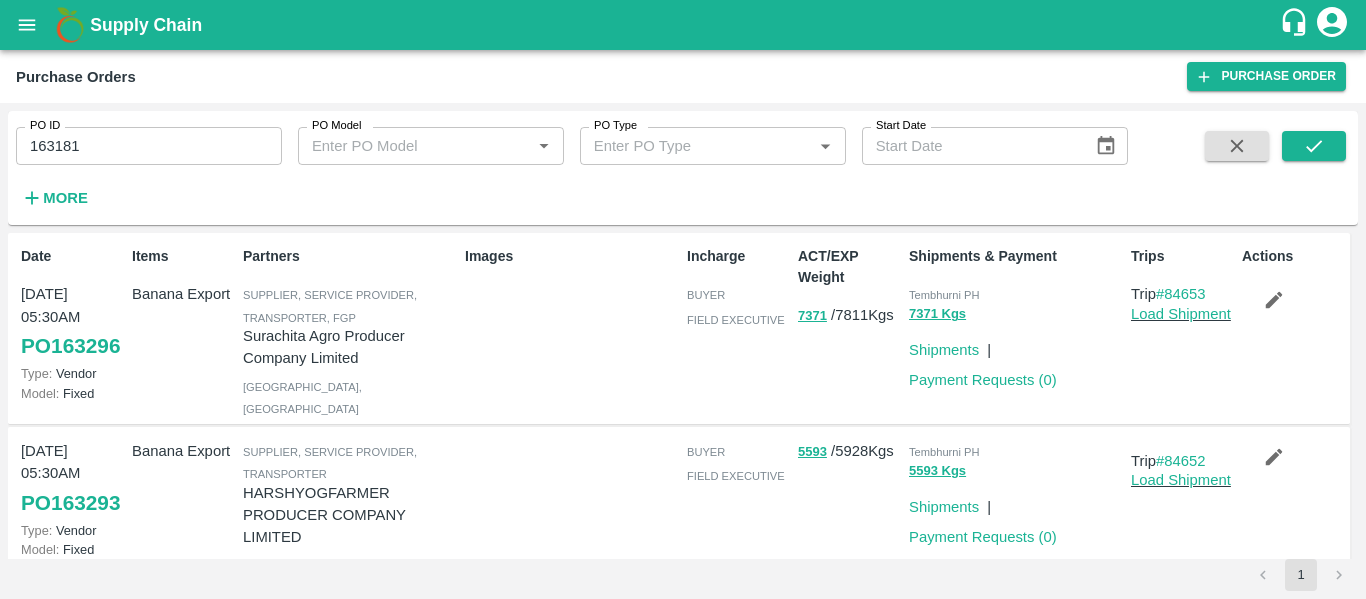 click at bounding box center [1314, 172] 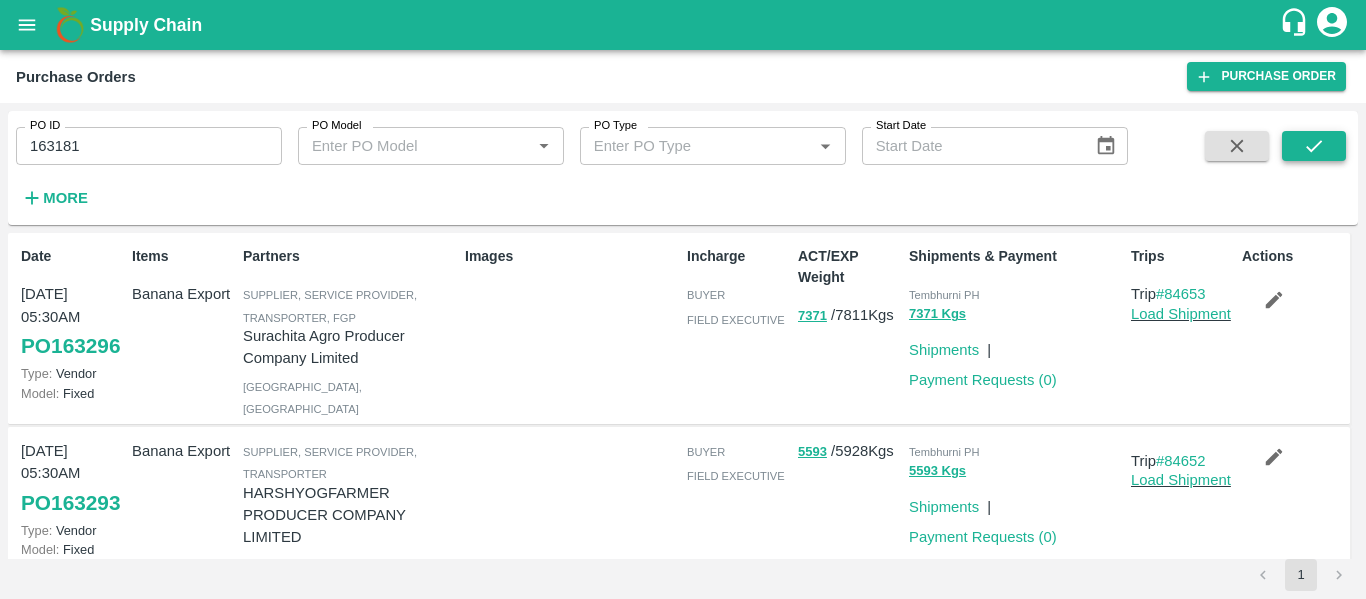 click at bounding box center (1314, 146) 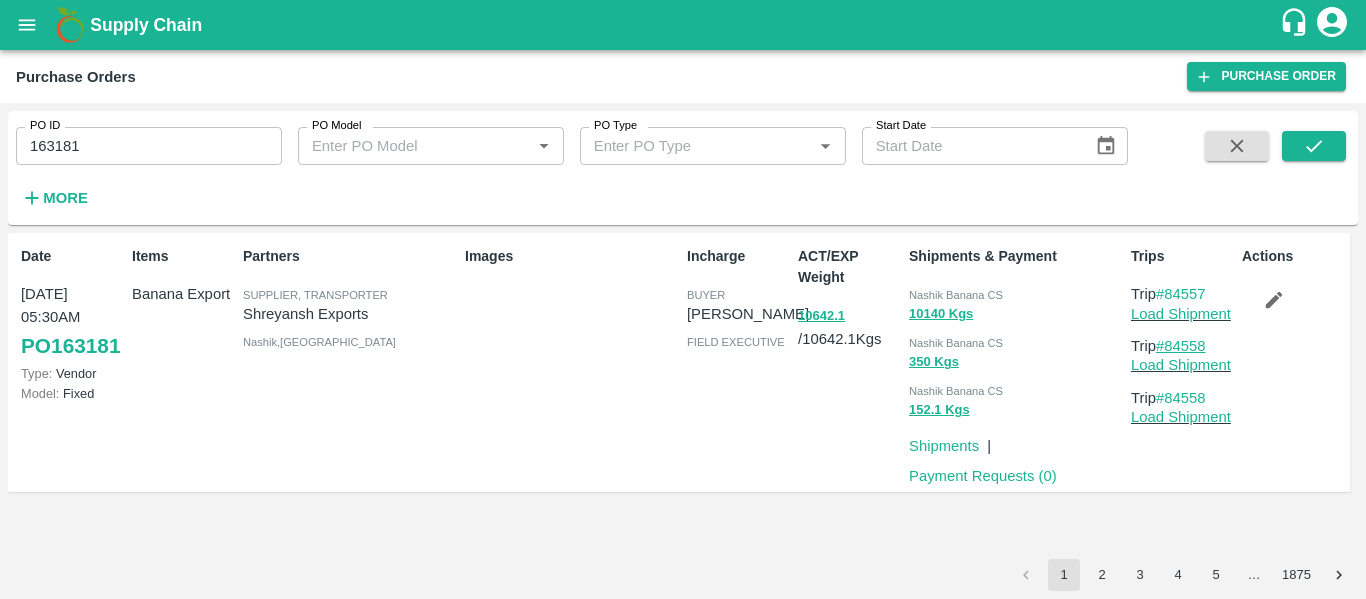 drag, startPoint x: 1228, startPoint y: 344, endPoint x: 1167, endPoint y: 349, distance: 61.204575 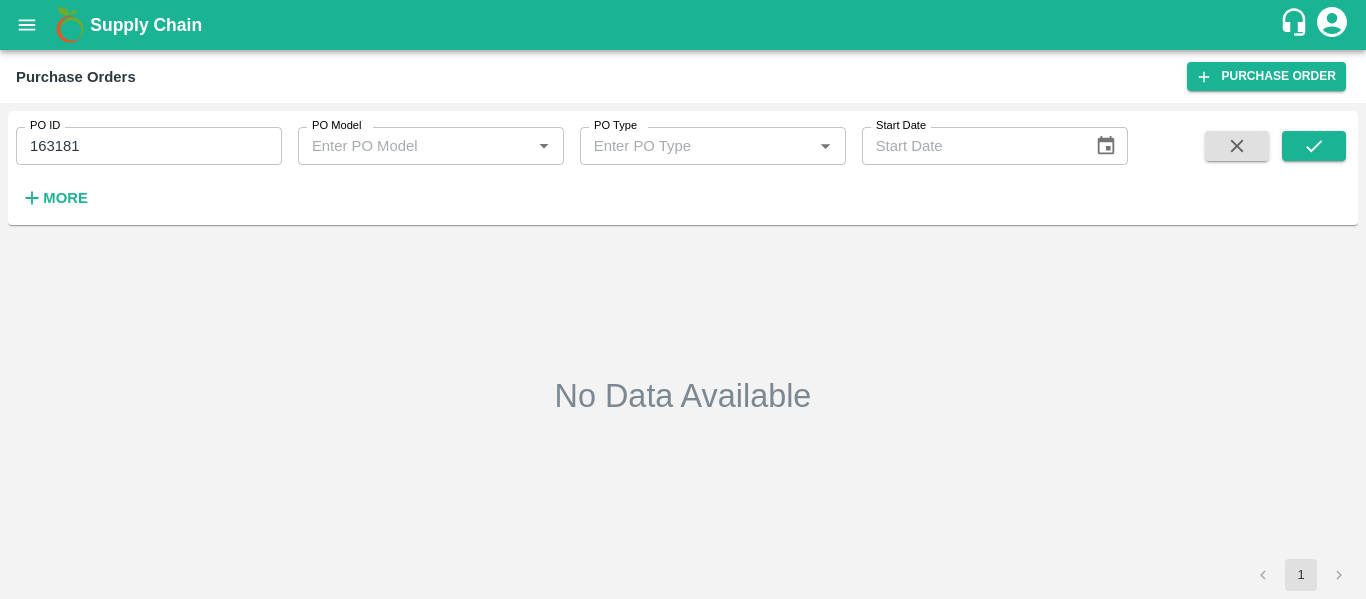 scroll, scrollTop: 0, scrollLeft: 0, axis: both 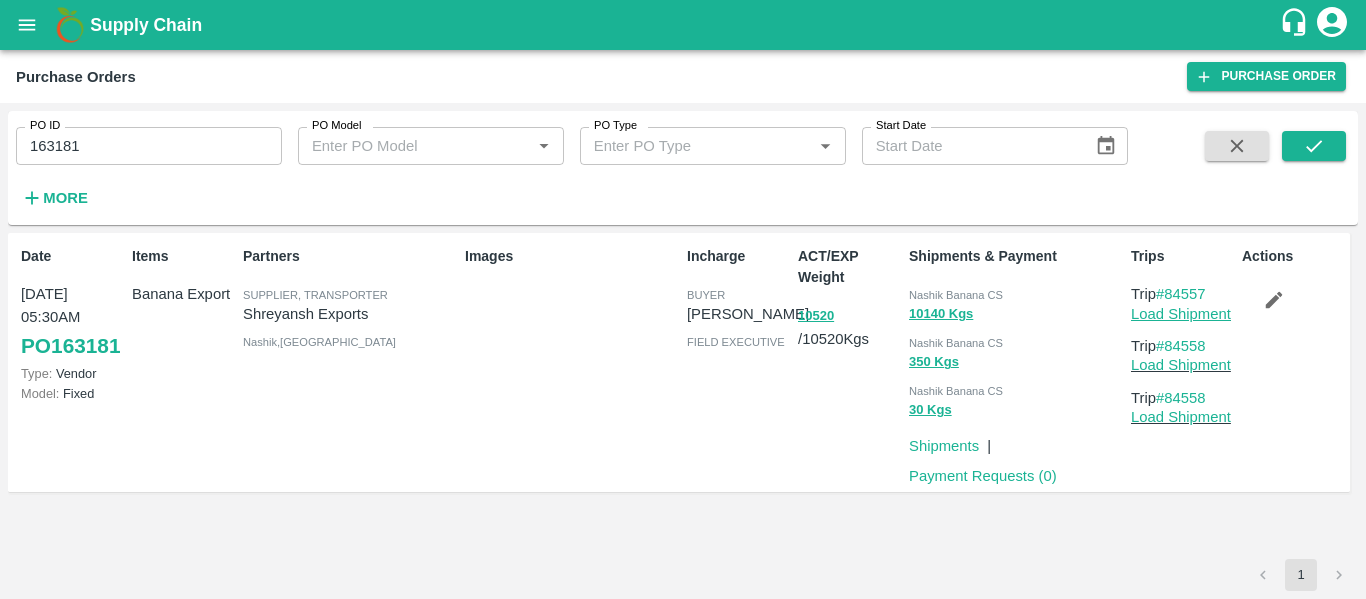 click on "Load Shipment" at bounding box center [1181, 314] 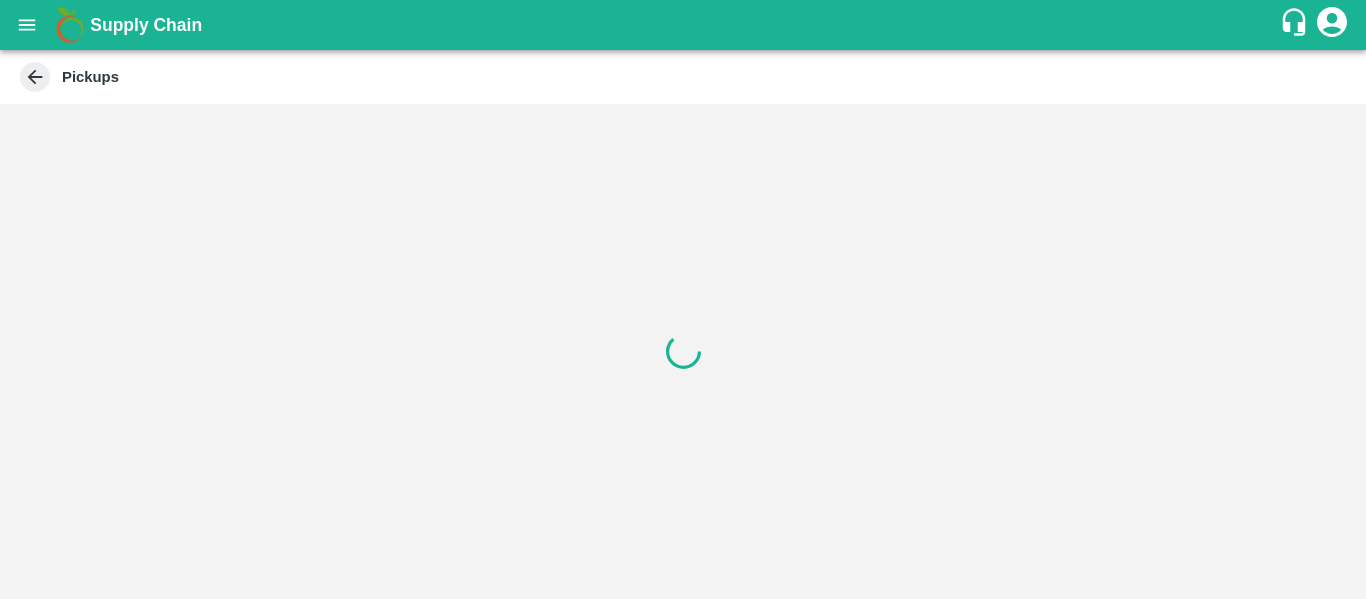 scroll, scrollTop: 0, scrollLeft: 0, axis: both 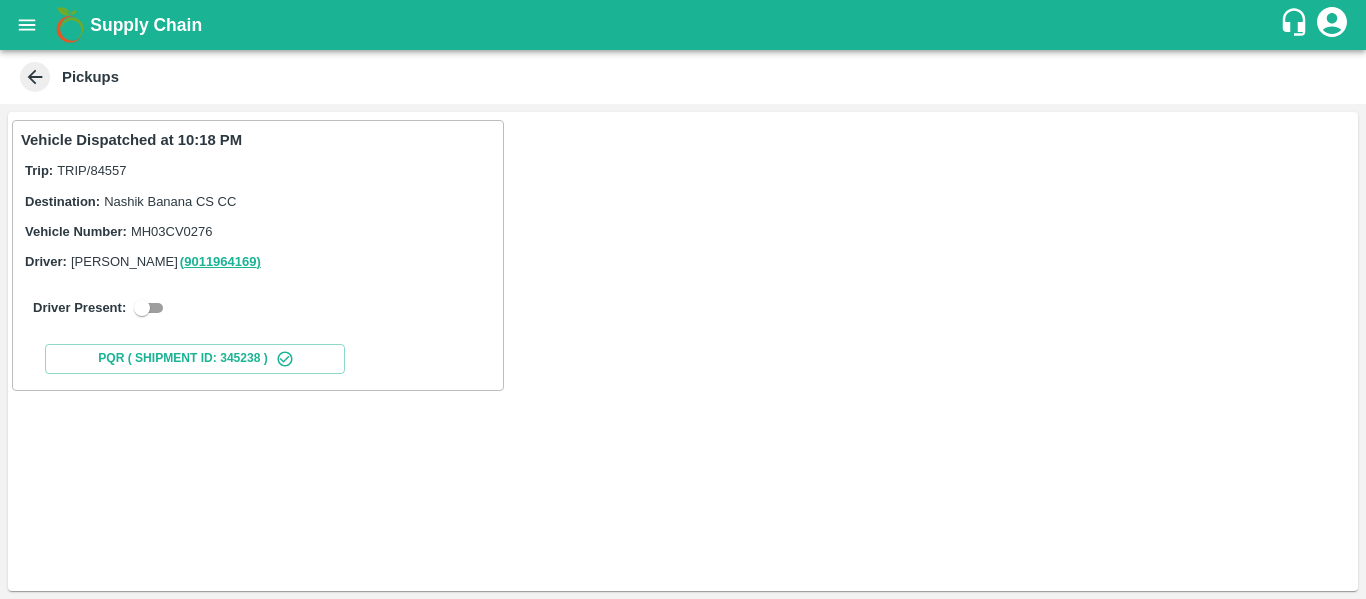 click at bounding box center (142, 308) 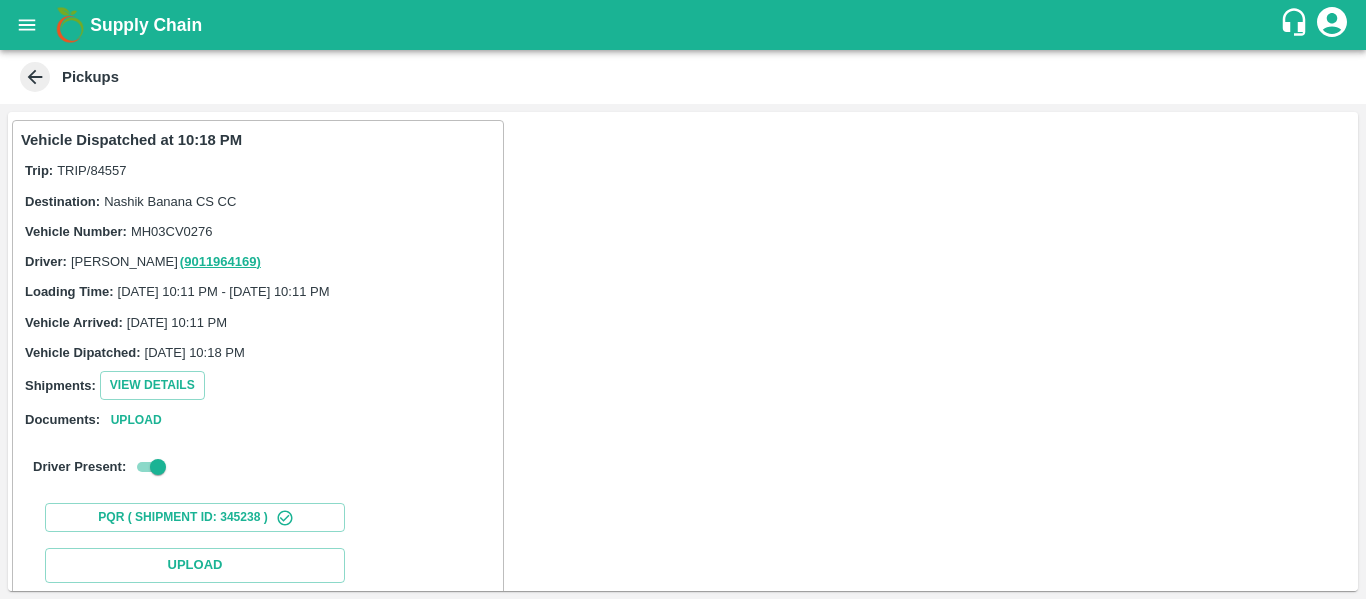 scroll, scrollTop: 293, scrollLeft: 0, axis: vertical 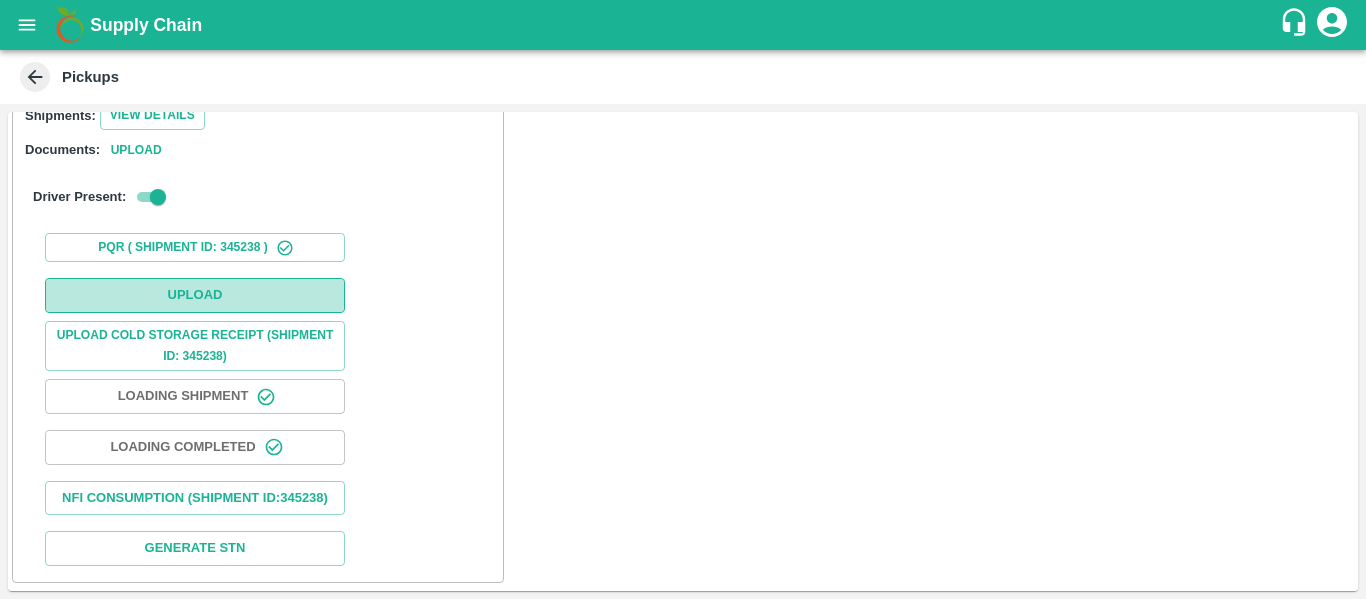 click on "Upload" at bounding box center (195, 295) 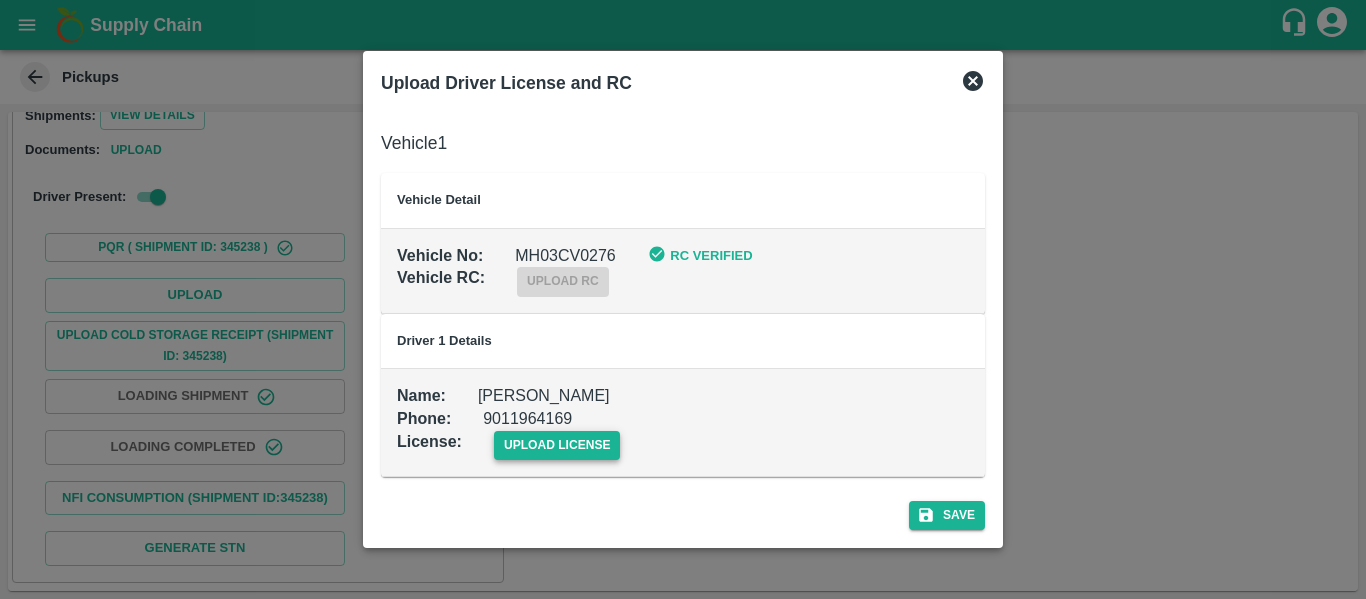click on "upload license" at bounding box center [557, 445] 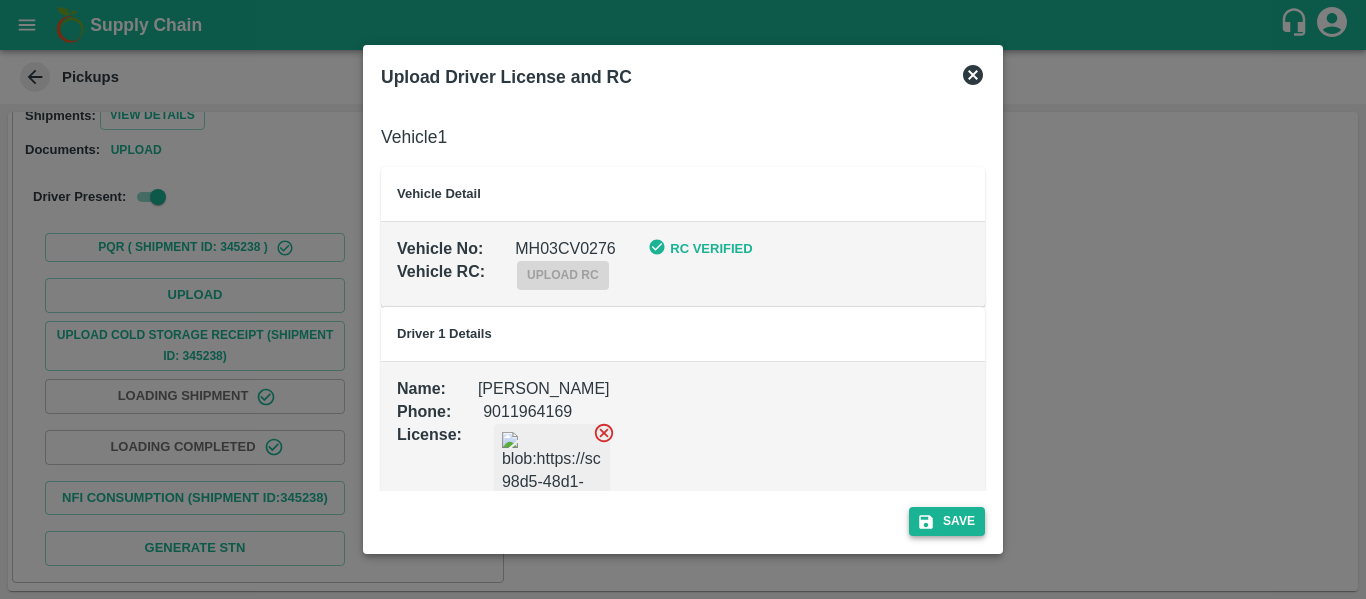 click 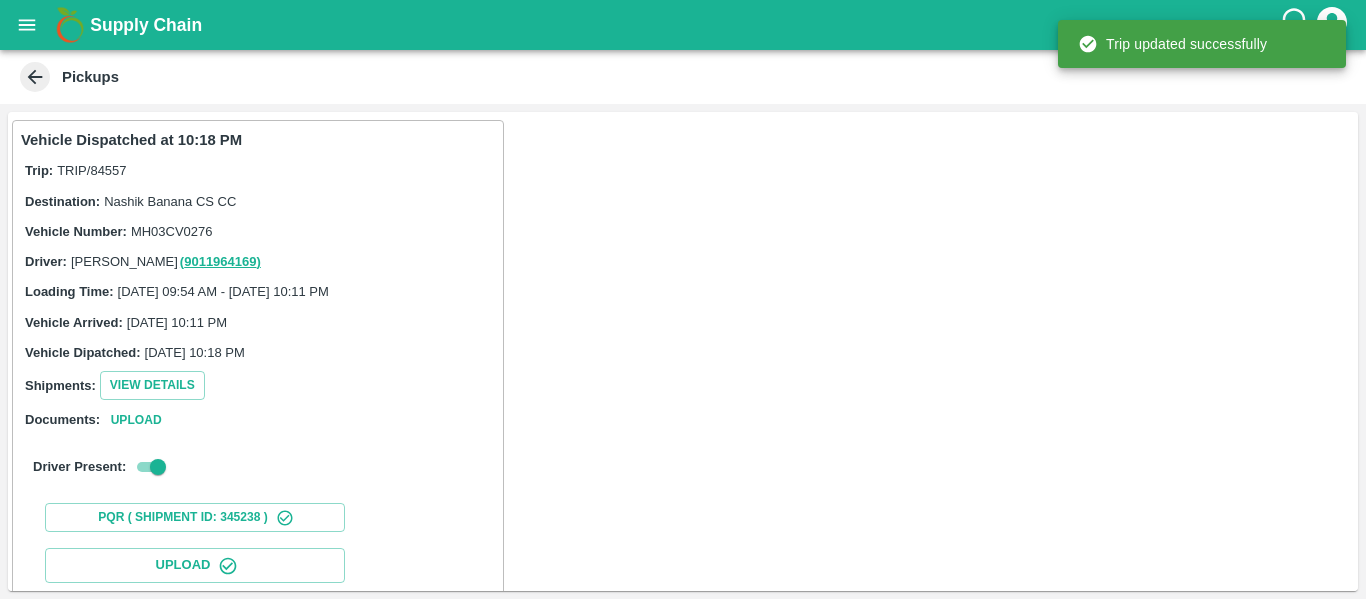 click 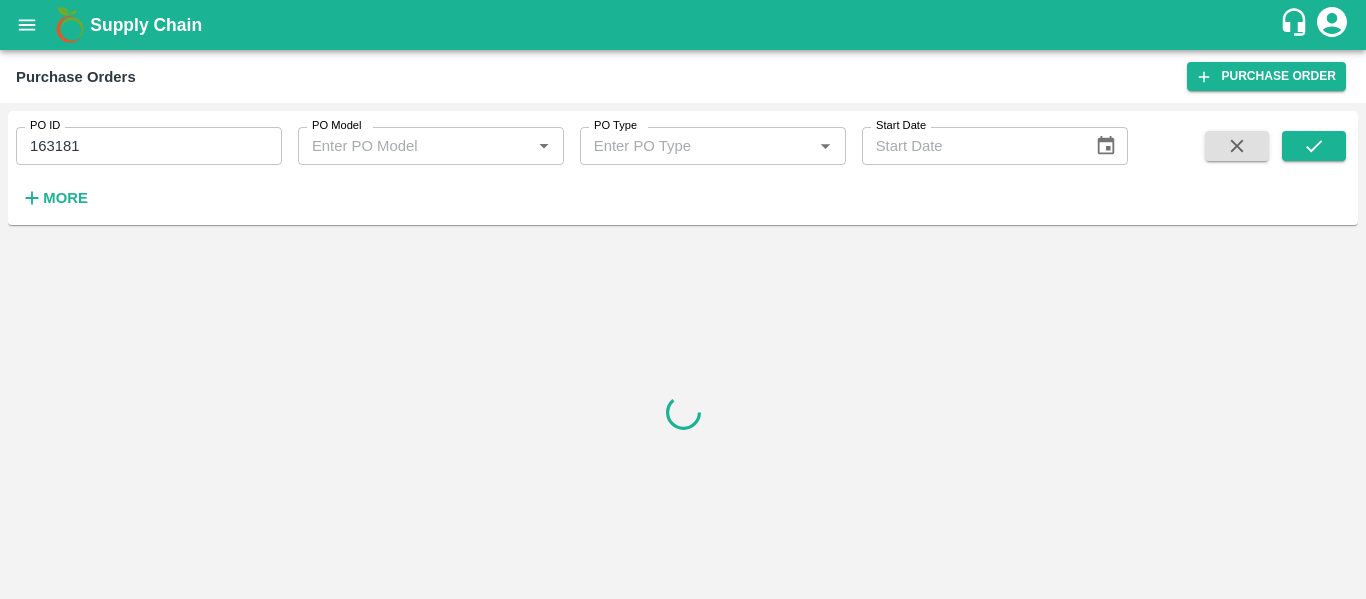 scroll, scrollTop: 0, scrollLeft: 0, axis: both 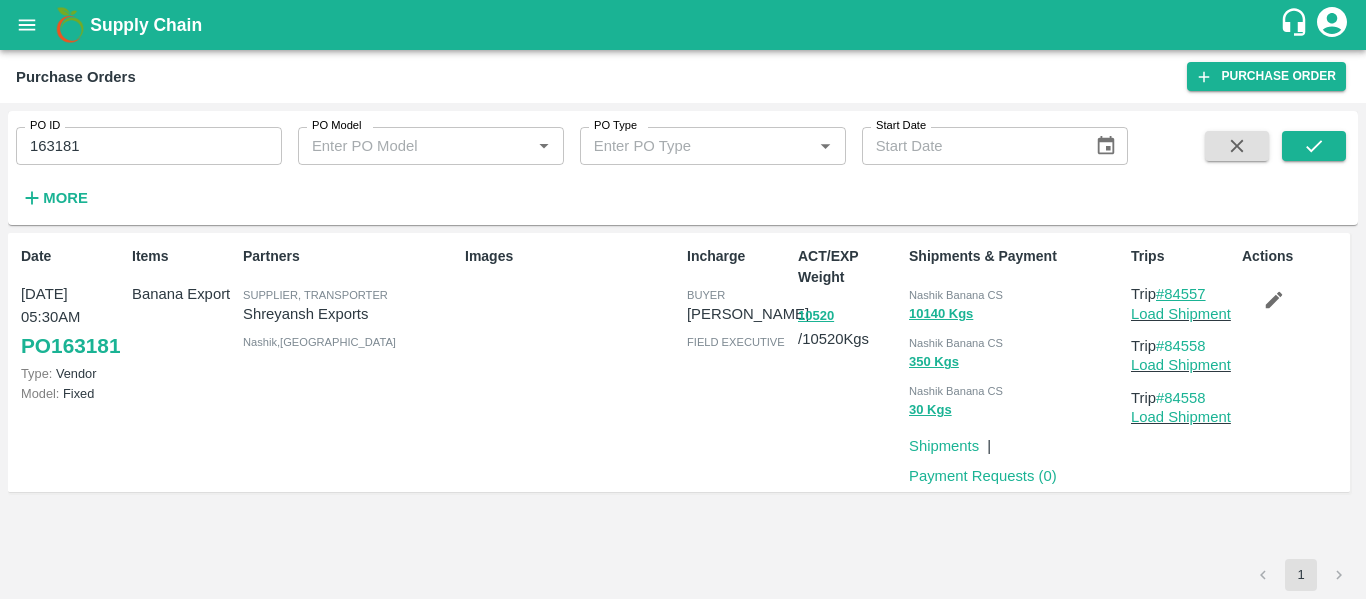 drag, startPoint x: 1225, startPoint y: 290, endPoint x: 1171, endPoint y: 292, distance: 54.037025 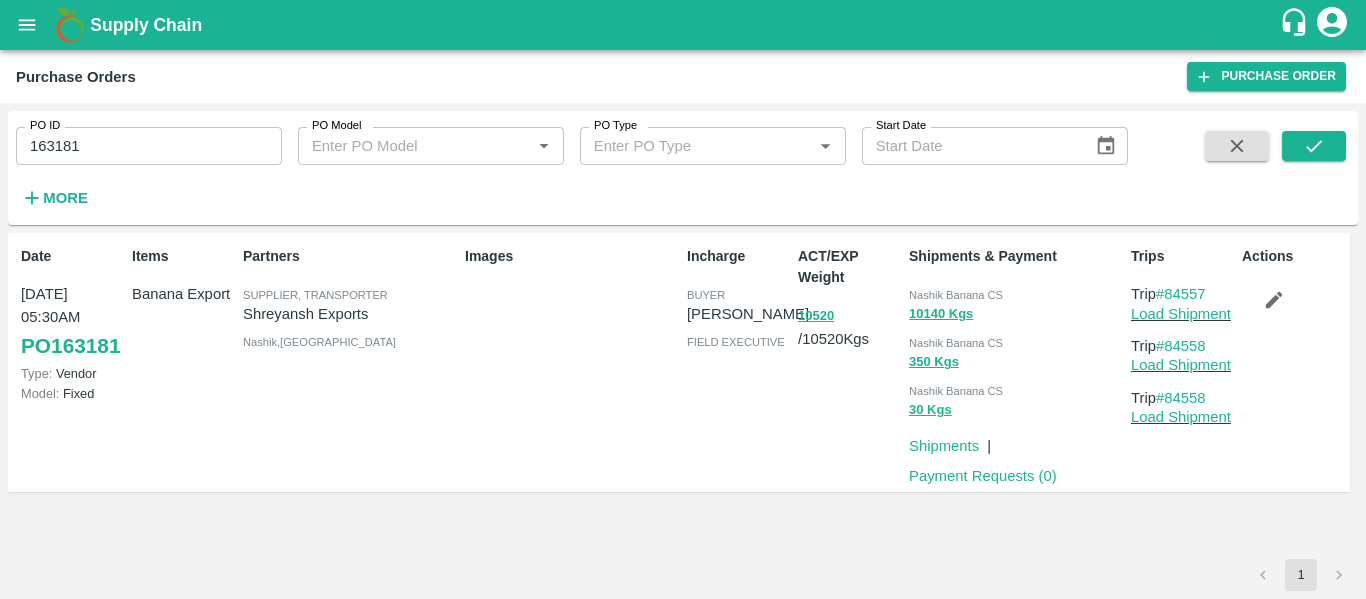 click 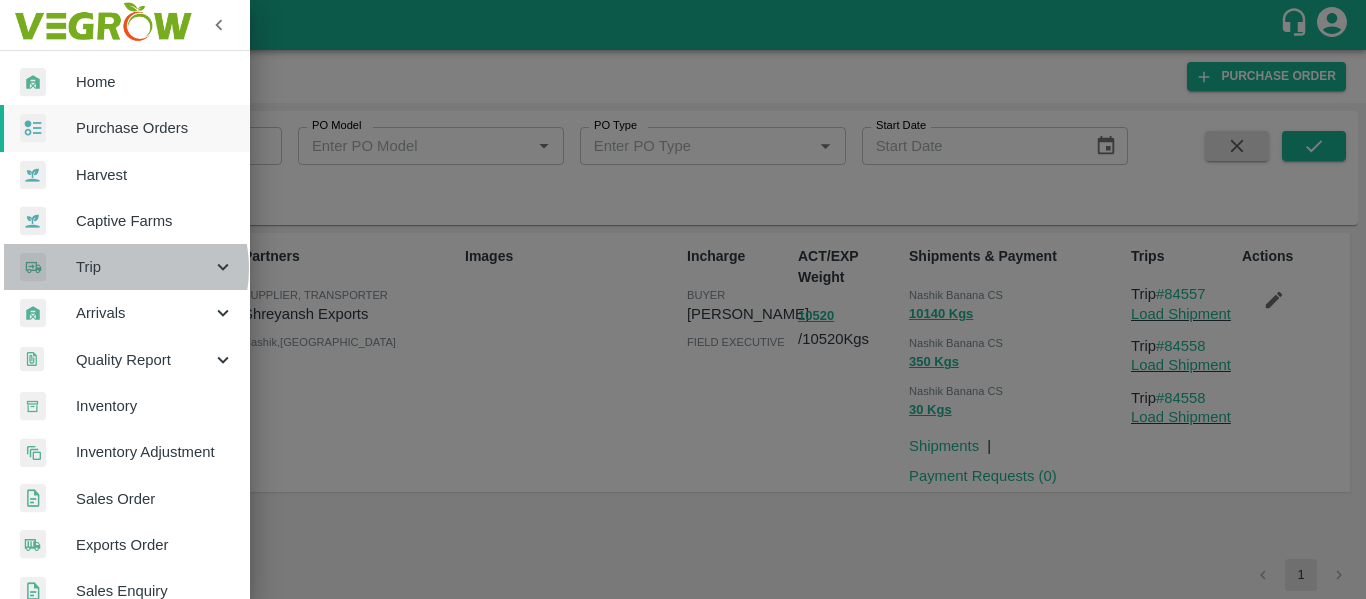 click on "Trip" at bounding box center (144, 267) 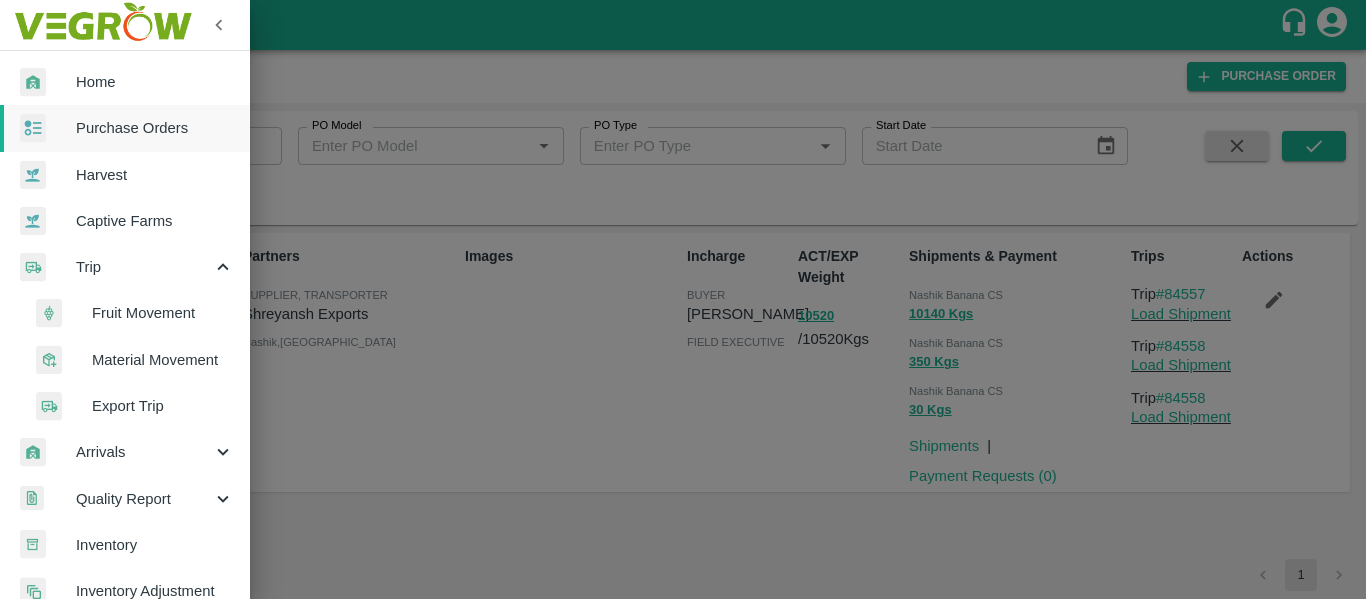 click on "Fruit Movement" at bounding box center (163, 313) 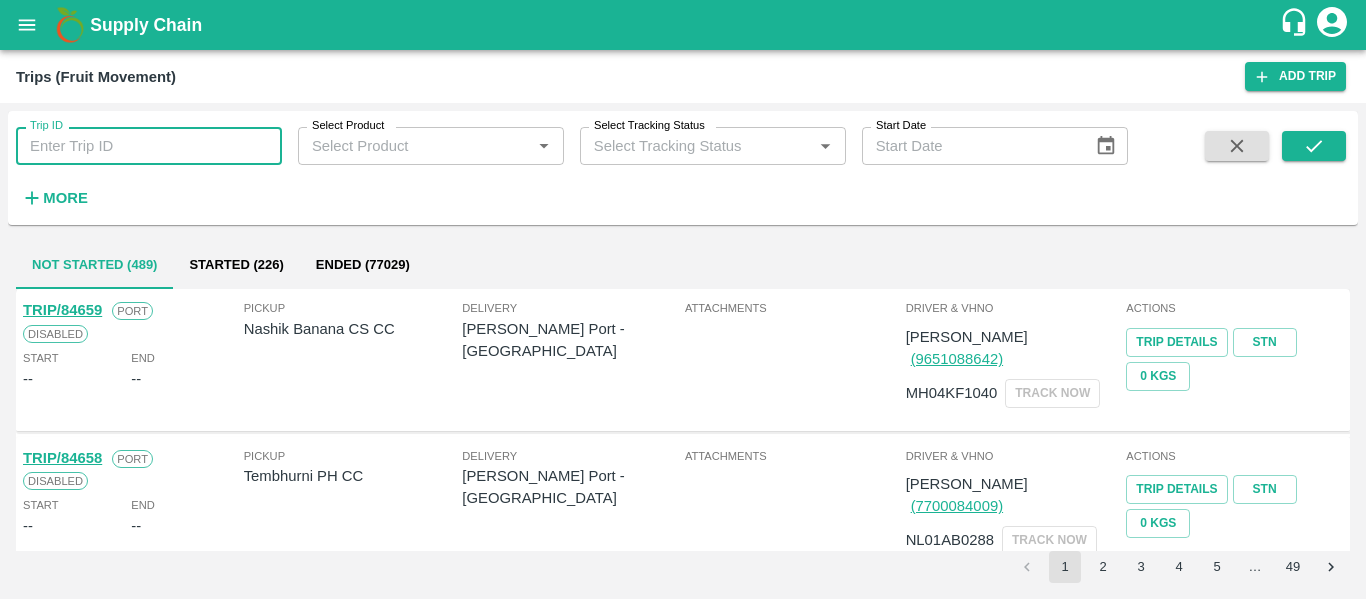 click on "Trip ID" at bounding box center [149, 146] 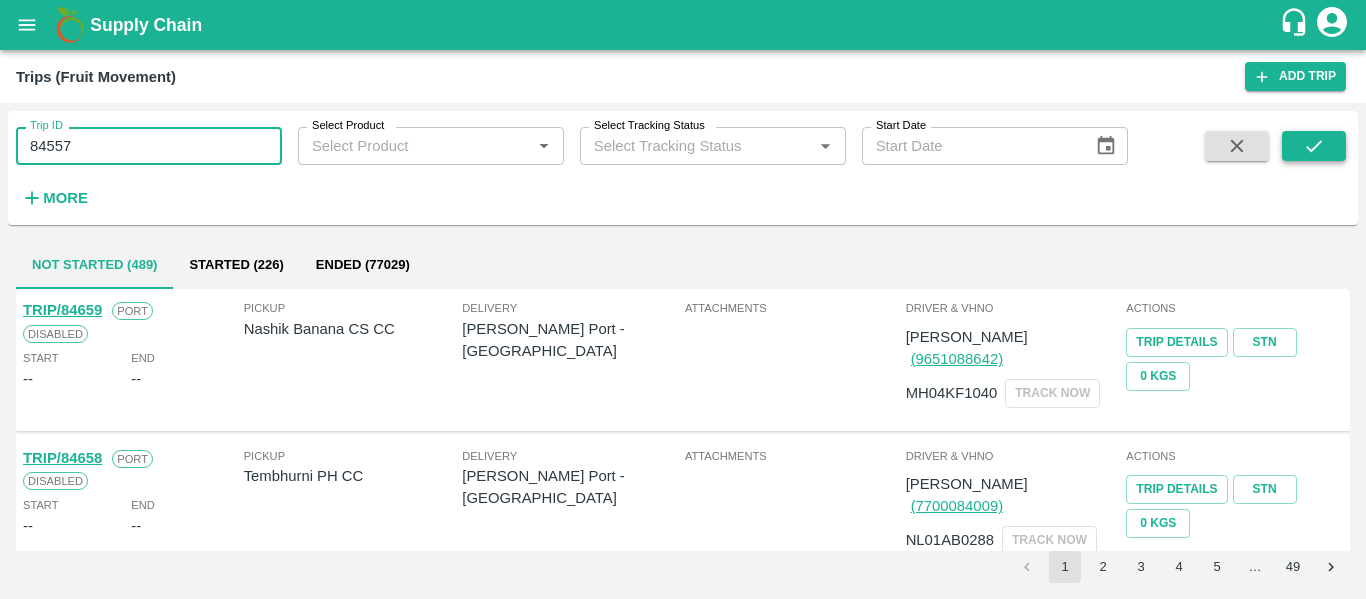 type on "84557" 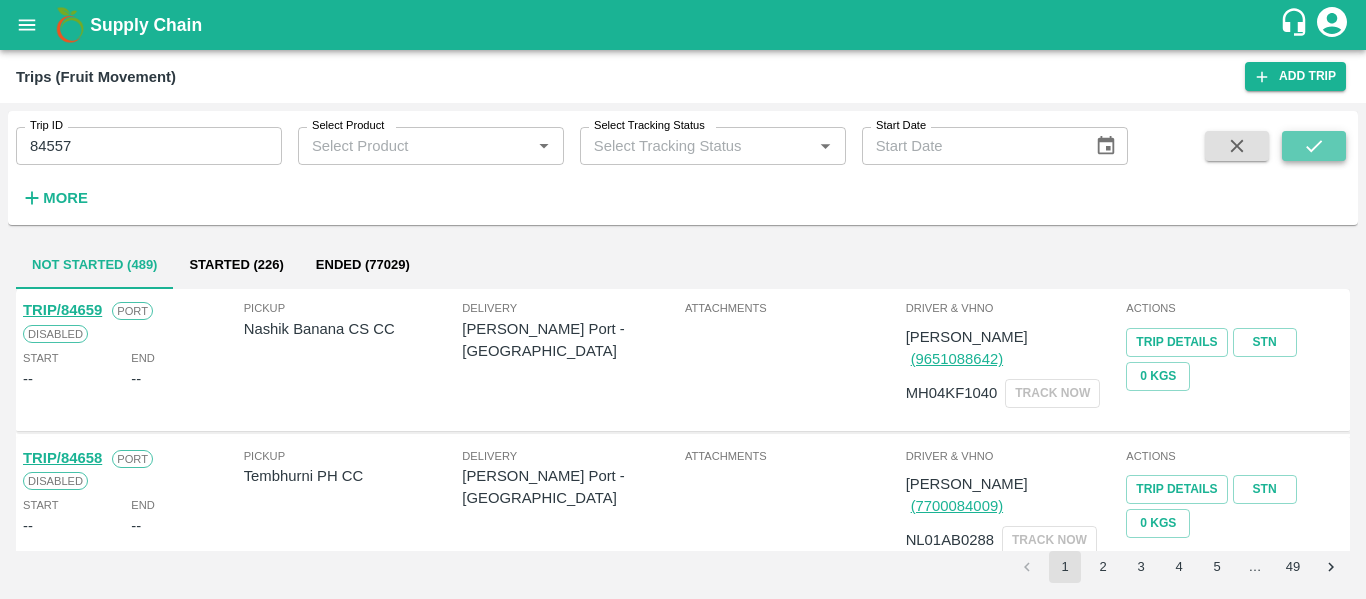 click at bounding box center [1314, 146] 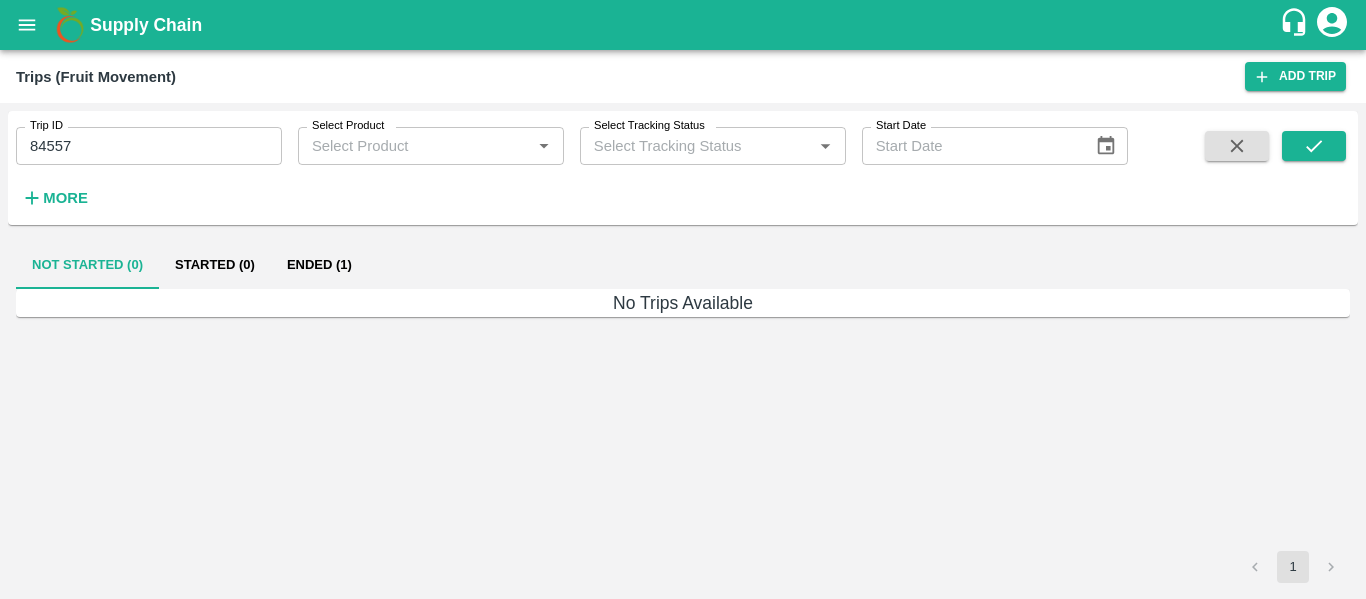 click on "Started (0)" at bounding box center [215, 265] 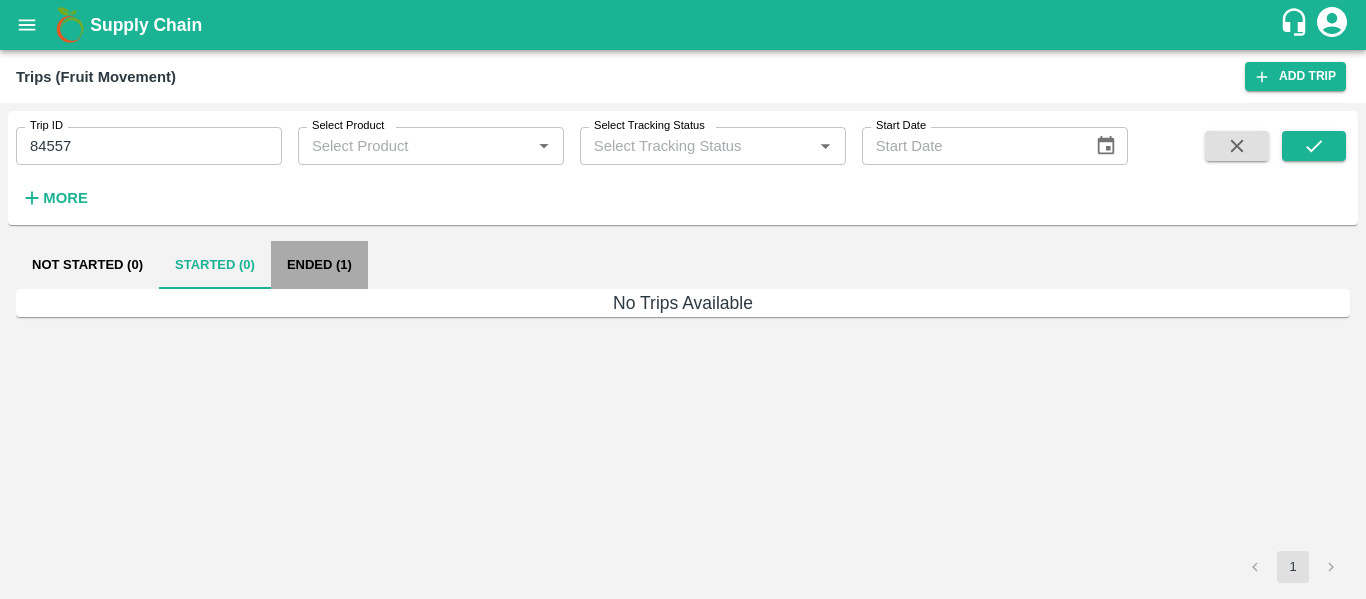 click on "Ended (1)" at bounding box center (319, 265) 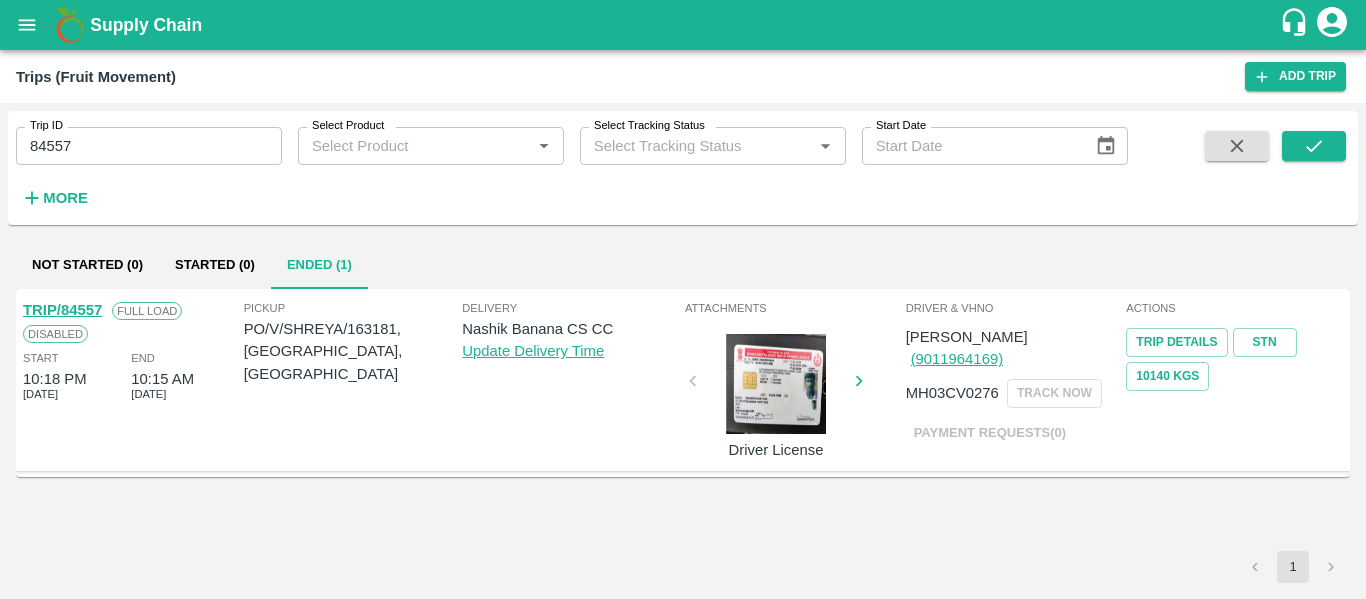 click on "TRIP/84557 Full Load Disabled Start 10:18 PM 11 Jul 2025 End 10:15 AM 12 Jul 2025" at bounding box center [131, 380] 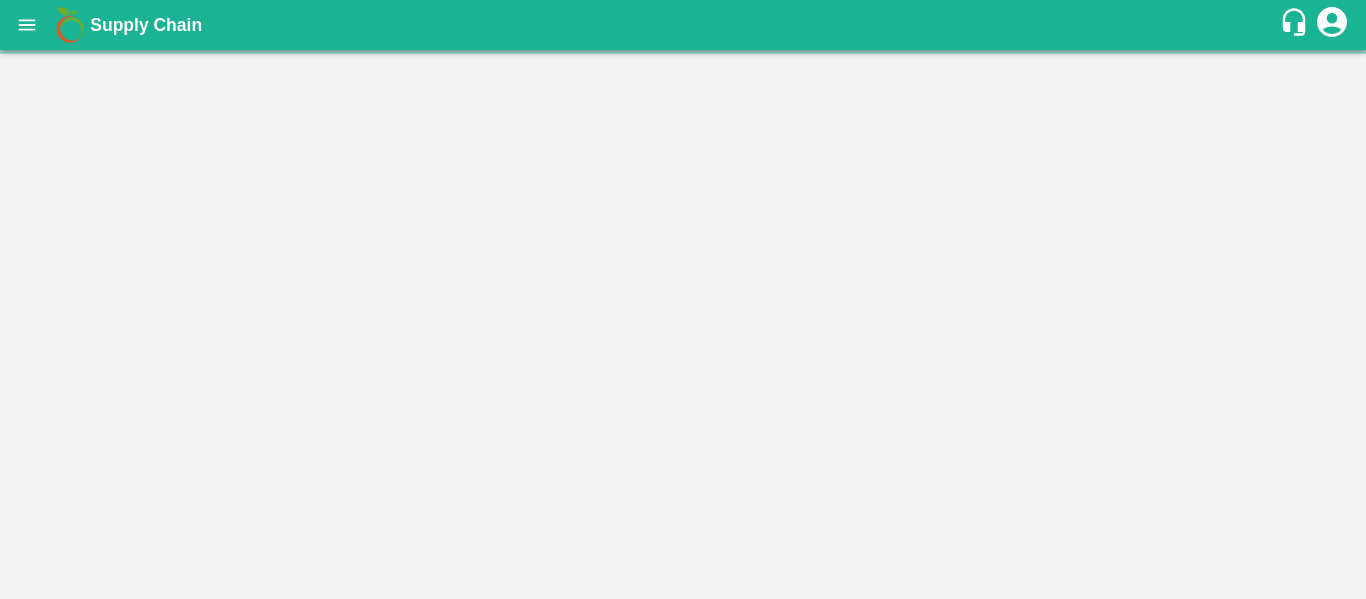 scroll, scrollTop: 0, scrollLeft: 0, axis: both 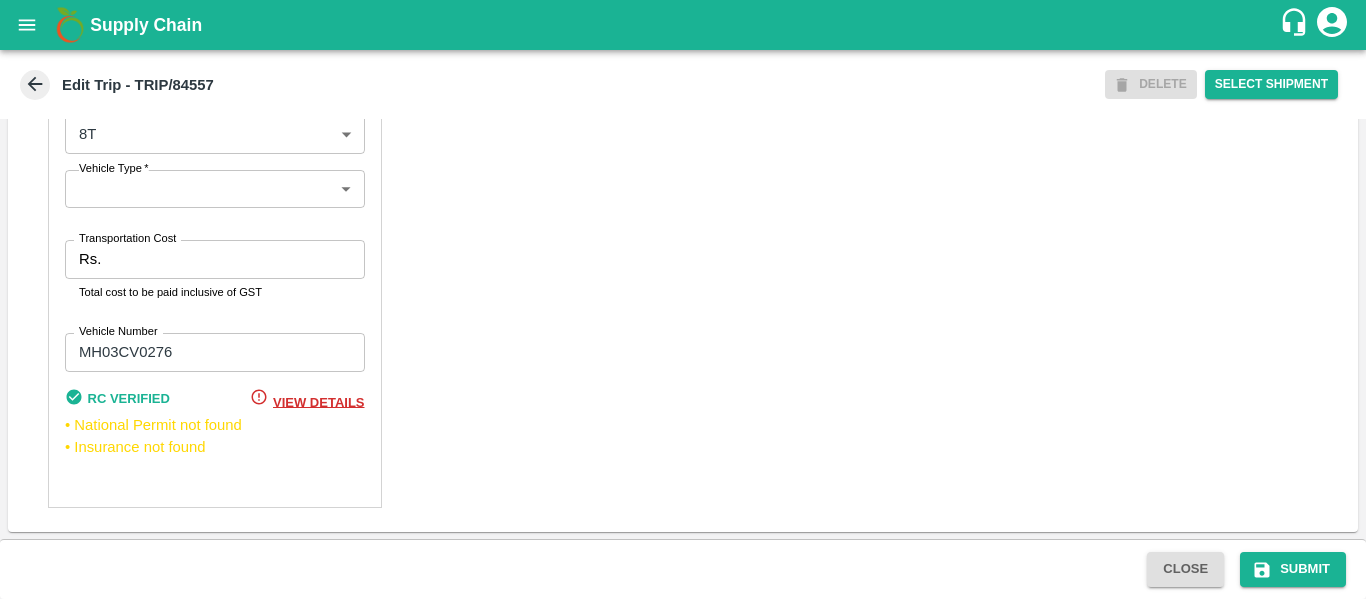 click on "Transportation Cost" at bounding box center [236, 259] 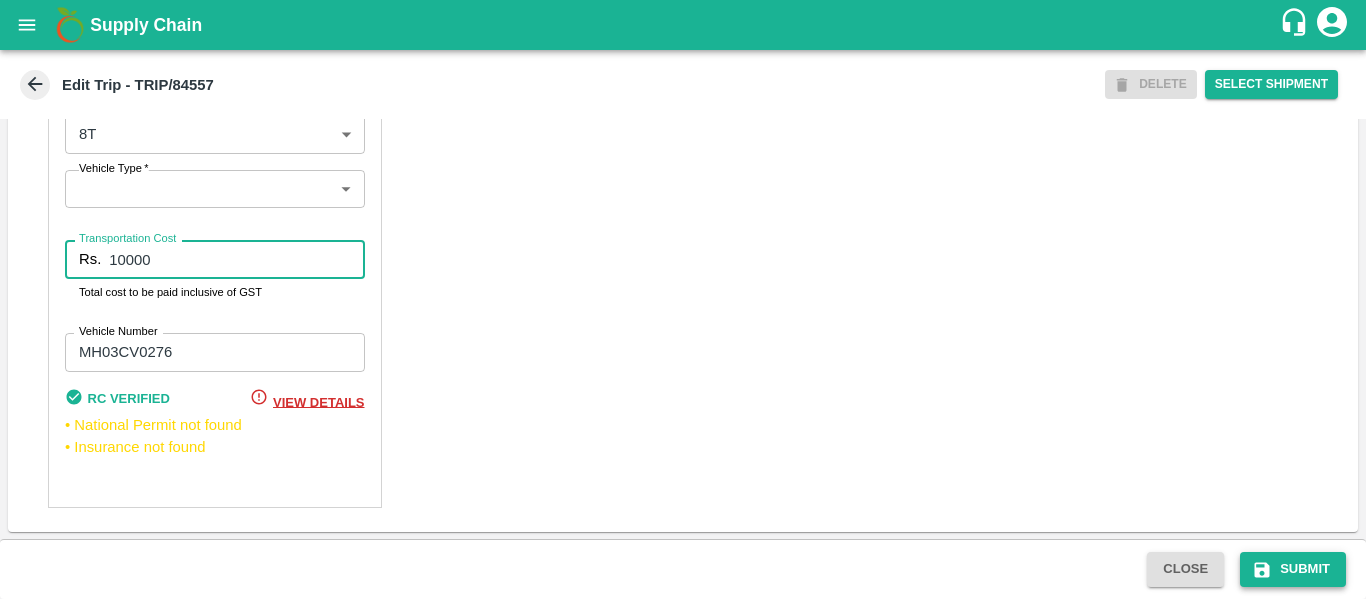 type on "10000" 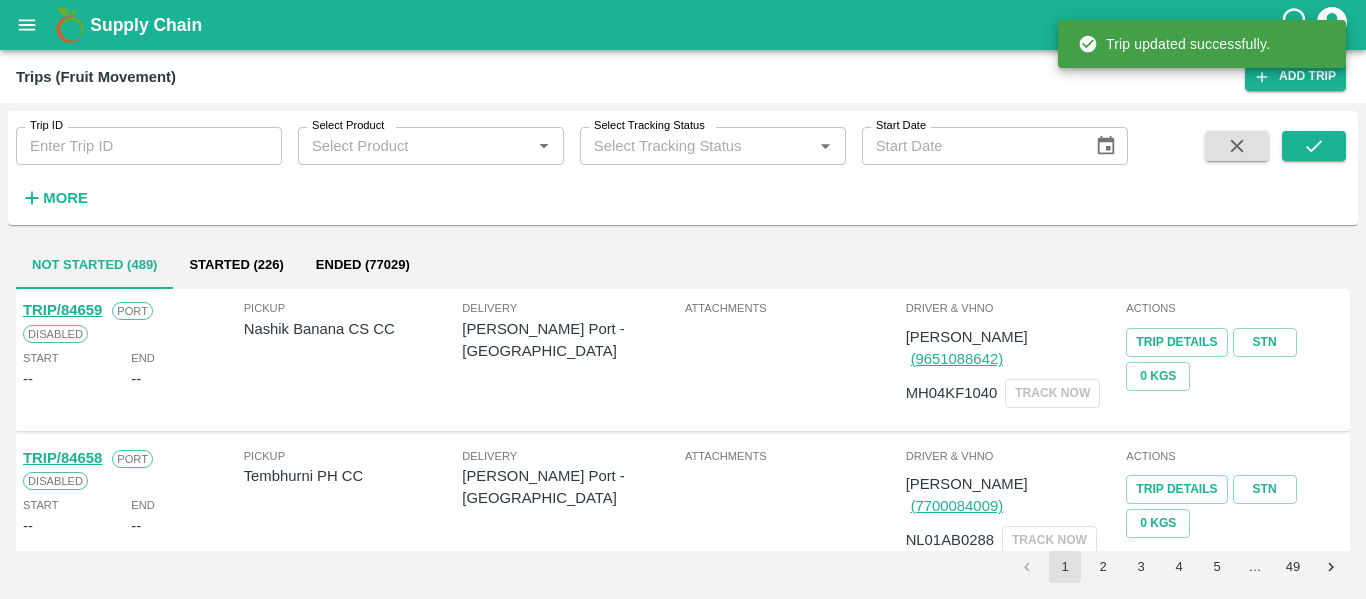 click on "Trip ID" at bounding box center [149, 146] 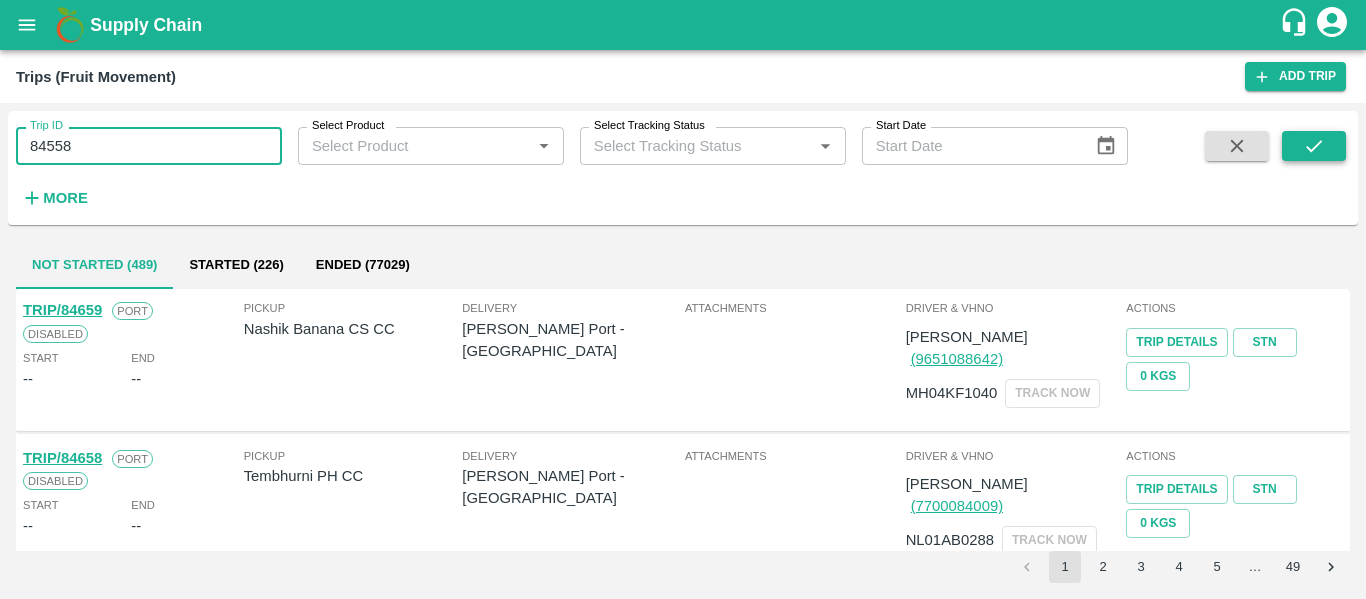 type on "84558" 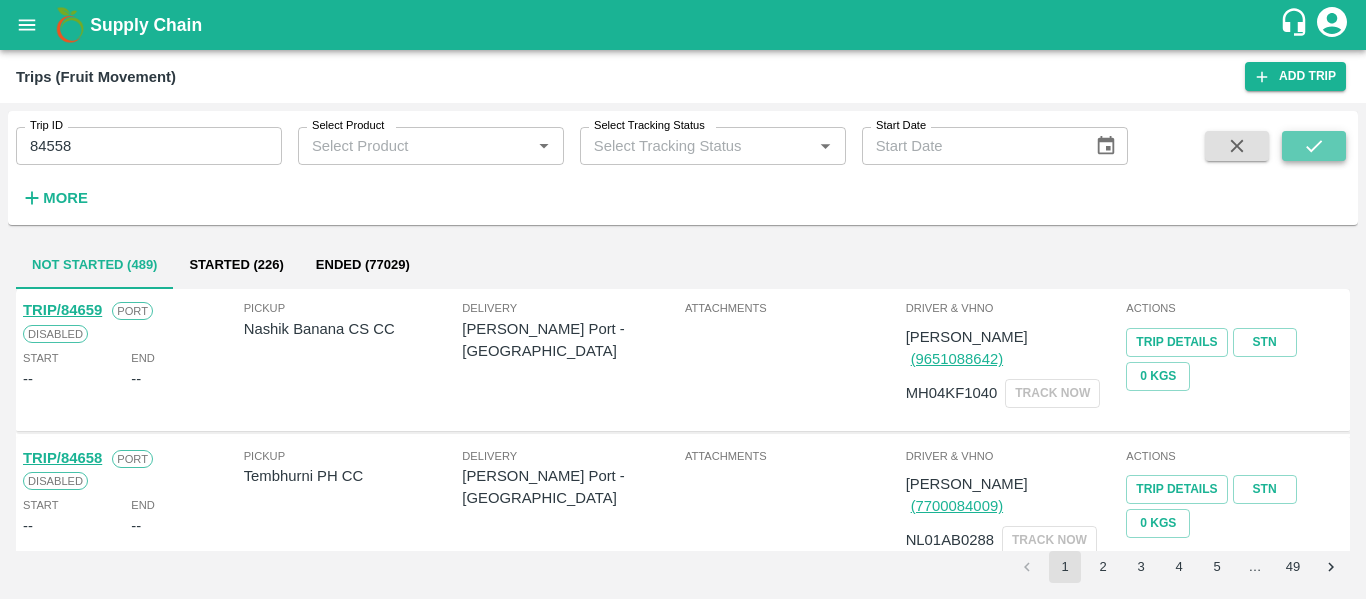 click 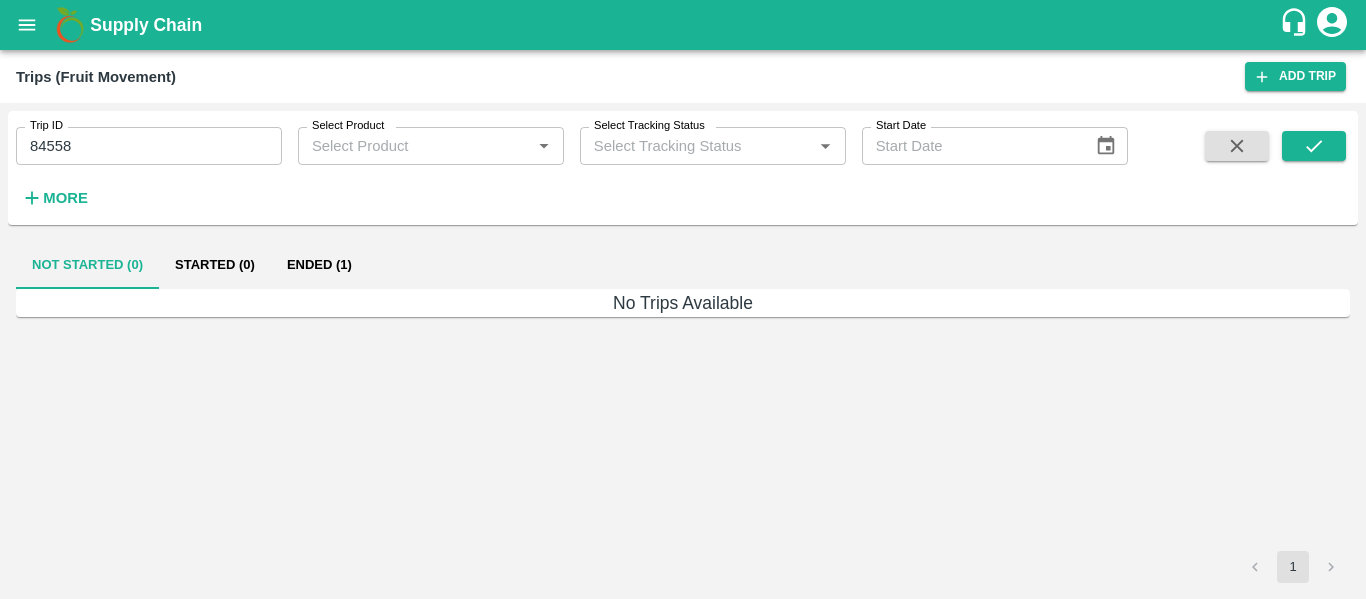 click on "Ended (1)" at bounding box center [319, 265] 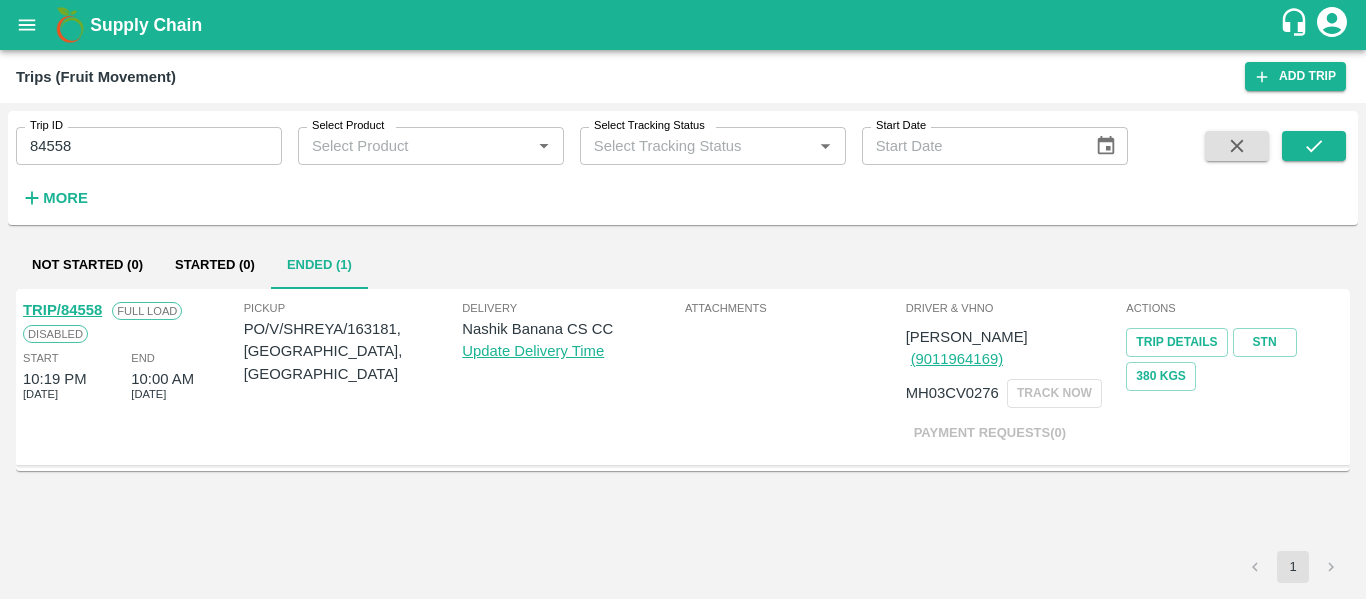 click on "TRIP/84558" at bounding box center [62, 310] 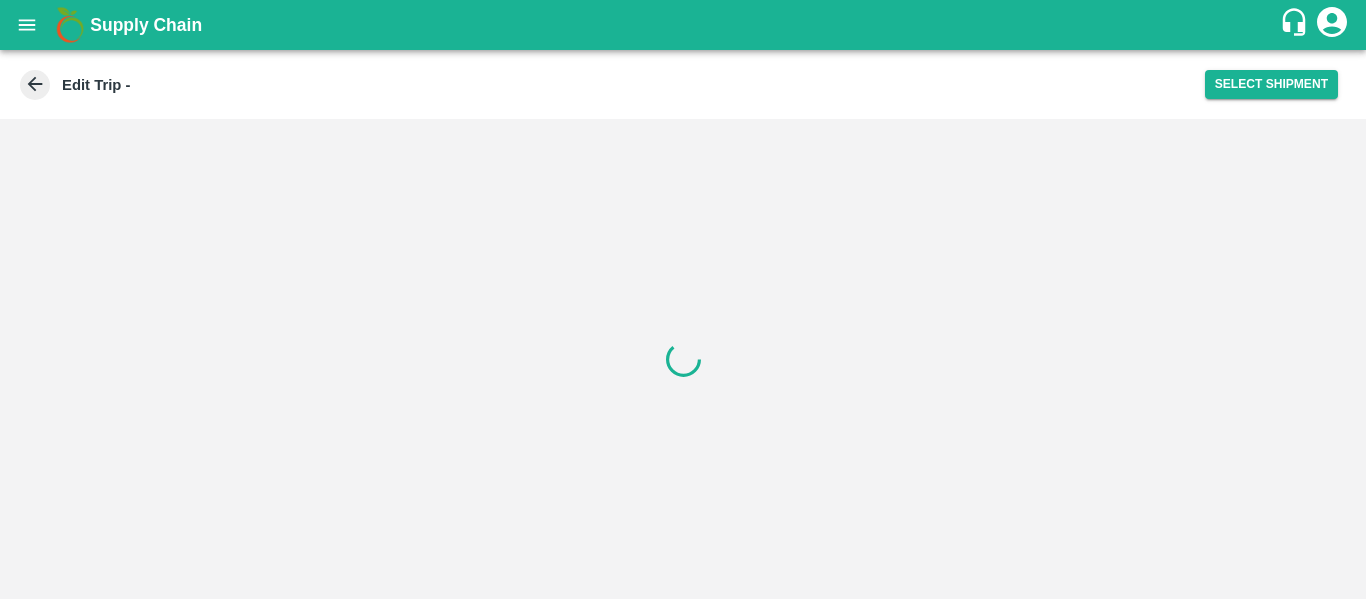 scroll, scrollTop: 0, scrollLeft: 0, axis: both 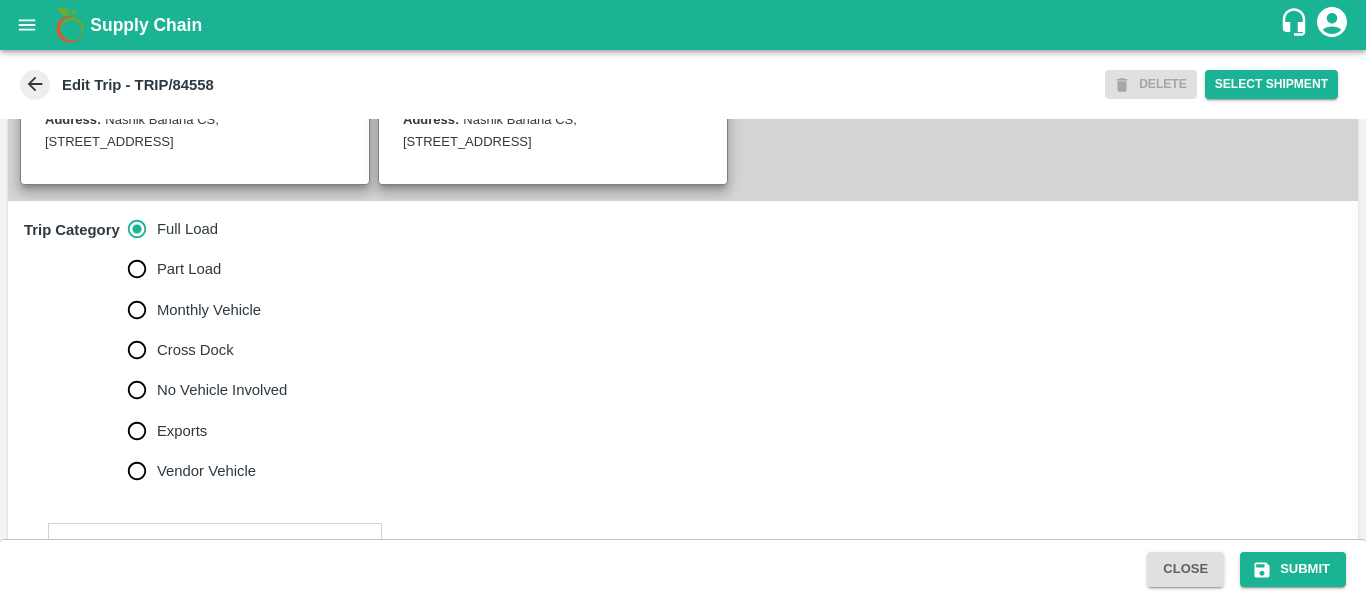 click on "No Vehicle Involved" at bounding box center [222, 390] 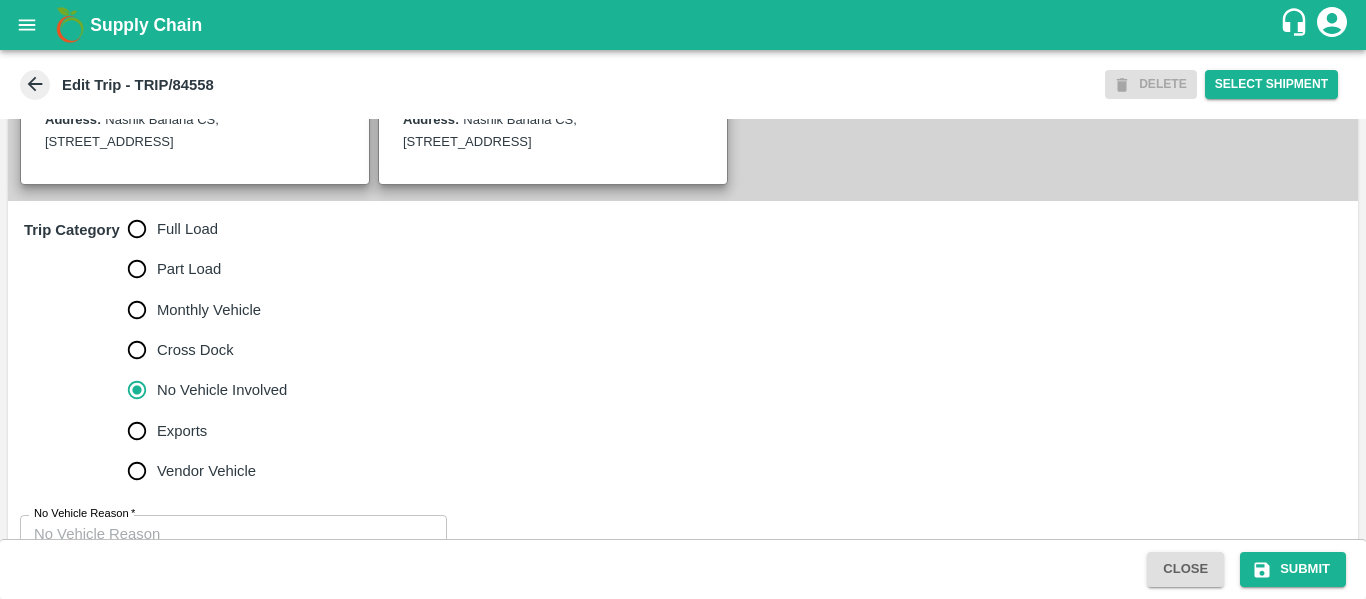 scroll, scrollTop: 623, scrollLeft: 0, axis: vertical 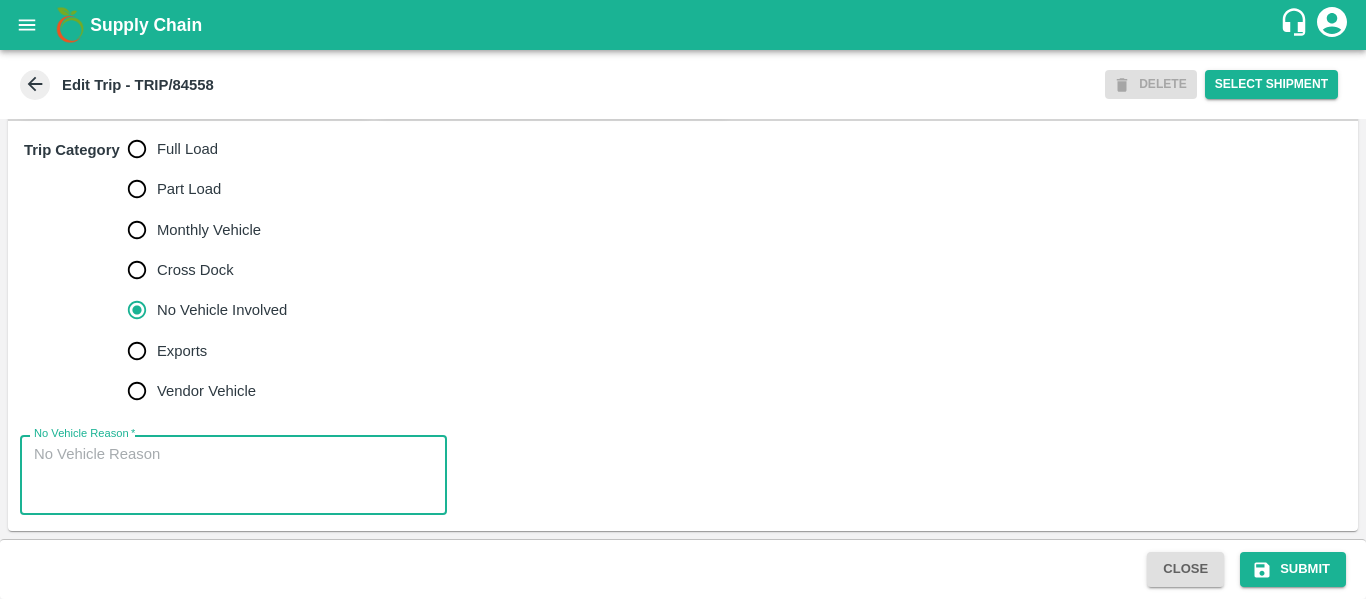 click on "No Vehicle Reason   *" at bounding box center (233, 475) 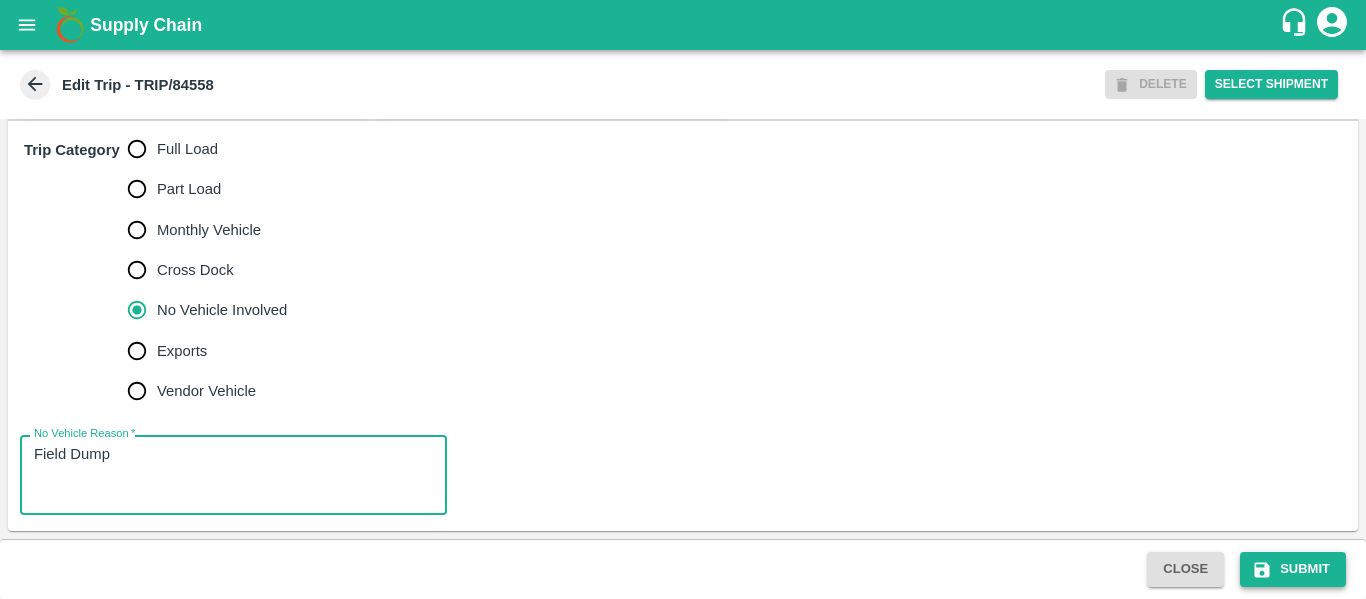 type on "Field Dump" 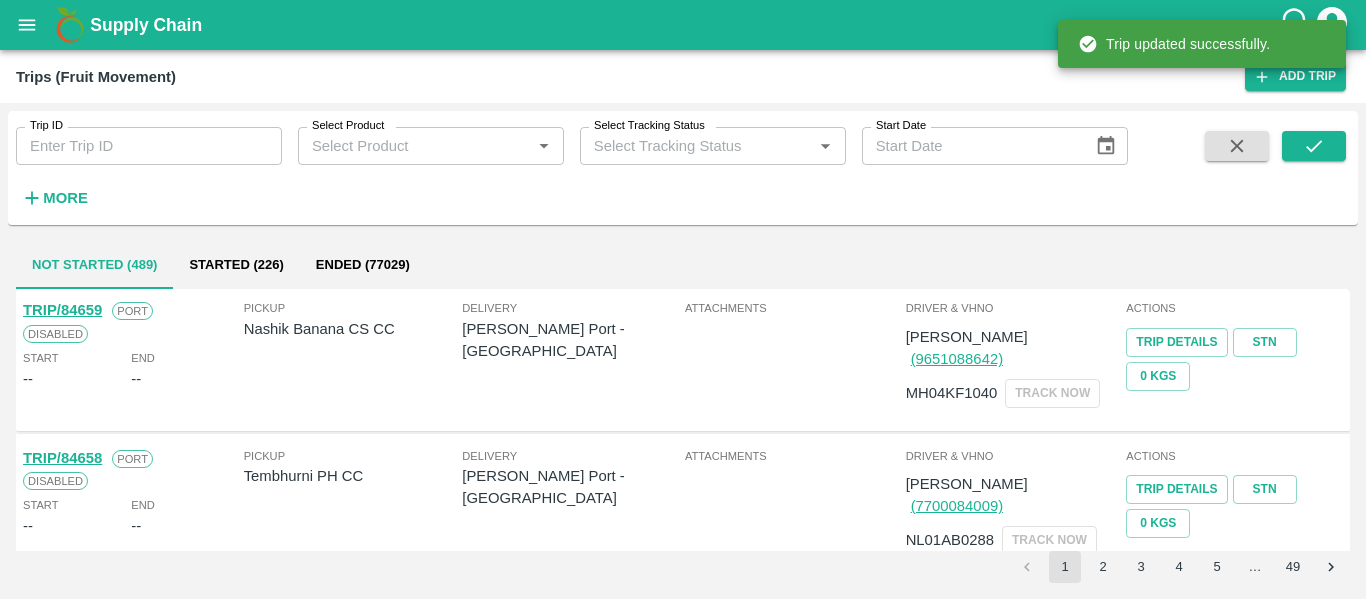 click on "Supply Chain" at bounding box center (683, 25) 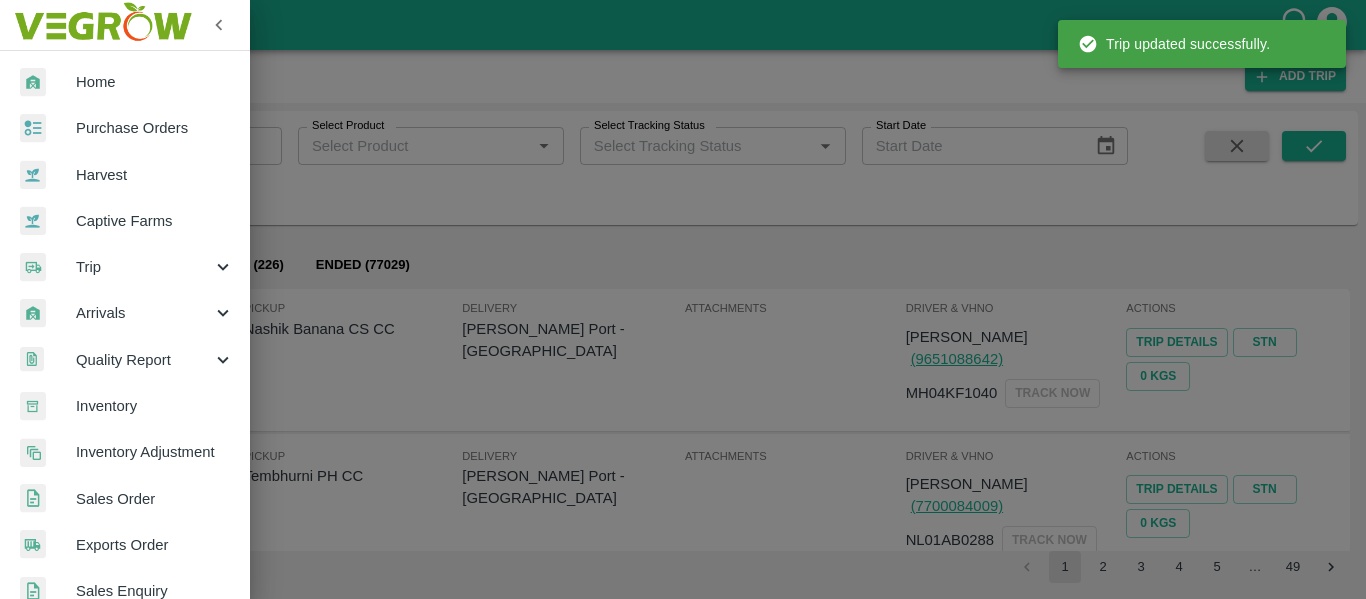 click on "Purchase Orders" at bounding box center [155, 128] 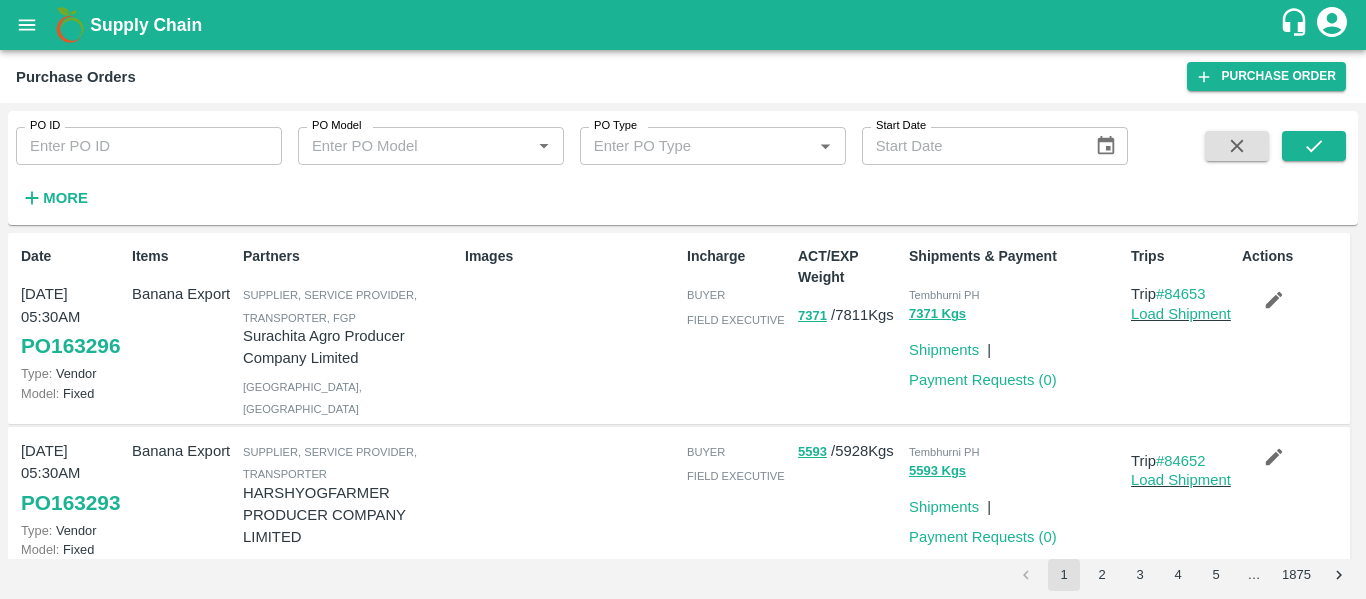 click on "PO ID" at bounding box center (149, 146) 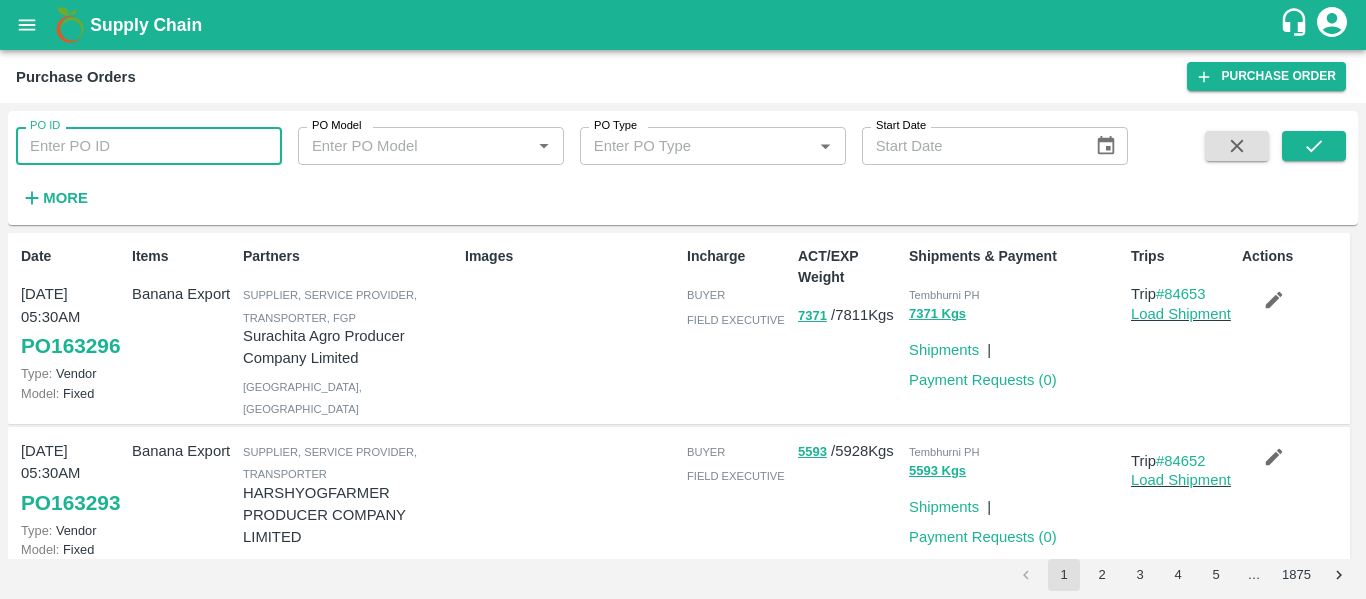 paste on "163169" 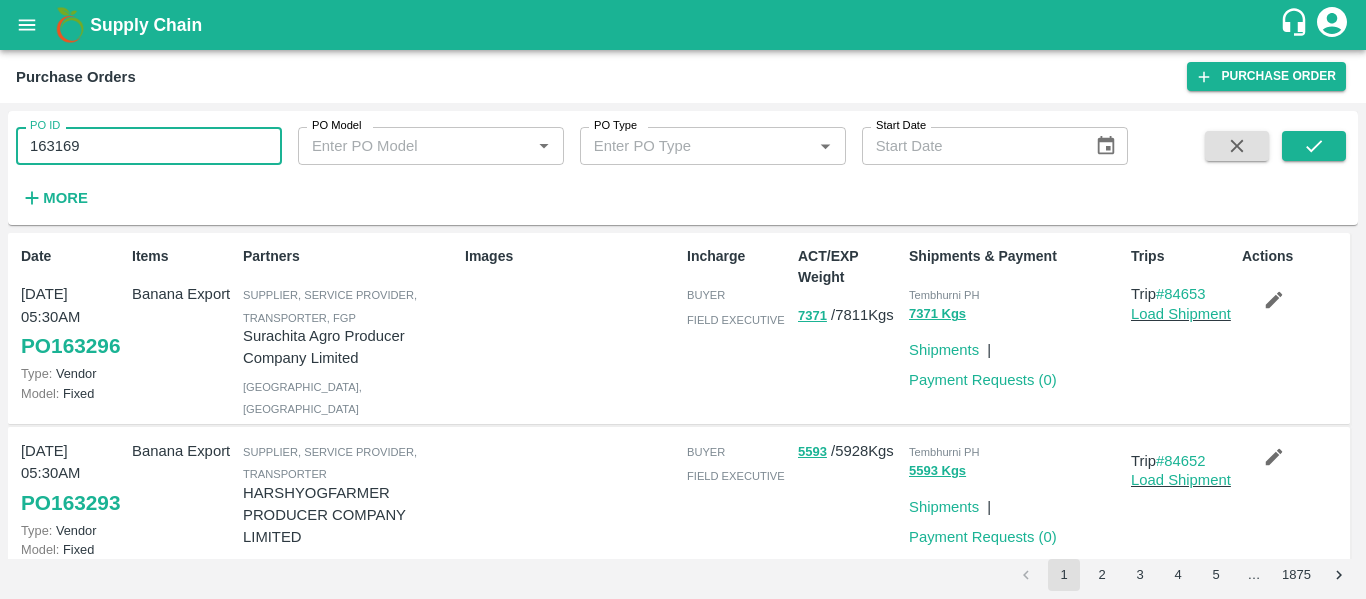 type on "163169" 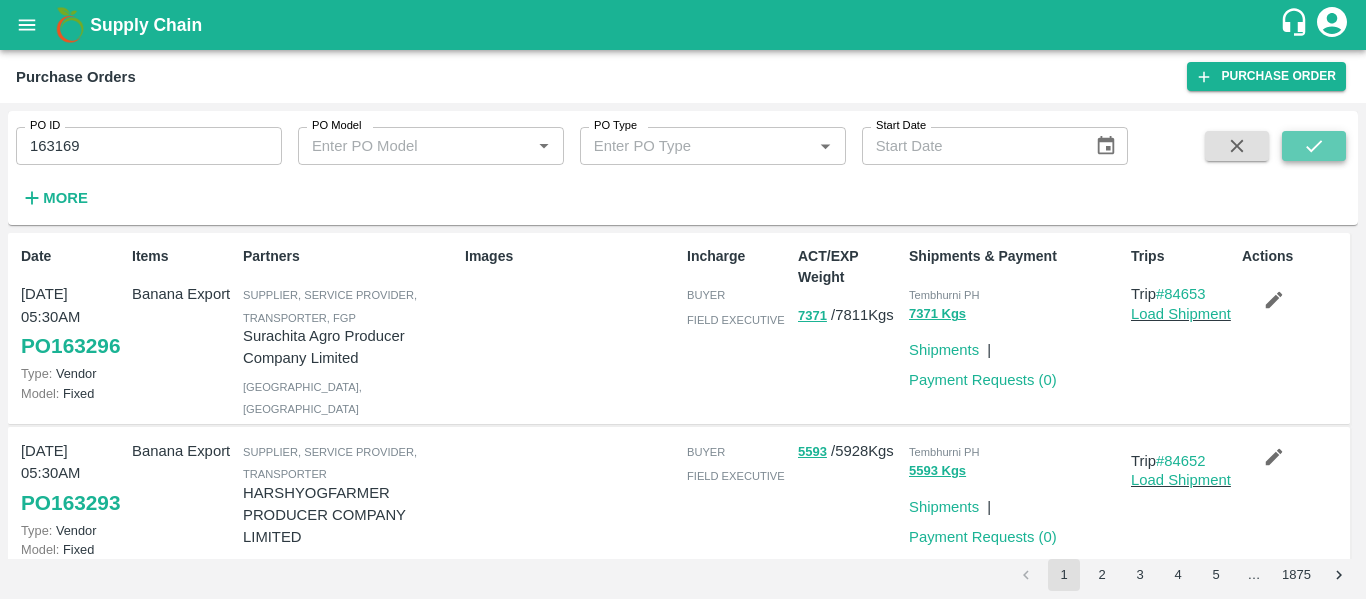 click at bounding box center [1314, 146] 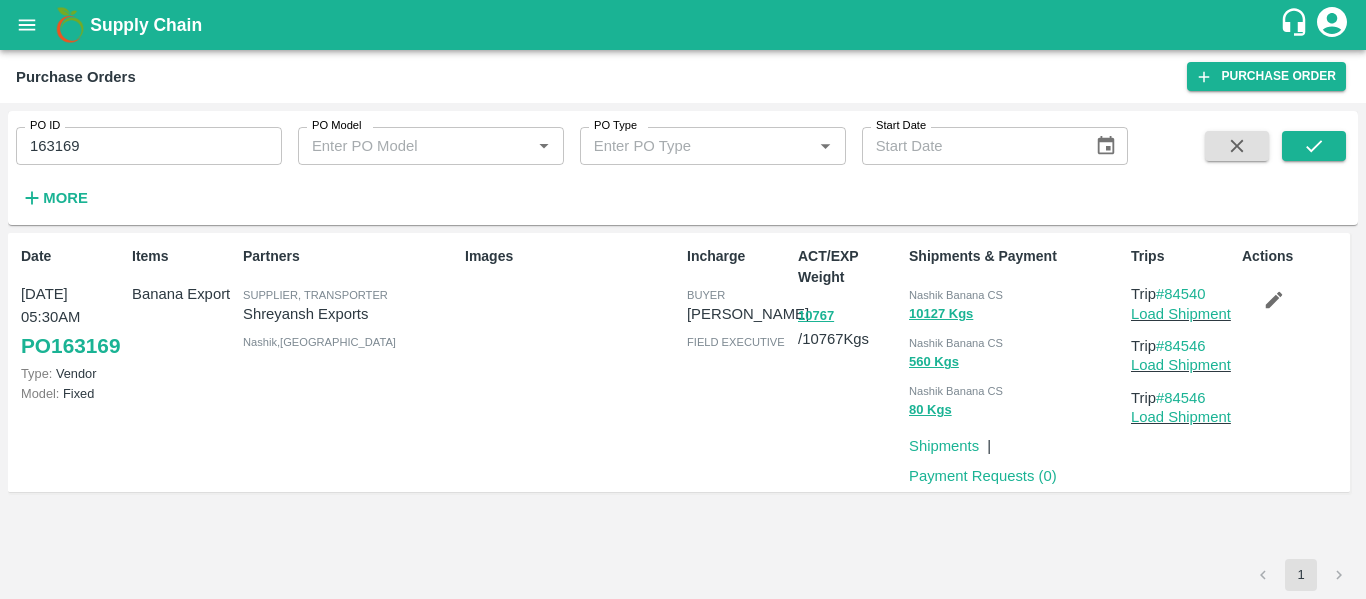 click on "Load Shipment" at bounding box center [1182, 314] 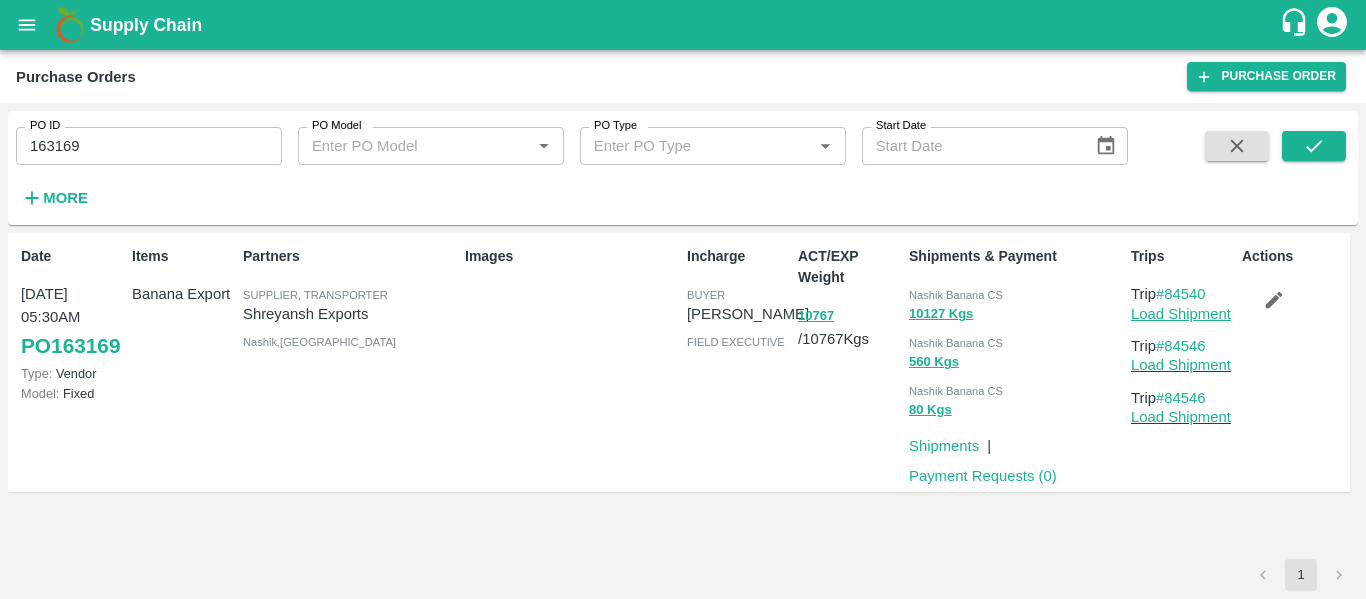 click on "Load Shipment" at bounding box center [1181, 314] 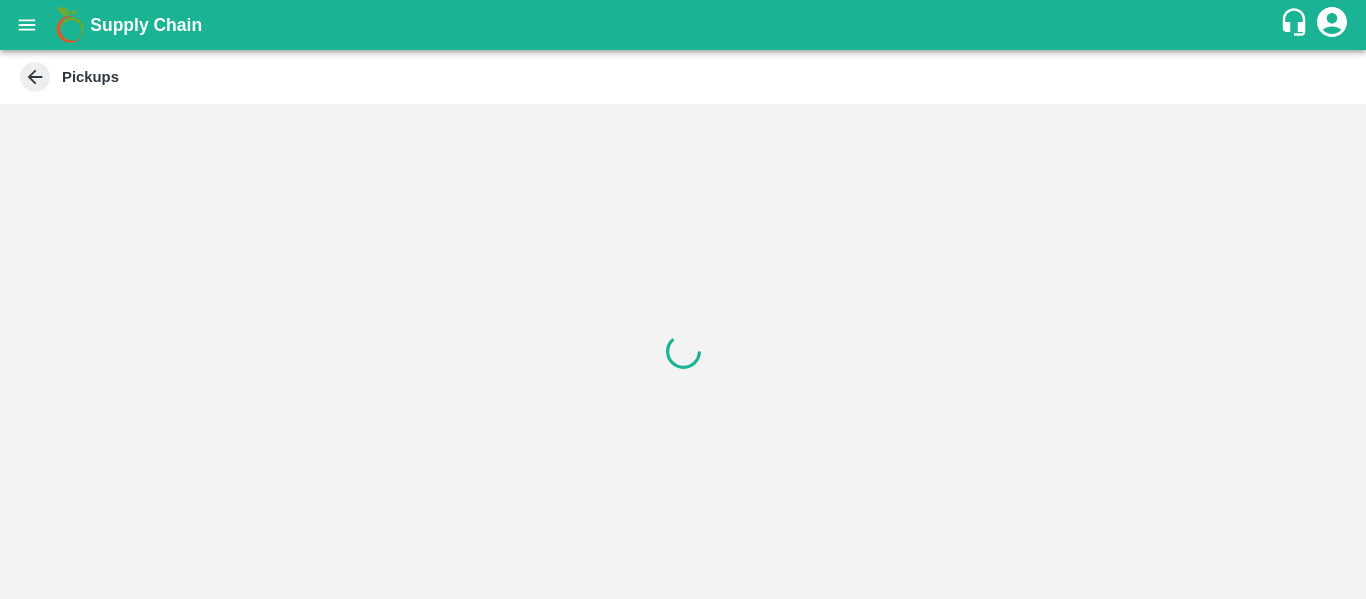 scroll, scrollTop: 0, scrollLeft: 0, axis: both 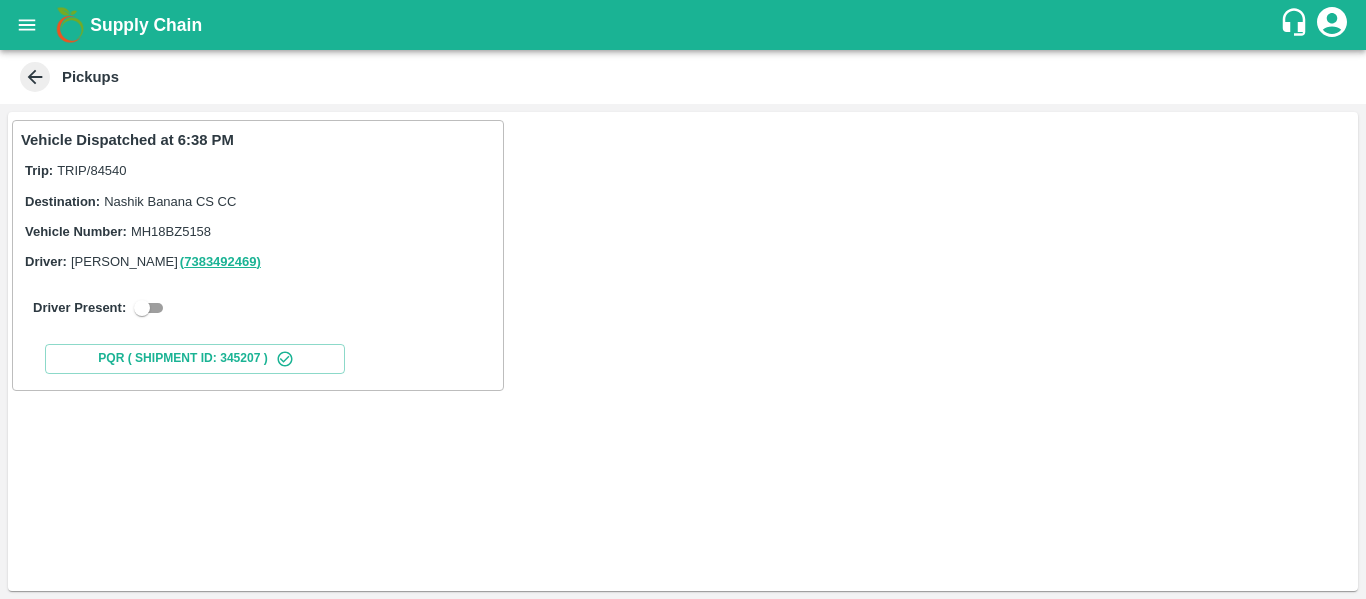 click on "Driver Present:" at bounding box center (258, 308) 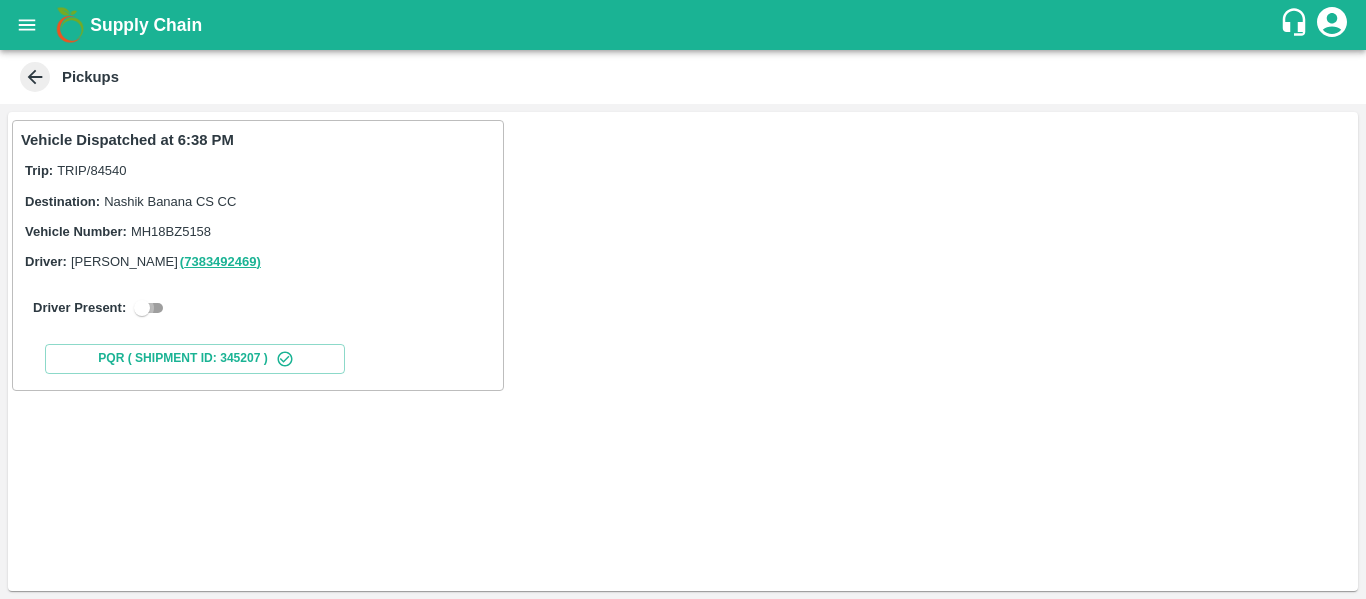 click at bounding box center (142, 308) 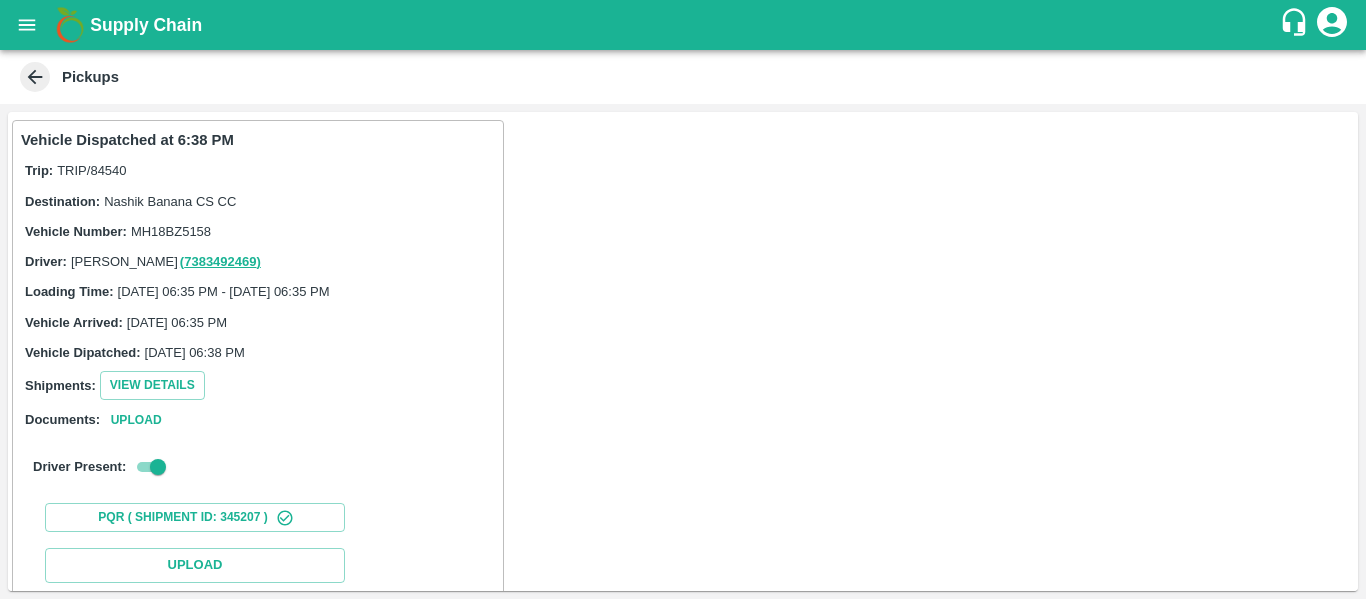 scroll, scrollTop: 293, scrollLeft: 0, axis: vertical 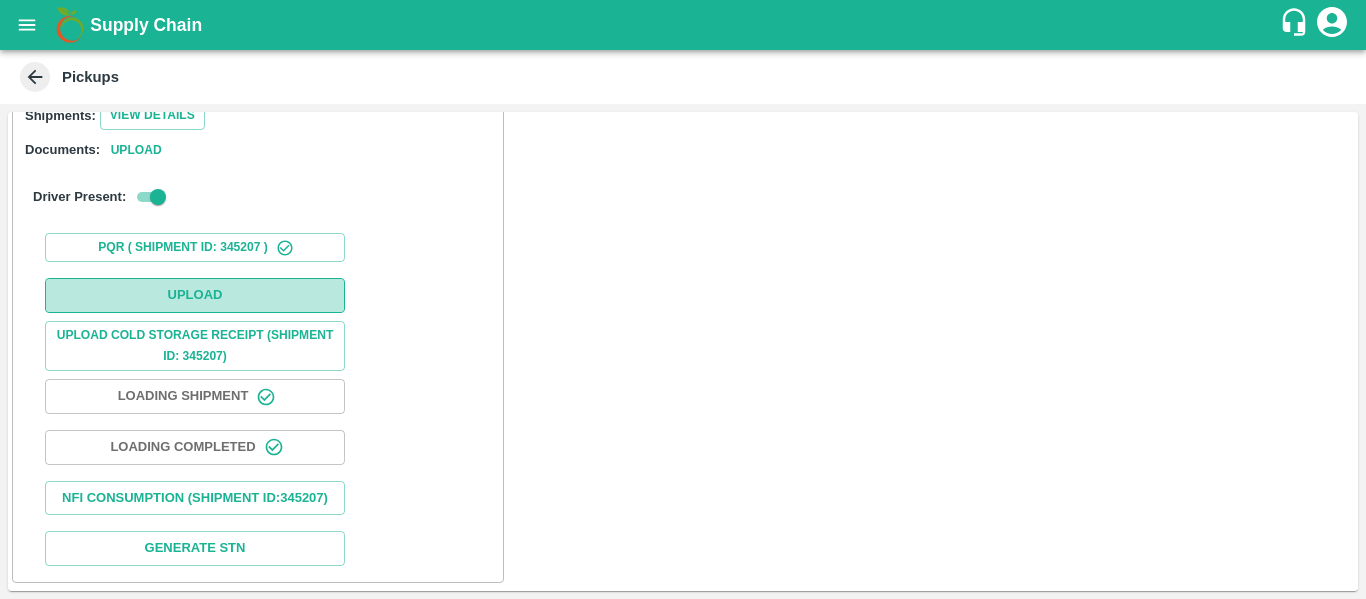 click on "Upload" at bounding box center (195, 295) 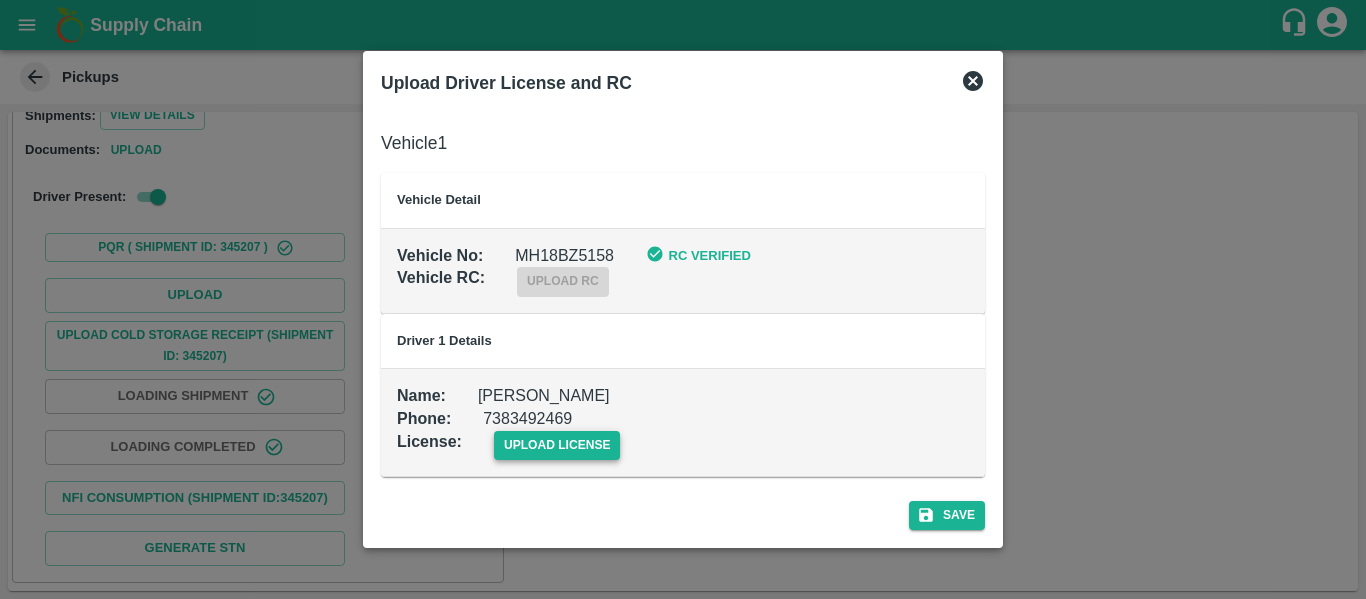 click on "upload license" at bounding box center [557, 445] 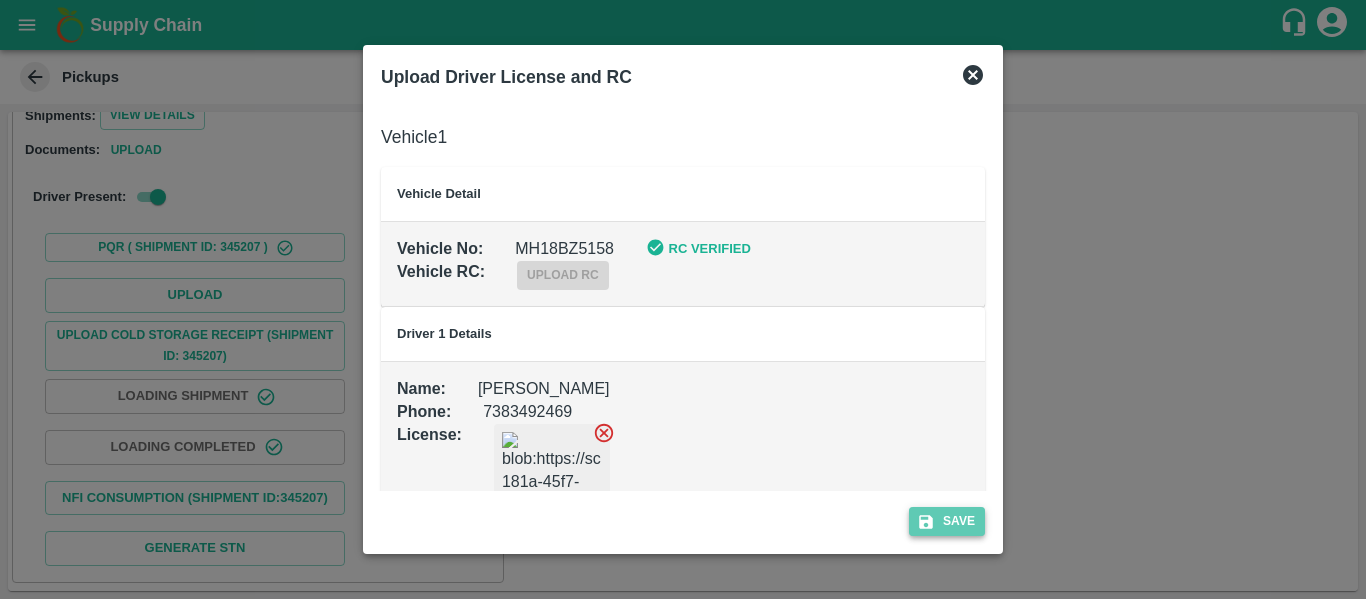 click 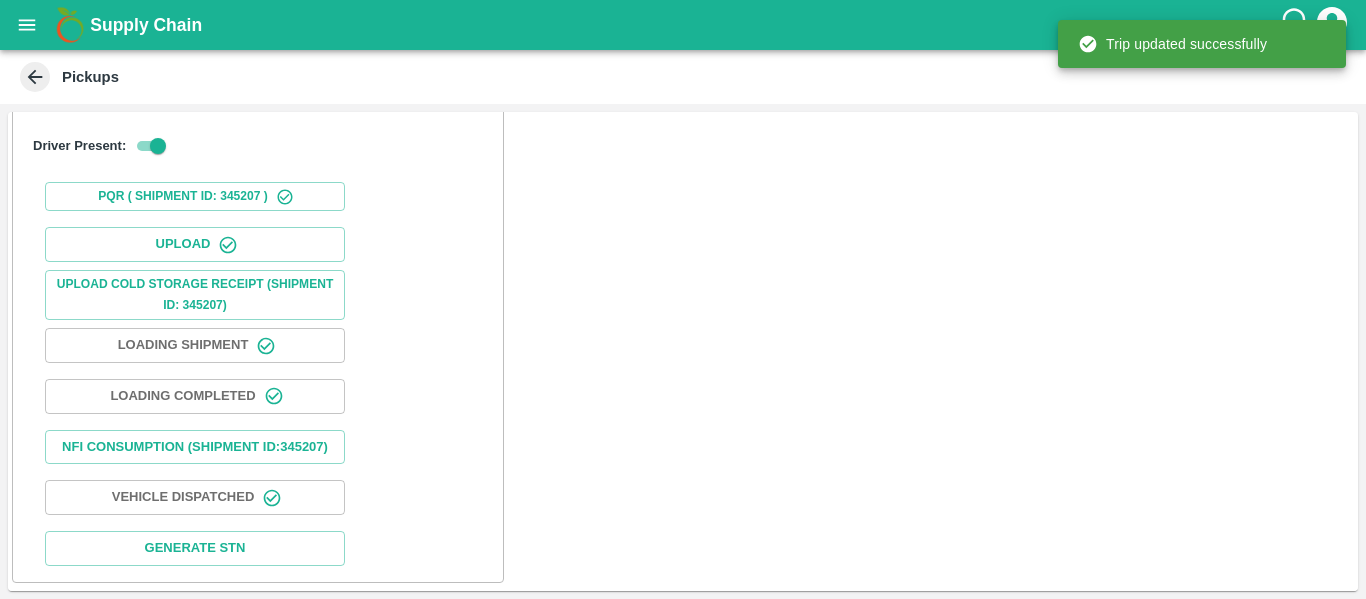 scroll, scrollTop: 0, scrollLeft: 0, axis: both 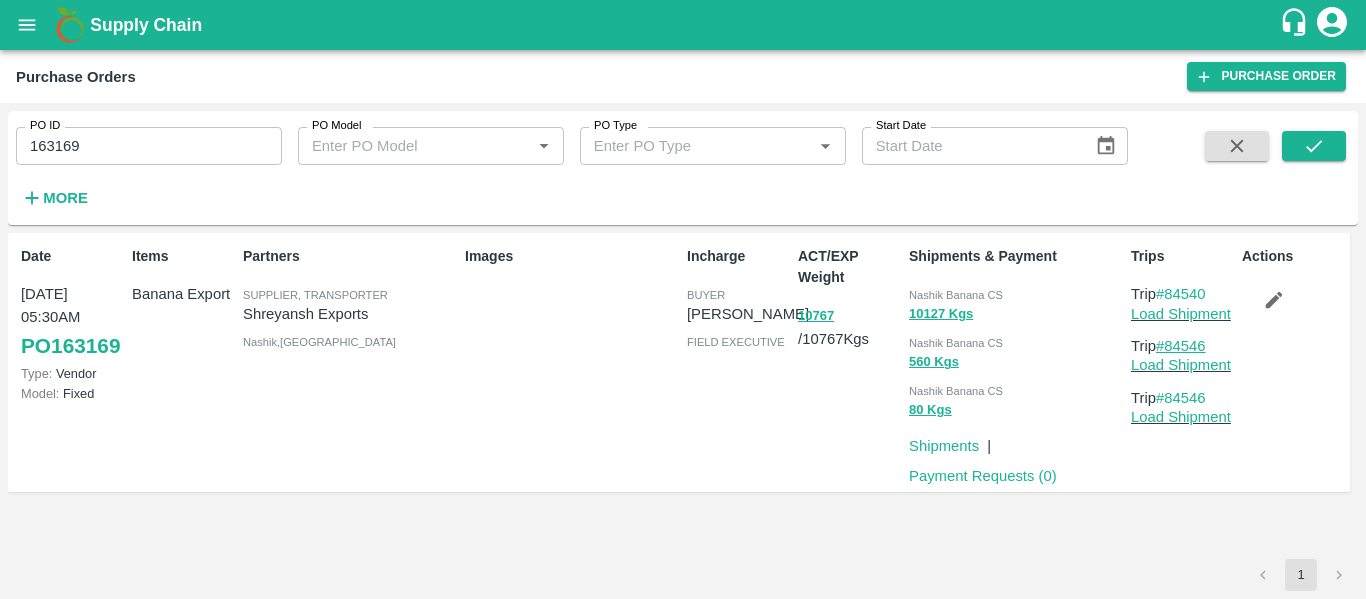 drag, startPoint x: 1215, startPoint y: 342, endPoint x: 1171, endPoint y: 349, distance: 44.553337 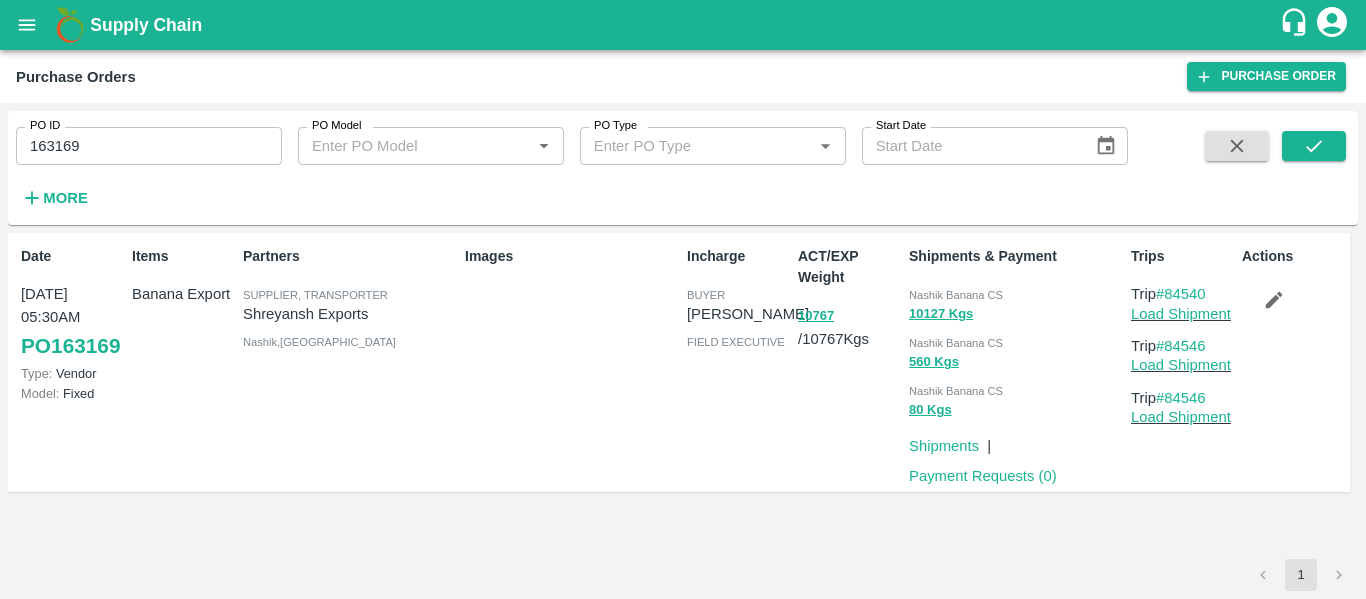 copy on "84546" 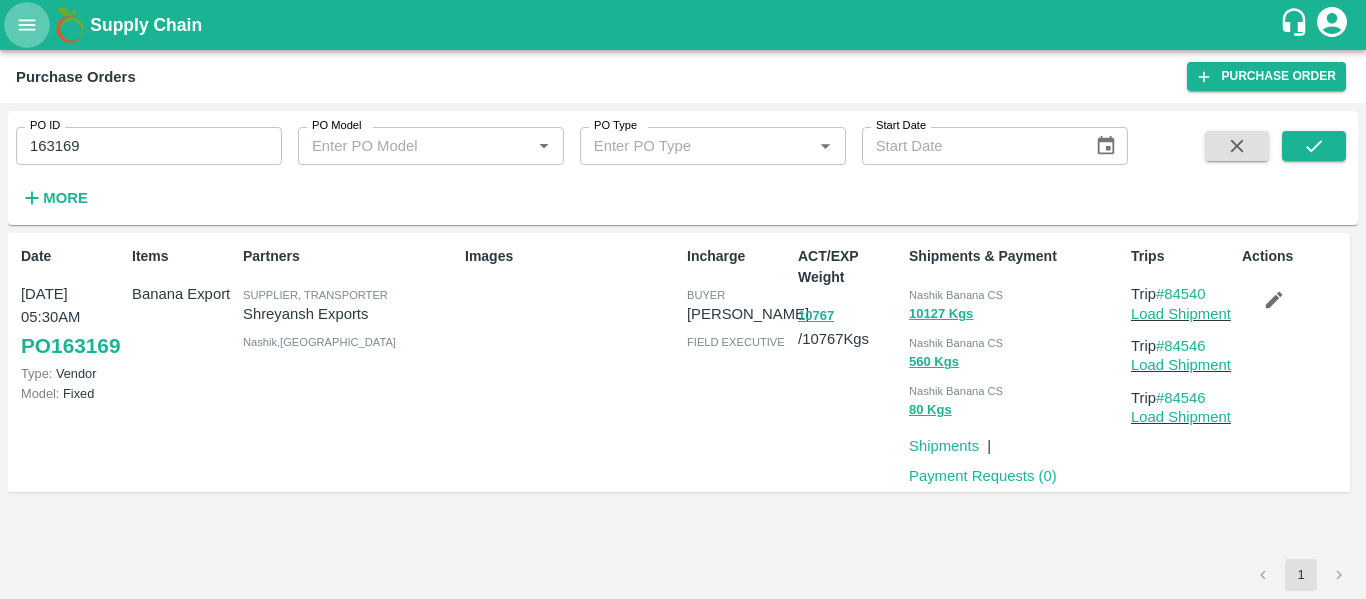 click 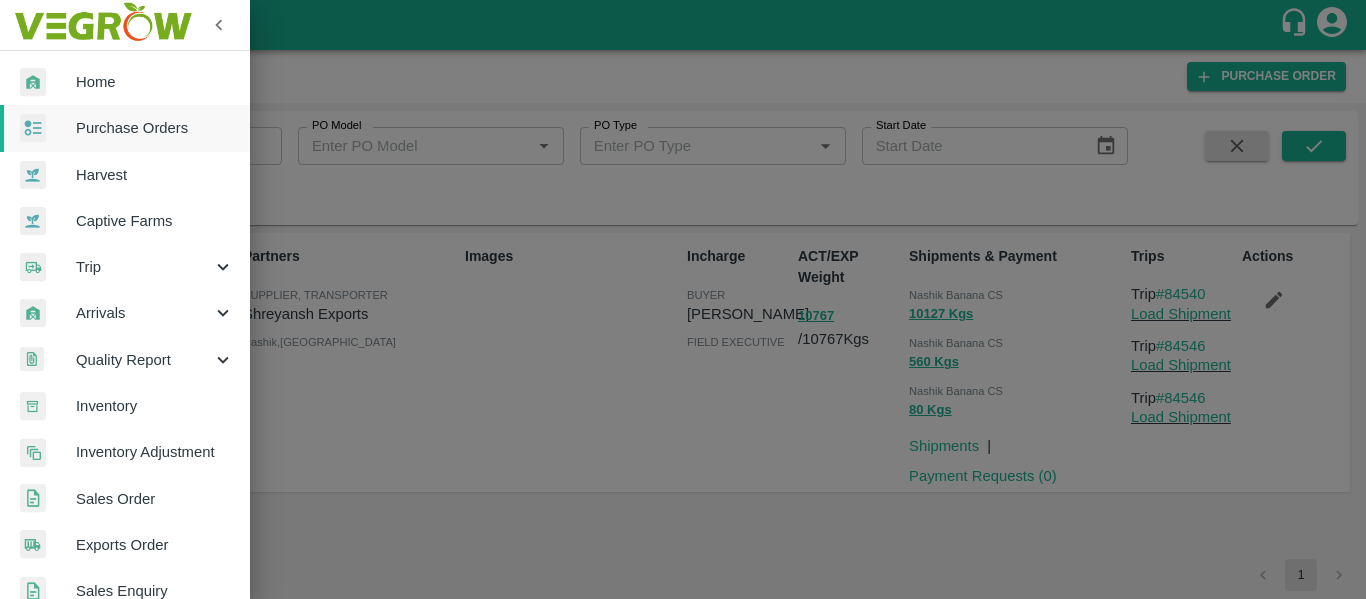 click on "Trip" at bounding box center [125, 267] 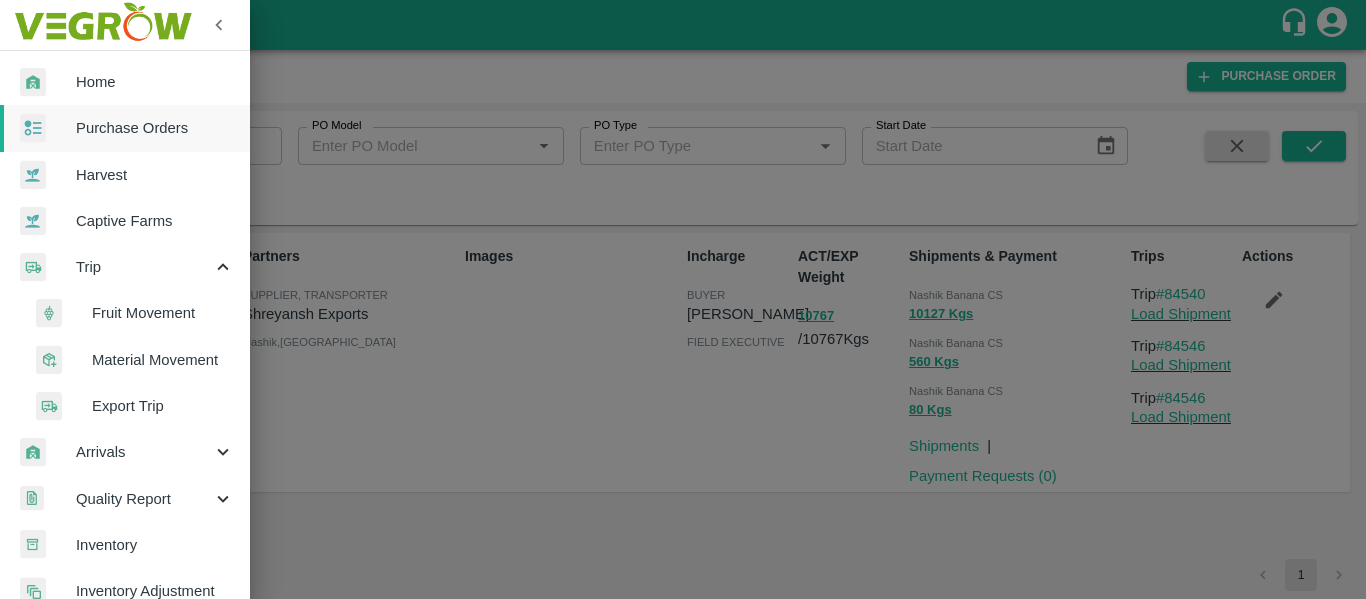 click on "Fruit Movement" at bounding box center [133, 313] 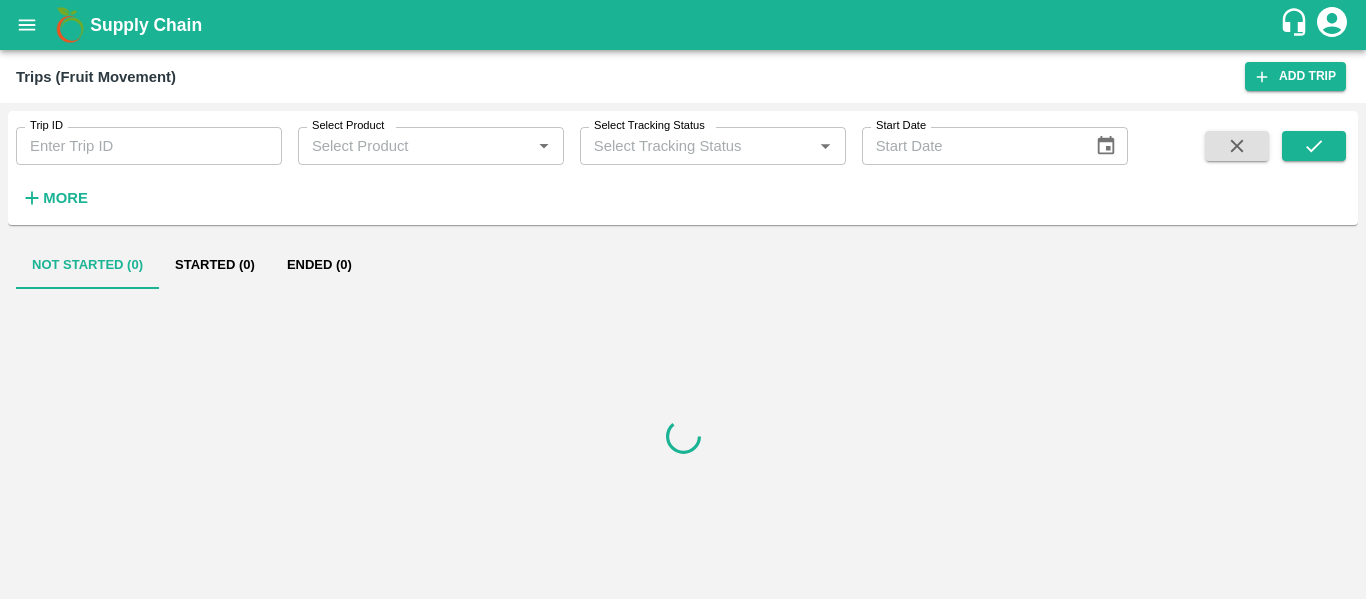 click on "Trip ID Trip ID Select Product Select Product   * Select Tracking Status Select Tracking Status   * Start Date Start Date More" at bounding box center (564, 163) 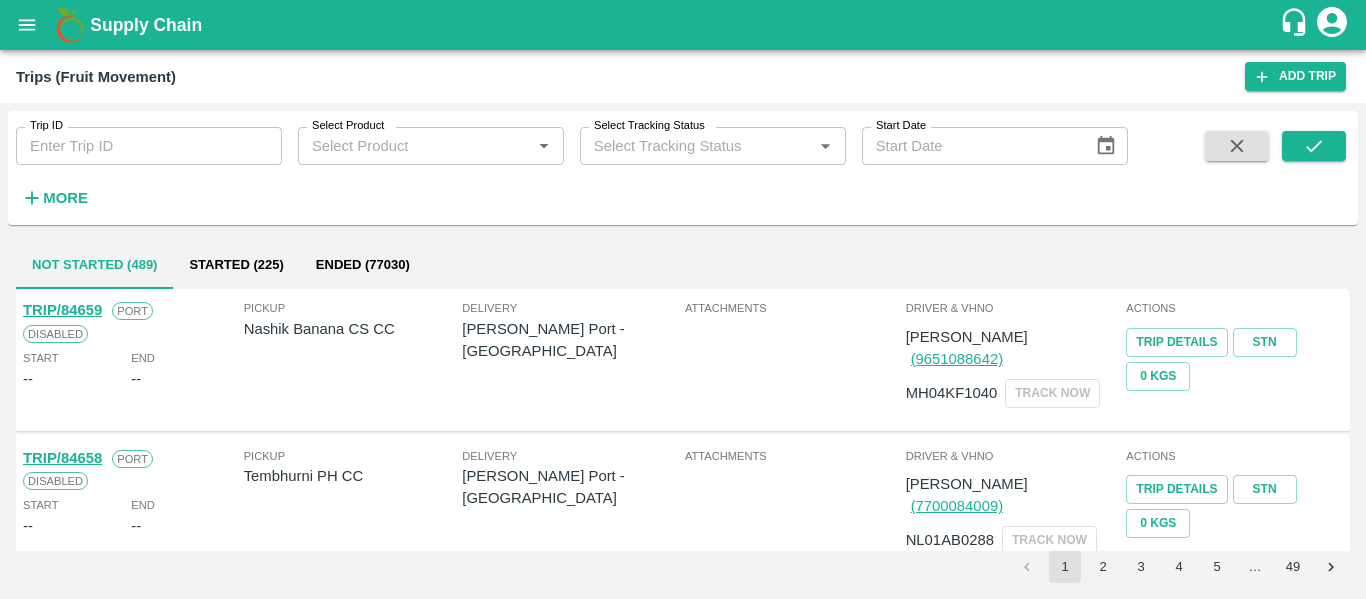 click on "Trip ID" at bounding box center [149, 146] 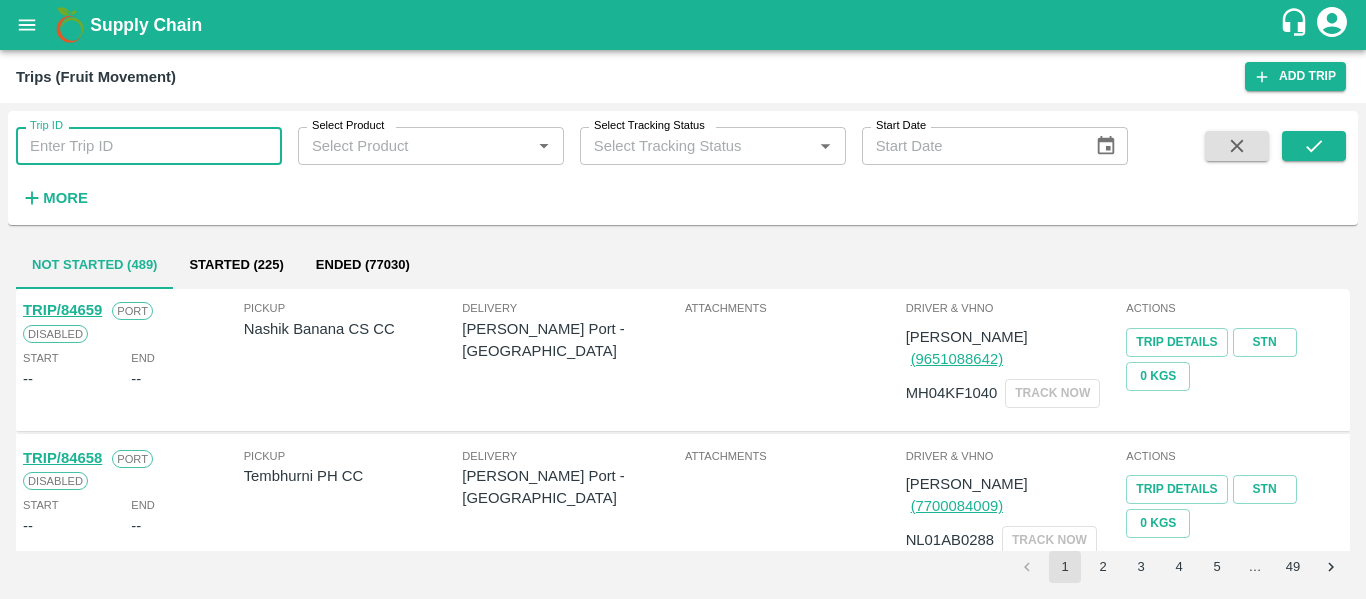 paste on "84546" 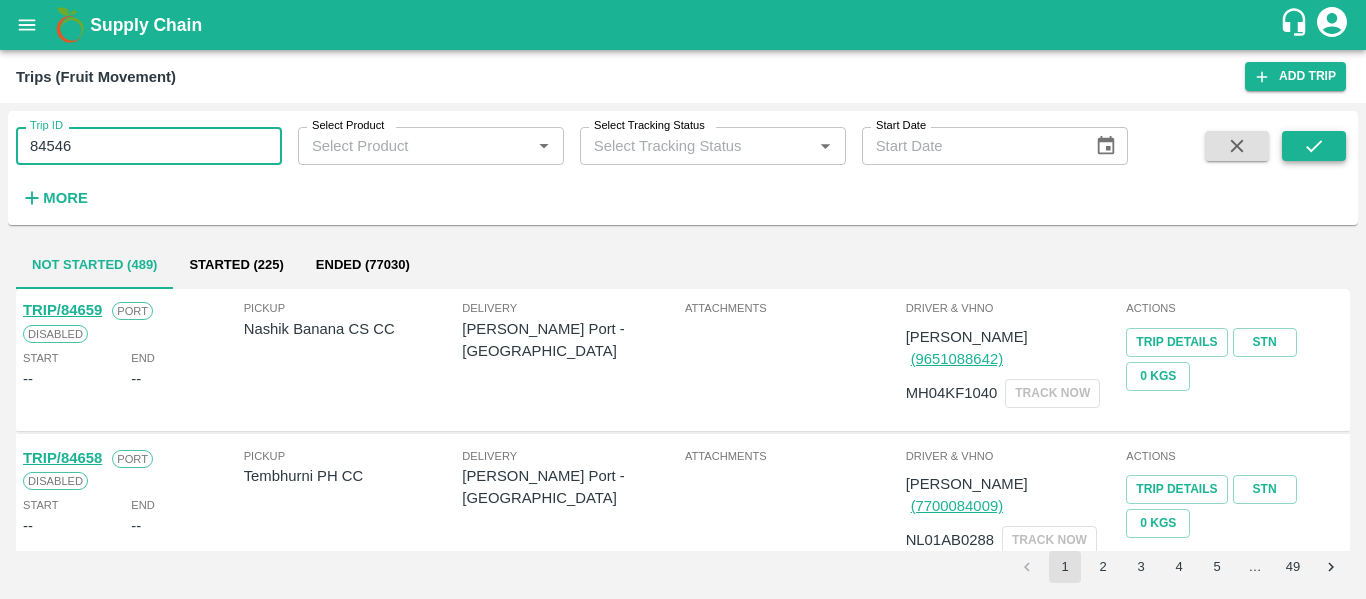 type on "84546" 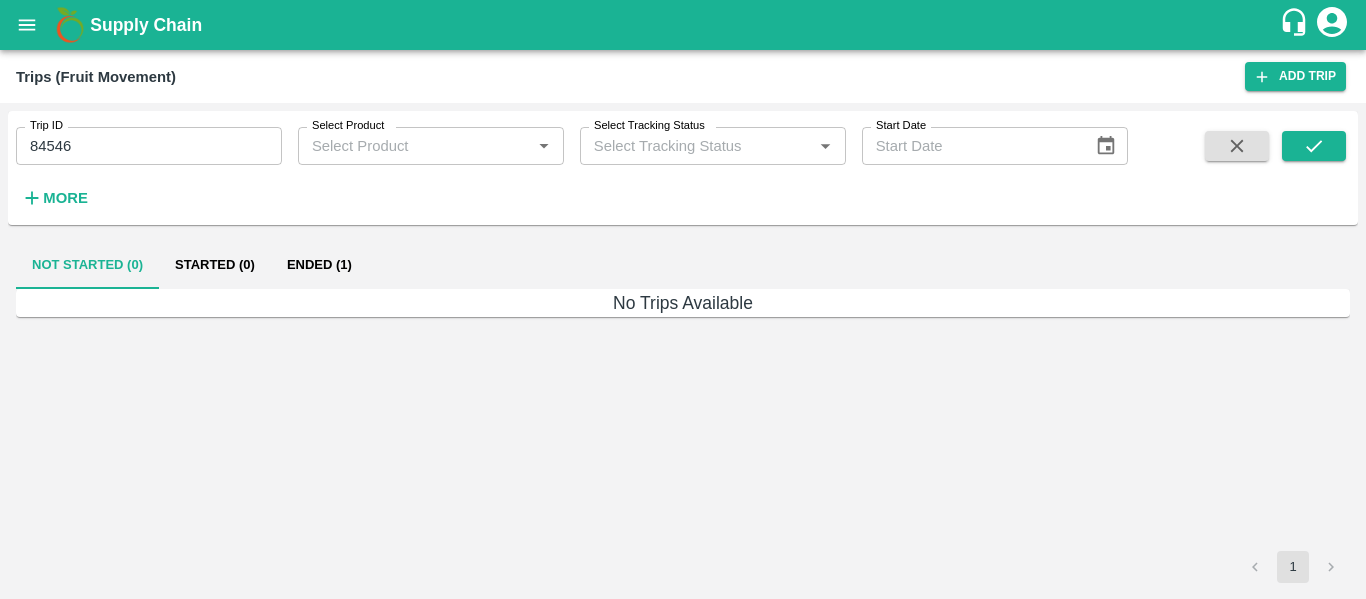 click on "Ended (1)" 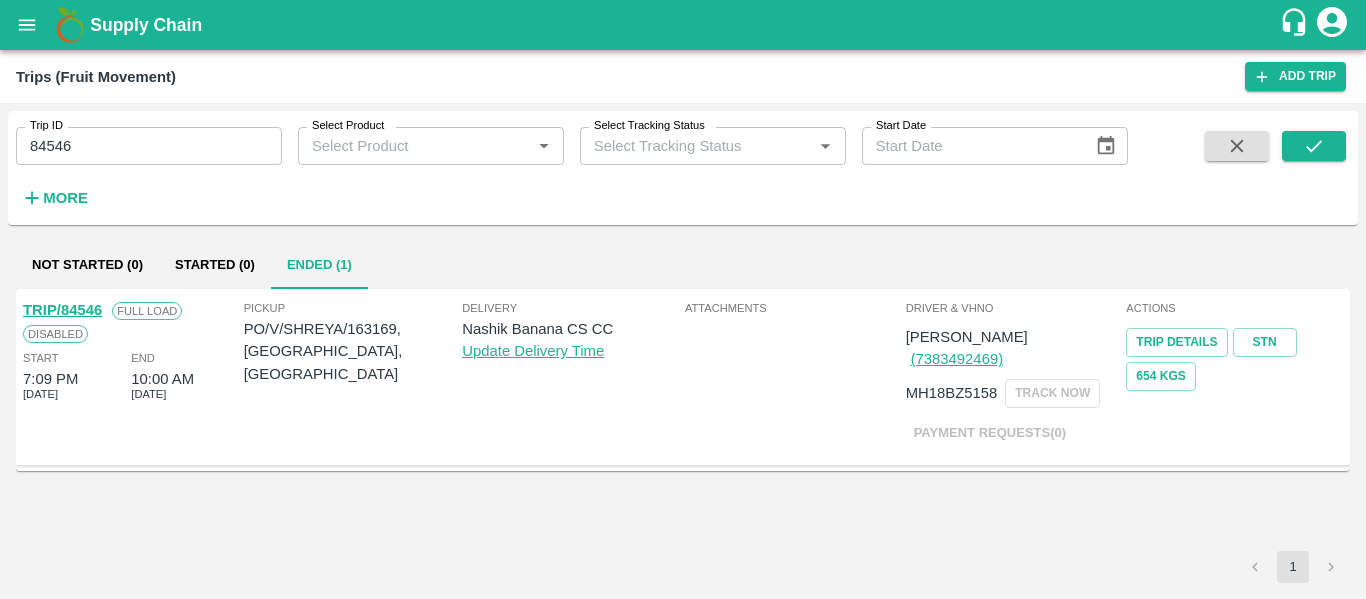click on "TRIP/84546" 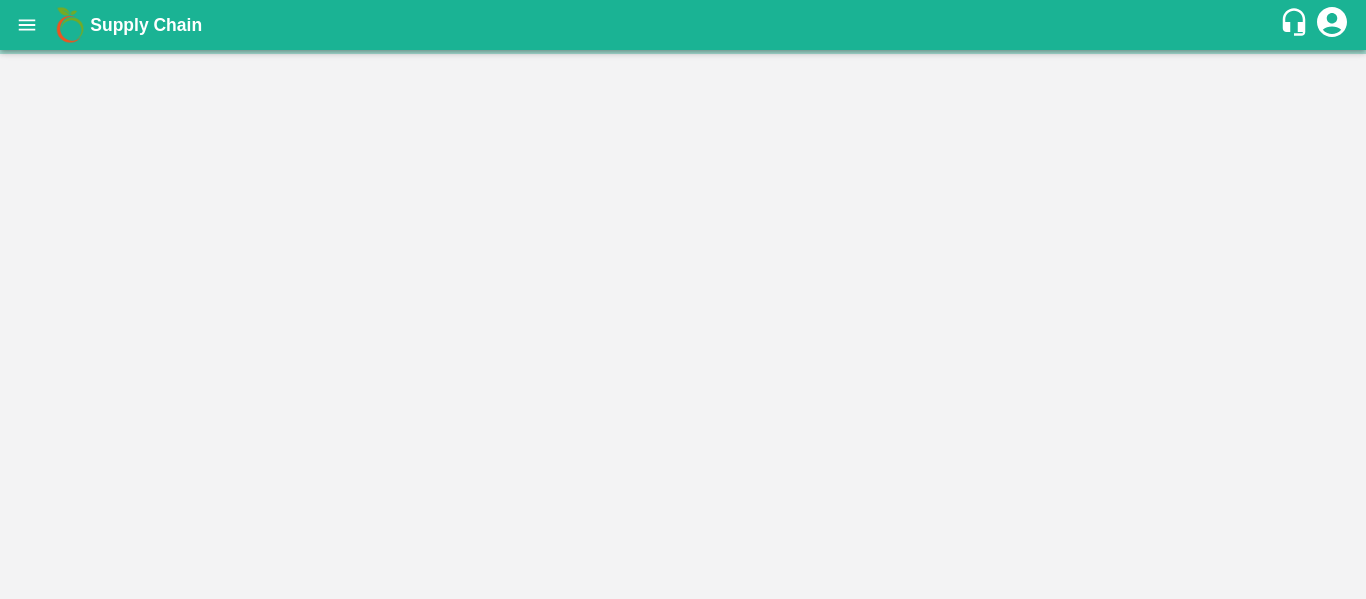 scroll, scrollTop: 0, scrollLeft: 0, axis: both 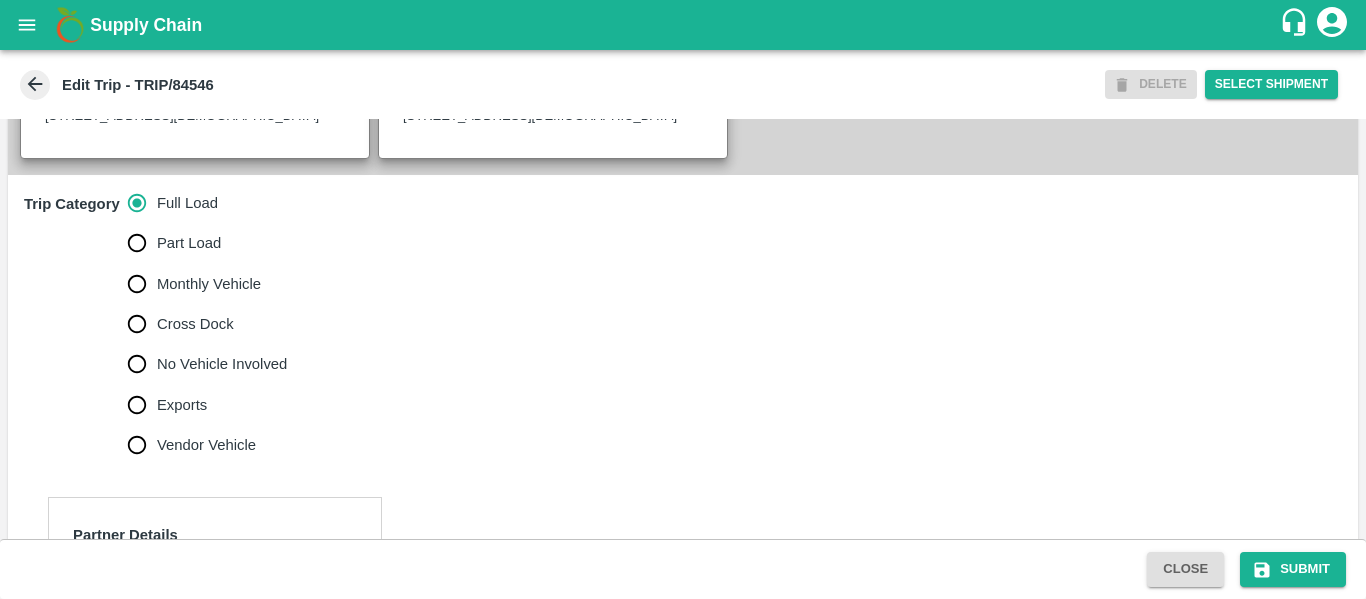 click on "No Vehicle Involved" at bounding box center [222, 364] 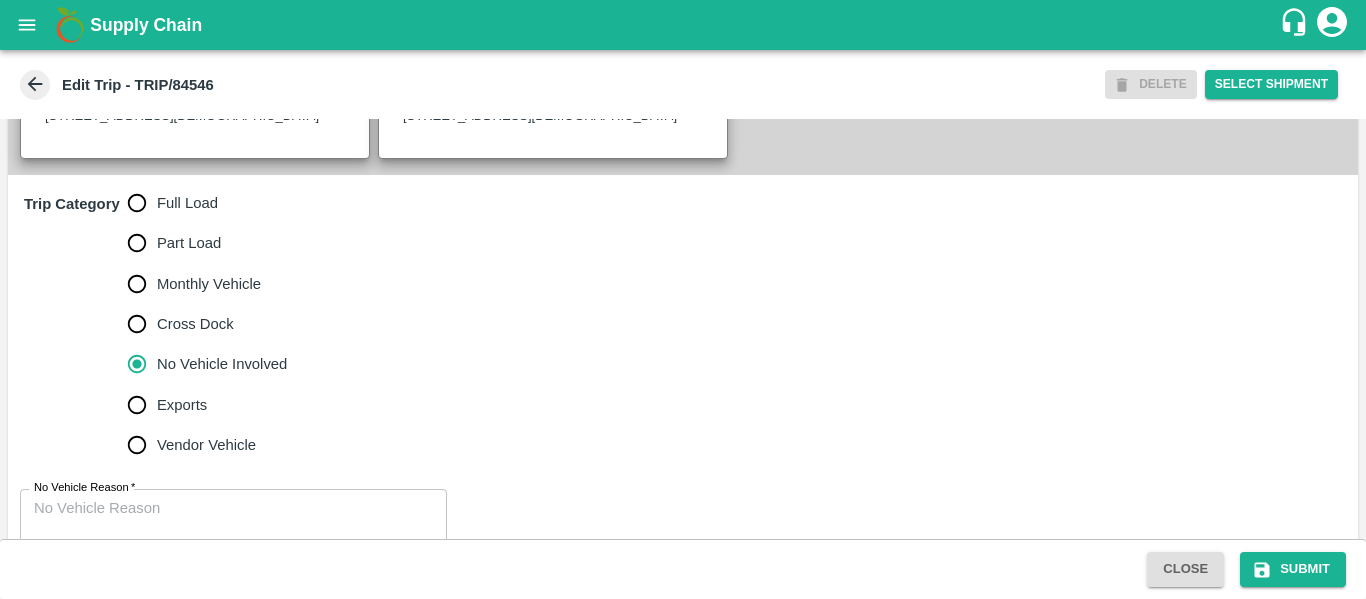 scroll, scrollTop: 623, scrollLeft: 0, axis: vertical 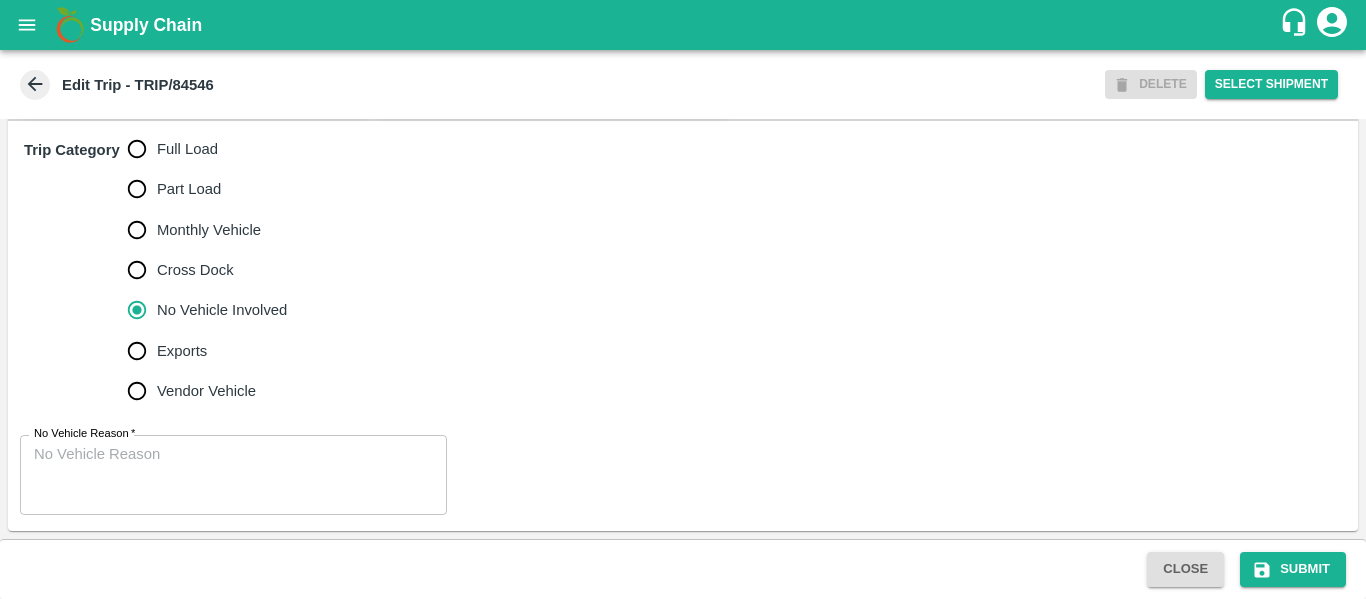 click on "No Vehicle Reason   *" at bounding box center (233, 475) 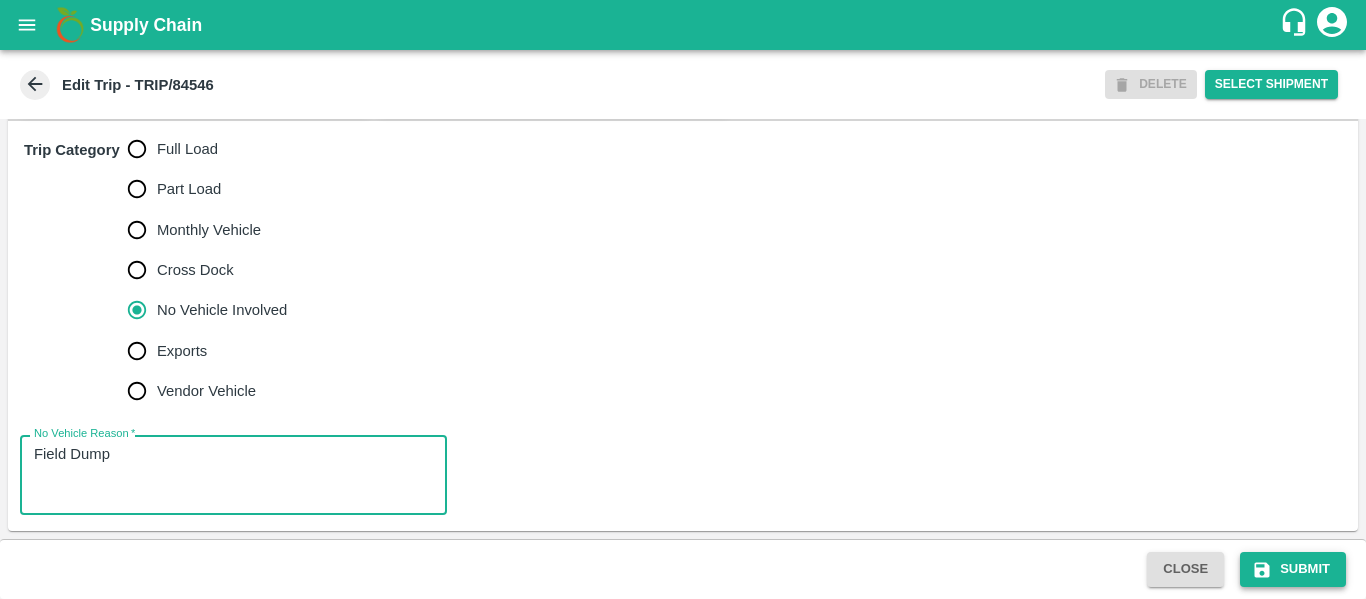 type on "Field Dump" 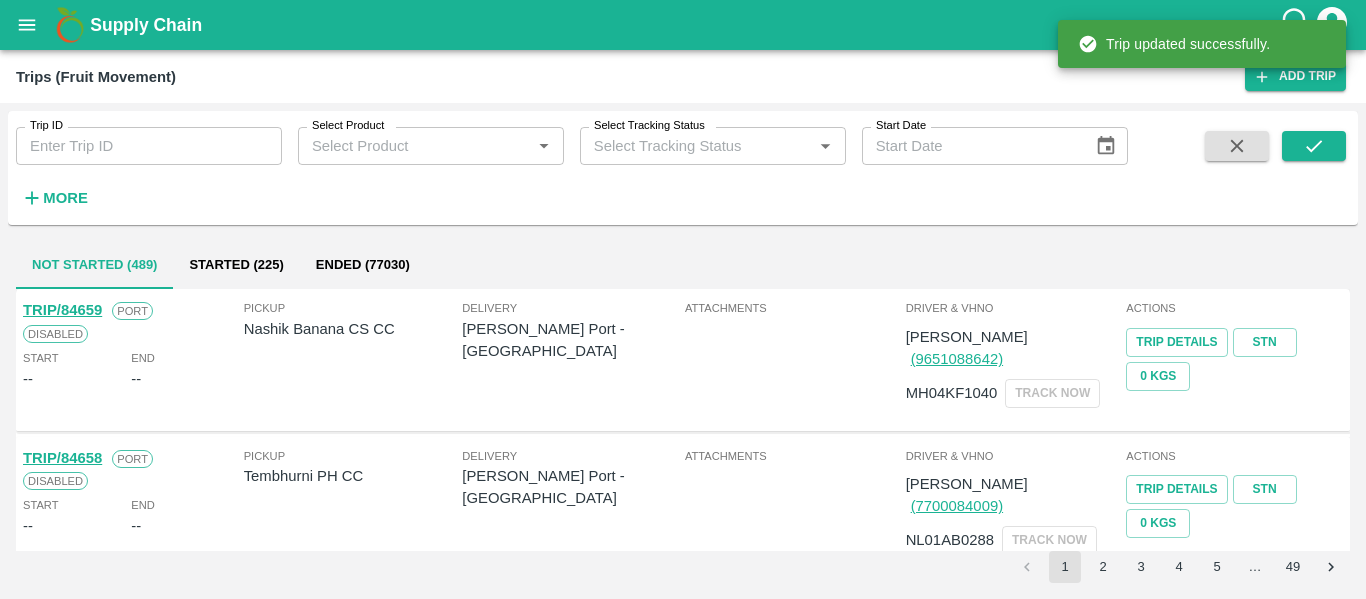 click on "Trip ID" at bounding box center (149, 146) 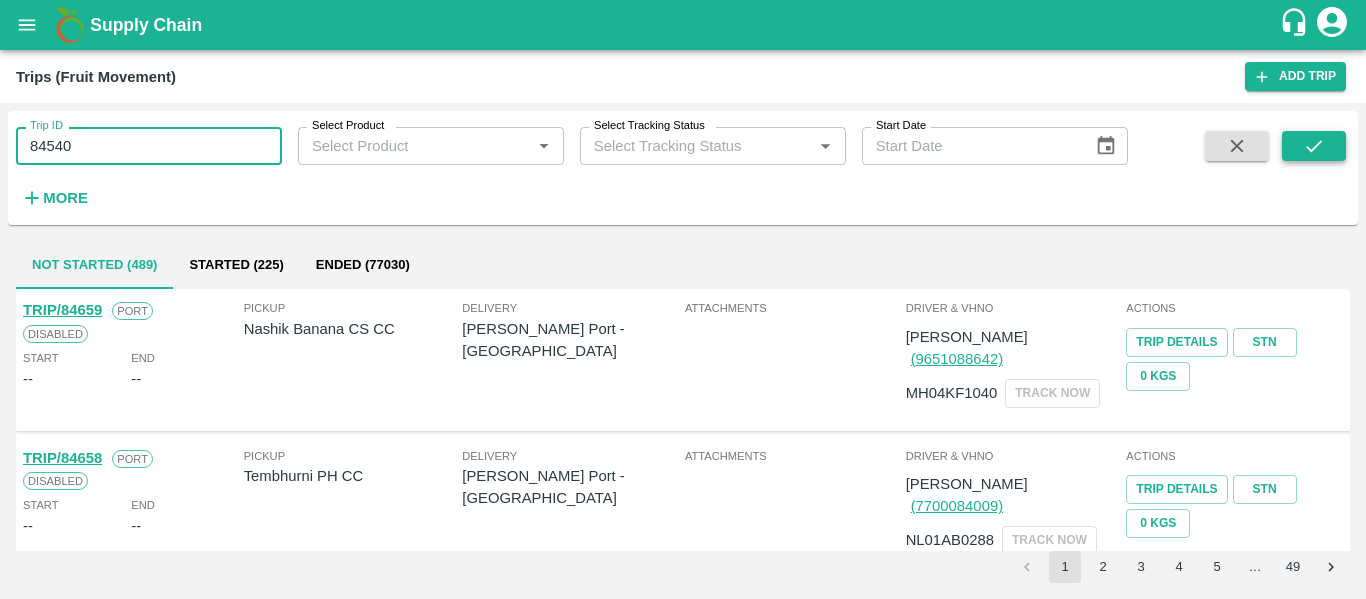 type on "84540" 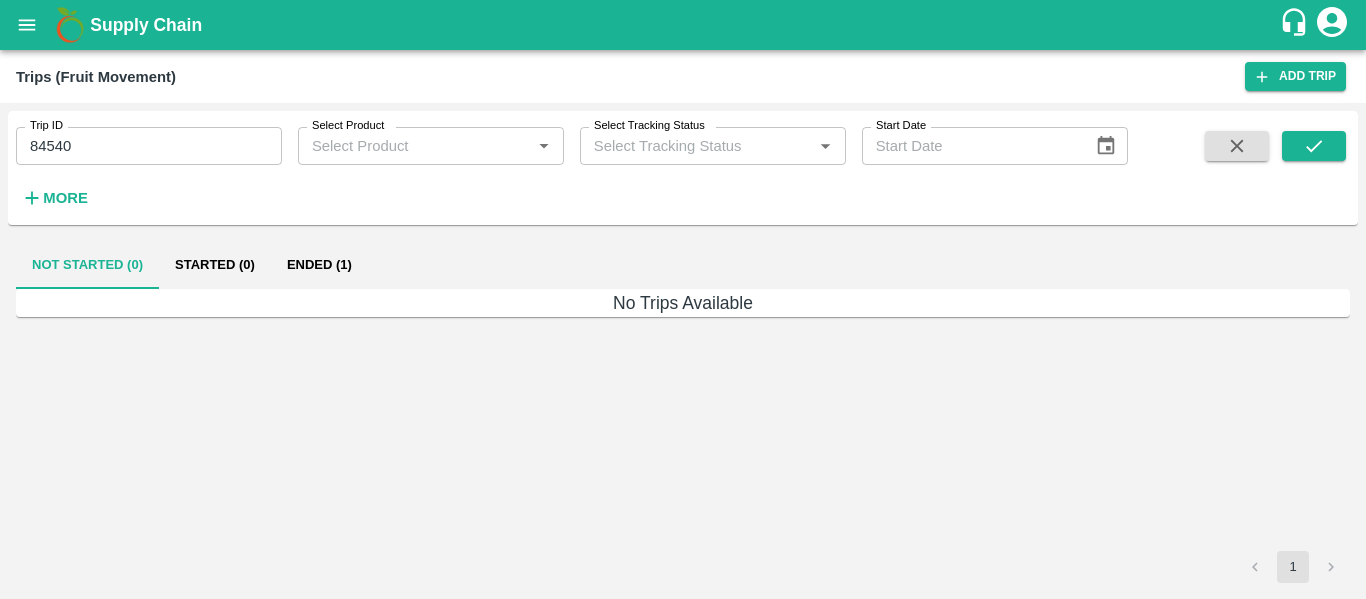 click on "Ended (1)" at bounding box center [319, 265] 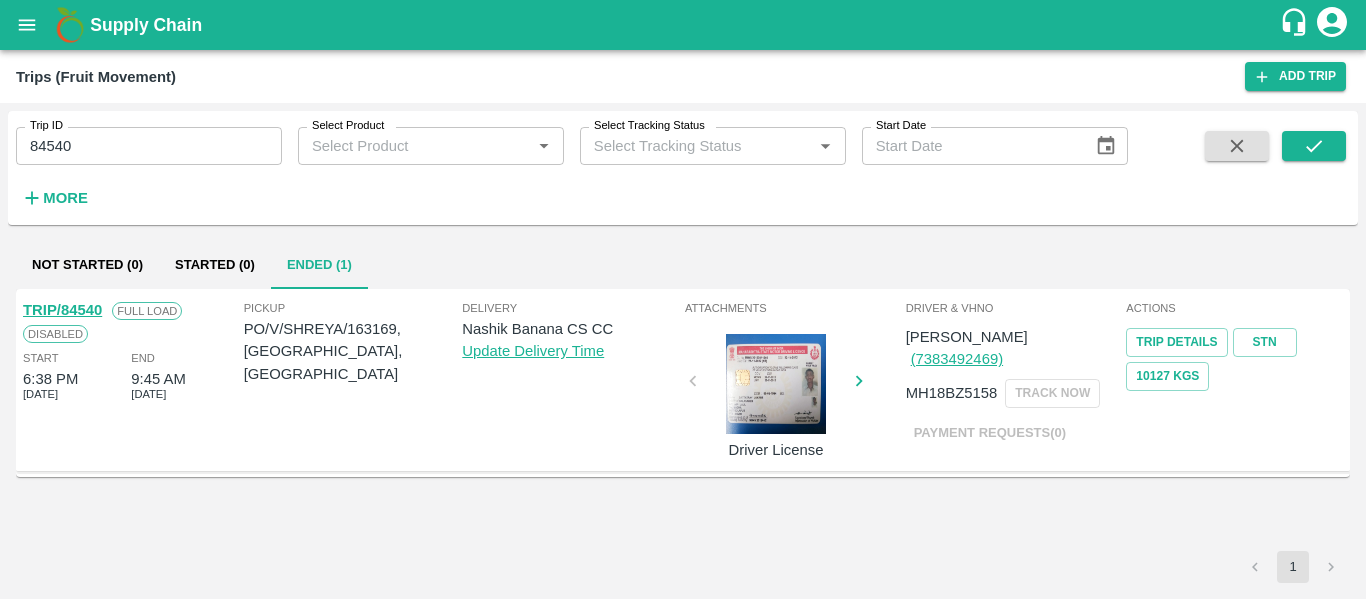 click on "TRIP/84540" at bounding box center (62, 310) 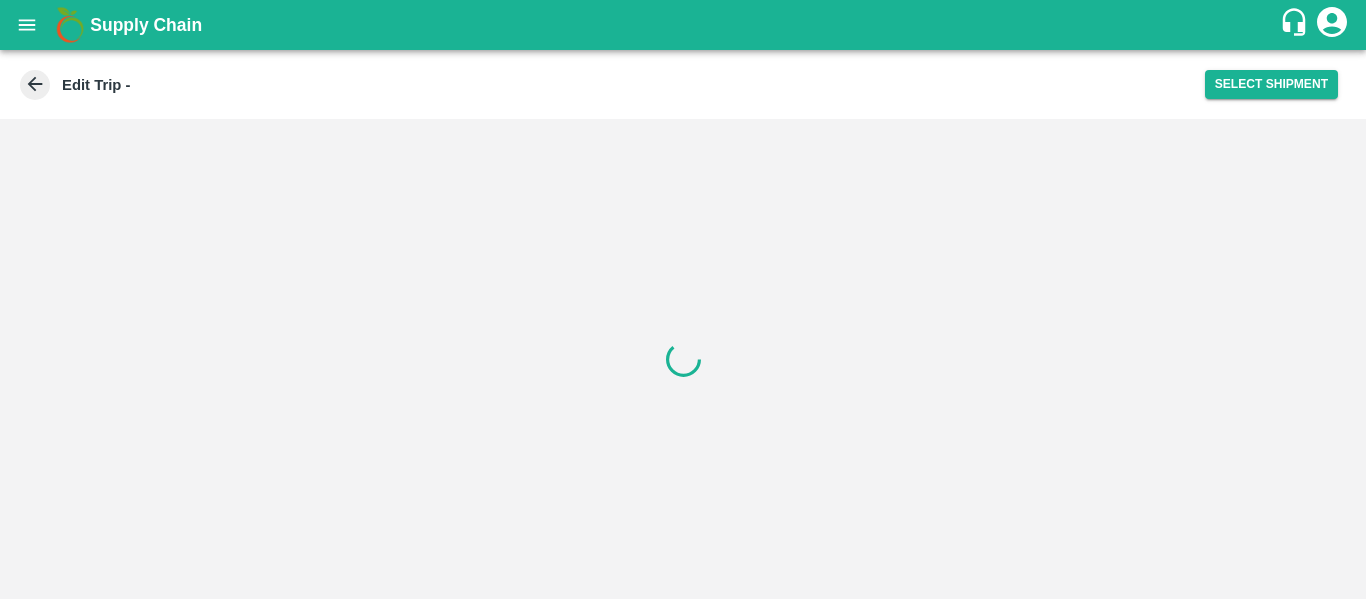 scroll, scrollTop: 0, scrollLeft: 0, axis: both 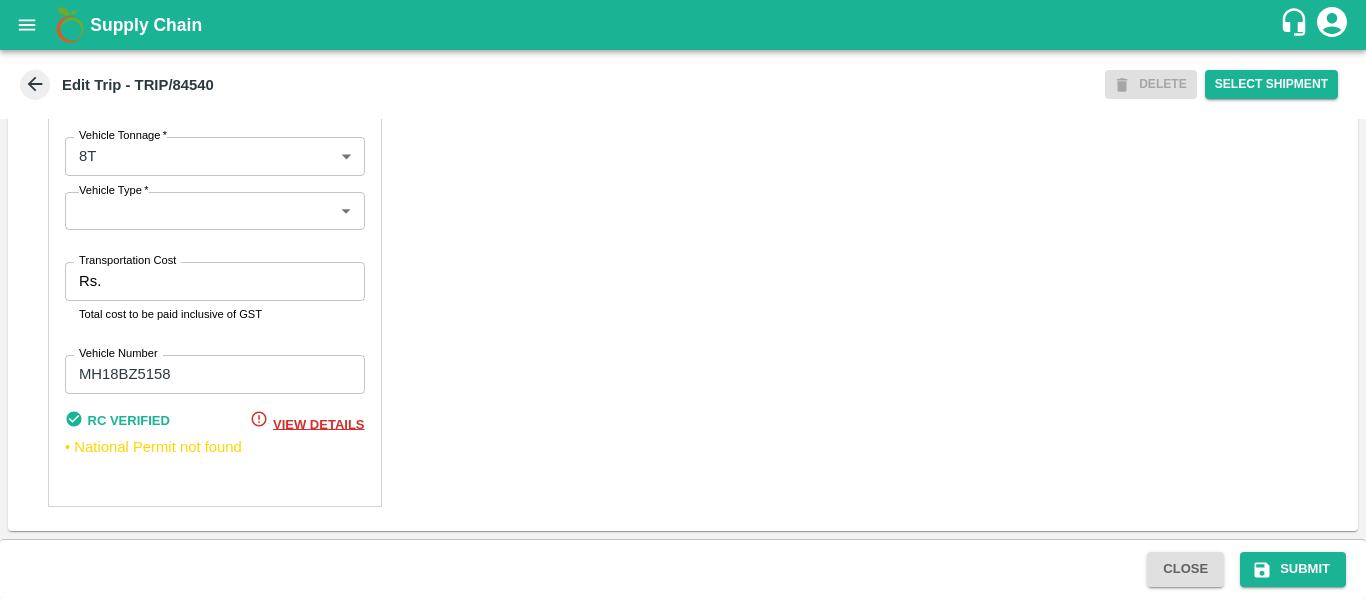 click on "Transportation Cost" at bounding box center (236, 281) 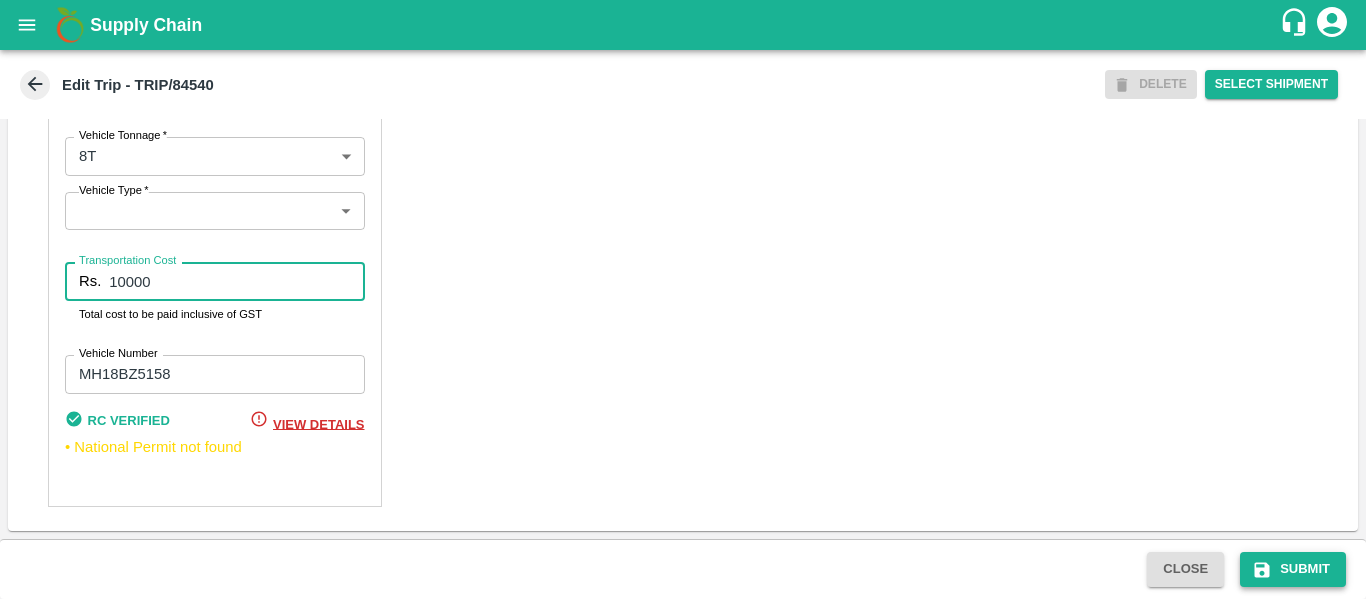 type on "10000" 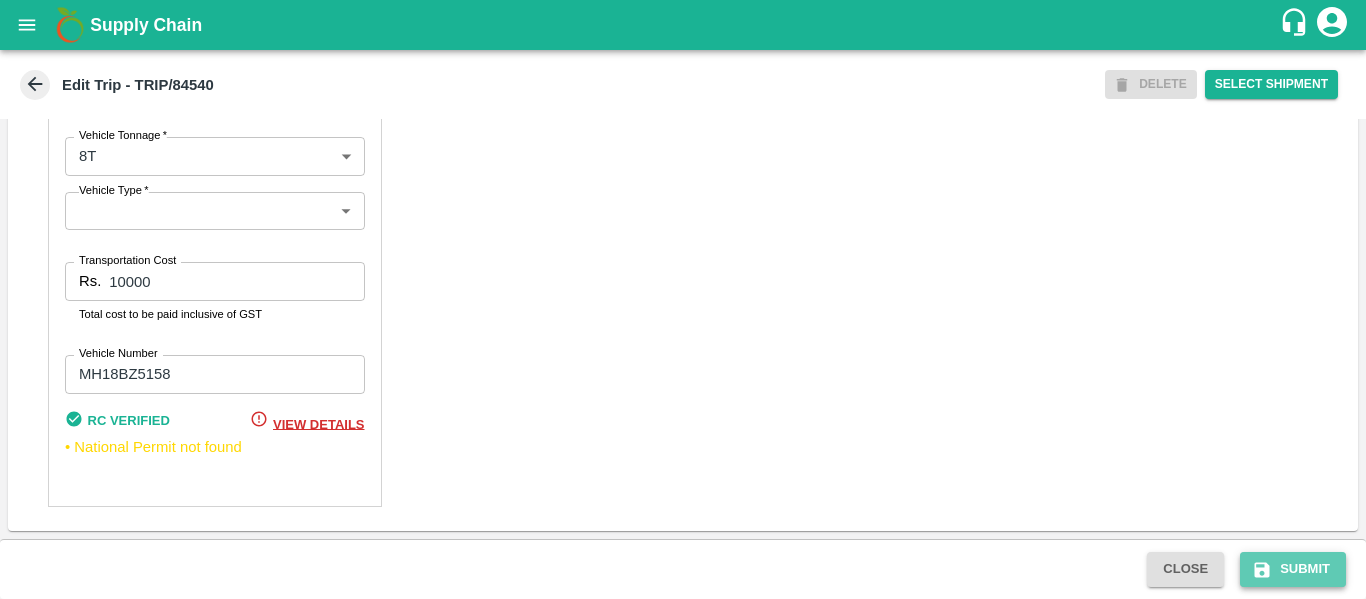 click 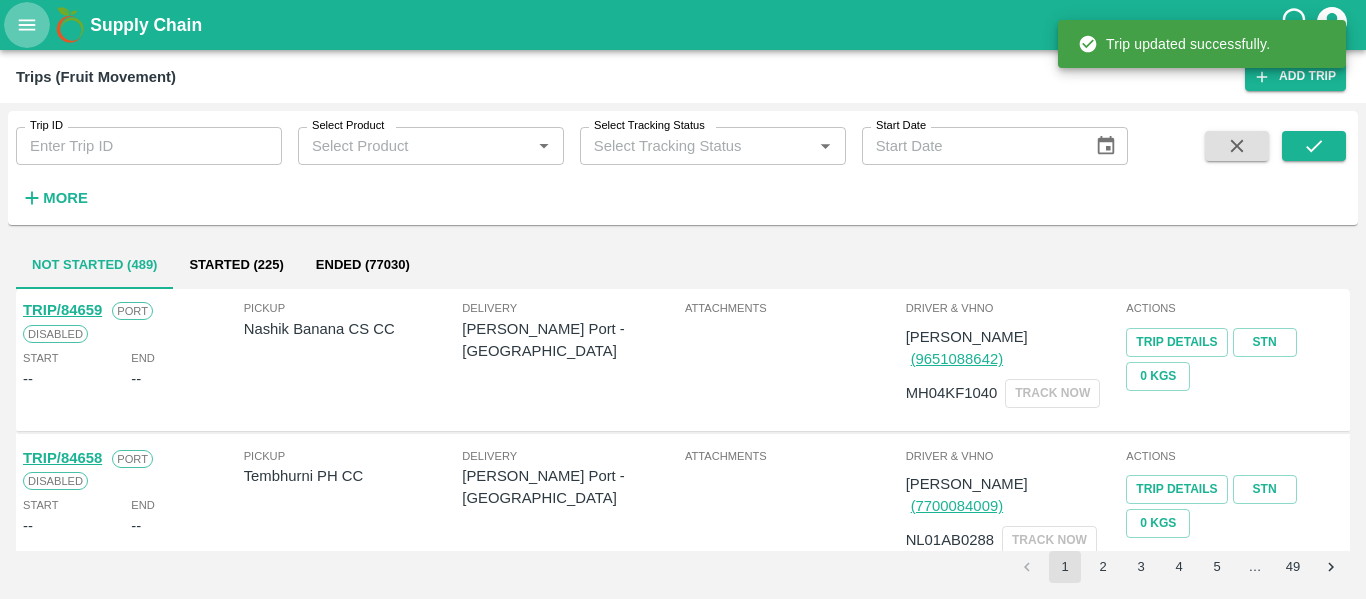 click 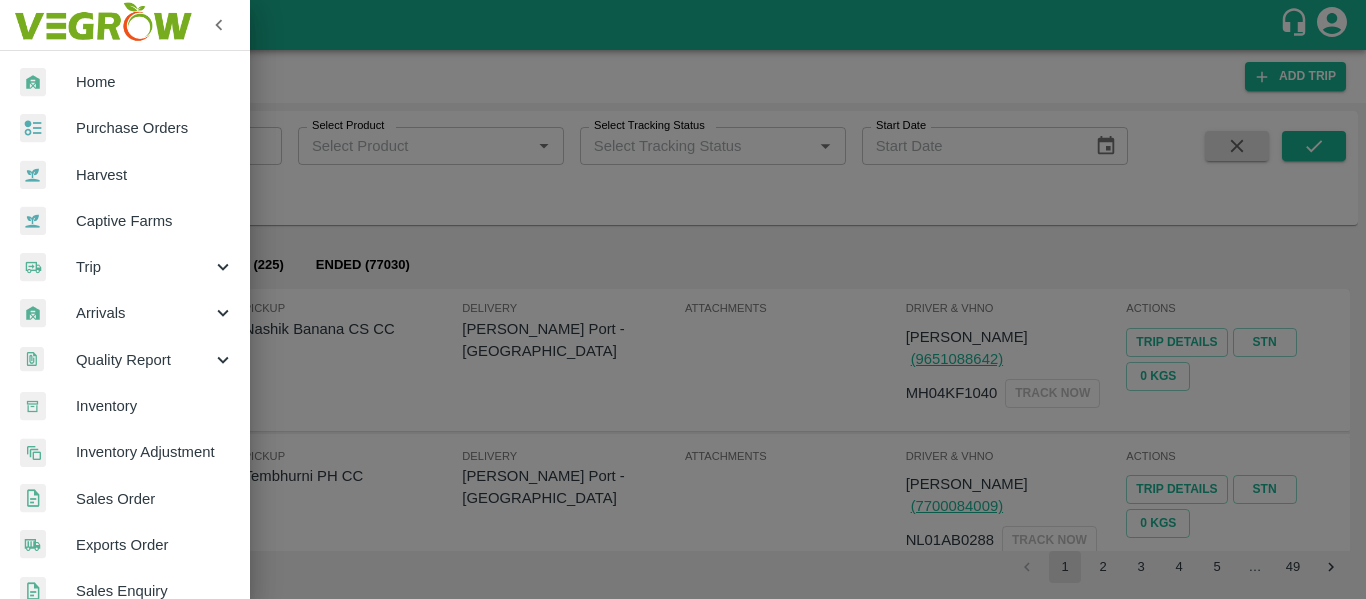 click on "Purchase Orders" at bounding box center (125, 128) 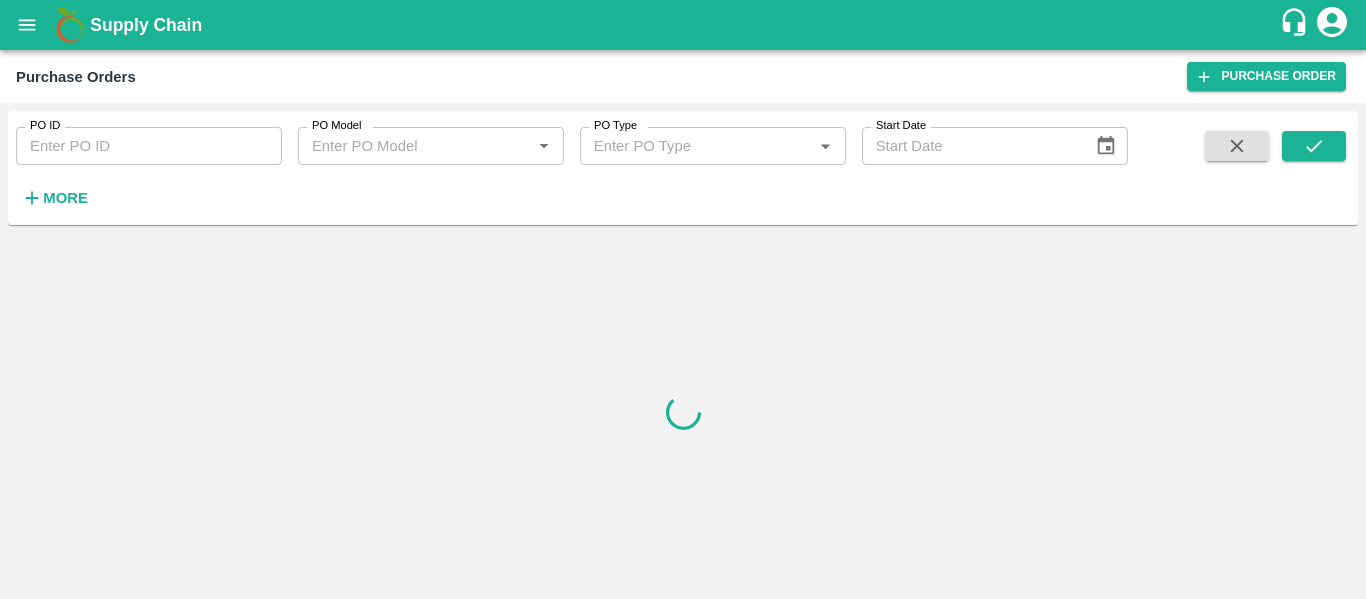 click on "PO ID" at bounding box center [149, 146] 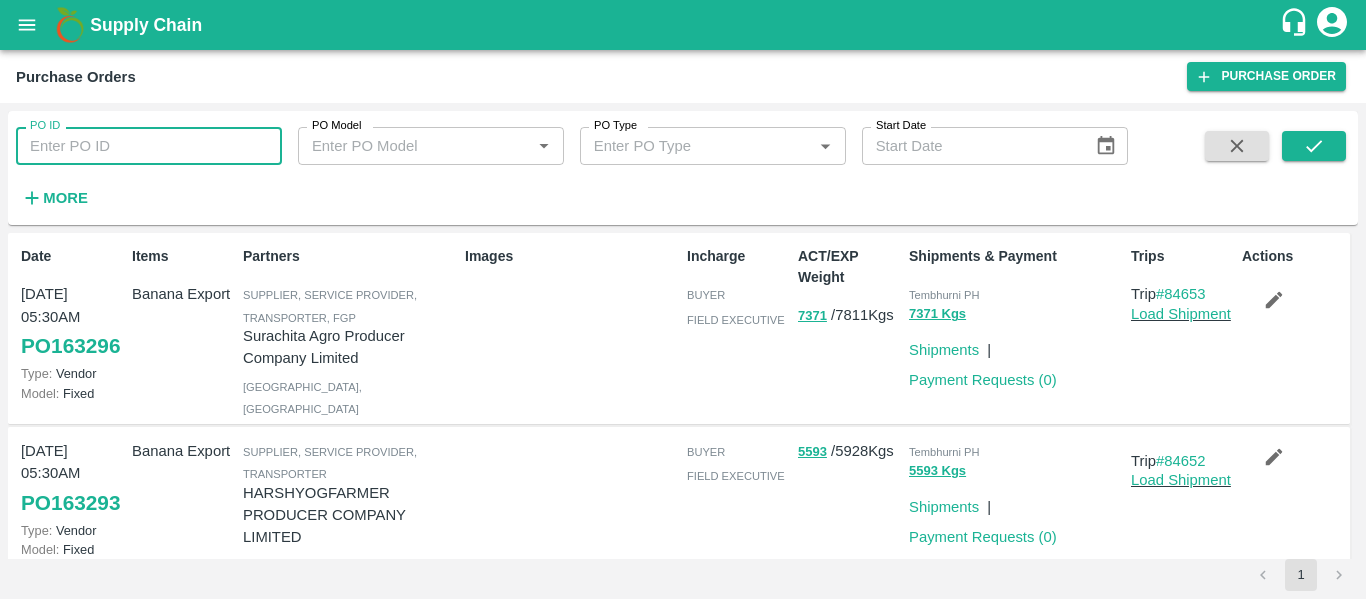 paste on "163169" 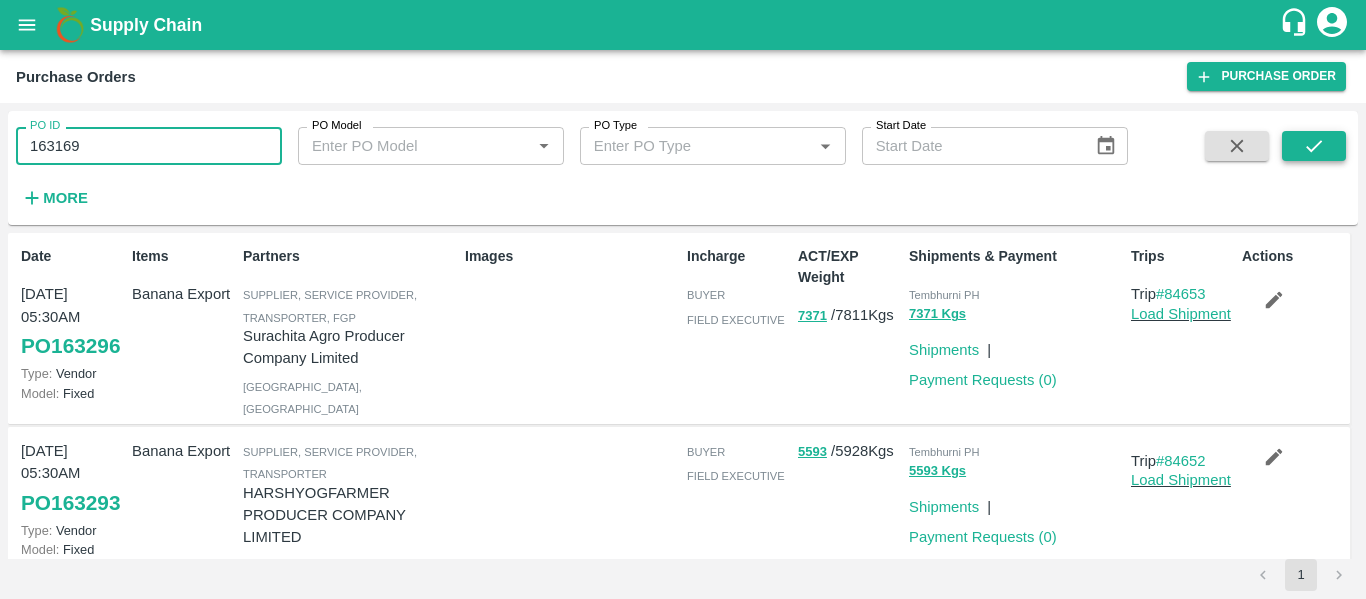click 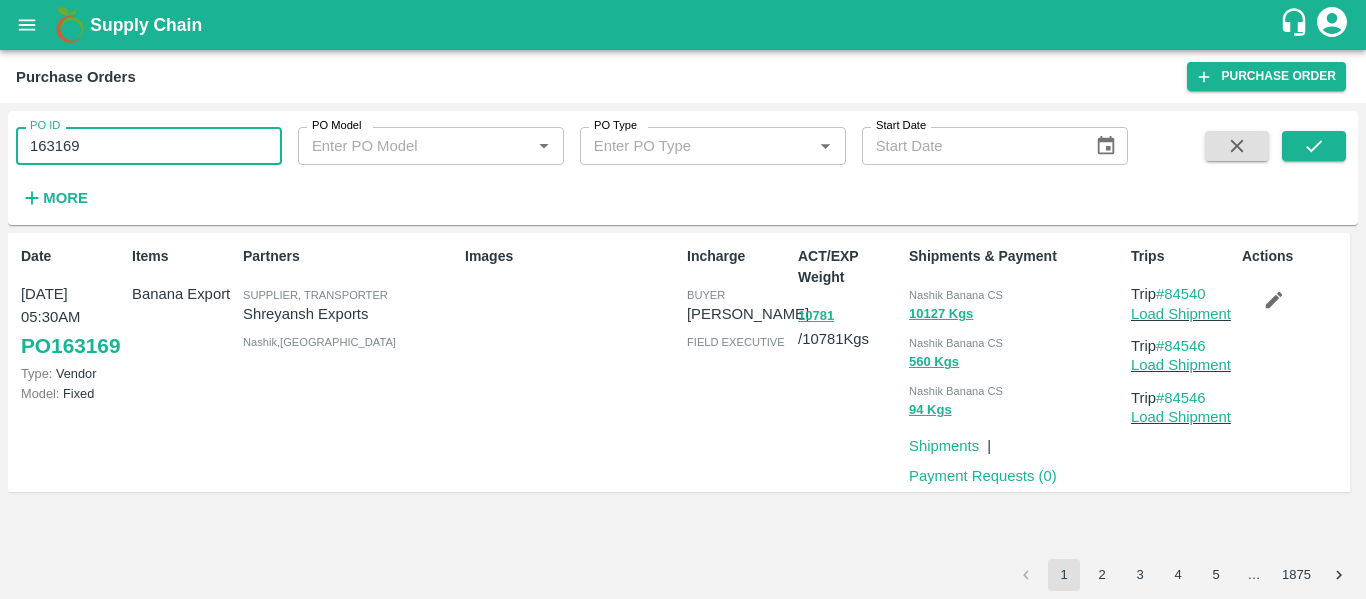 click on "163169" at bounding box center (149, 146) 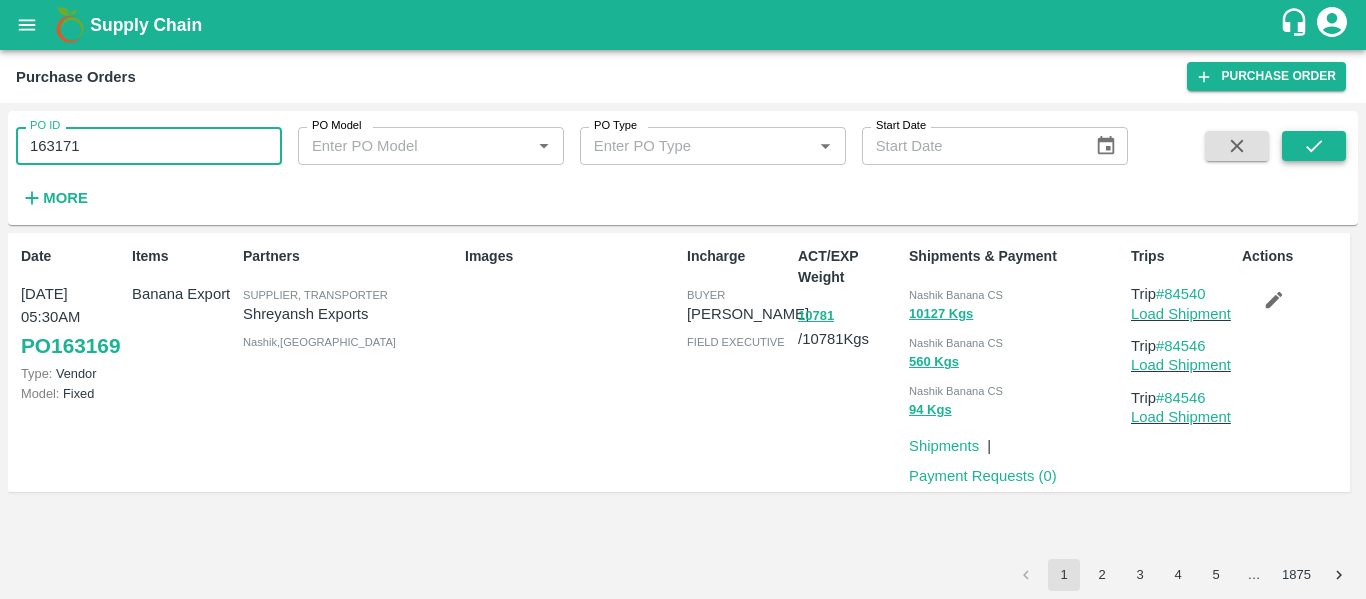 type on "163171" 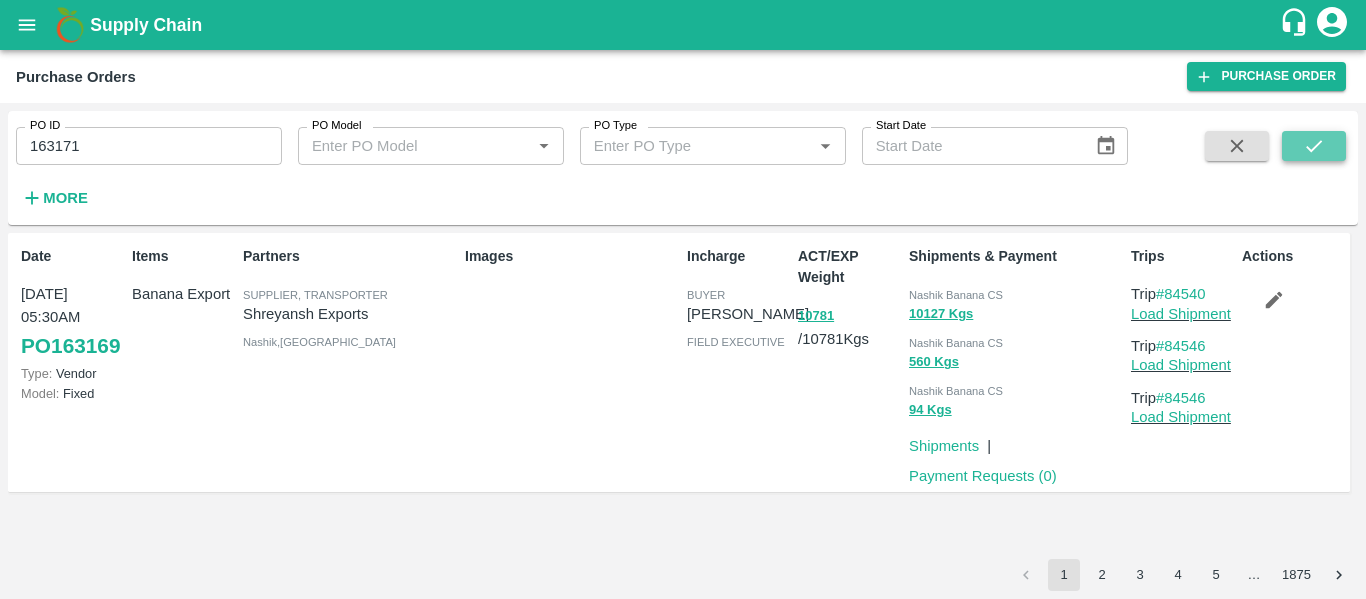 click at bounding box center [1314, 146] 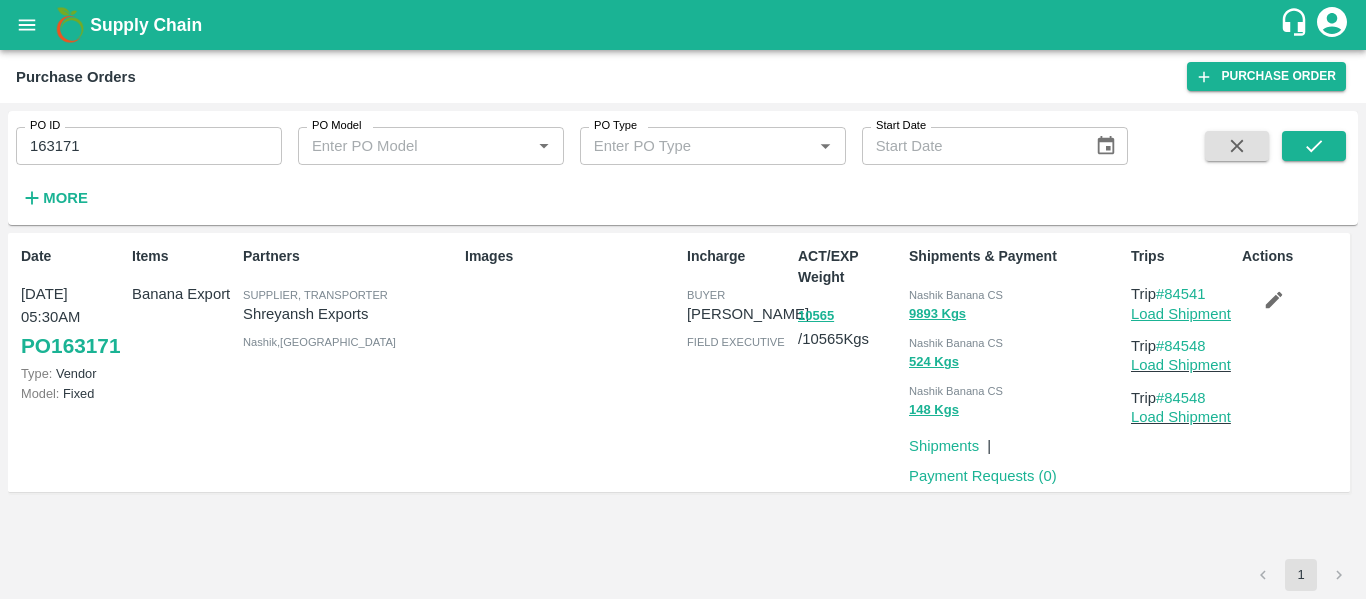 click on "Load Shipment" at bounding box center [1181, 314] 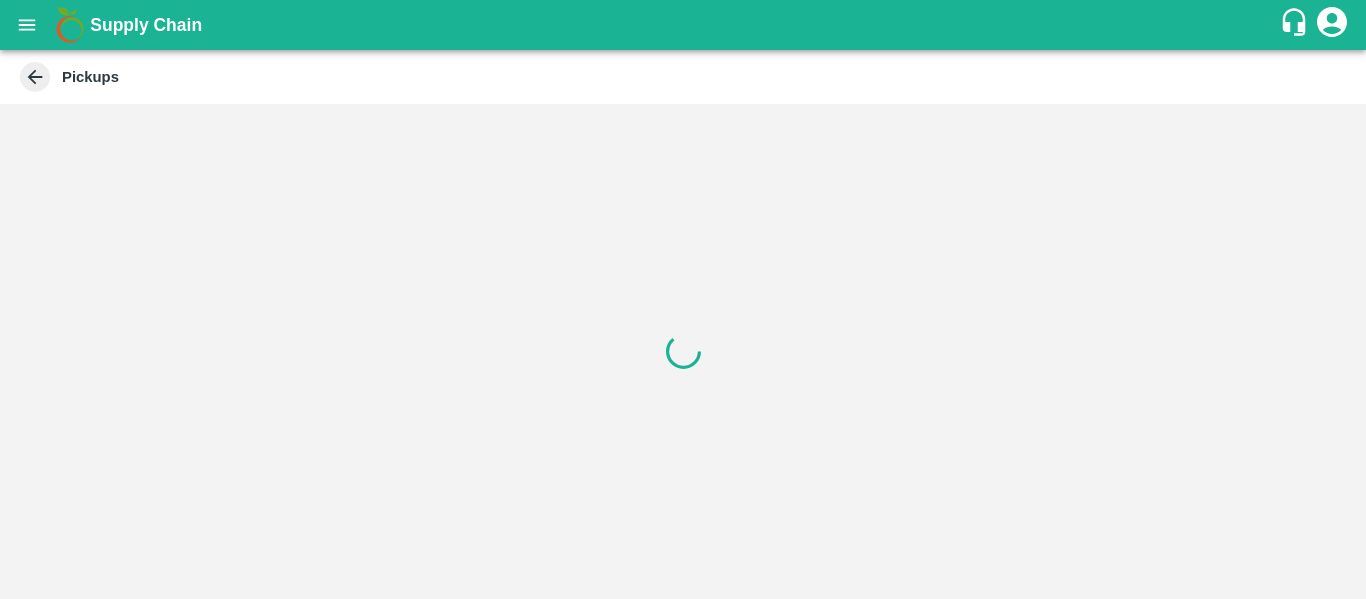scroll, scrollTop: 0, scrollLeft: 0, axis: both 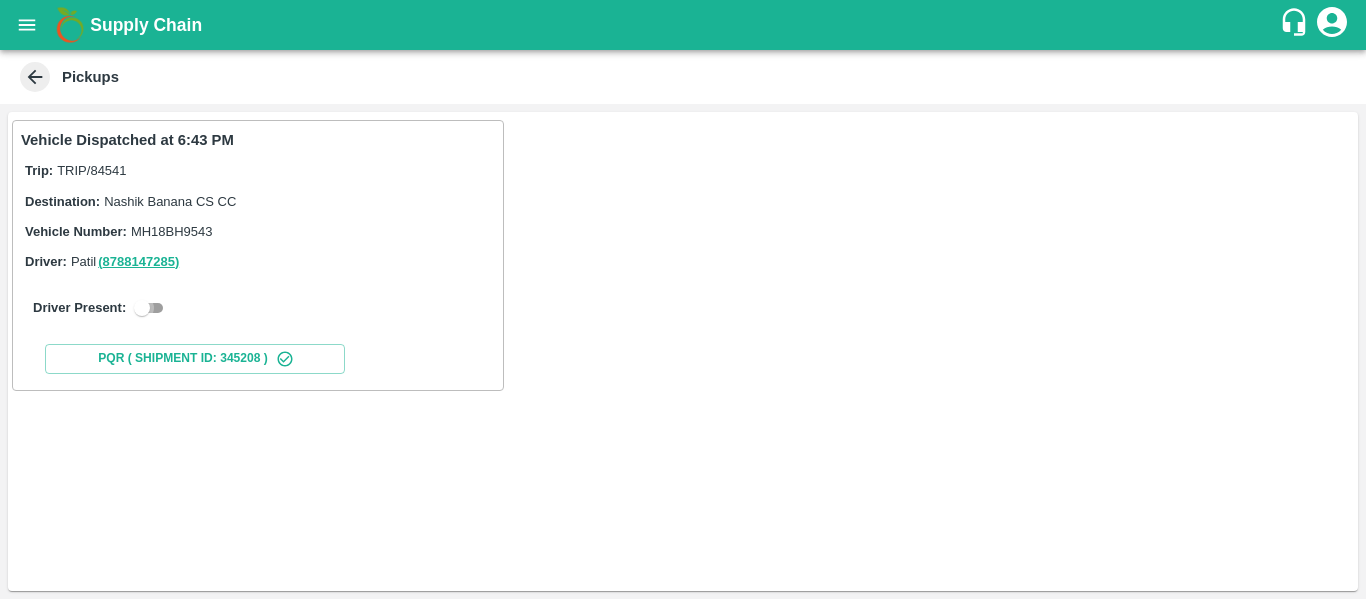 click at bounding box center [142, 308] 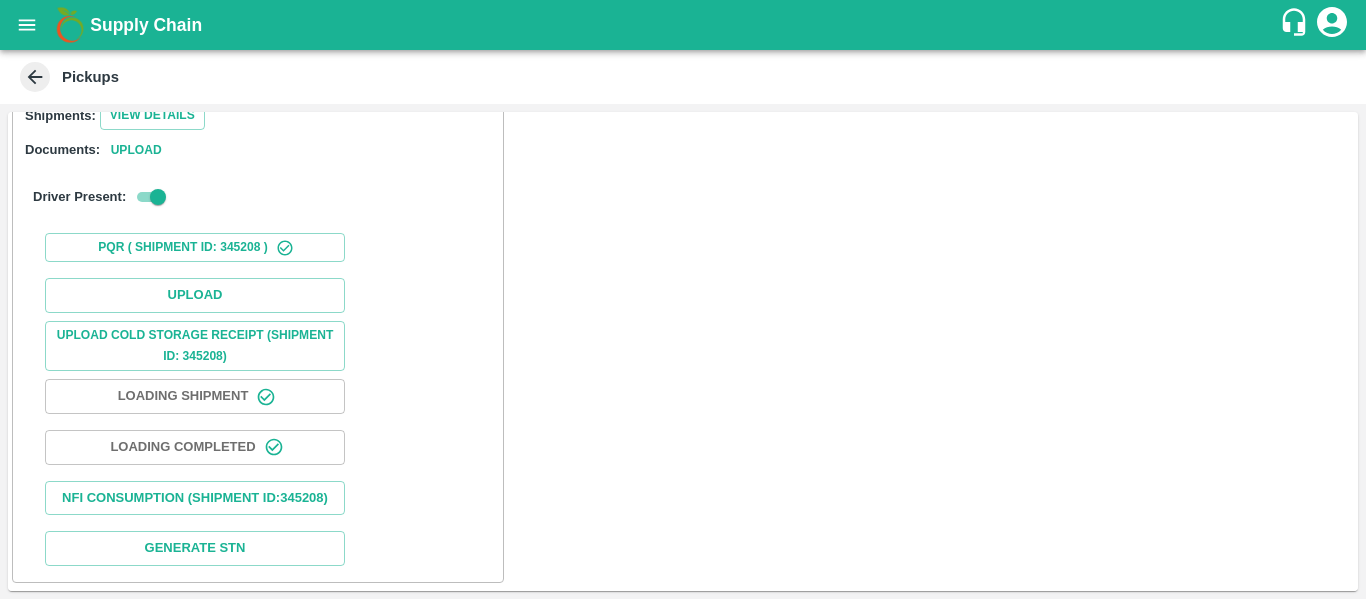 scroll, scrollTop: 293, scrollLeft: 0, axis: vertical 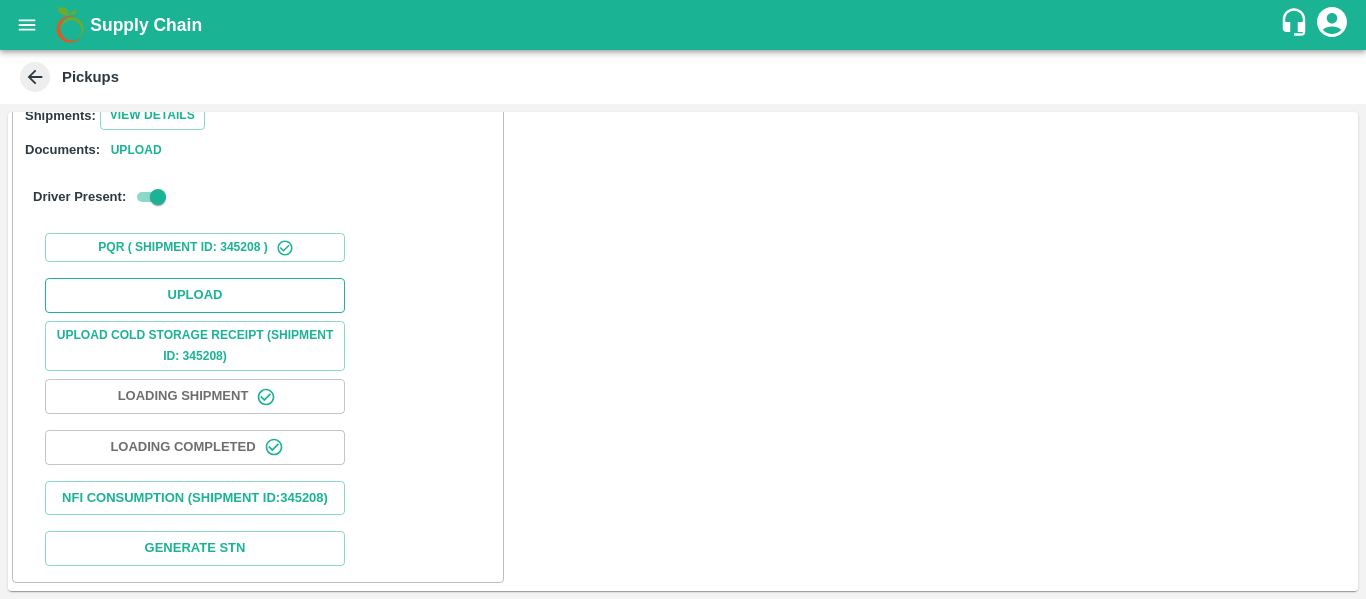 click on "Upload" at bounding box center (195, 295) 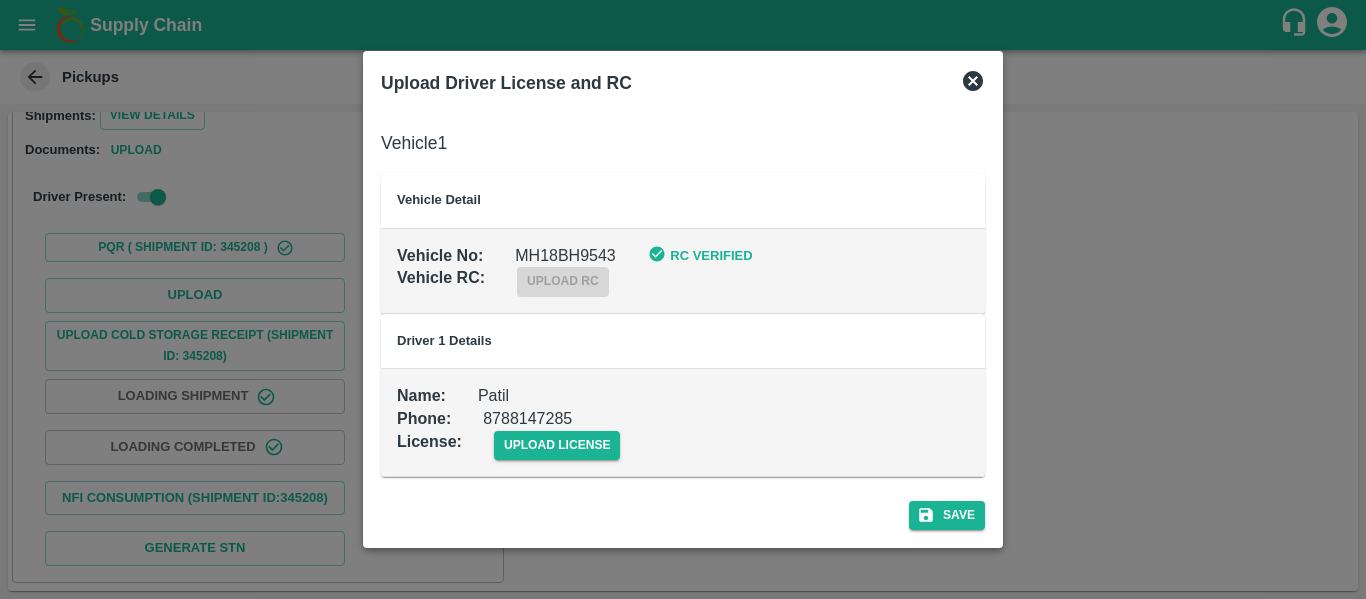 click on "upload license" at bounding box center [541, 429] 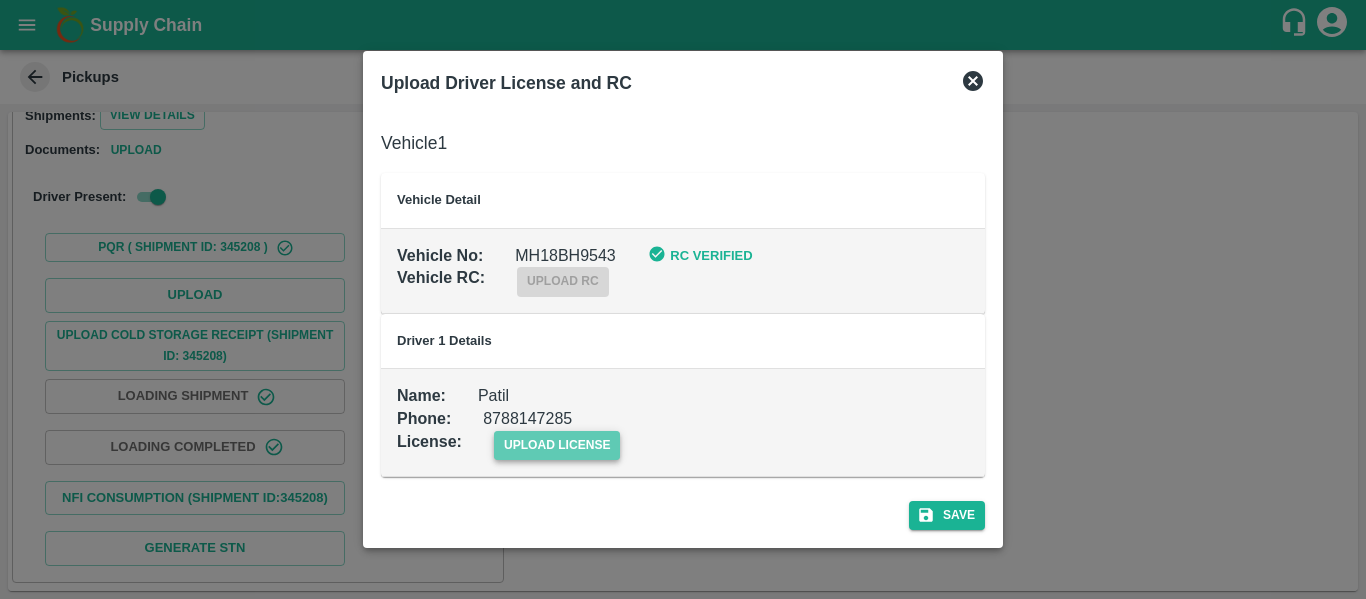 click on "upload license" at bounding box center [557, 445] 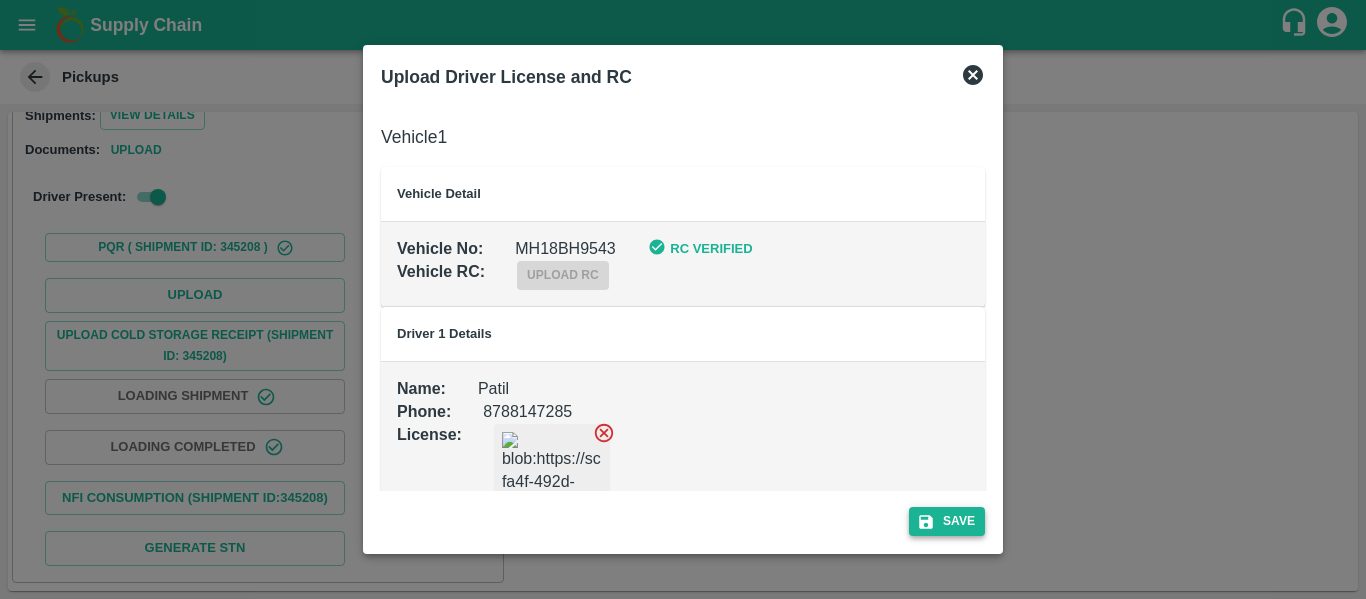 click 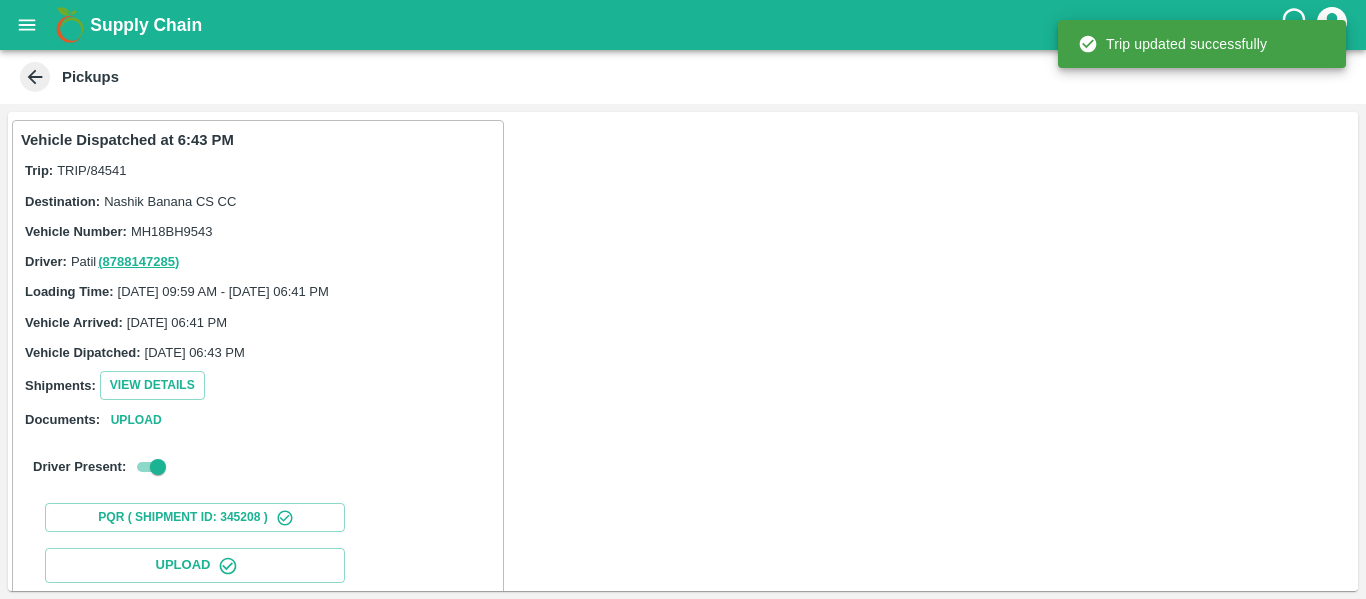 scroll, scrollTop: 344, scrollLeft: 0, axis: vertical 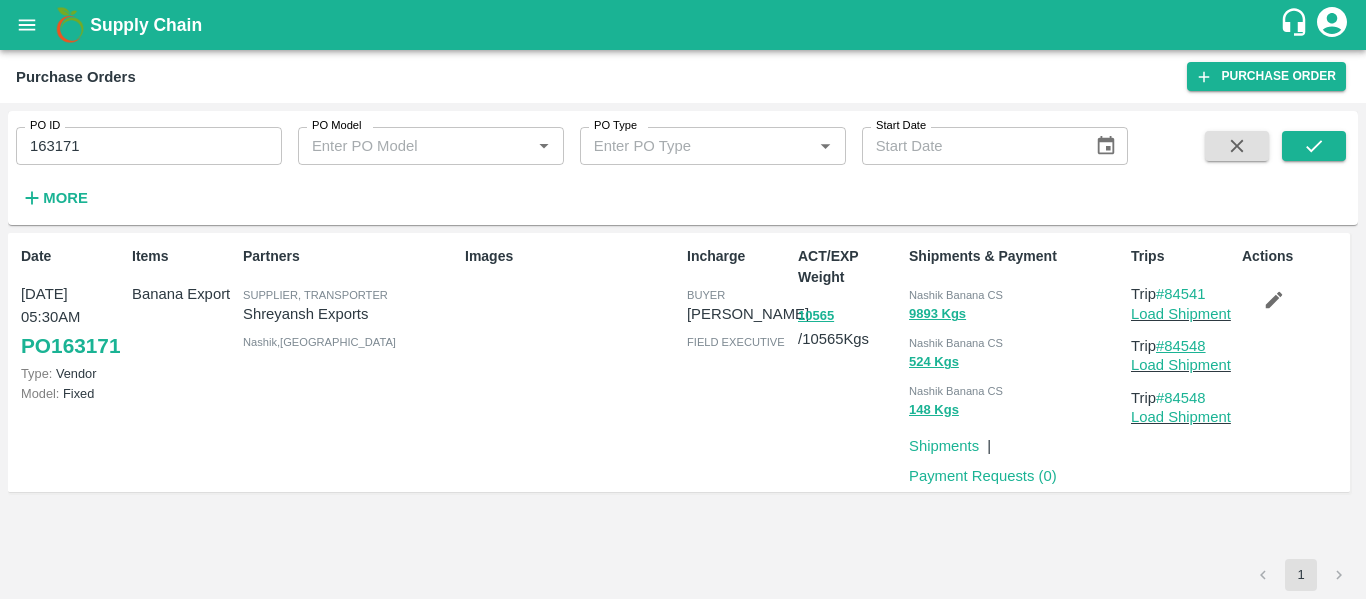 drag, startPoint x: 1210, startPoint y: 339, endPoint x: 1167, endPoint y: 344, distance: 43.289722 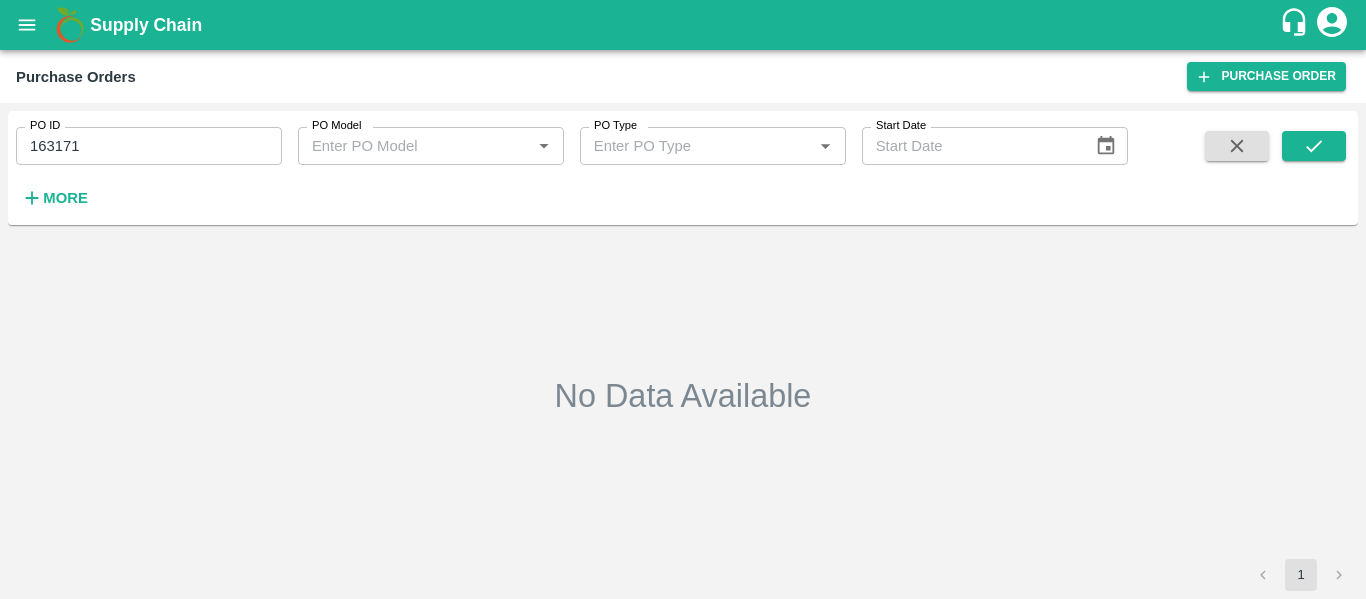 scroll, scrollTop: 0, scrollLeft: 0, axis: both 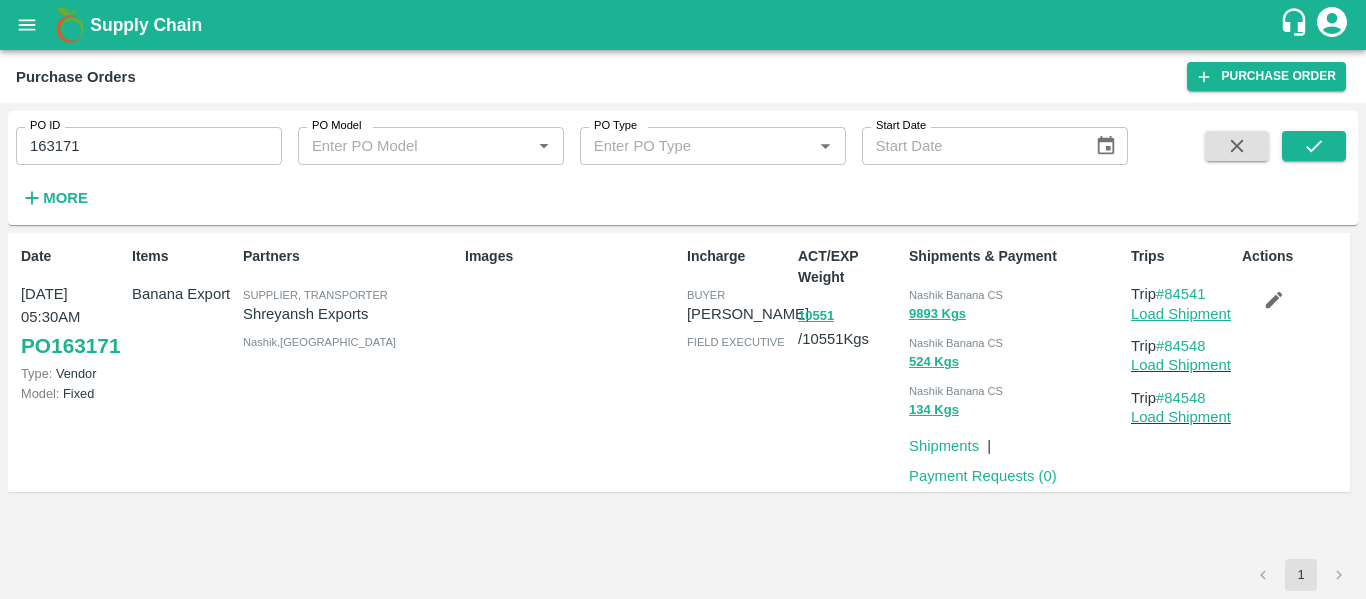 click on "Load Shipment" at bounding box center [1181, 314] 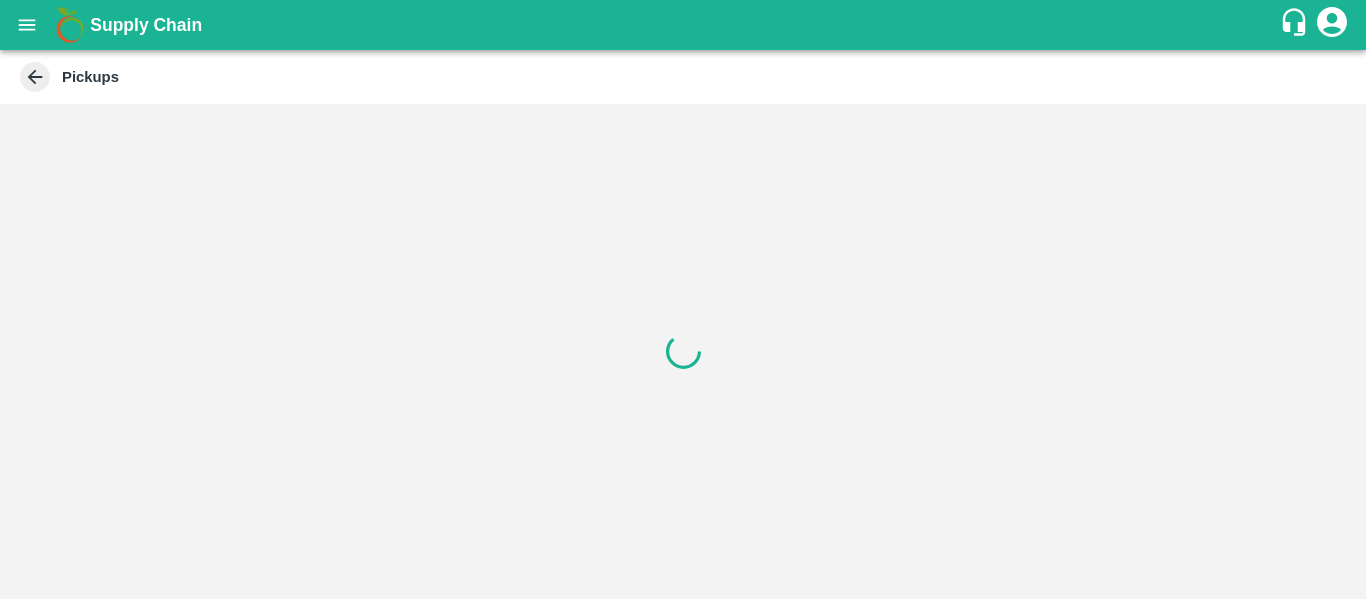 scroll, scrollTop: 0, scrollLeft: 0, axis: both 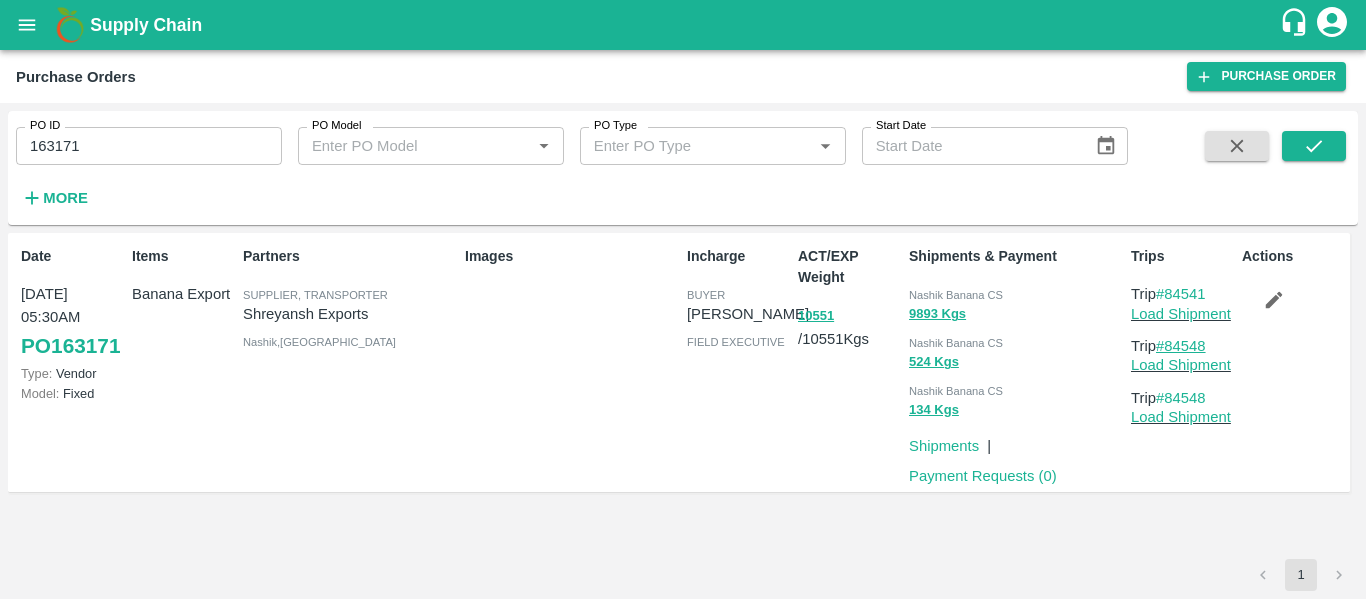 drag, startPoint x: 1212, startPoint y: 343, endPoint x: 1172, endPoint y: 347, distance: 40.1995 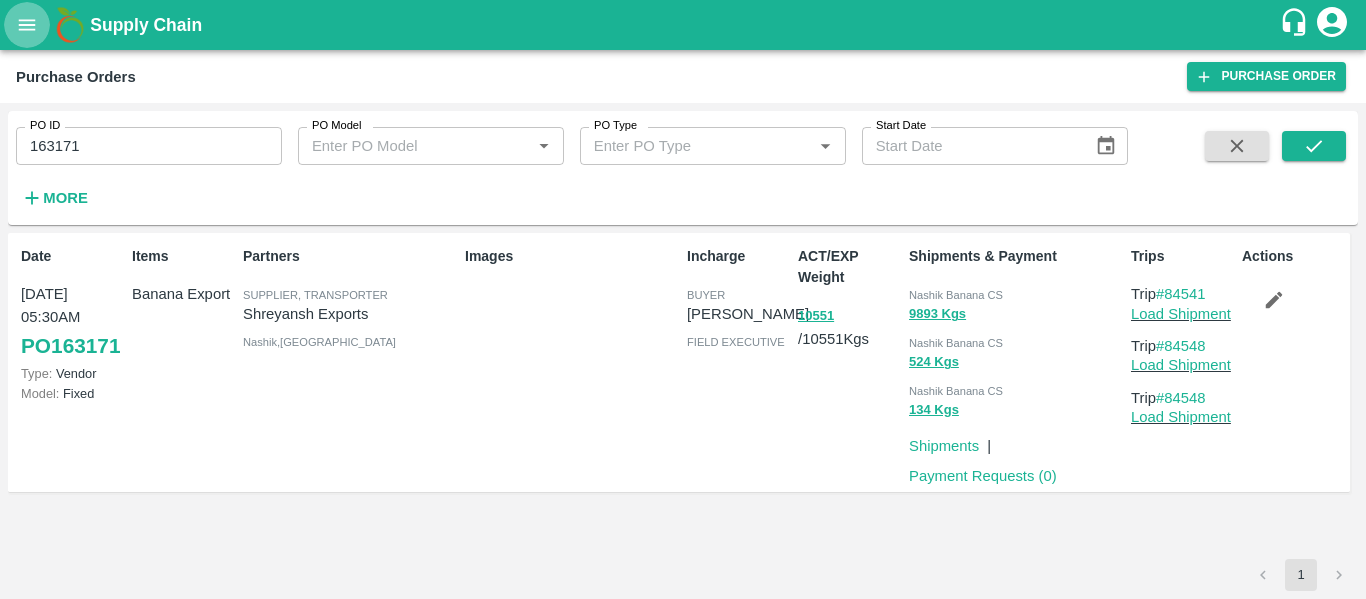 click at bounding box center [27, 25] 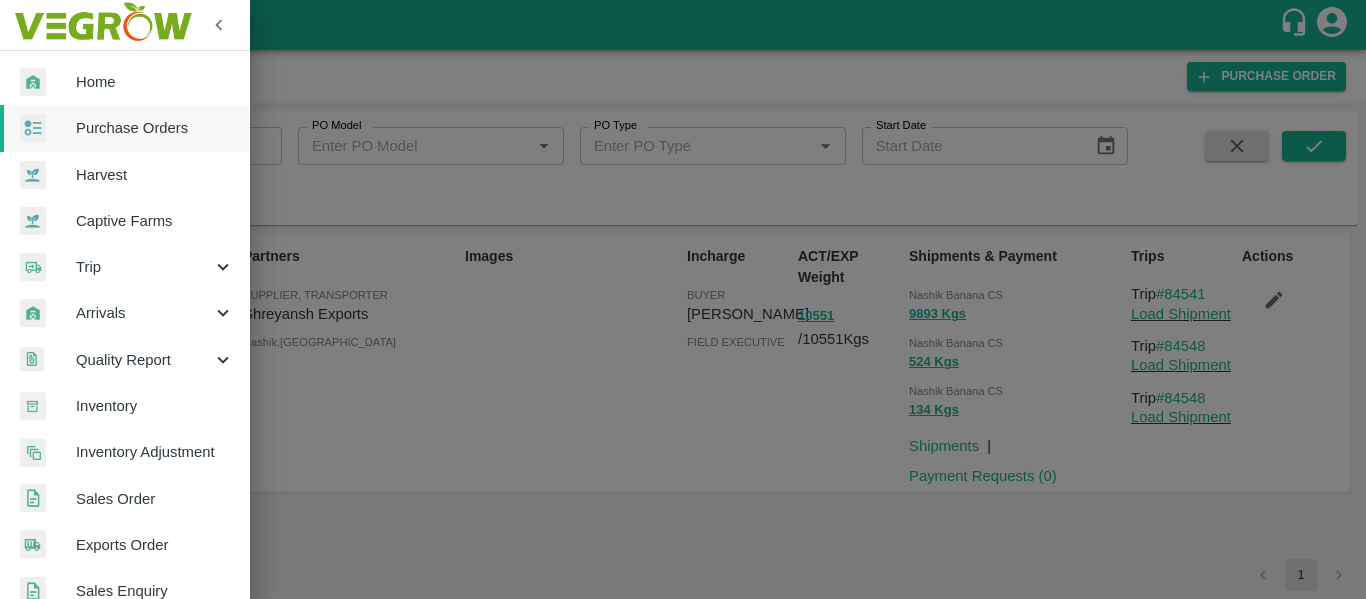 click on "Trip" at bounding box center (125, 267) 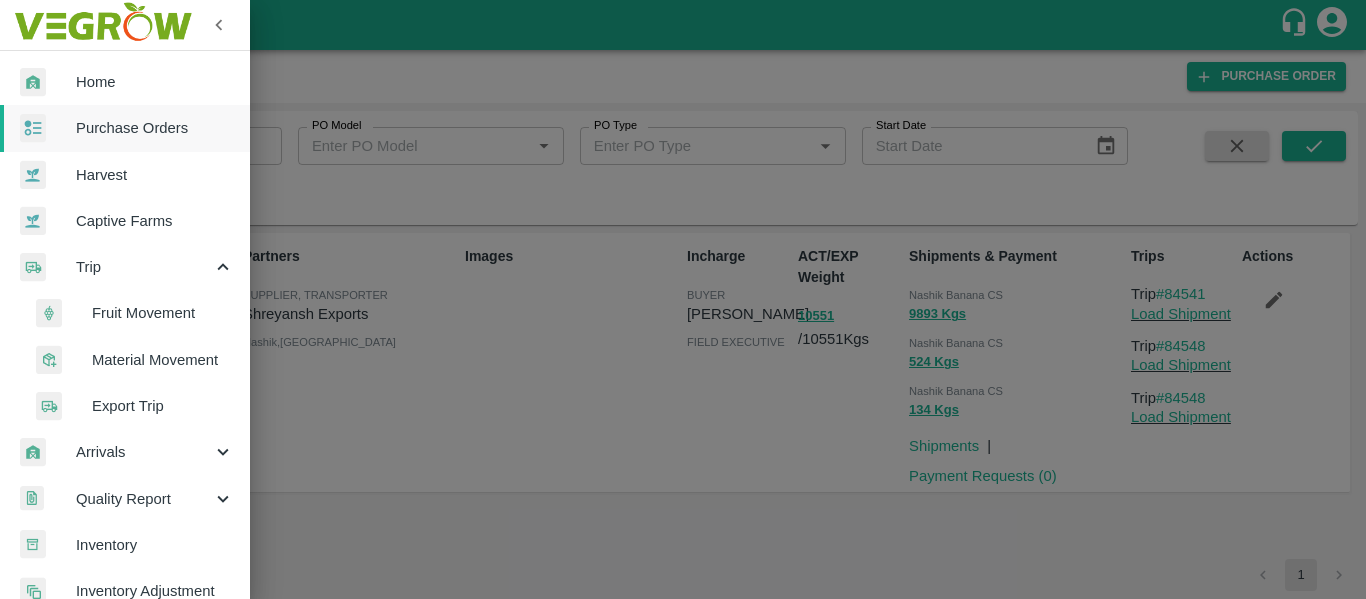 click on "Fruit Movement" at bounding box center [163, 313] 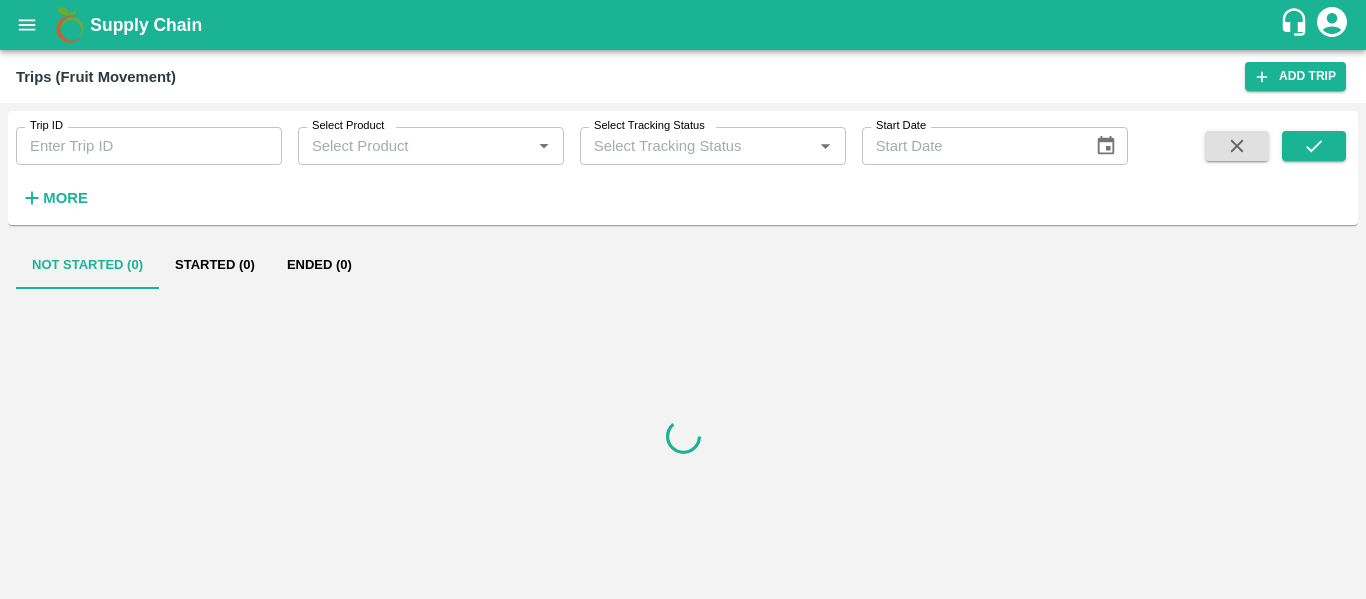 click on "Trip ID" at bounding box center [149, 146] 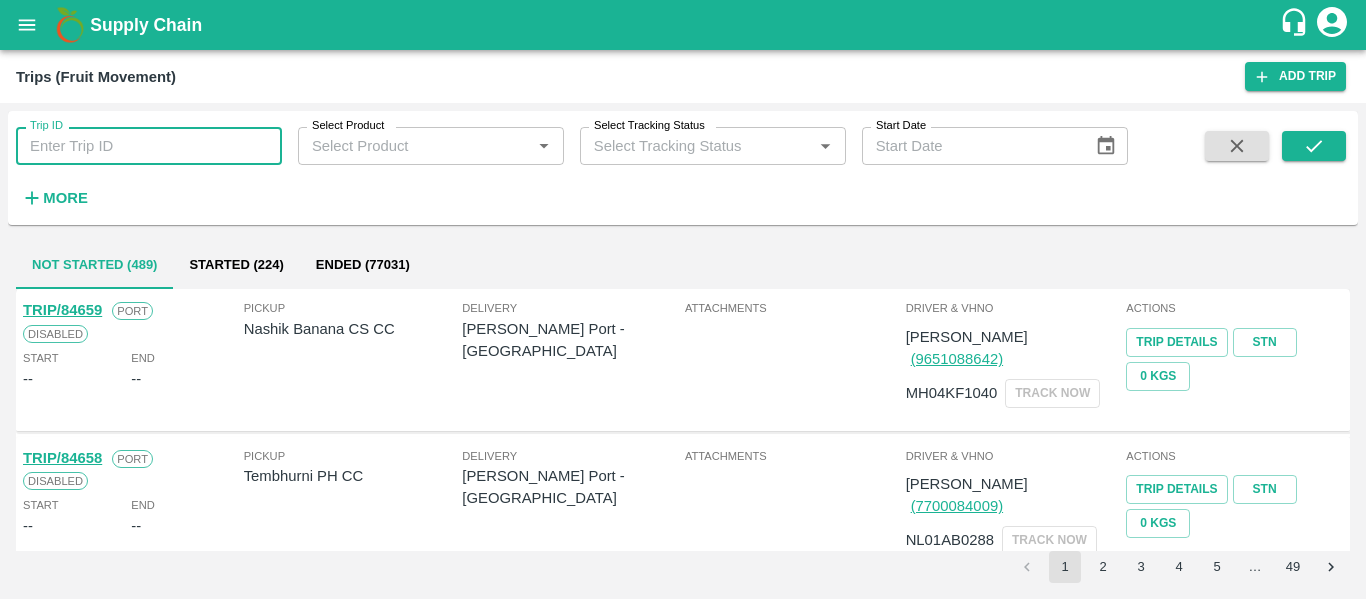 paste on "84548" 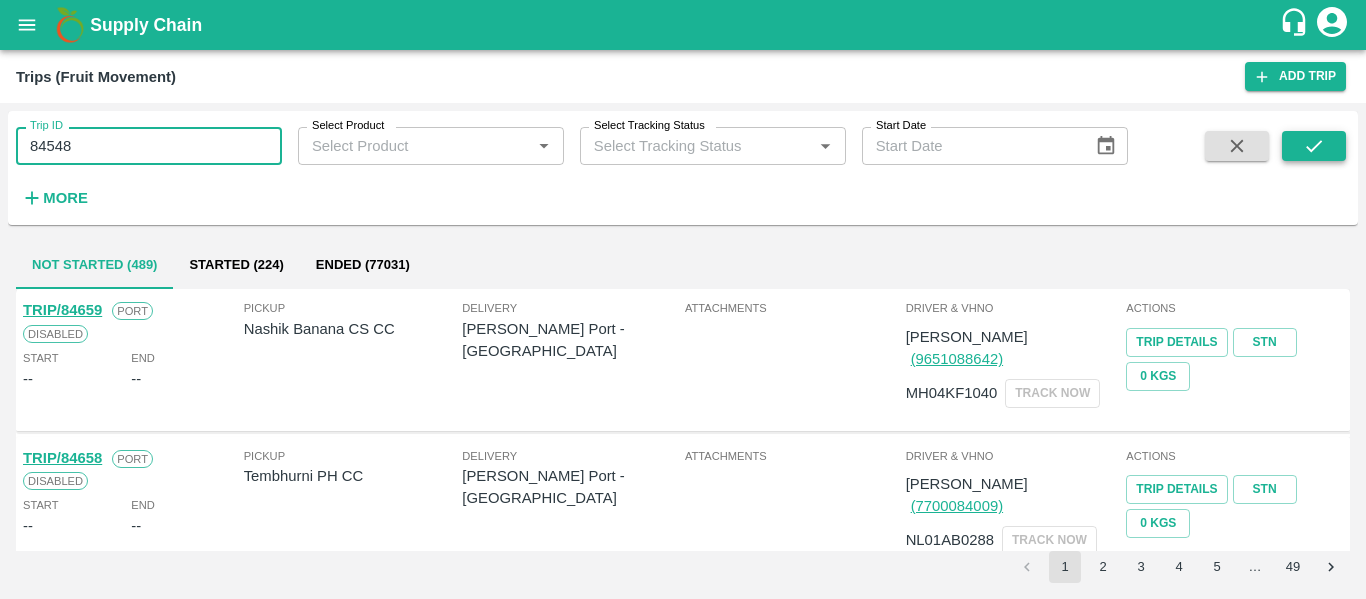 type on "84548" 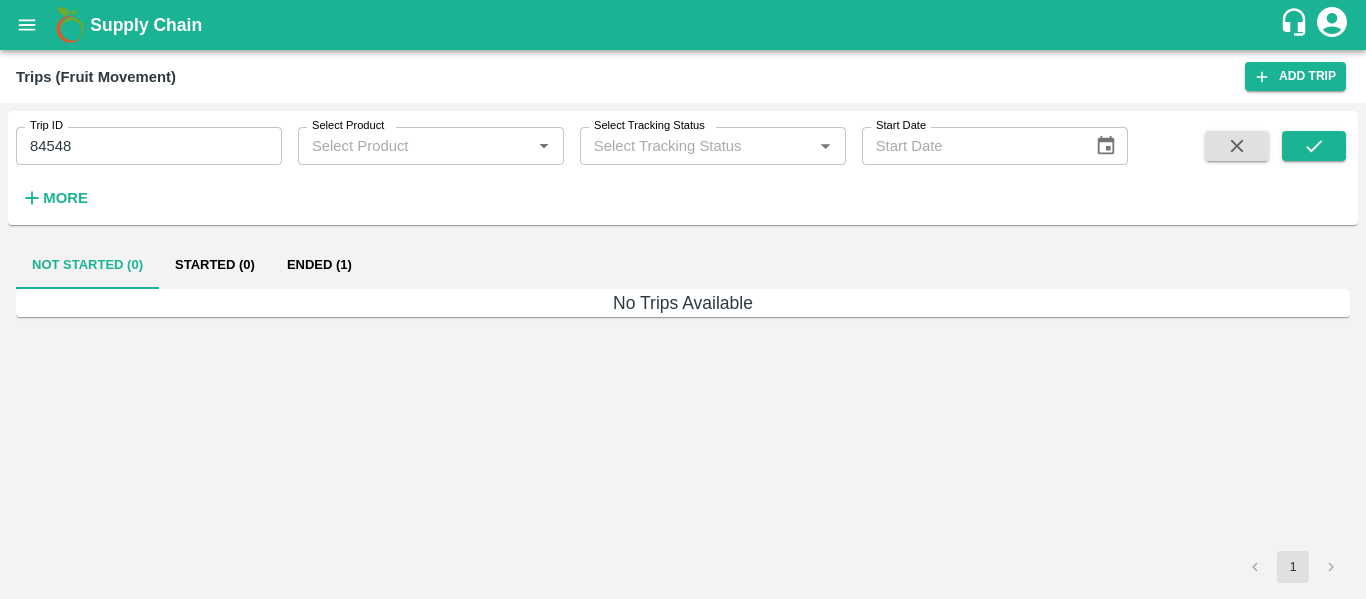 click on "Ended (1)" at bounding box center [319, 265] 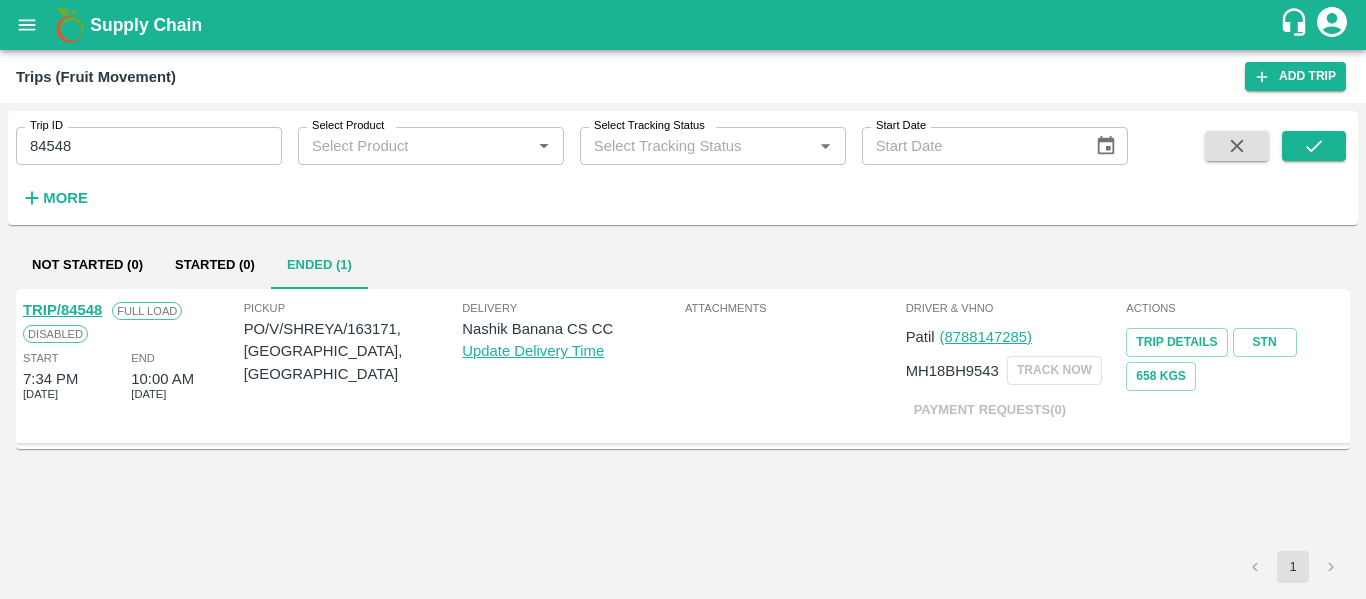 click on "TRIP/84548" at bounding box center [62, 310] 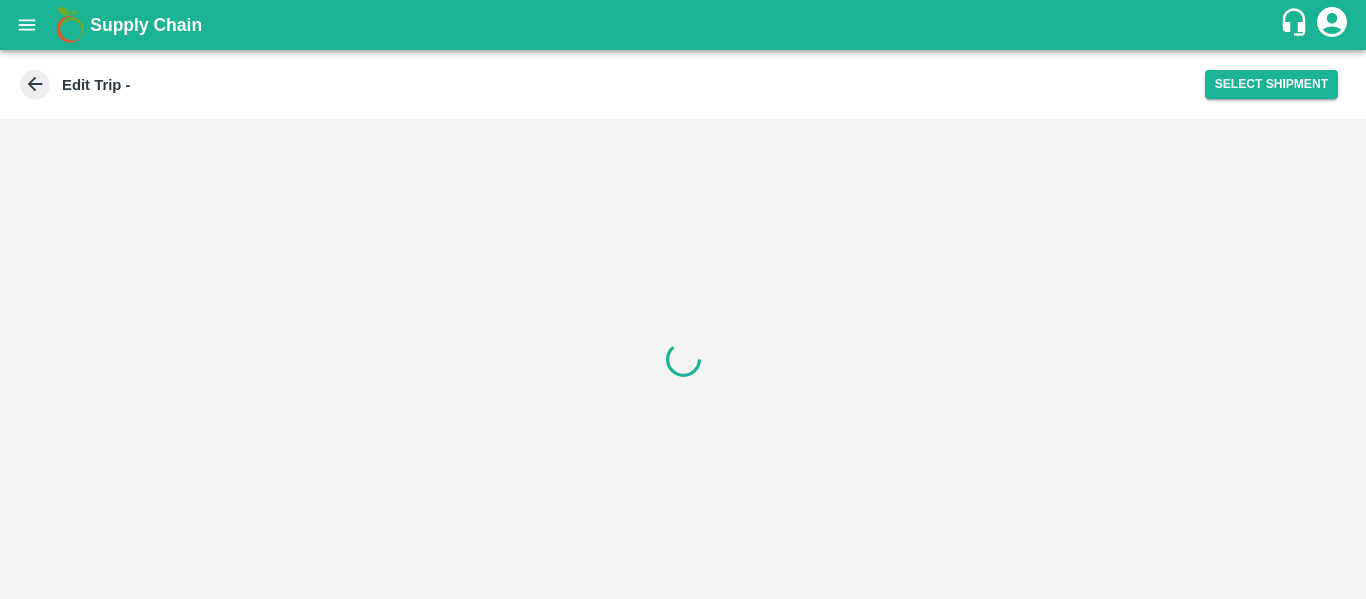 scroll, scrollTop: 0, scrollLeft: 0, axis: both 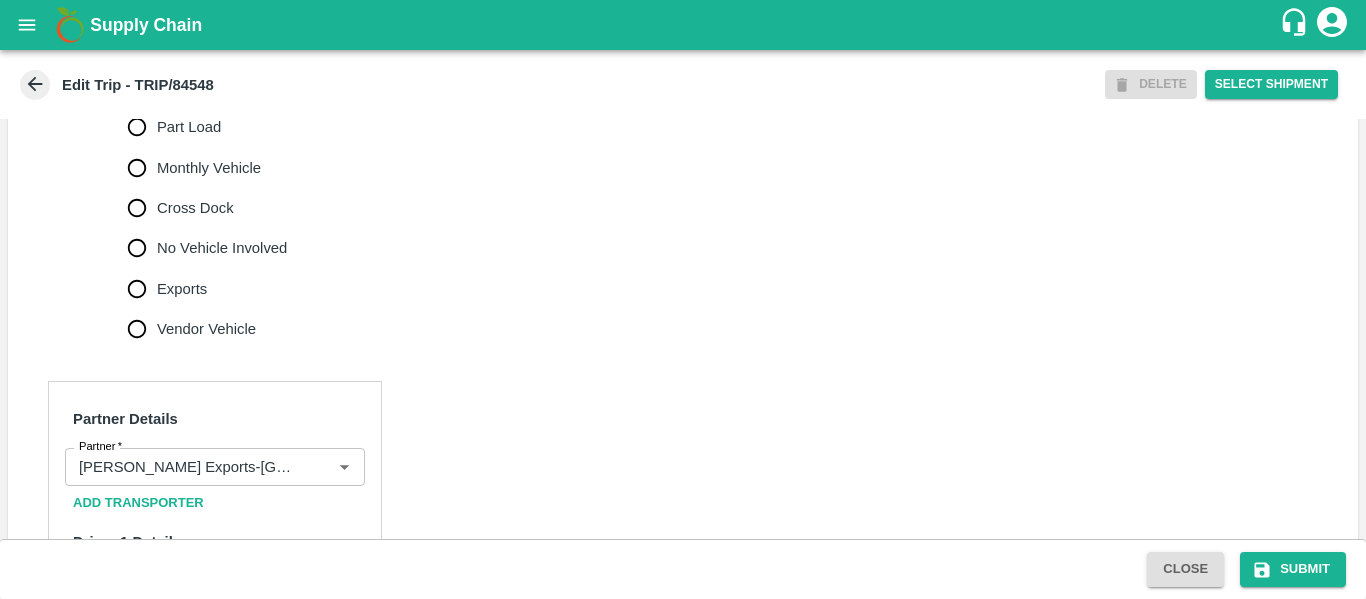 click on "No Vehicle Involved" at bounding box center (222, 248) 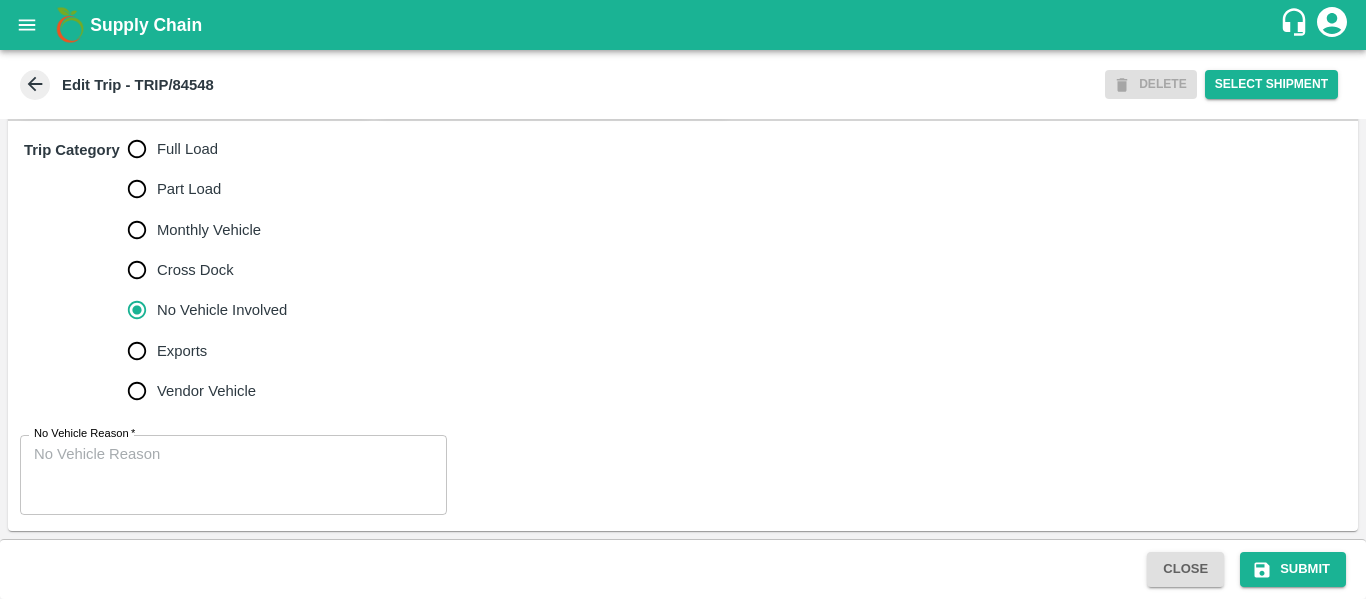 click on "No Vehicle Reason   *" at bounding box center (233, 475) 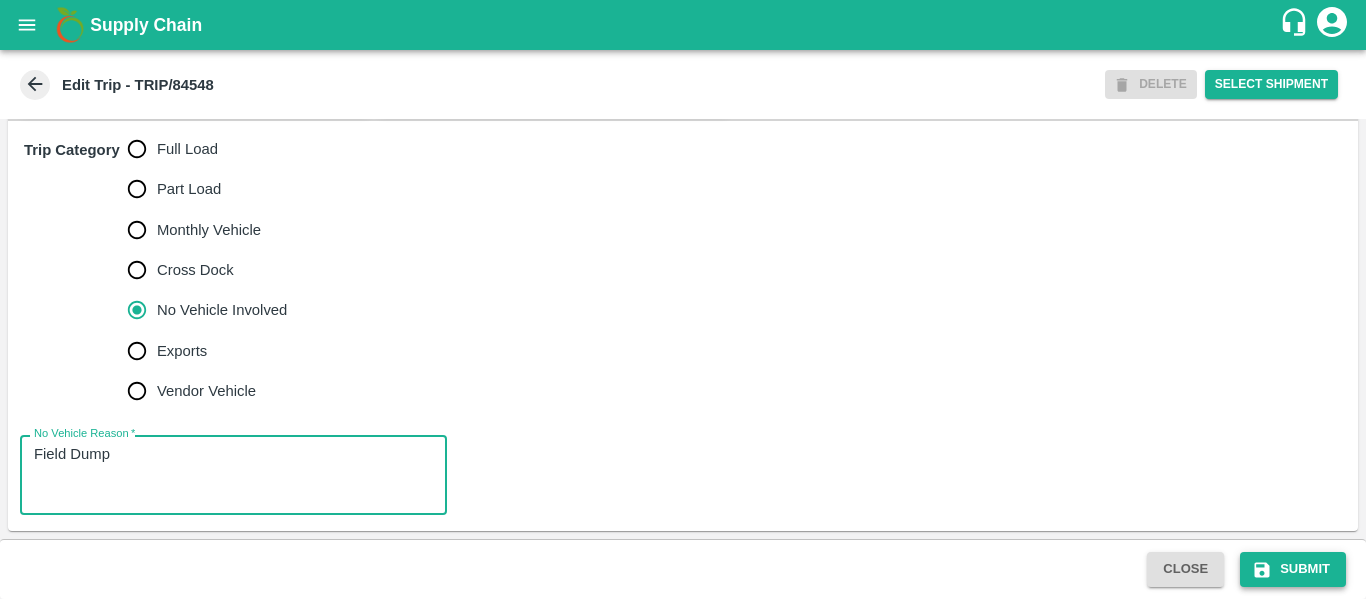 type on "Field Dump" 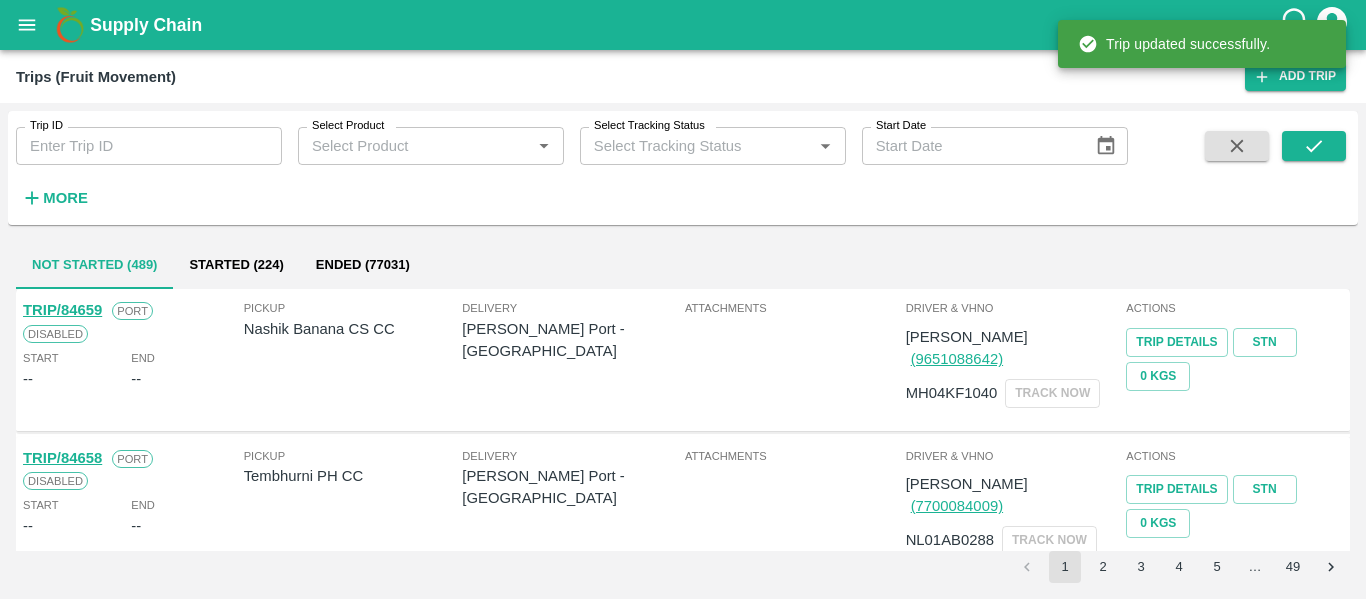 click on "Trip ID" at bounding box center [149, 146] 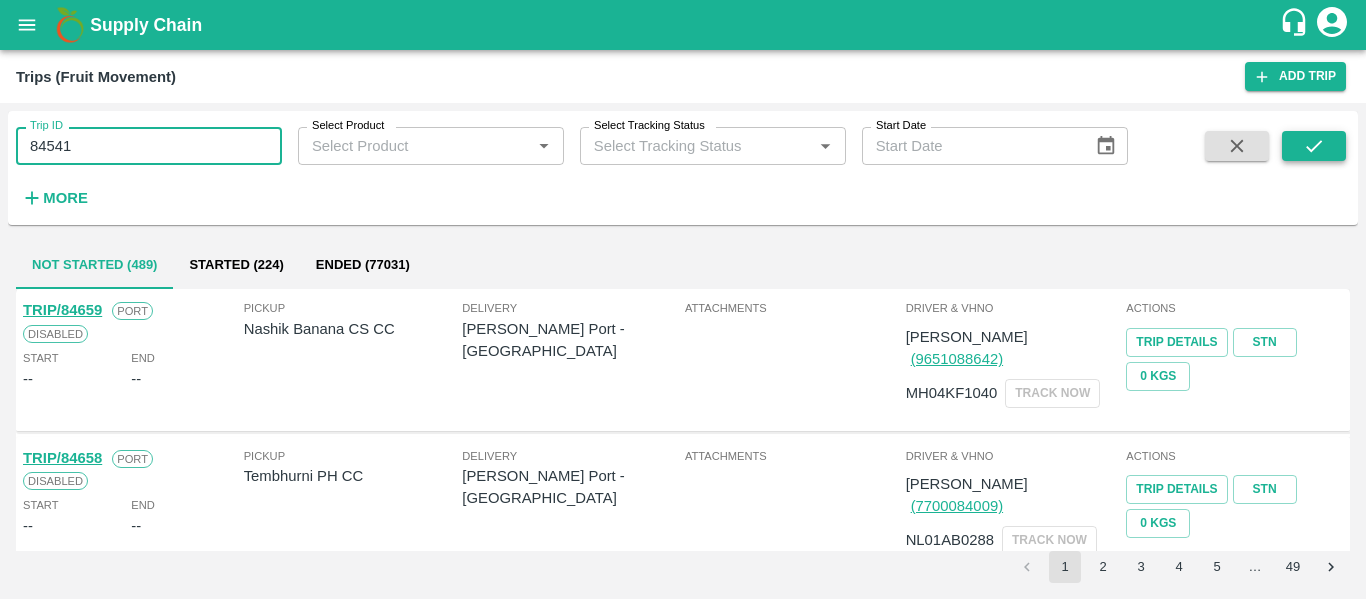 type on "84541" 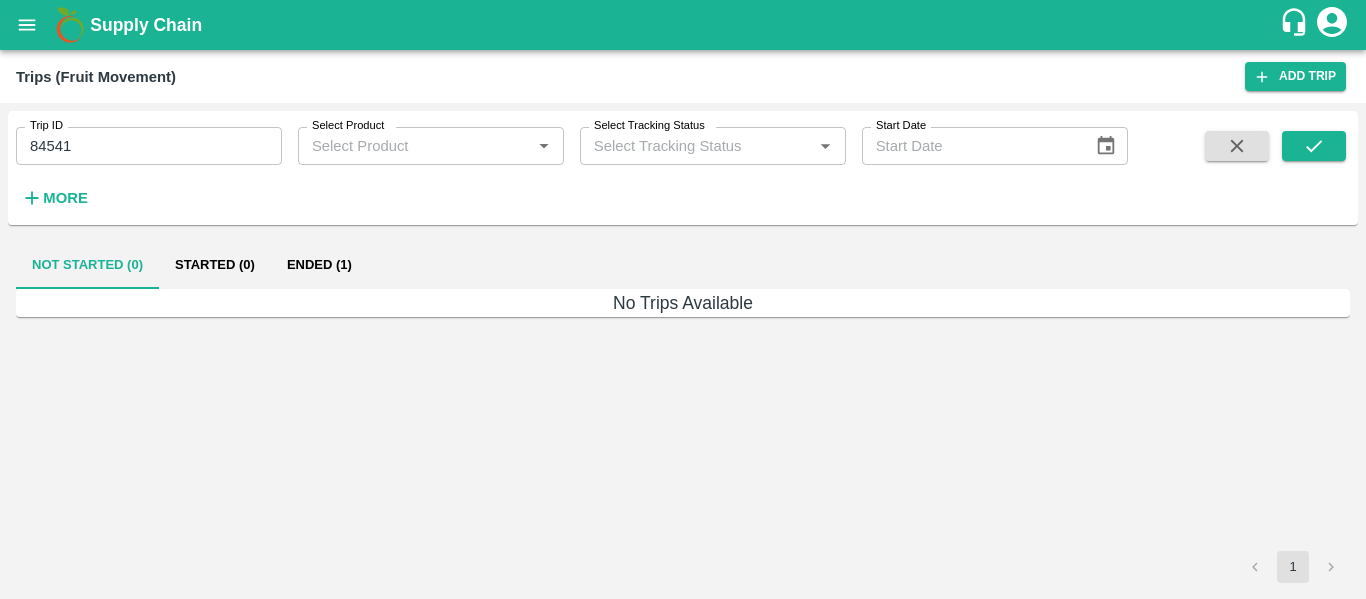 click on "Ended (1)" at bounding box center (319, 265) 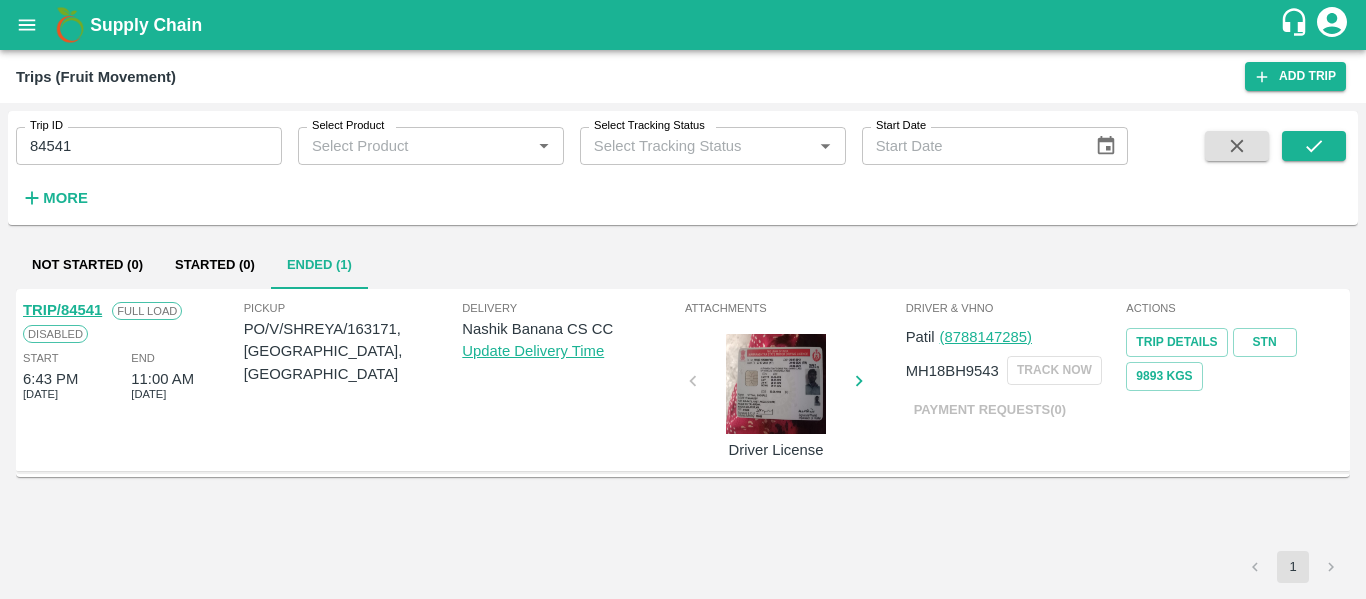 click on "TRIP/84541" at bounding box center [62, 310] 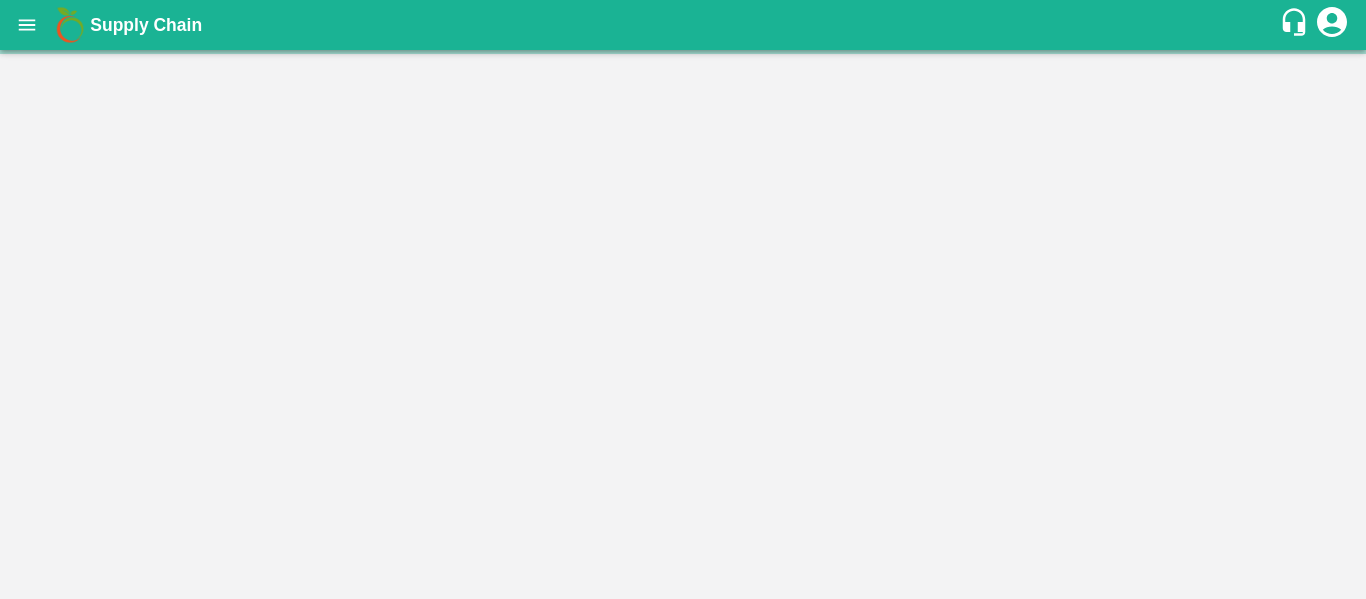 scroll, scrollTop: 0, scrollLeft: 0, axis: both 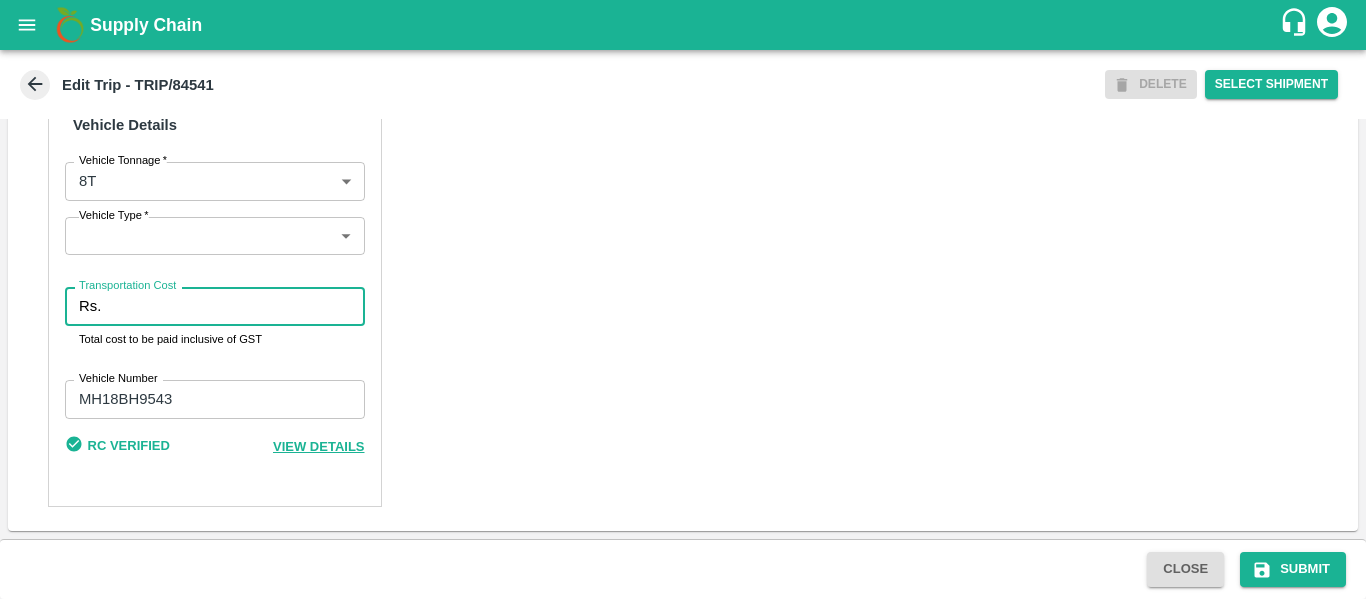 click on "Transportation Cost" at bounding box center (236, 306) 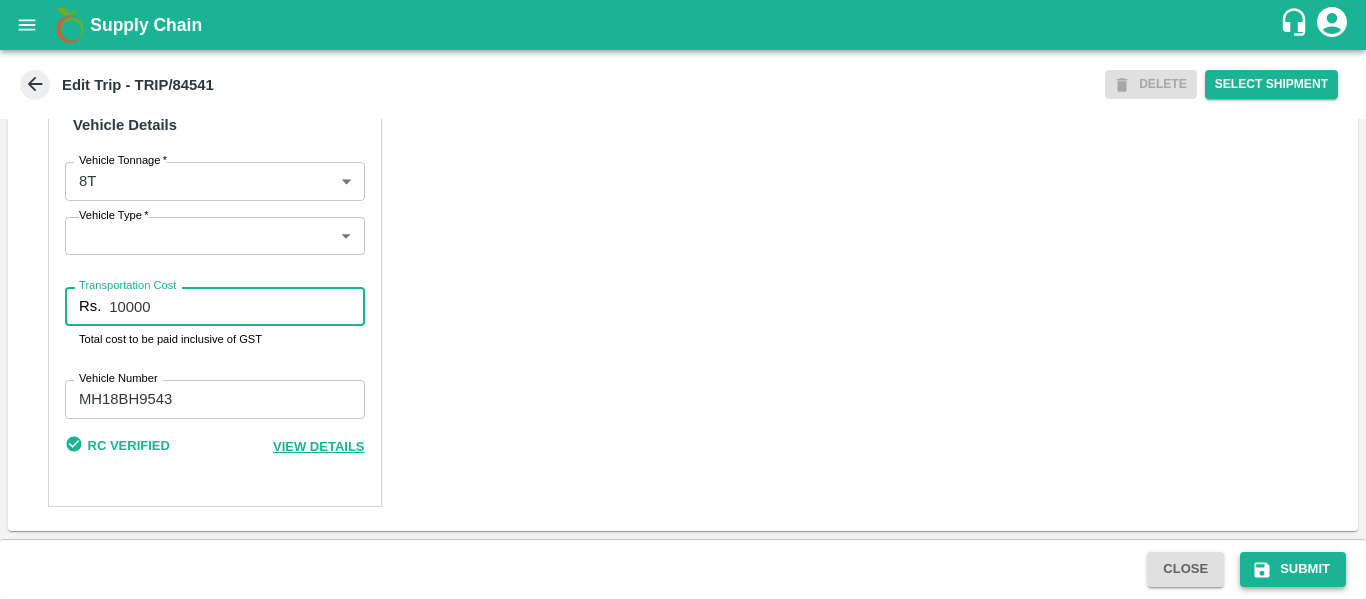 type on "10000" 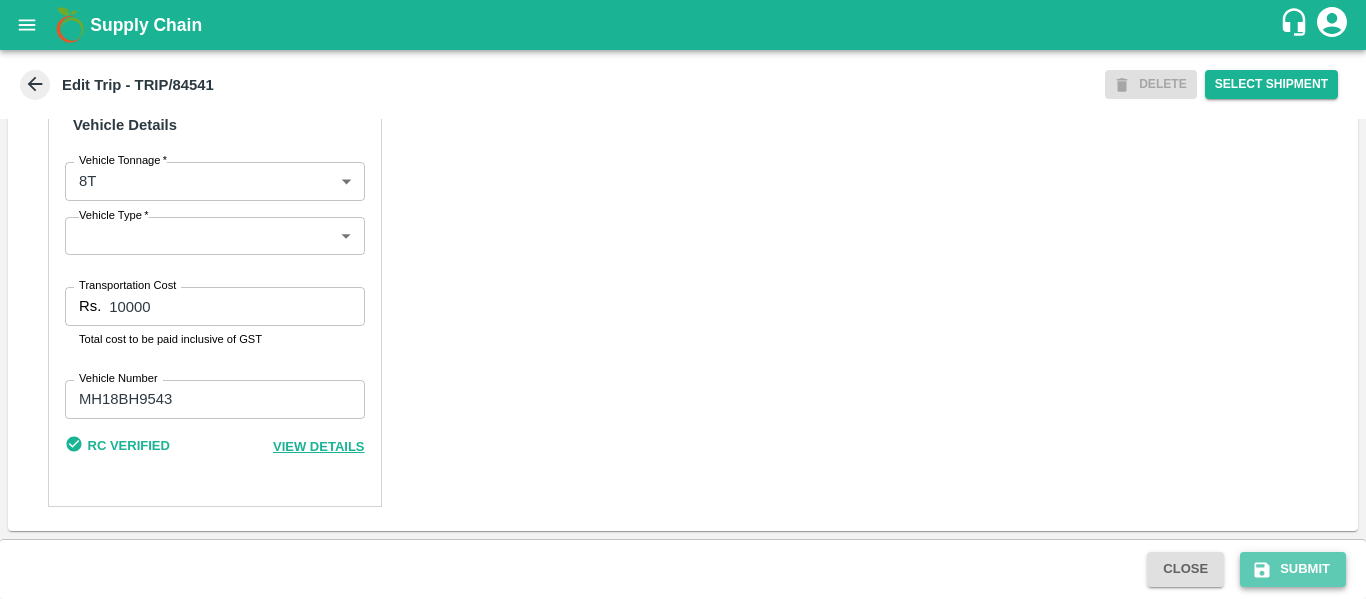 click on "Submit" at bounding box center [1293, 569] 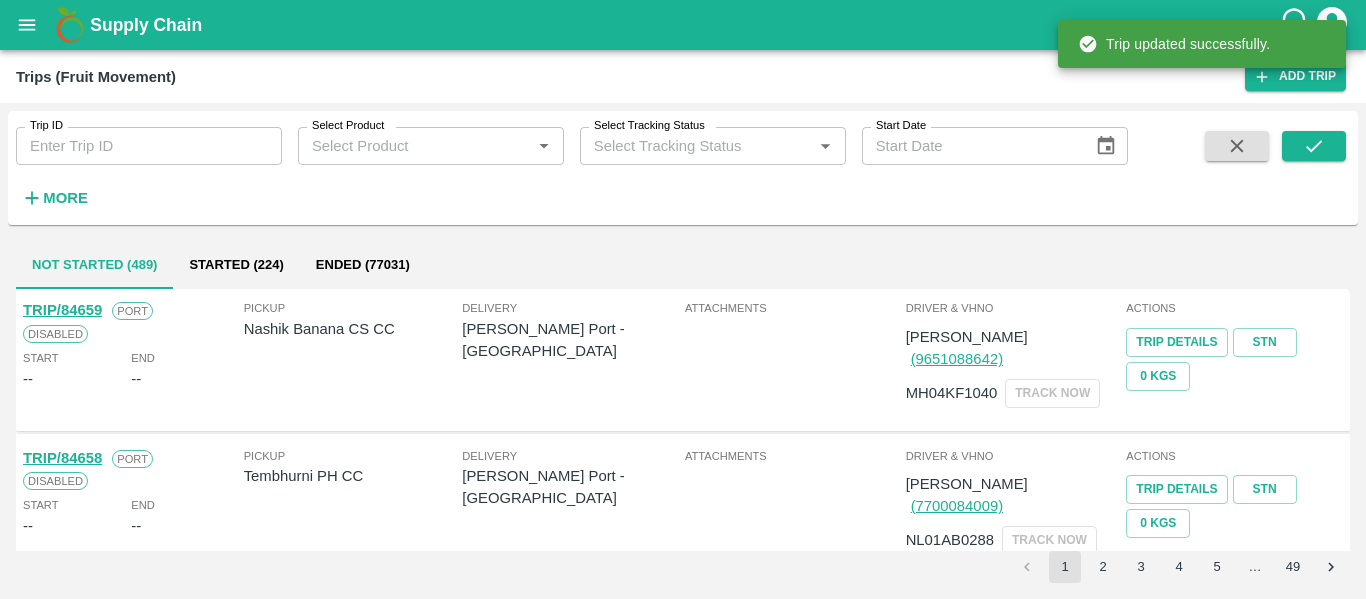 click at bounding box center [27, 25] 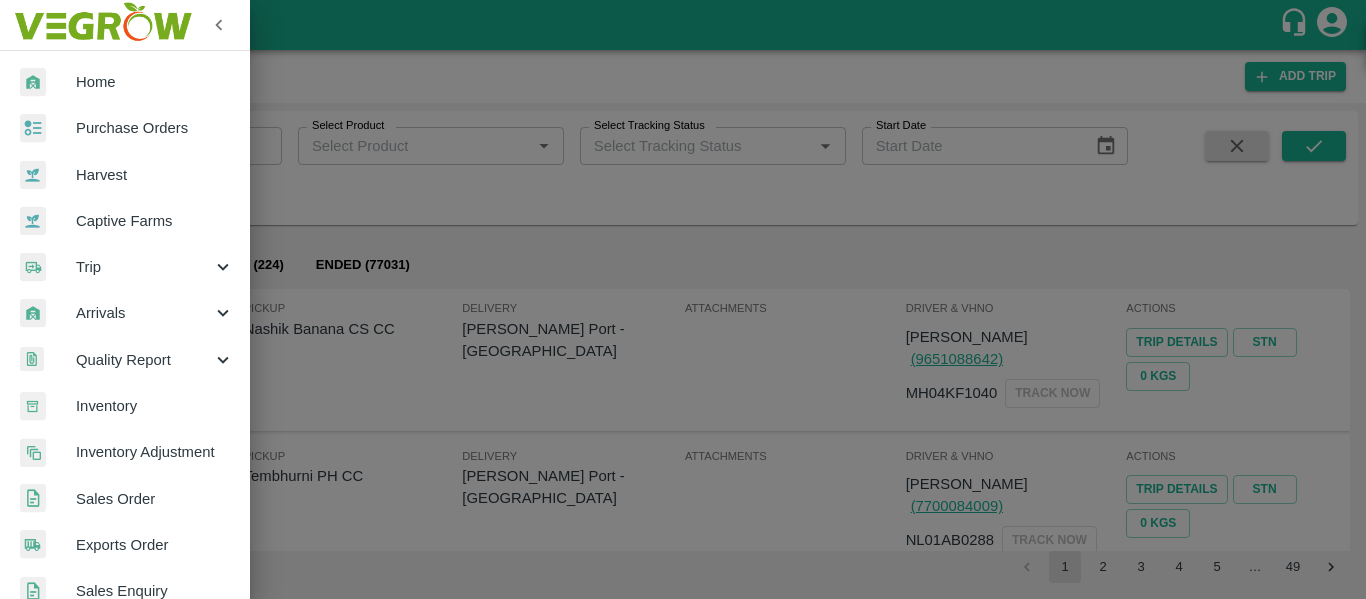 click on "Purchase Orders" at bounding box center [125, 128] 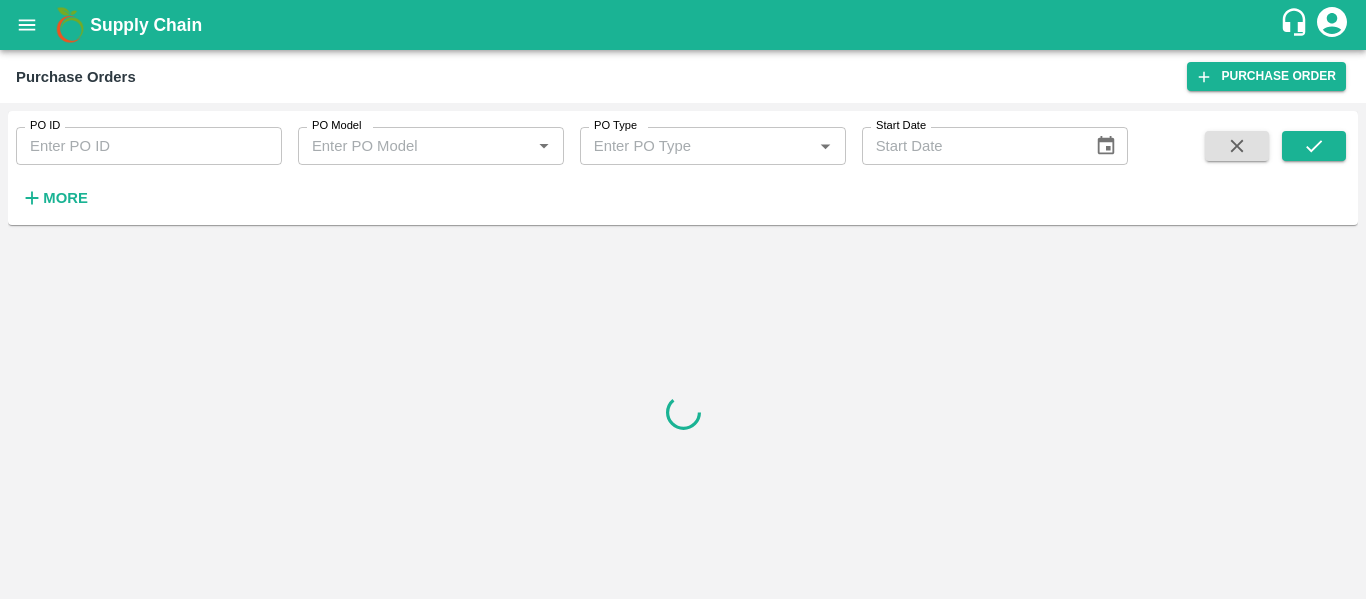 click on "PO ID" at bounding box center (149, 146) 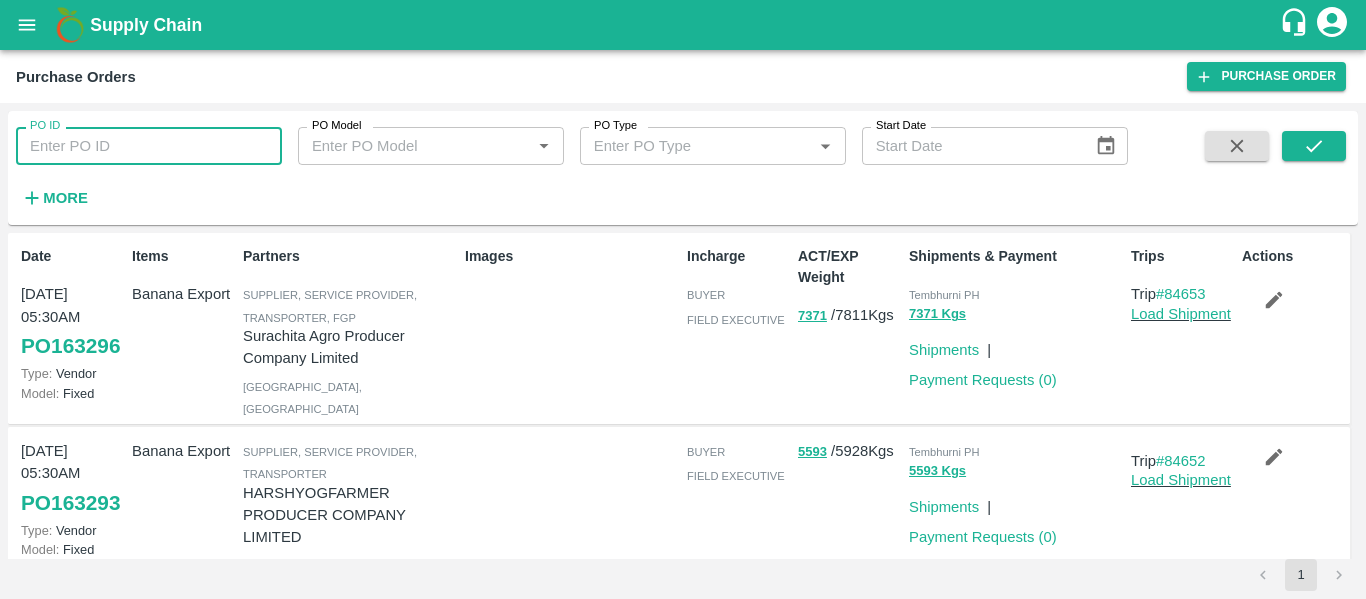 paste on "163171" 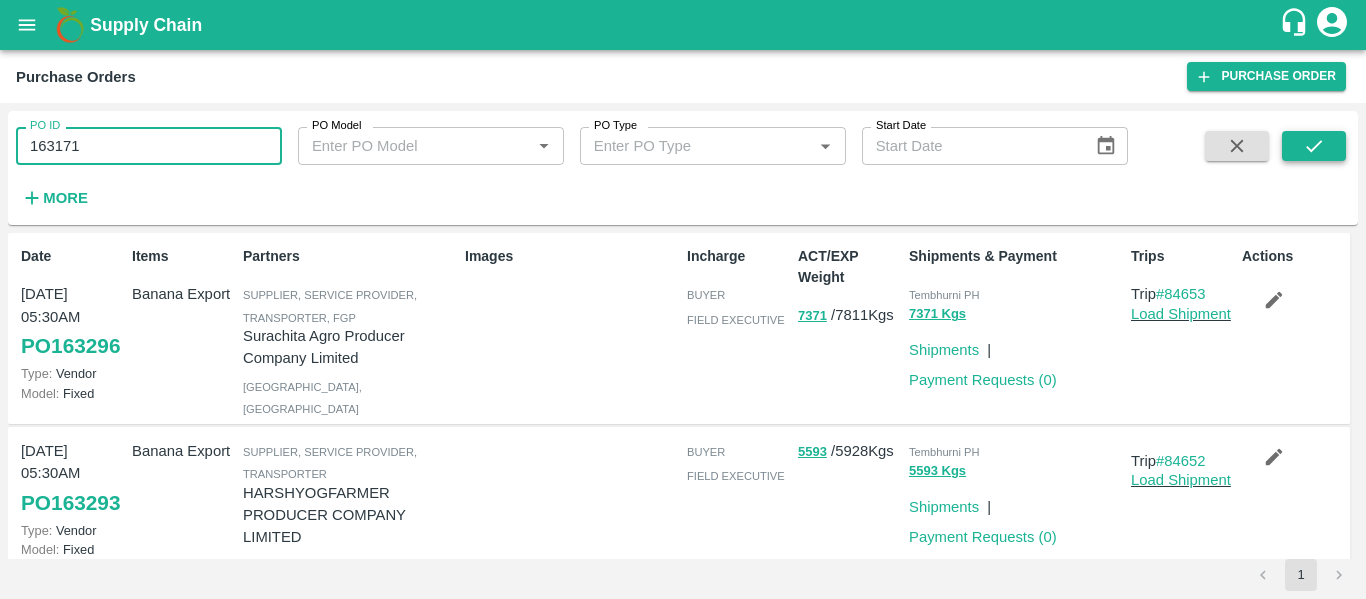 type on "163171" 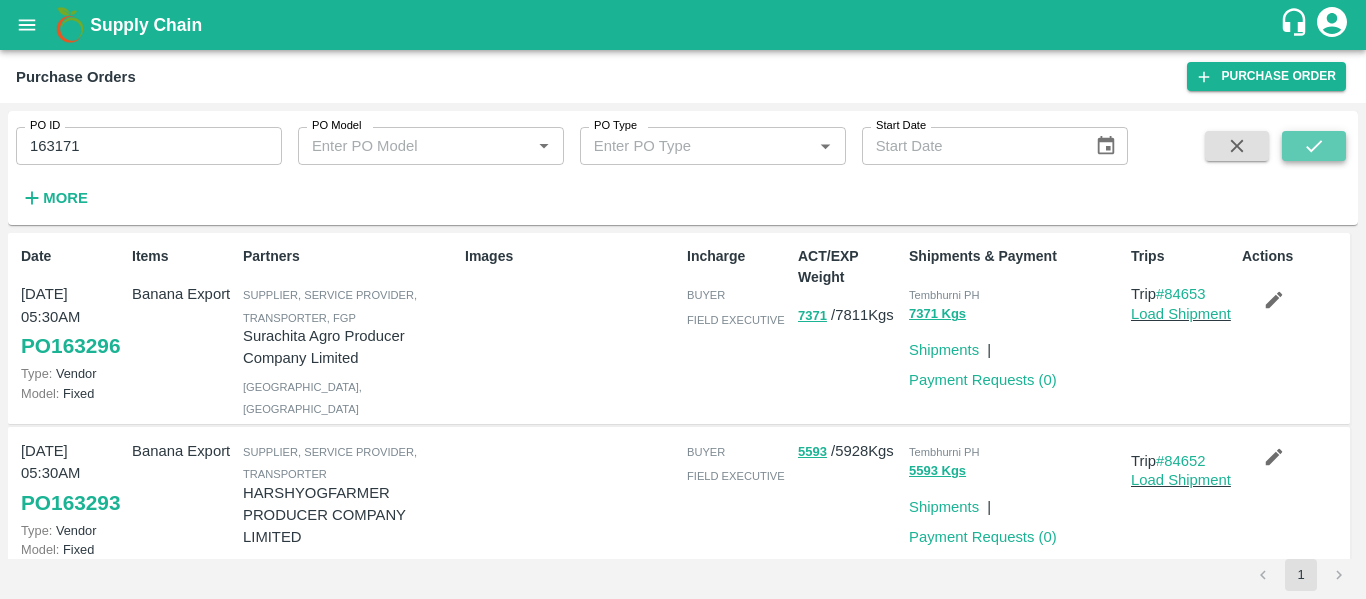 click 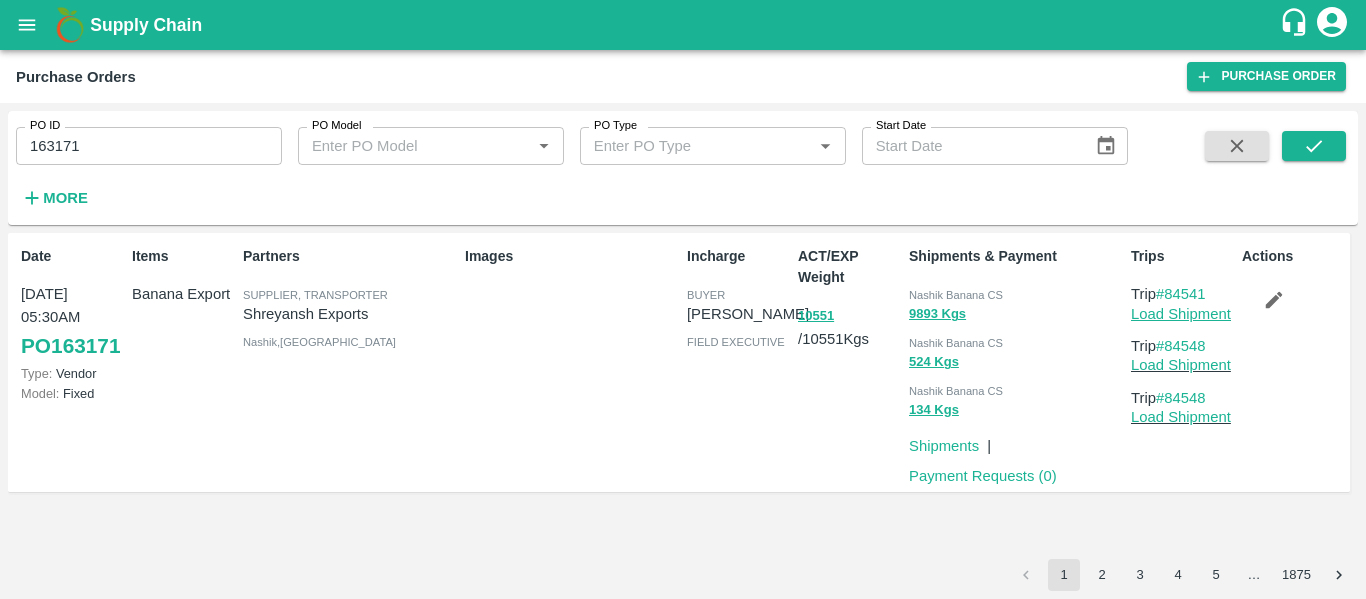 click on "Load Shipment" at bounding box center [1181, 314] 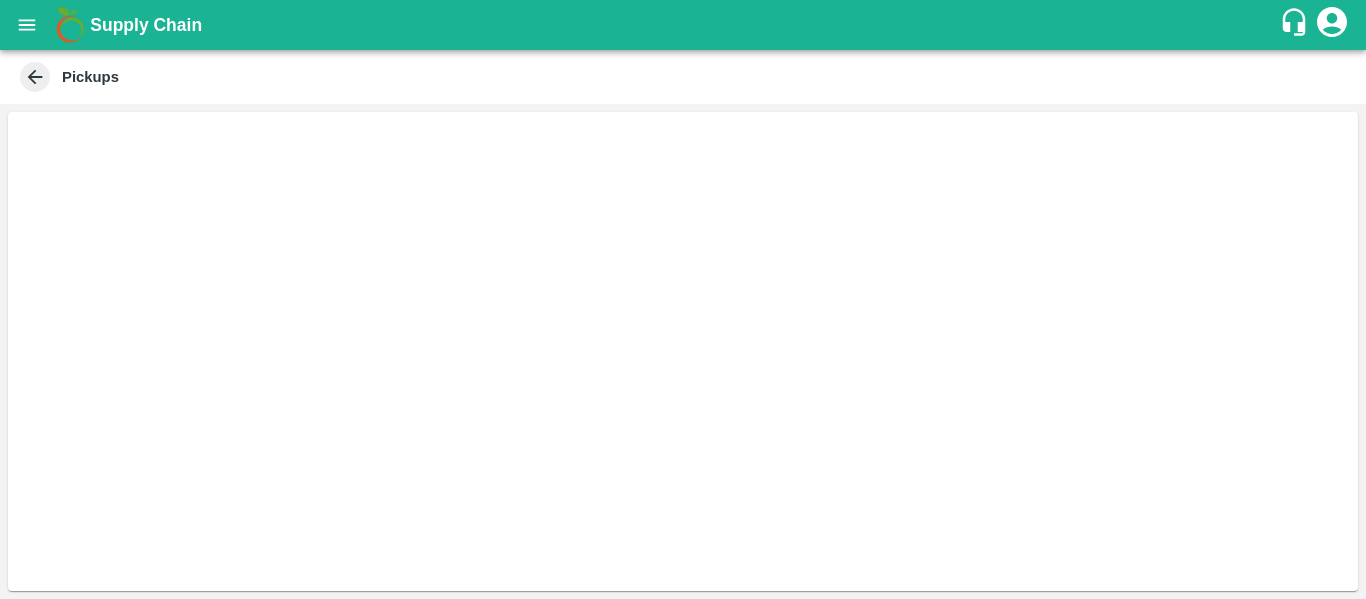 scroll, scrollTop: 0, scrollLeft: 0, axis: both 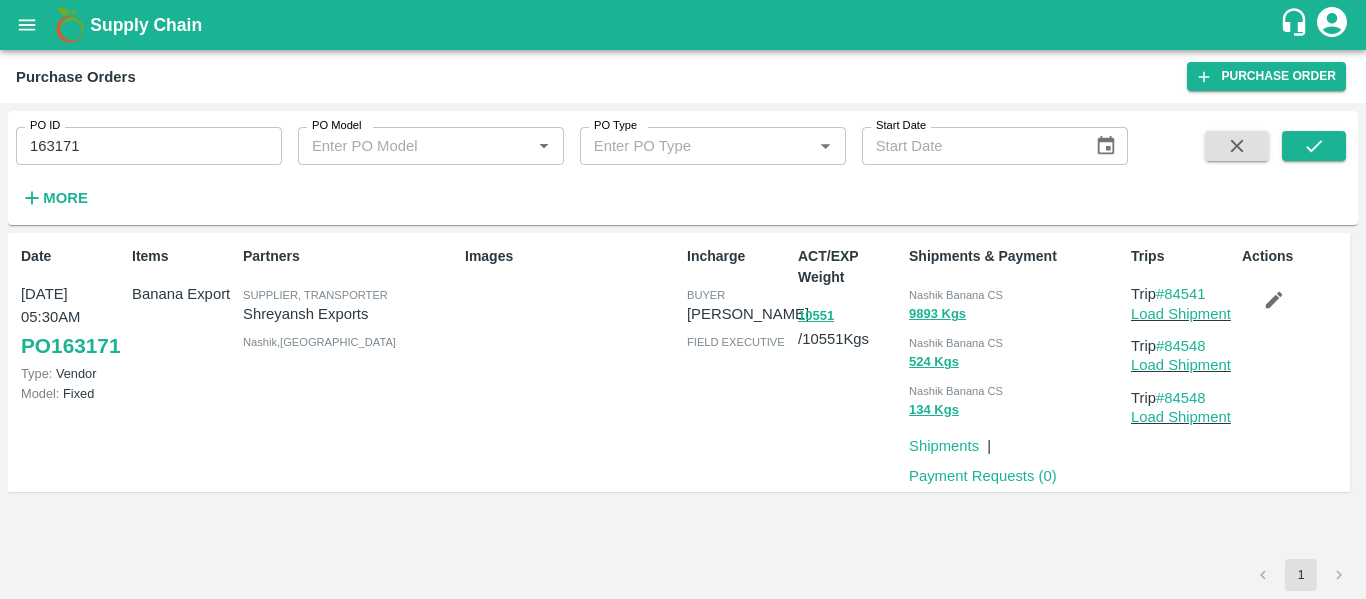 click 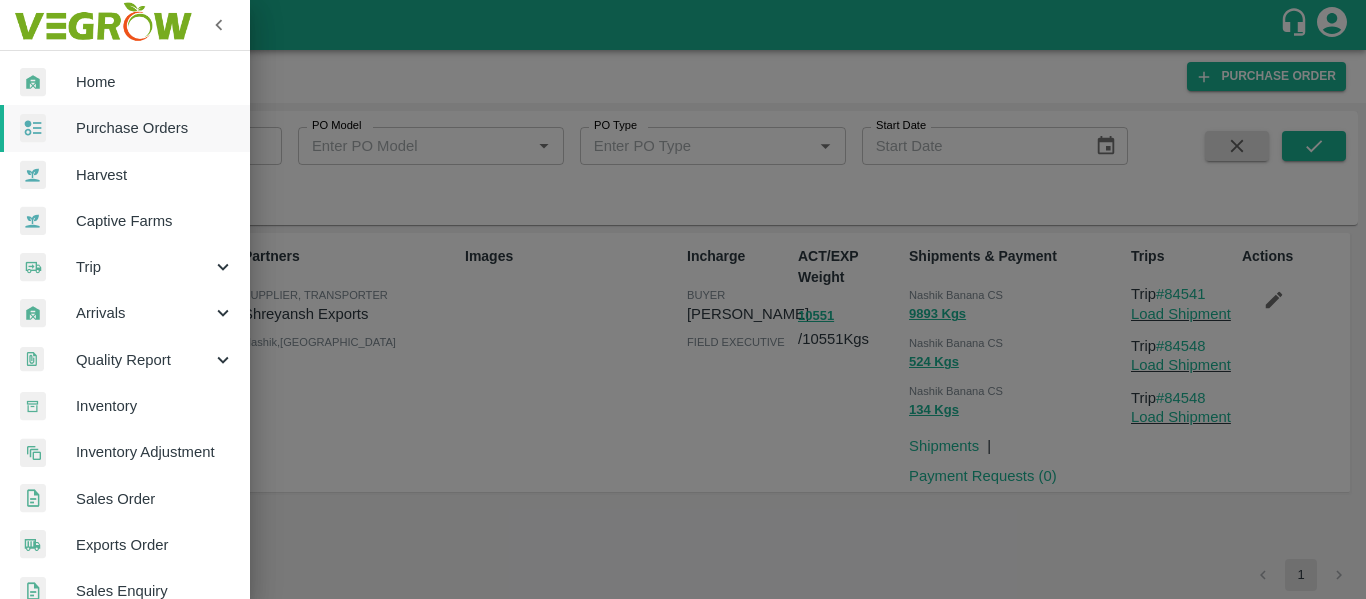 click on "Purchase Orders" at bounding box center (155, 128) 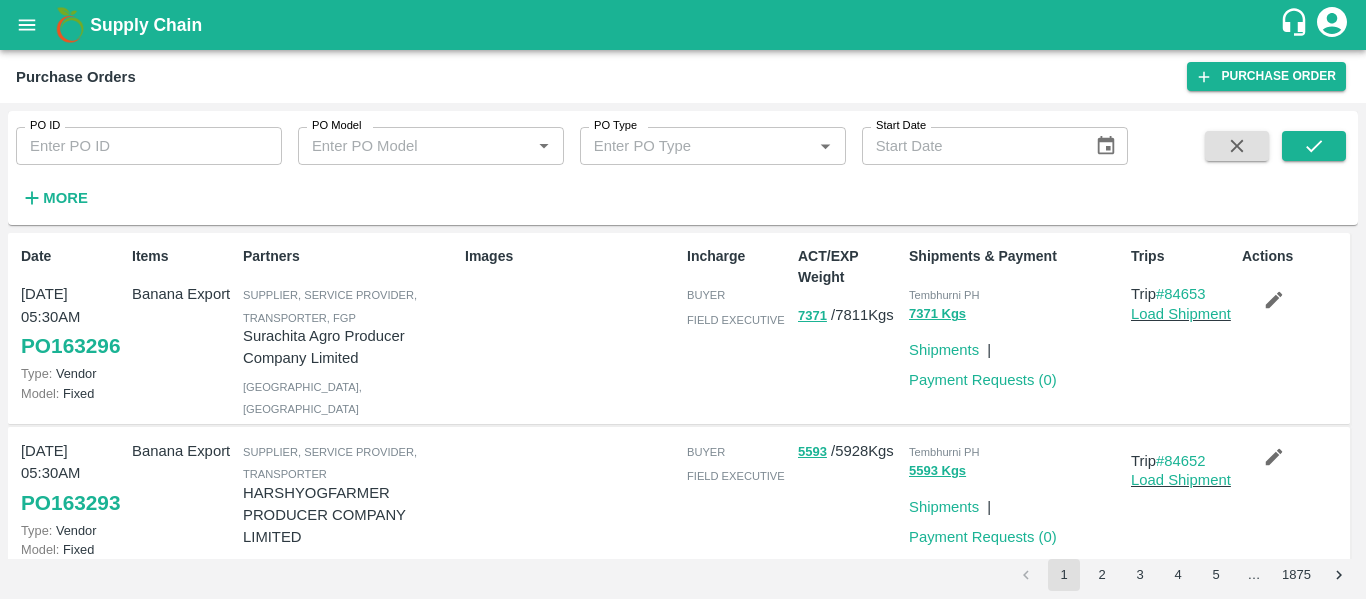 click on "PO ID PO ID" at bounding box center [141, 138] 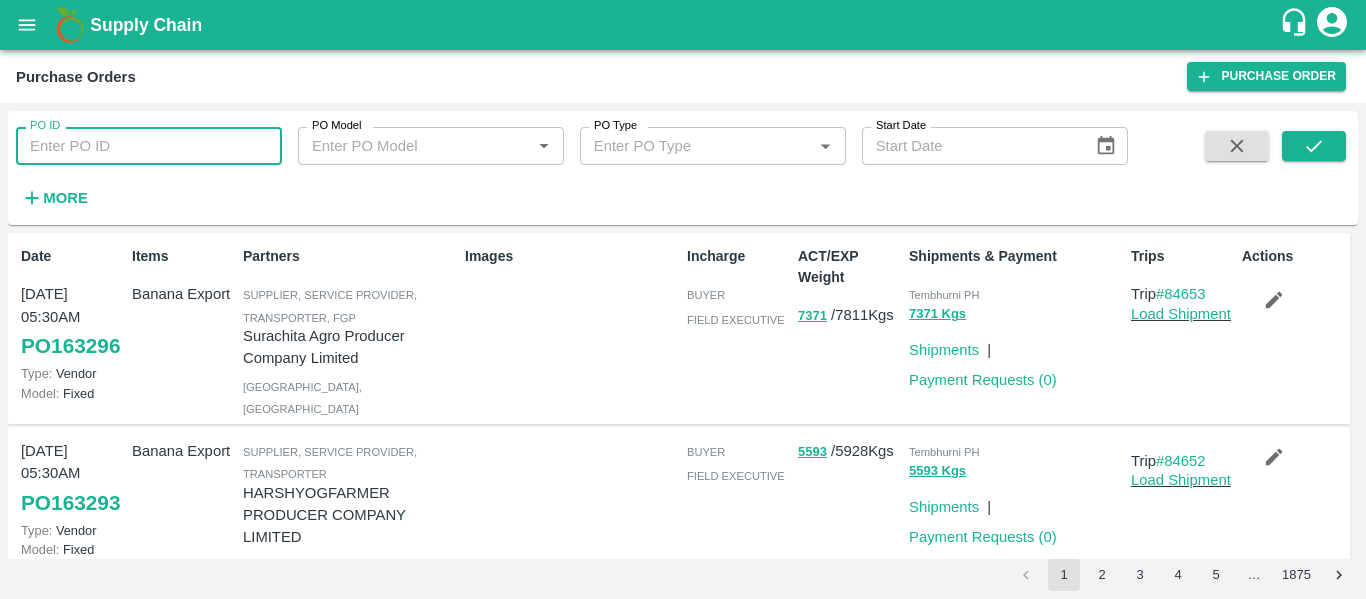 click on "PO ID" at bounding box center [149, 146] 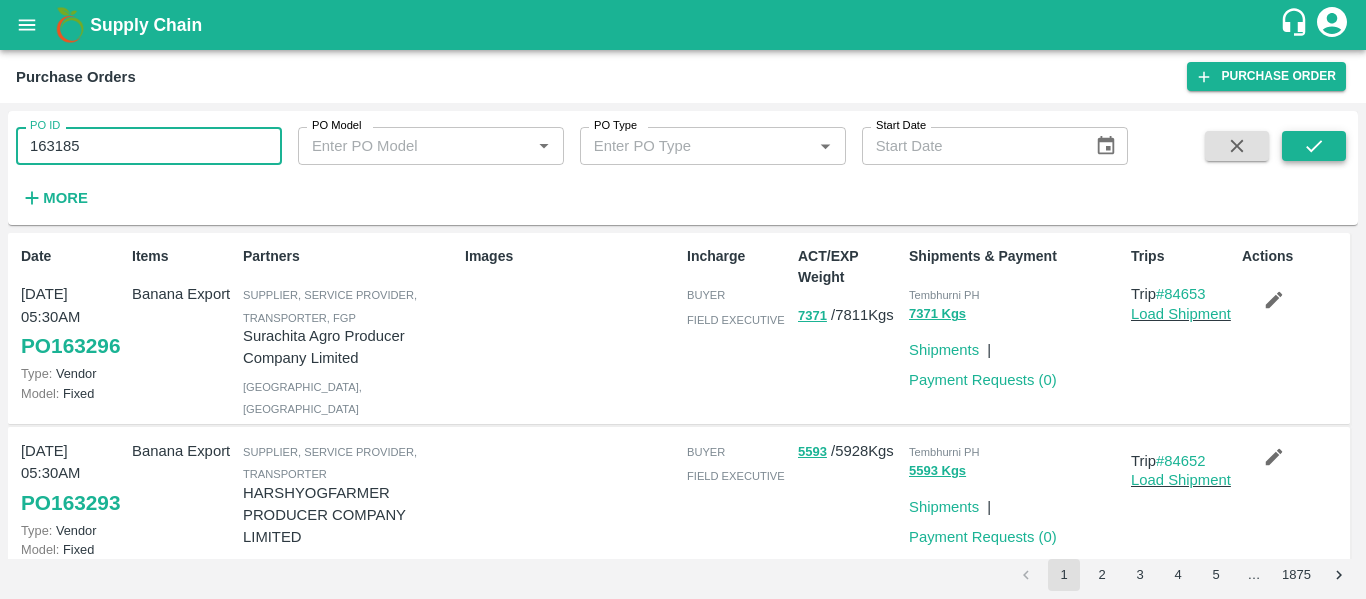 type on "163185" 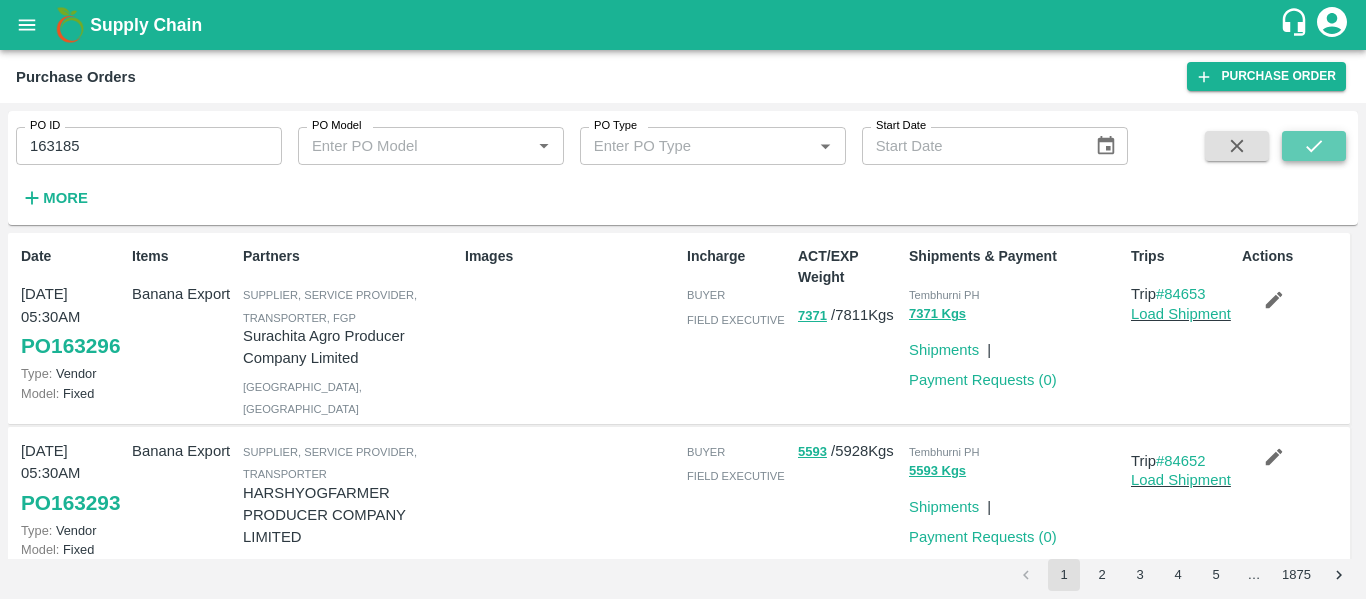 click 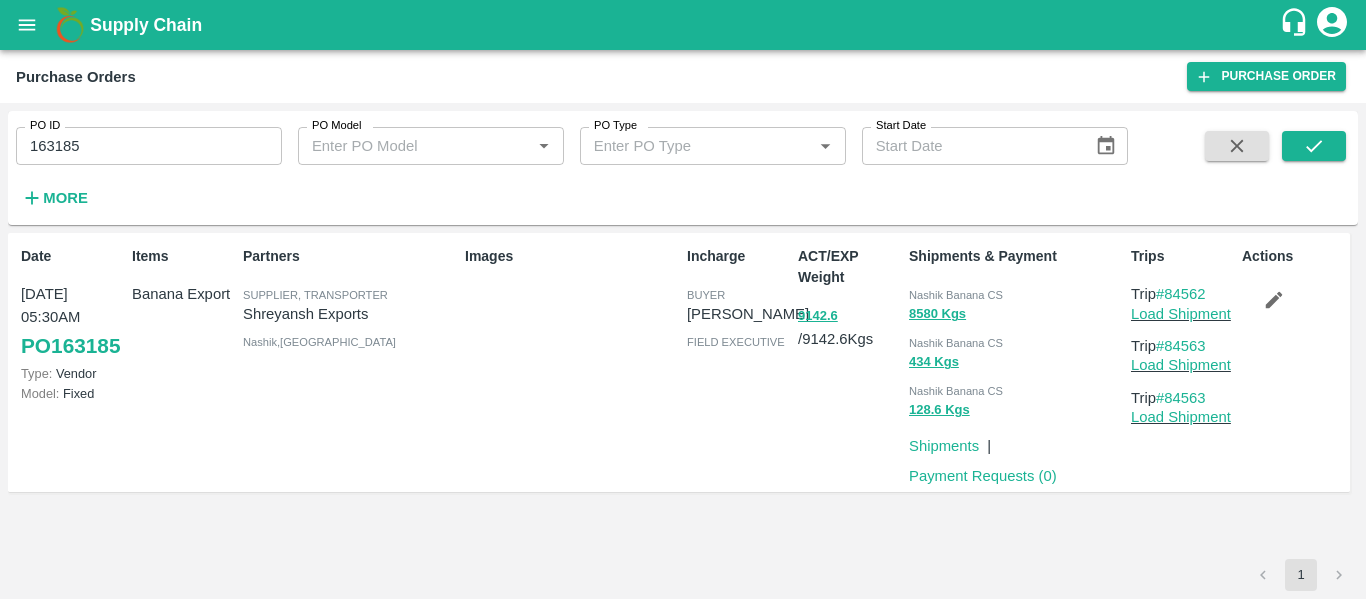 click on "Load Shipment" at bounding box center [1182, 314] 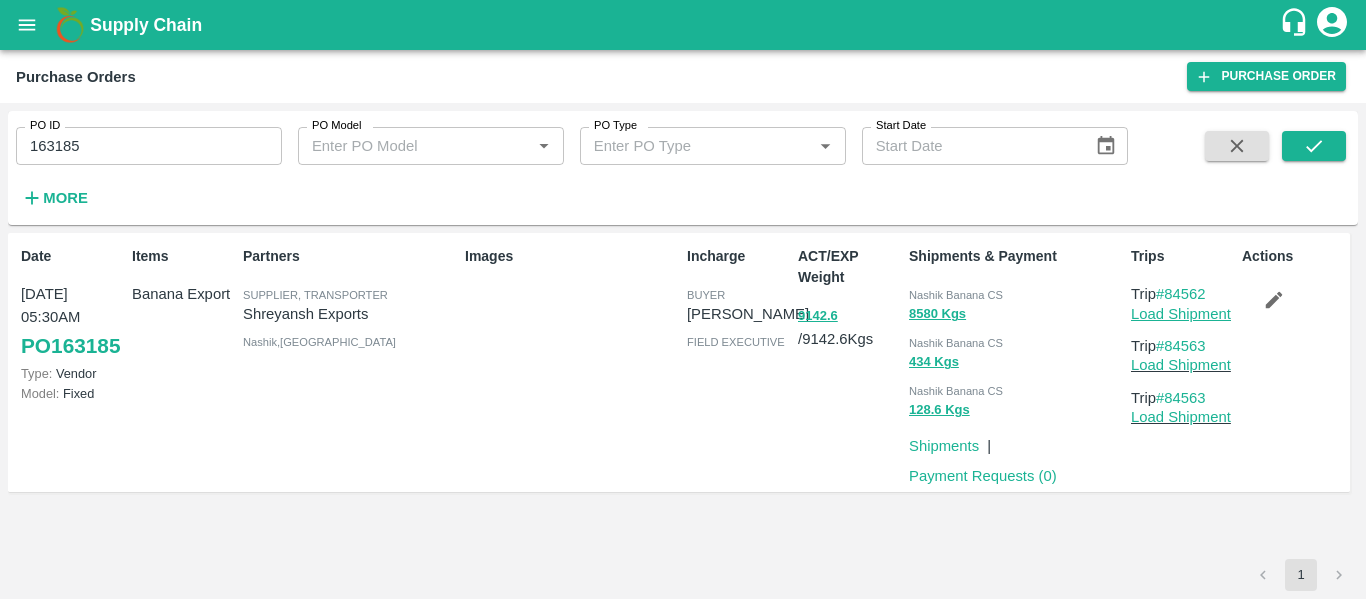 click on "Load Shipment" at bounding box center (1181, 314) 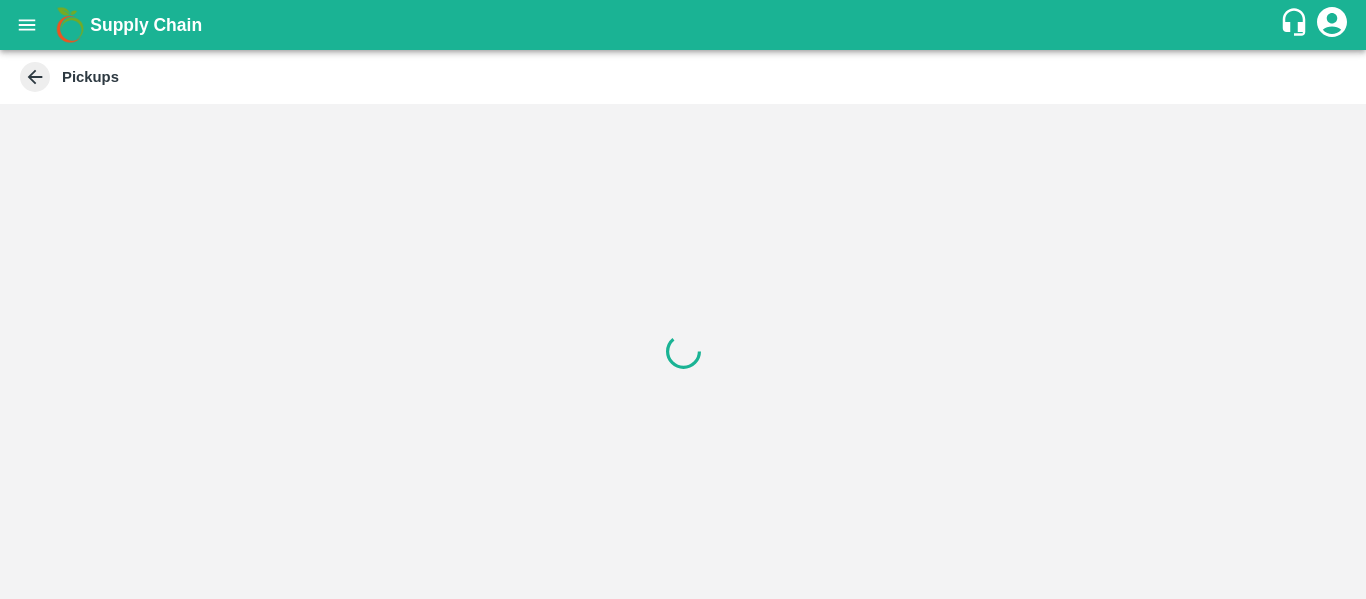 scroll, scrollTop: 0, scrollLeft: 0, axis: both 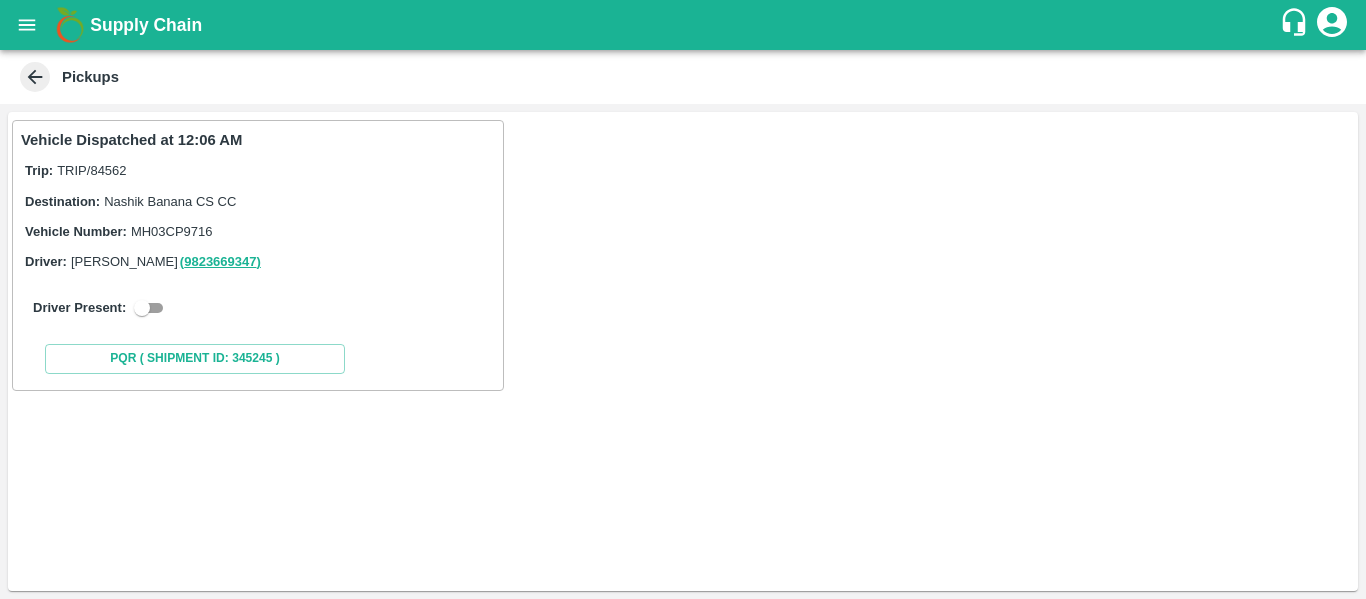 click at bounding box center [142, 308] 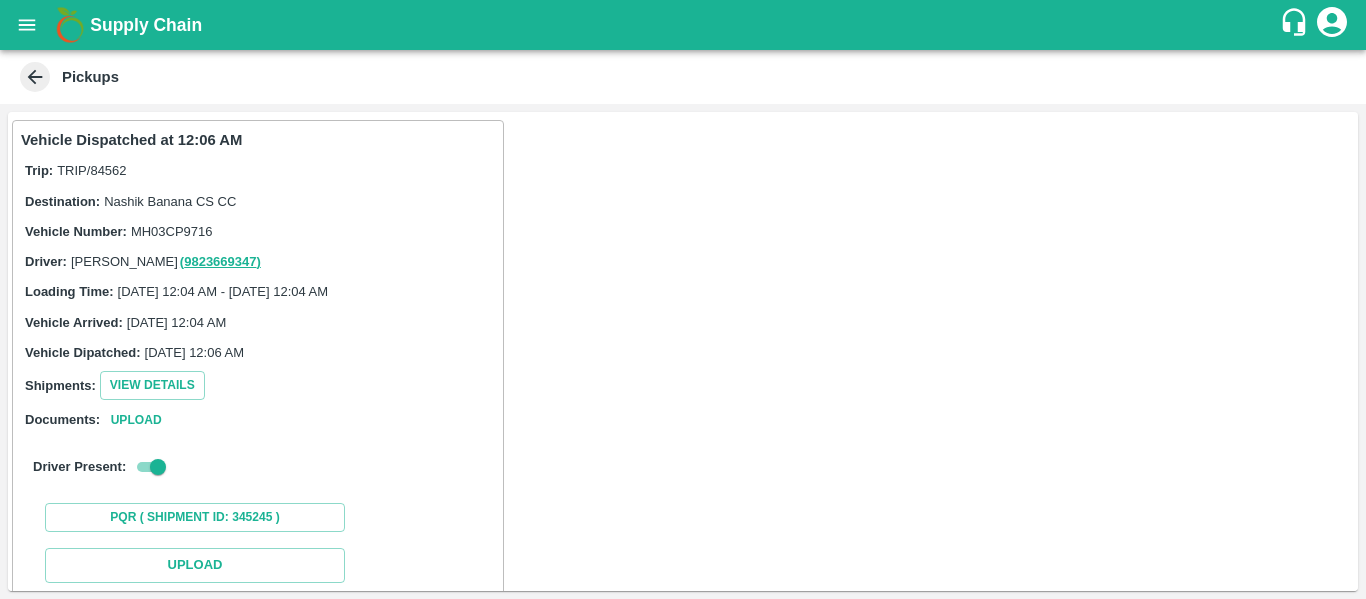 scroll, scrollTop: 293, scrollLeft: 0, axis: vertical 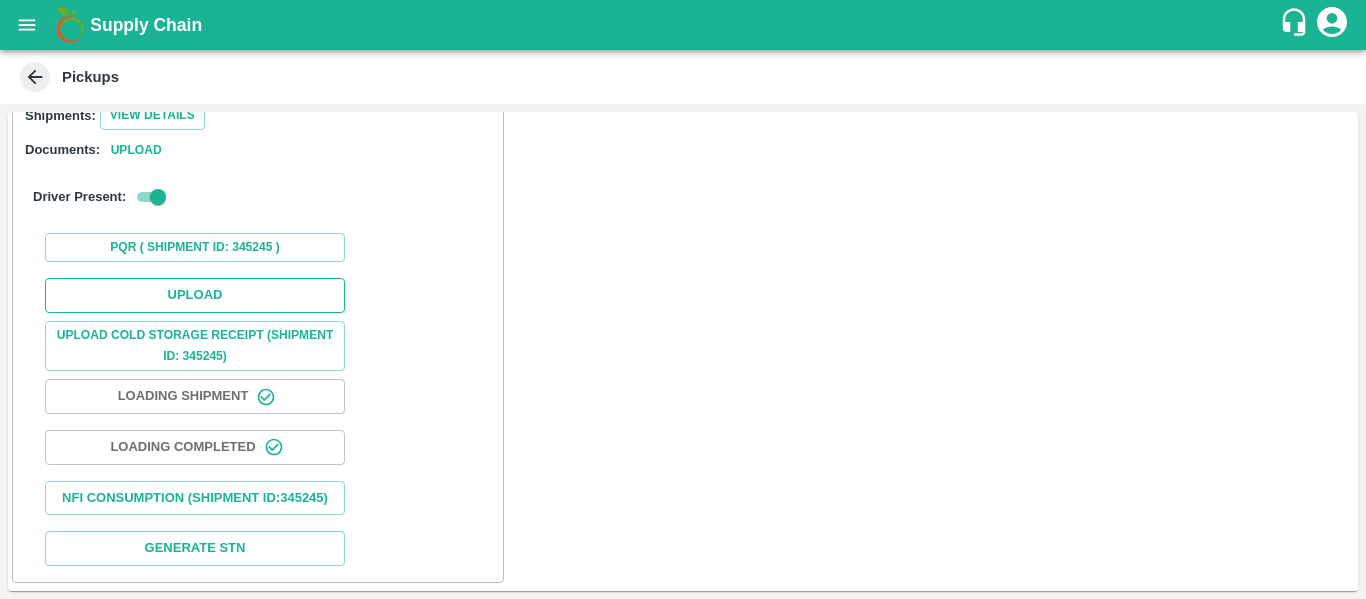 click on "Upload" at bounding box center (195, 295) 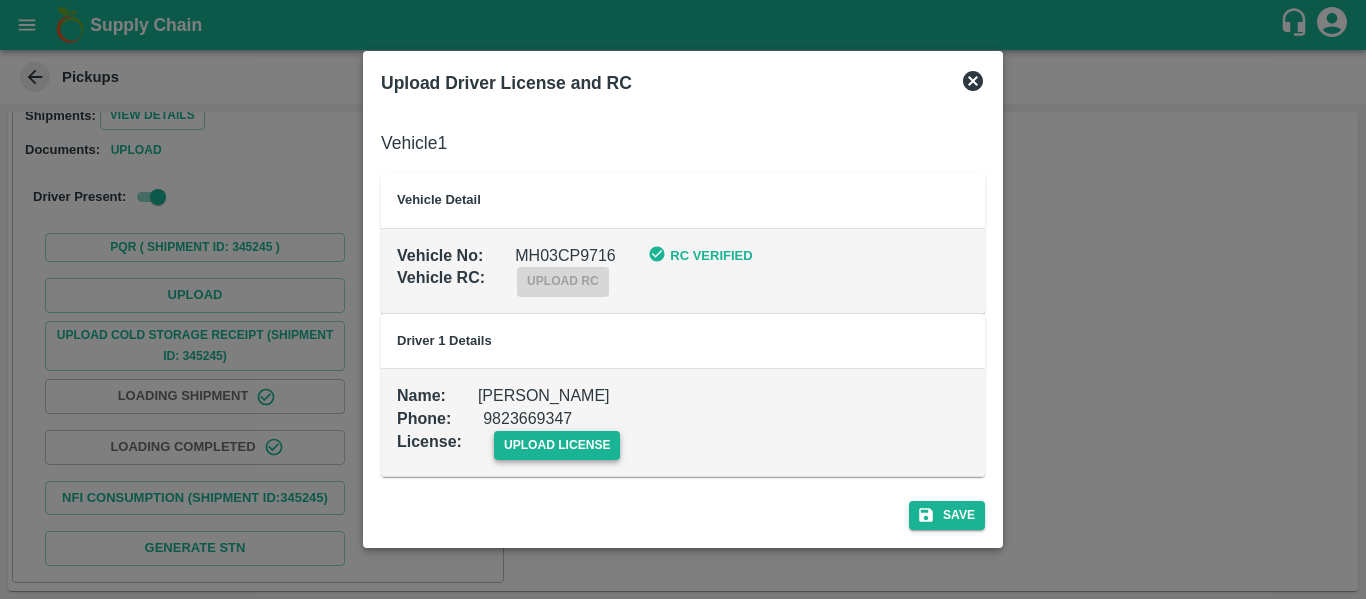 click on "upload license" at bounding box center (557, 445) 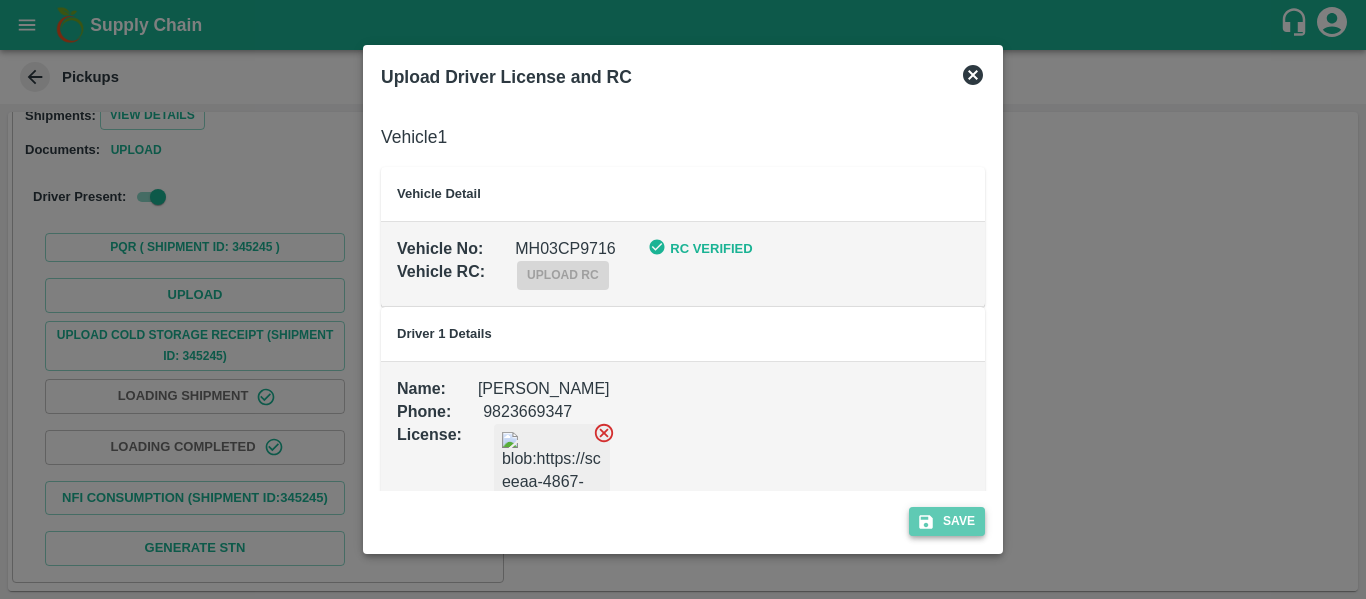 click 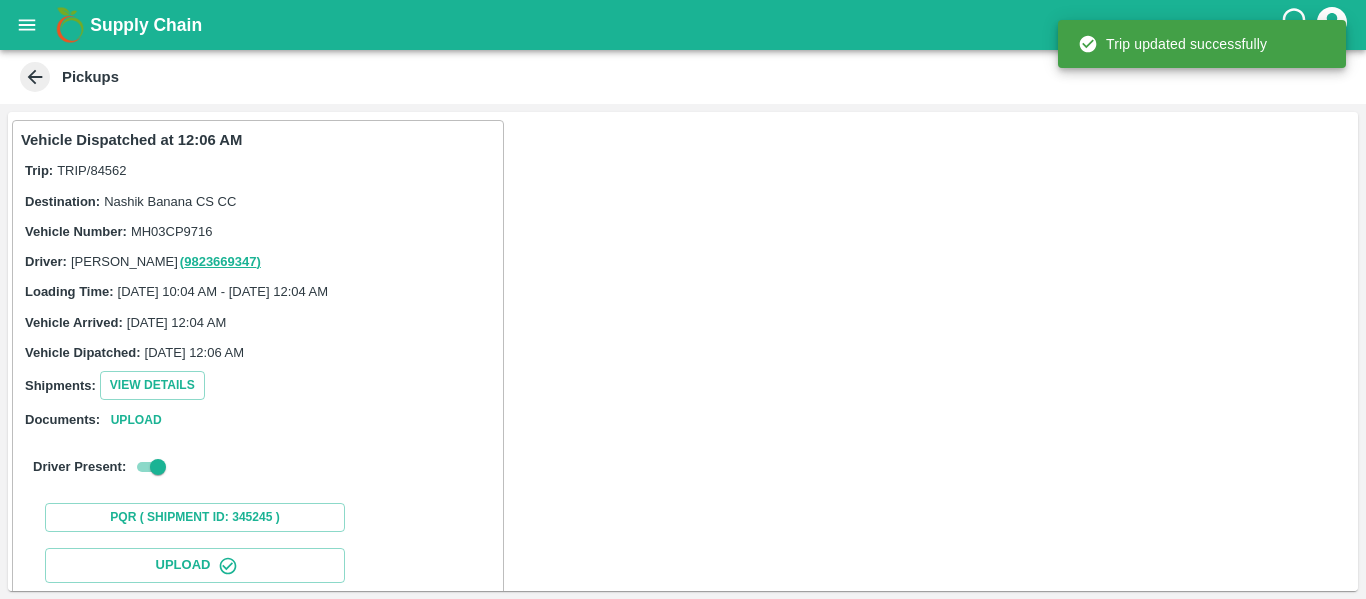 scroll, scrollTop: 344, scrollLeft: 0, axis: vertical 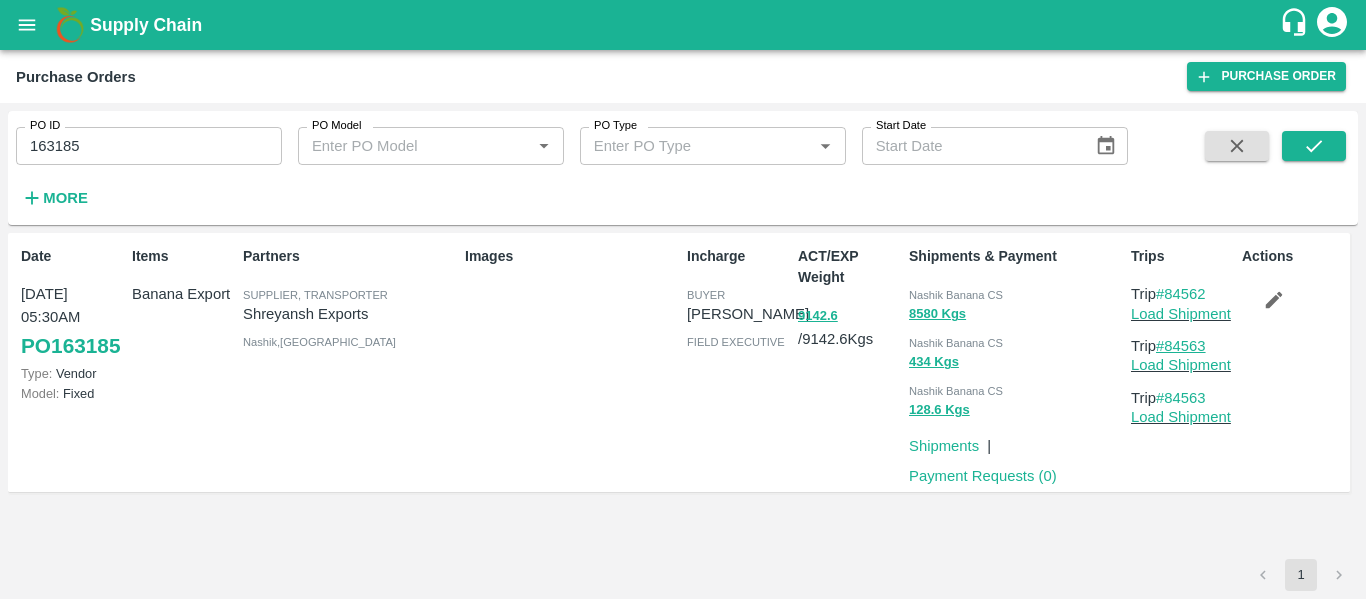 drag, startPoint x: 1218, startPoint y: 342, endPoint x: 1170, endPoint y: 351, distance: 48.83646 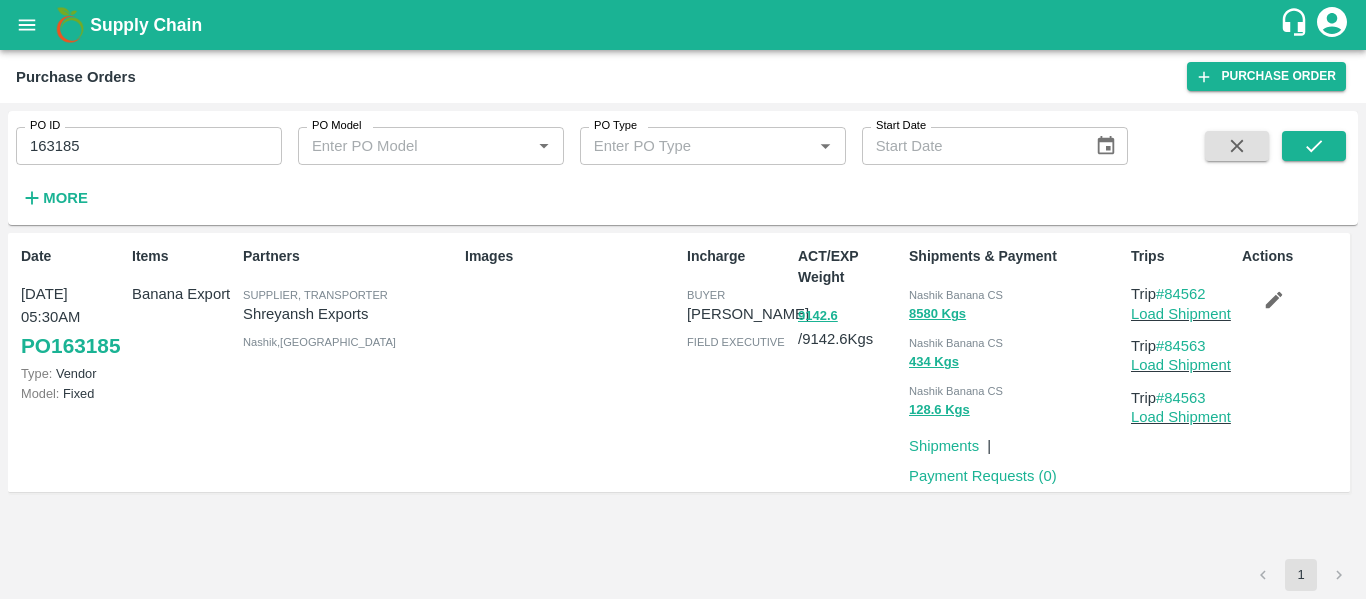 copy on "84563" 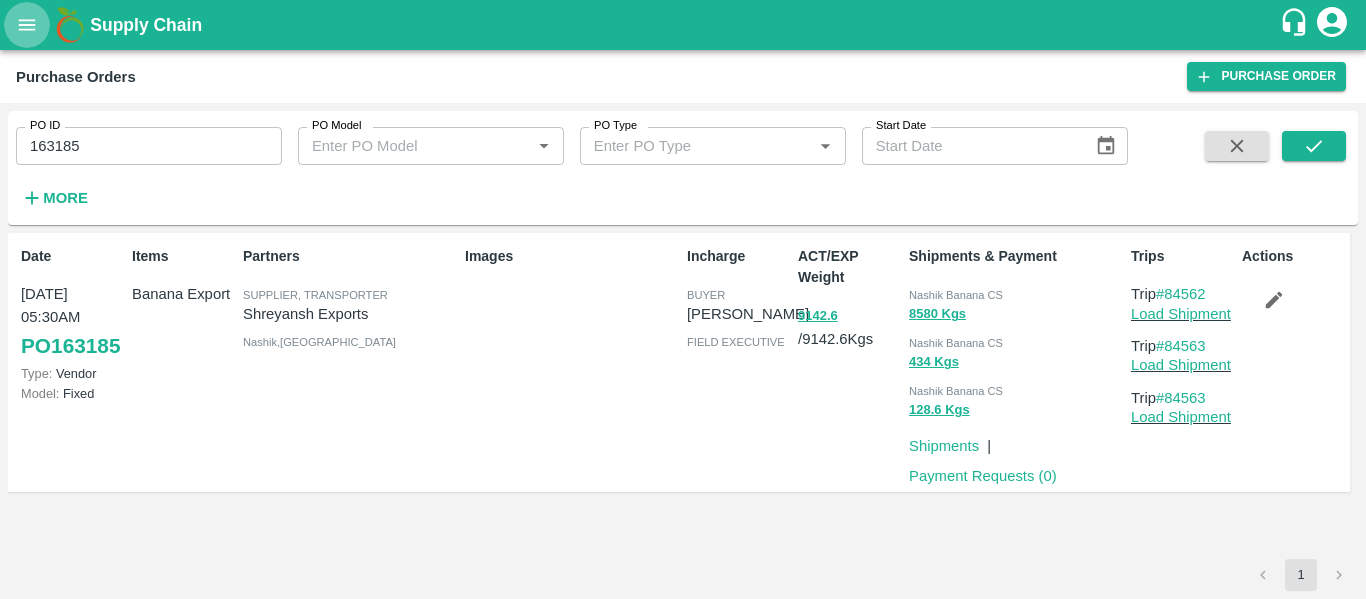 click 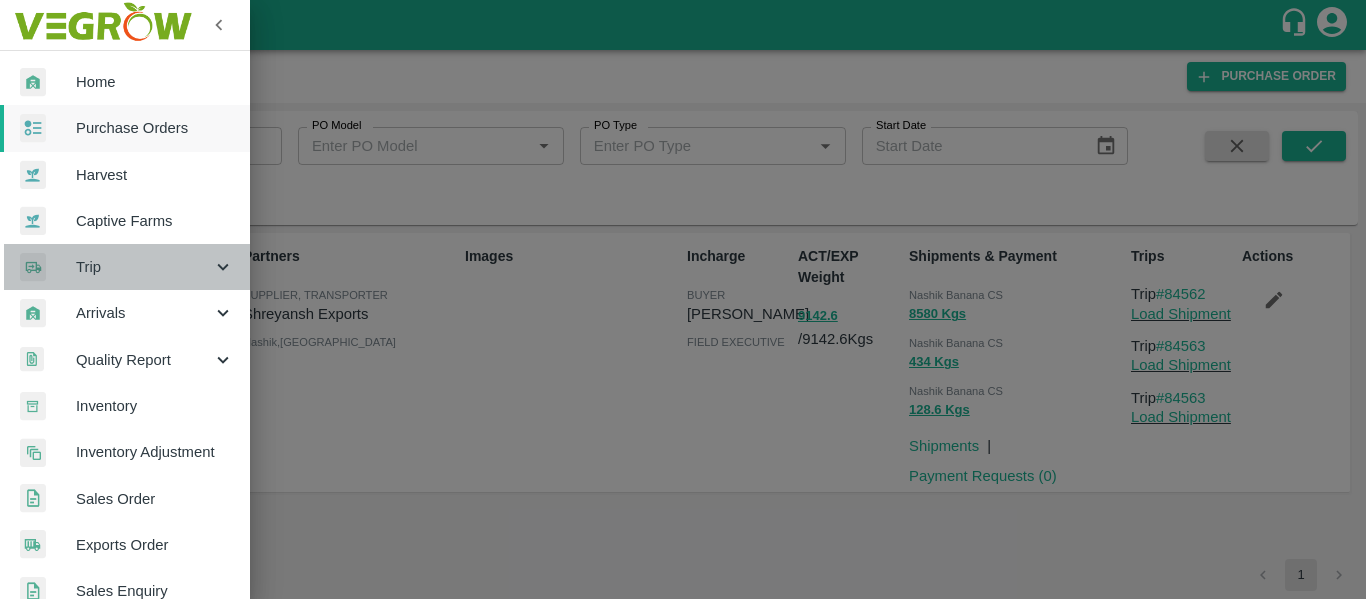 click on "Trip" at bounding box center [144, 267] 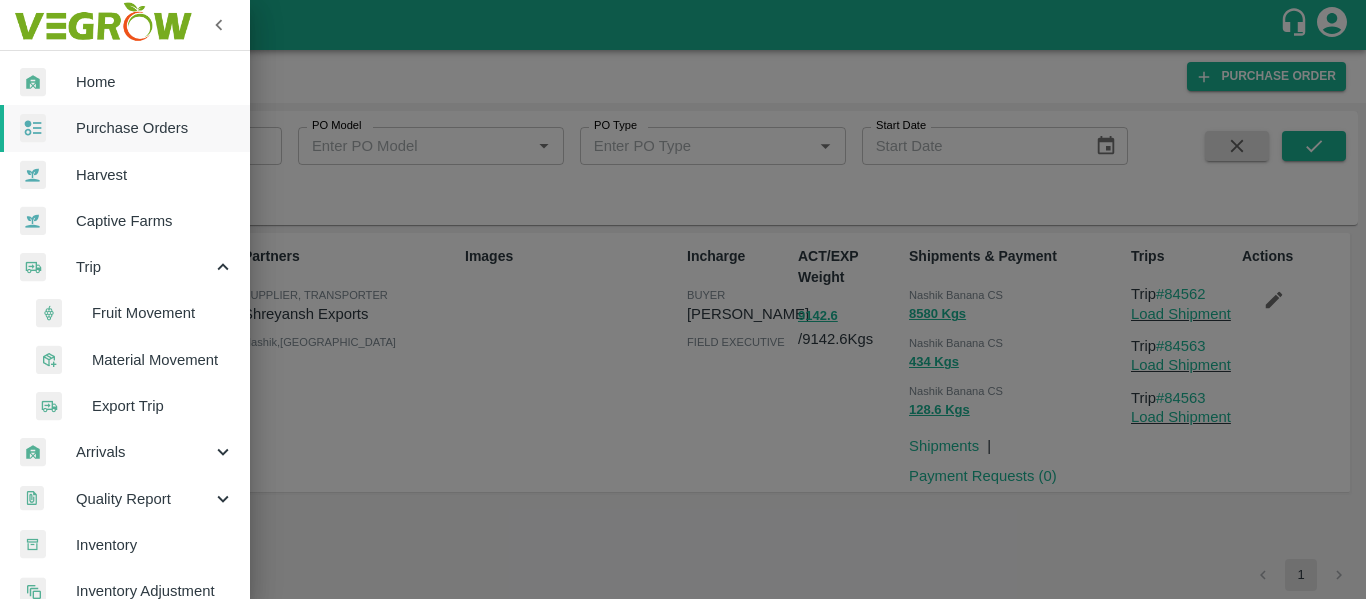 click on "Fruit Movement" at bounding box center [163, 313] 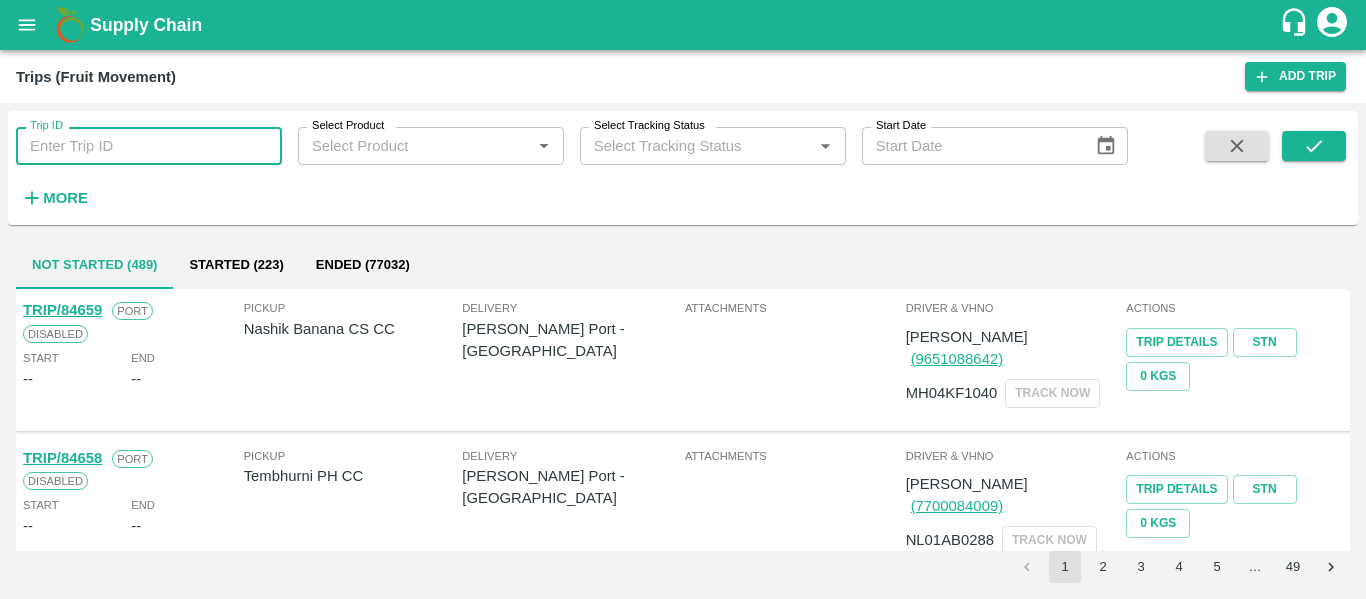 click on "Trip ID" at bounding box center (149, 146) 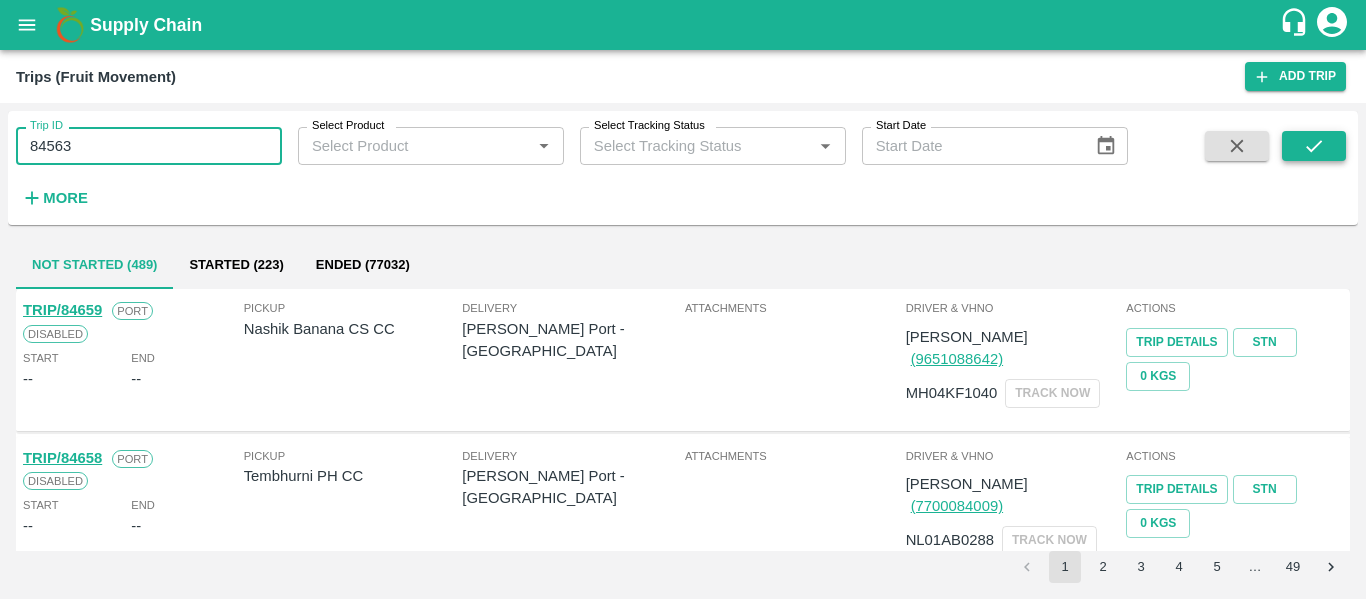 type on "84563" 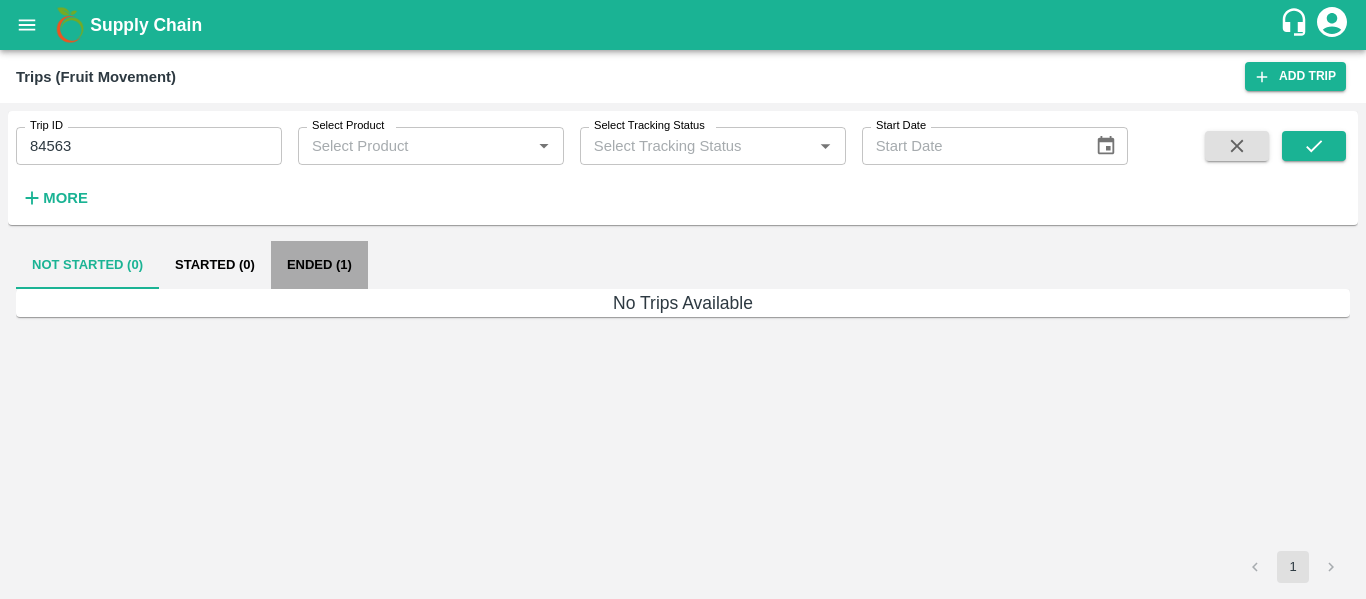 click on "Ended (1)" at bounding box center (319, 265) 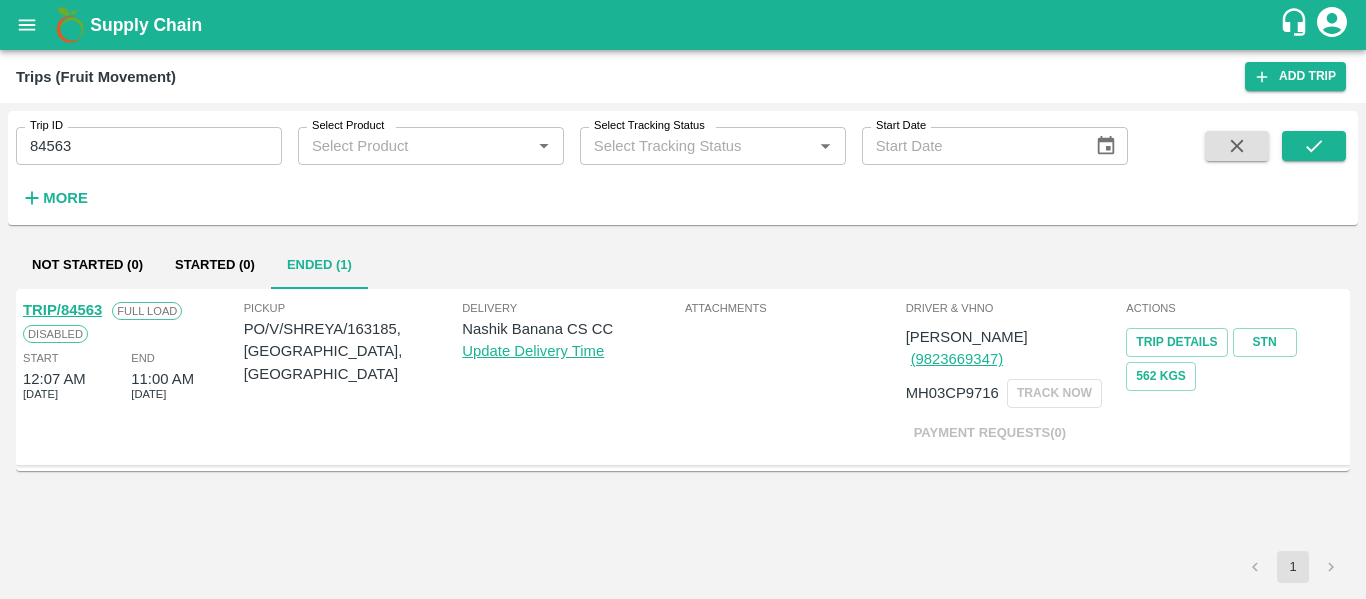 click on "TRIP/84563" at bounding box center (62, 310) 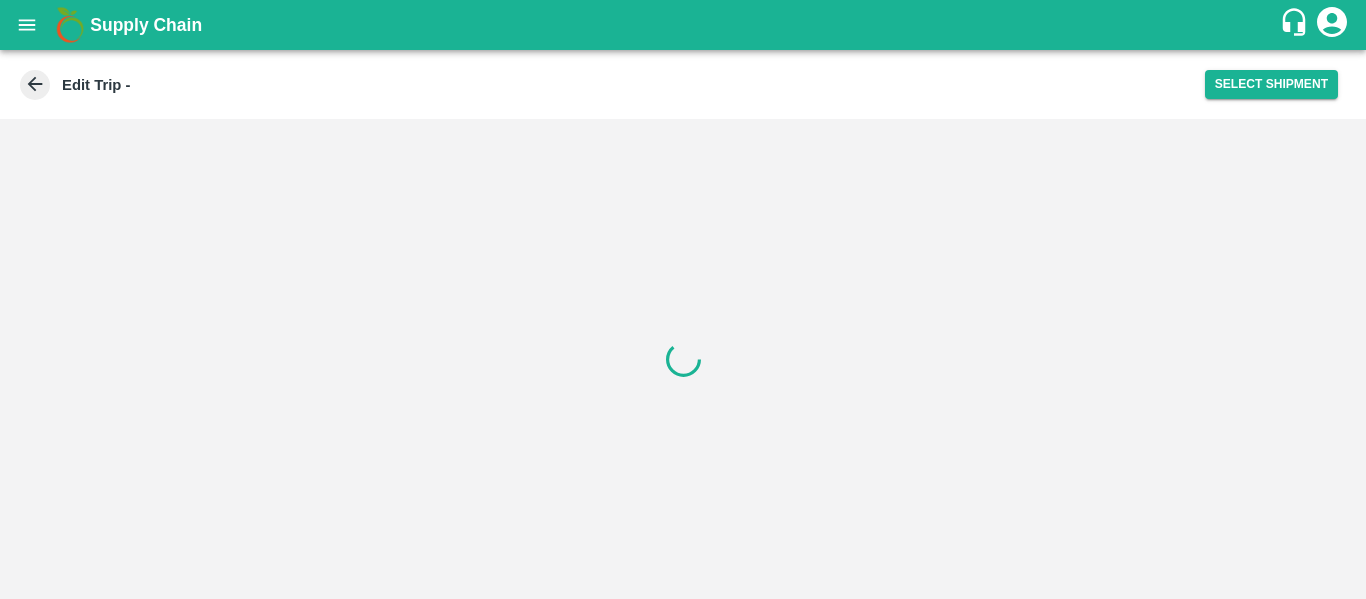 scroll, scrollTop: 0, scrollLeft: 0, axis: both 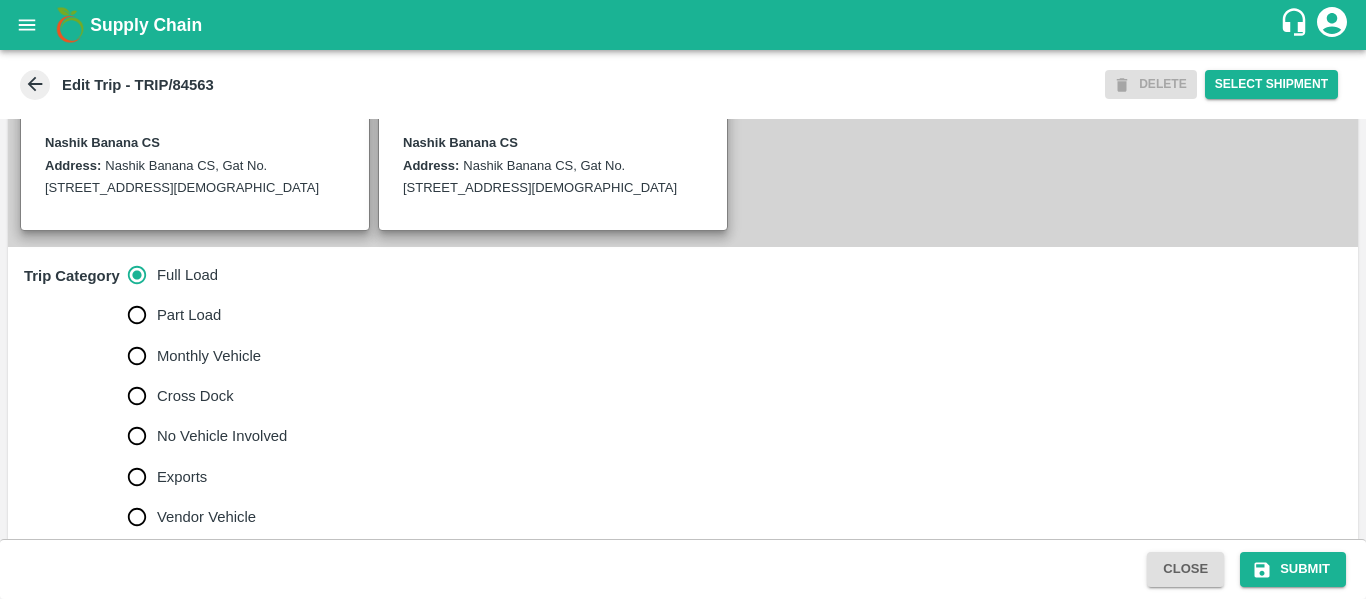 click on "No Vehicle Involved" at bounding box center (222, 436) 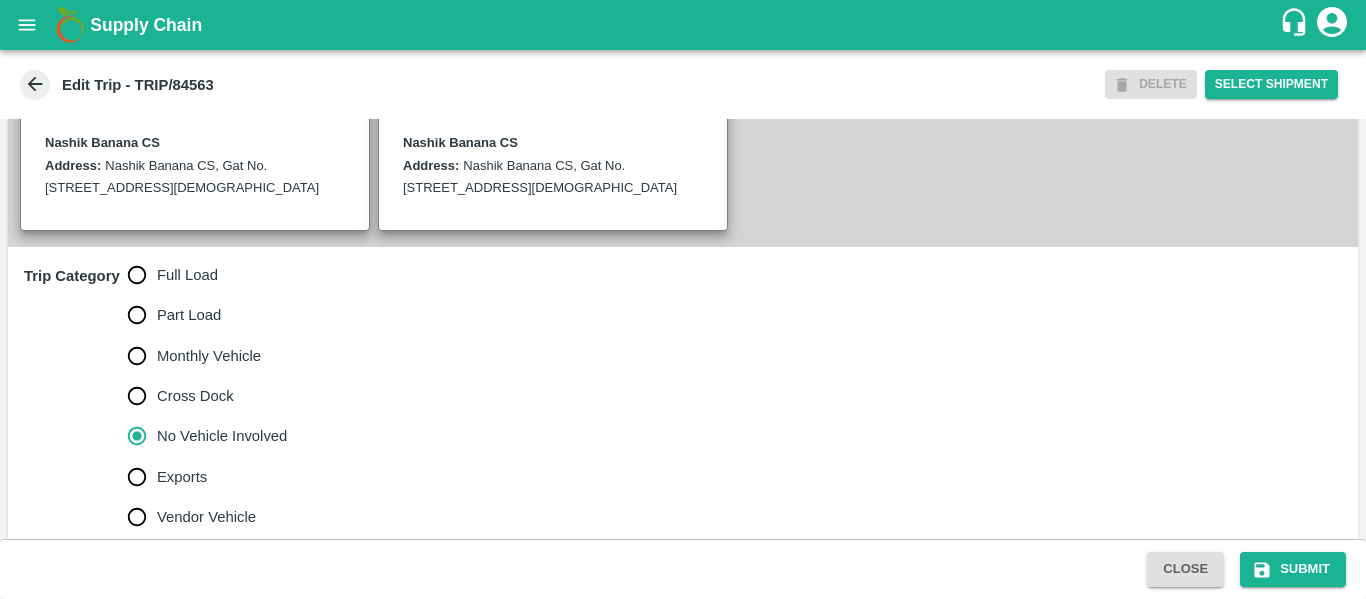 scroll, scrollTop: 623, scrollLeft: 0, axis: vertical 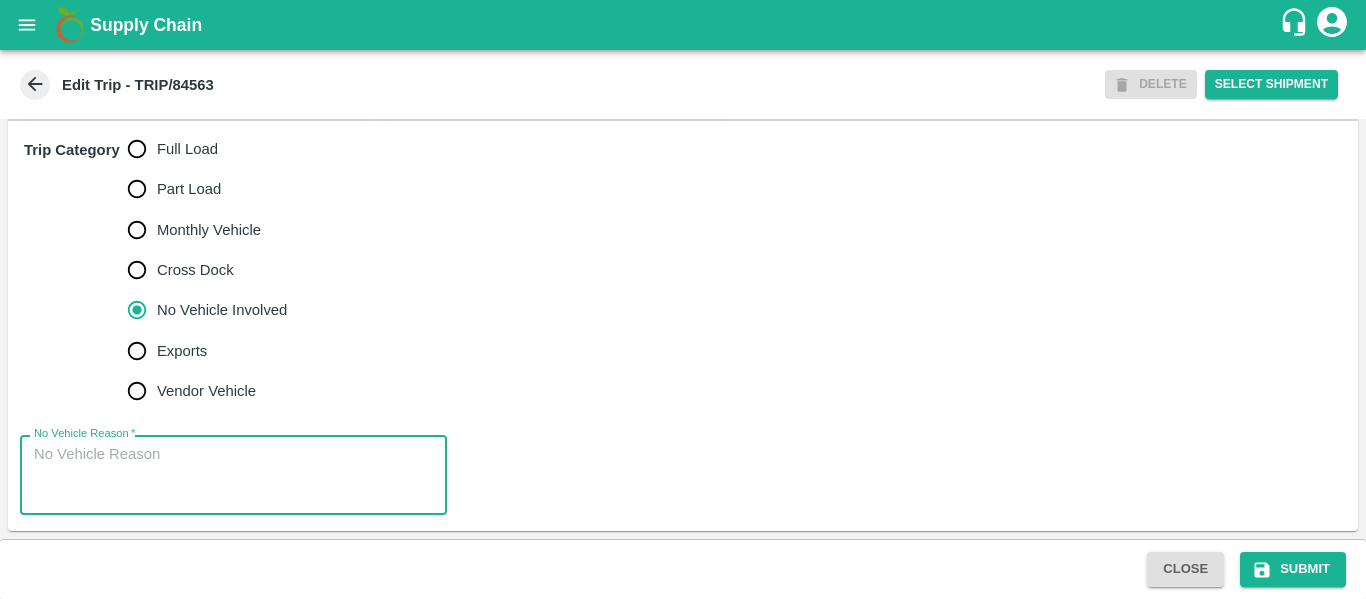 click on "No Vehicle Reason   *" at bounding box center [233, 475] 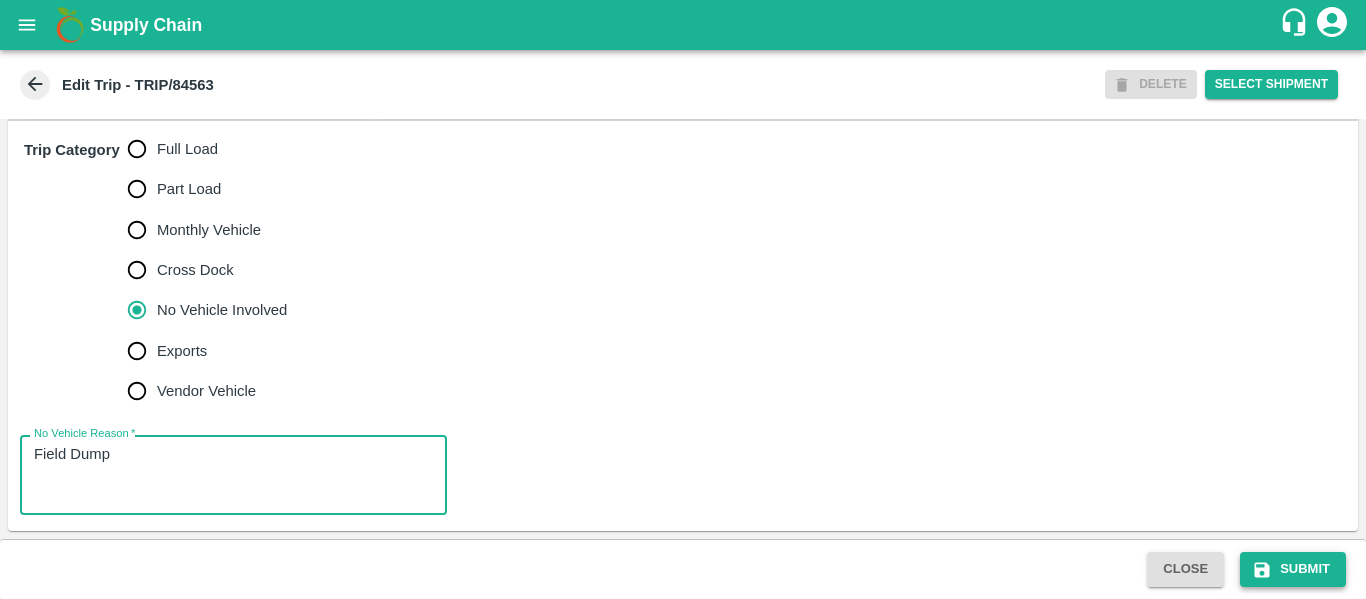 type on "Field Dump" 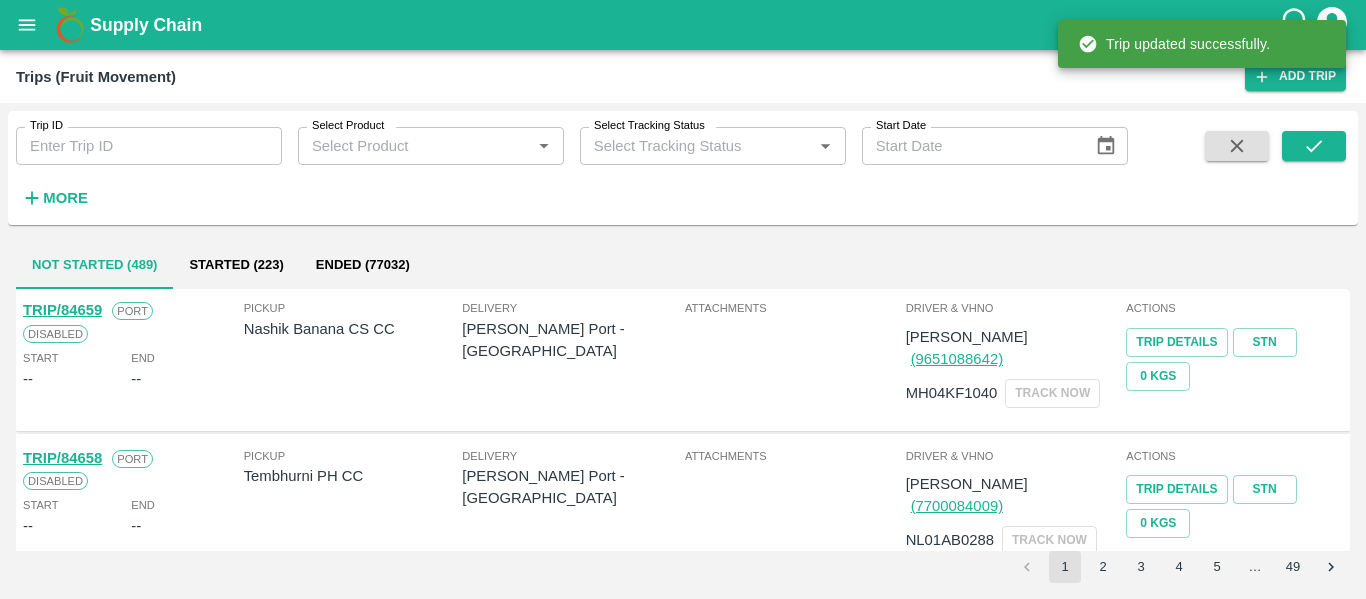 click on "Trip ID Trip ID Select Product Select Product   * Select Tracking Status Select Tracking Status   * Start Date Start Date More" at bounding box center (564, 163) 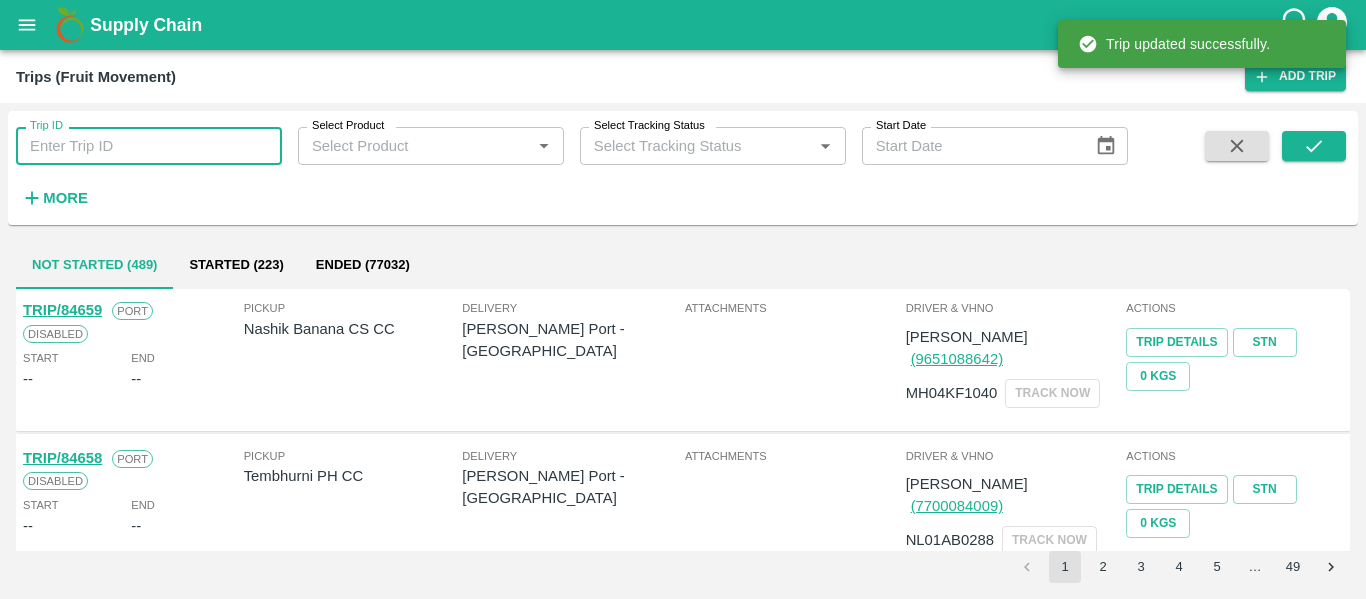 click on "Trip ID" at bounding box center [149, 146] 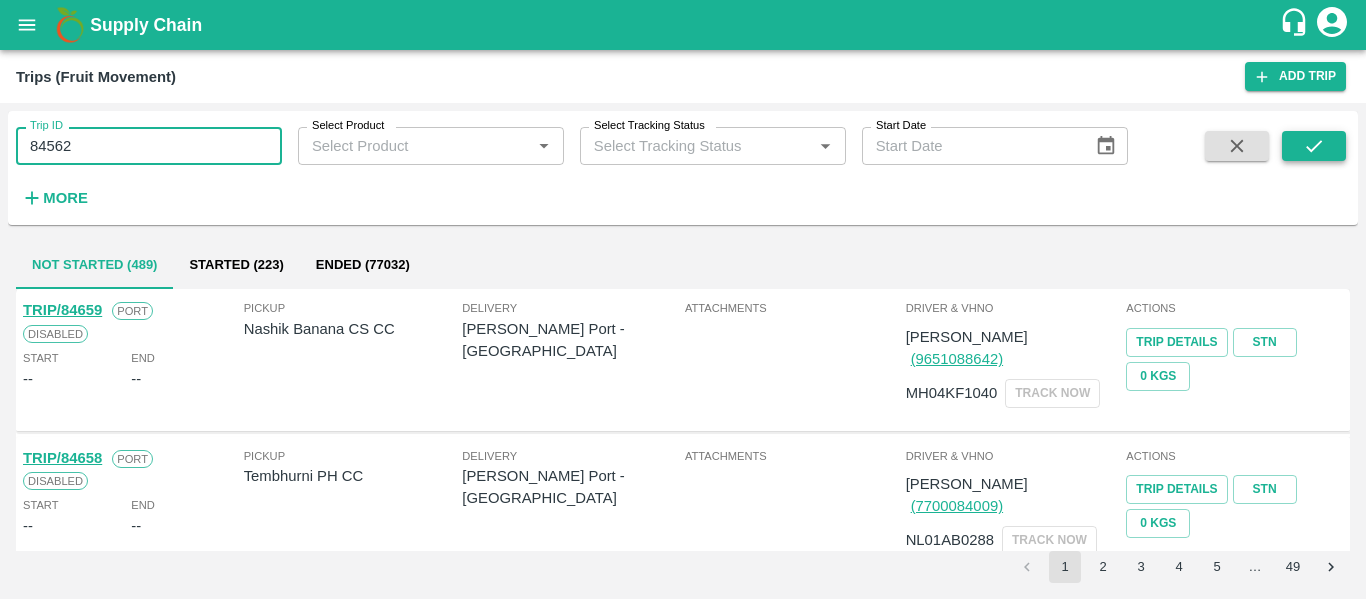 type on "84562" 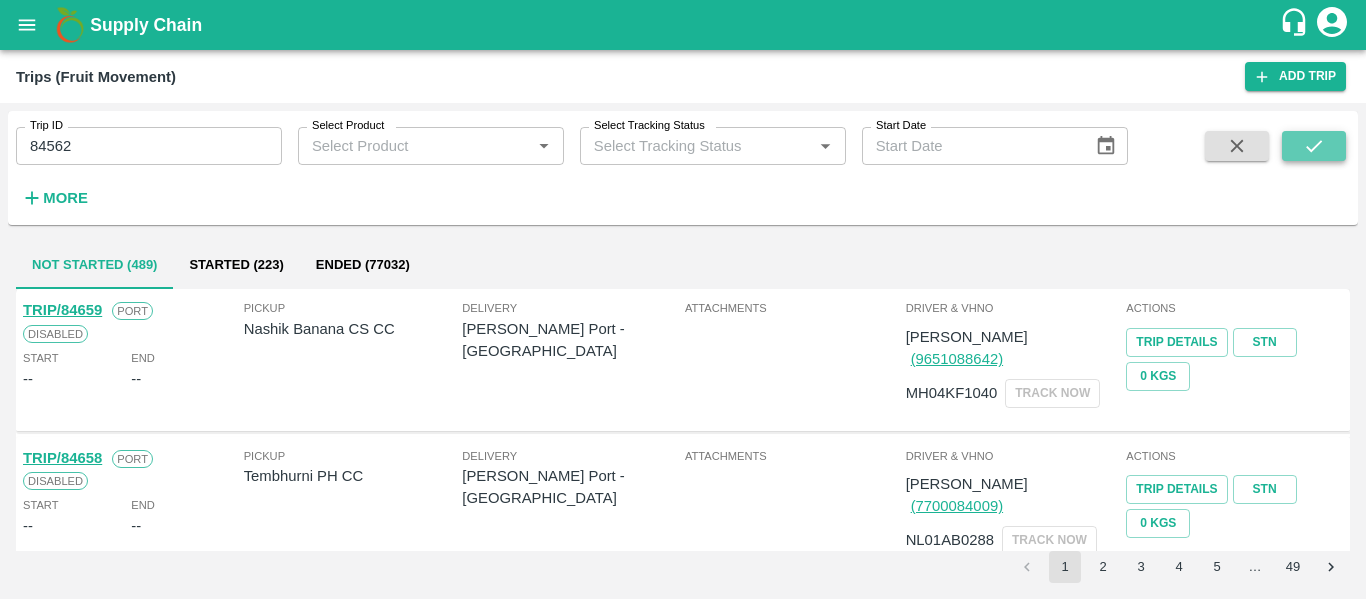 click at bounding box center [1314, 146] 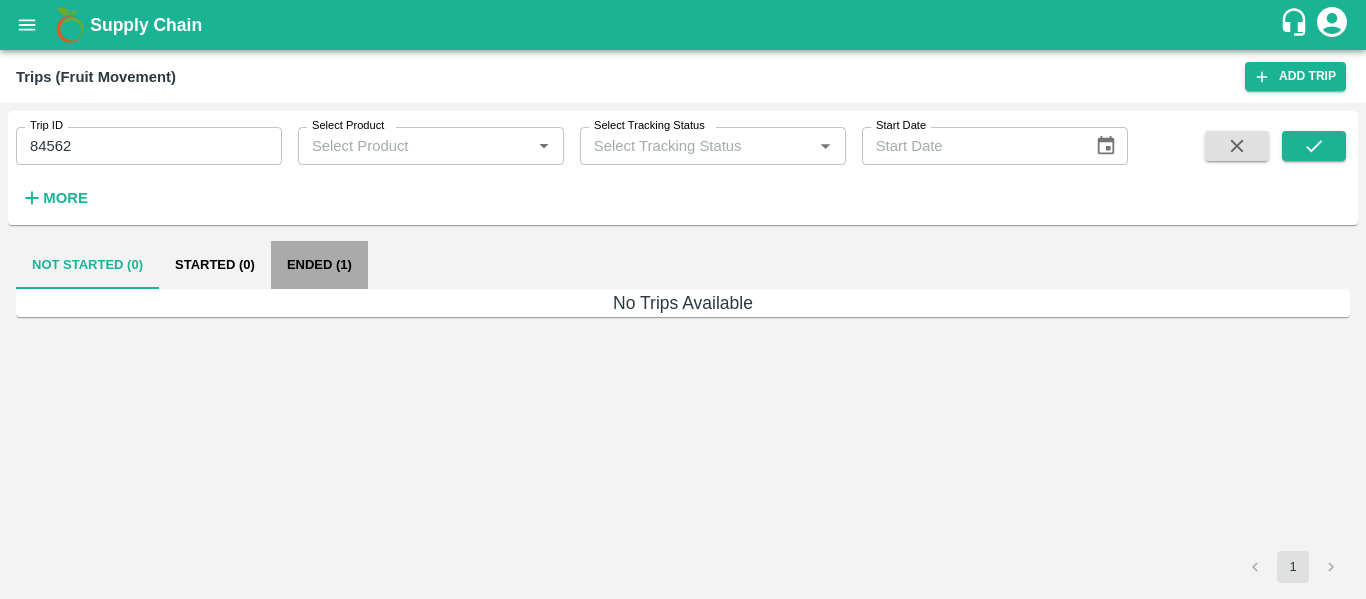 click on "Ended (1)" at bounding box center (319, 265) 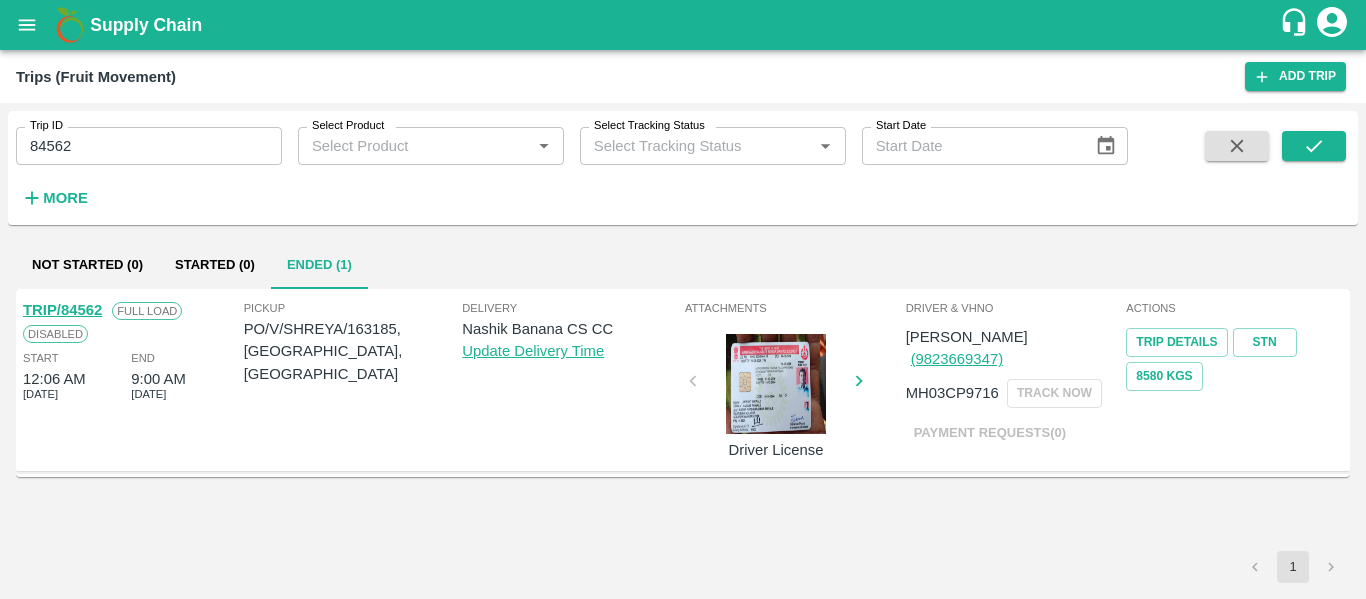 click on "TRIP/84562" at bounding box center [62, 310] 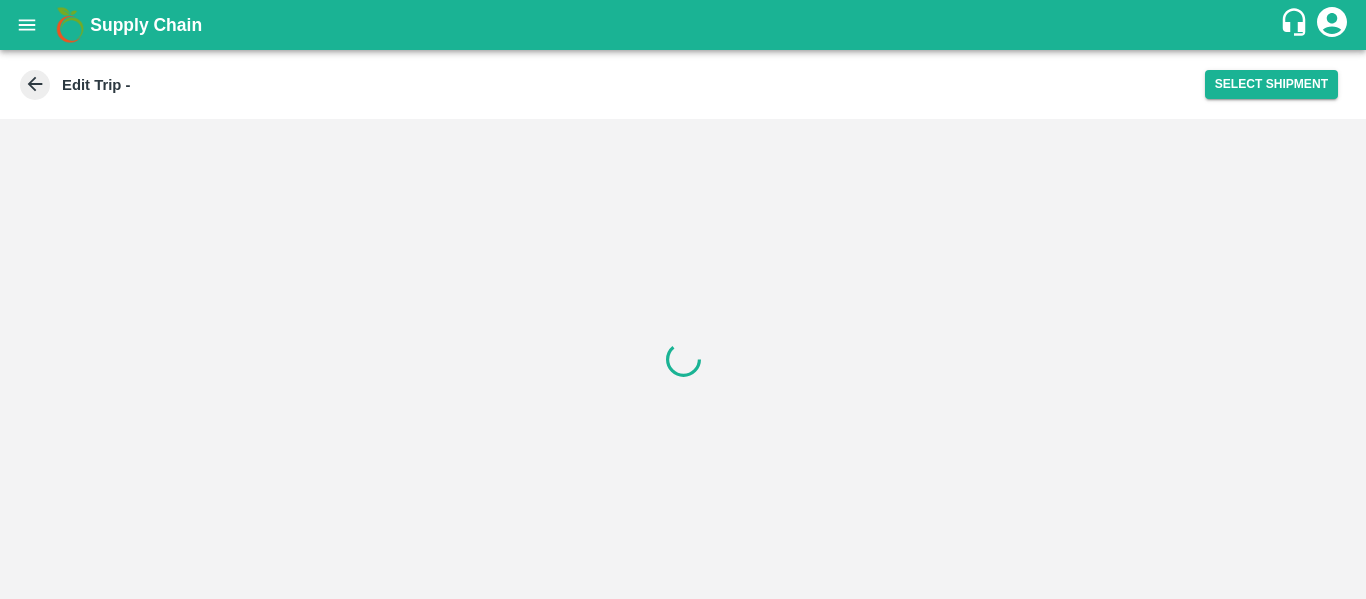 scroll, scrollTop: 0, scrollLeft: 0, axis: both 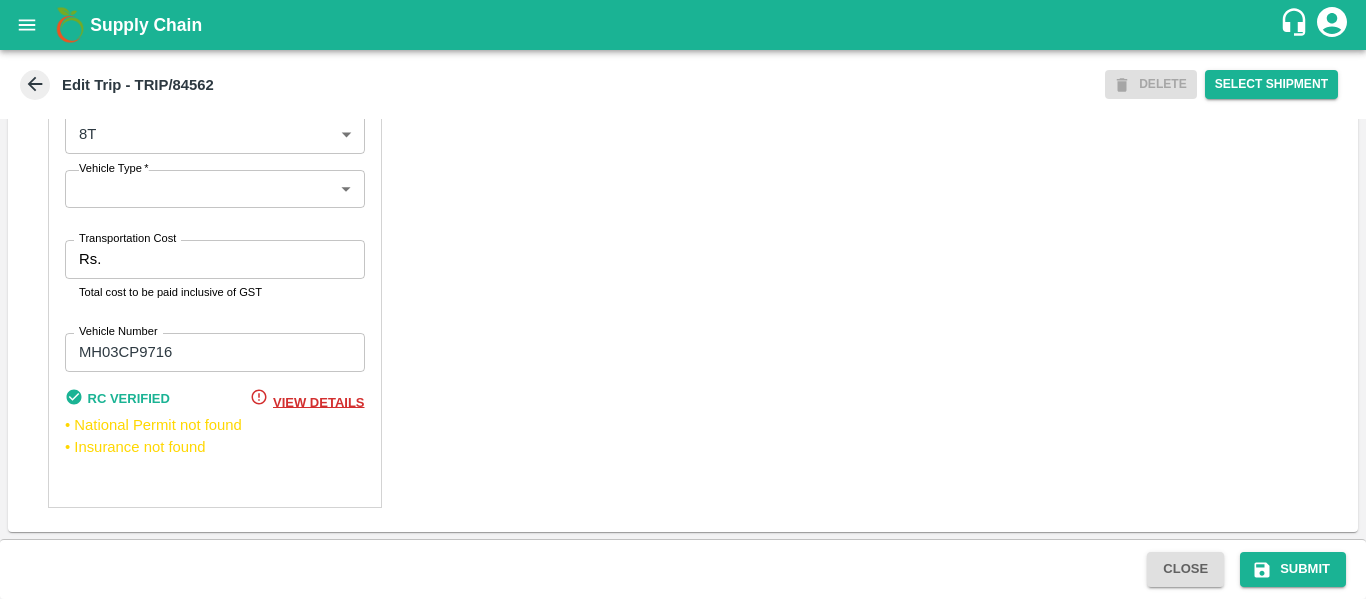 click on "Transportation Cost" at bounding box center (236, 259) 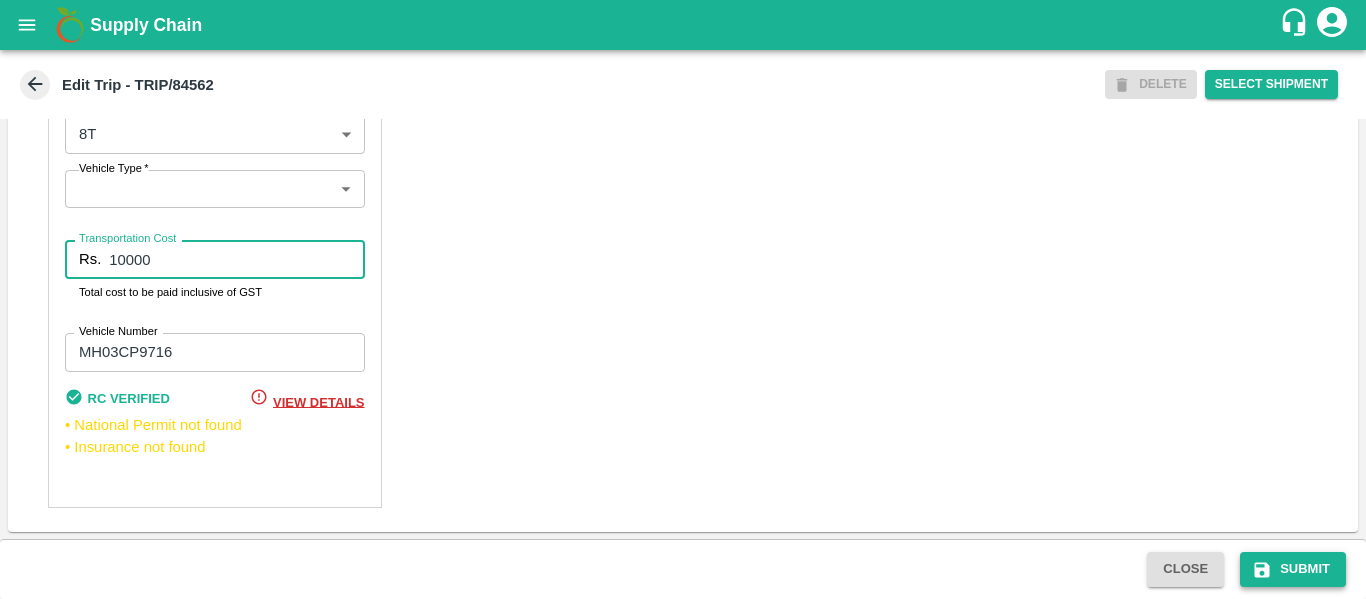 type on "10000" 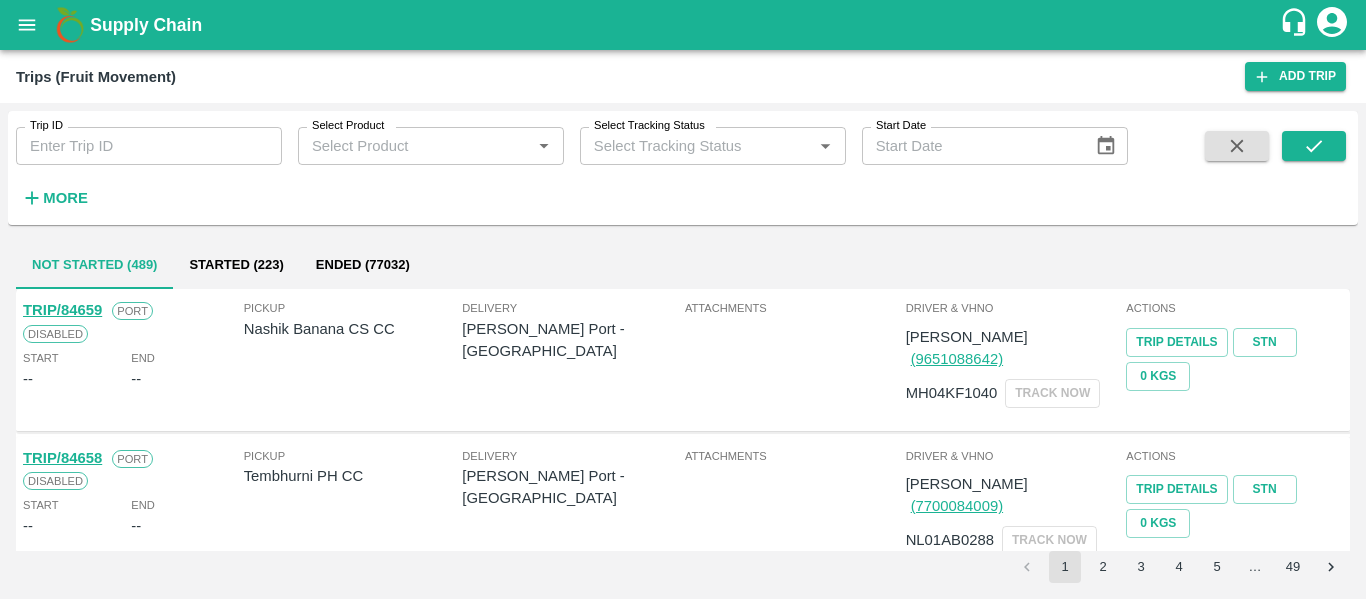 click 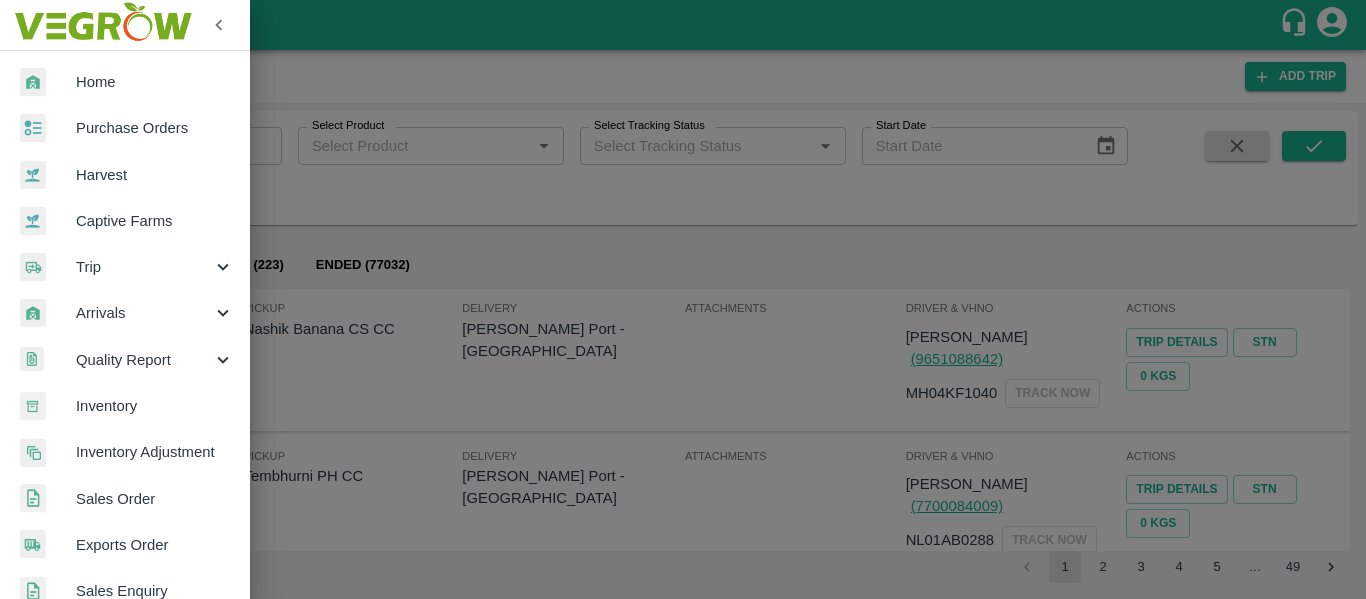 click on "Purchase Orders" at bounding box center [155, 128] 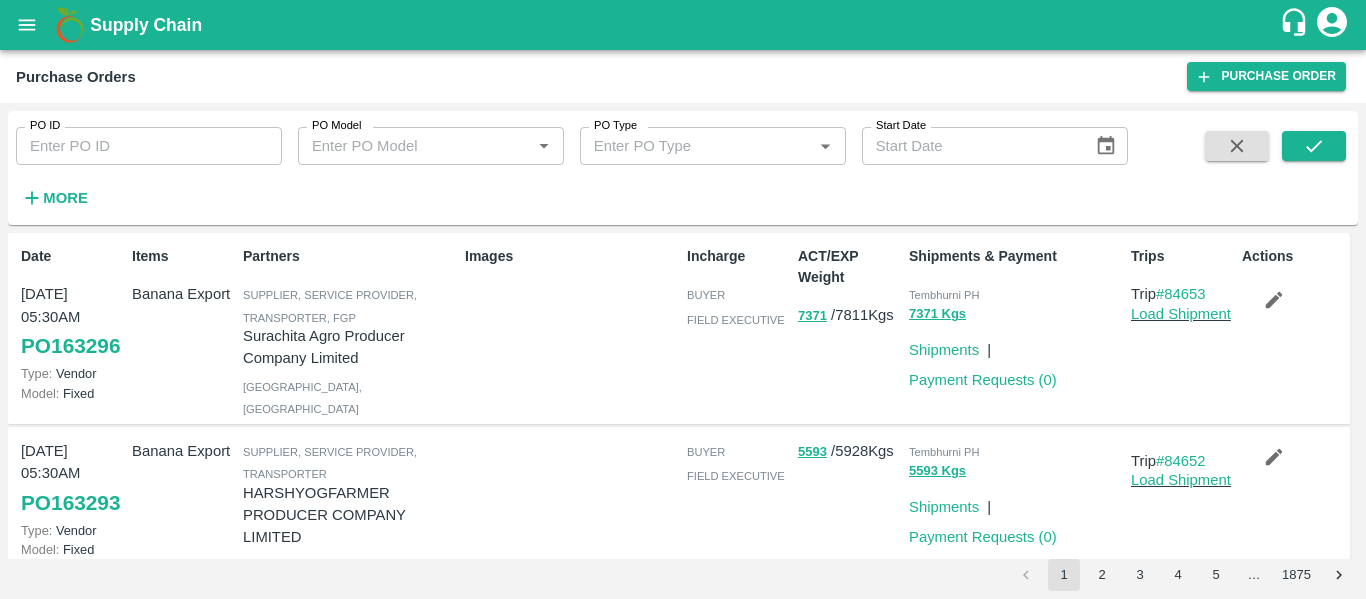 click on "PO ID" at bounding box center (149, 146) 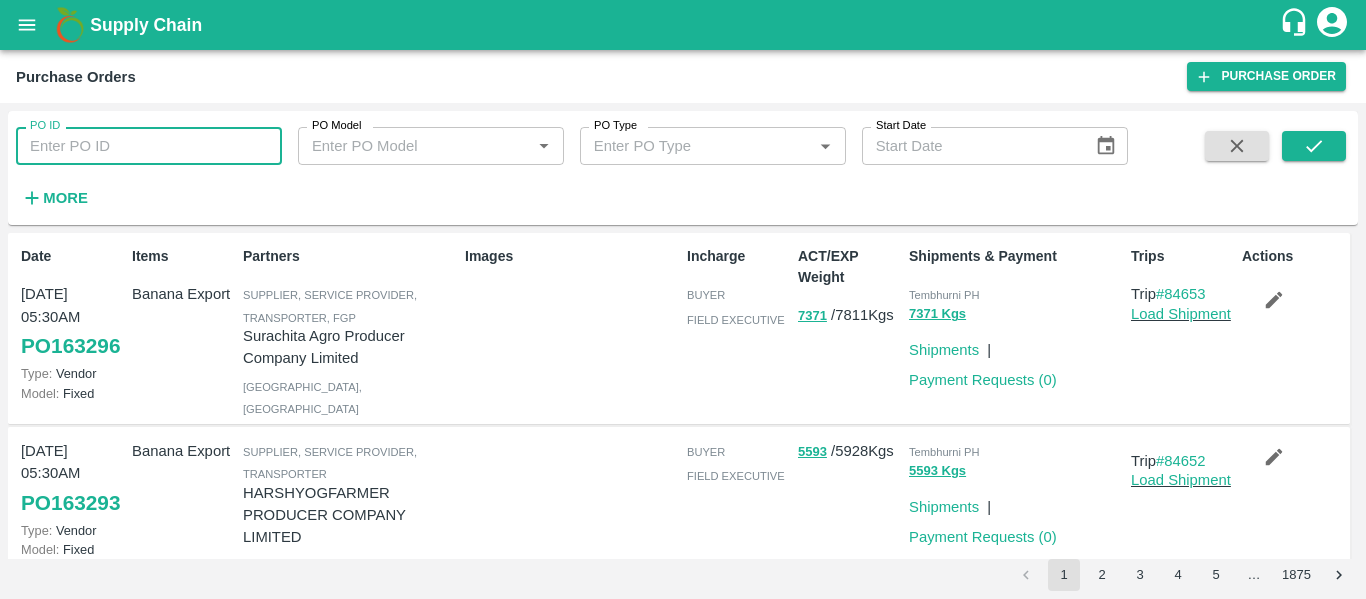 paste on "163185" 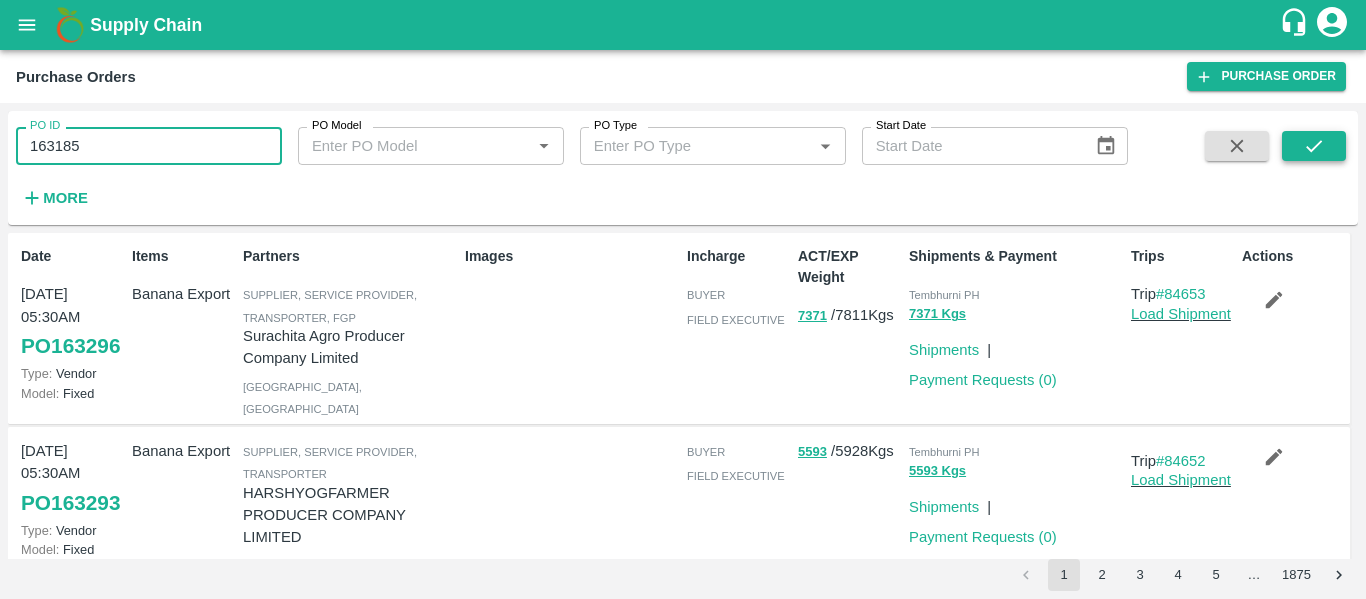 click at bounding box center [1314, 146] 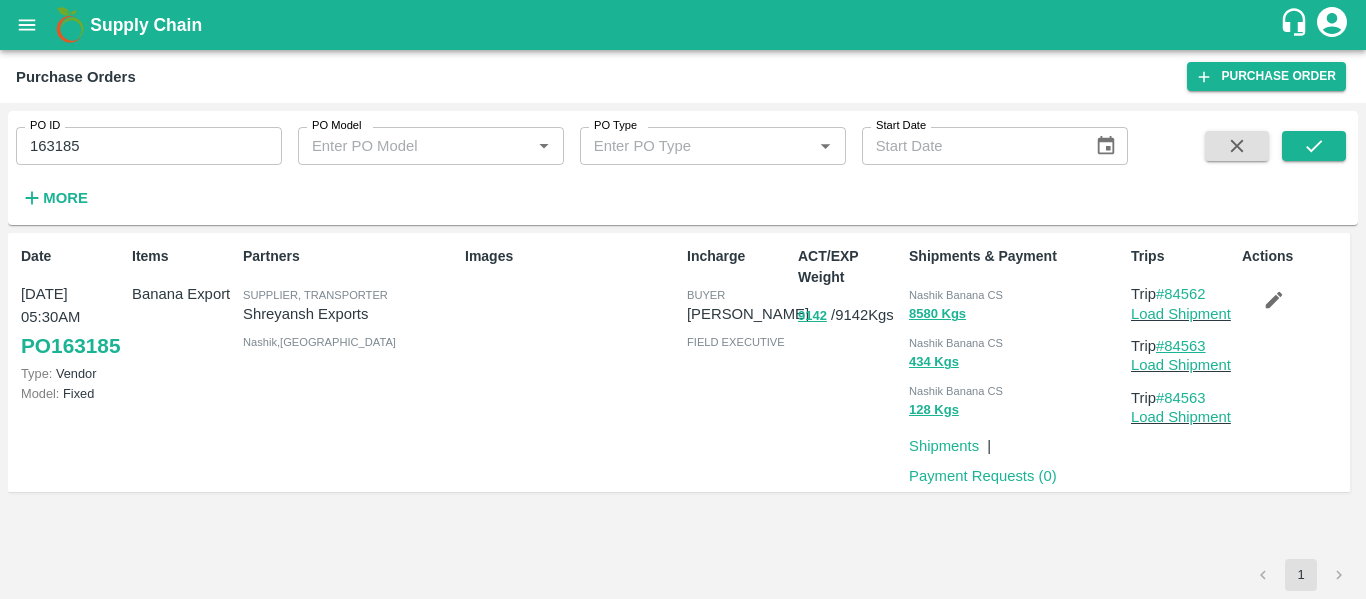 drag, startPoint x: 1227, startPoint y: 346, endPoint x: 1173, endPoint y: 350, distance: 54.147945 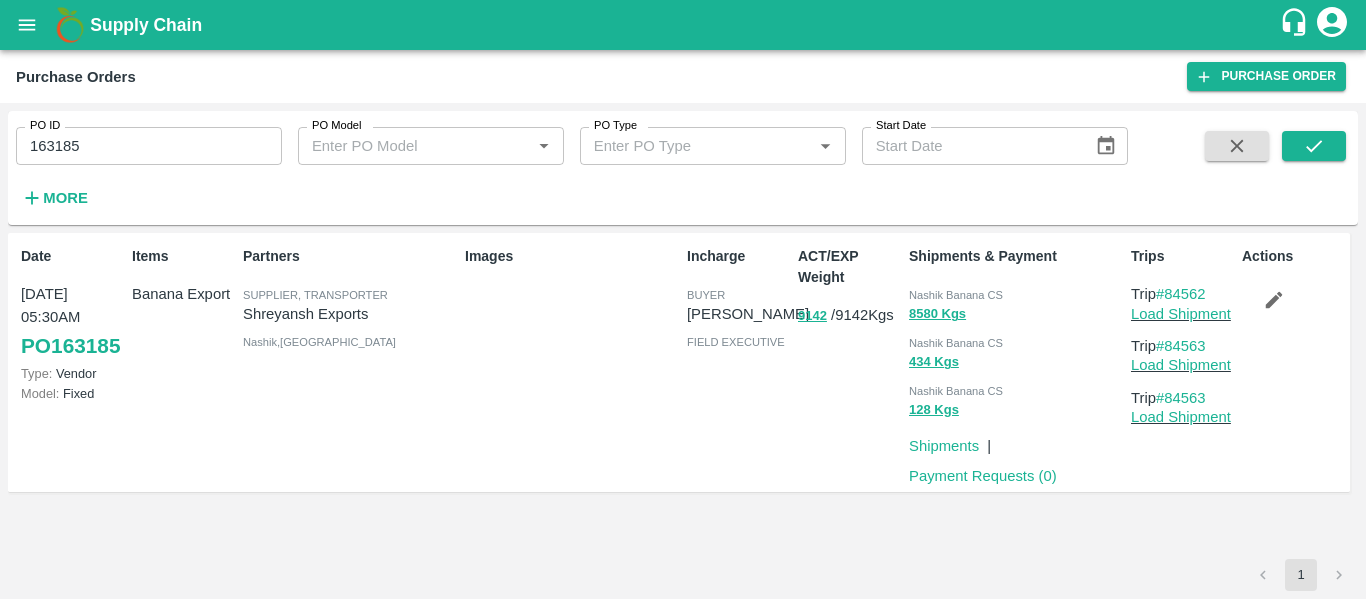 click on "Trip  #84563" at bounding box center (1182, 346) 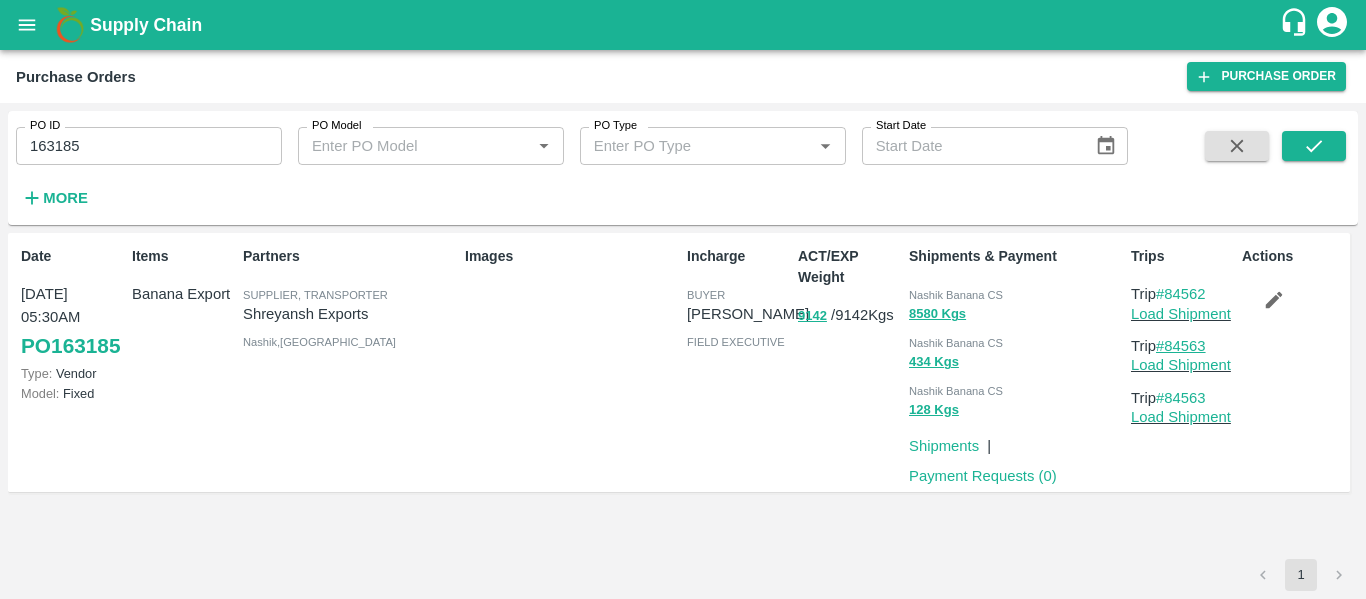 drag, startPoint x: 1215, startPoint y: 344, endPoint x: 1171, endPoint y: 351, distance: 44.553337 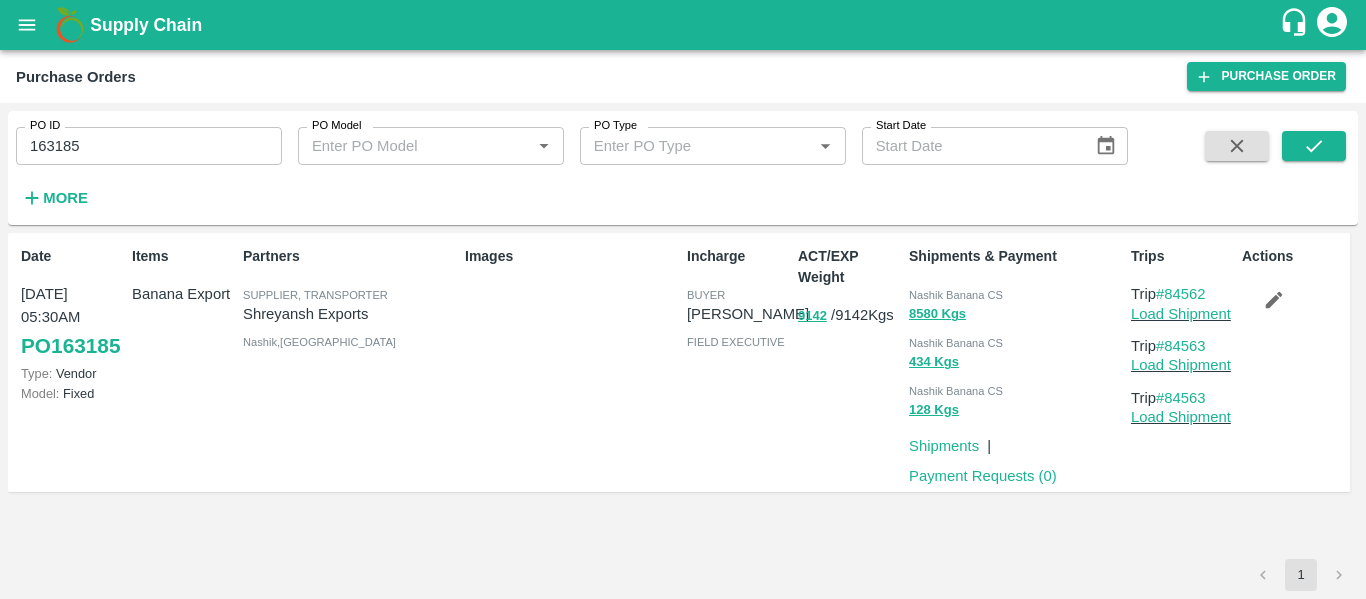 click on "163185" at bounding box center [149, 146] 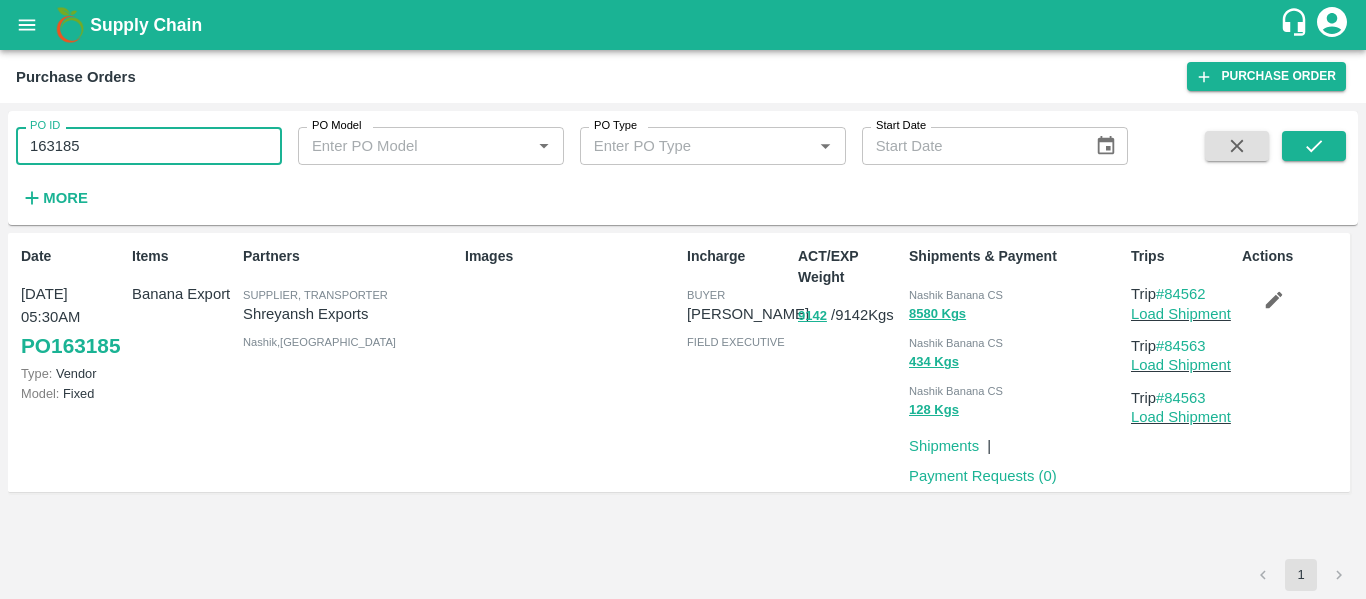 paste 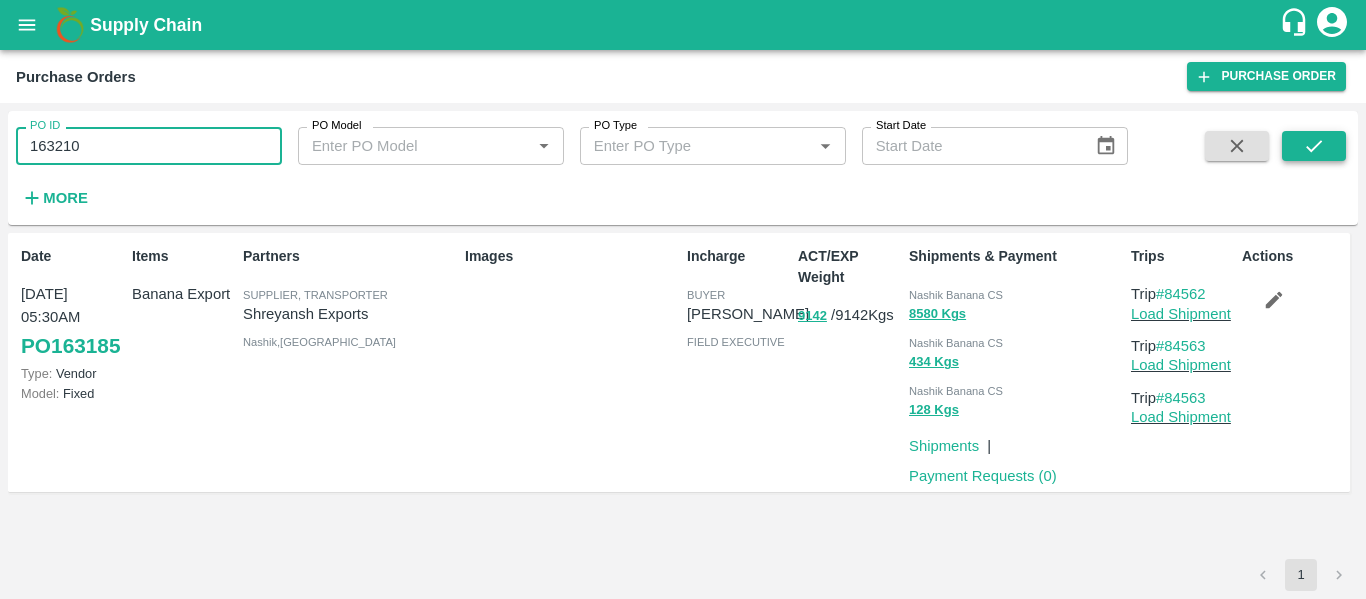 type on "163210" 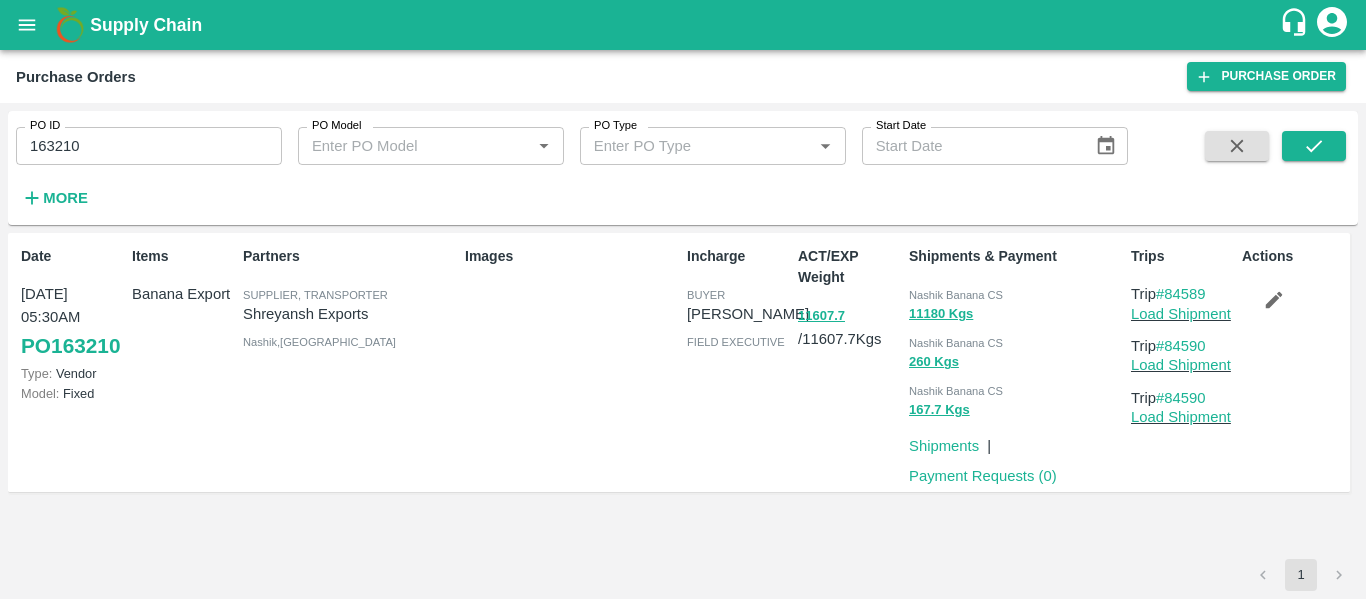 drag, startPoint x: 1222, startPoint y: 344, endPoint x: 1174, endPoint y: 354, distance: 49.0306 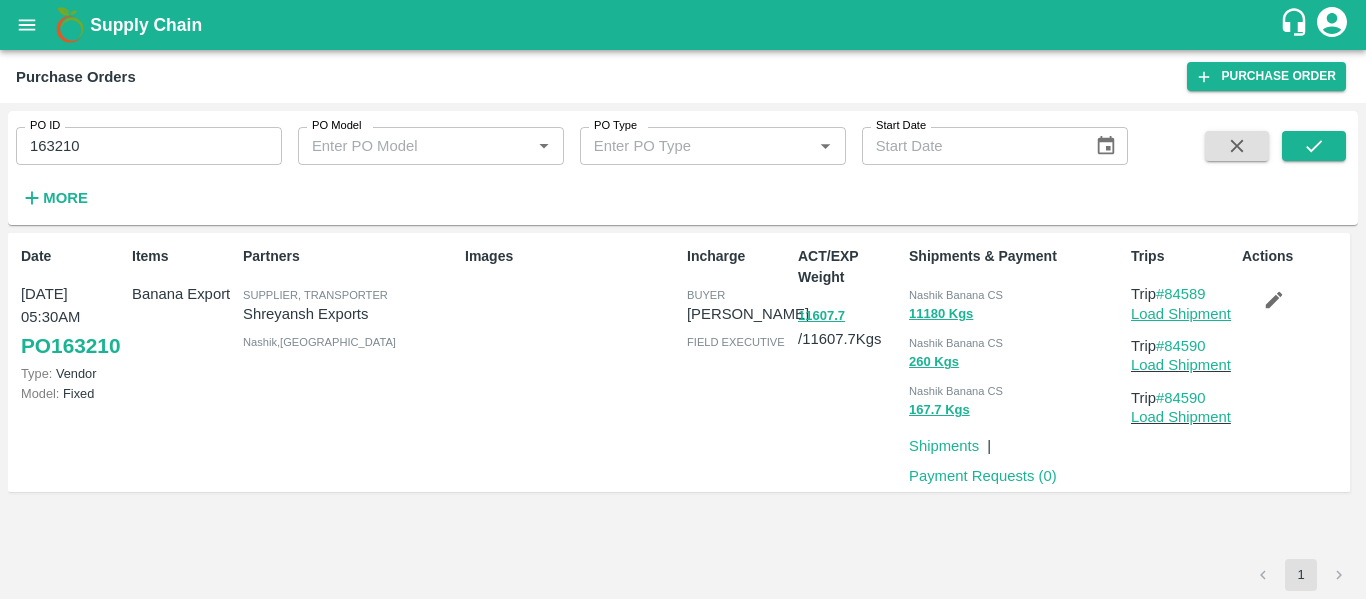 click on "Load Shipment" at bounding box center [1181, 314] 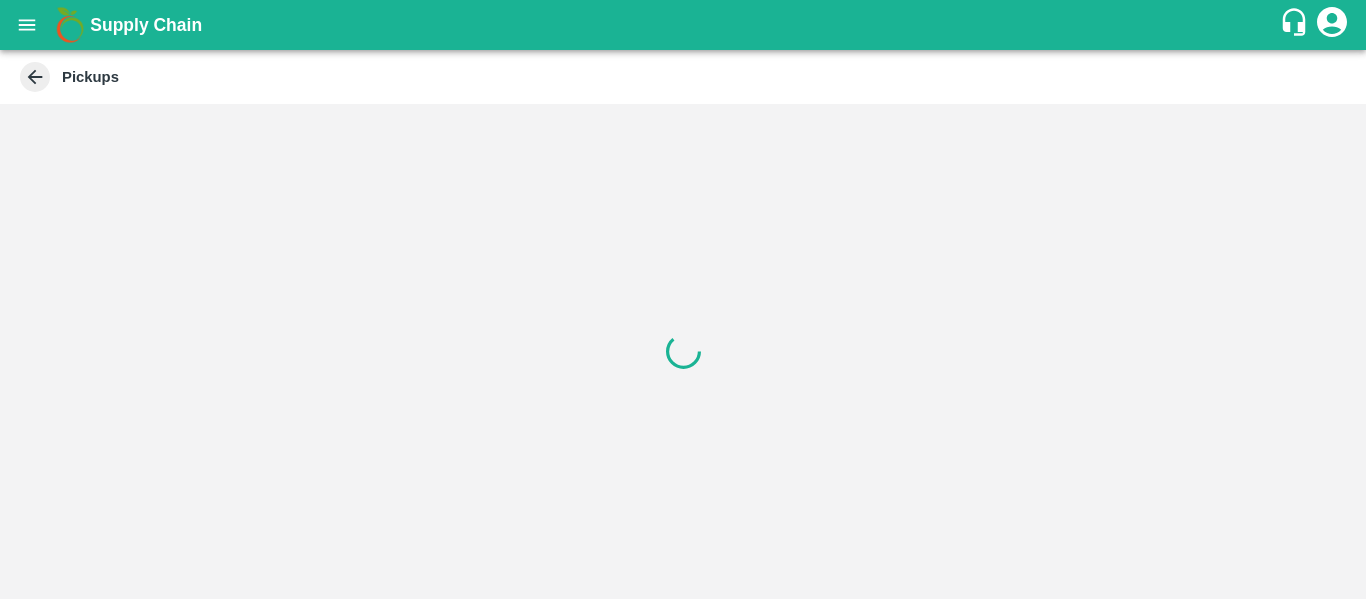 scroll, scrollTop: 0, scrollLeft: 0, axis: both 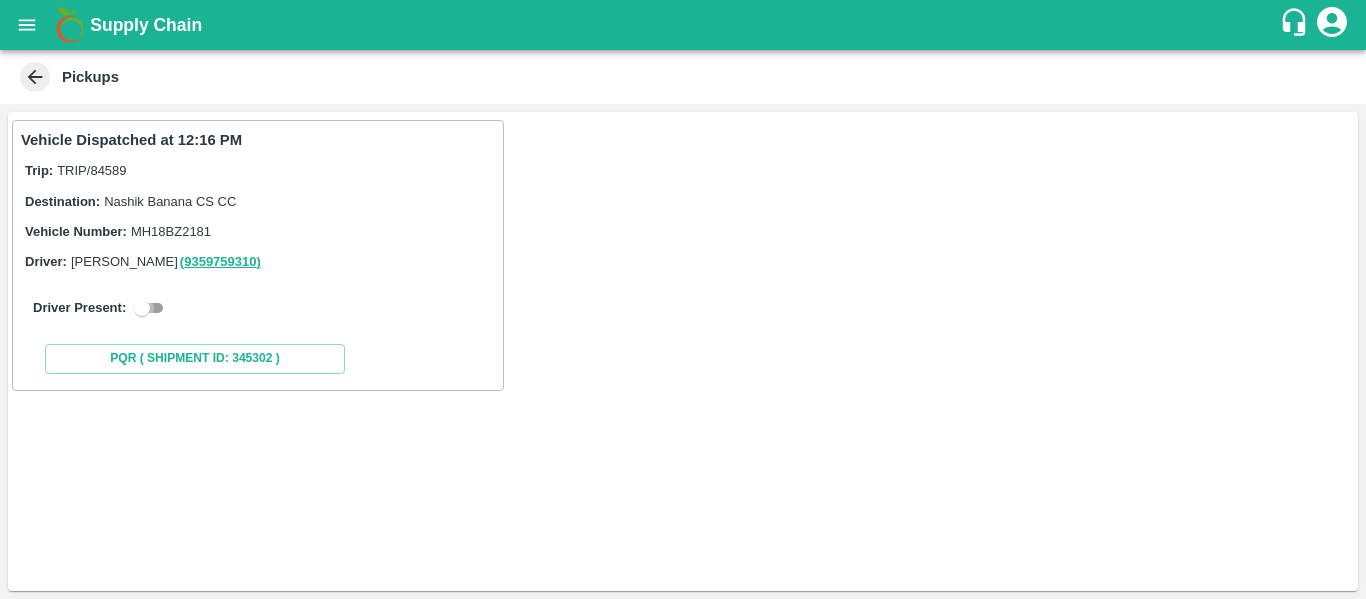 click at bounding box center [142, 308] 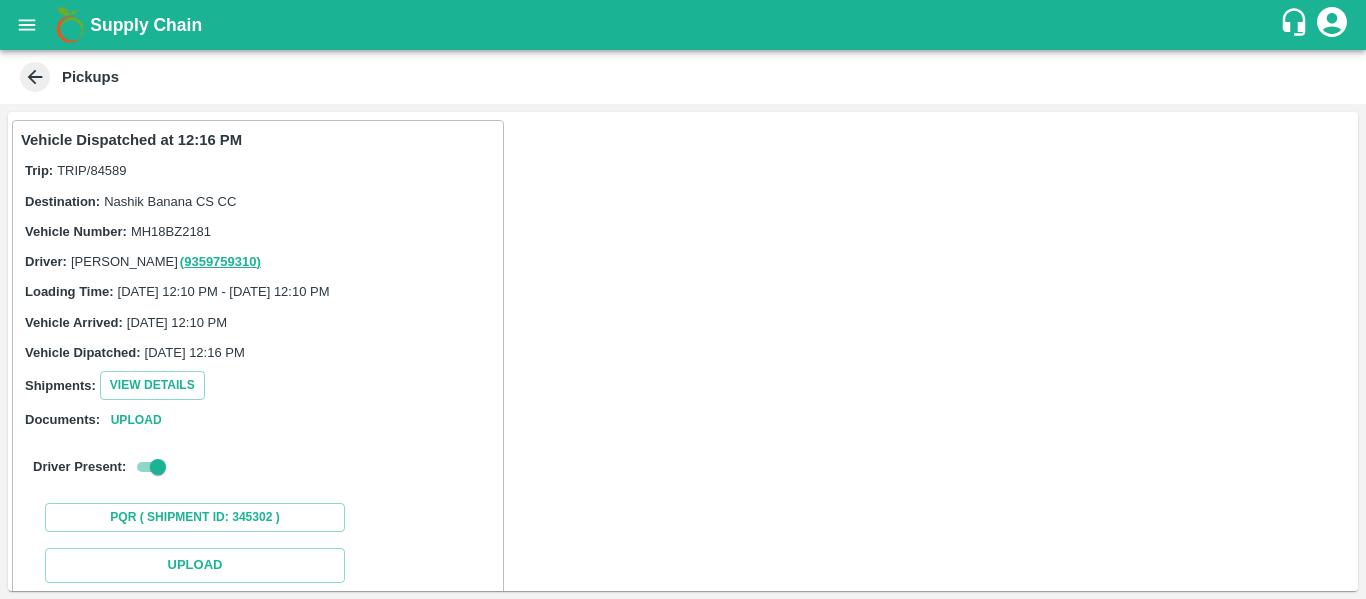 scroll, scrollTop: 293, scrollLeft: 0, axis: vertical 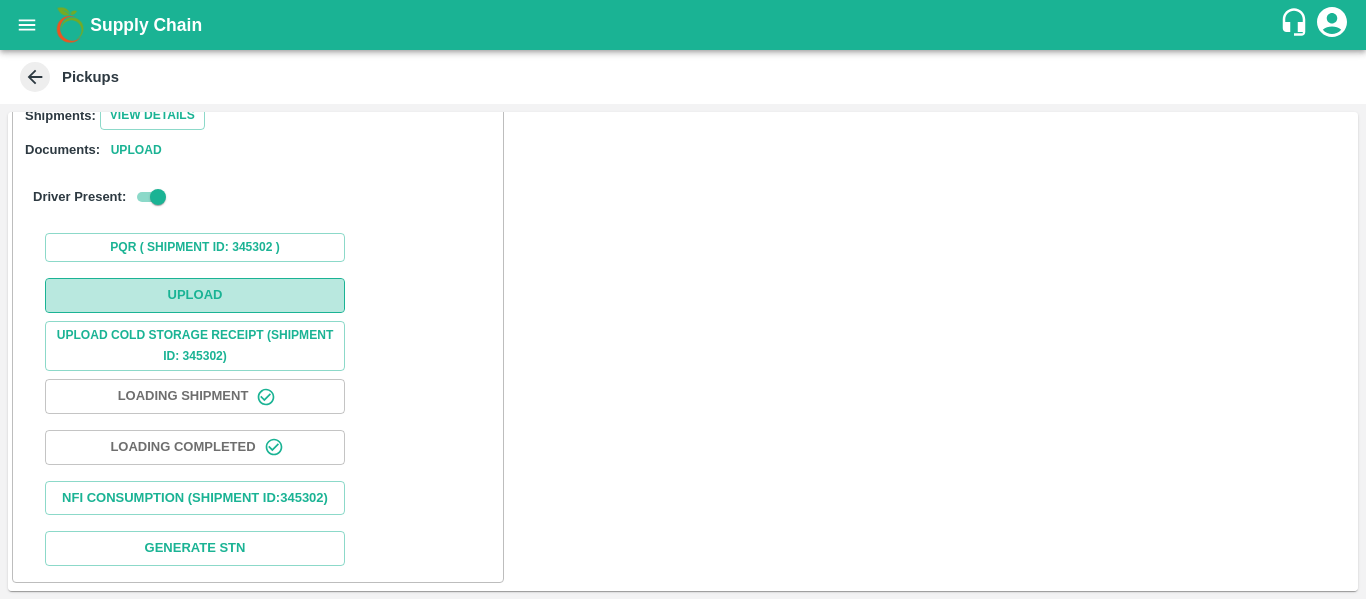click on "Upload" at bounding box center [195, 295] 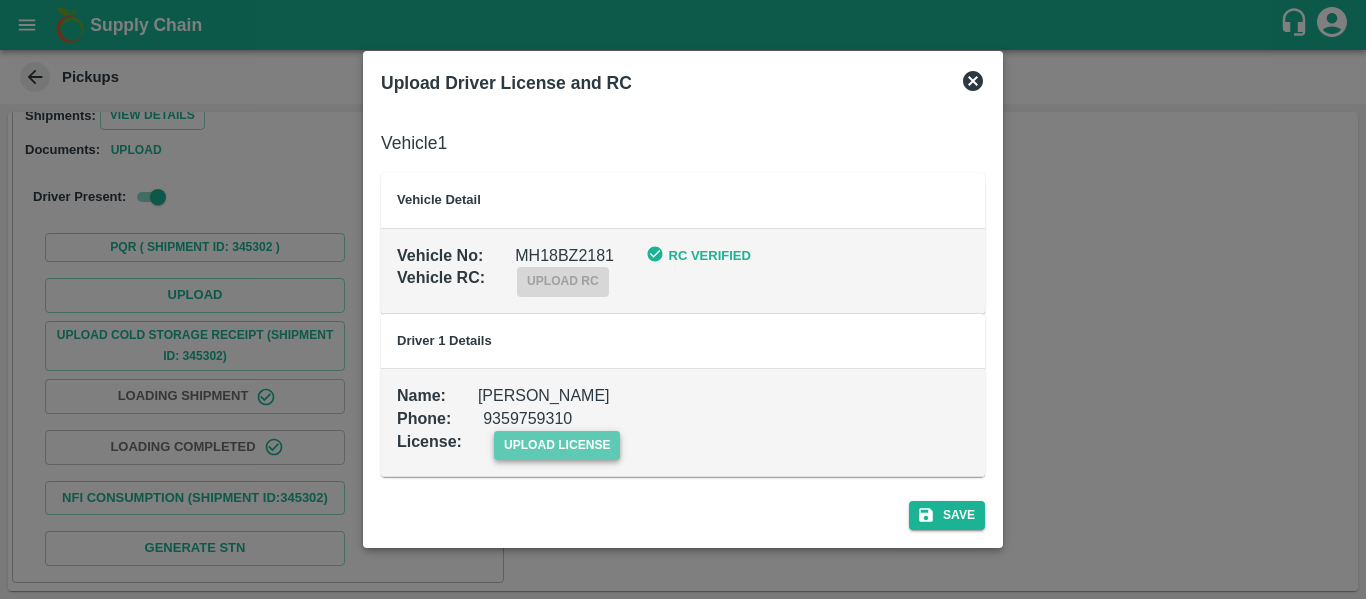 click on "upload license" at bounding box center [557, 445] 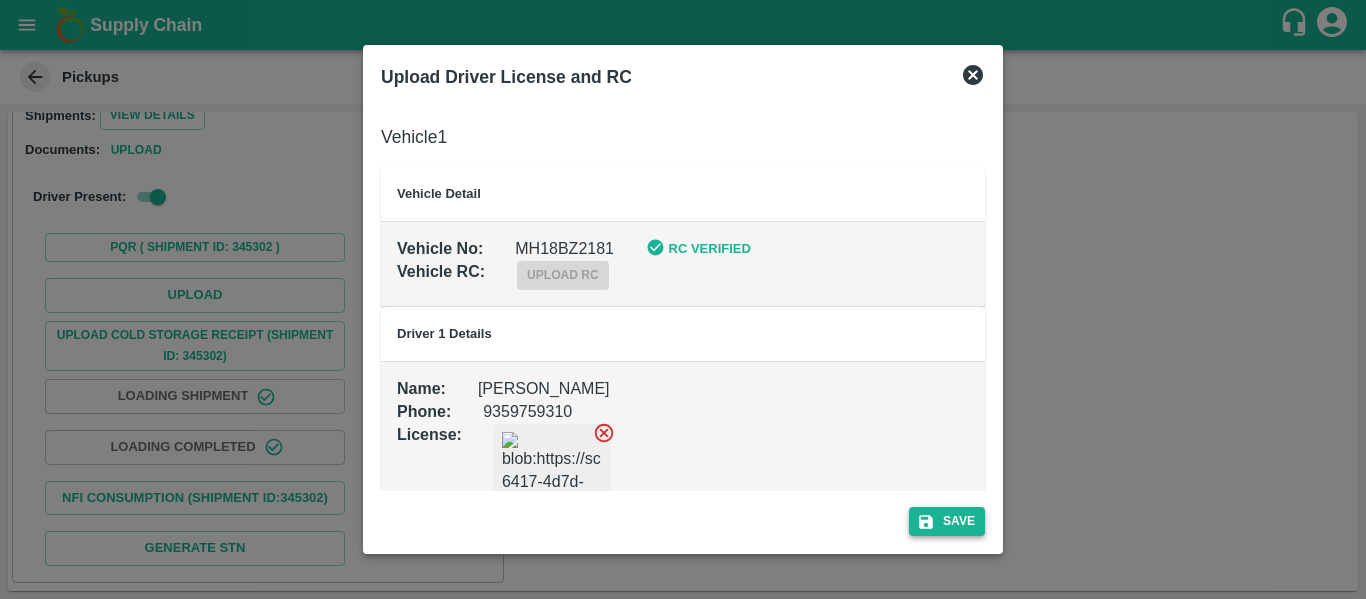 click on "Save" at bounding box center [947, 521] 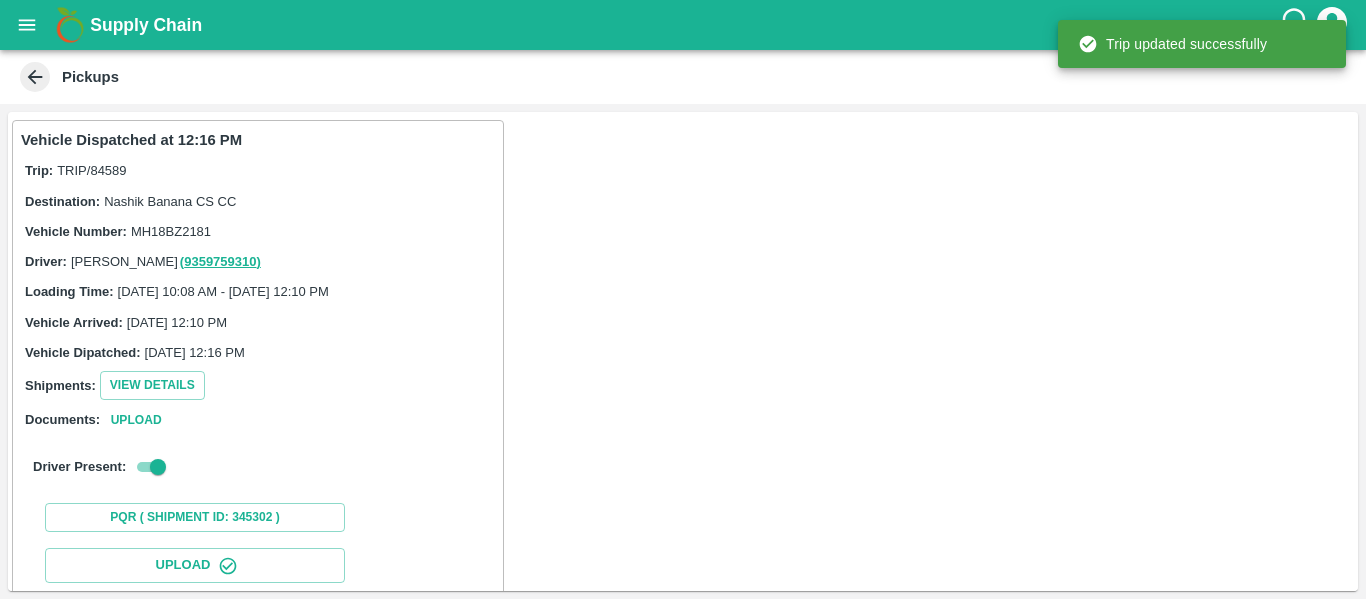 scroll, scrollTop: 344, scrollLeft: 0, axis: vertical 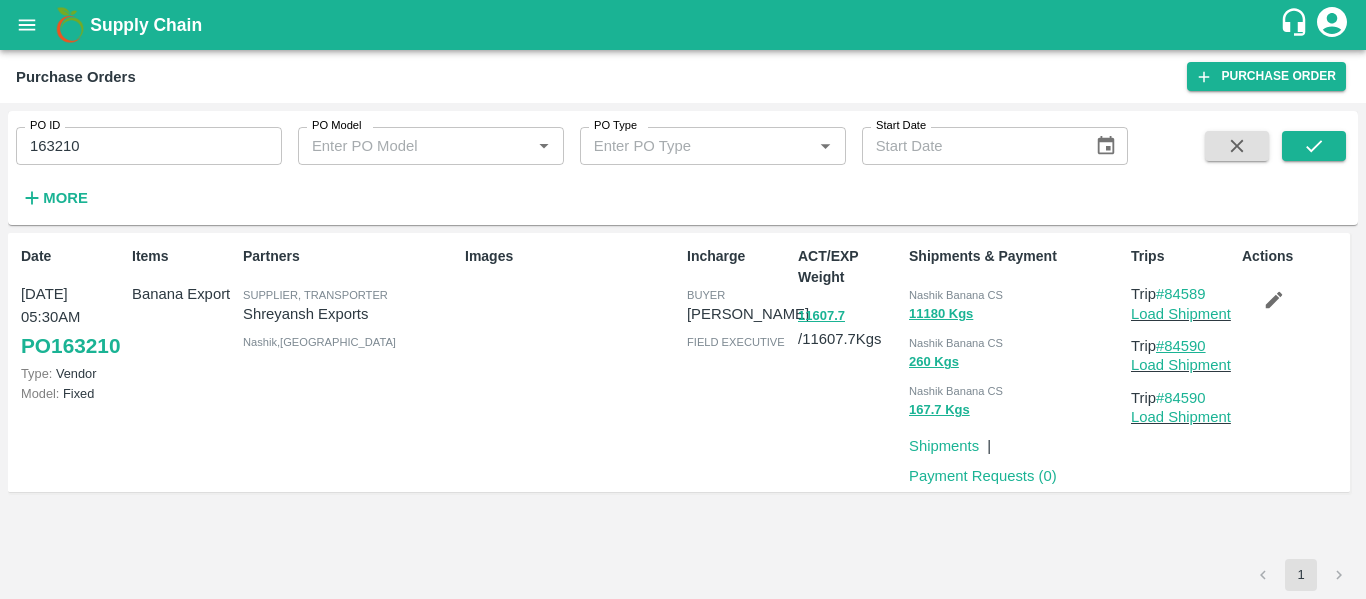 drag, startPoint x: 1215, startPoint y: 346, endPoint x: 1171, endPoint y: 348, distance: 44.04543 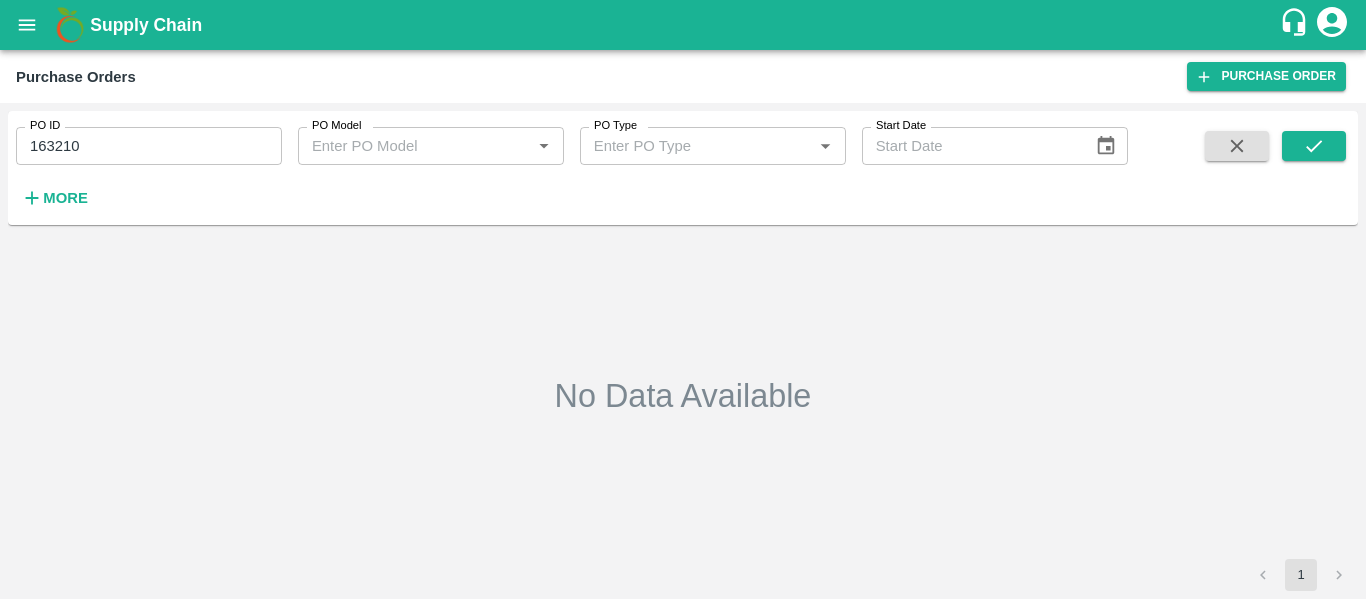 scroll, scrollTop: 0, scrollLeft: 0, axis: both 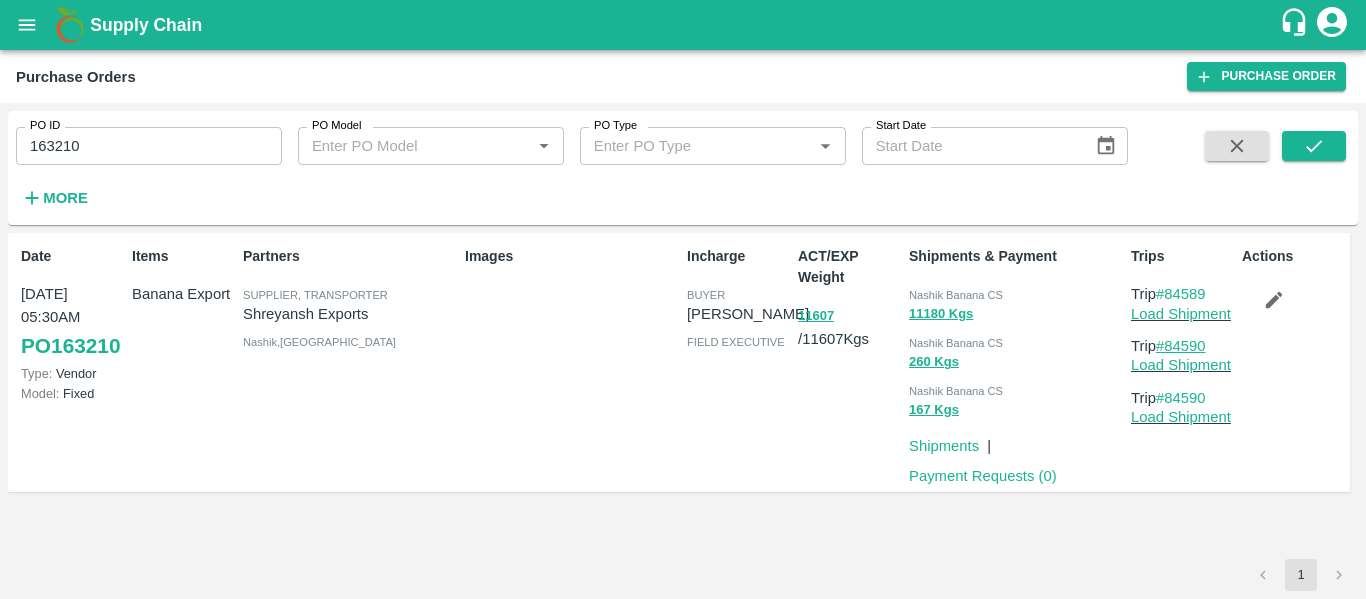 drag, startPoint x: 1219, startPoint y: 340, endPoint x: 1171, endPoint y: 348, distance: 48.6621 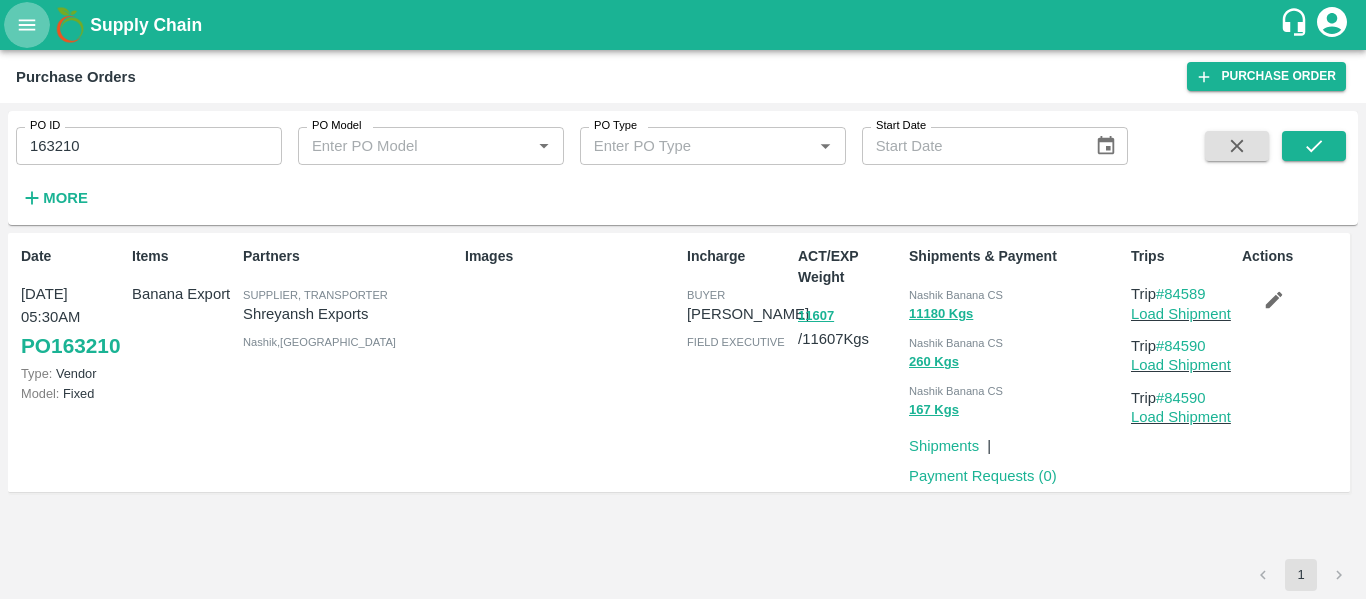 click 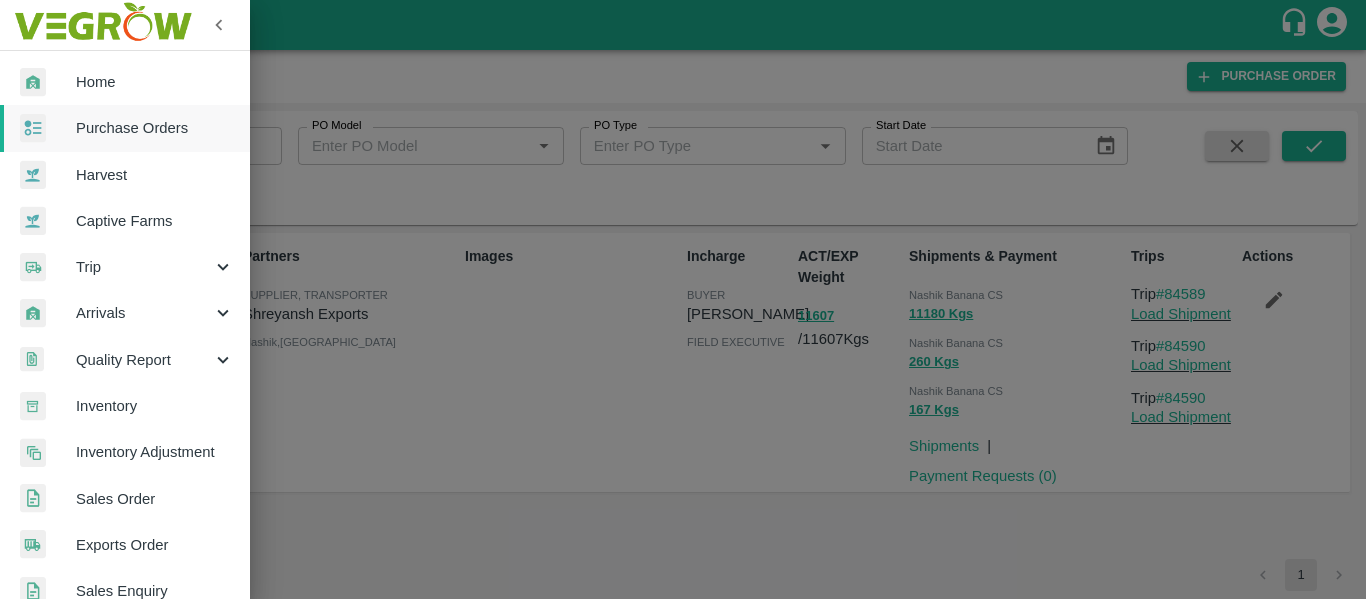 click on "Trip" at bounding box center (144, 267) 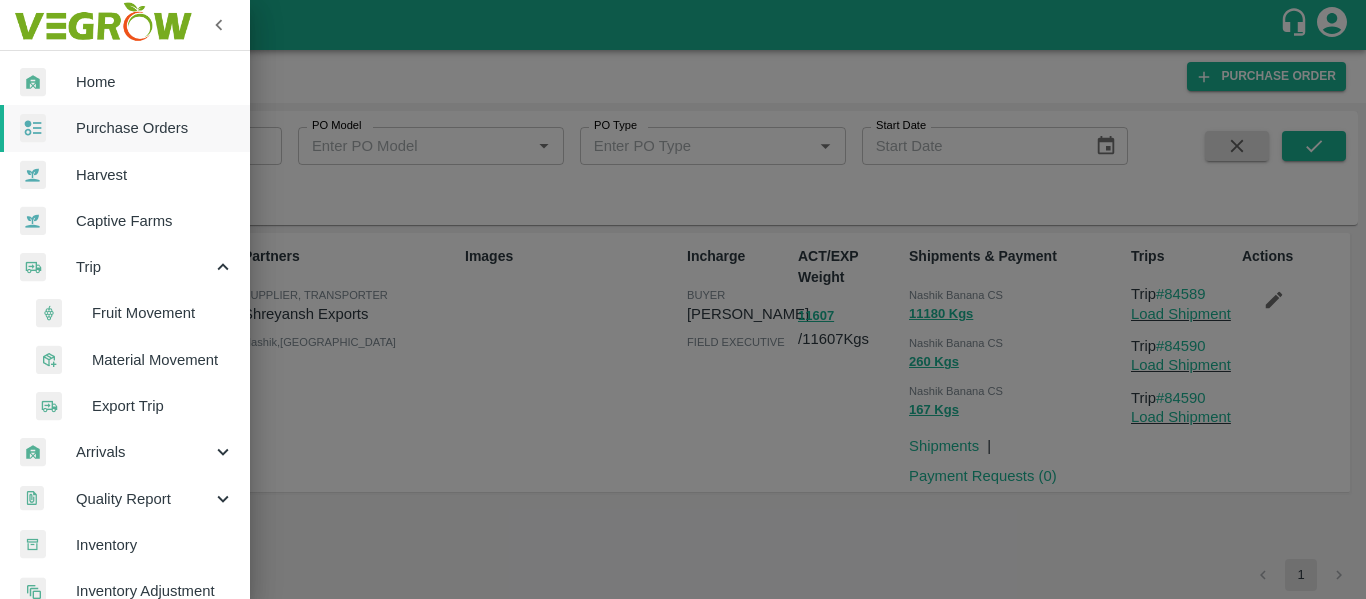 click on "Fruit Movement" at bounding box center [133, 313] 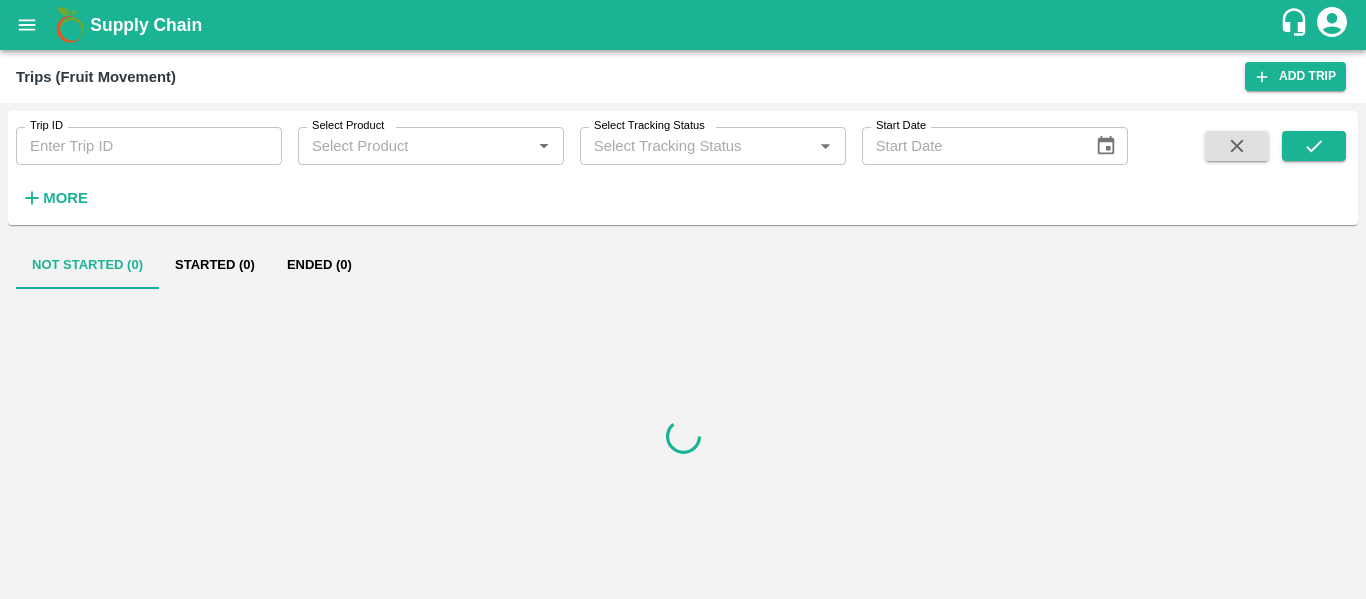 click on "Trip ID Trip ID" at bounding box center (141, 138) 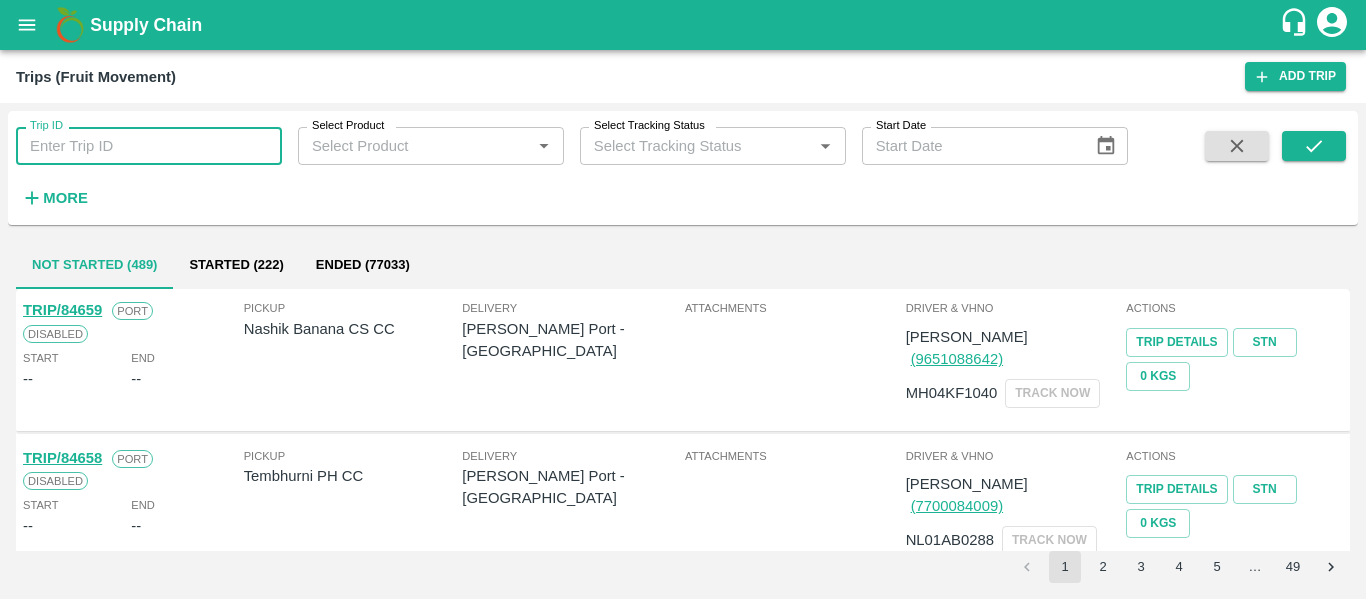 click on "Trip ID" at bounding box center (149, 146) 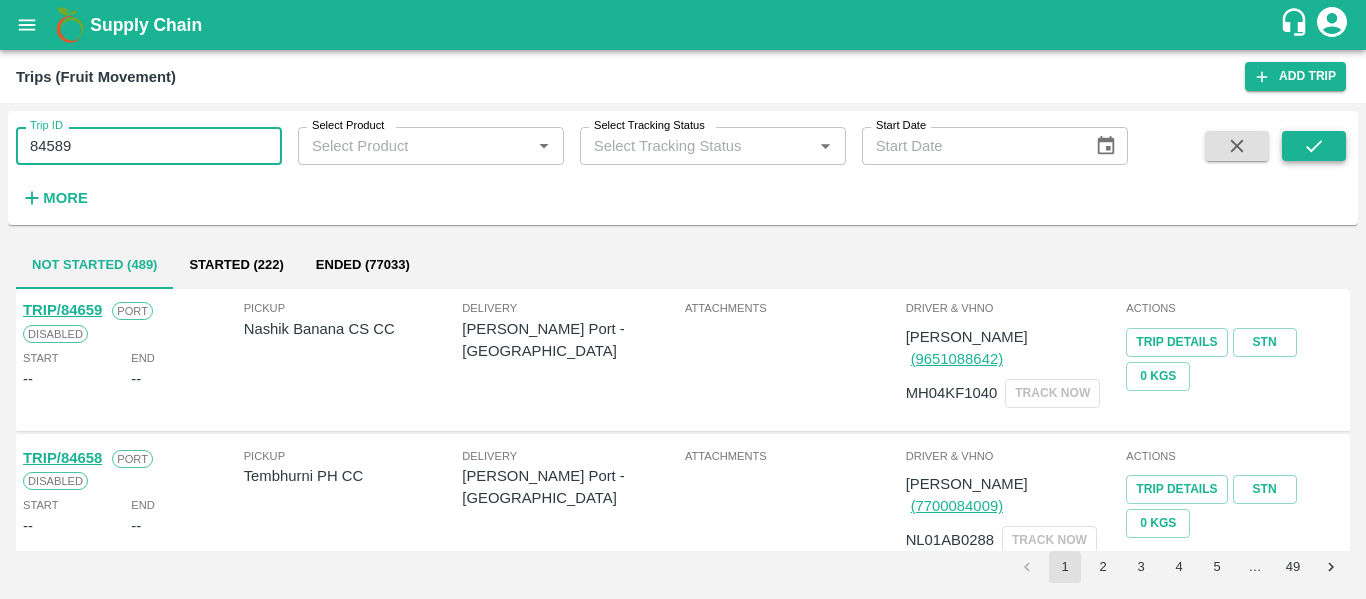 type on "84589" 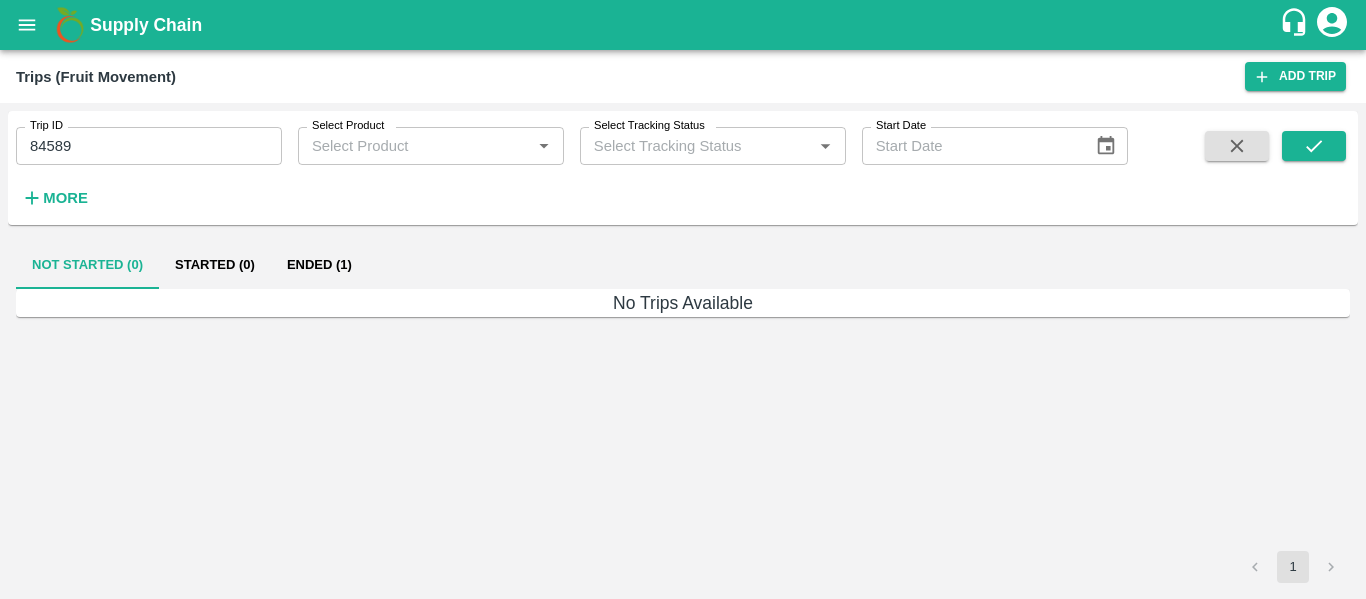 click on "Ended (1)" at bounding box center [319, 265] 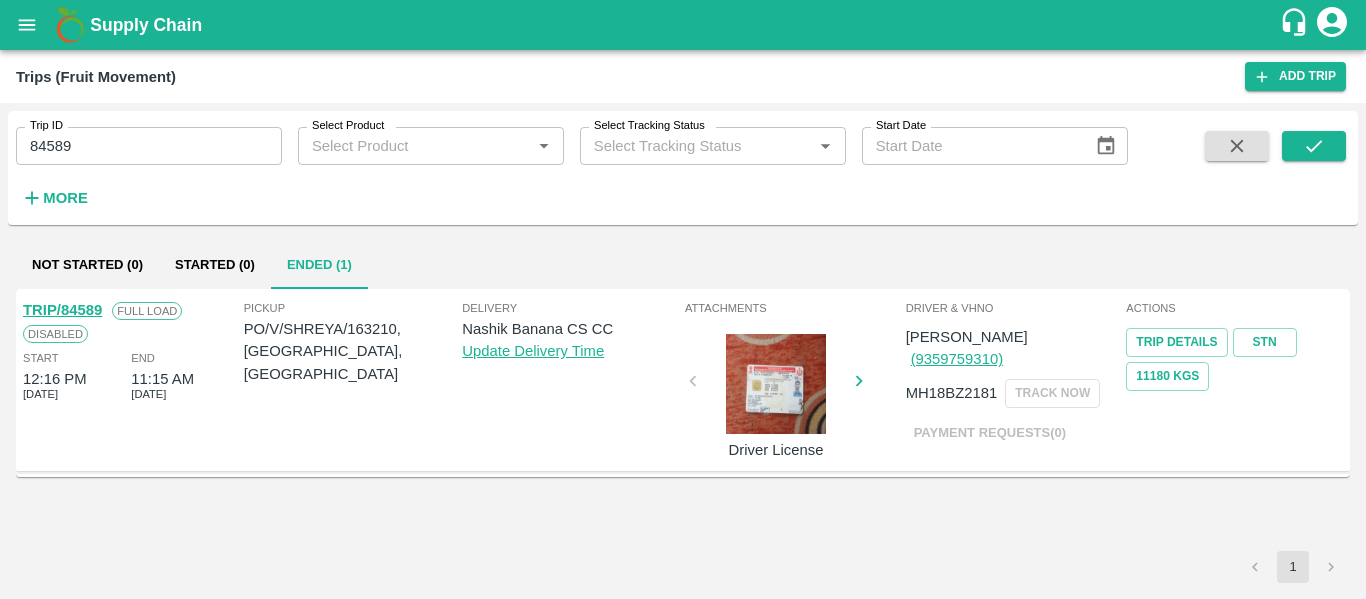 click on "TRIP/84589" at bounding box center [62, 310] 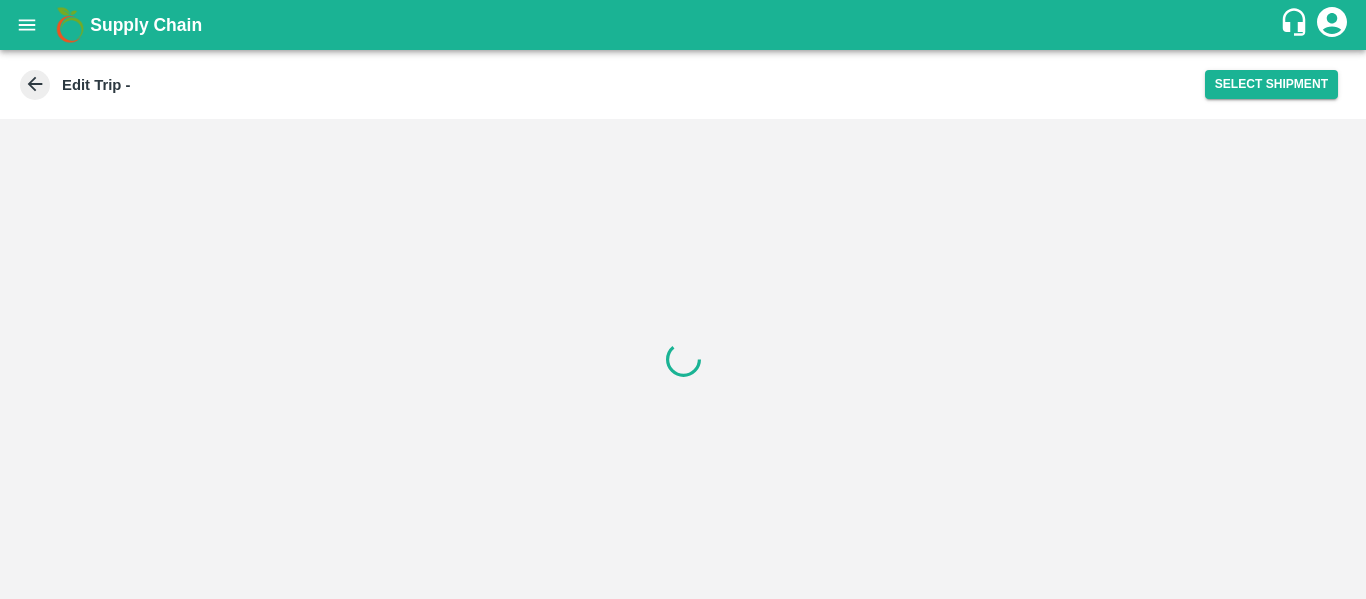 scroll, scrollTop: 0, scrollLeft: 0, axis: both 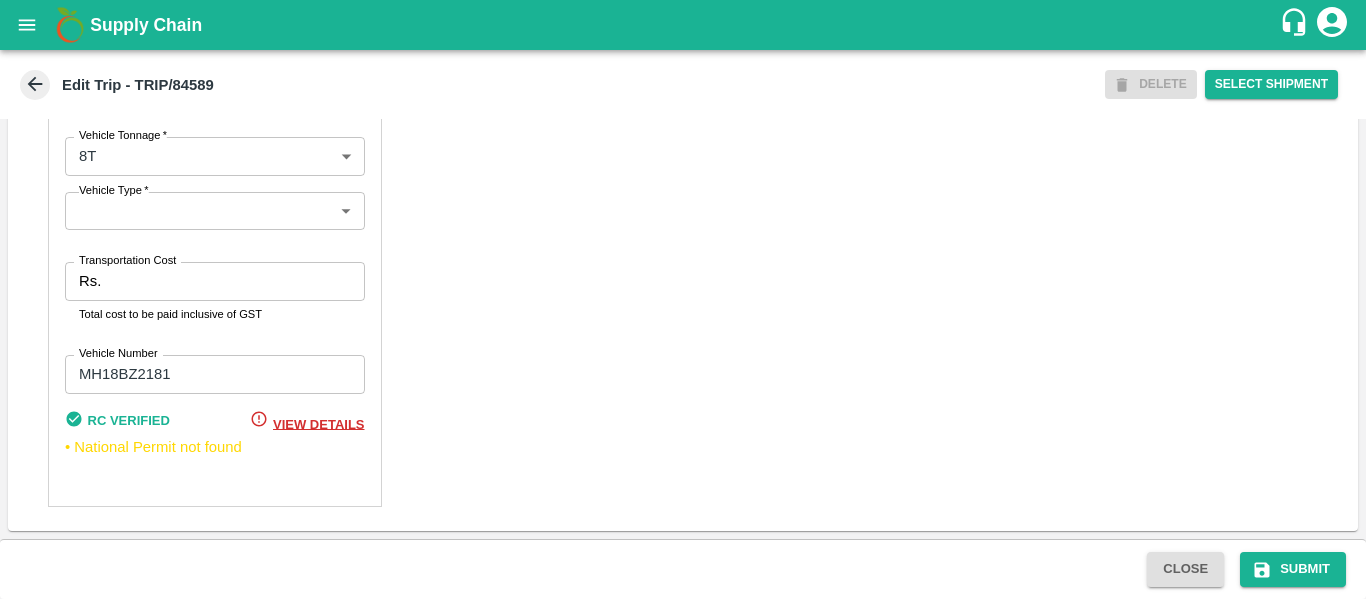click on "Transportation Cost" at bounding box center [236, 281] 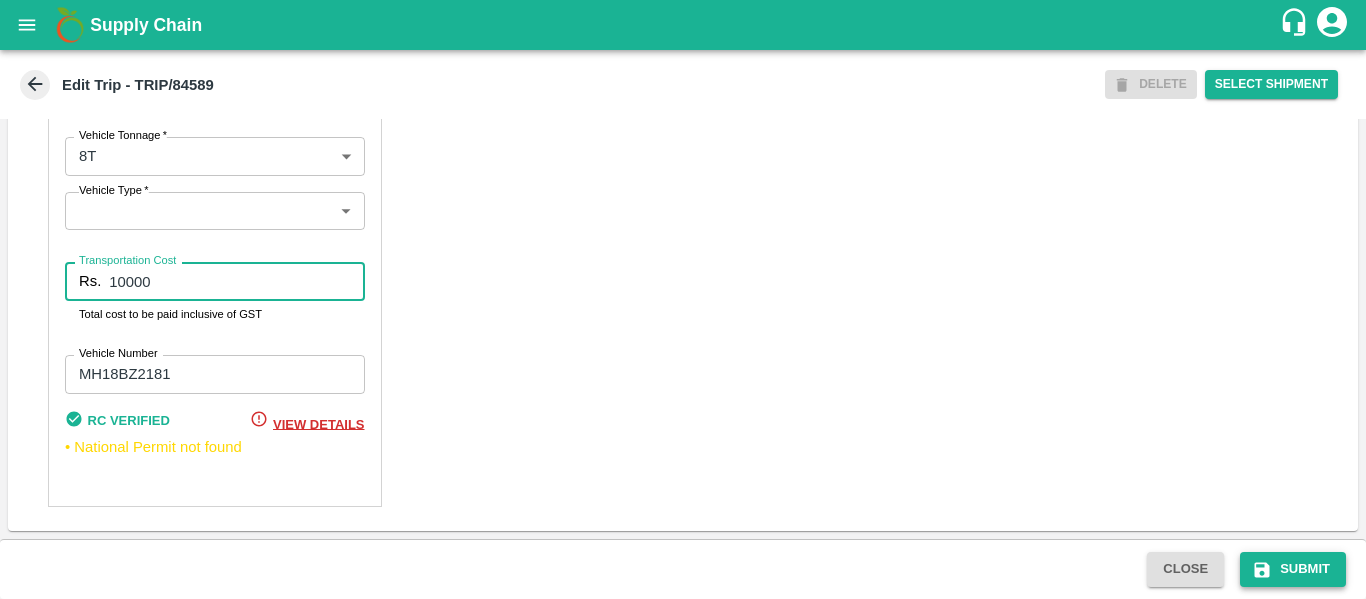 type on "10000" 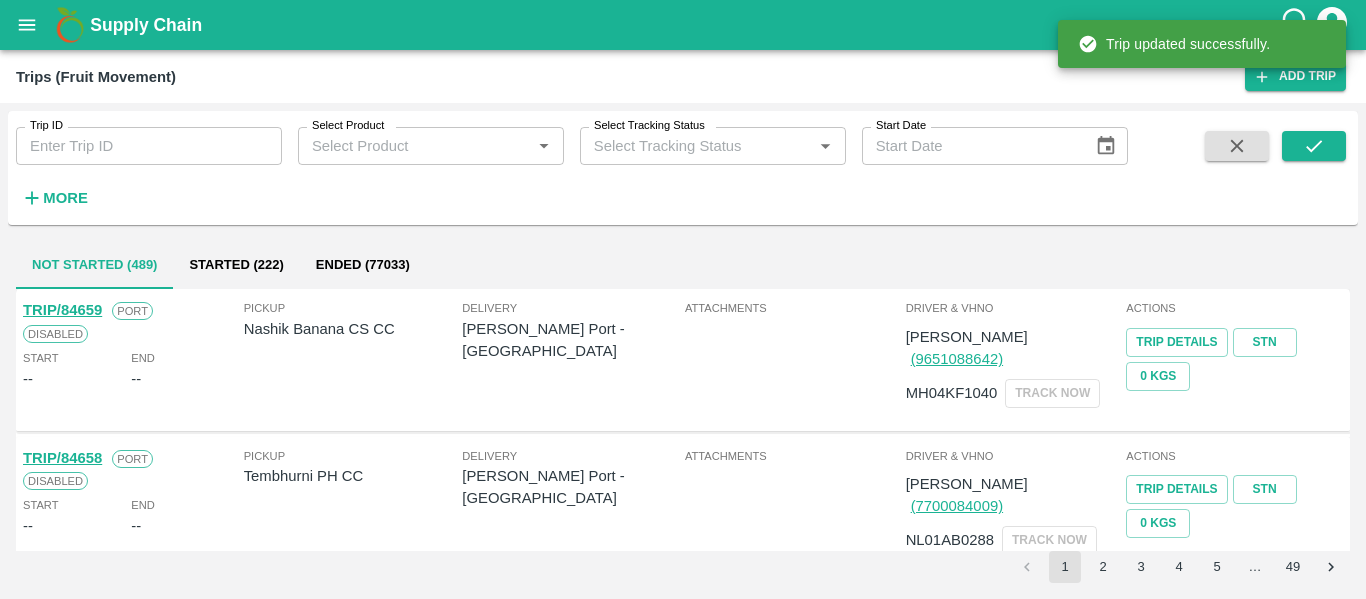 click on "Trip ID" at bounding box center [149, 146] 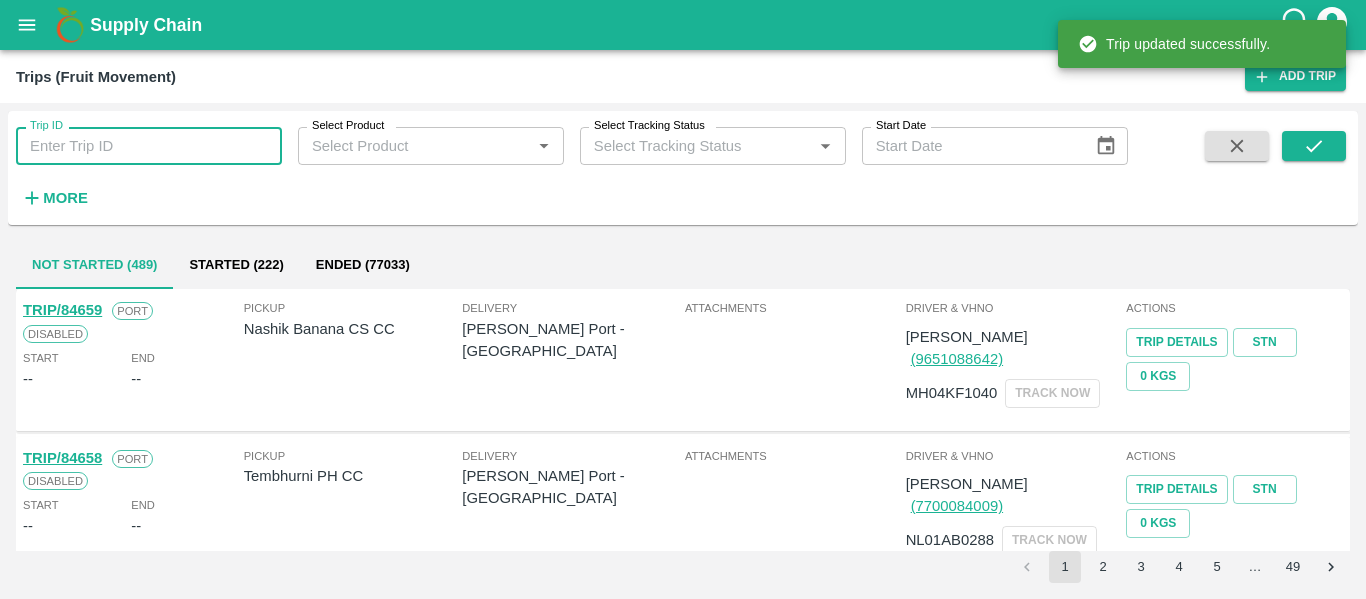 paste on "84590" 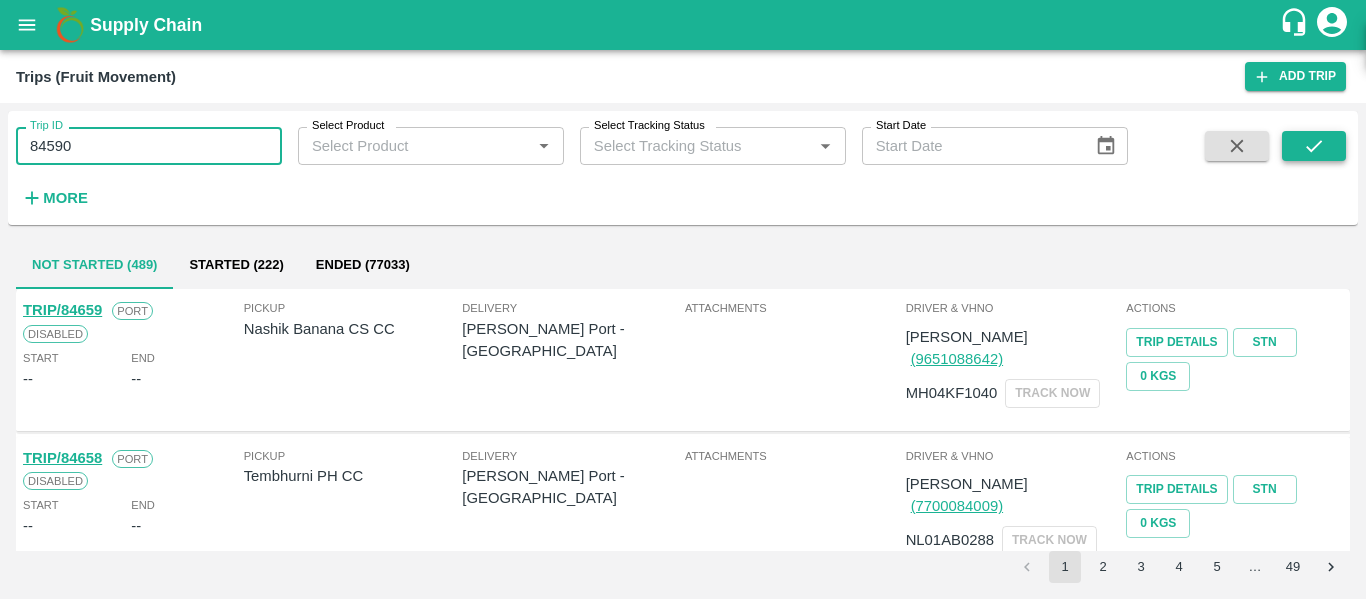 type on "84590" 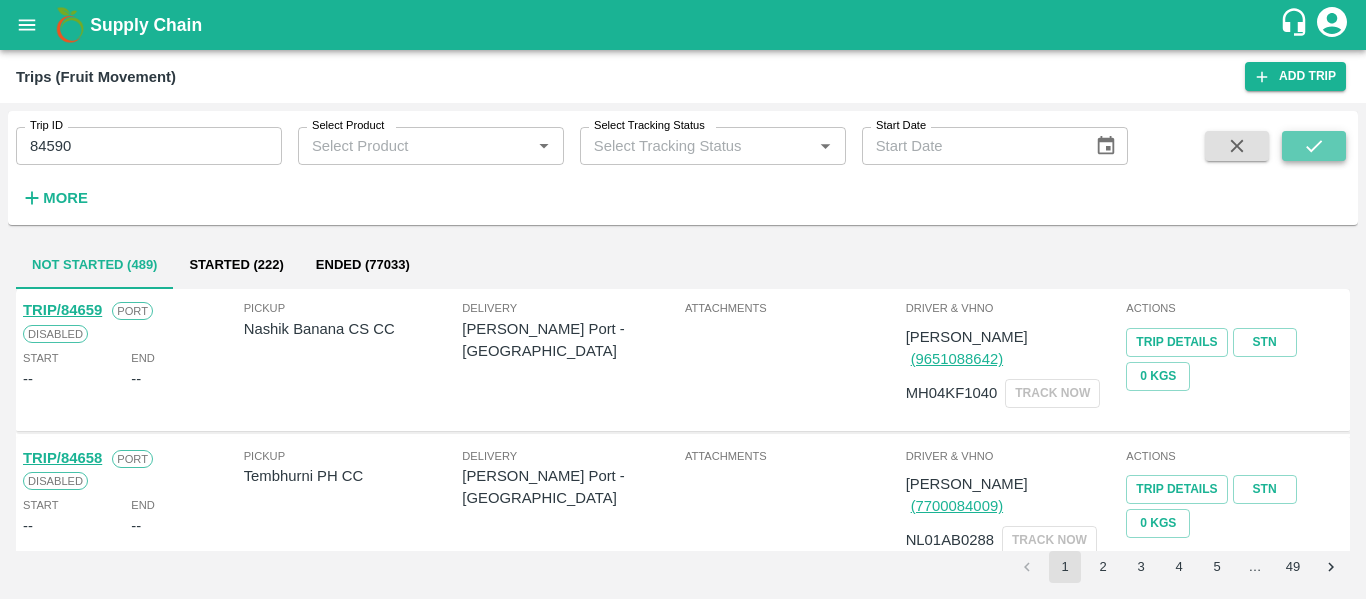 click 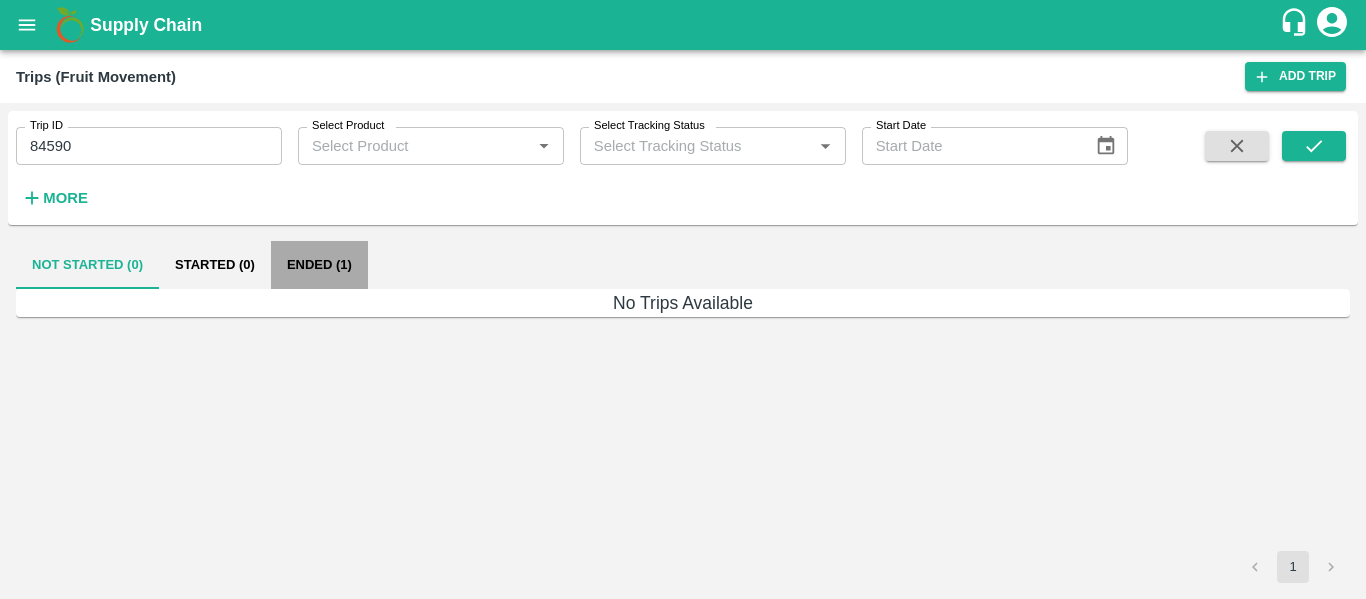 click on "Ended (1)" at bounding box center [319, 265] 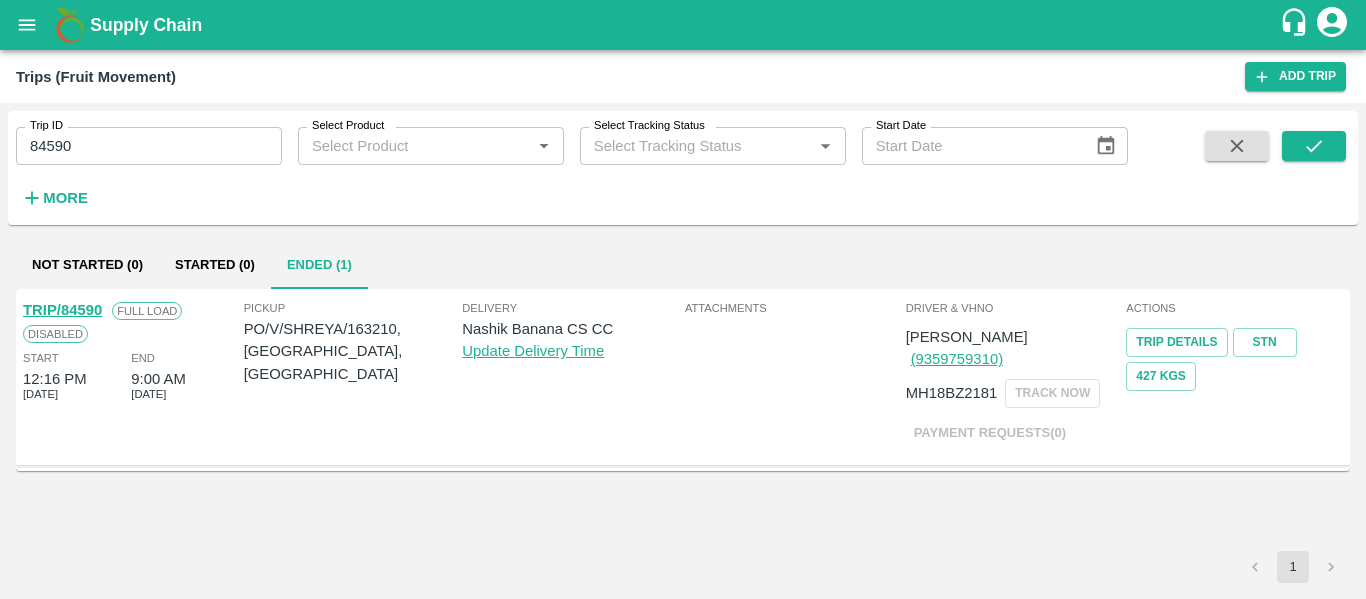 click on "TRIP/84590" at bounding box center (62, 310) 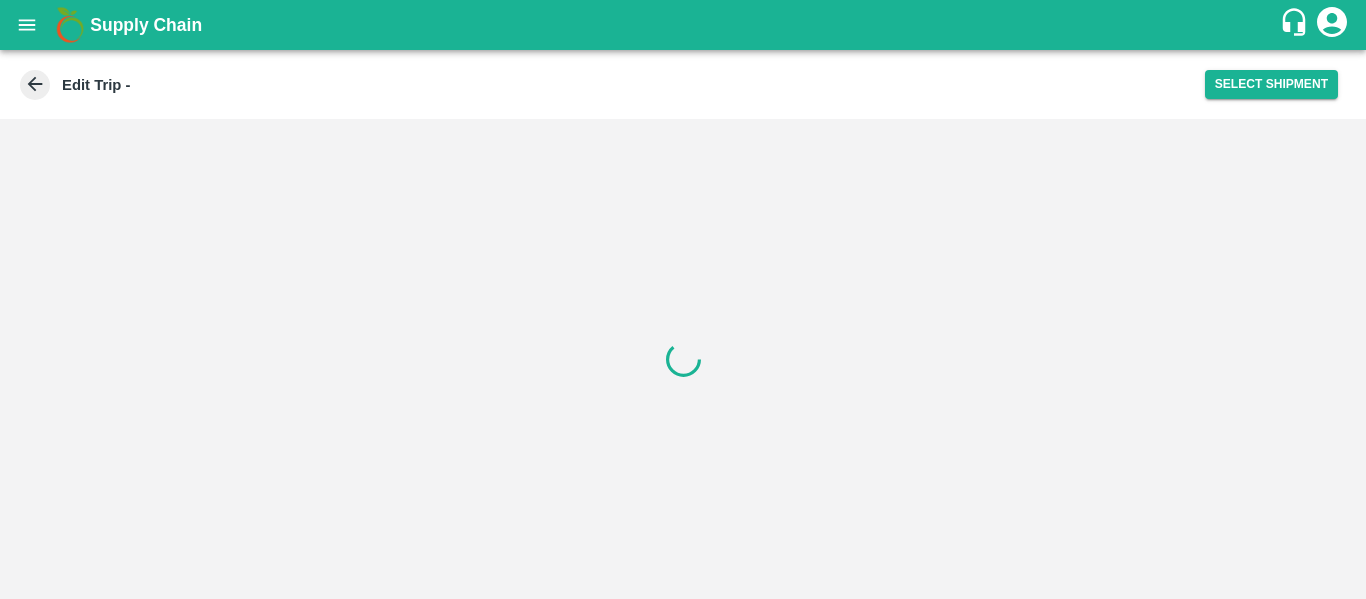 scroll, scrollTop: 0, scrollLeft: 0, axis: both 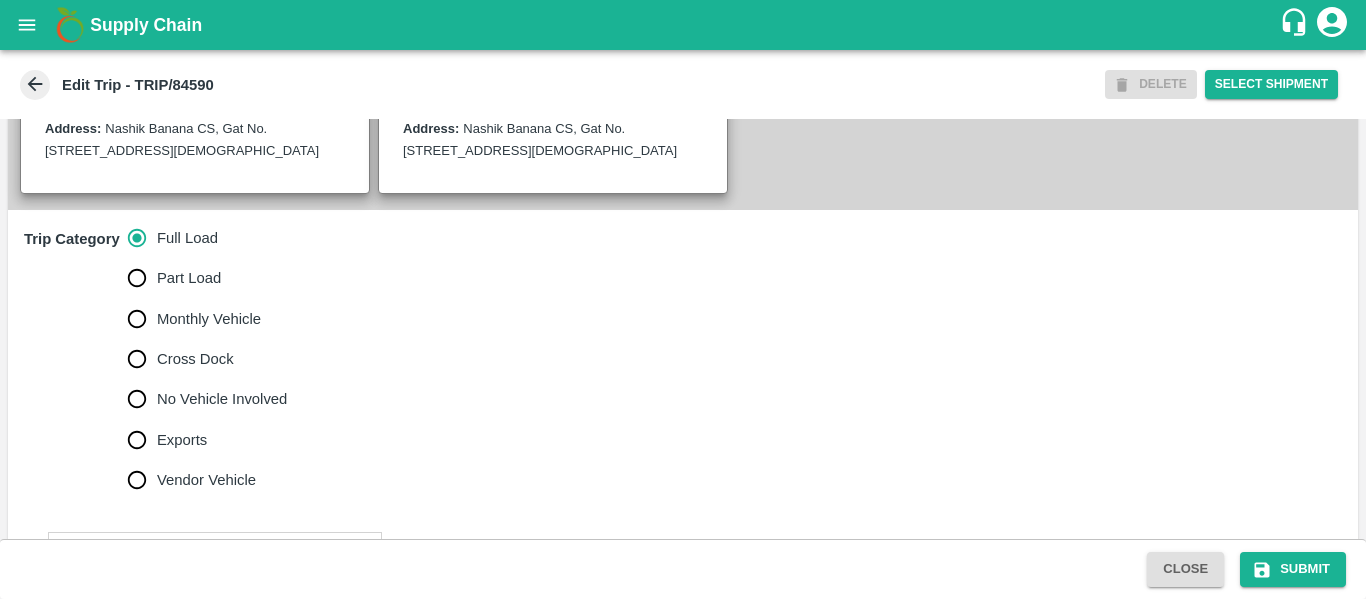 click on "Cross Dock" at bounding box center [202, 359] 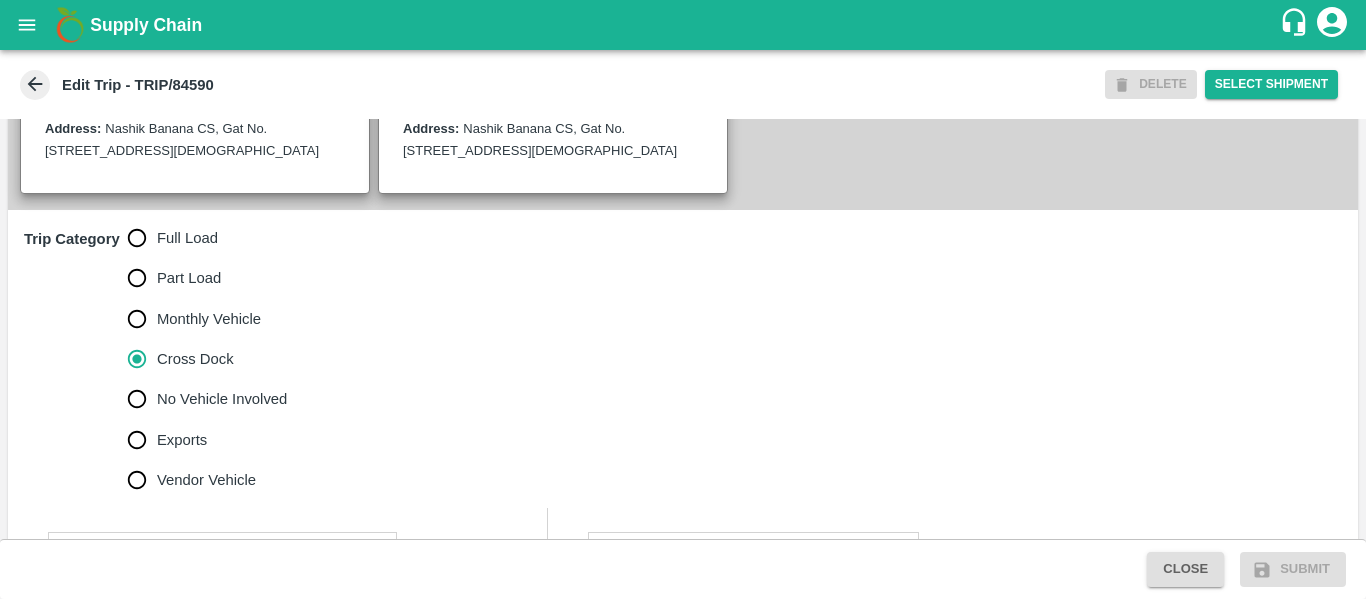 click on "No Vehicle Involved" at bounding box center (222, 399) 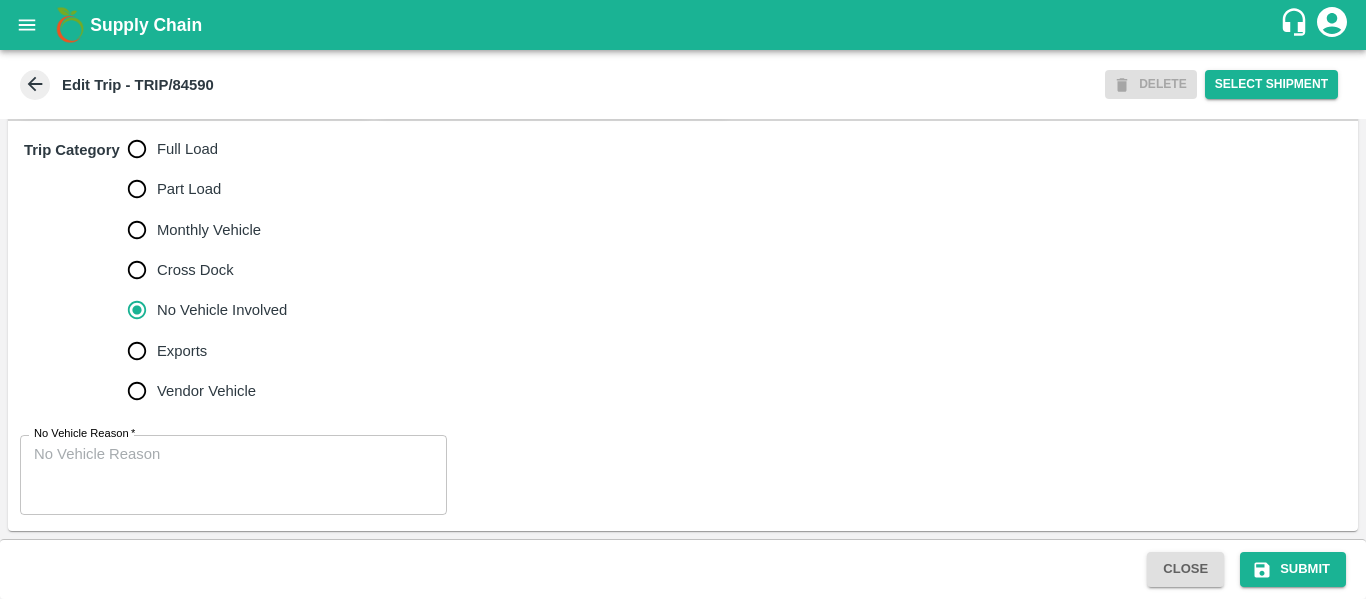 scroll, scrollTop: 574, scrollLeft: 0, axis: vertical 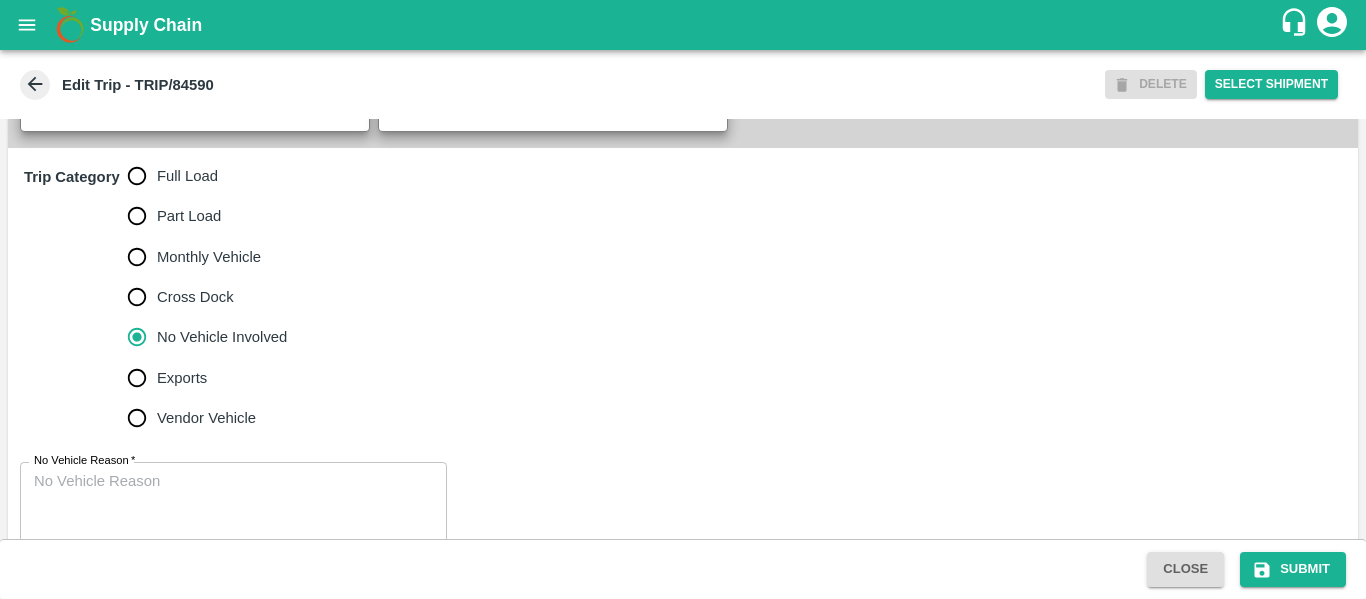 click on "Trip Category  Full Load Part Load Monthly Vehicle Cross Dock No Vehicle Involved Exports Vendor Vehicle" at bounding box center [683, 297] 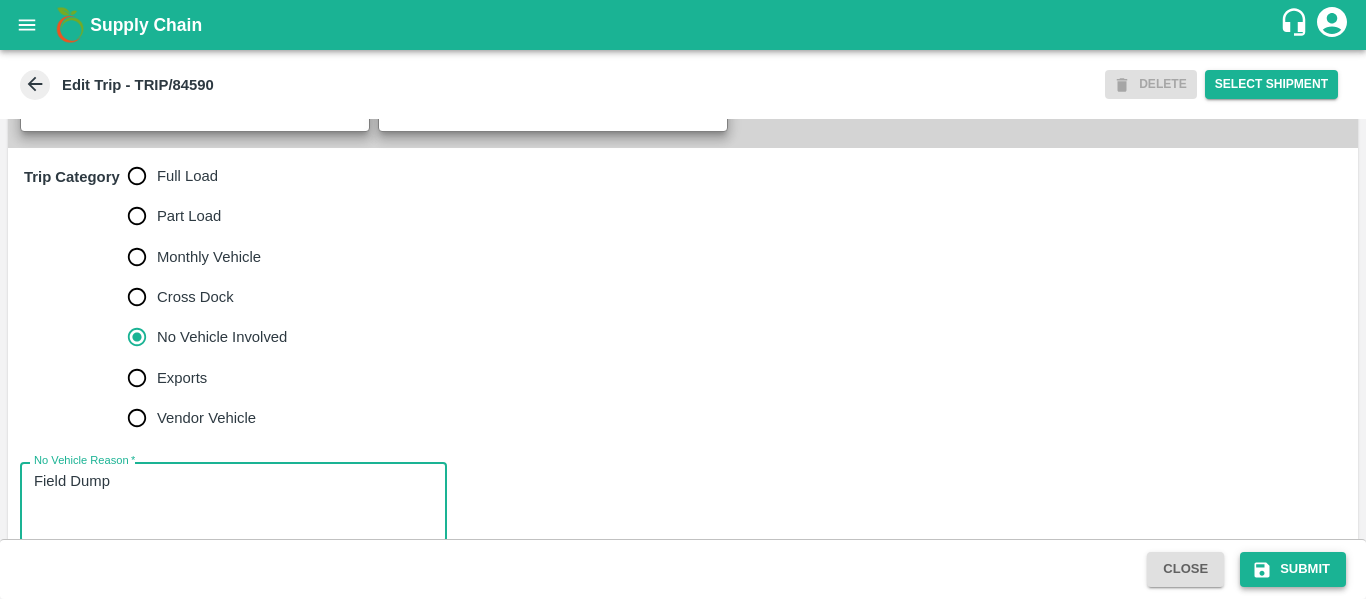 type on "Field Dump" 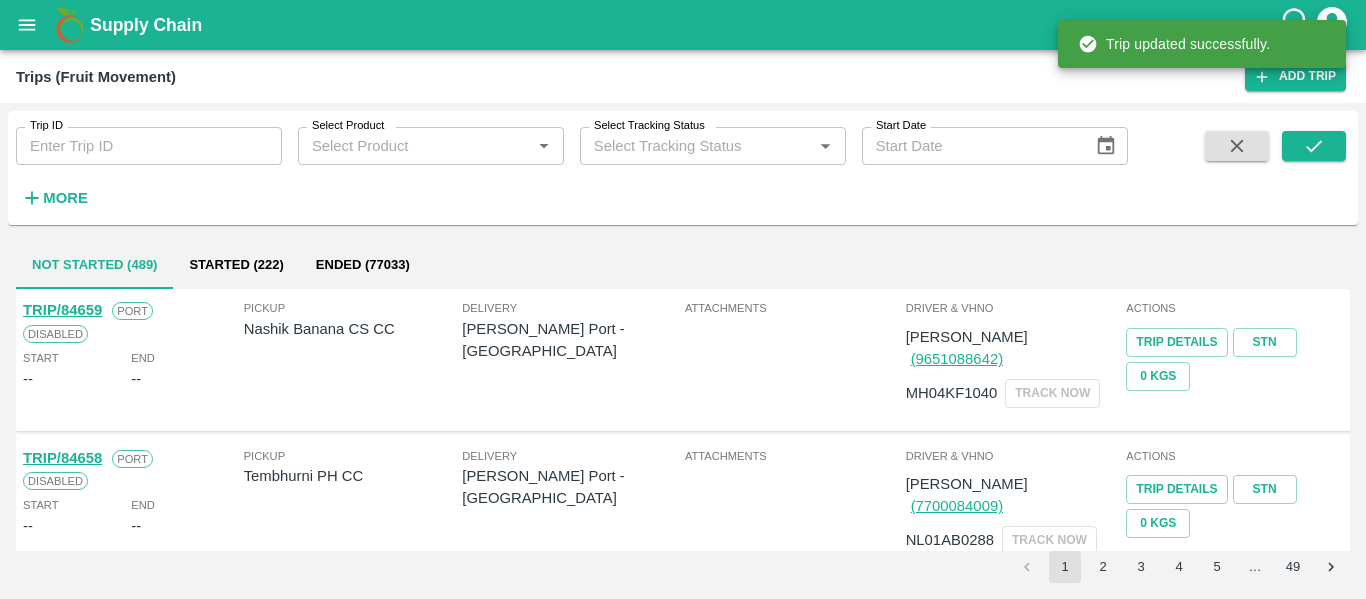 click at bounding box center (27, 25) 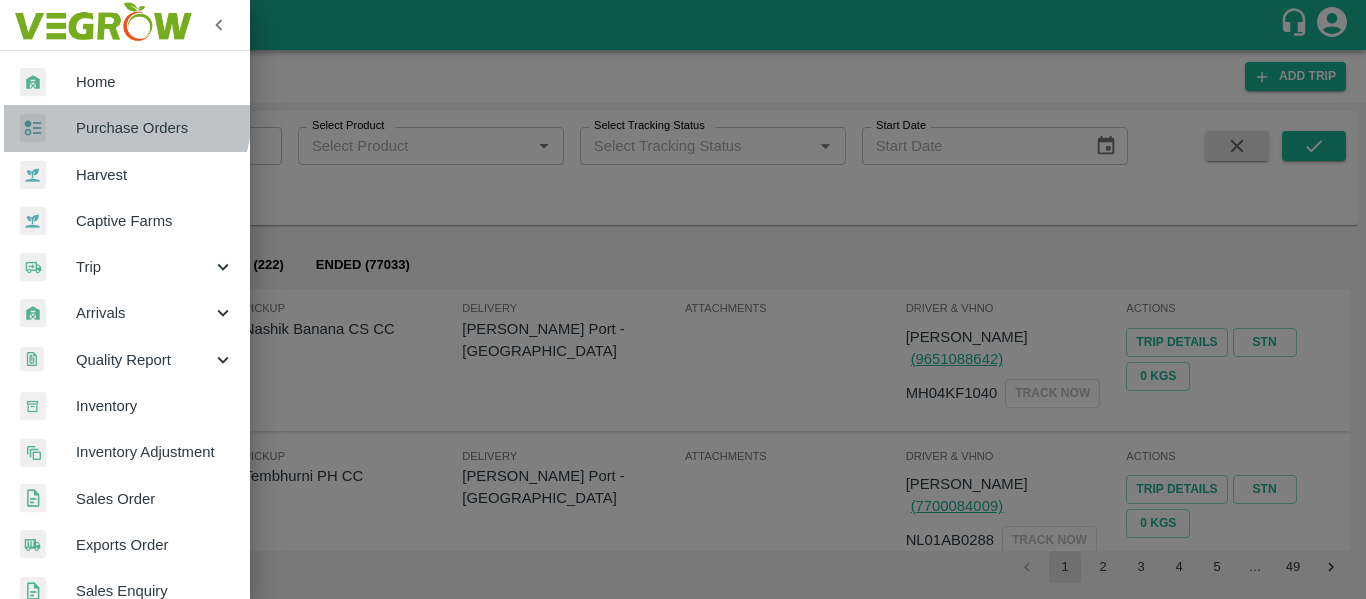 click on "Purchase Orders" at bounding box center [155, 128] 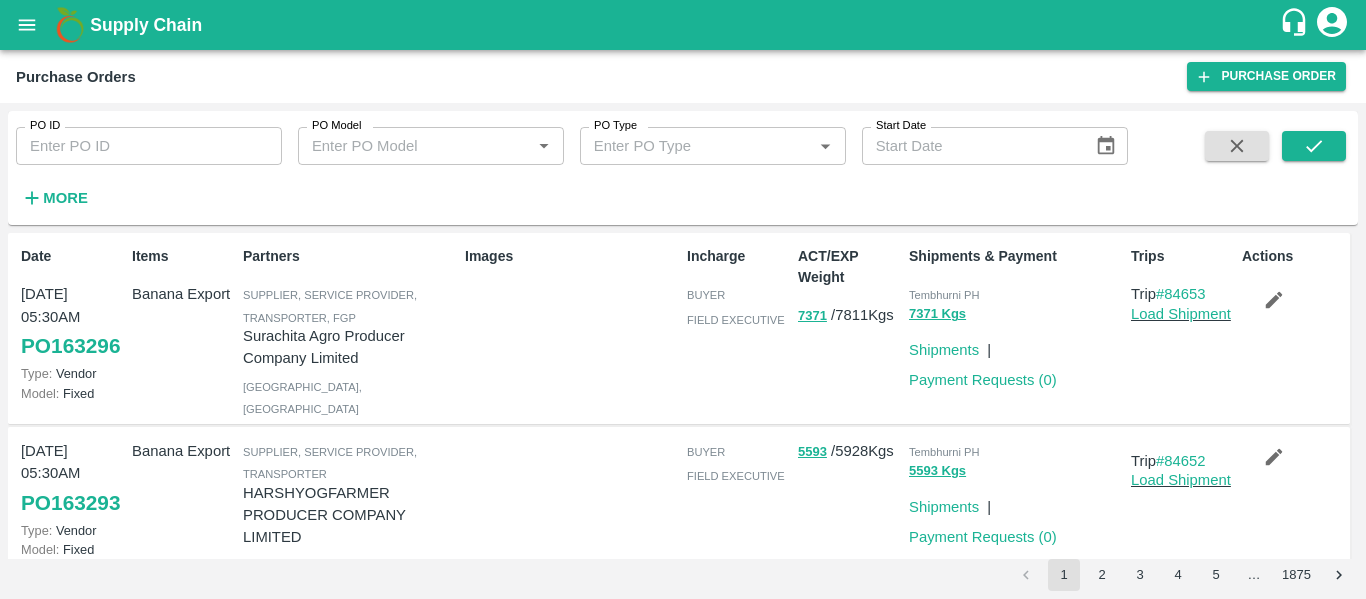 click on "PO ID" at bounding box center [149, 146] 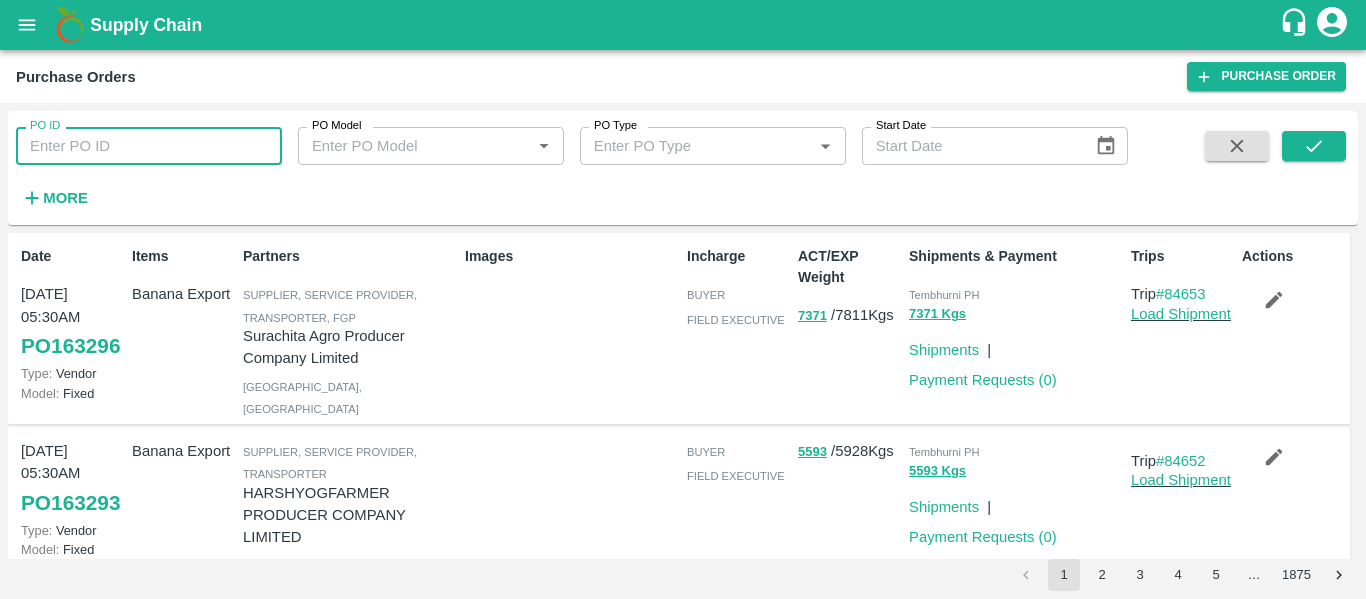 paste on "163273" 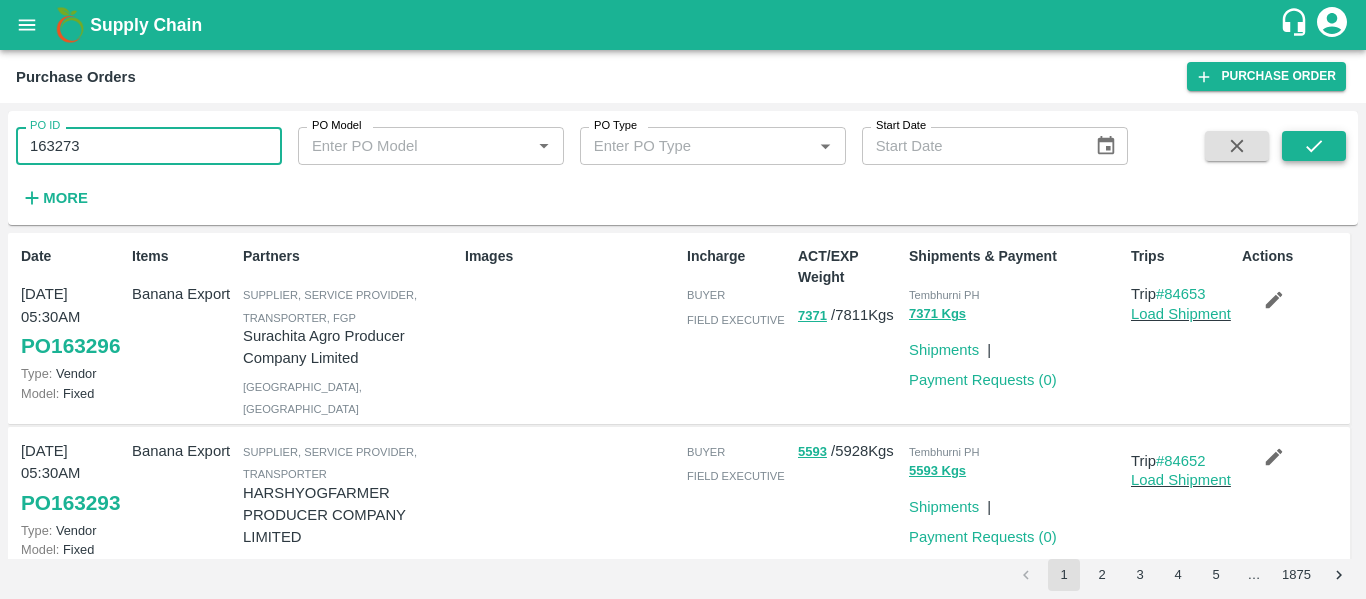 type on "163273" 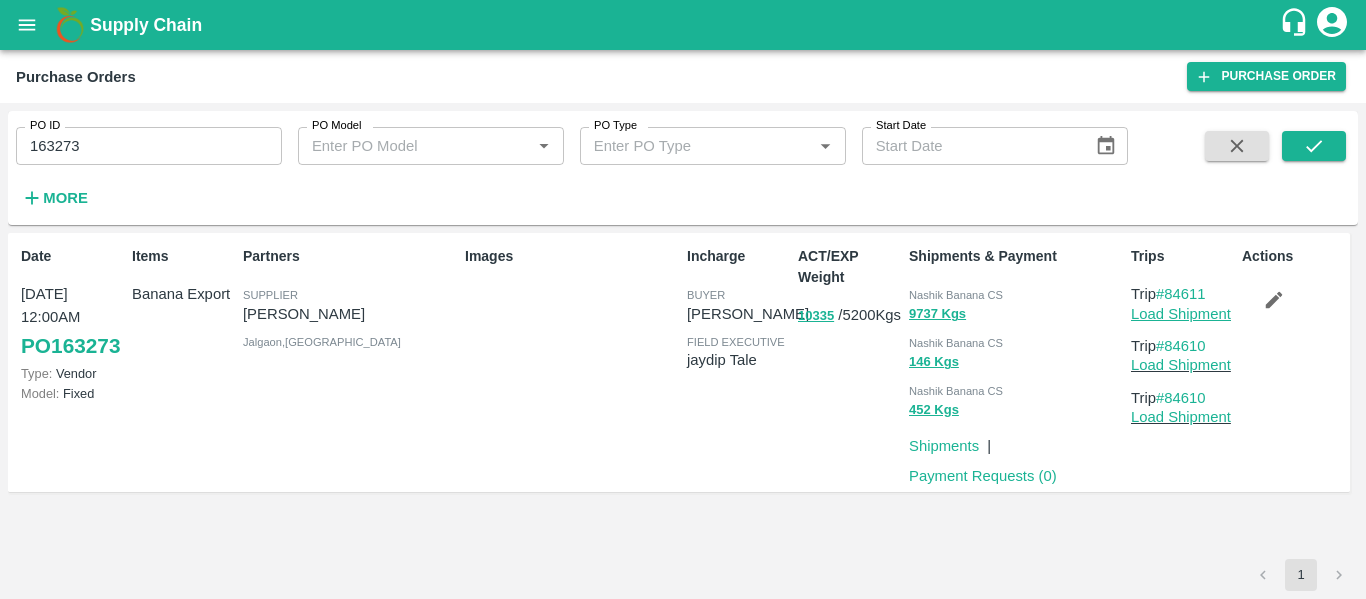 click on "Load Shipment" at bounding box center [1181, 314] 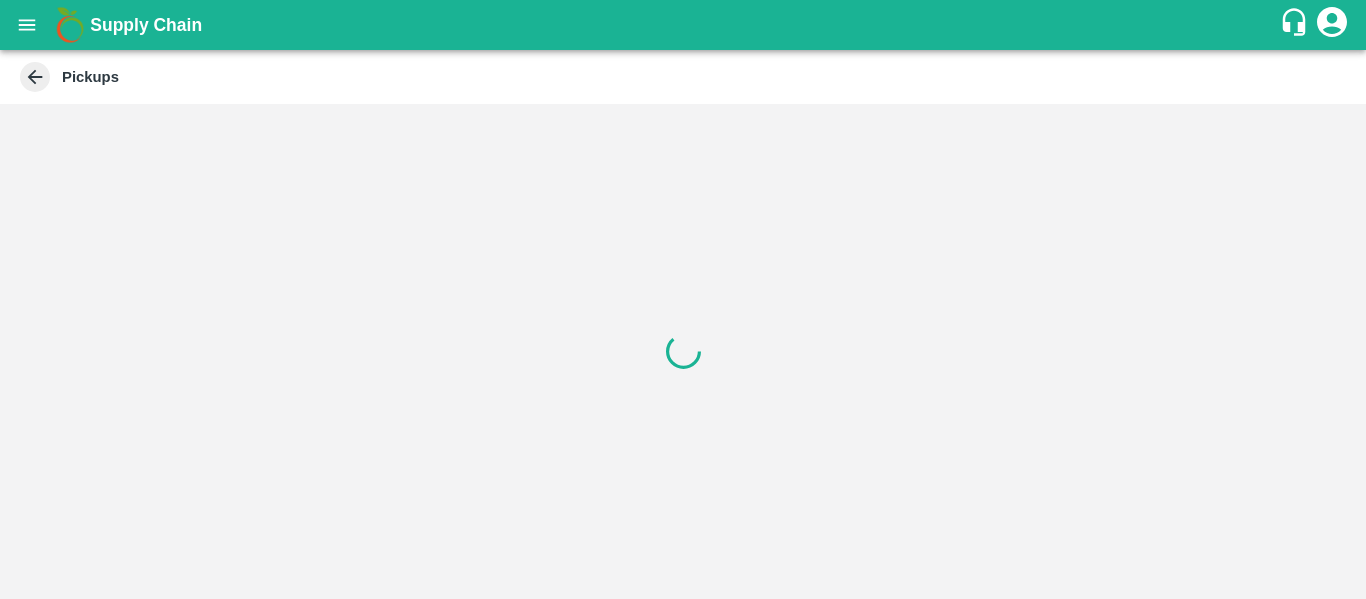 scroll, scrollTop: 0, scrollLeft: 0, axis: both 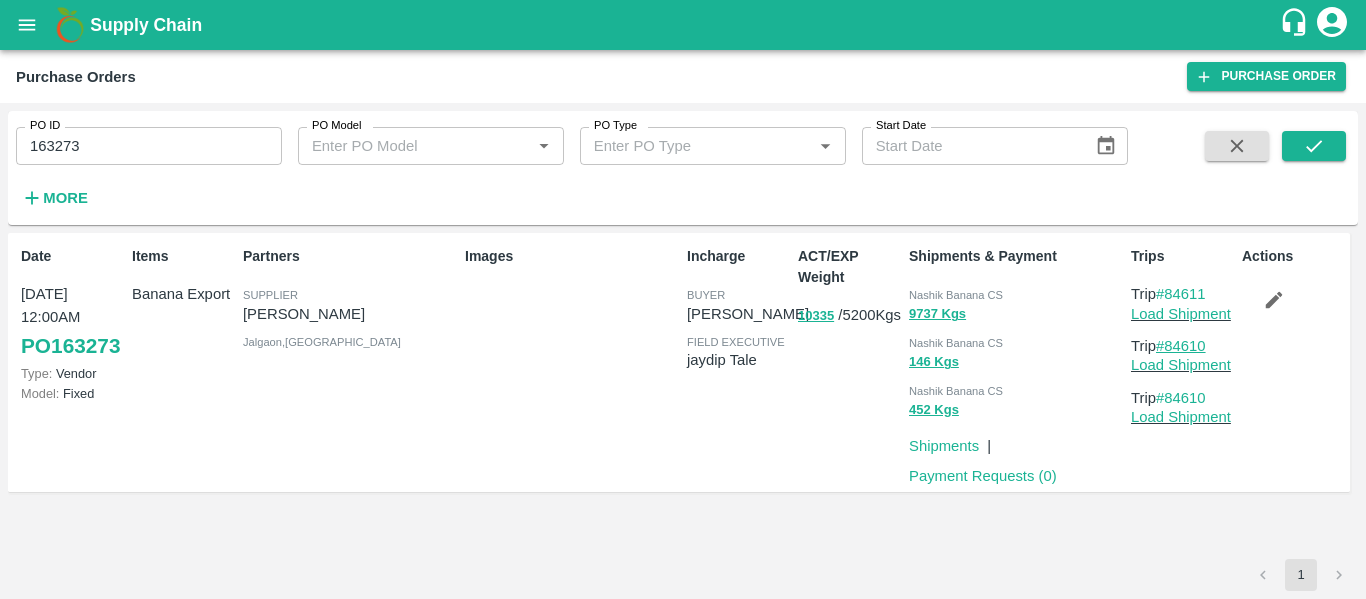 drag, startPoint x: 1212, startPoint y: 342, endPoint x: 1168, endPoint y: 347, distance: 44.28318 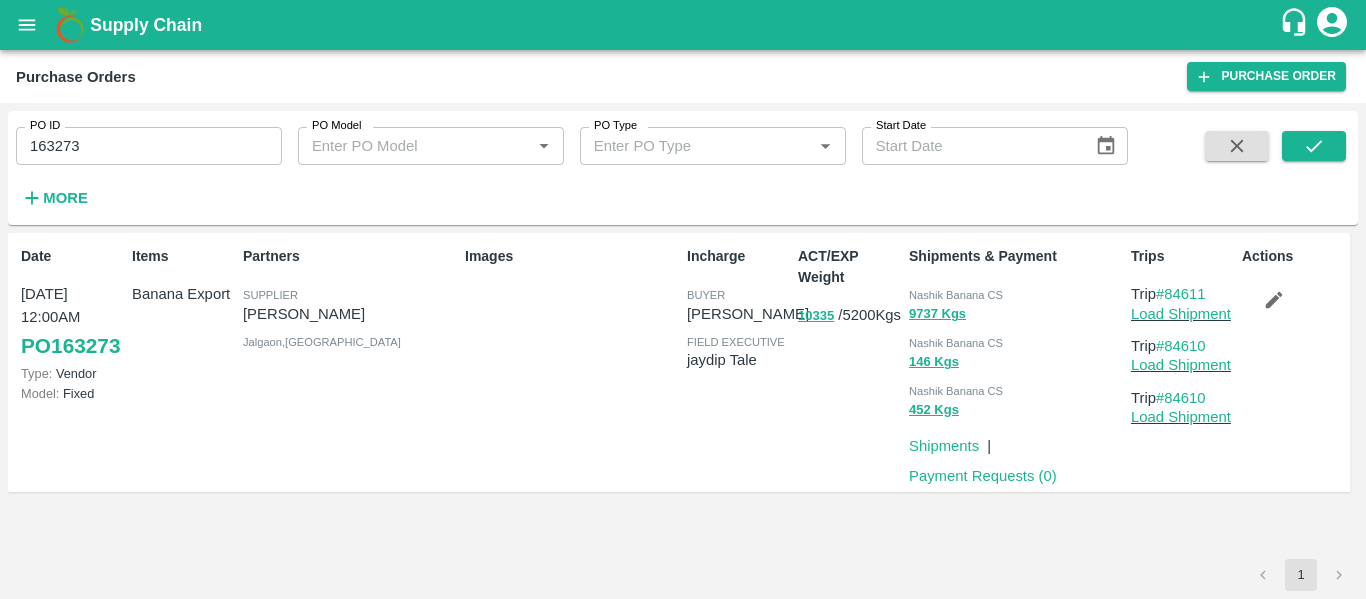 click 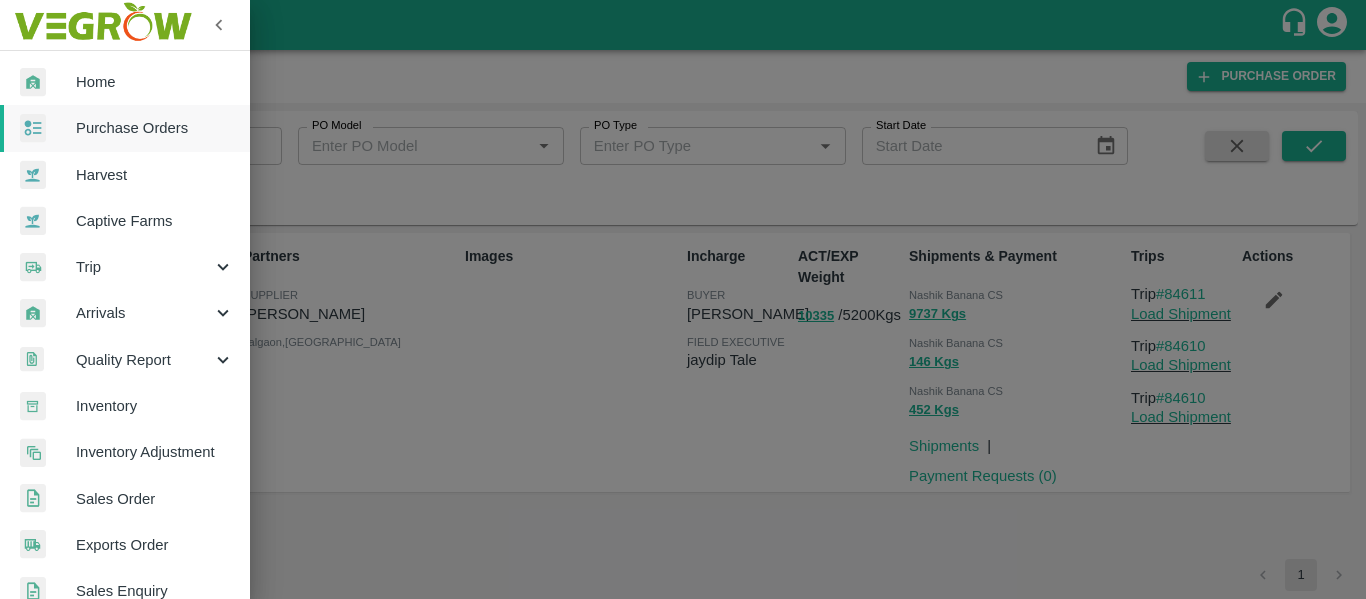 click on "Trip" at bounding box center (144, 267) 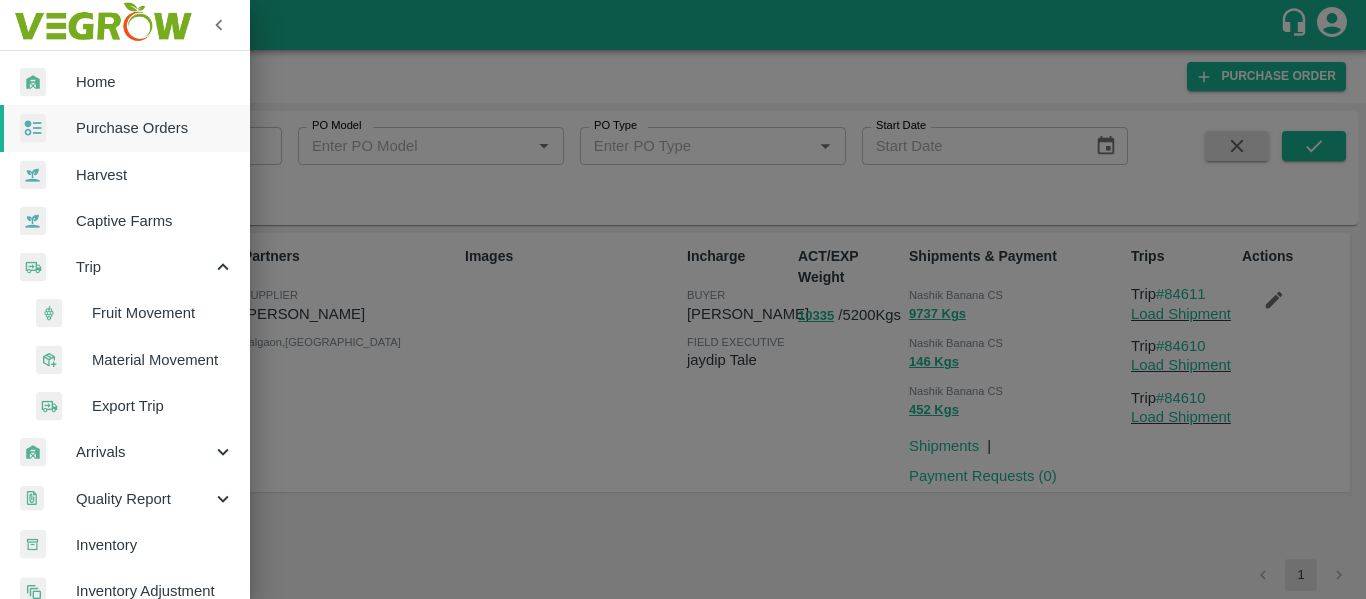 click on "Fruit Movement" at bounding box center [163, 313] 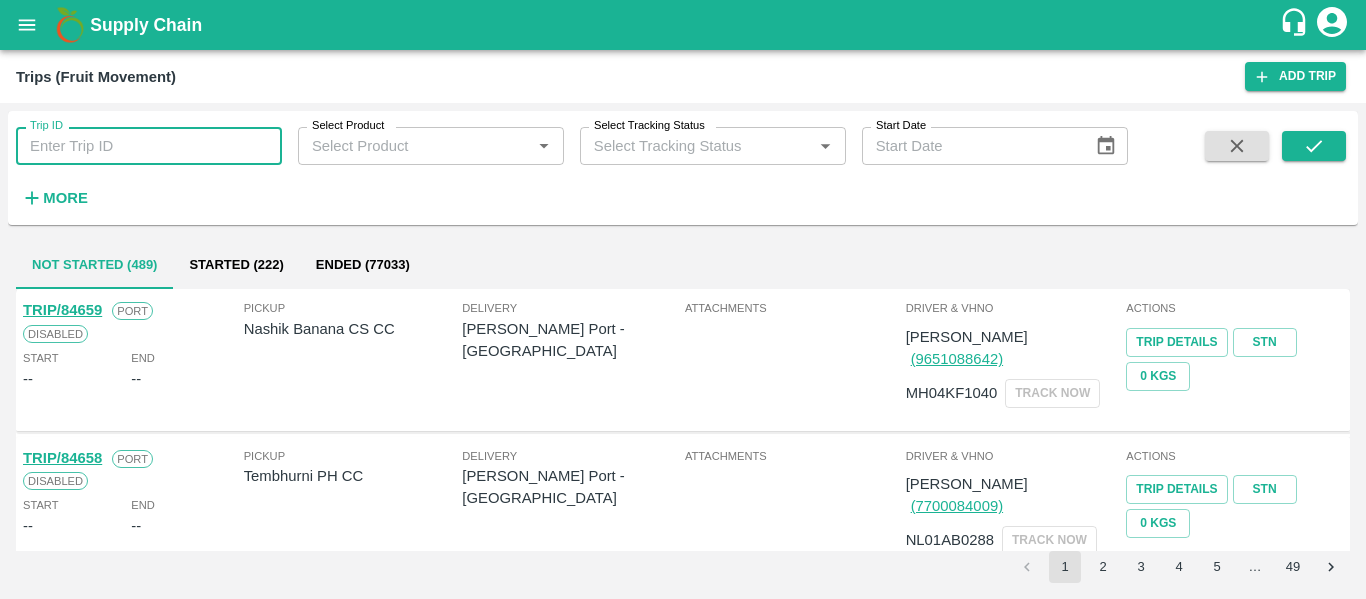 click on "Trip ID" at bounding box center [149, 146] 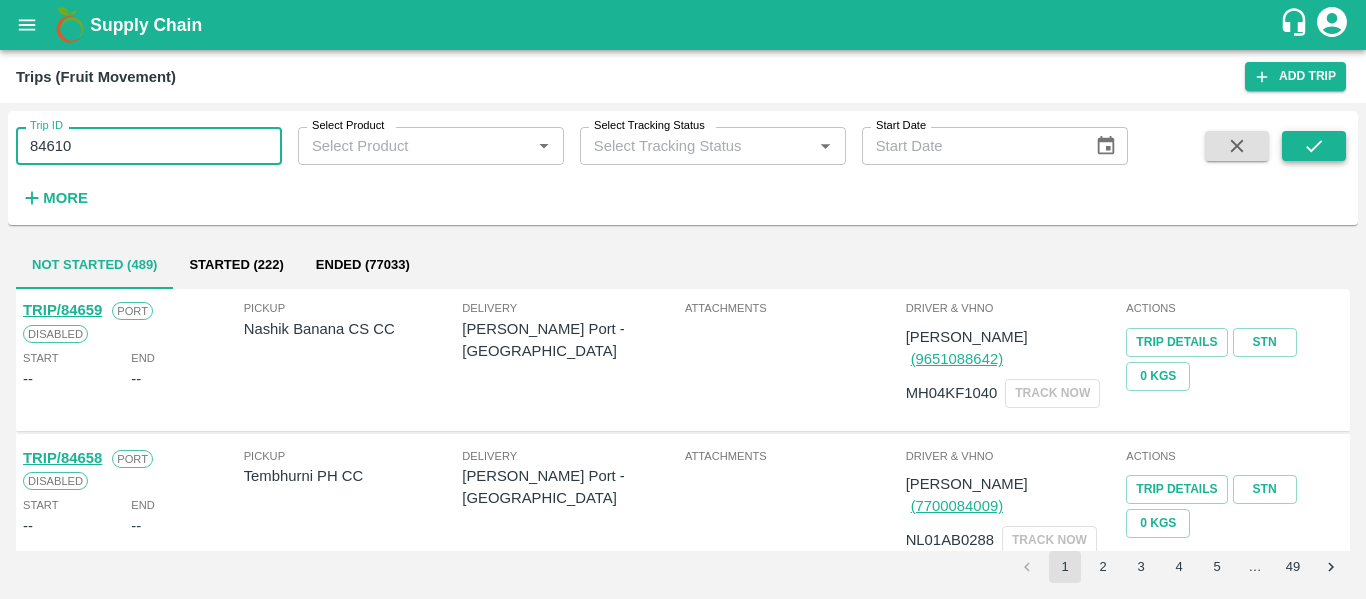 type on "84610" 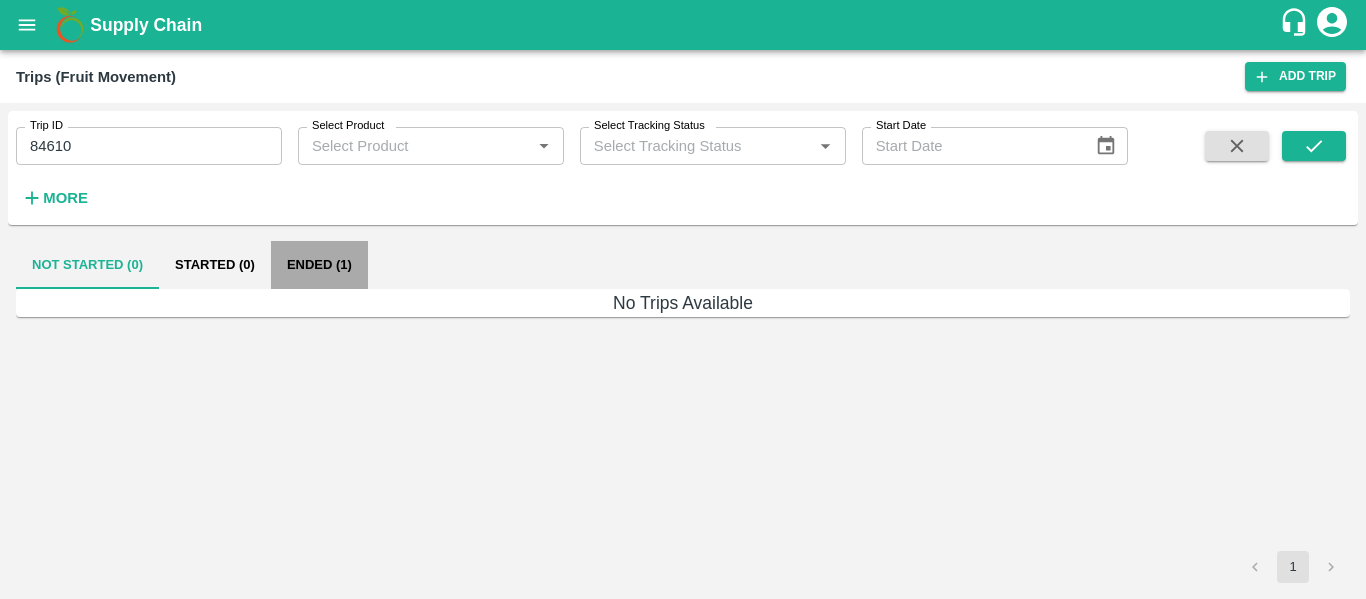 click on "Ended (1)" at bounding box center [319, 265] 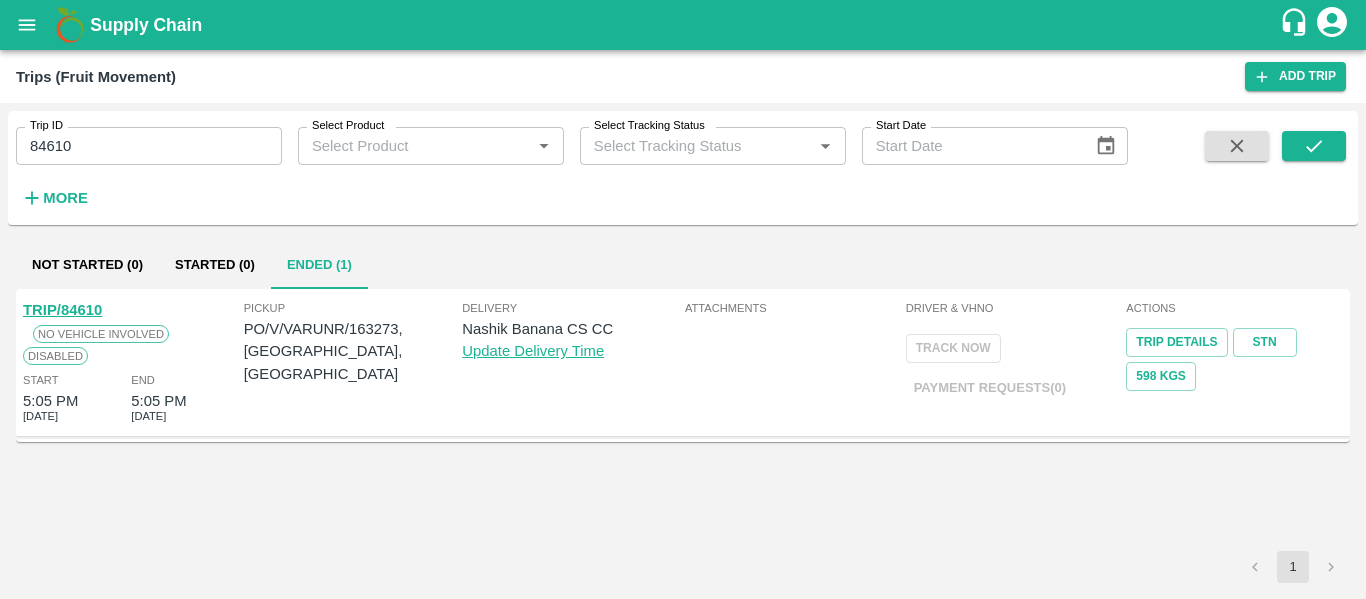click on "TRIP/84610" at bounding box center [62, 310] 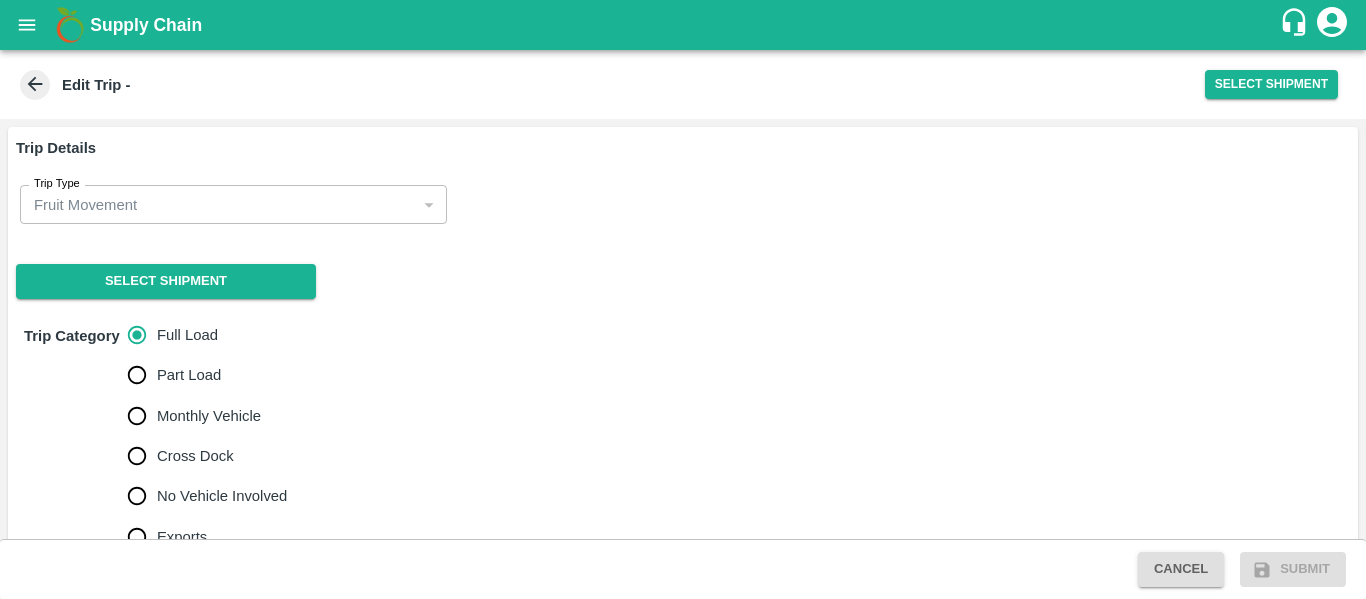 scroll, scrollTop: 0, scrollLeft: 0, axis: both 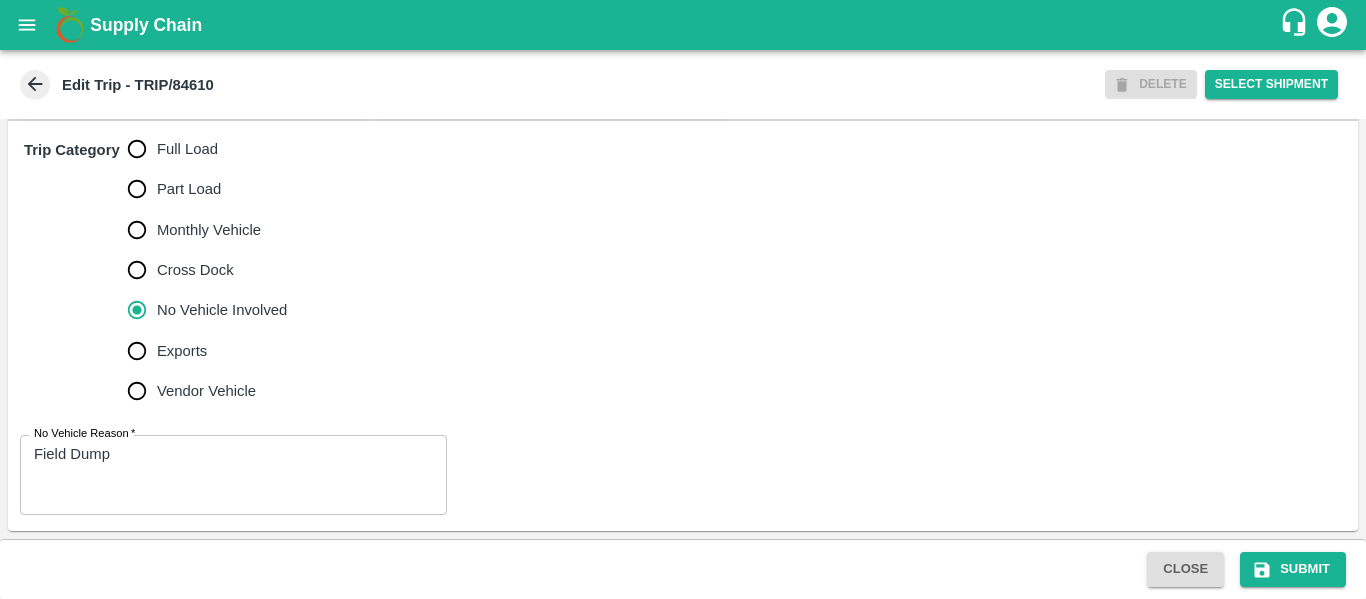 click on "No Vehicle Involved" at bounding box center (222, 310) 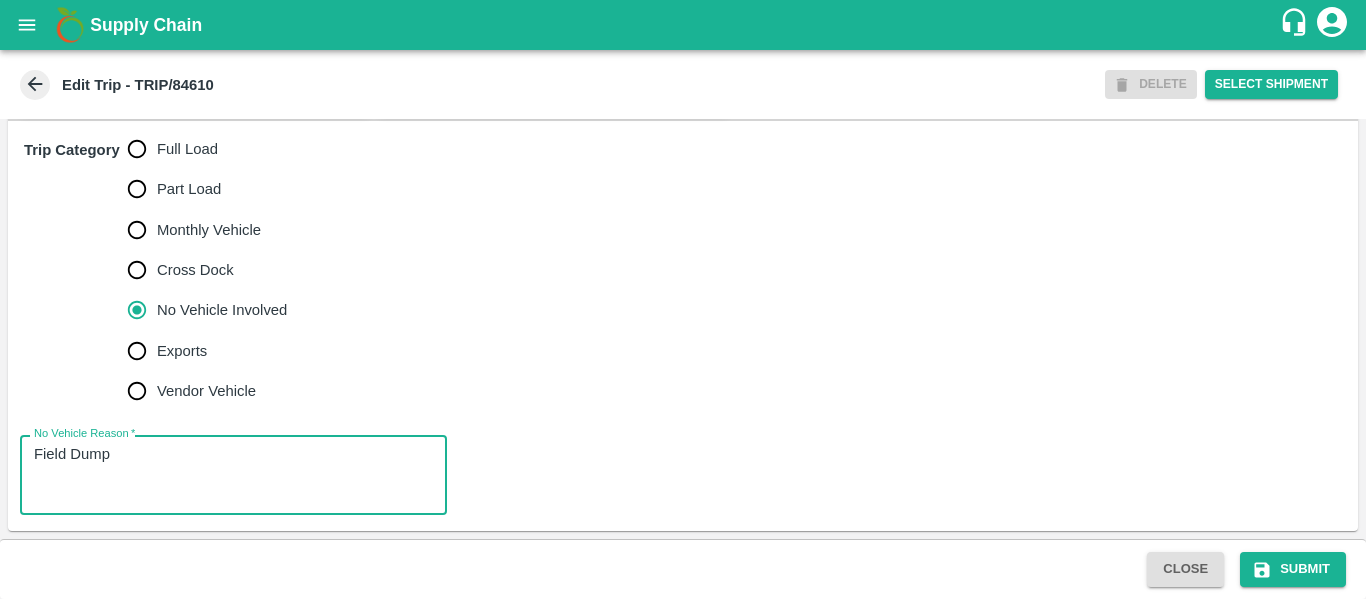 click on "Field Dump" at bounding box center (233, 475) 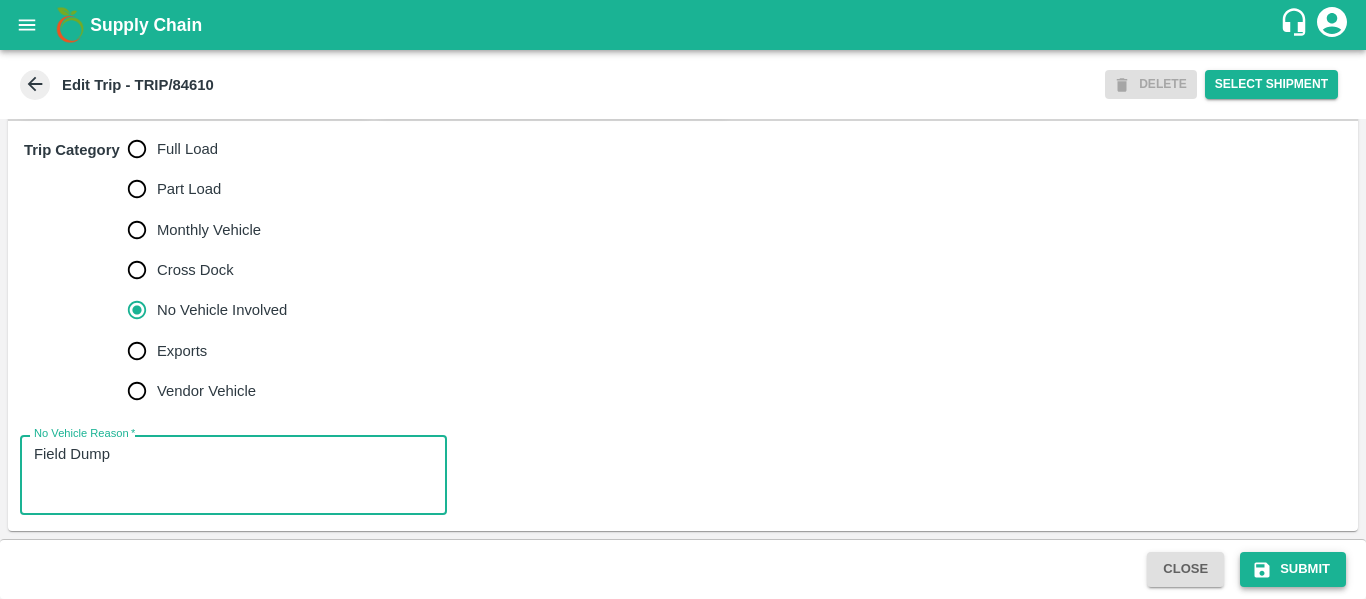 click on "Submit" at bounding box center [1293, 569] 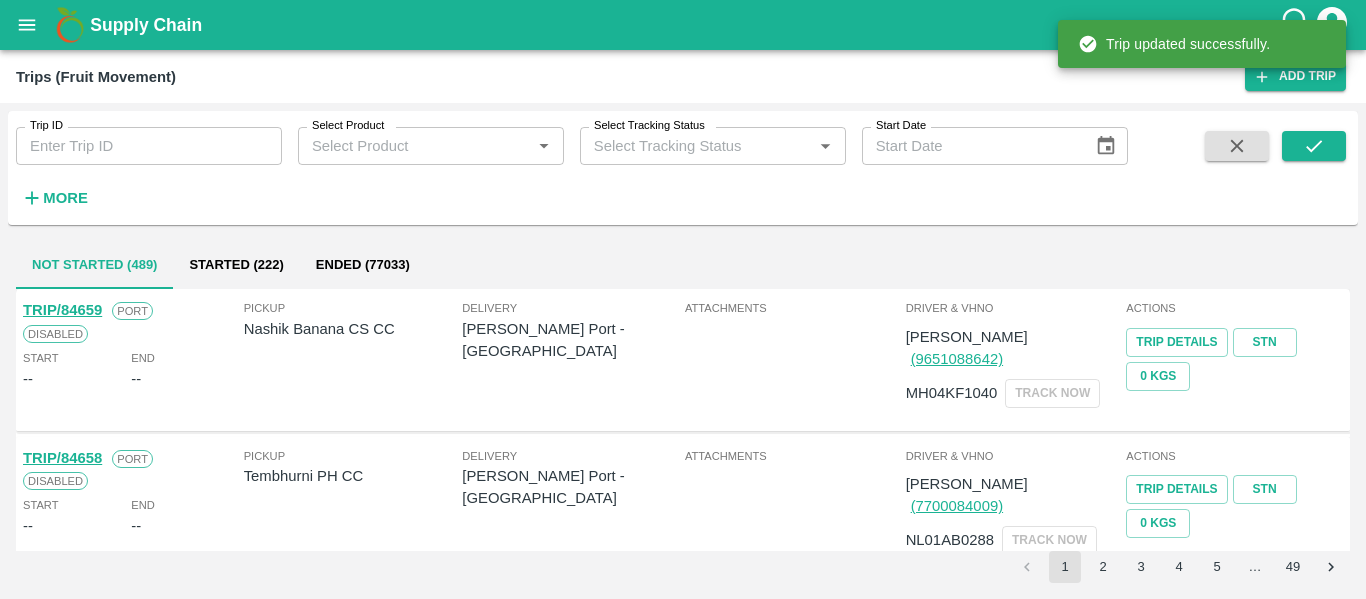 click on "Trip ID" at bounding box center [149, 146] 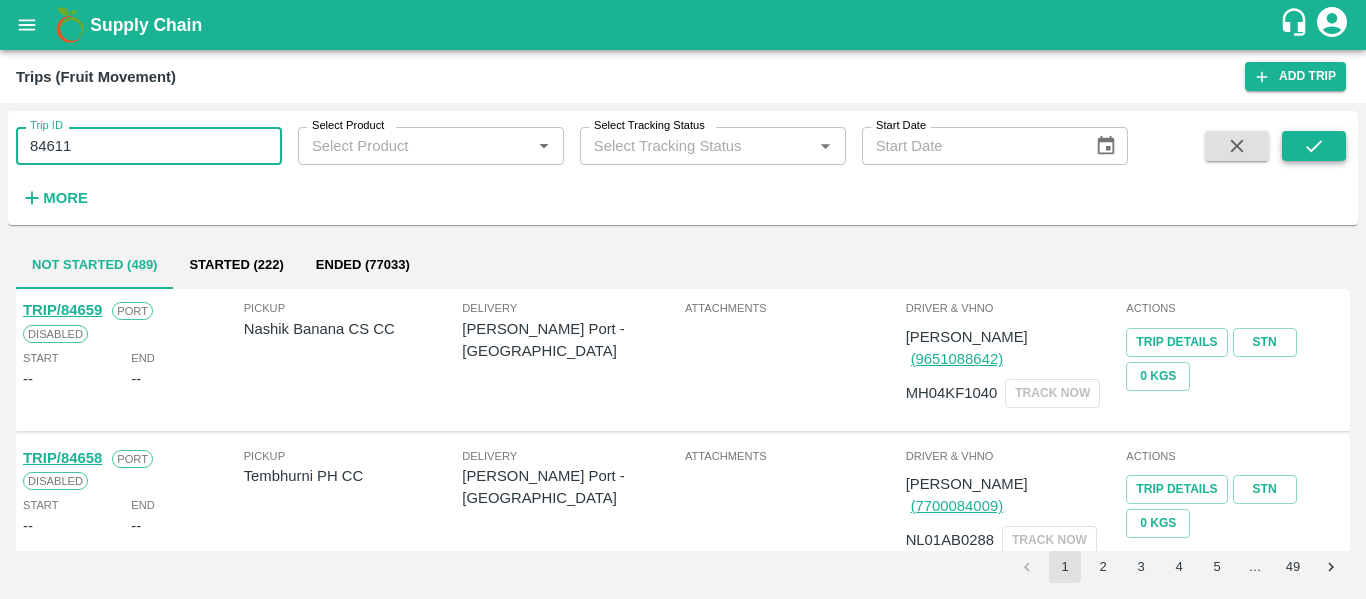 type on "84611" 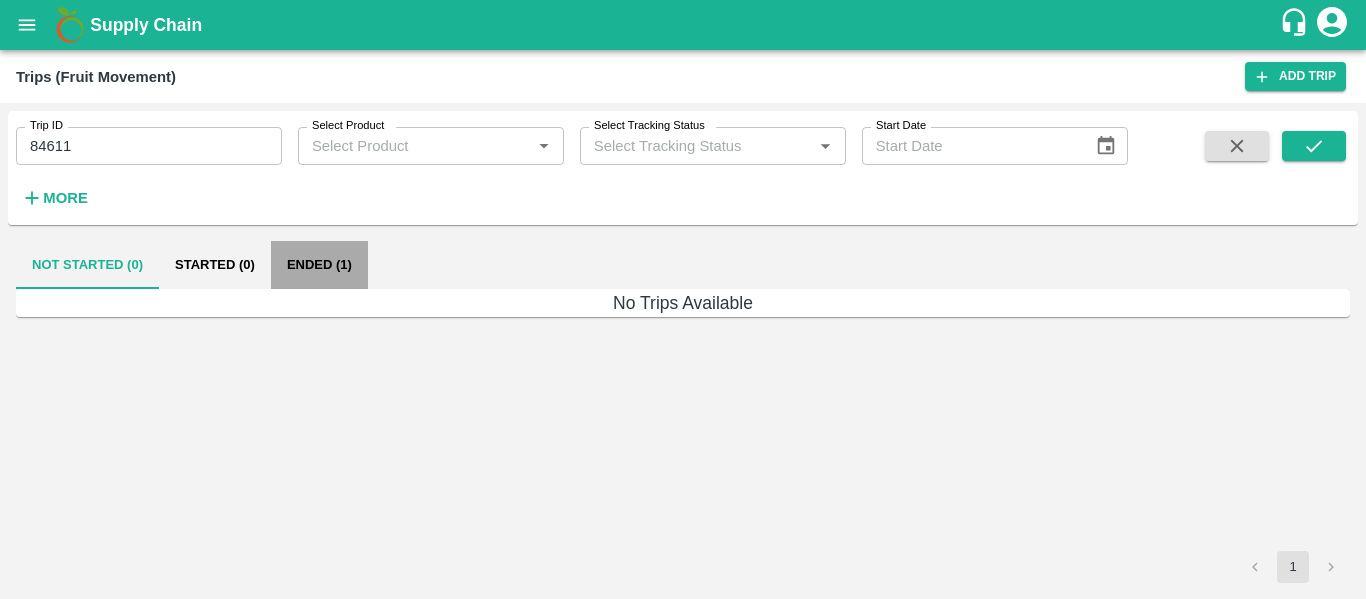click on "Ended (1)" at bounding box center [319, 265] 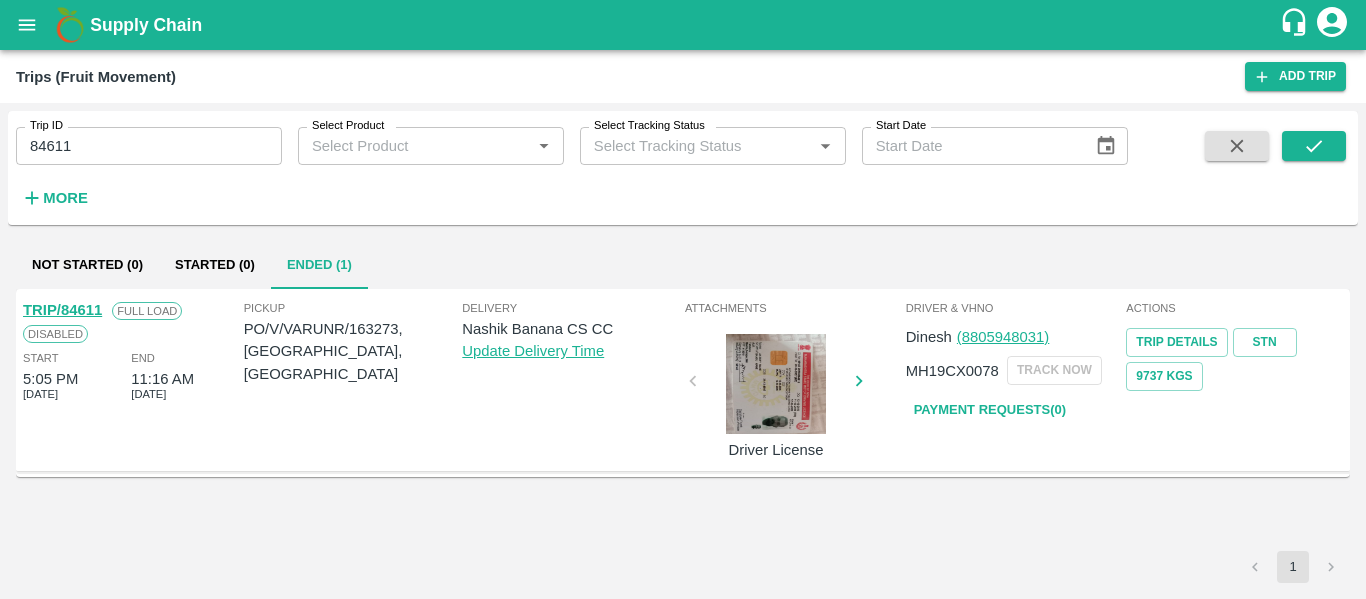 click on "TRIP/84611" at bounding box center [62, 310] 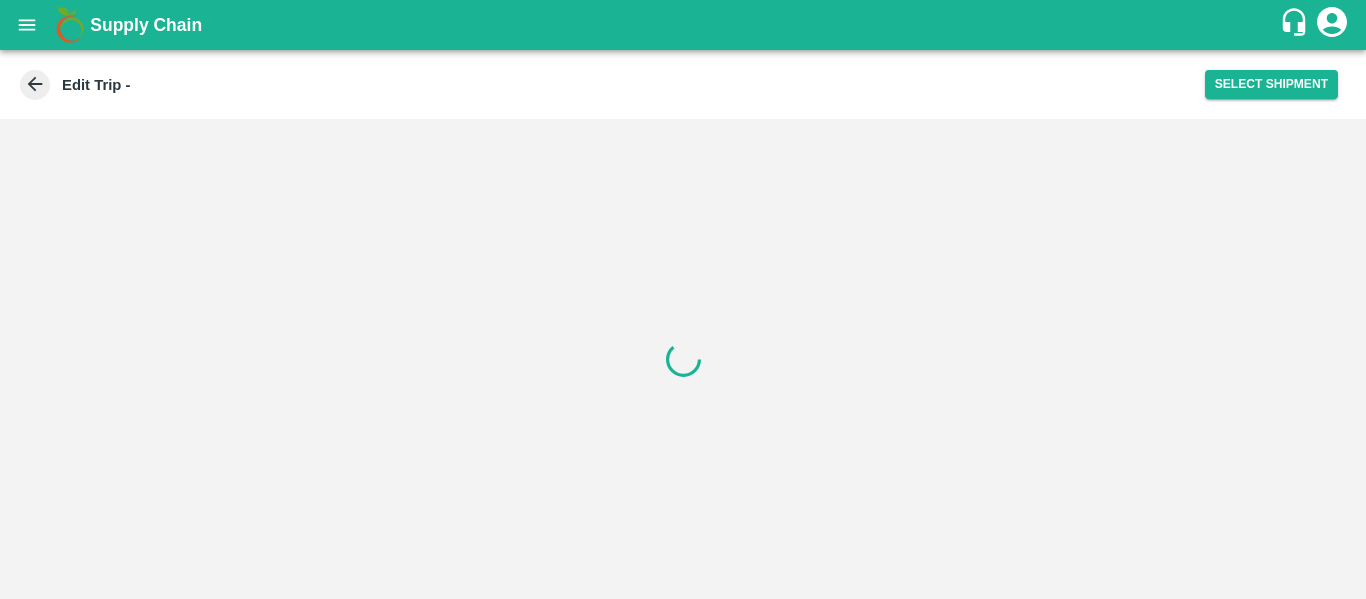 scroll, scrollTop: 0, scrollLeft: 0, axis: both 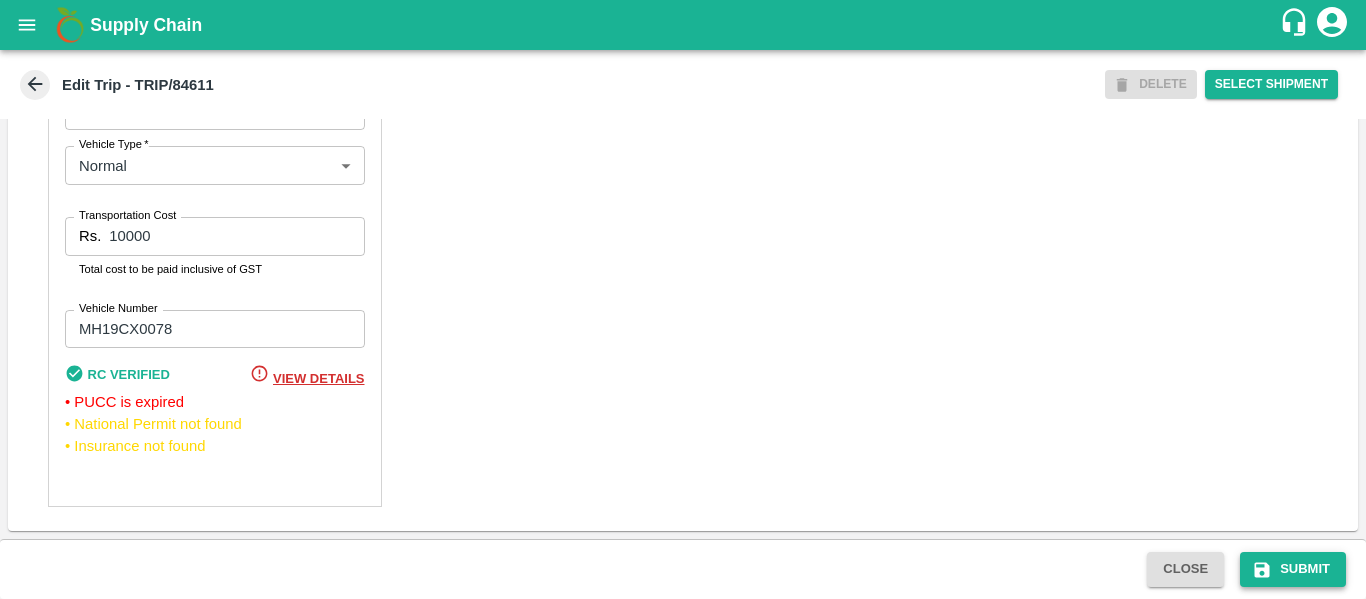 click on "Submit" at bounding box center [1293, 569] 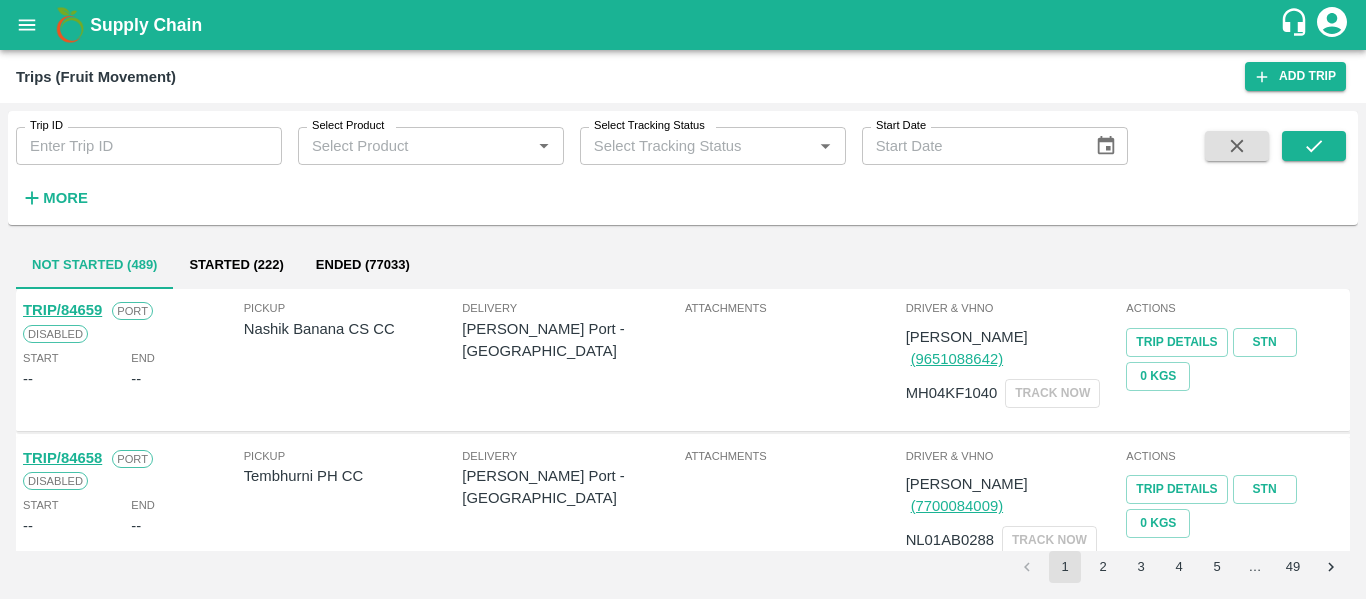 click 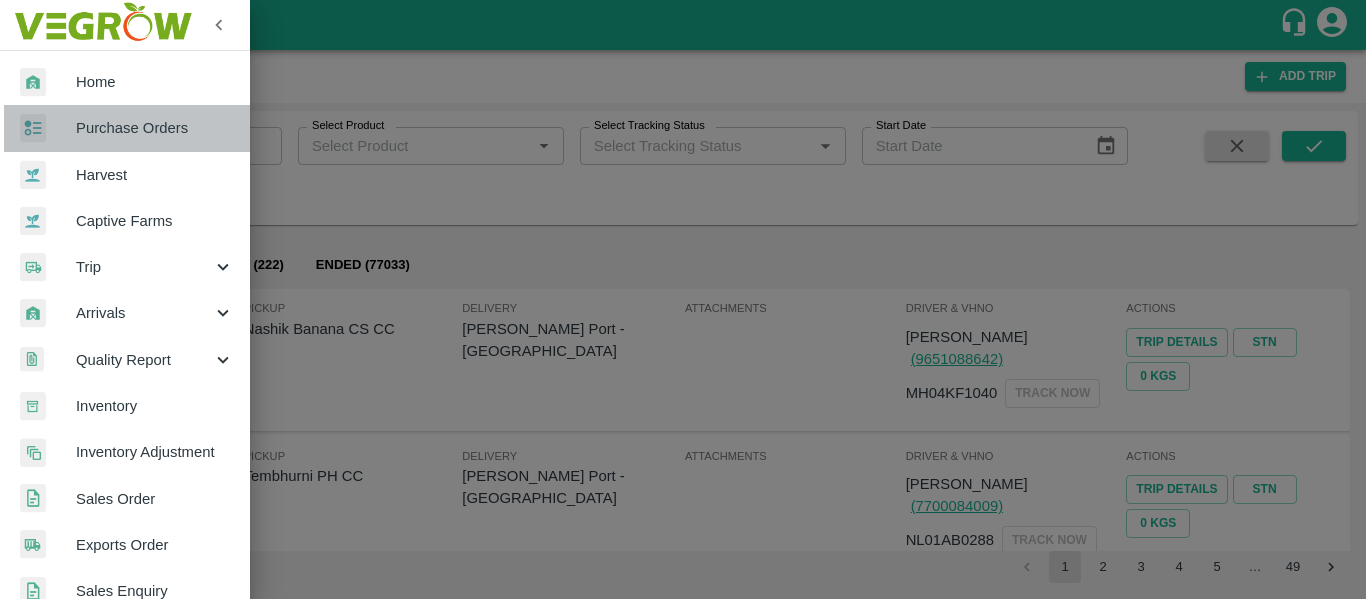 click on "Purchase Orders" at bounding box center [155, 128] 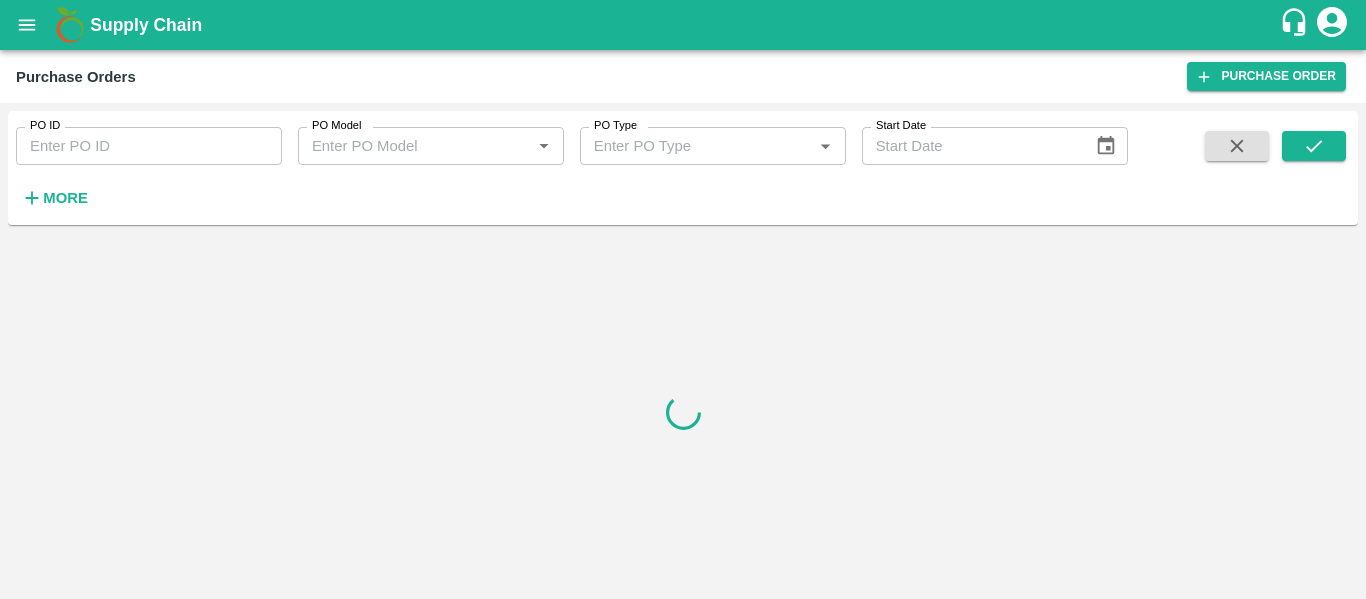 click on "PO ID" at bounding box center (149, 146) 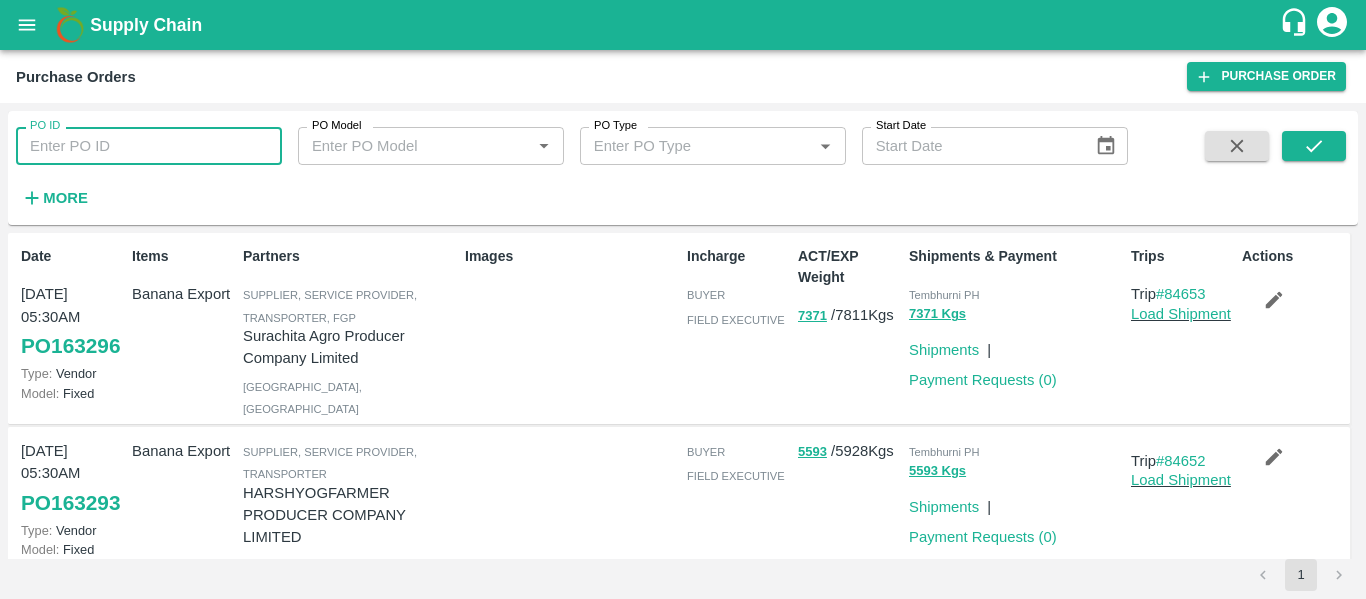 paste on "163273" 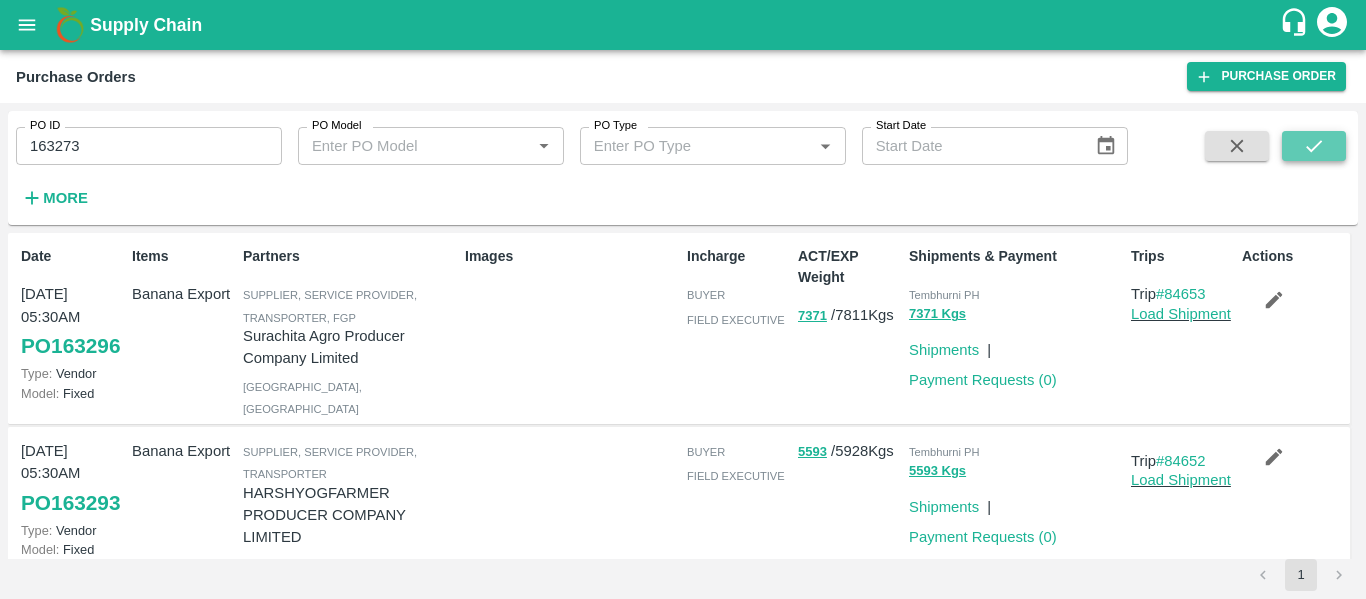 click at bounding box center [1314, 146] 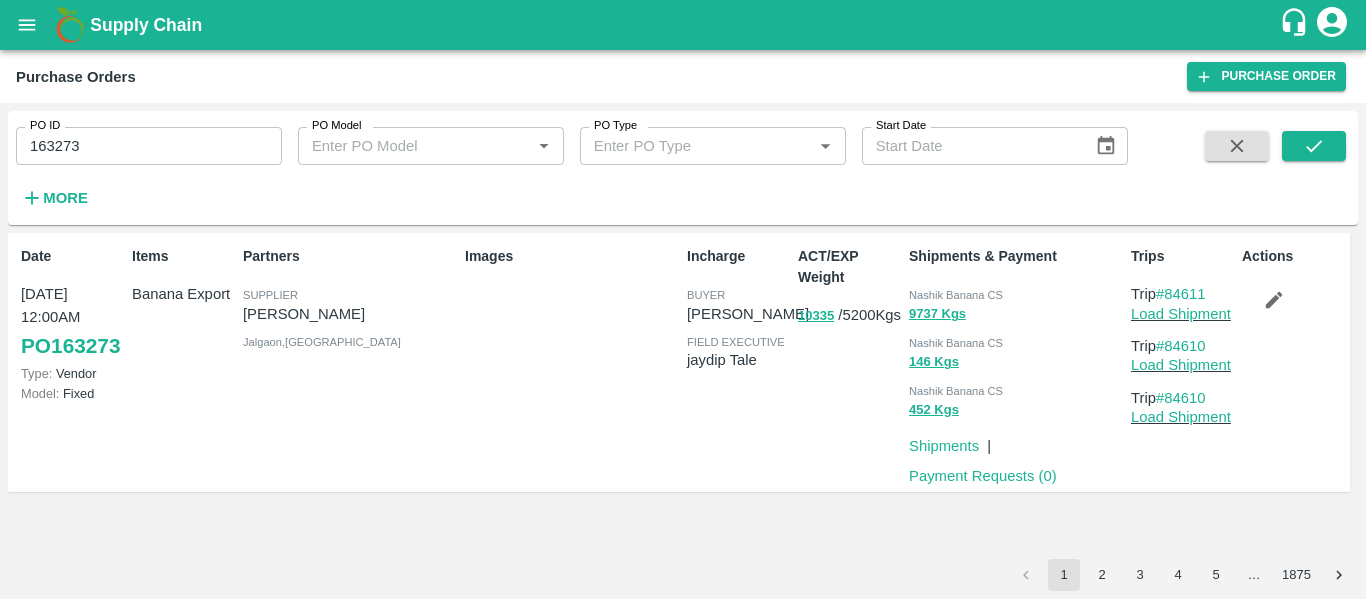 click on "163273" at bounding box center [149, 146] 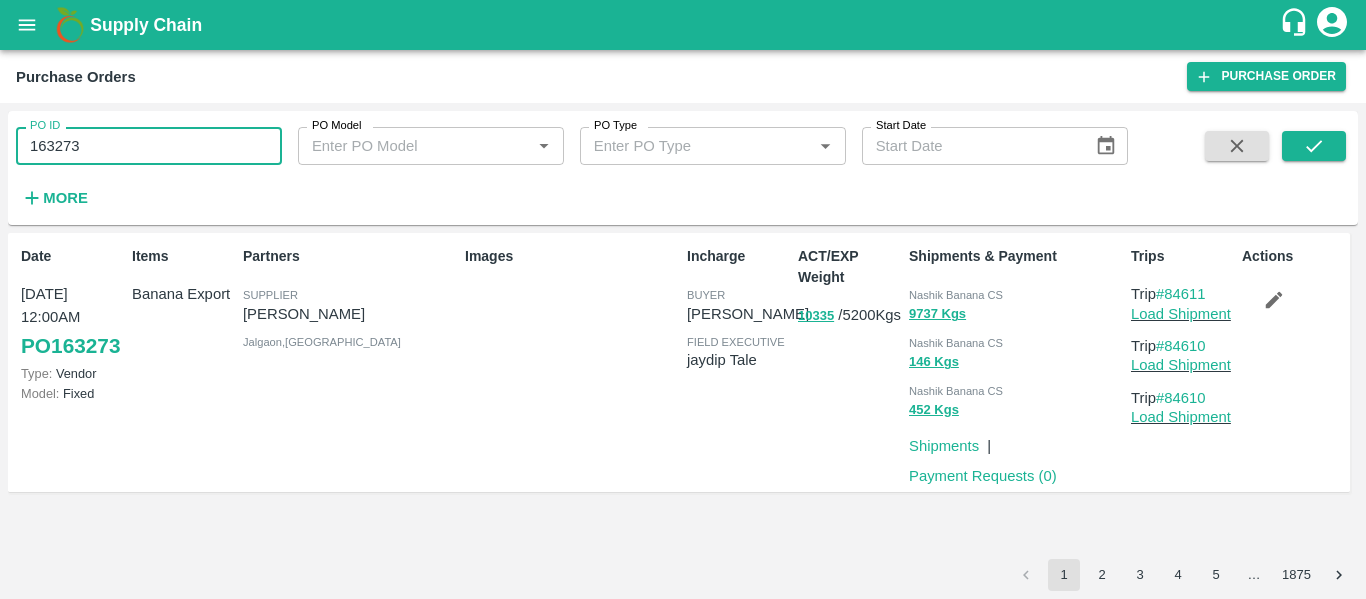 paste 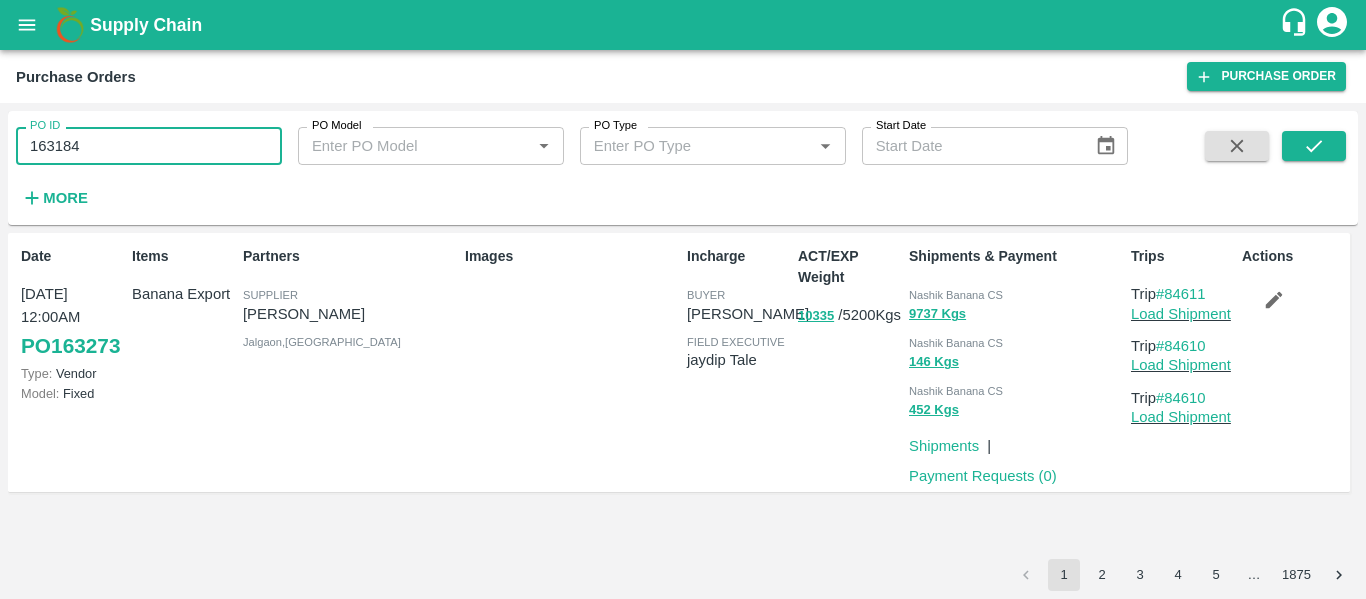 type on "163184" 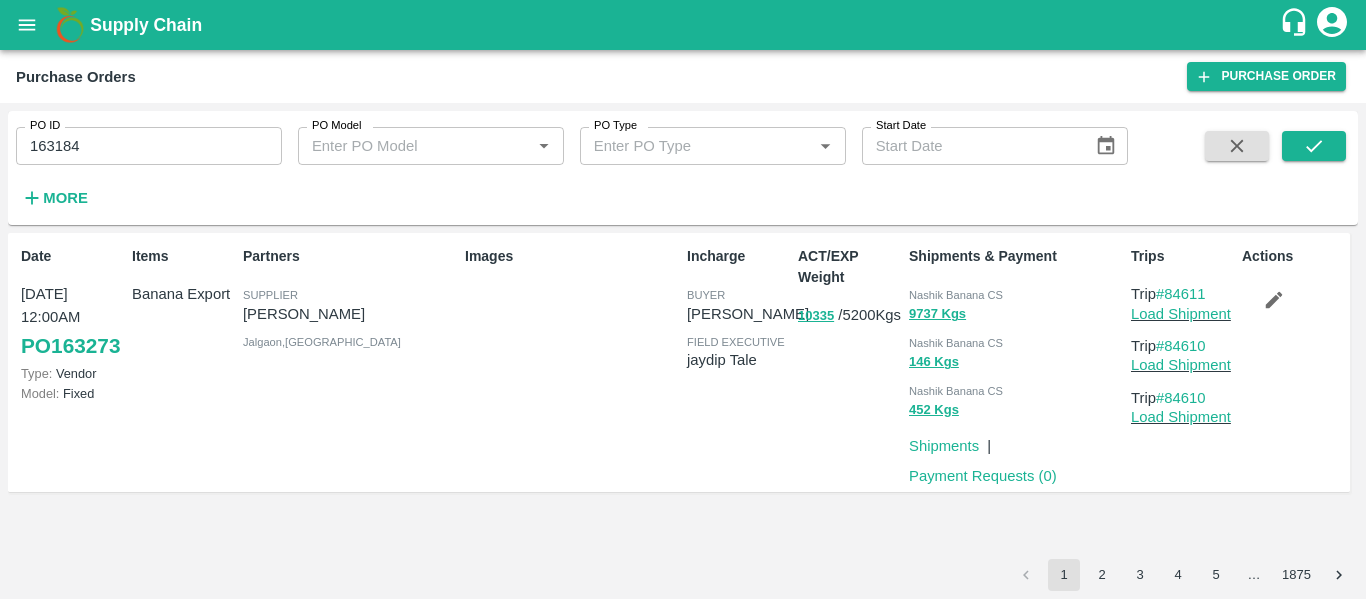 click on "PO ID 163184 PO ID PO Model PO Model   * PO Type PO Type   * Start Date Start Date More" at bounding box center [683, 168] 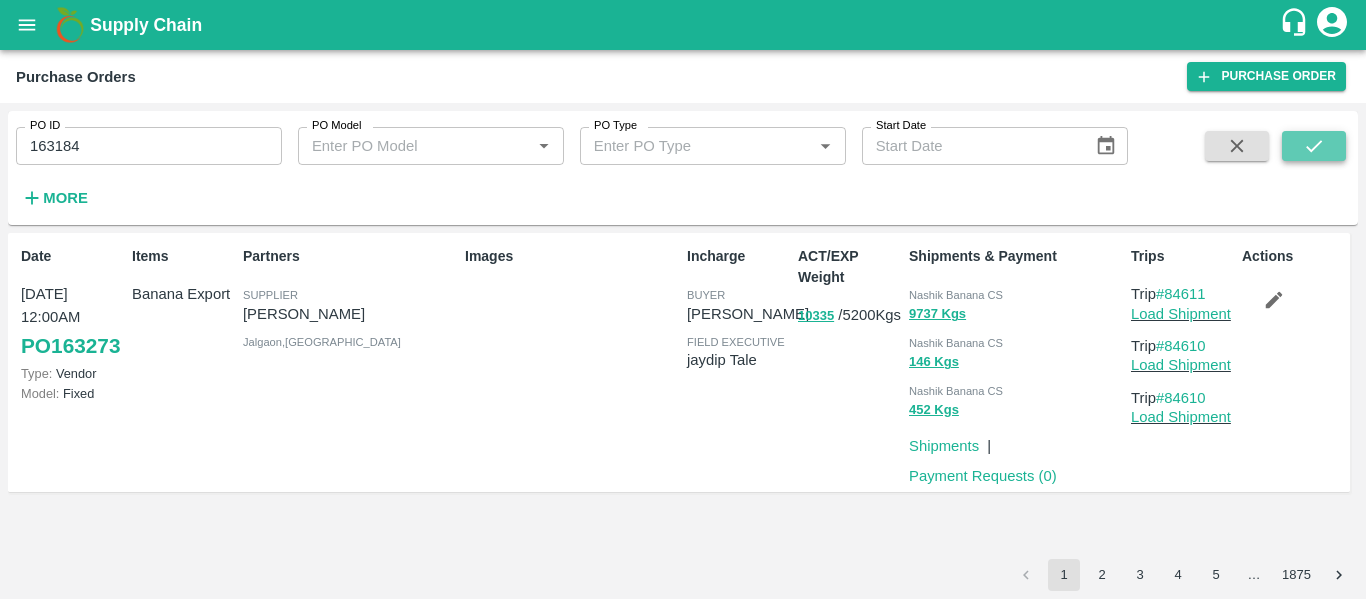 click at bounding box center (1314, 146) 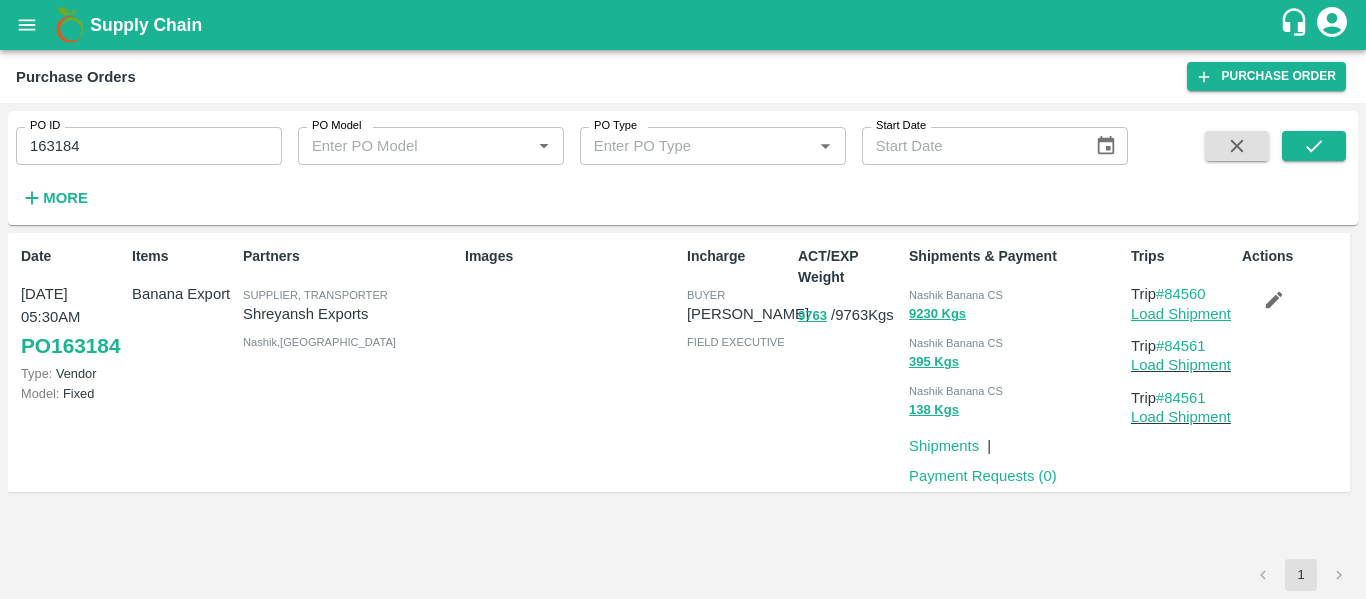 click on "Load Shipment" at bounding box center (1181, 314) 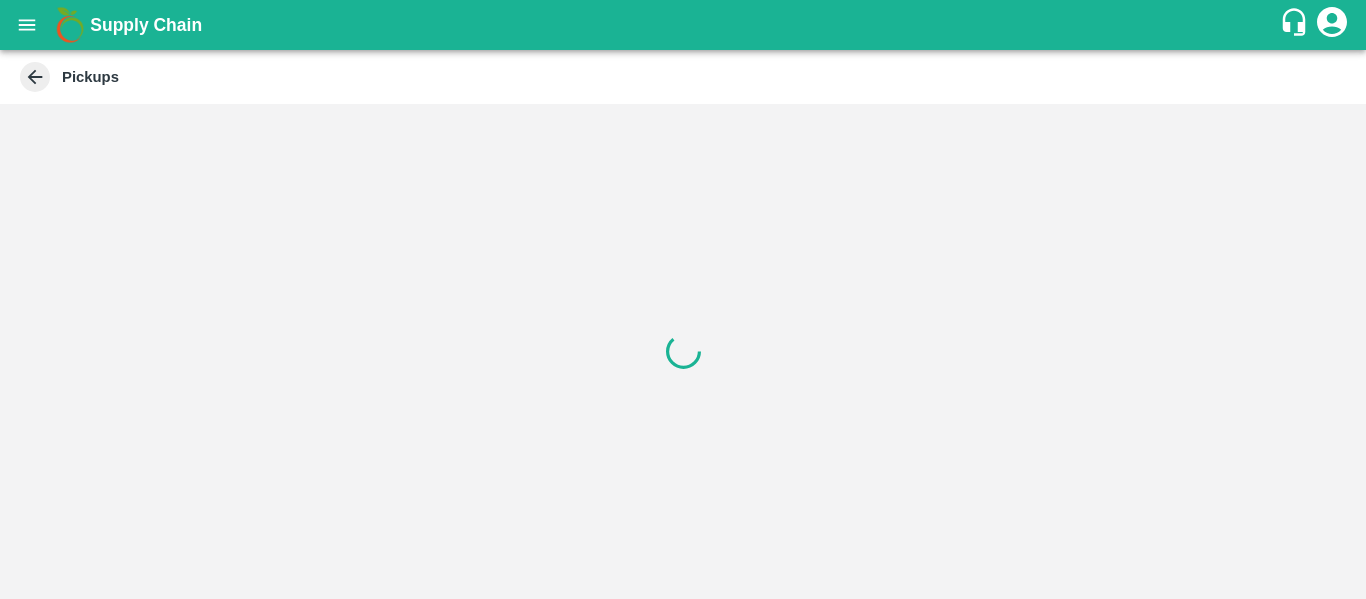 scroll, scrollTop: 0, scrollLeft: 0, axis: both 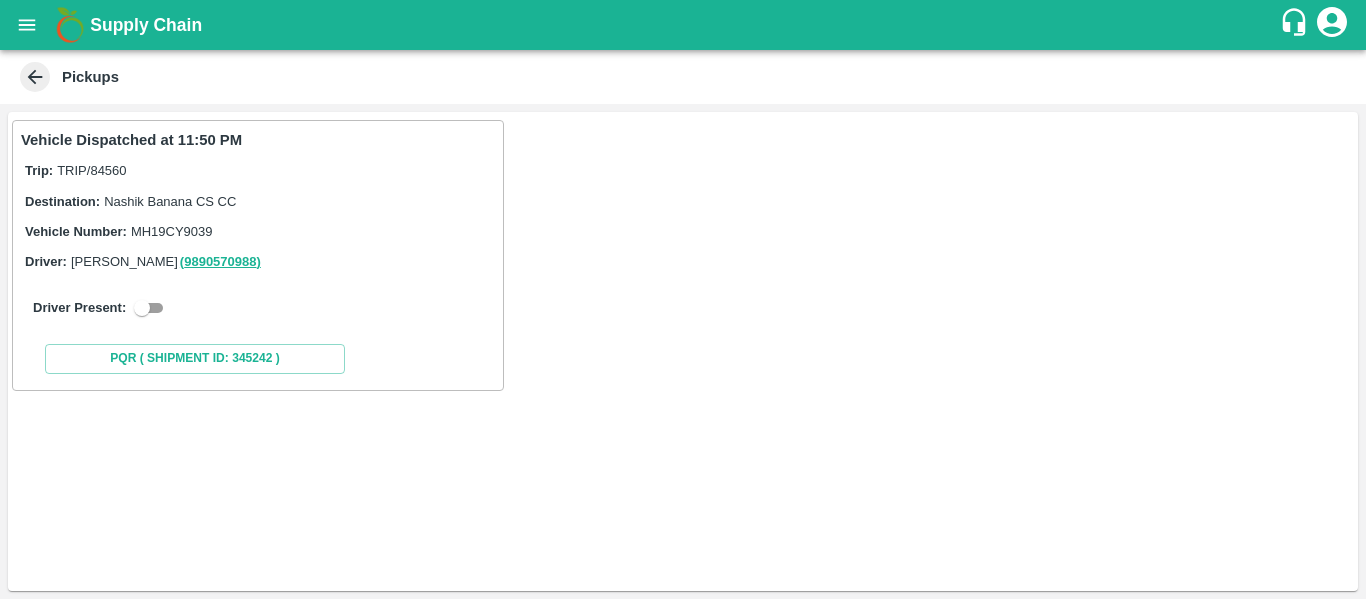 click at bounding box center [142, 308] 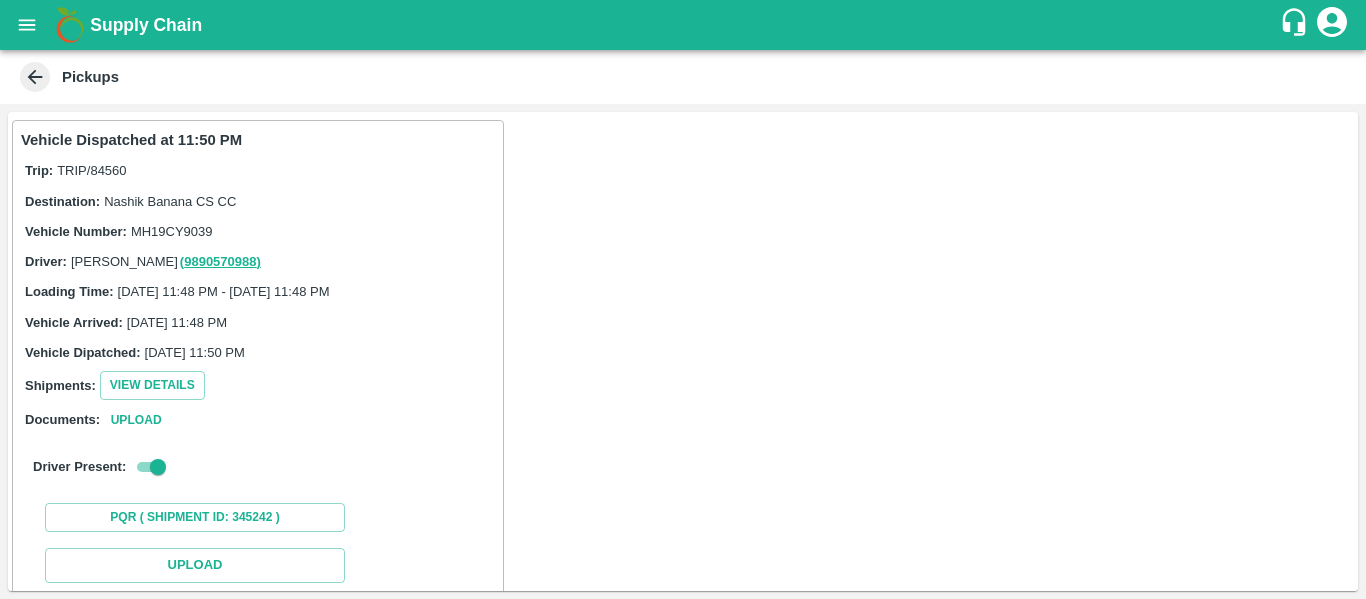 scroll, scrollTop: 293, scrollLeft: 0, axis: vertical 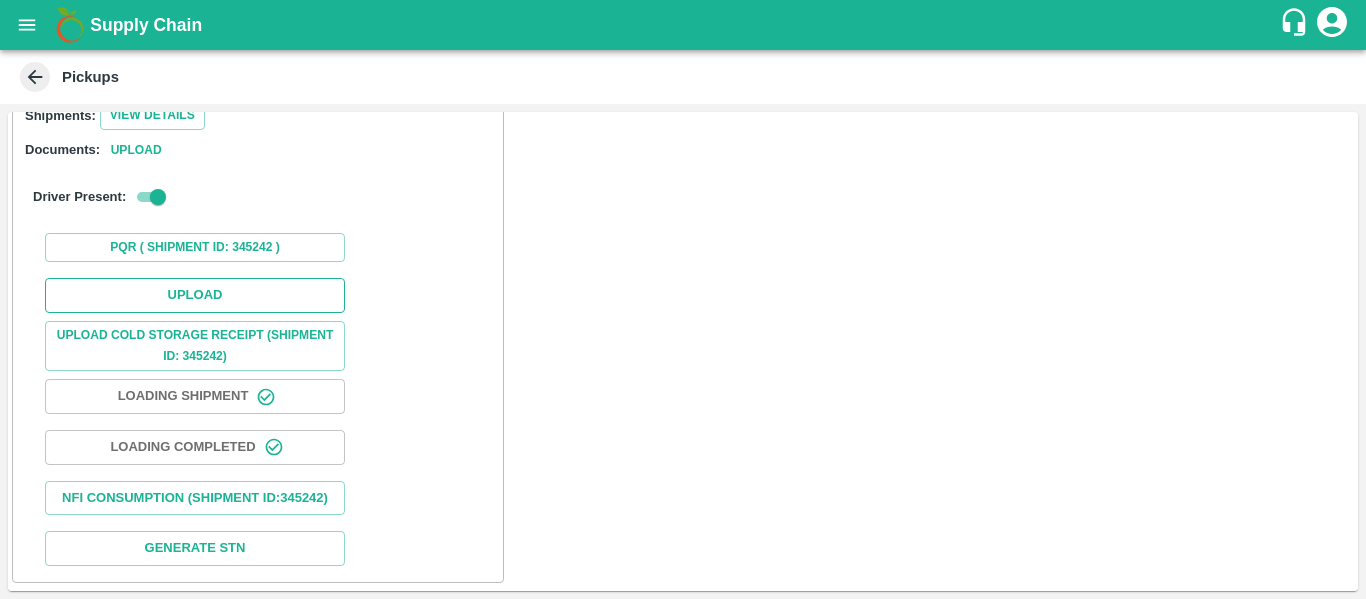 click on "Upload" at bounding box center [195, 295] 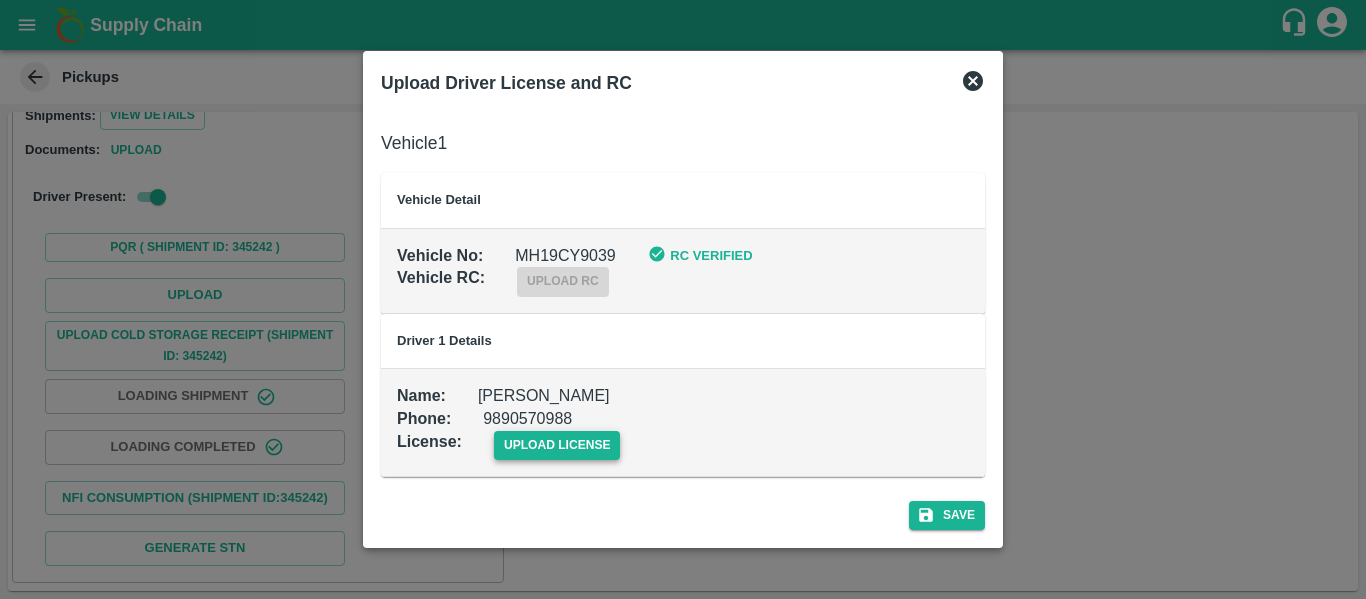 click on "upload license" at bounding box center [557, 445] 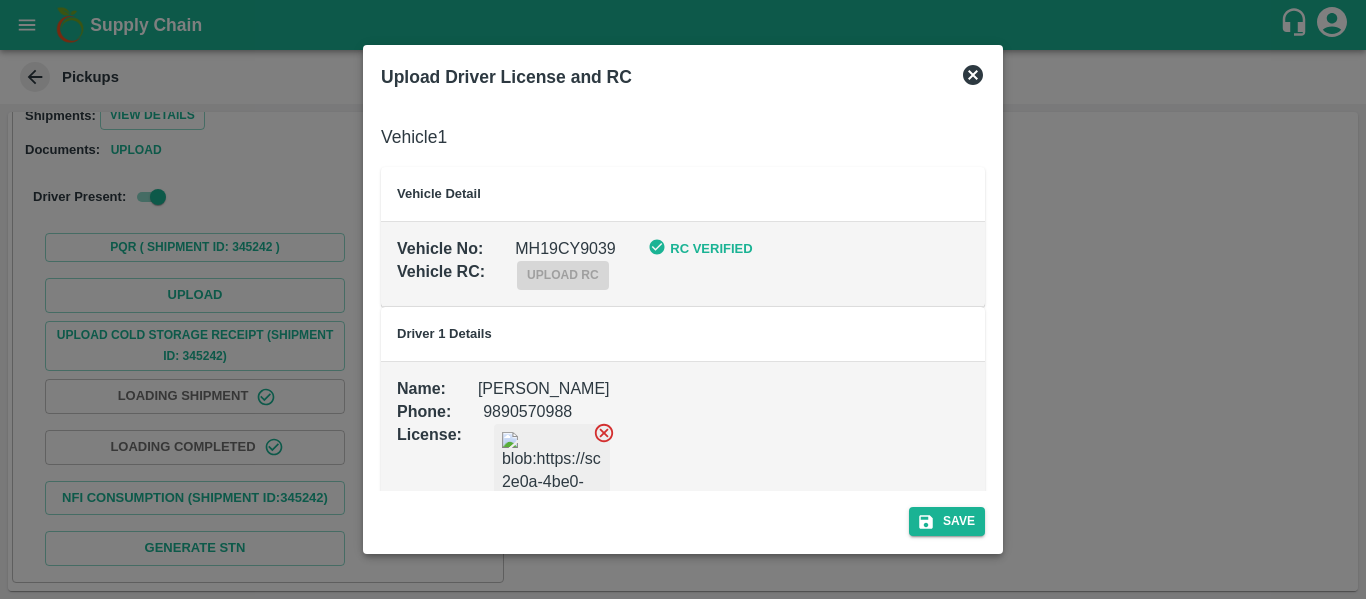 click on "Save" at bounding box center (683, 517) 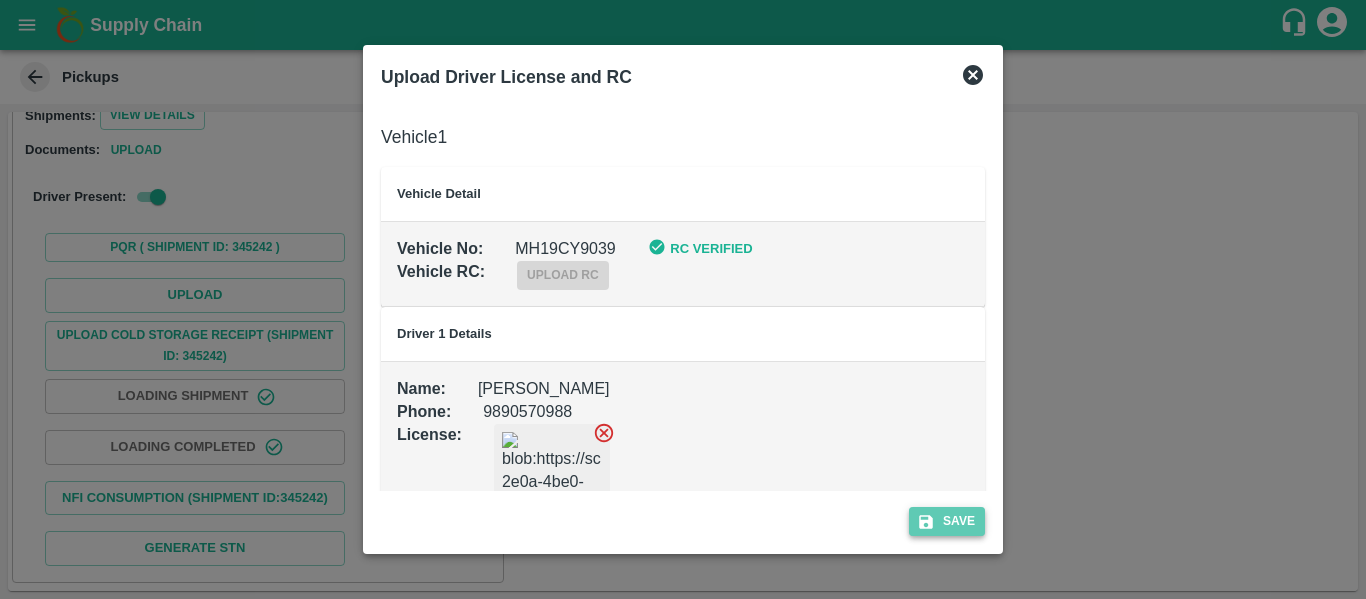 click on "Save" at bounding box center (947, 521) 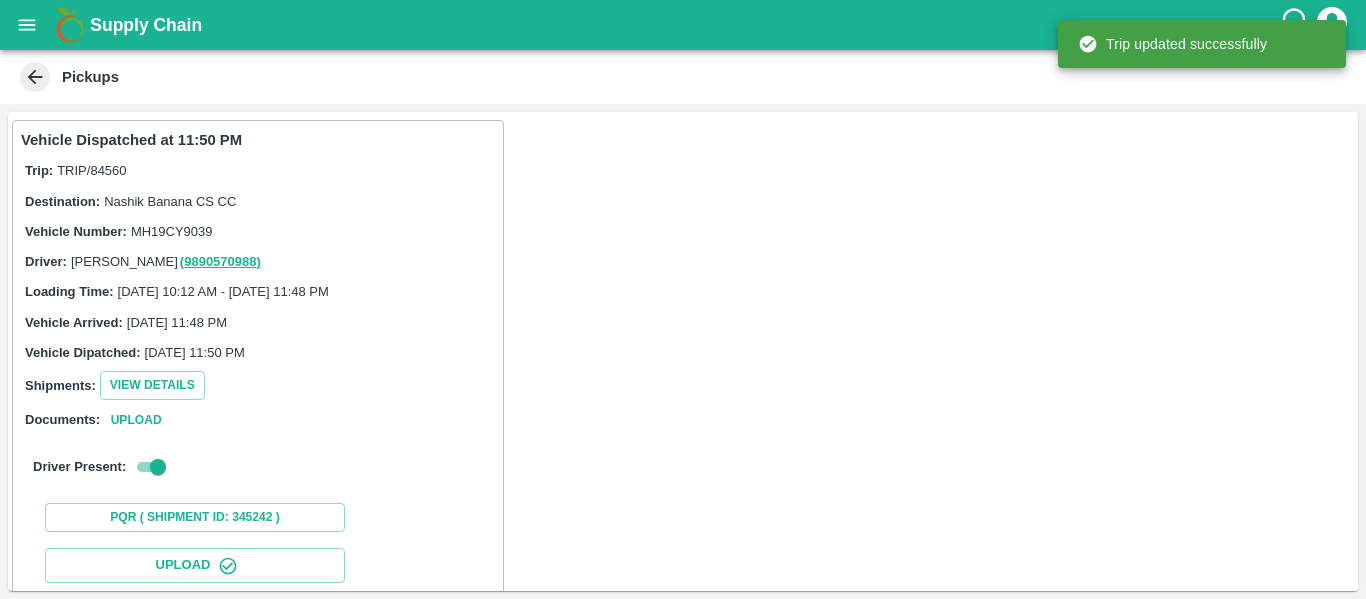 scroll, scrollTop: 344, scrollLeft: 0, axis: vertical 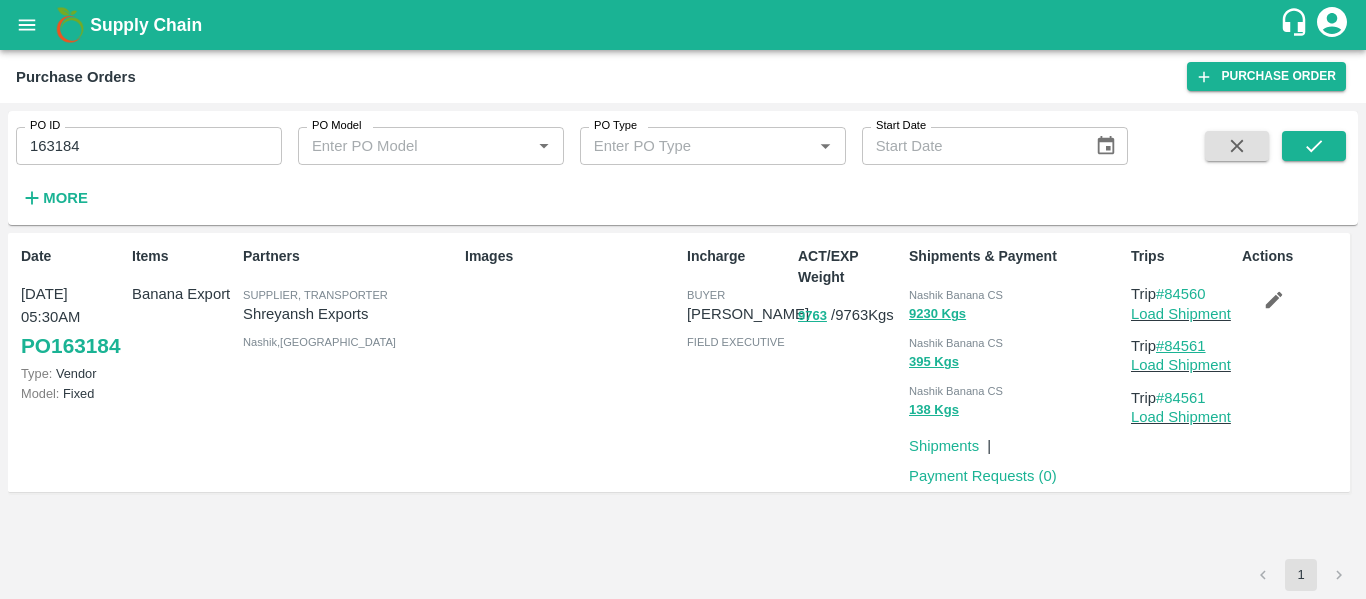 drag, startPoint x: 1219, startPoint y: 343, endPoint x: 1168, endPoint y: 346, distance: 51.088158 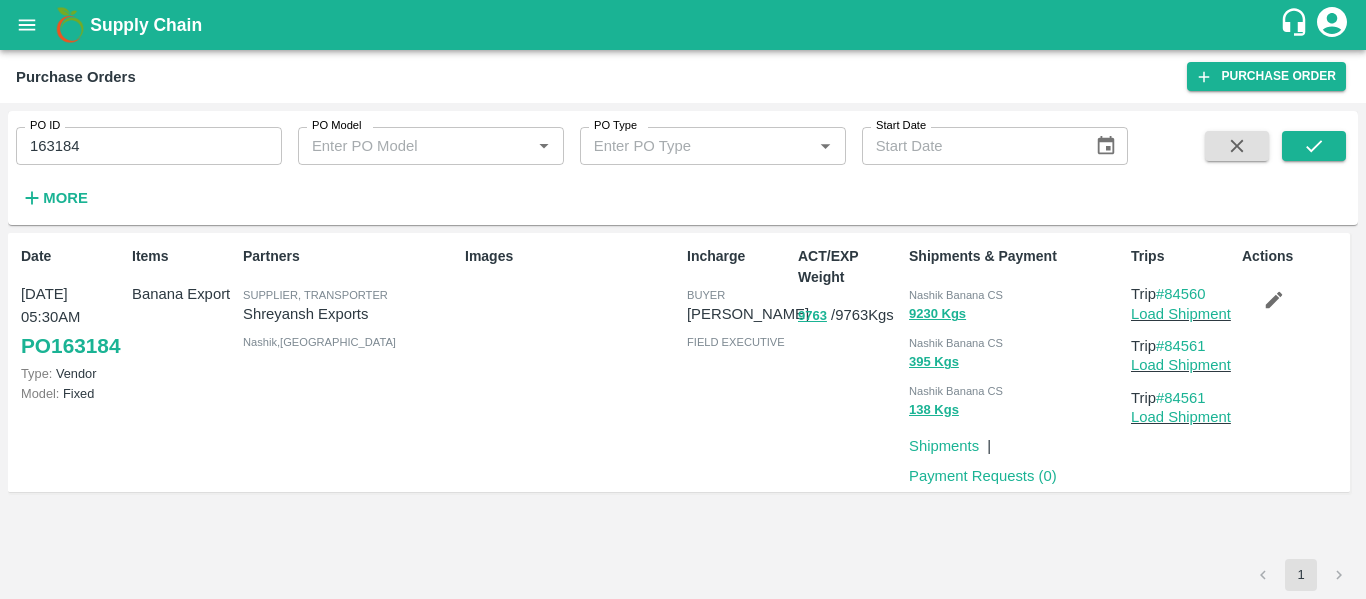copy on "84561" 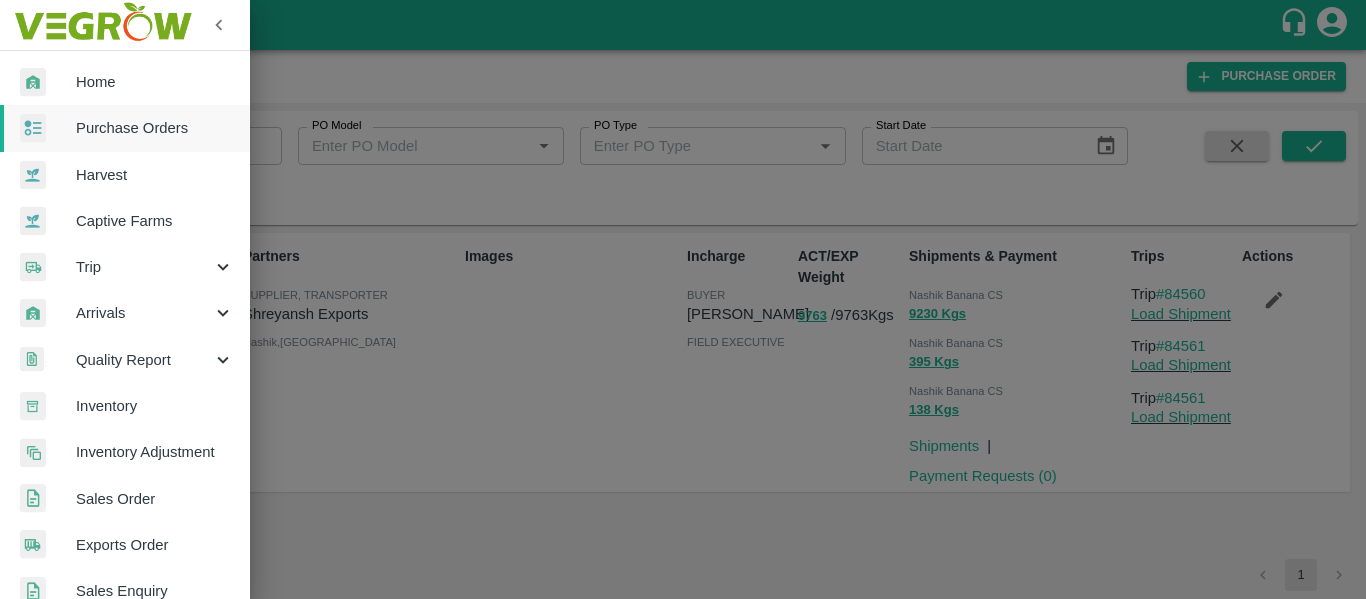 click on "Trip" at bounding box center (144, 267) 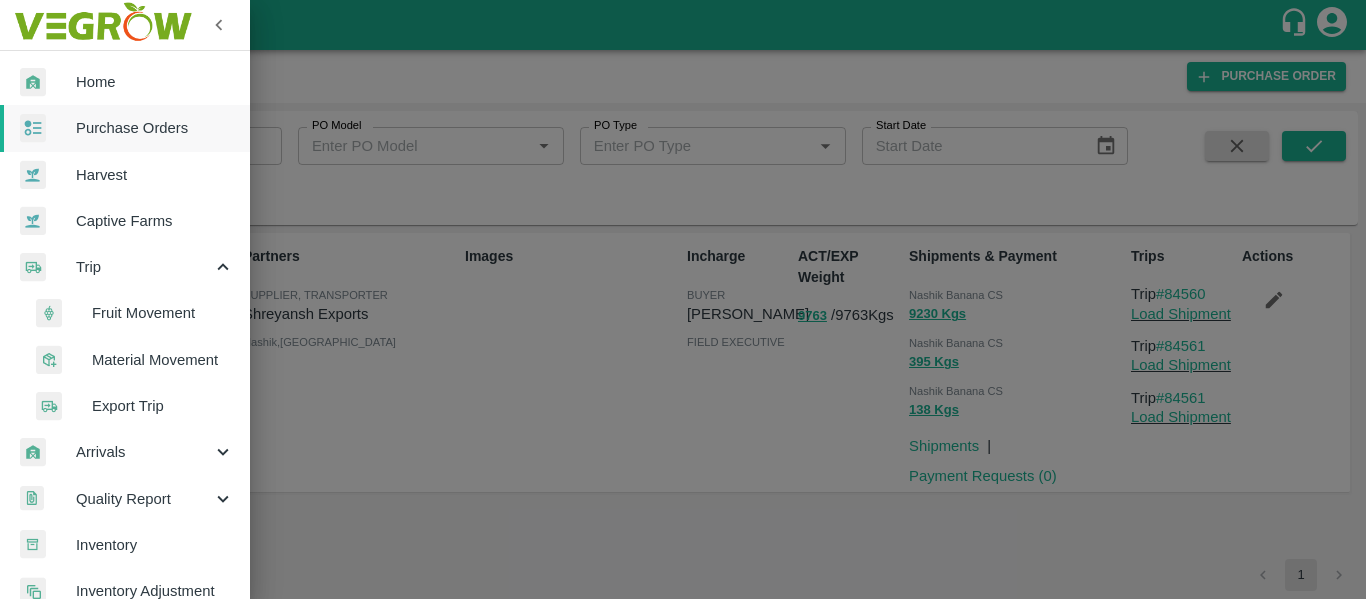 click on "Fruit Movement" at bounding box center [163, 313] 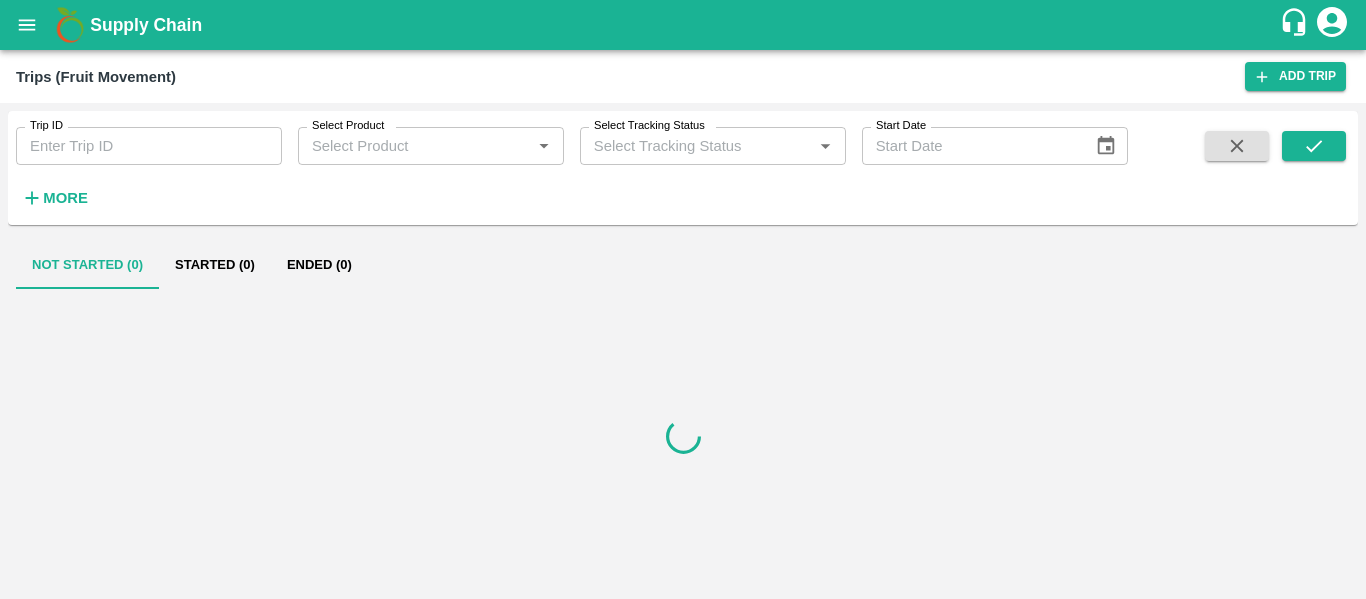 click on "Trip ID" at bounding box center [149, 146] 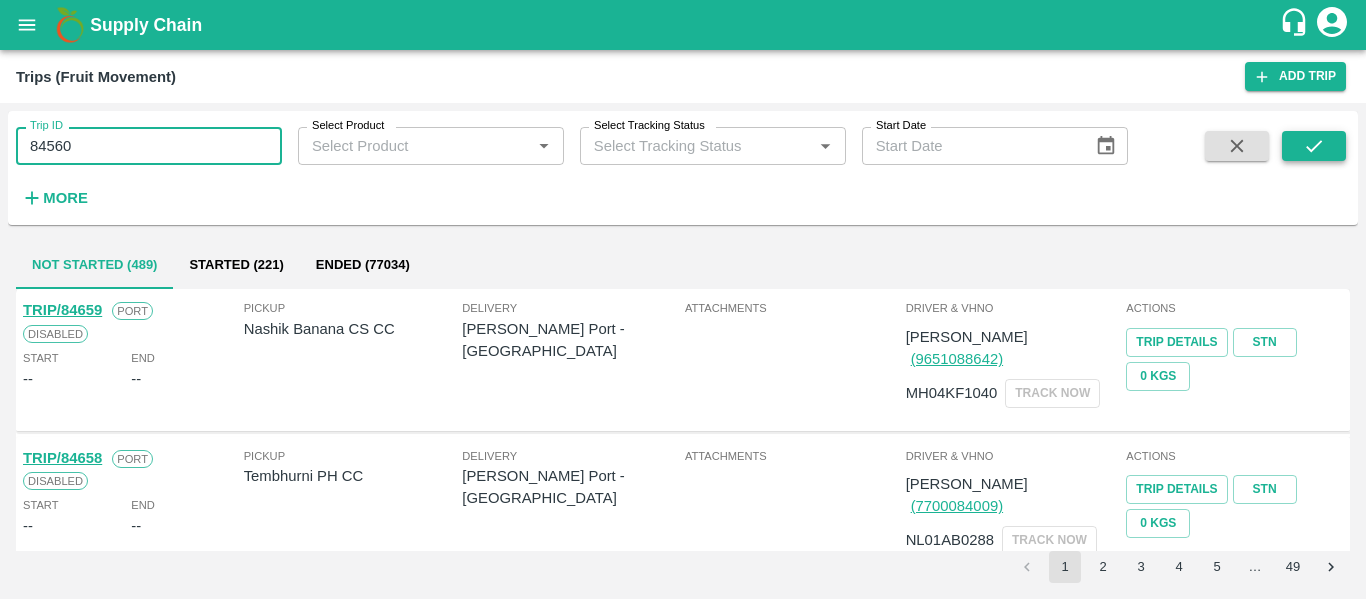 type on "84560" 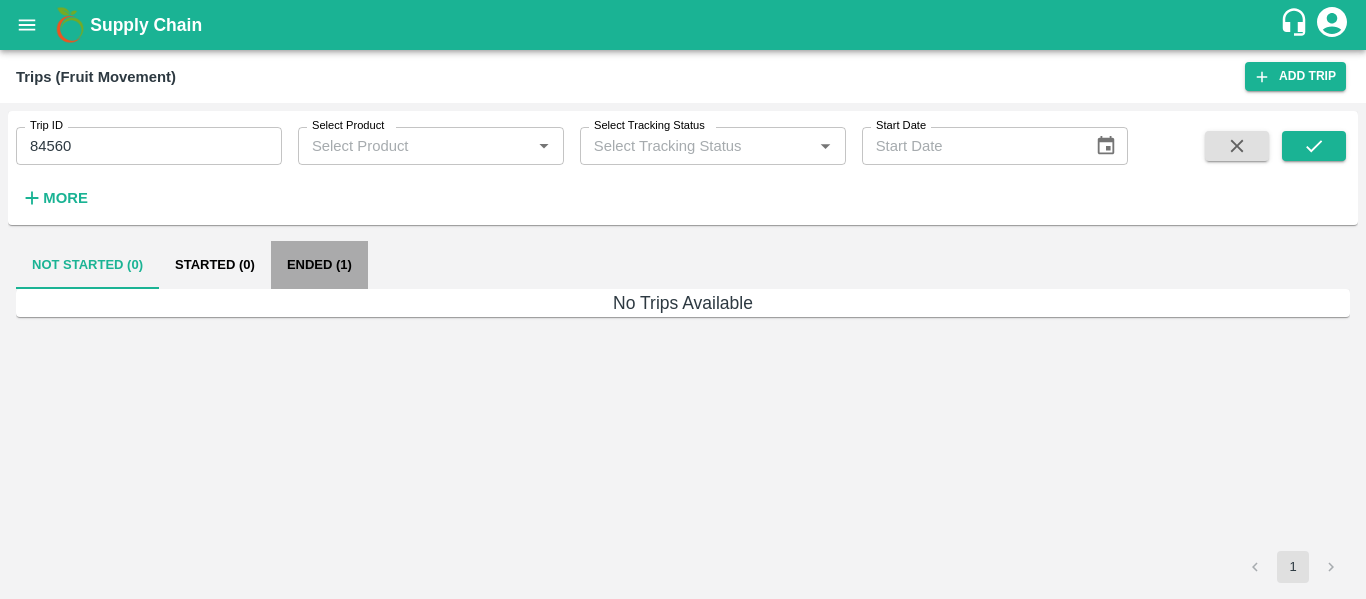 click on "Ended (1)" at bounding box center (319, 265) 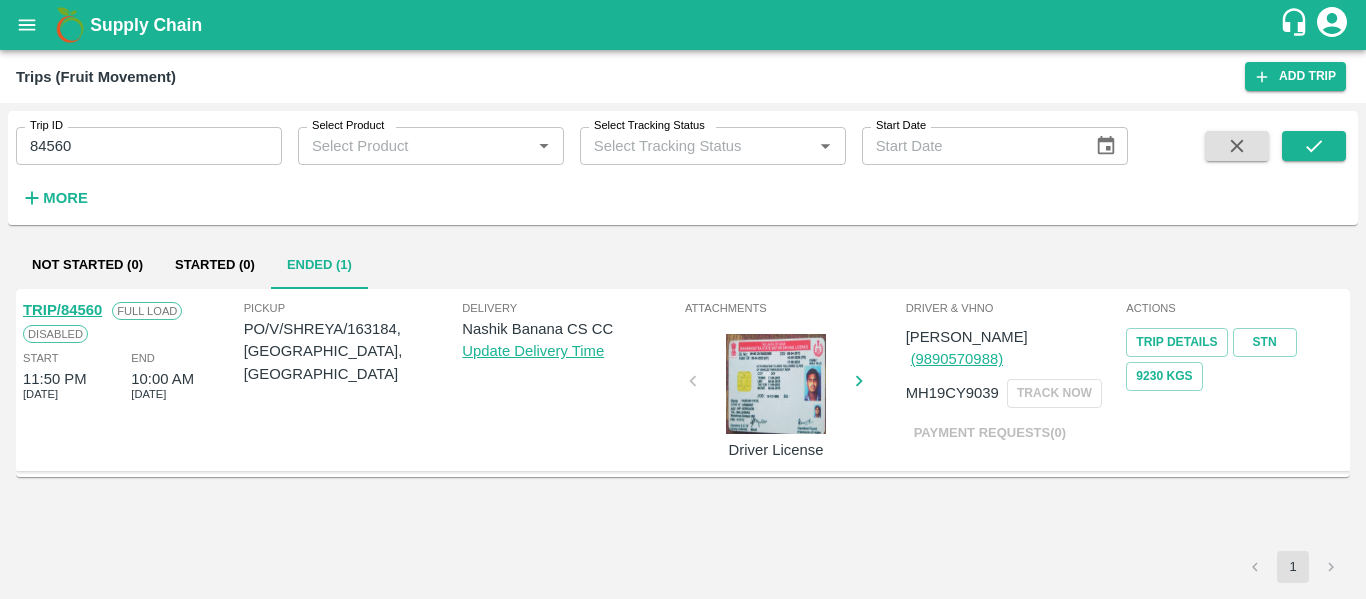 click on "TRIP/84560 Full Load Disabled Start 11:50 PM 11 Jul 2025 End 10:00 AM 12 Jul 2025 Pickup PO/V/SHREYA/163184, Nashik, Maharashtra Delivery Nashik Banana CS CC Update Delivery Time Attachments Driver License Driver & VHNo Nasir (9890570988) MH19CY9039 TRACK NOW Payment Requests( 0 ) Actions Trip Details STN 9230  Kgs" at bounding box center [683, 380] 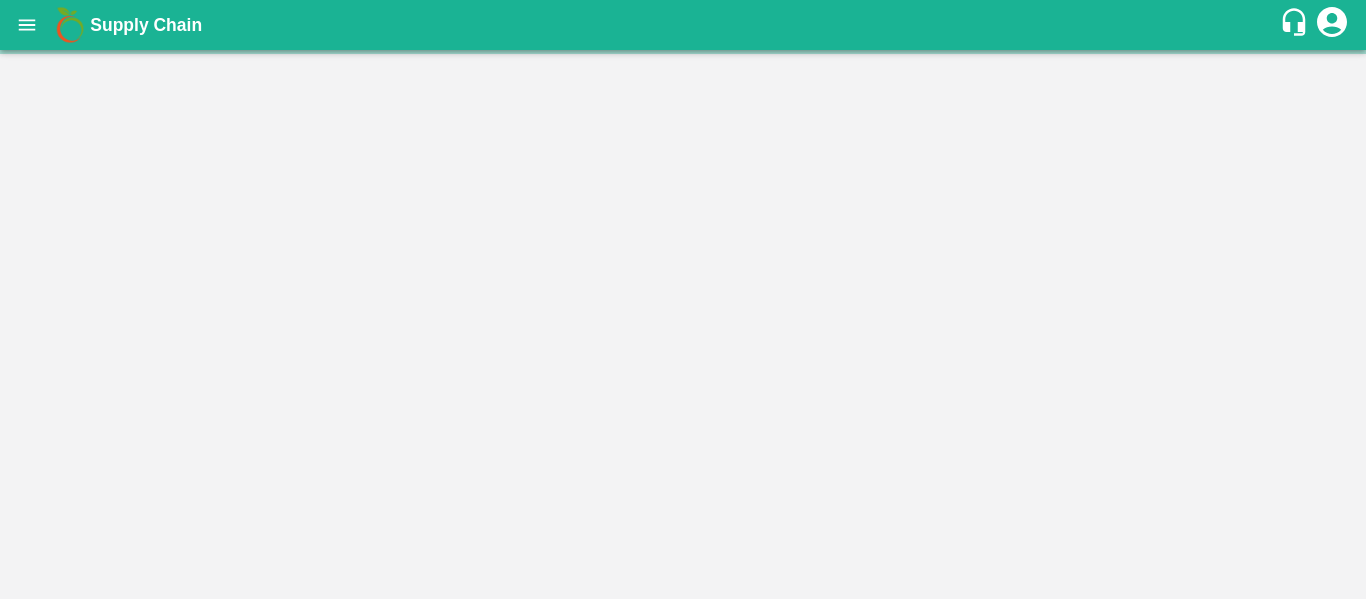 scroll, scrollTop: 0, scrollLeft: 0, axis: both 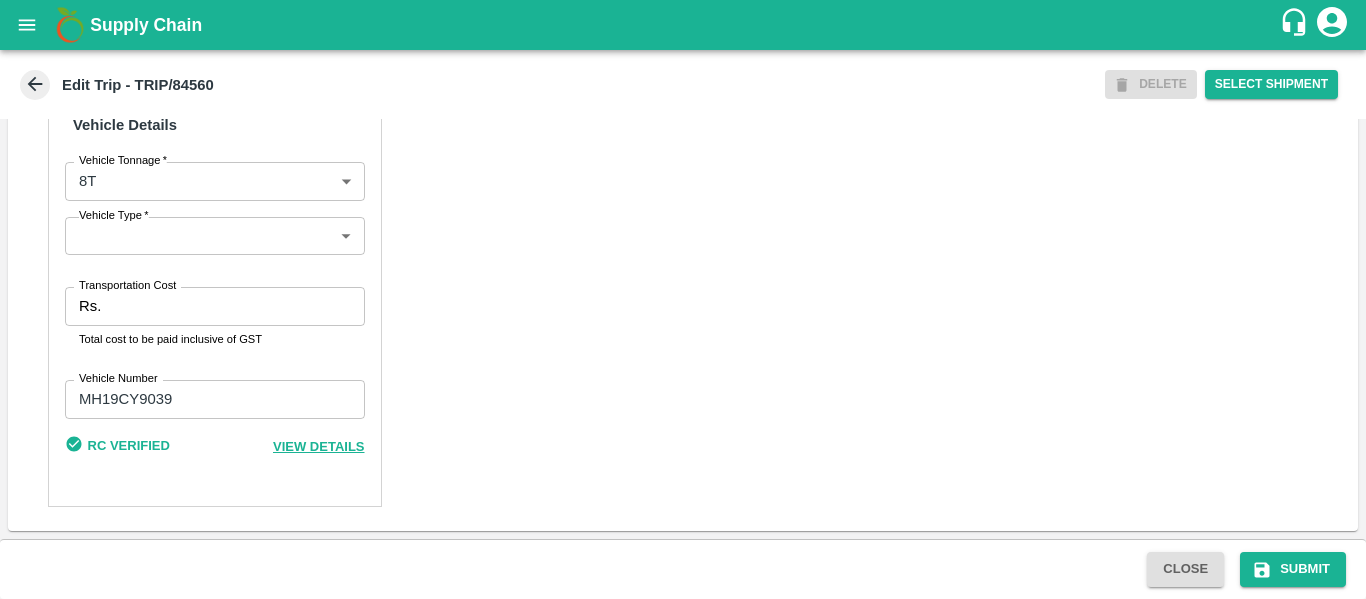 click on "Transportation Cost" at bounding box center (236, 306) 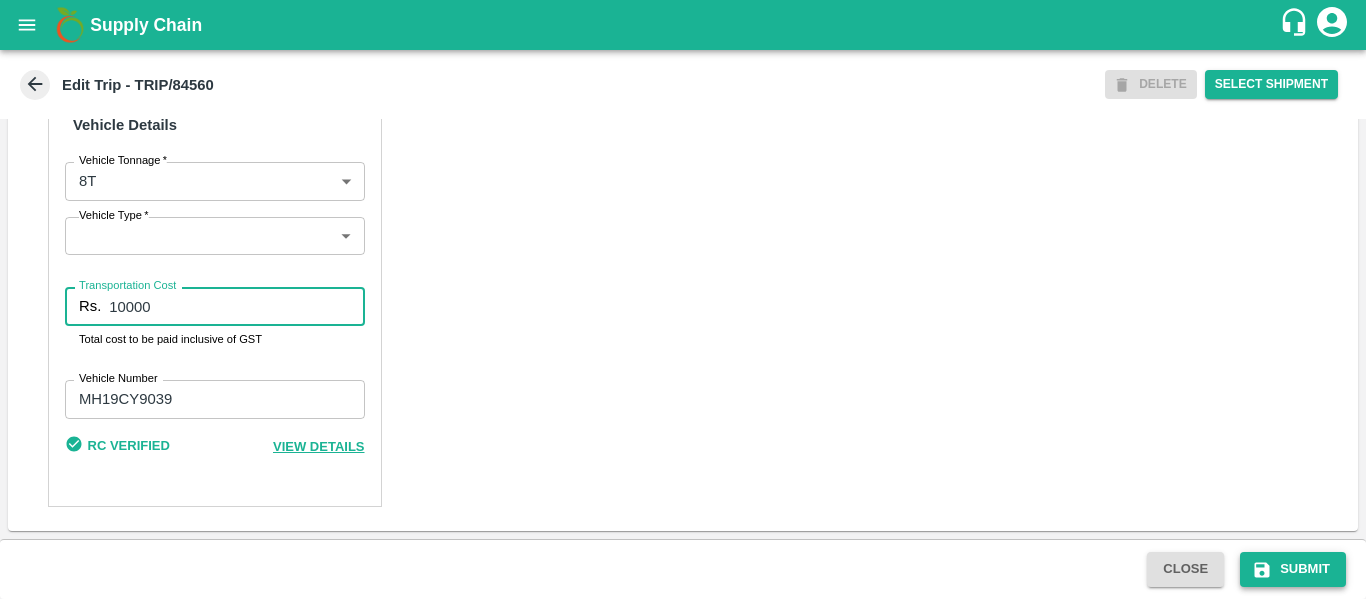 type on "10000" 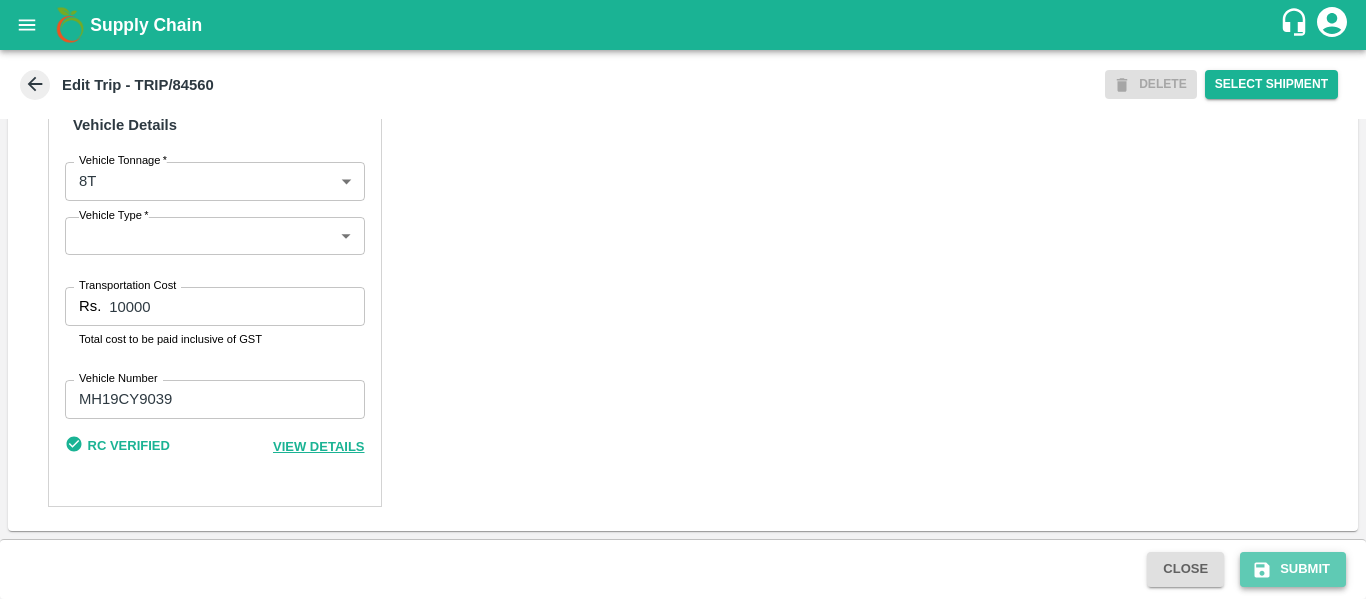 click on "Submit" at bounding box center [1293, 569] 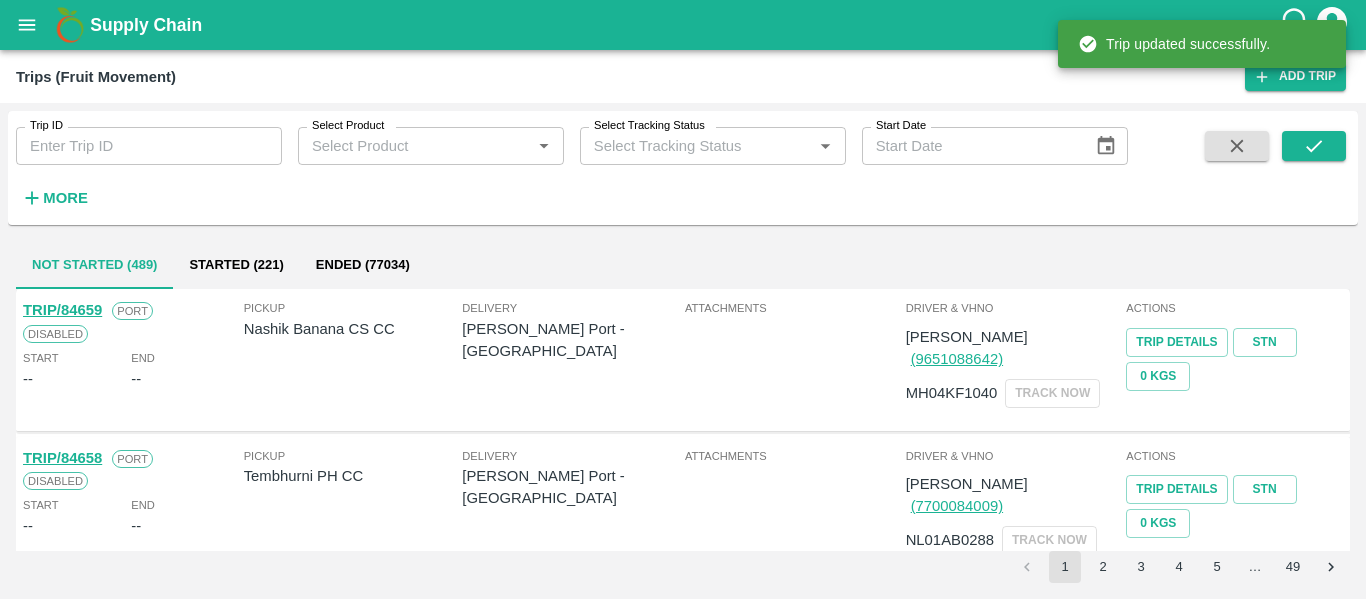 click on "Trip ID Trip ID Select Product Select Product   * Select Tracking Status Select Tracking Status   * Start Date Start Date More" at bounding box center (564, 163) 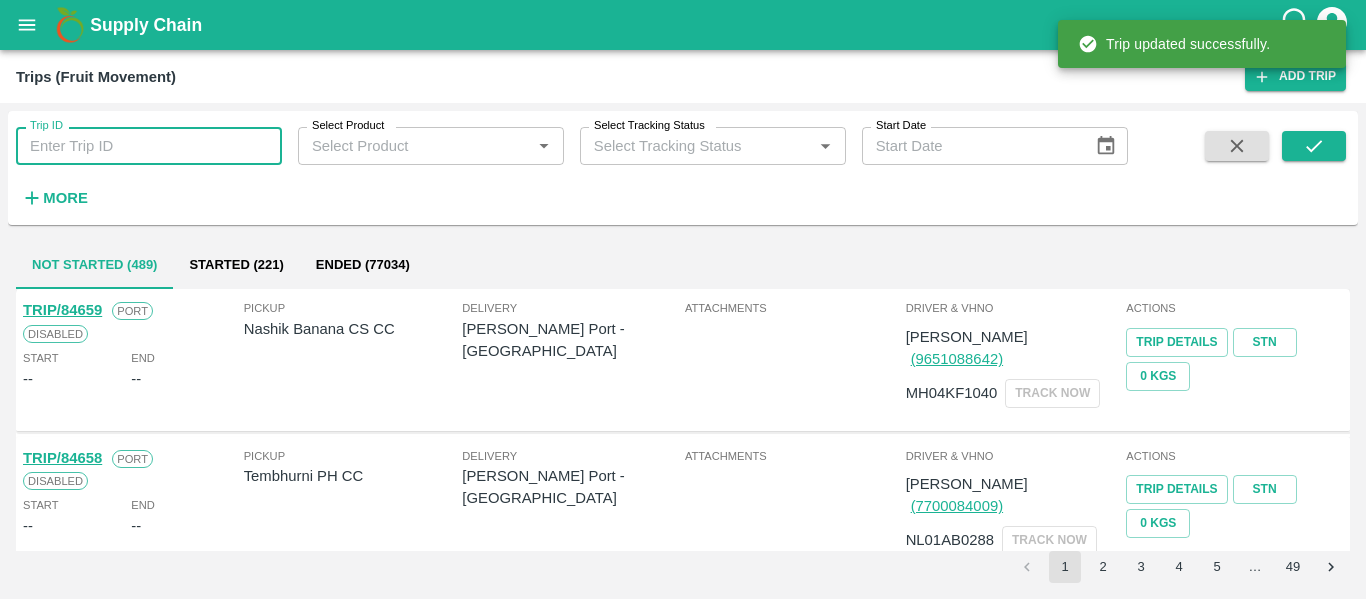 paste on "84561" 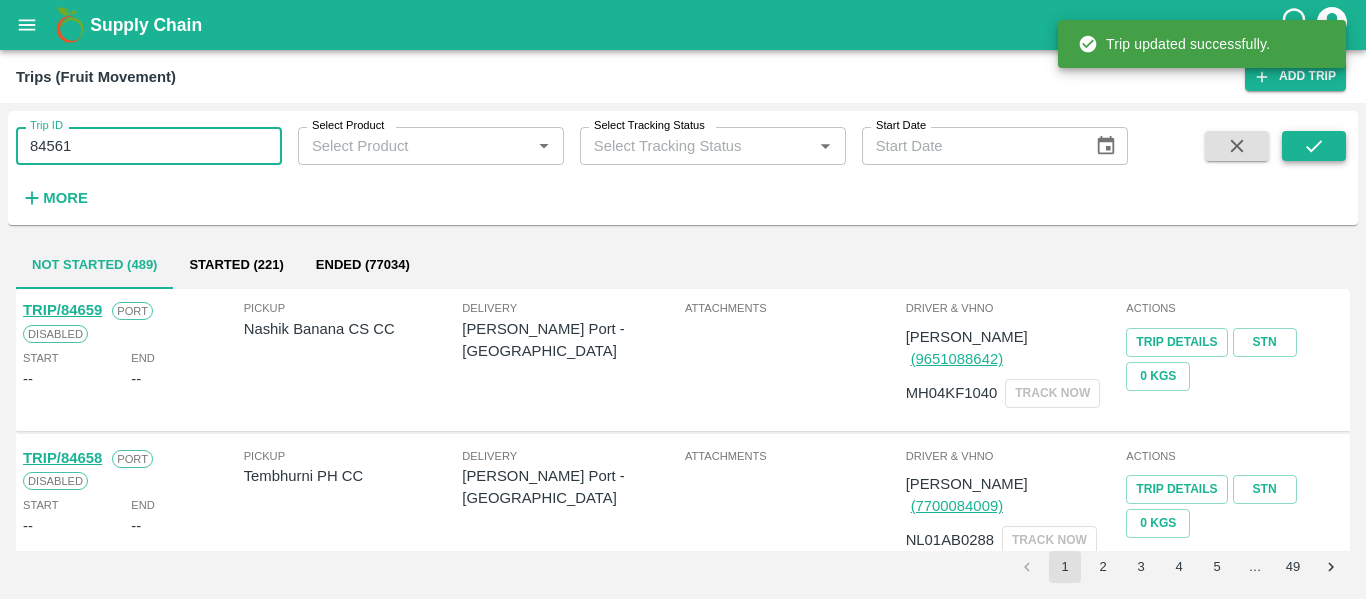 type on "84561" 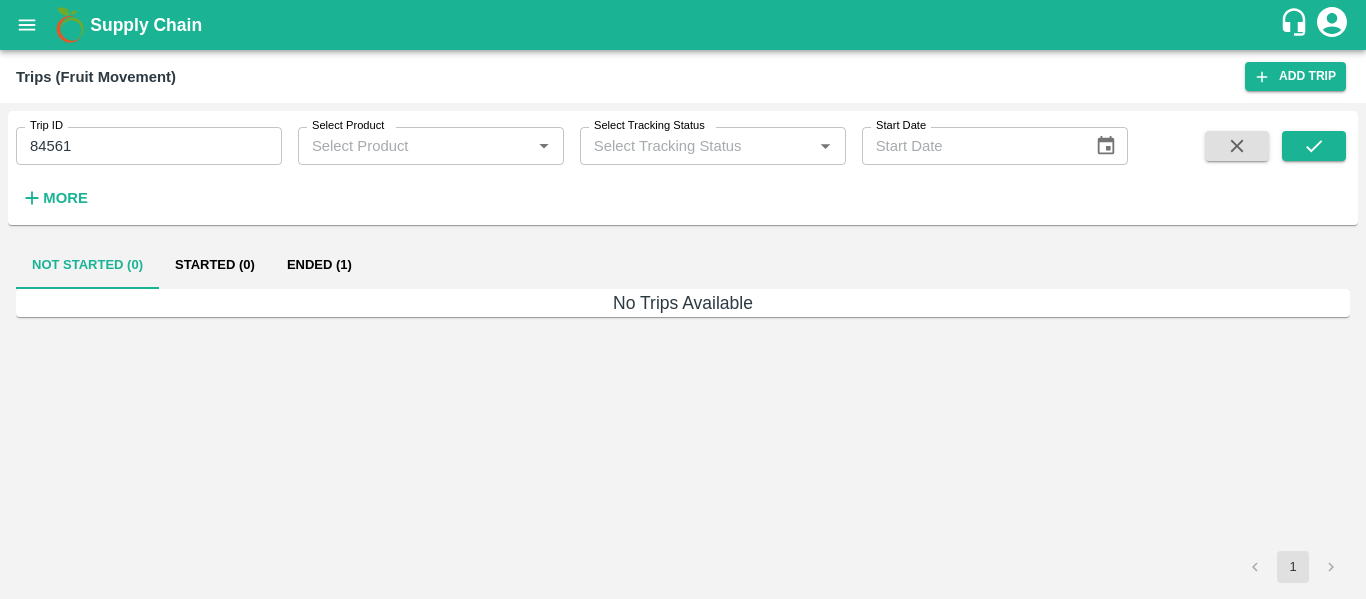 click on "Ended (1)" at bounding box center [319, 265] 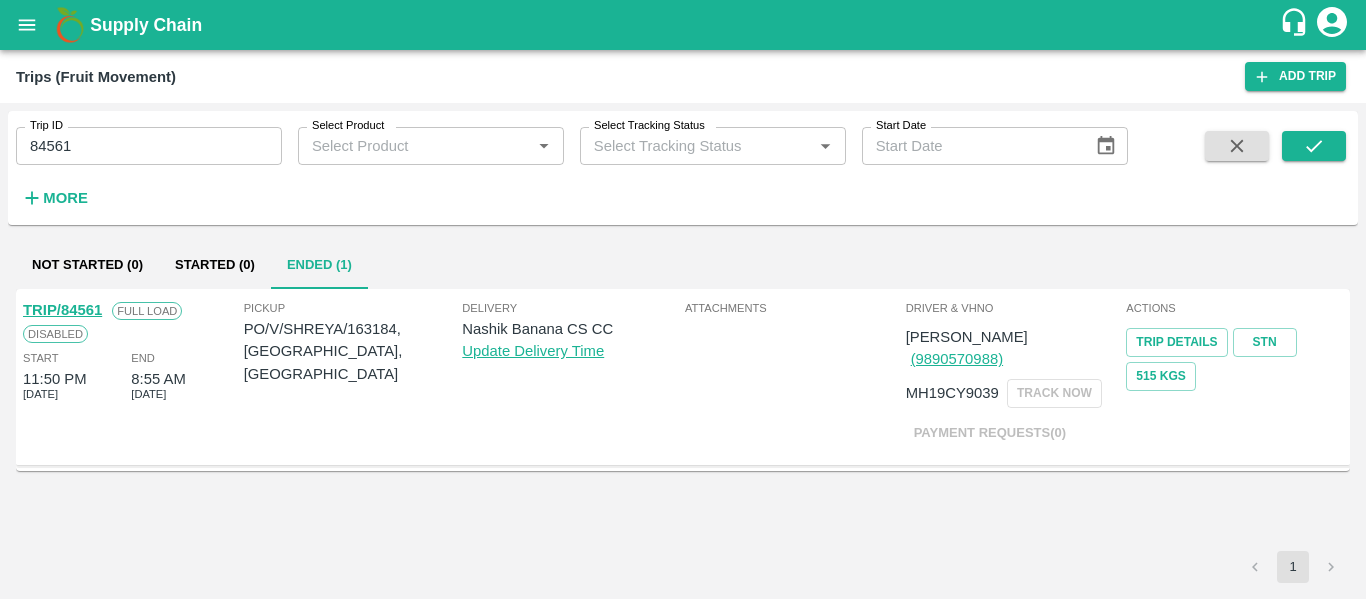 click on "TRIP/84561" at bounding box center [62, 310] 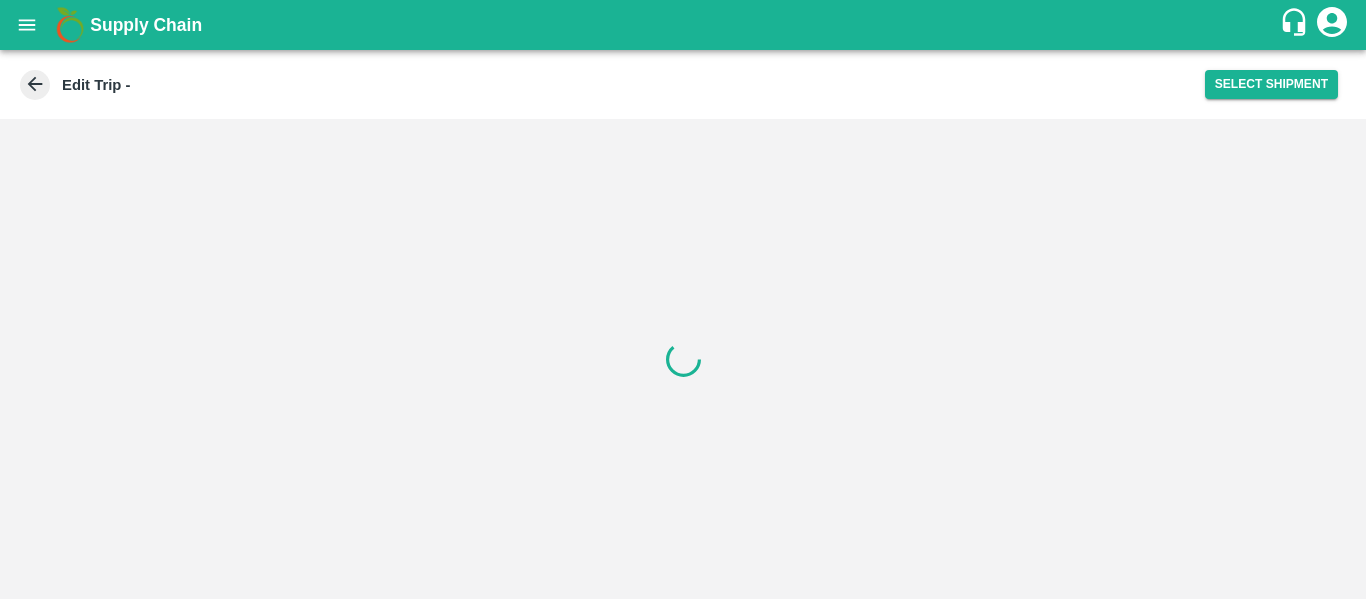 scroll, scrollTop: 0, scrollLeft: 0, axis: both 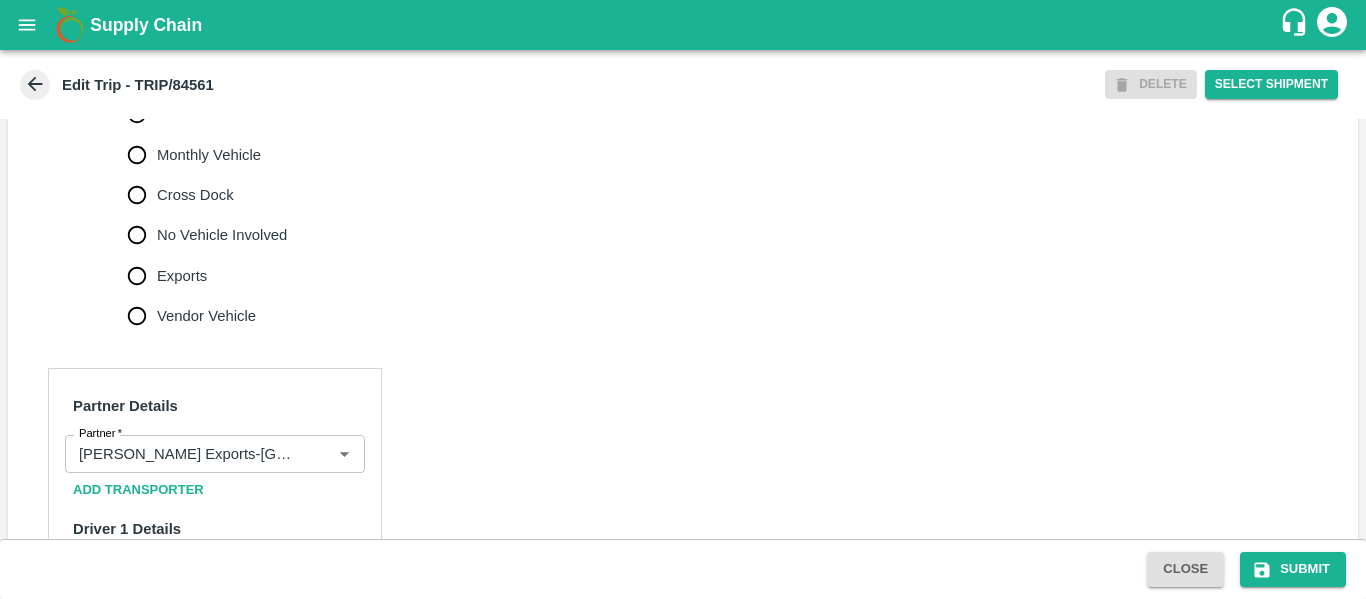 click on "No Vehicle Involved" at bounding box center (202, 235) 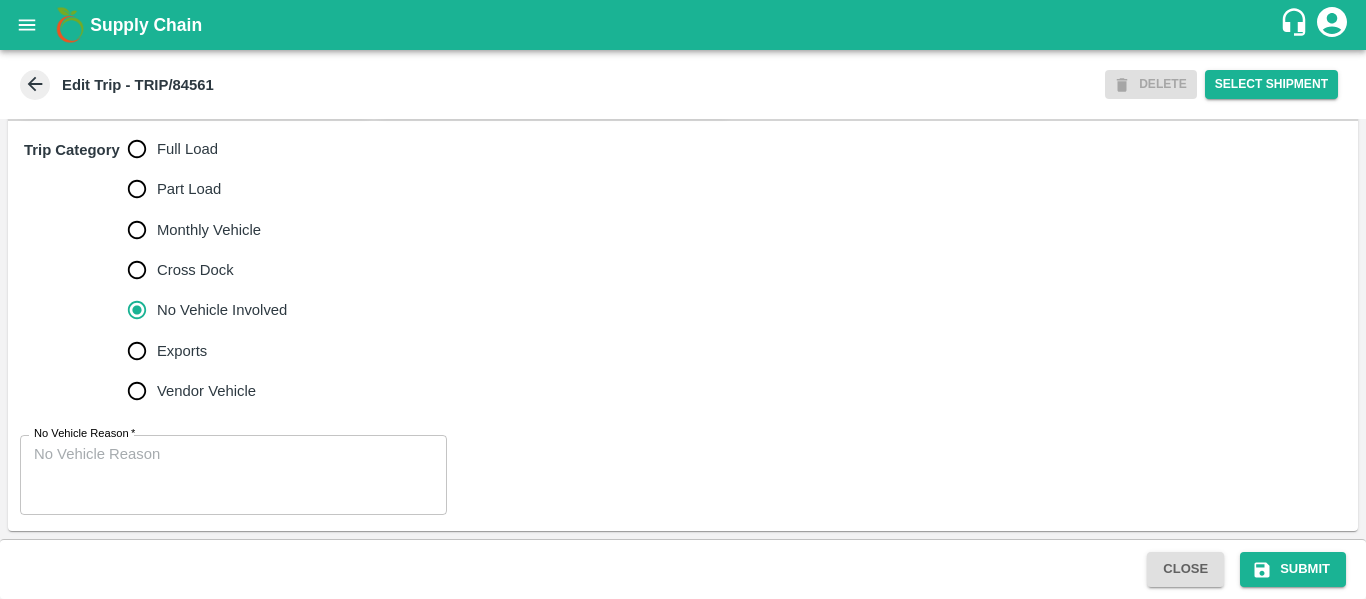 scroll, scrollTop: 623, scrollLeft: 0, axis: vertical 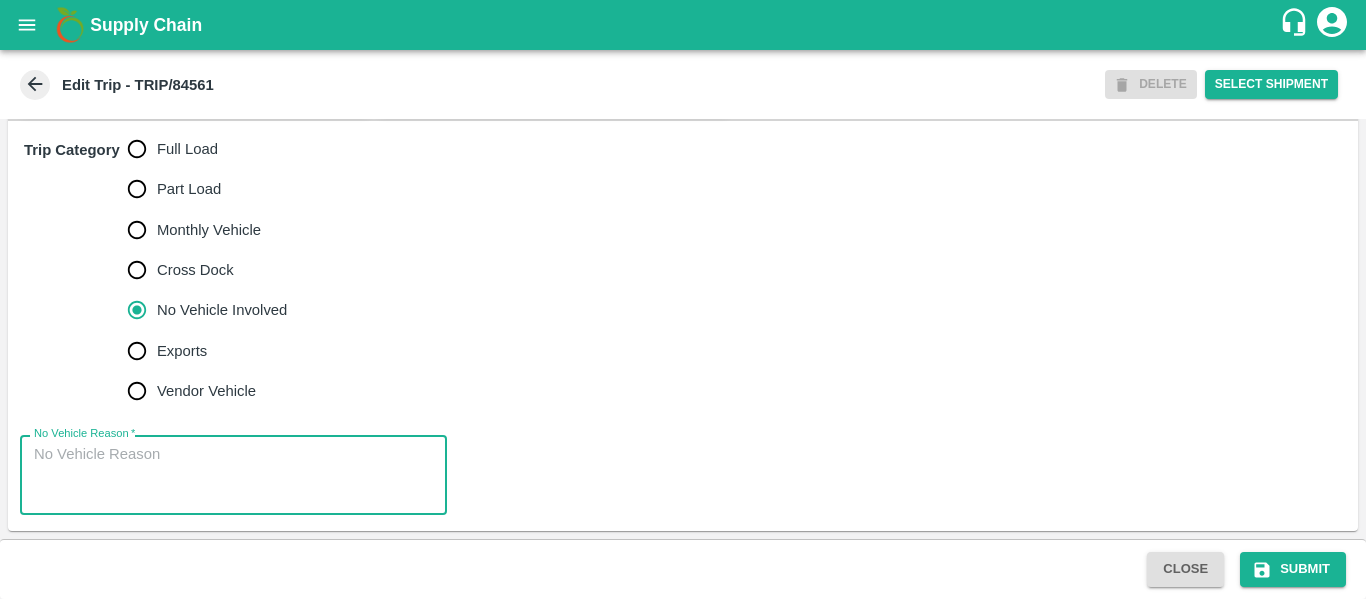 click on "No Vehicle Reason   *" at bounding box center (233, 475) 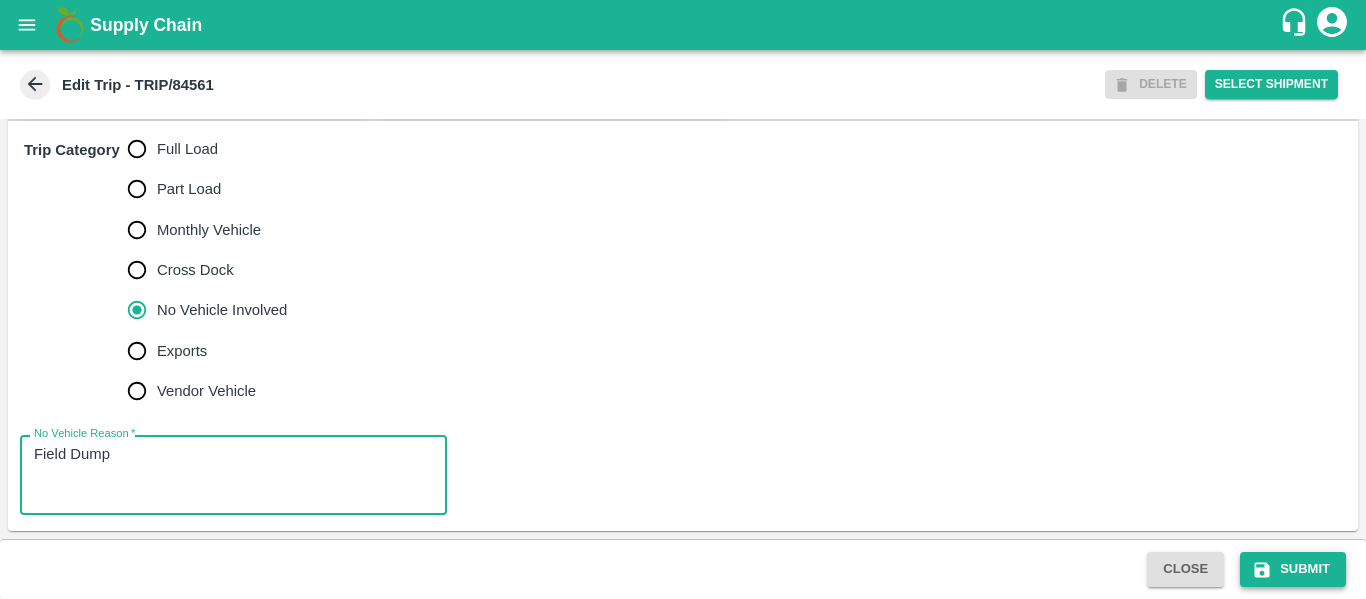 type on "Field Dump" 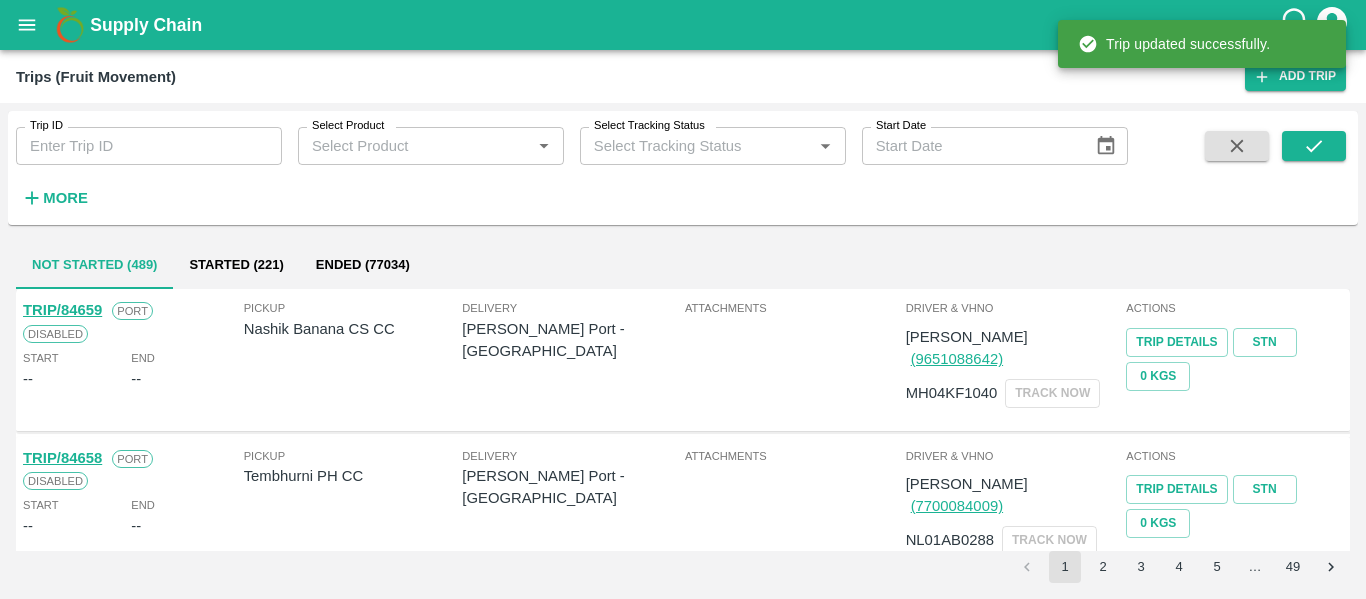click 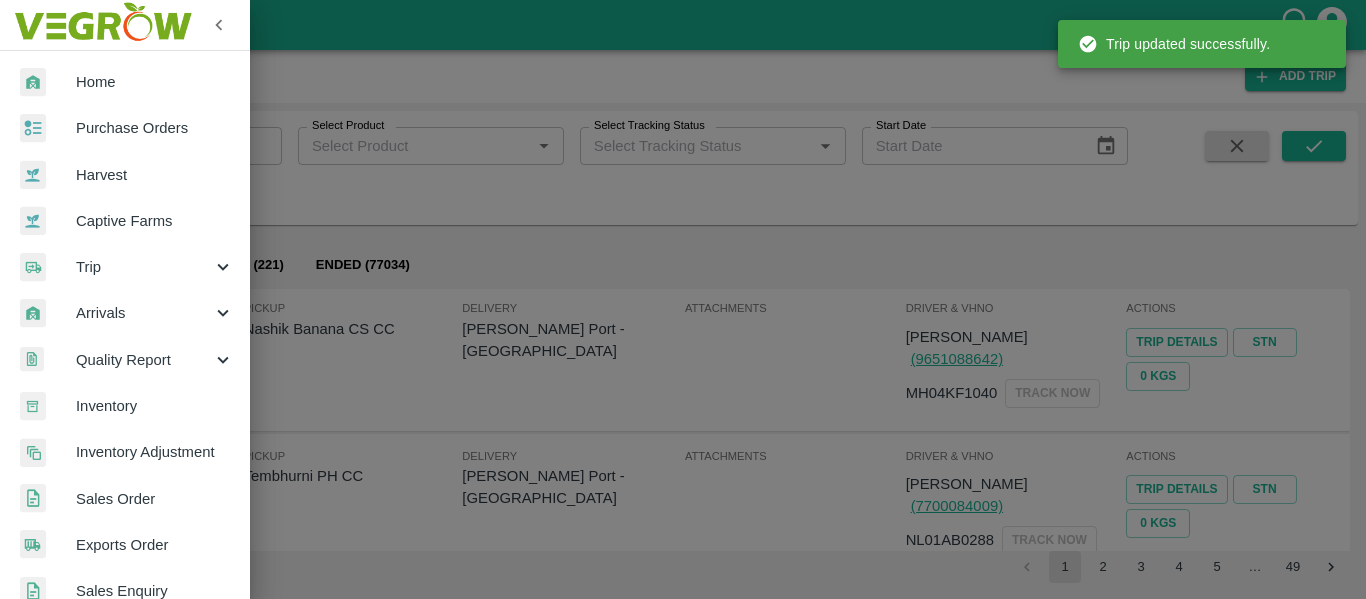 click on "Purchase Orders" at bounding box center (155, 128) 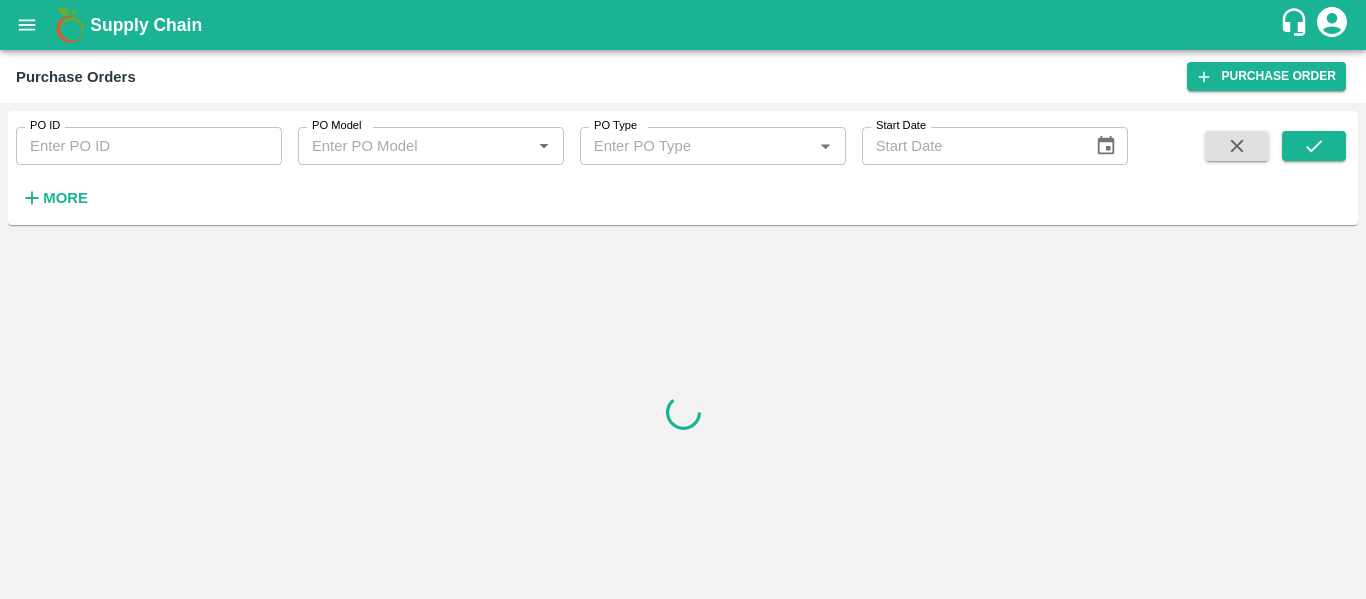 click on "PO ID" at bounding box center [149, 146] 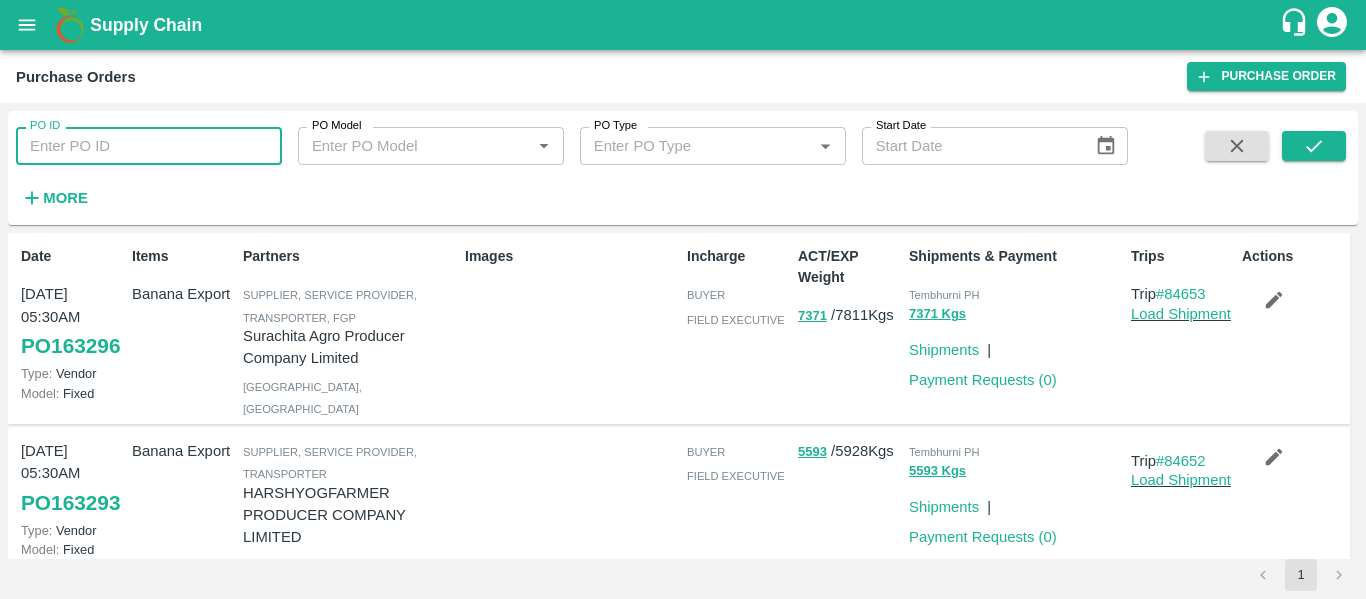 paste on "84561" 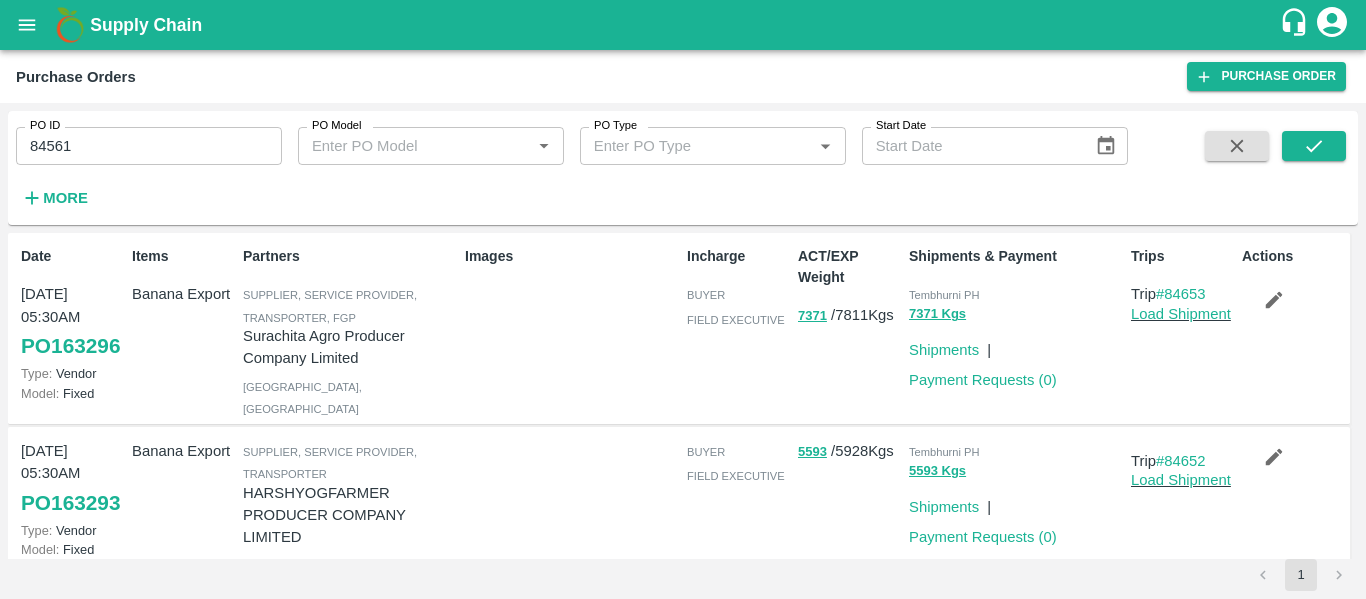 click on "PO ID 84561 PO ID PO Model PO Model   * PO Type PO Type   * Start Date Start Date More" at bounding box center (683, 168) 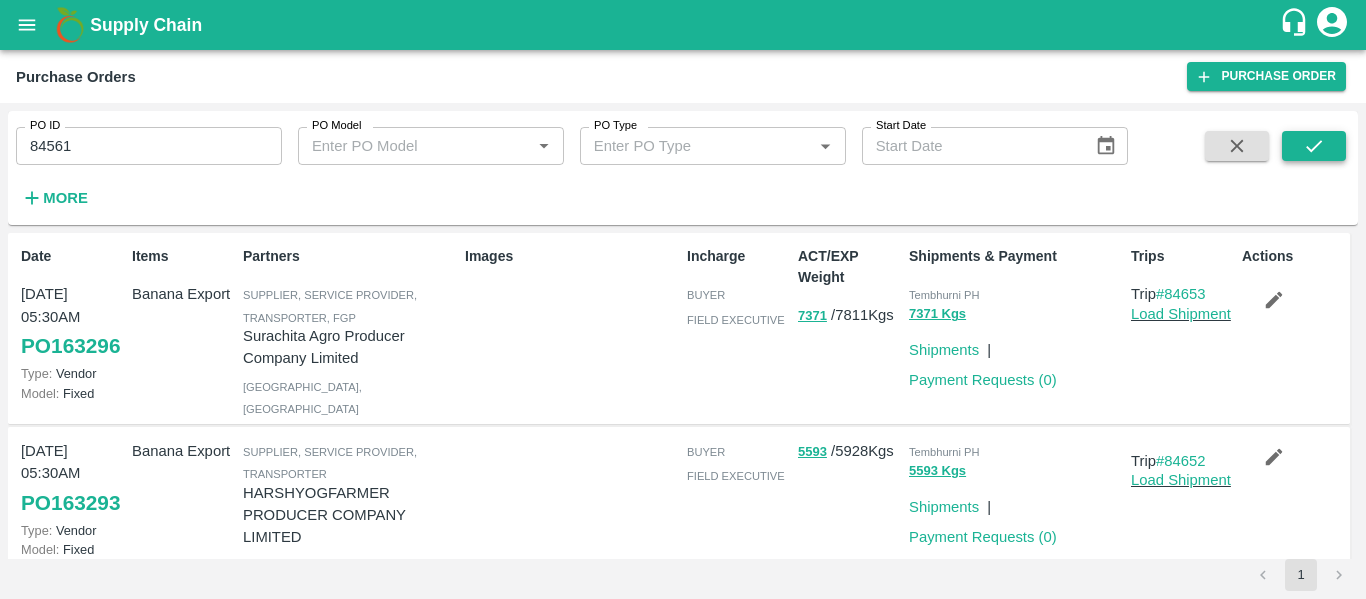 click 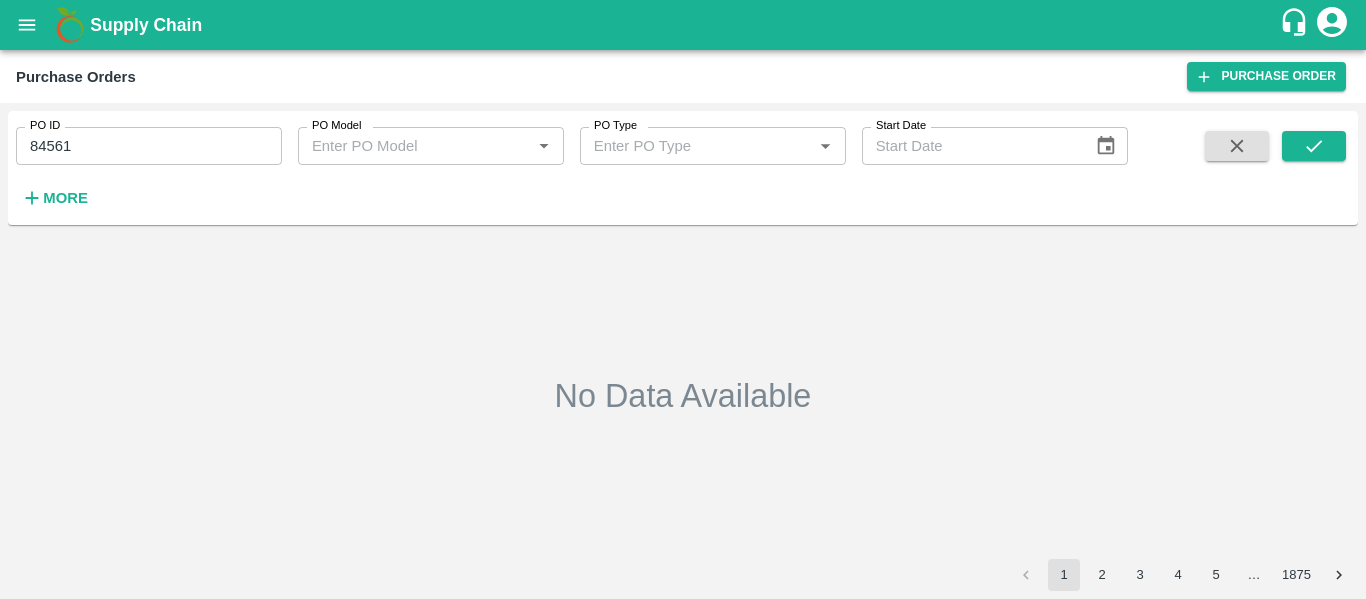click on "84561" at bounding box center (149, 146) 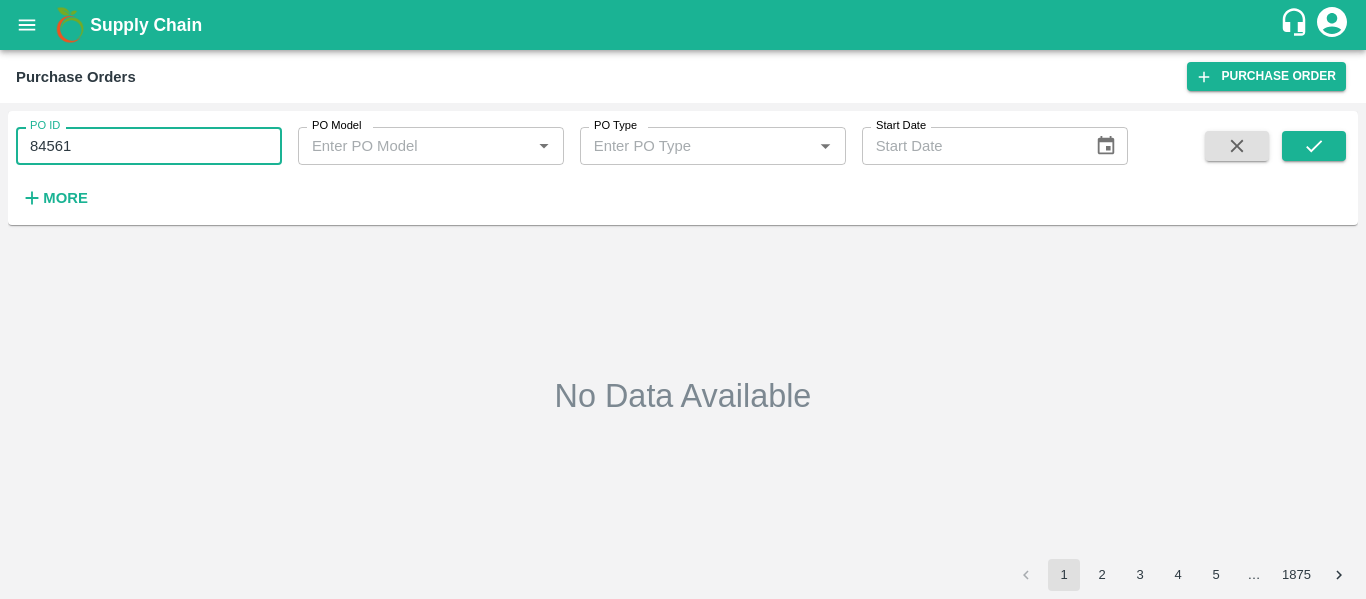 click on "84561" at bounding box center (149, 146) 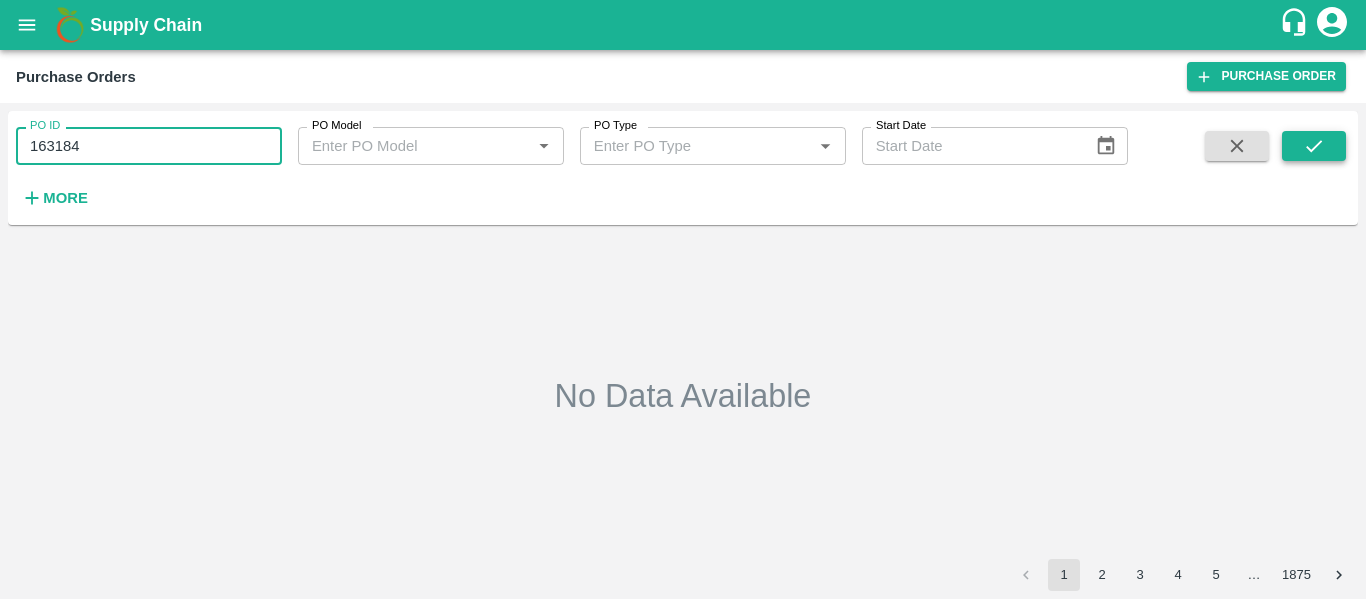 click at bounding box center (1314, 146) 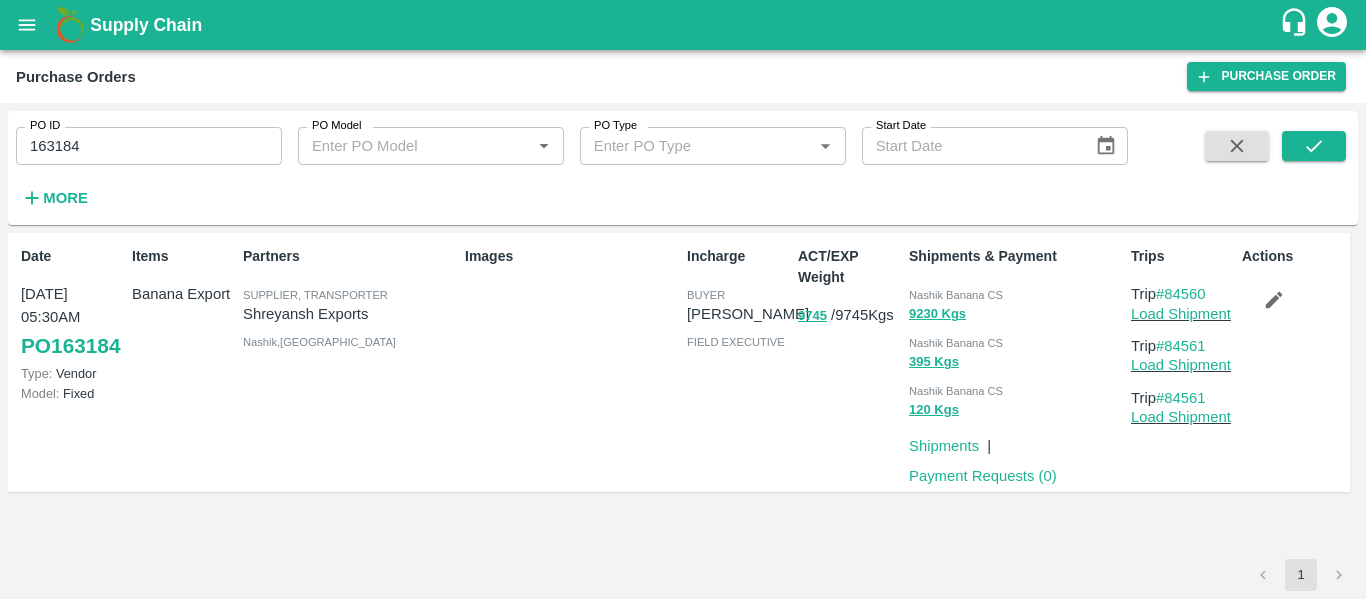 click on "163184" at bounding box center [149, 146] 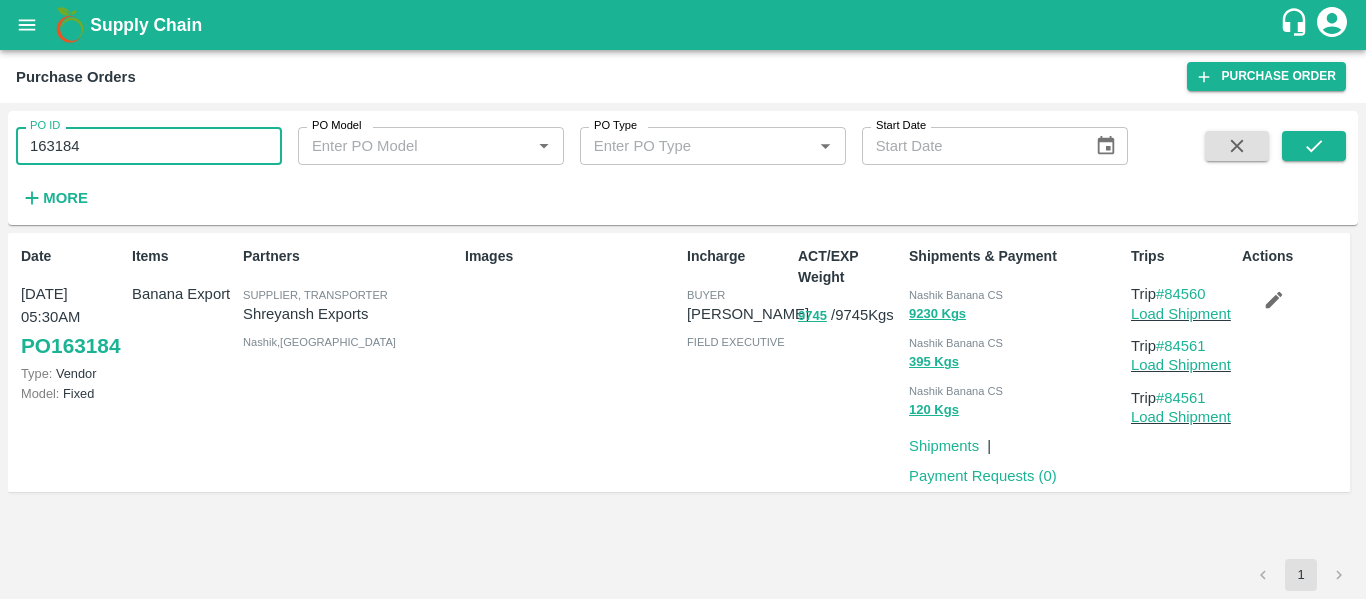 click on "163184" at bounding box center [149, 146] 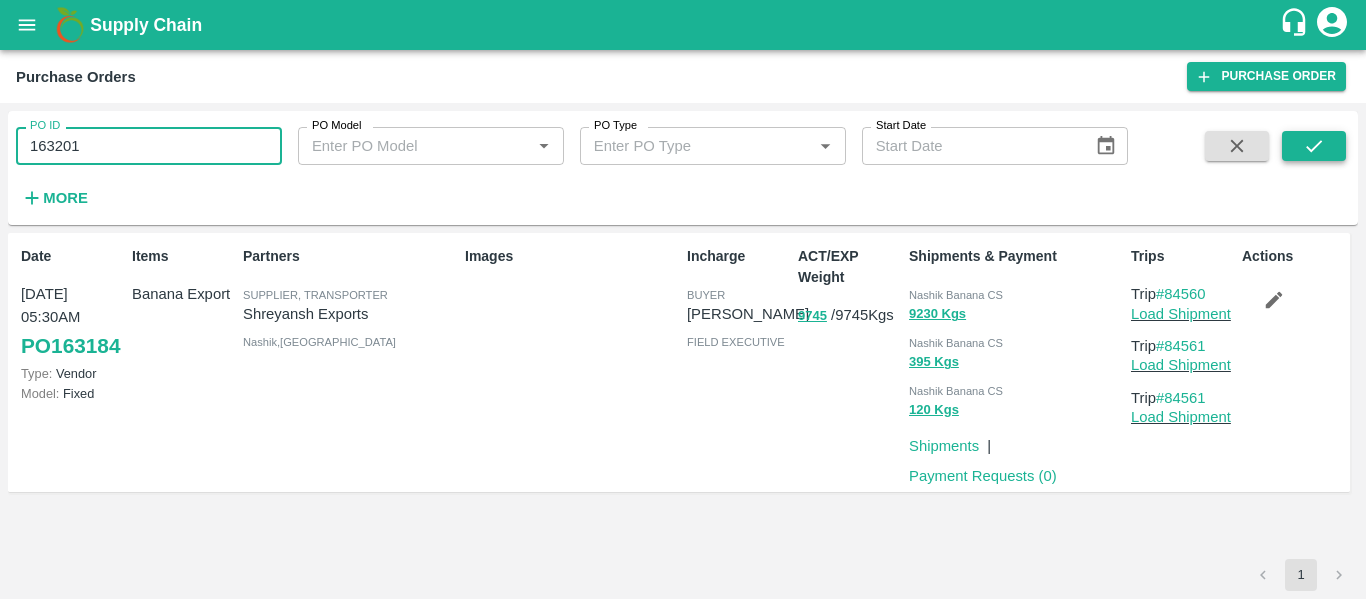 type on "163201" 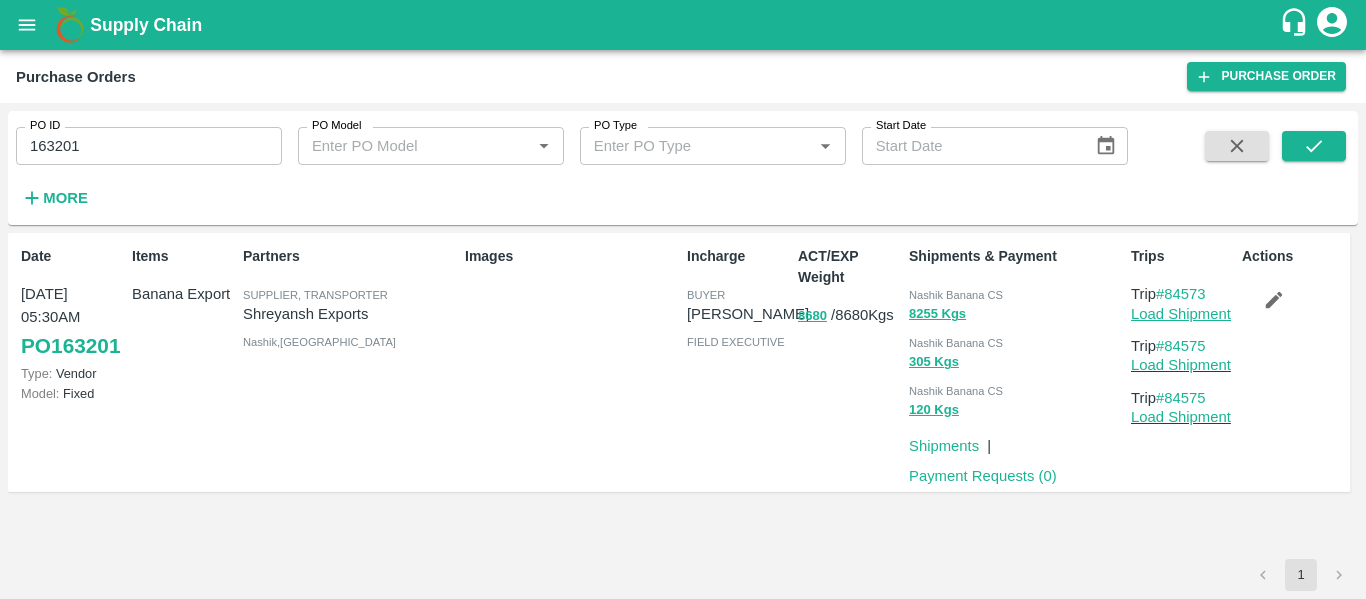 click on "Load Shipment" at bounding box center (1181, 314) 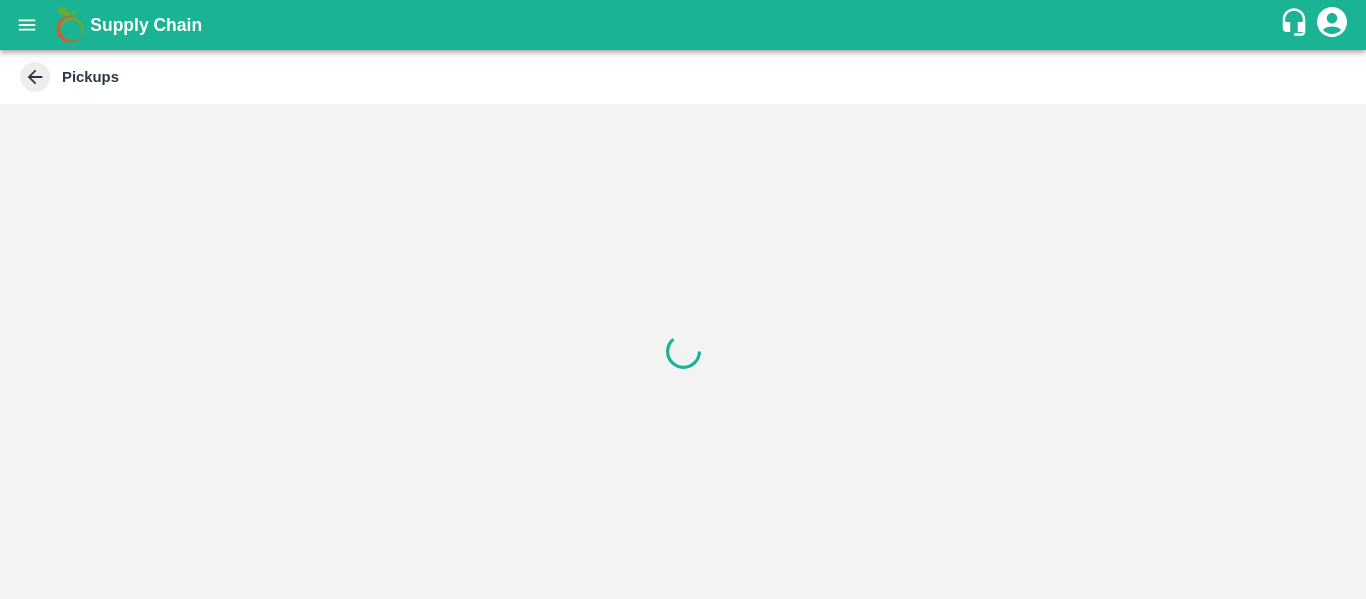 scroll, scrollTop: 0, scrollLeft: 0, axis: both 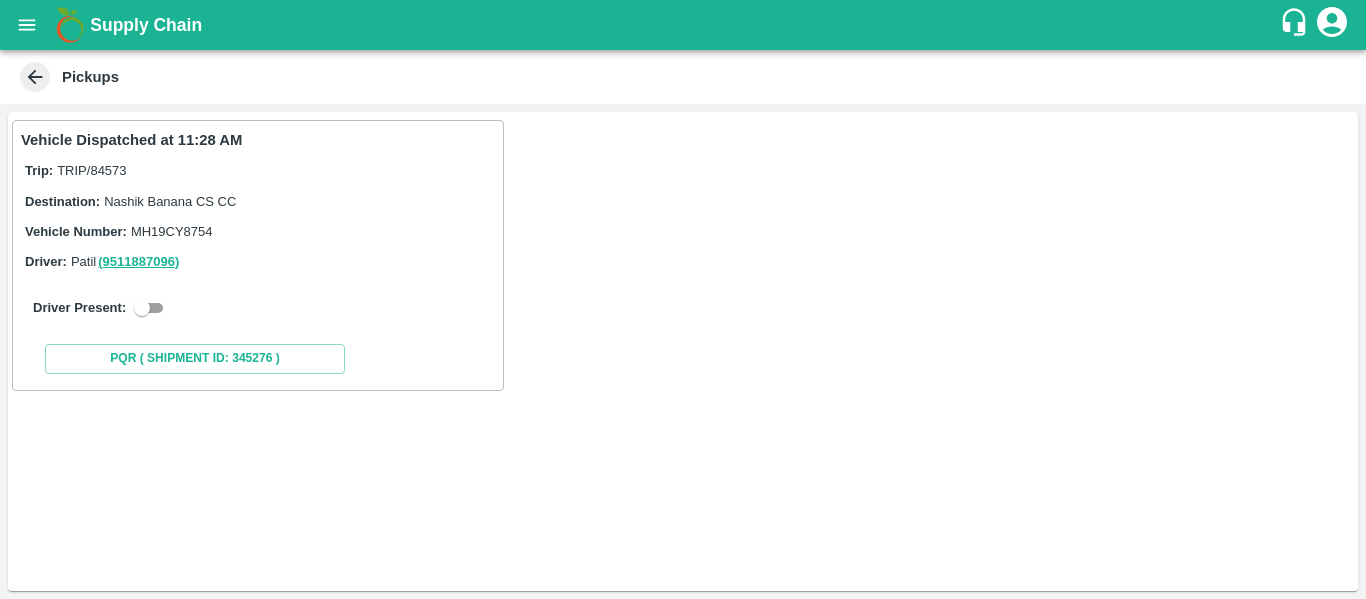 click at bounding box center (142, 308) 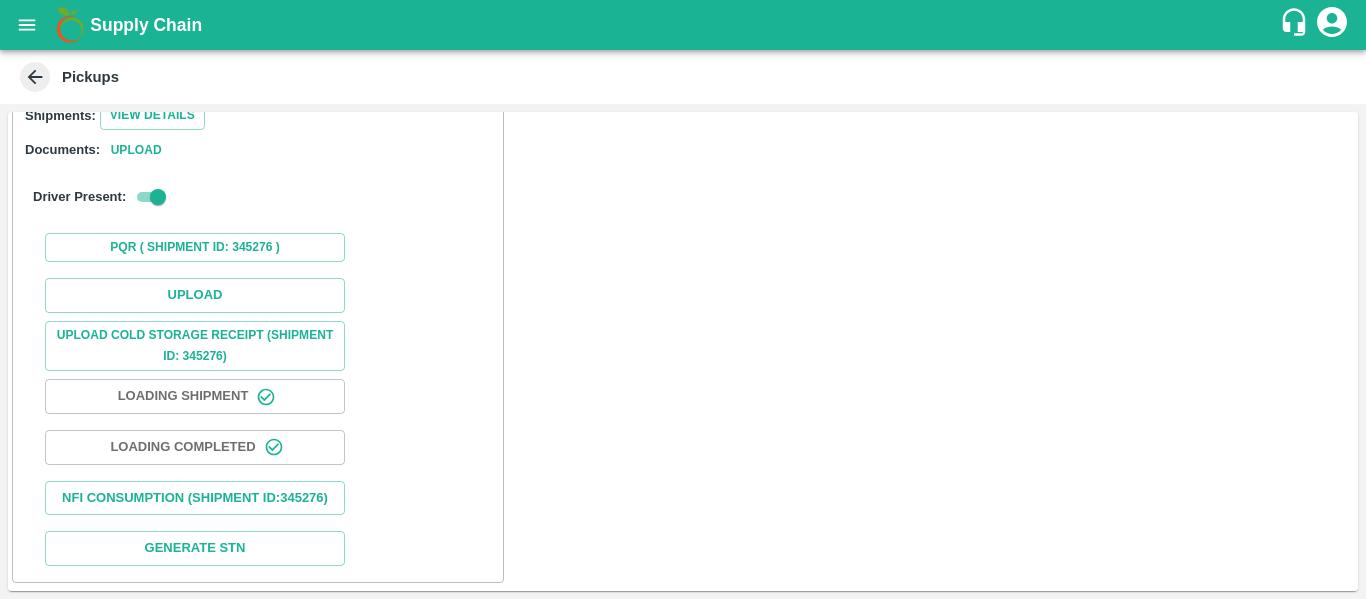 scroll, scrollTop: 290, scrollLeft: 0, axis: vertical 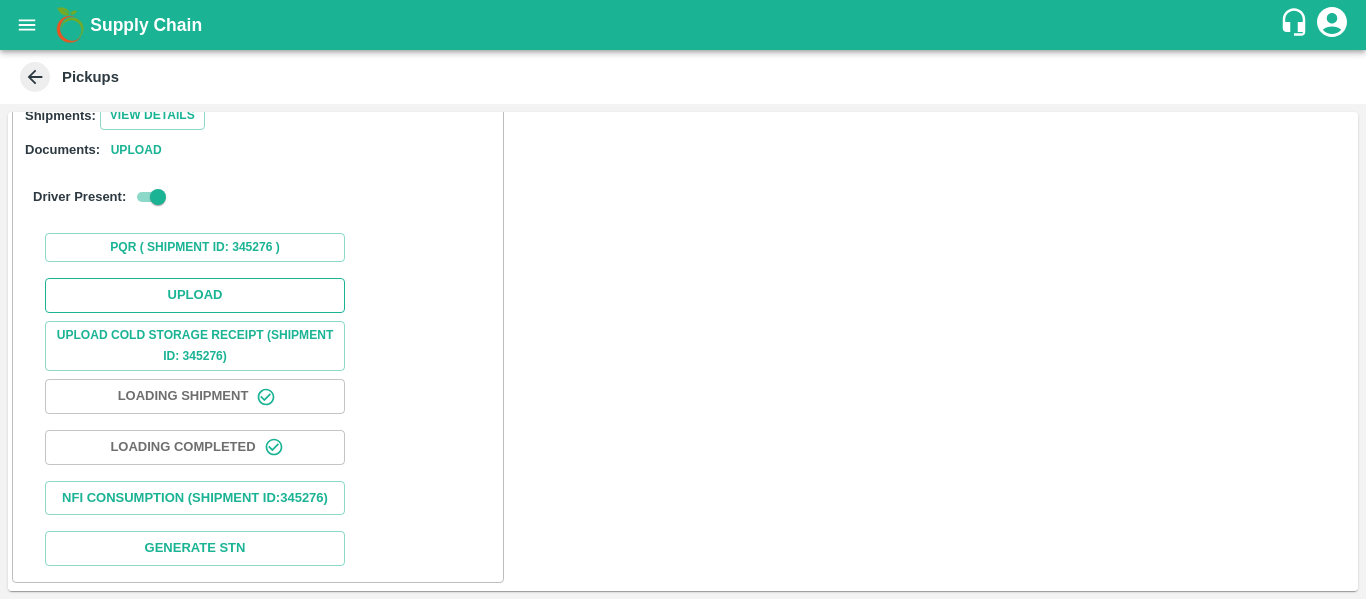 click on "Upload" at bounding box center (195, 295) 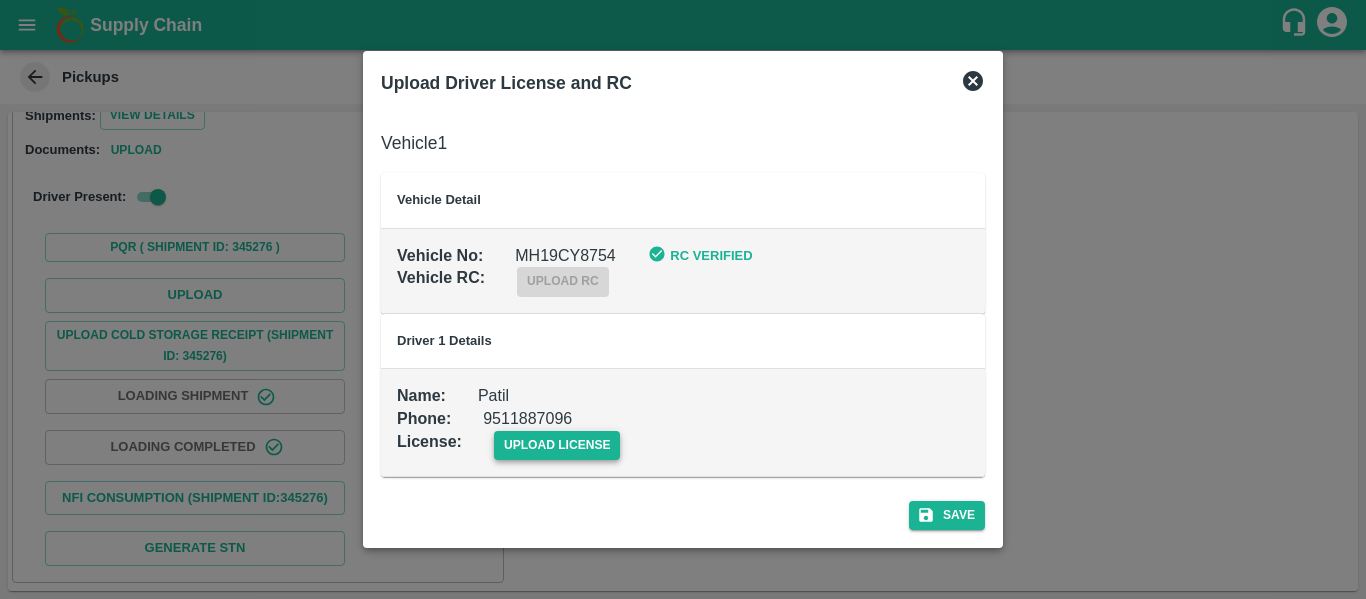 click on "upload license" at bounding box center [557, 445] 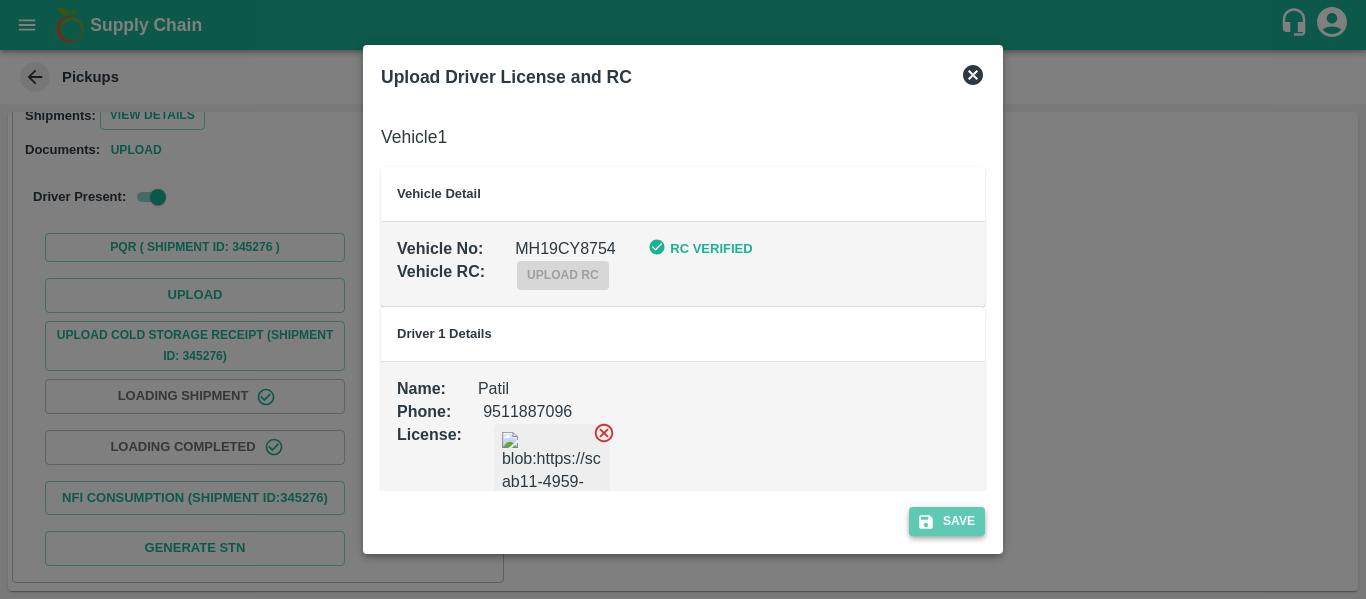 click 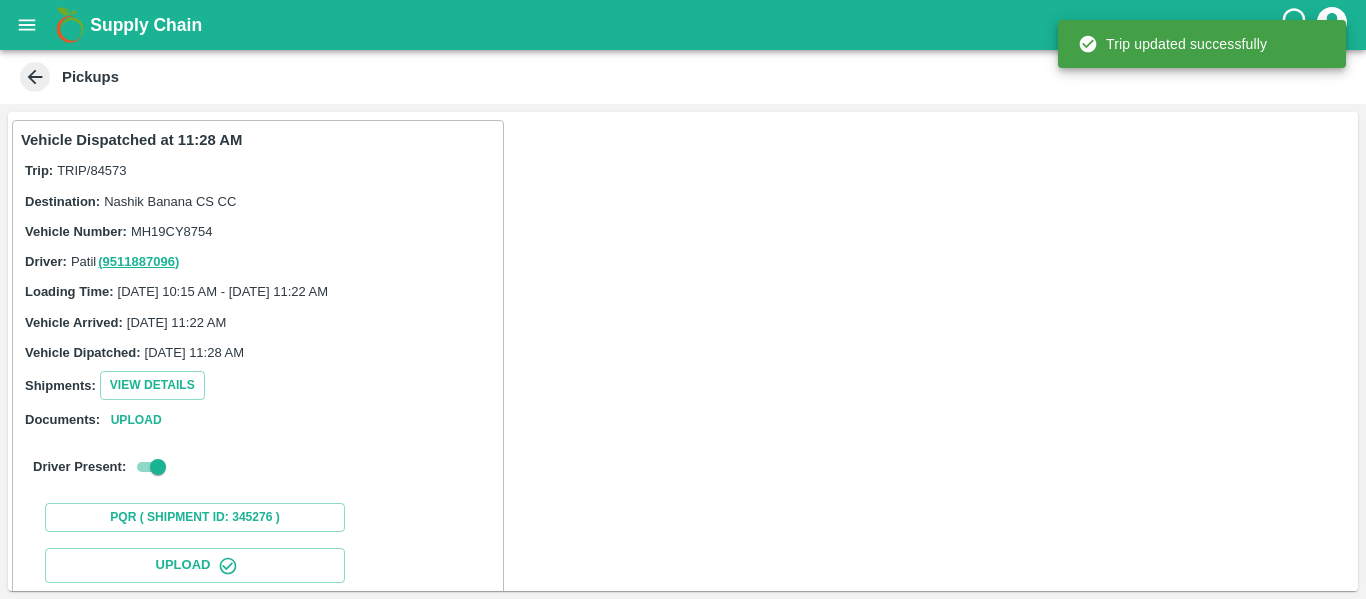 scroll, scrollTop: 344, scrollLeft: 0, axis: vertical 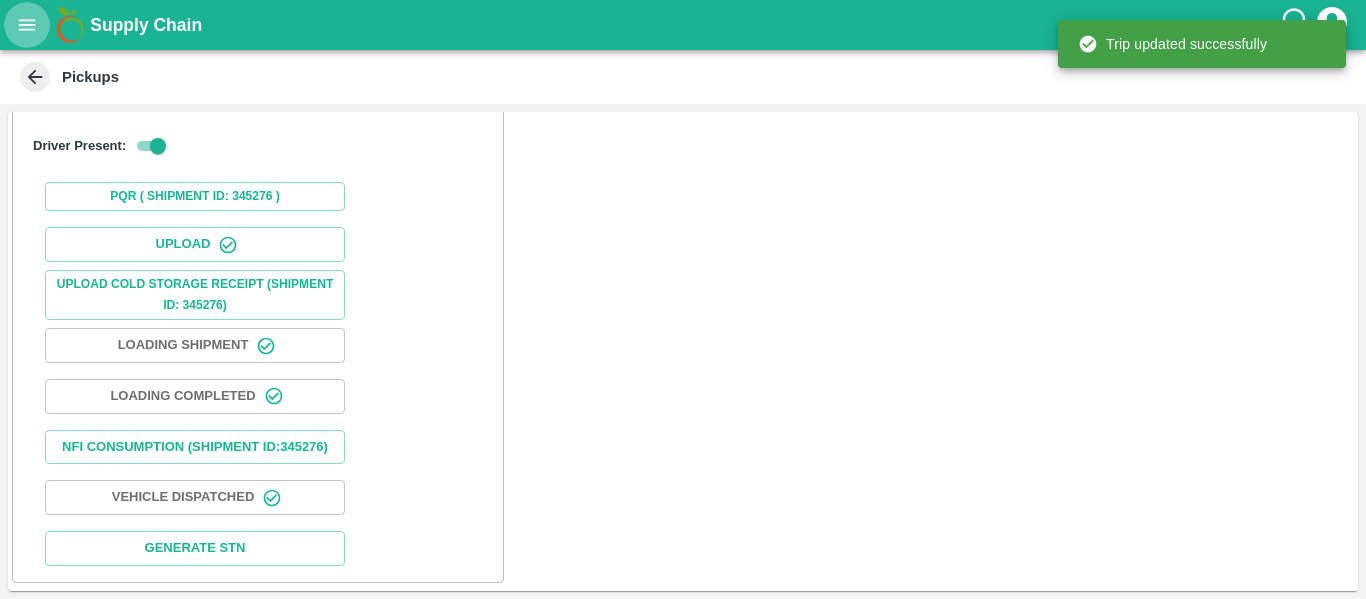 click 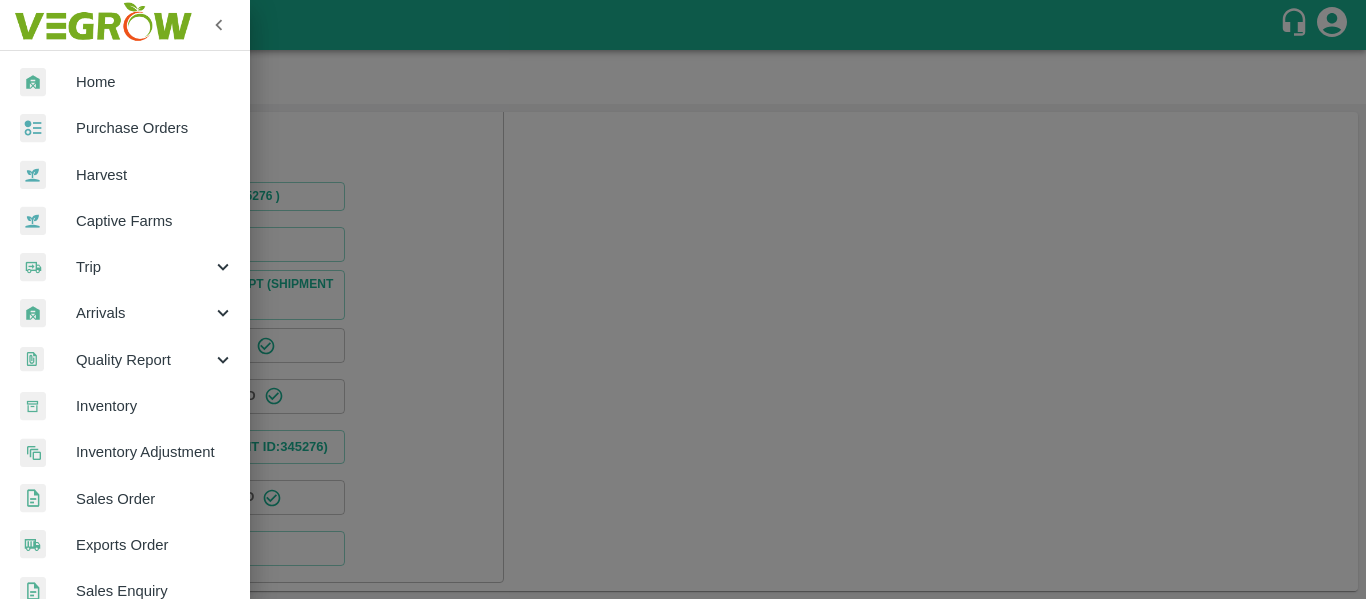click on "Purchase Orders" at bounding box center [155, 128] 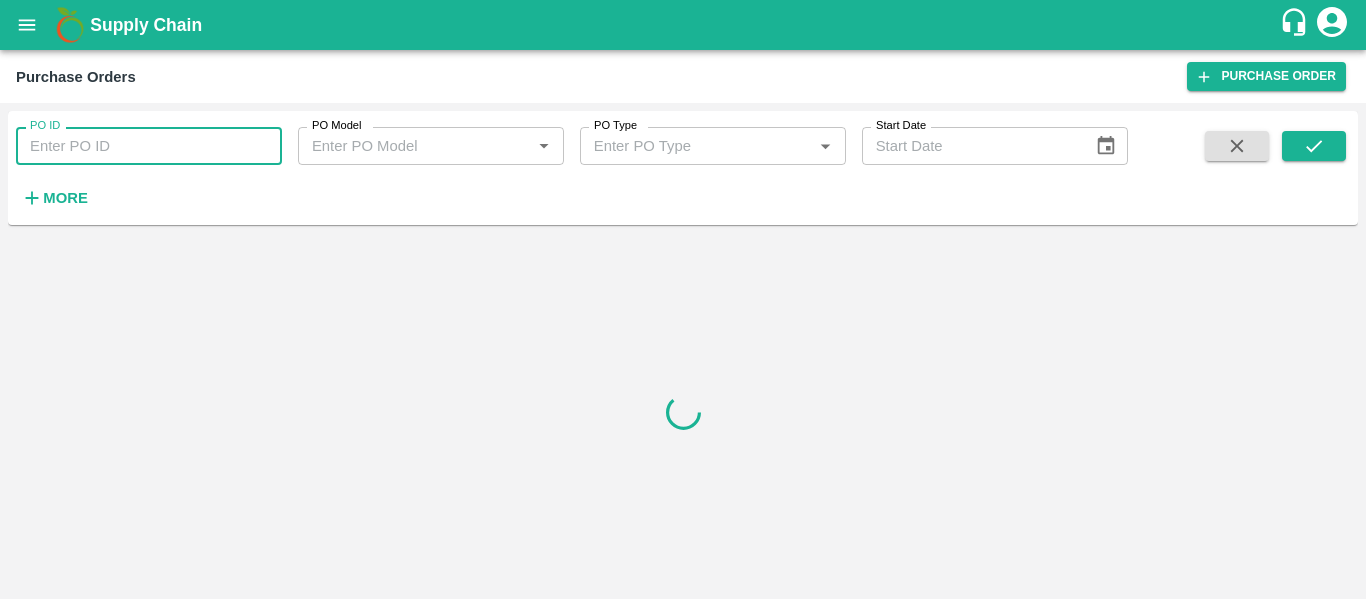 click on "PO ID" at bounding box center [149, 146] 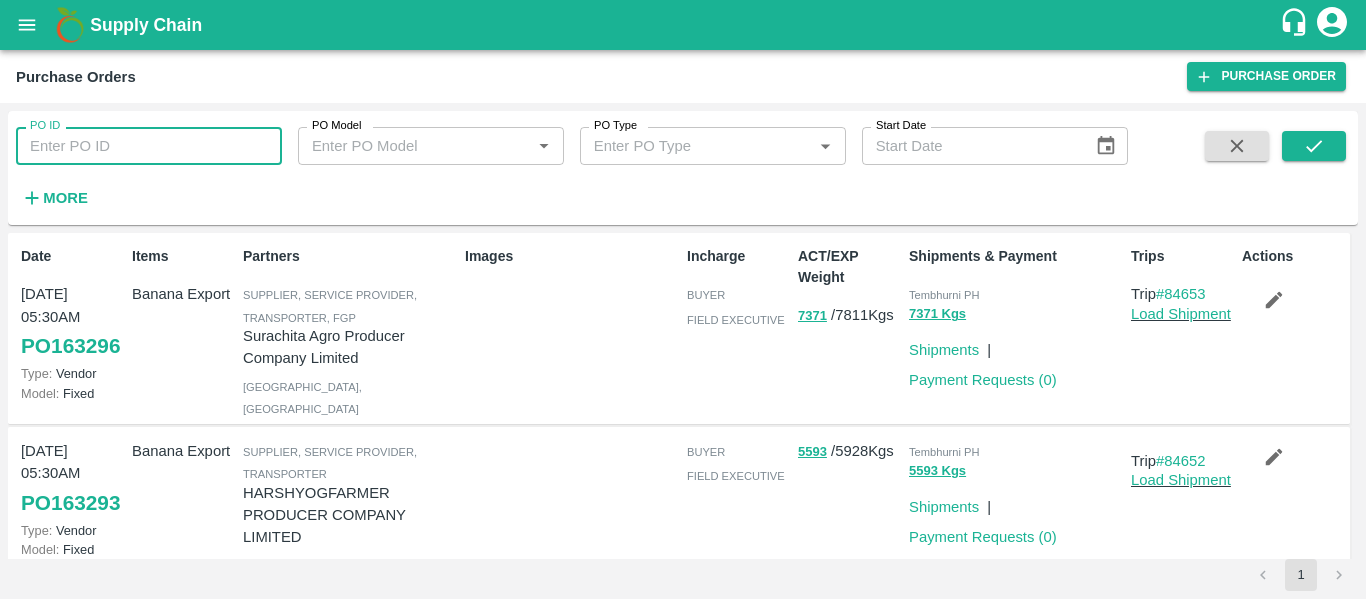 paste on "163201" 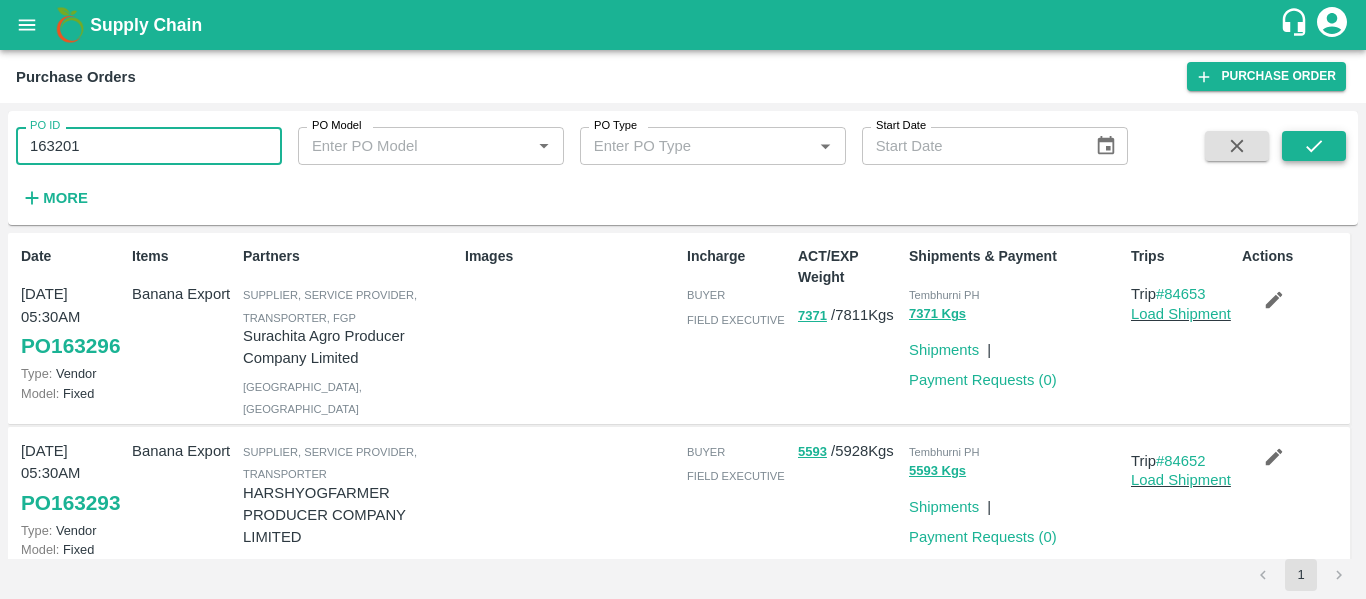 type on "163201" 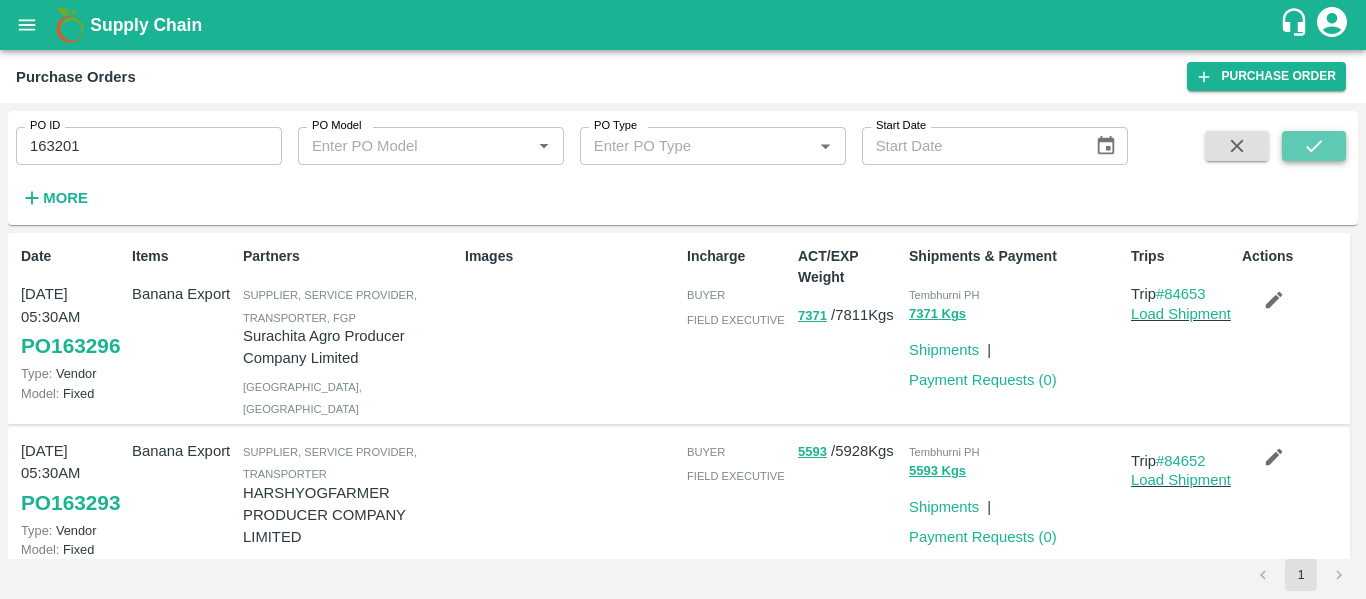 click at bounding box center (1314, 146) 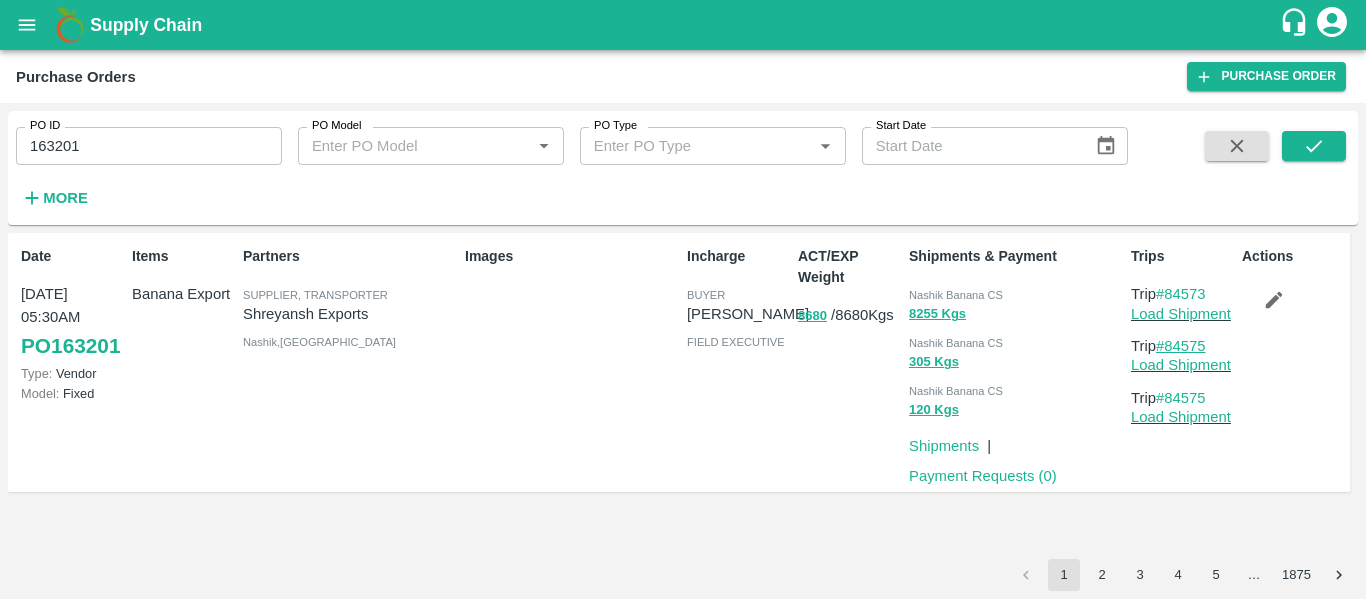 drag, startPoint x: 1217, startPoint y: 349, endPoint x: 1170, endPoint y: 349, distance: 47 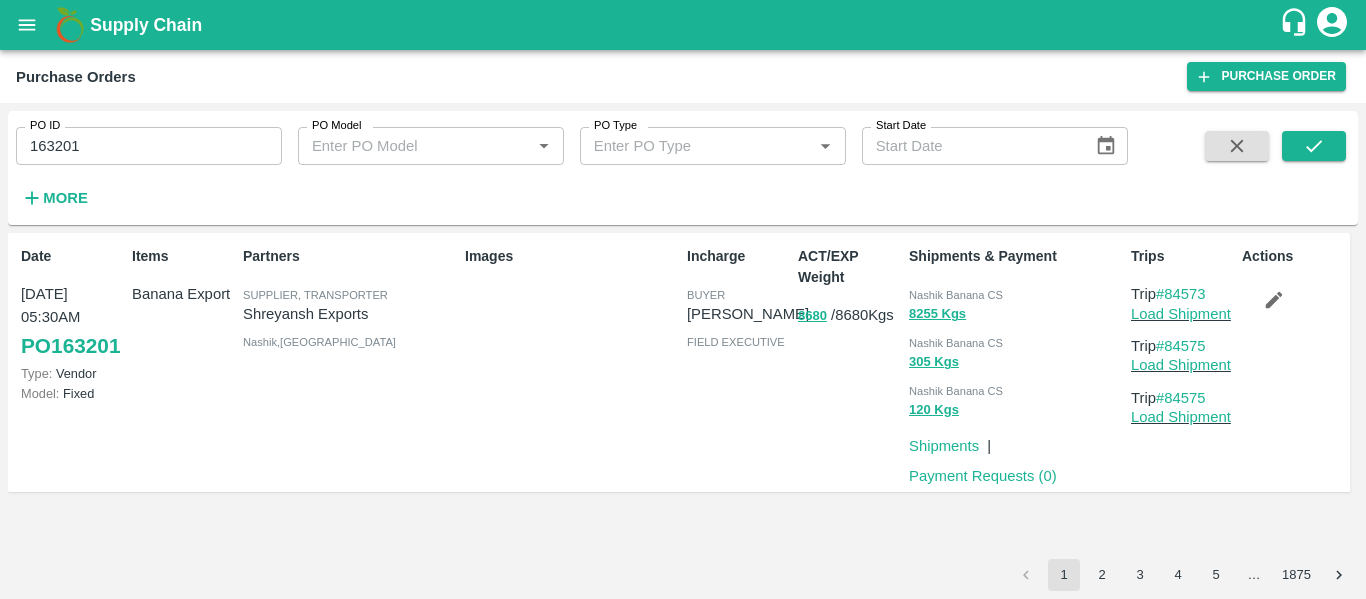 click 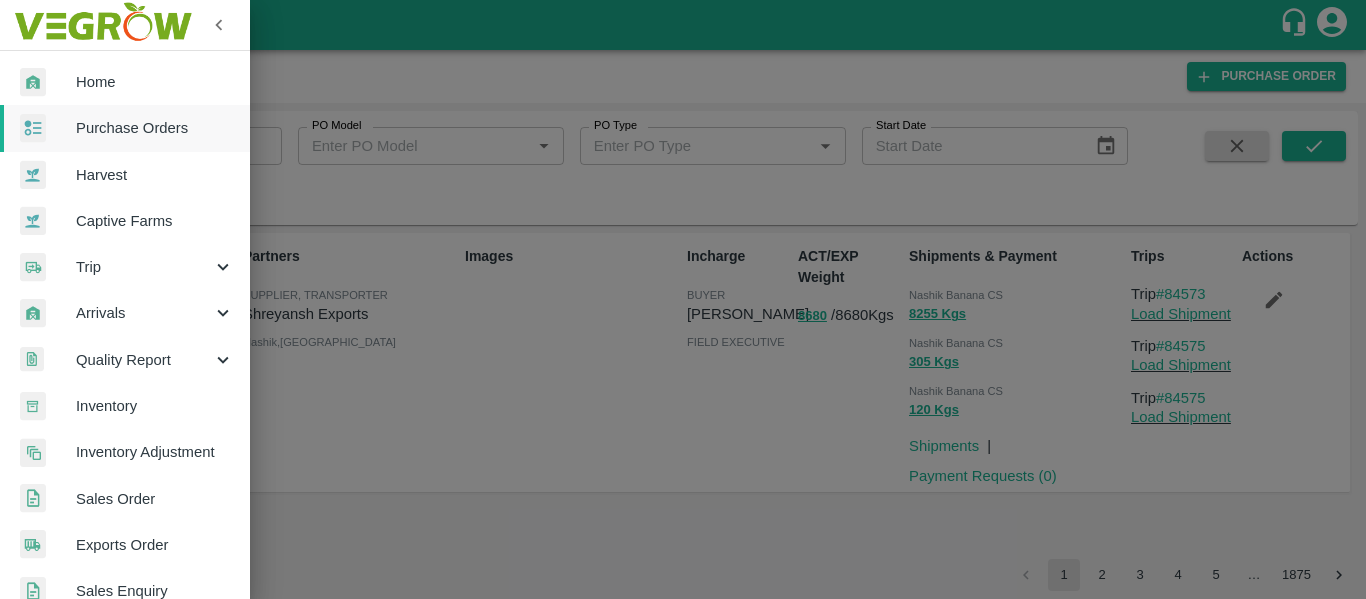 click on "Trip" at bounding box center (144, 267) 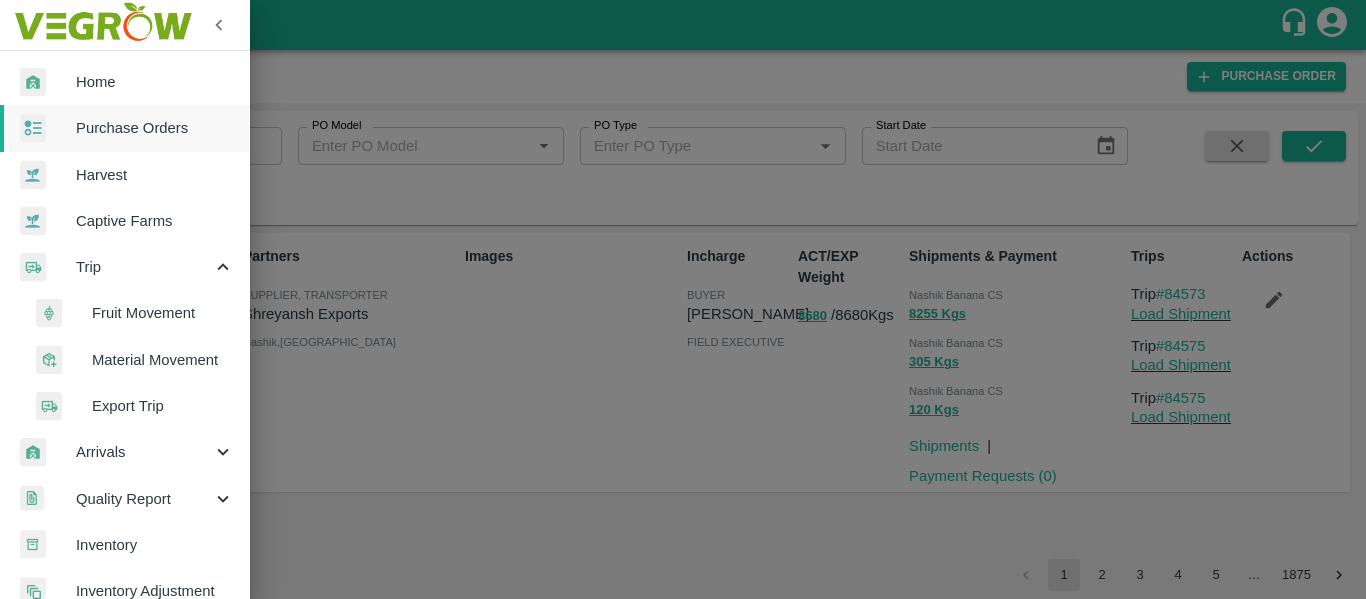 click on "Fruit Movement" at bounding box center [163, 313] 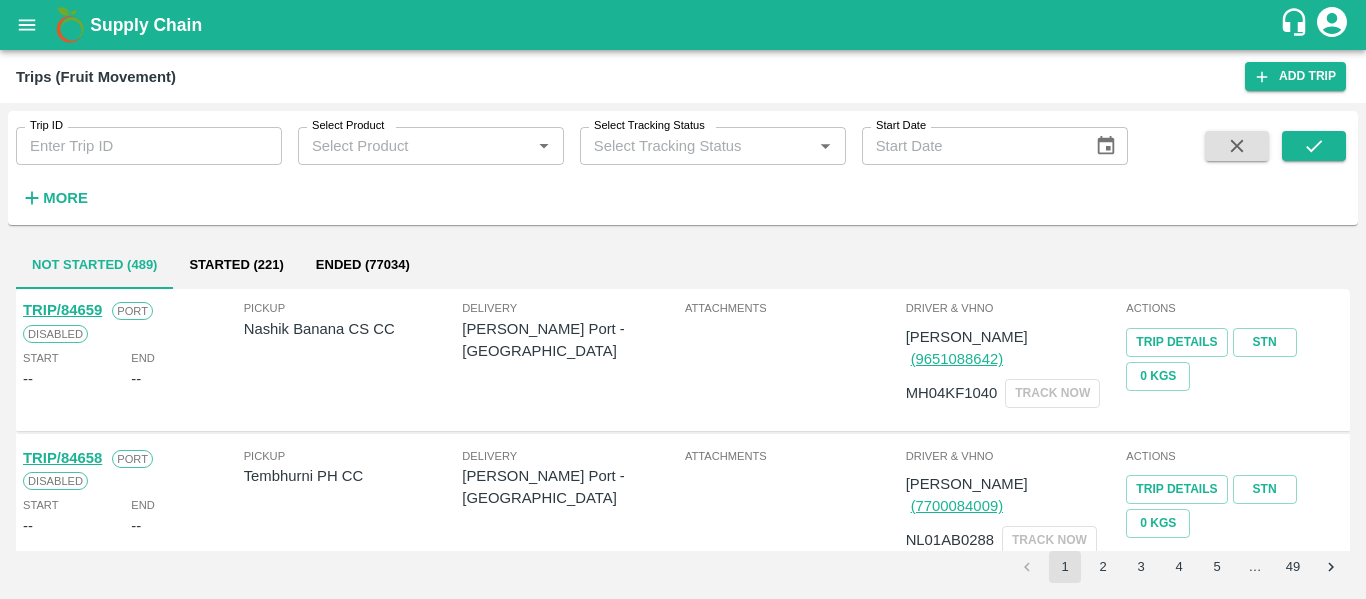click on "Trip ID" at bounding box center (149, 146) 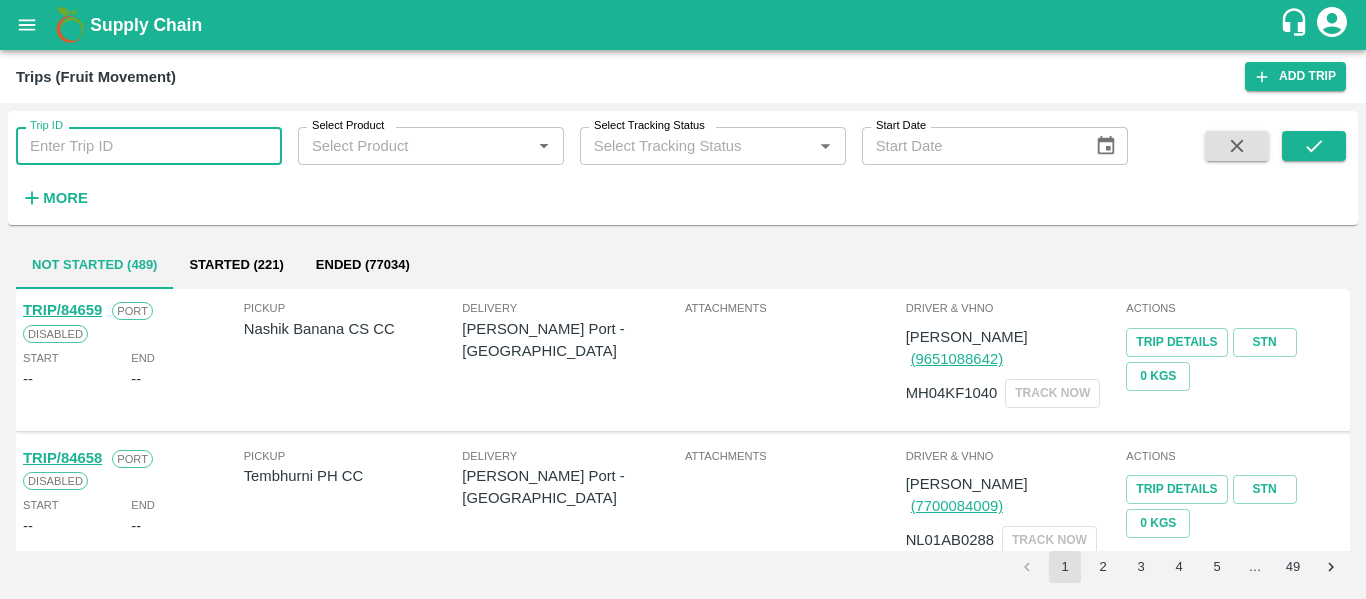 paste on "84575" 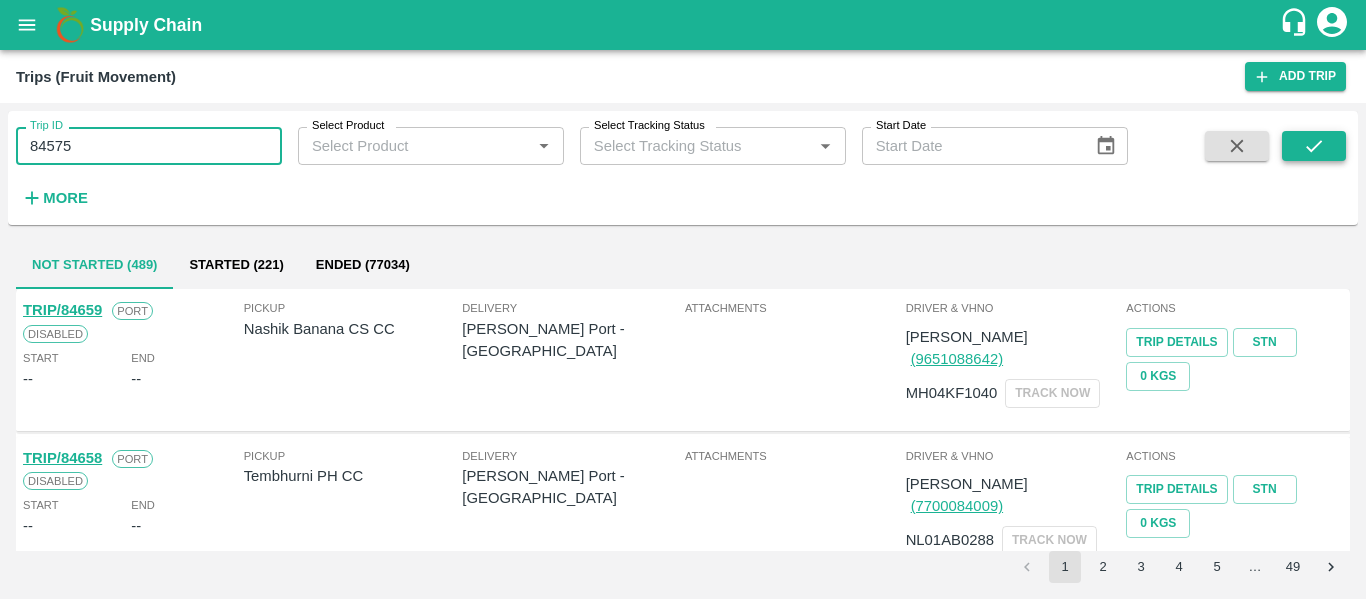 type on "84575" 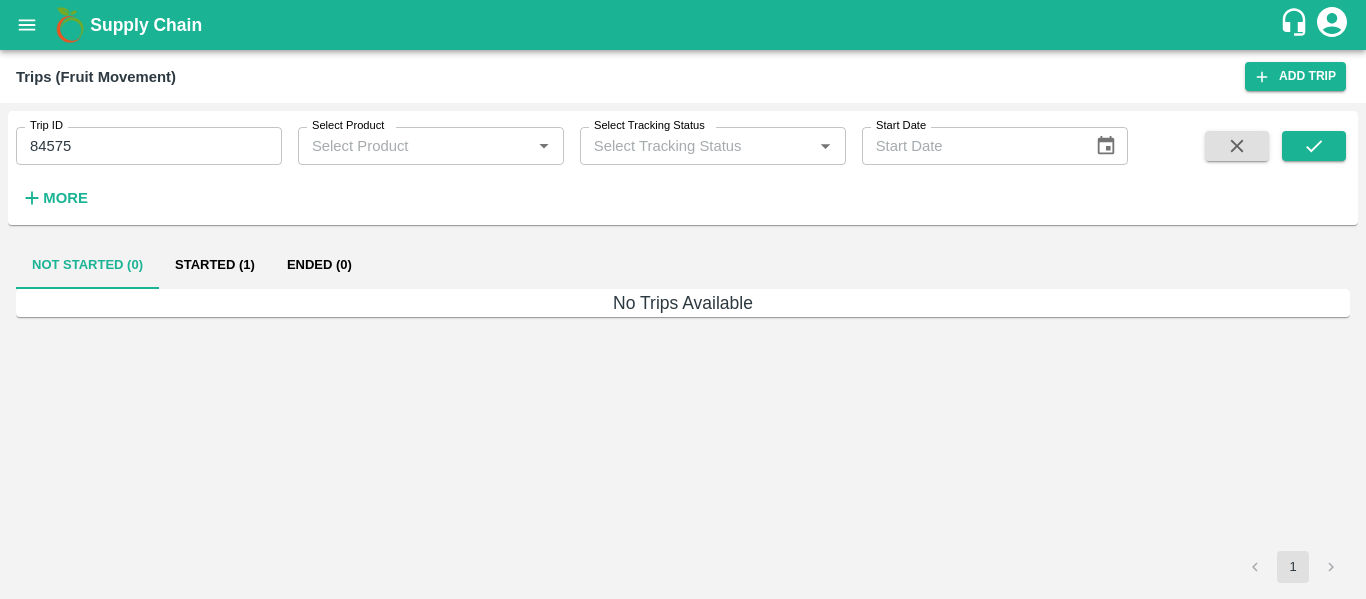 click on "Ended (0)" at bounding box center (319, 265) 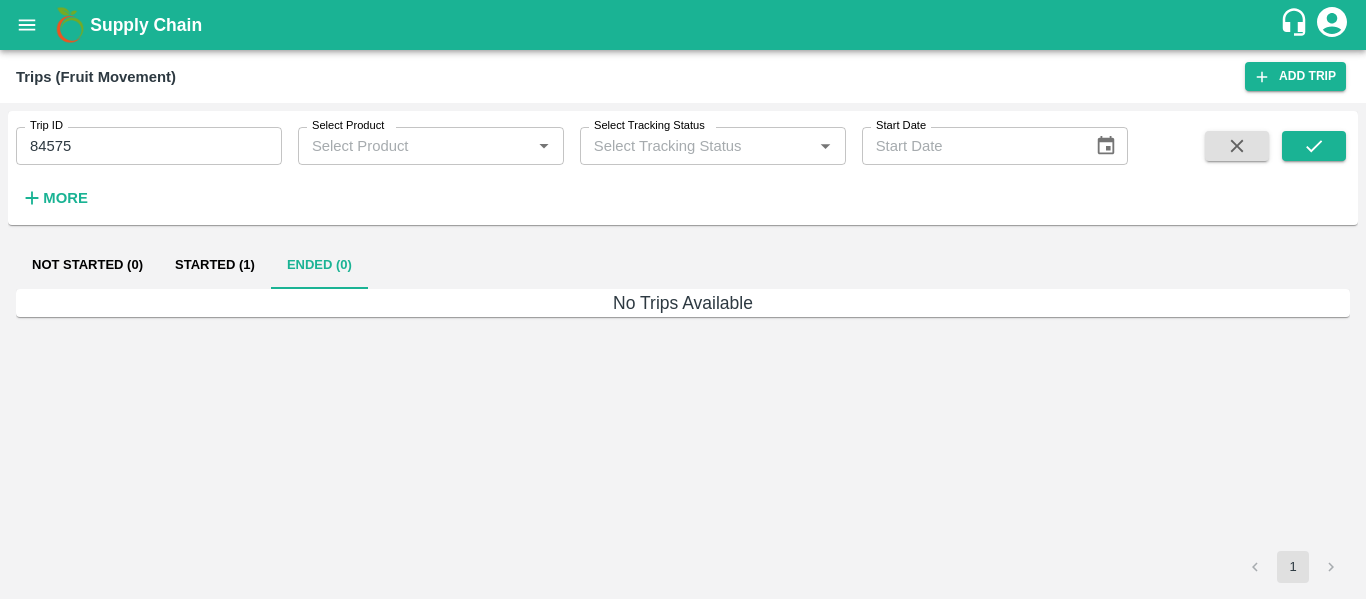 click on "Started (1)" at bounding box center [215, 265] 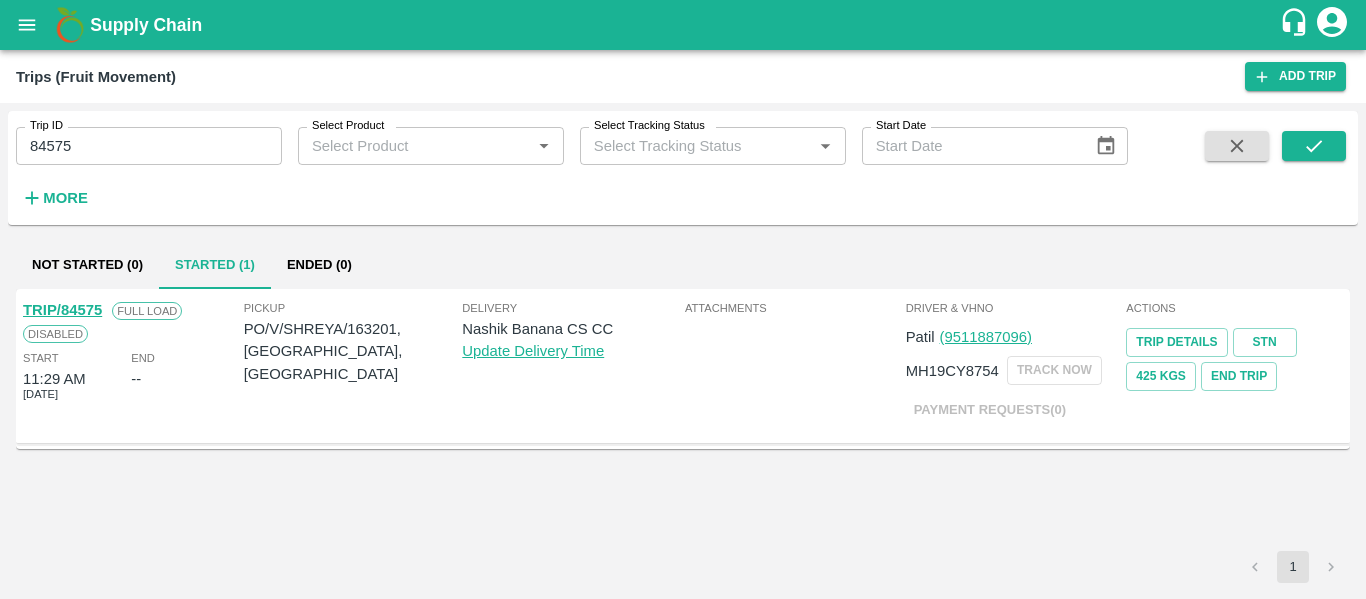 click on "TRIP/84575" at bounding box center (62, 310) 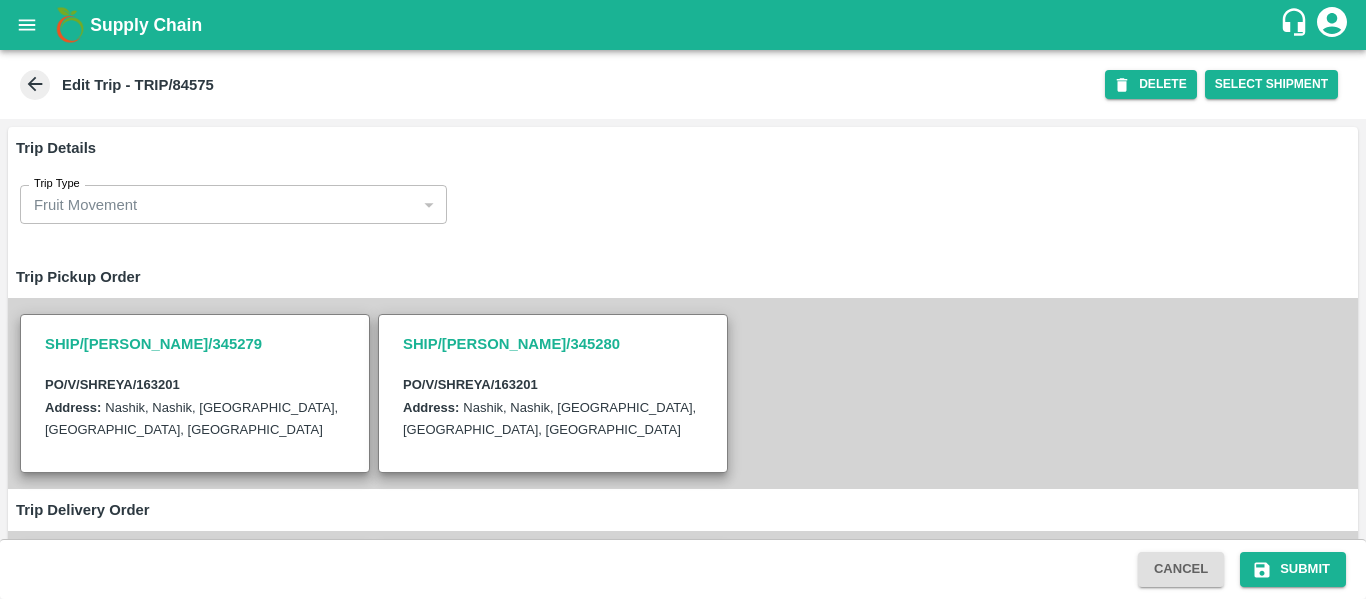 scroll, scrollTop: 0, scrollLeft: 0, axis: both 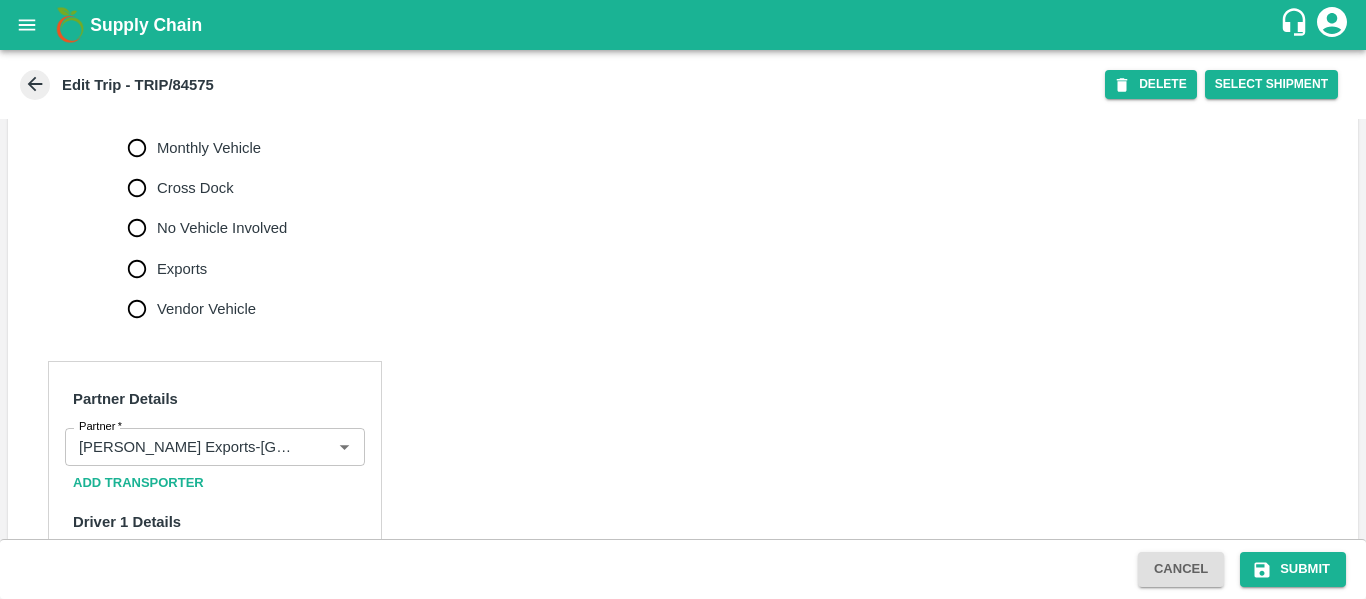 click on "No Vehicle Involved" at bounding box center (222, 228) 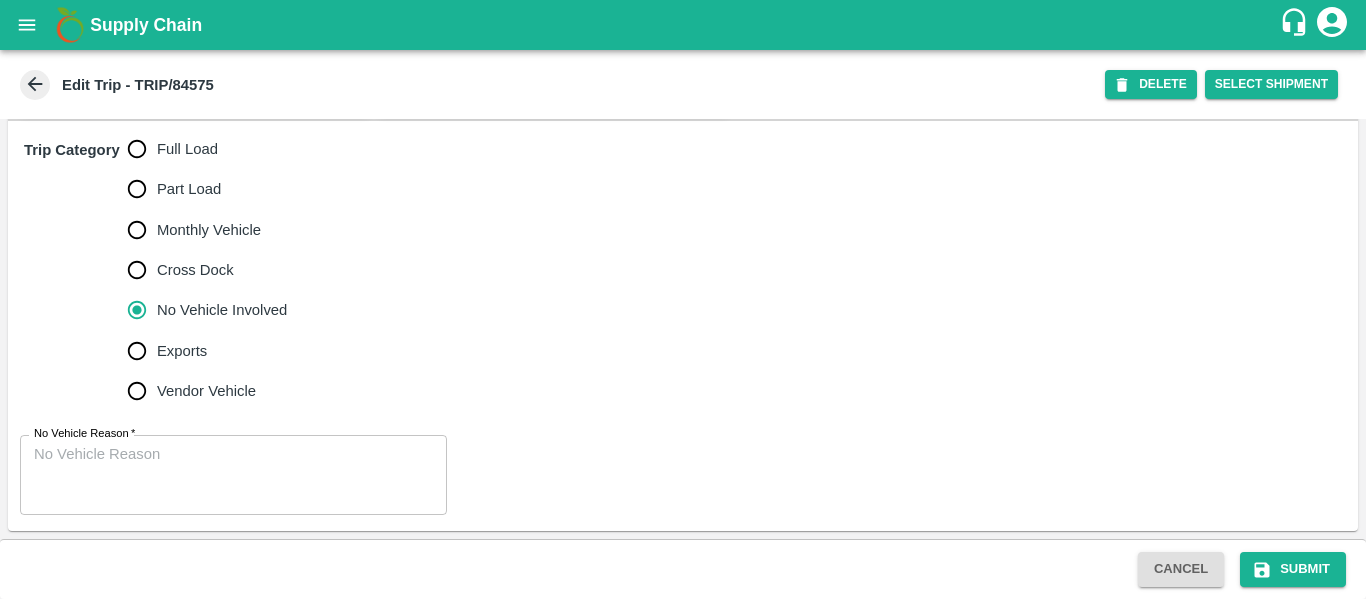 click on "No Vehicle Reason   *" at bounding box center [233, 475] 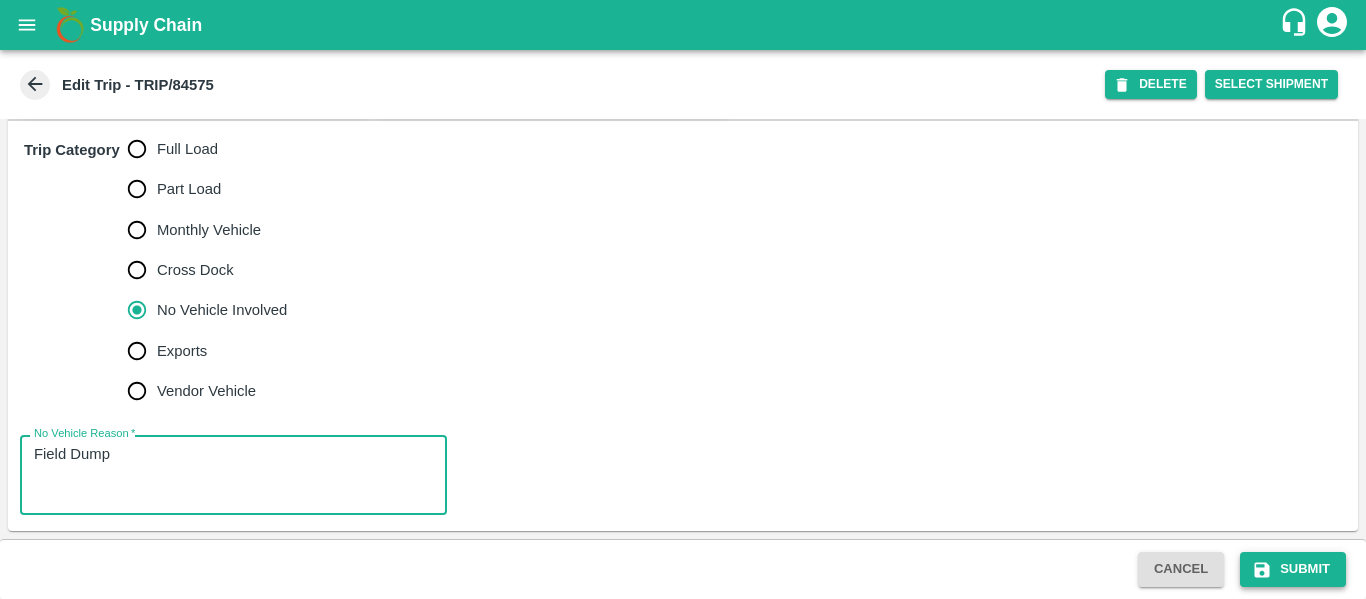 type on "Field Dump" 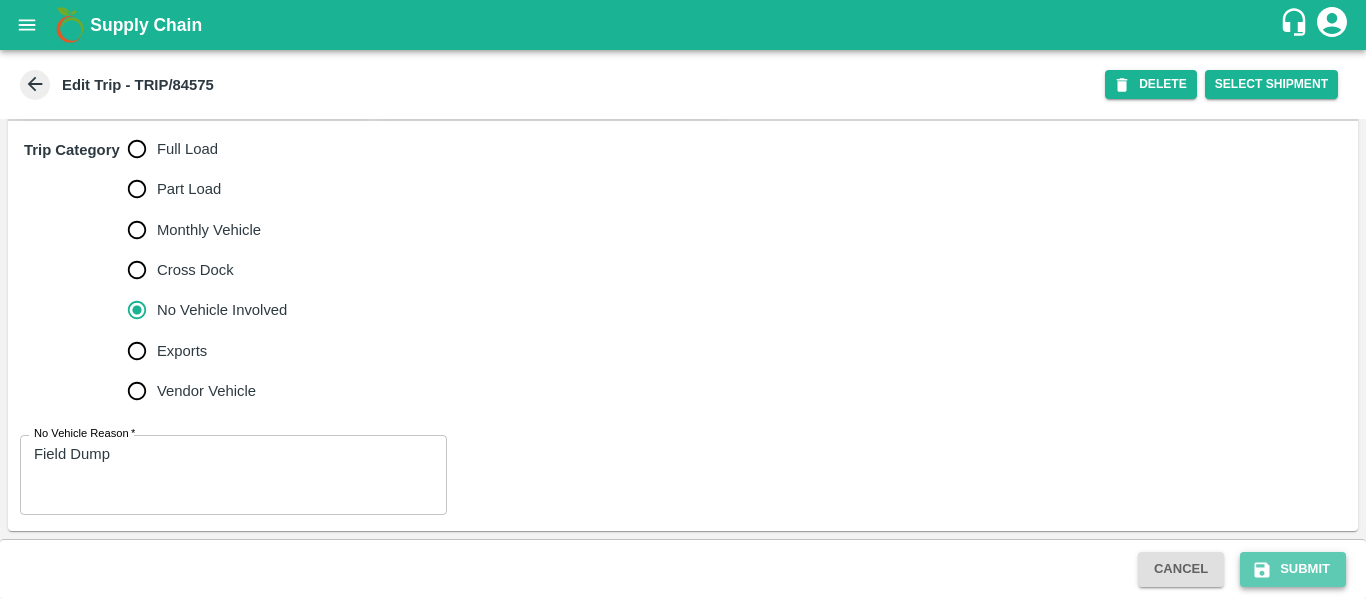 click on "Submit" at bounding box center [1293, 569] 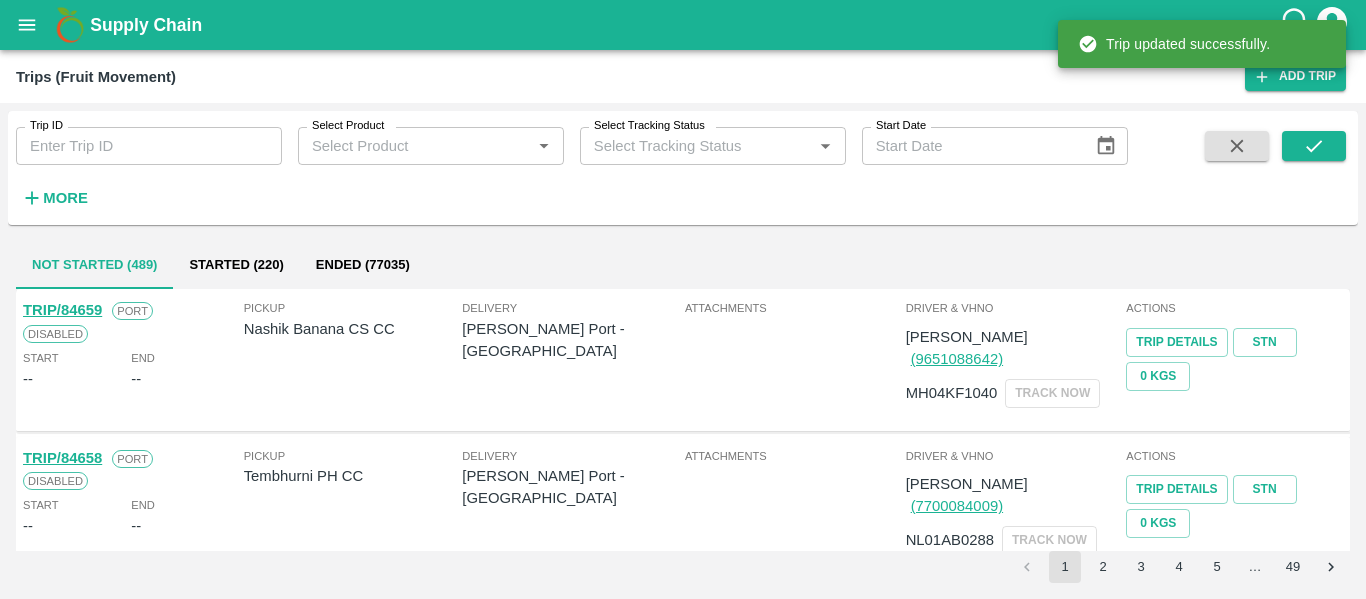 click on "Trip ID" at bounding box center [149, 146] 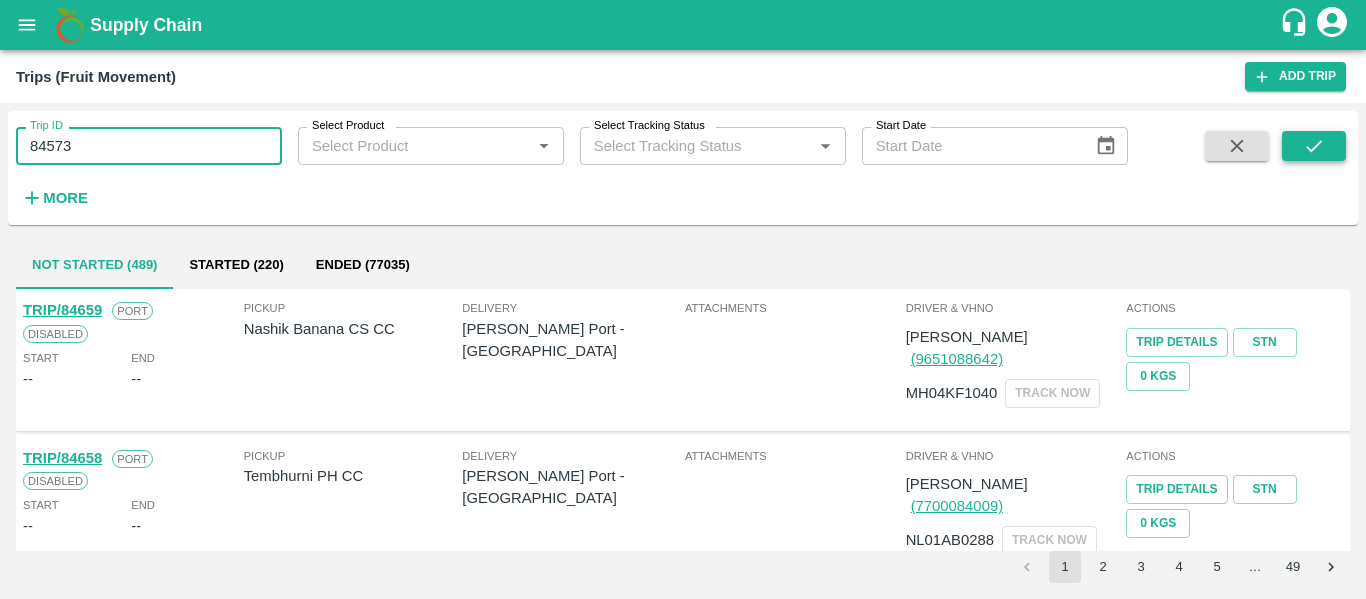 type on "84573" 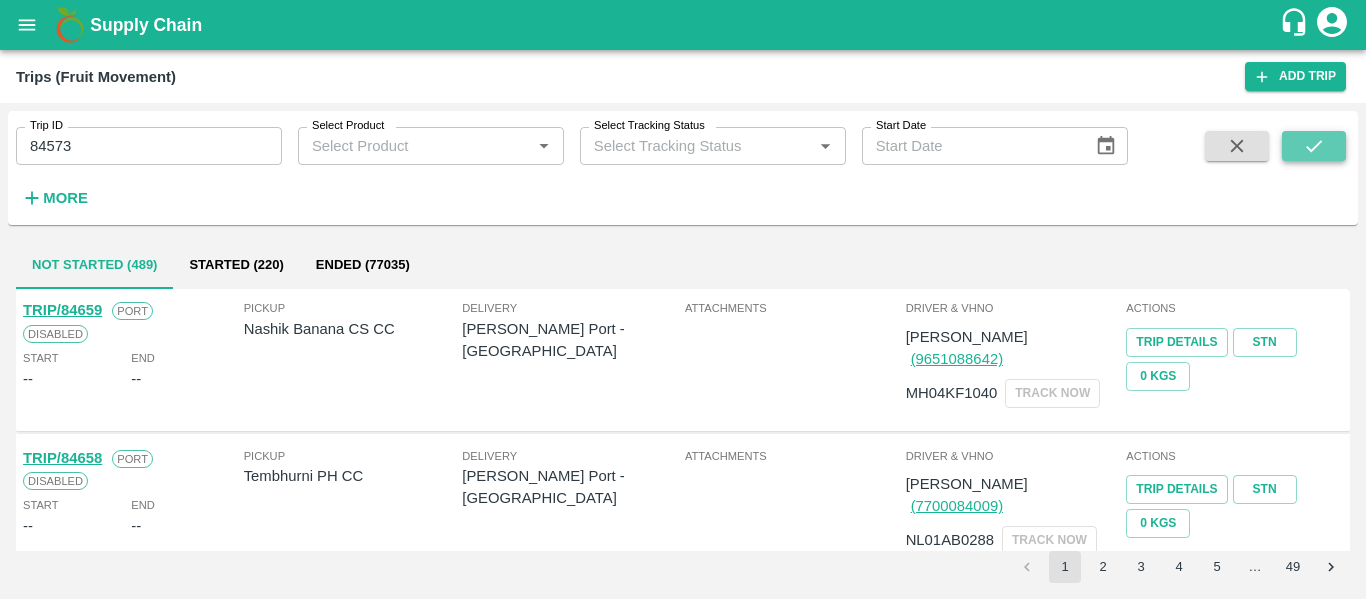 click 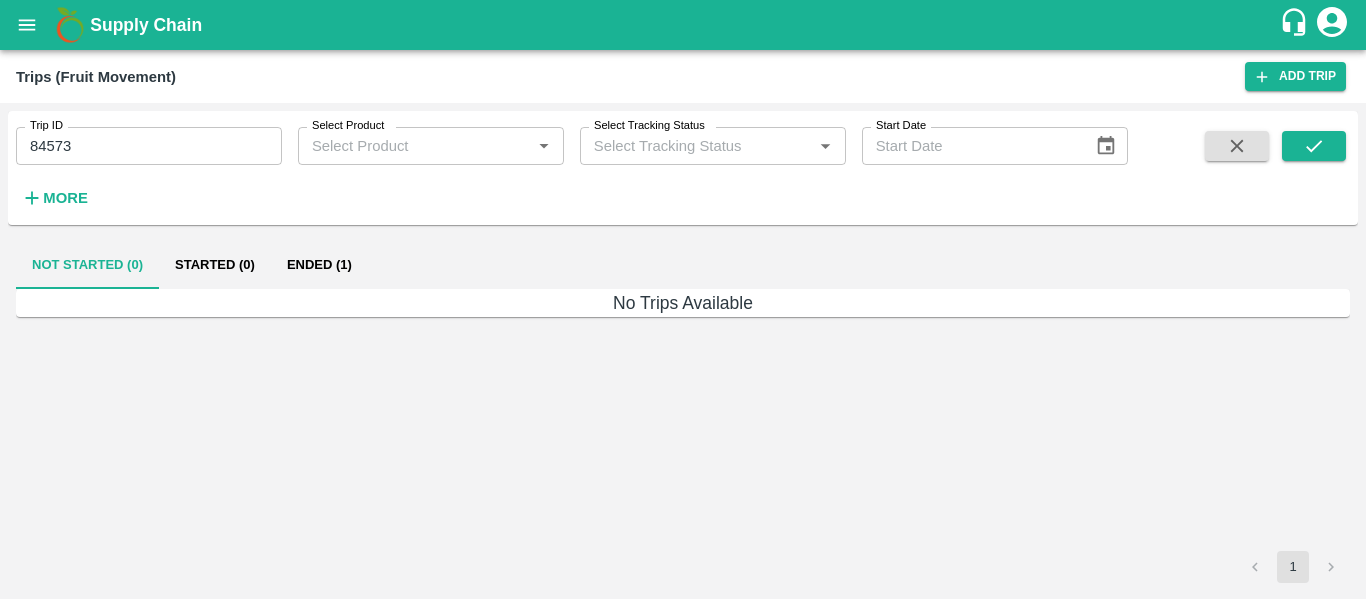 click on "Ended (1)" at bounding box center [319, 265] 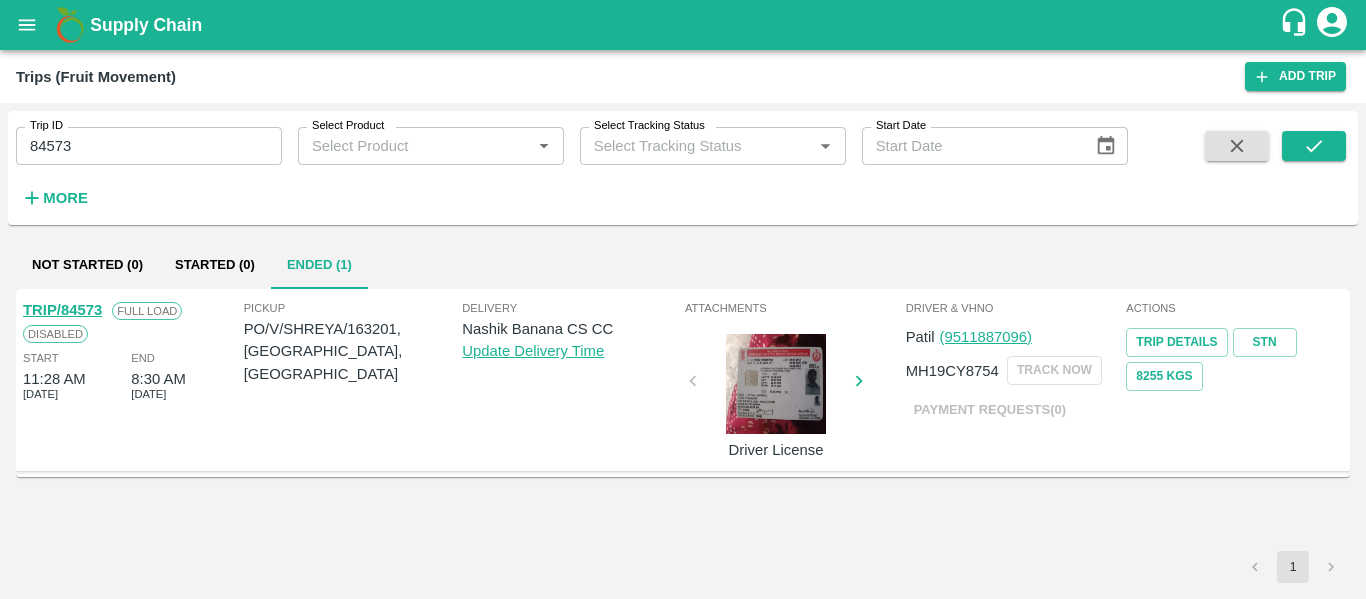 click on "TRIP/84573" at bounding box center (62, 310) 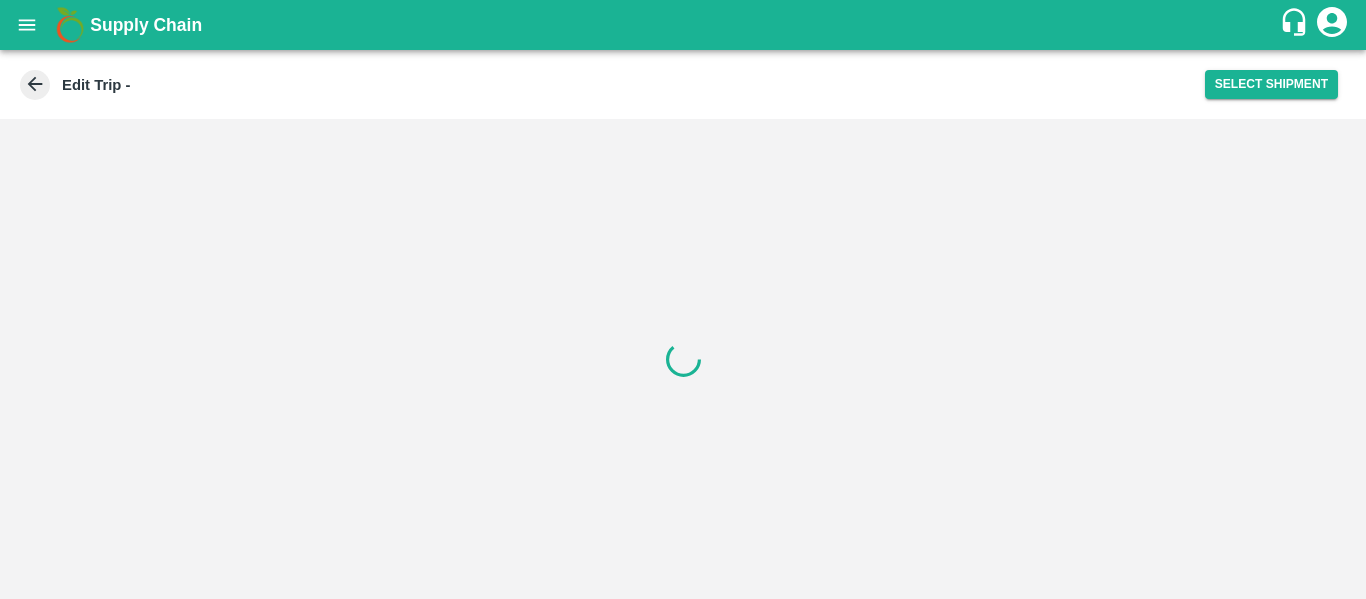 scroll, scrollTop: 0, scrollLeft: 0, axis: both 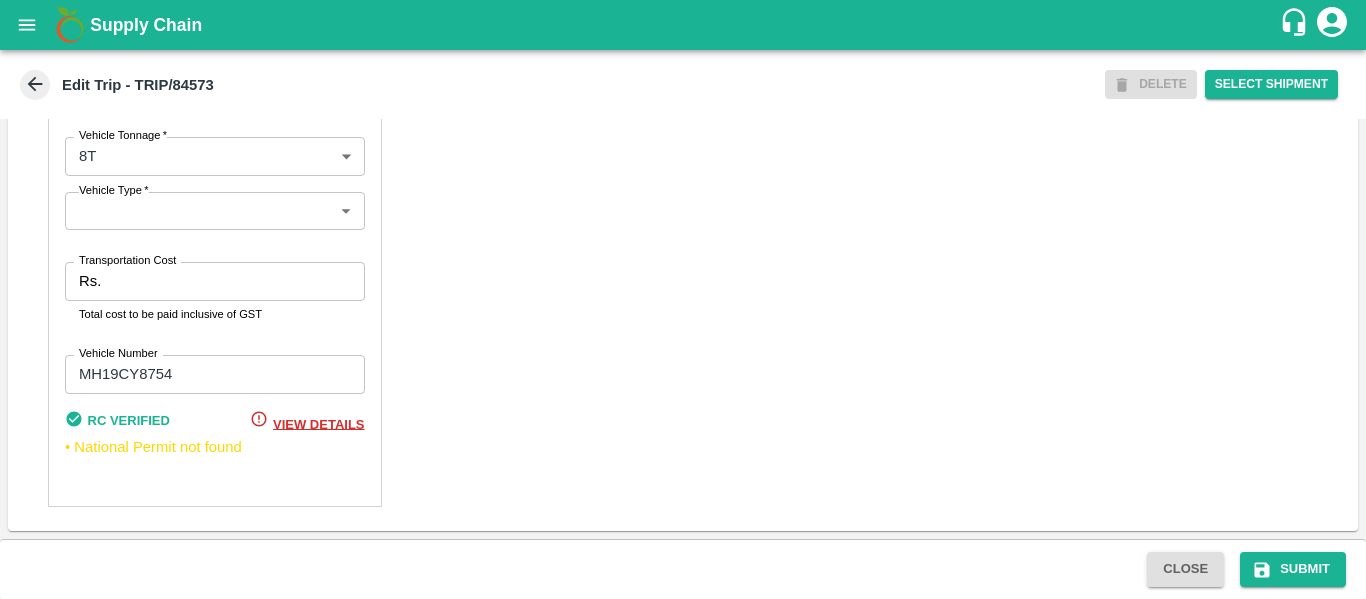 click on "Transportation Cost" at bounding box center [236, 281] 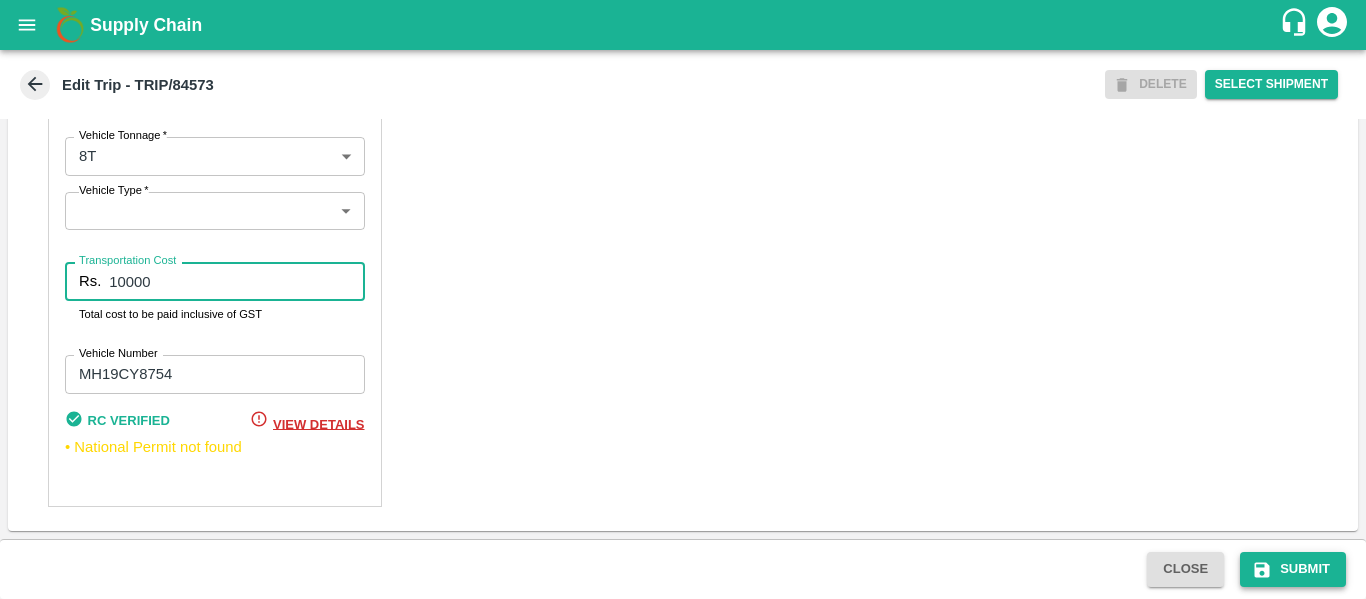 type on "10000" 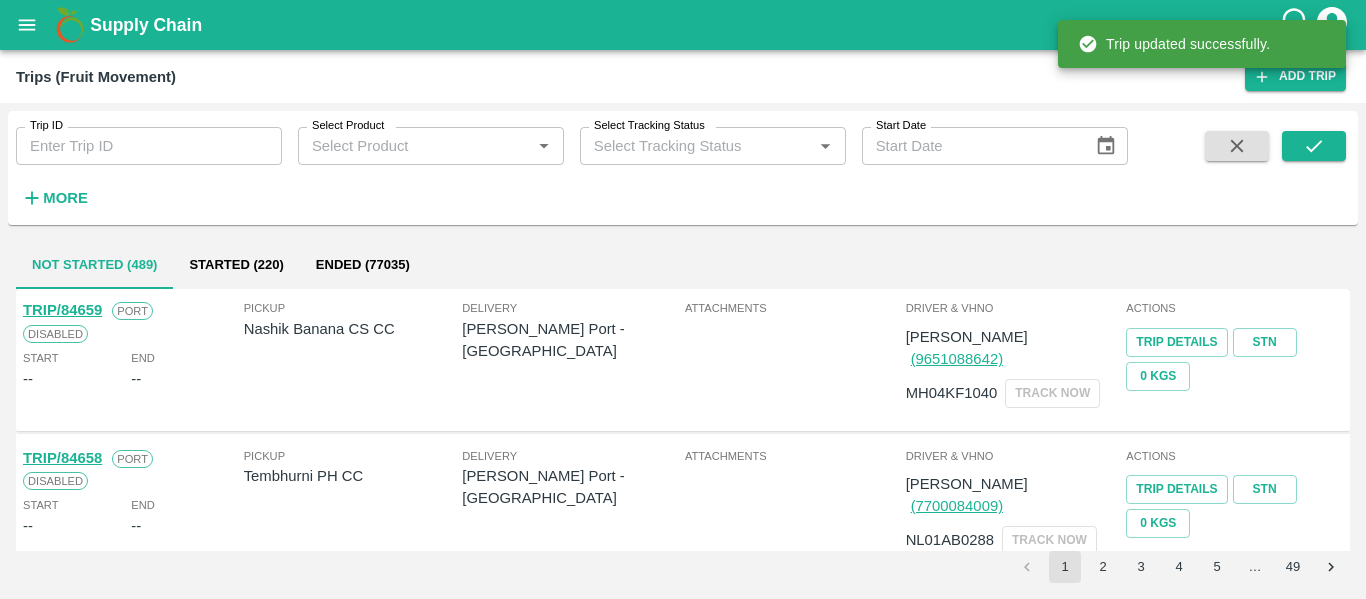 click 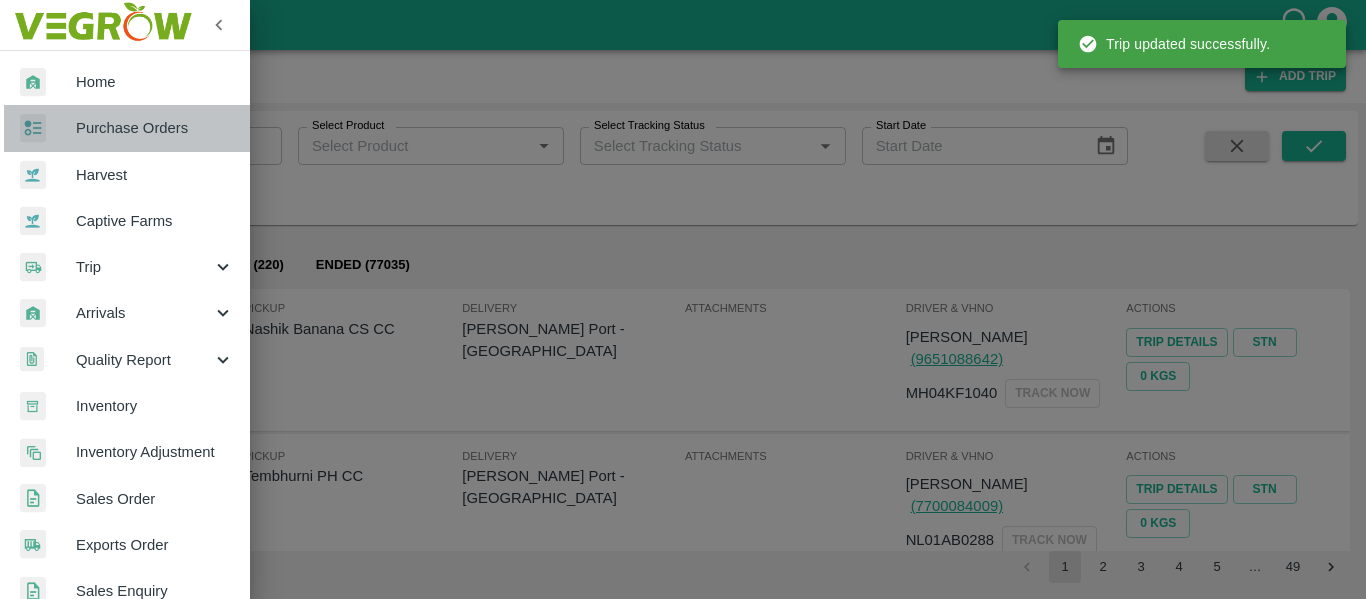 click on "Purchase Orders" at bounding box center (125, 128) 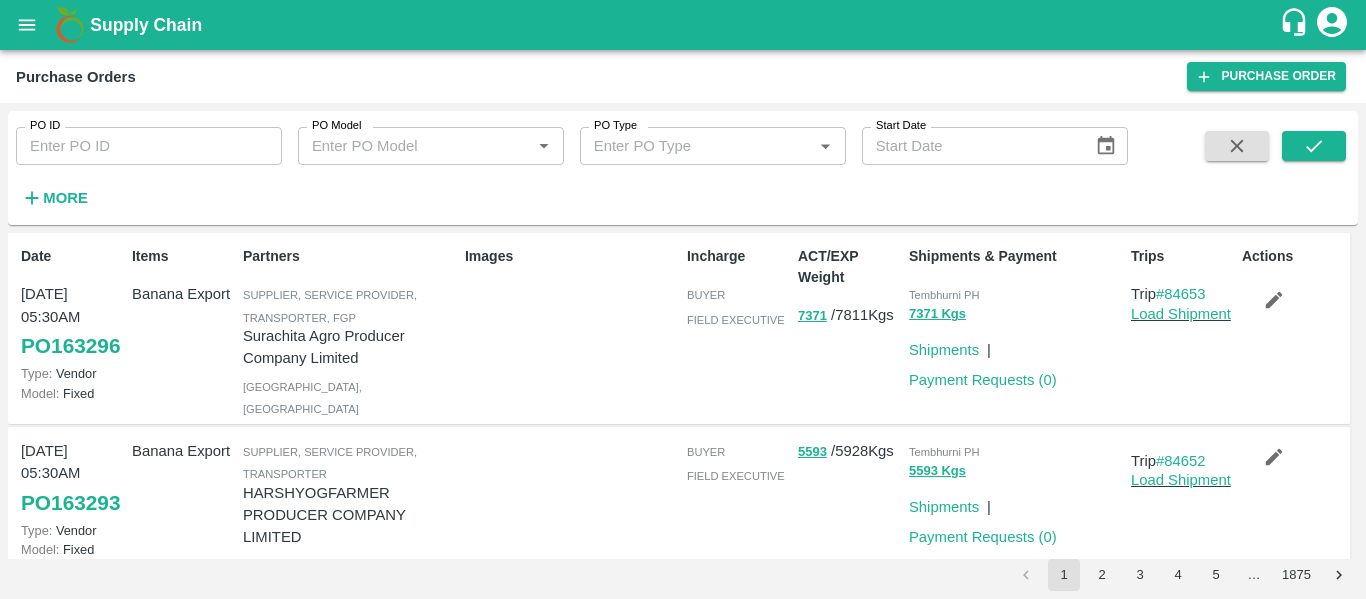 scroll, scrollTop: 0, scrollLeft: 0, axis: both 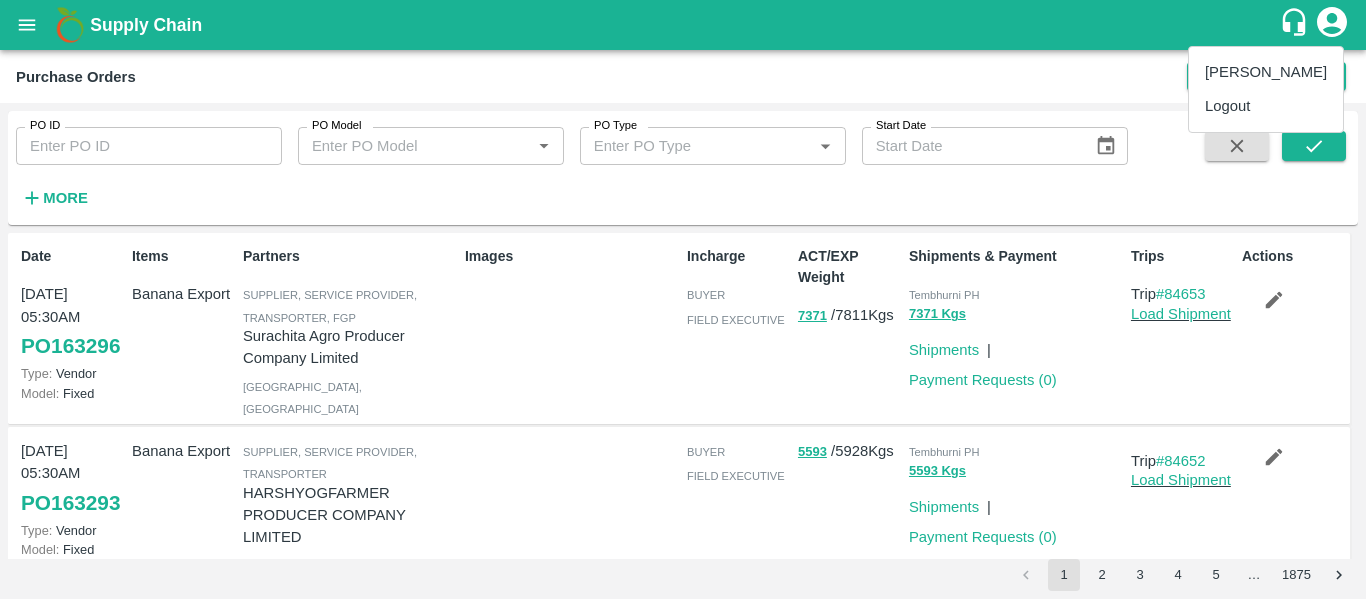 click on "Logout" at bounding box center [1266, 106] 